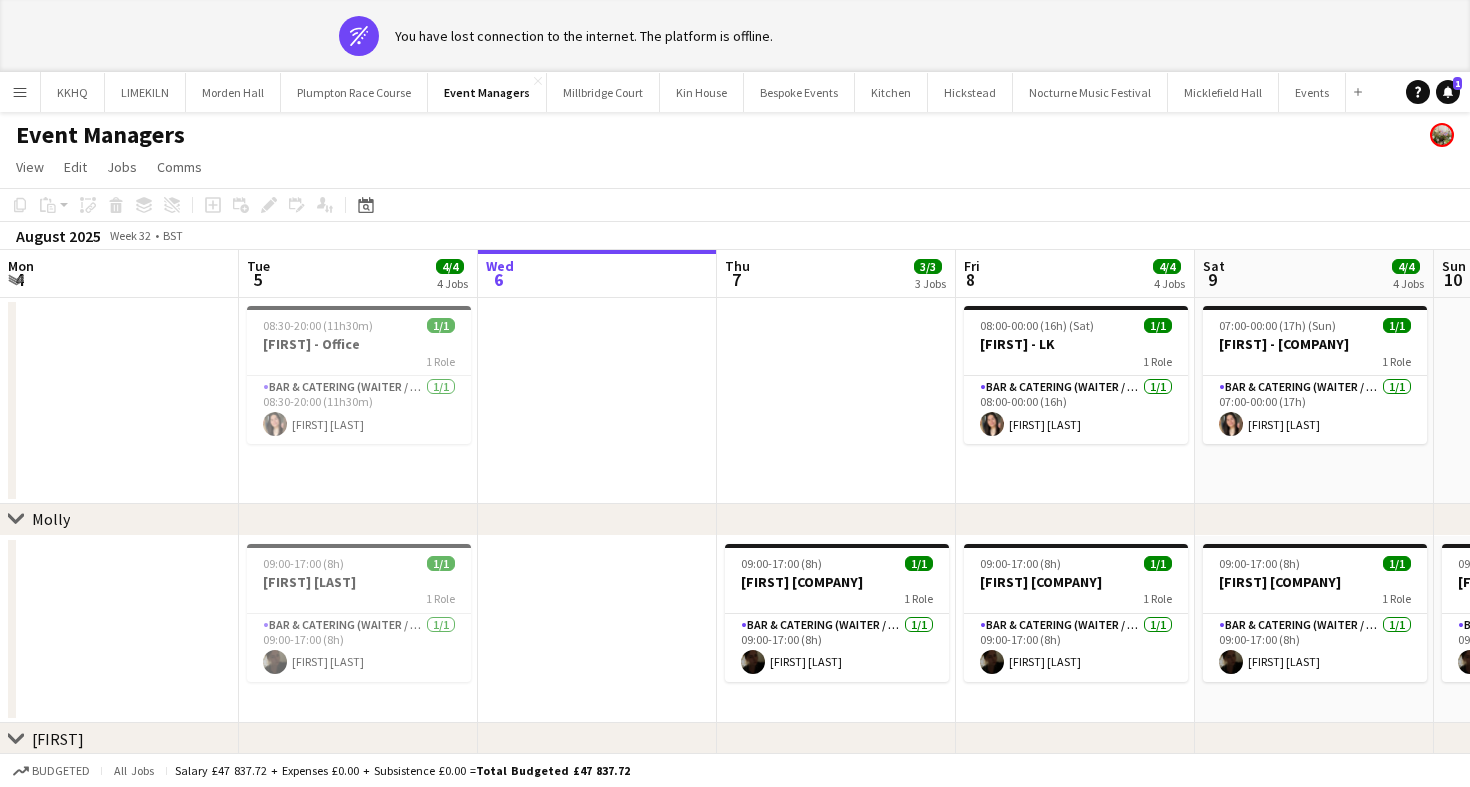 scroll, scrollTop: 0, scrollLeft: 0, axis: both 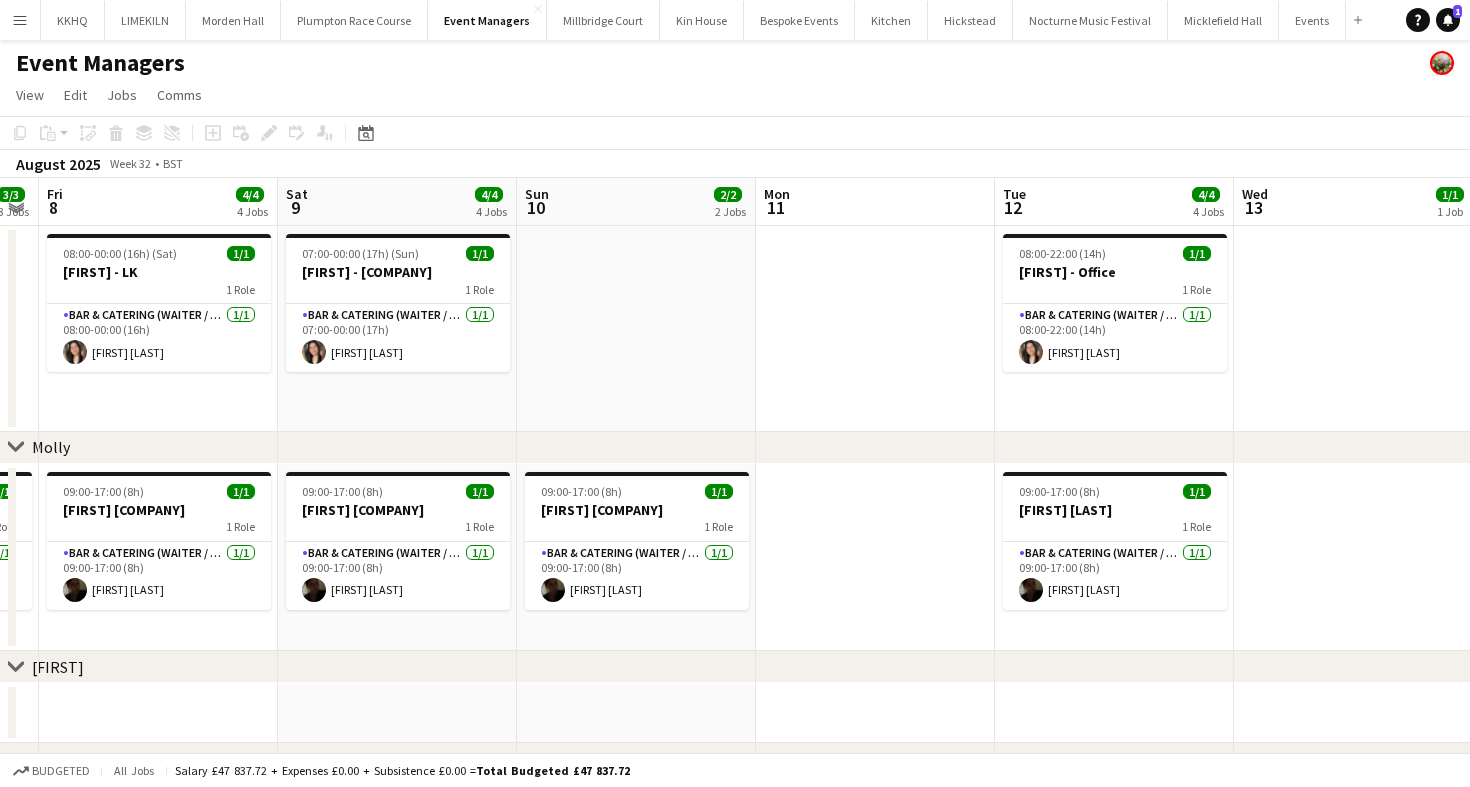 click on "Sun   [NUMBER]   2/2   [NUMBER] Jobs" at bounding box center [636, 202] 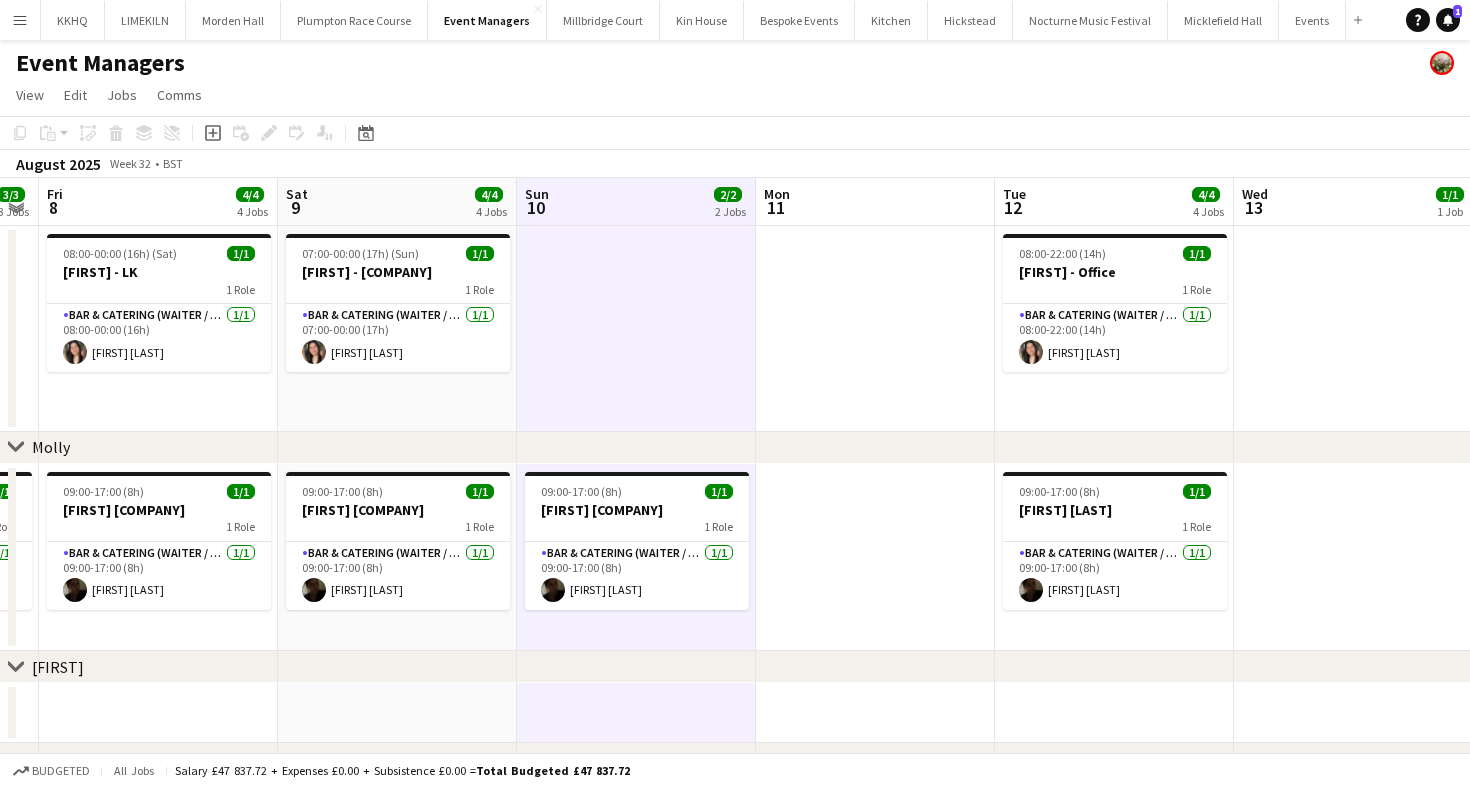 click on "Add" at bounding box center [1358, 20] 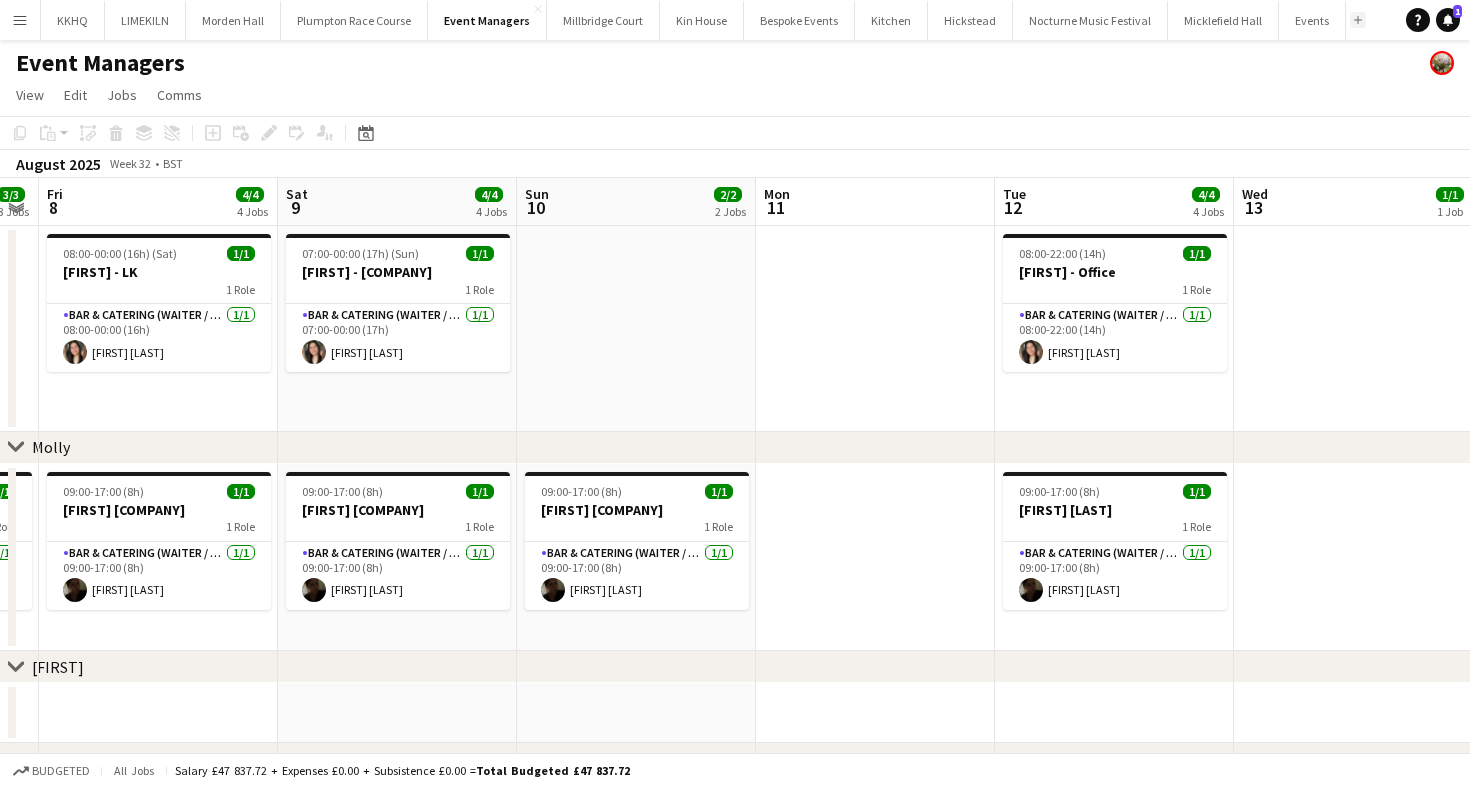 click on "Add" at bounding box center (1358, 20) 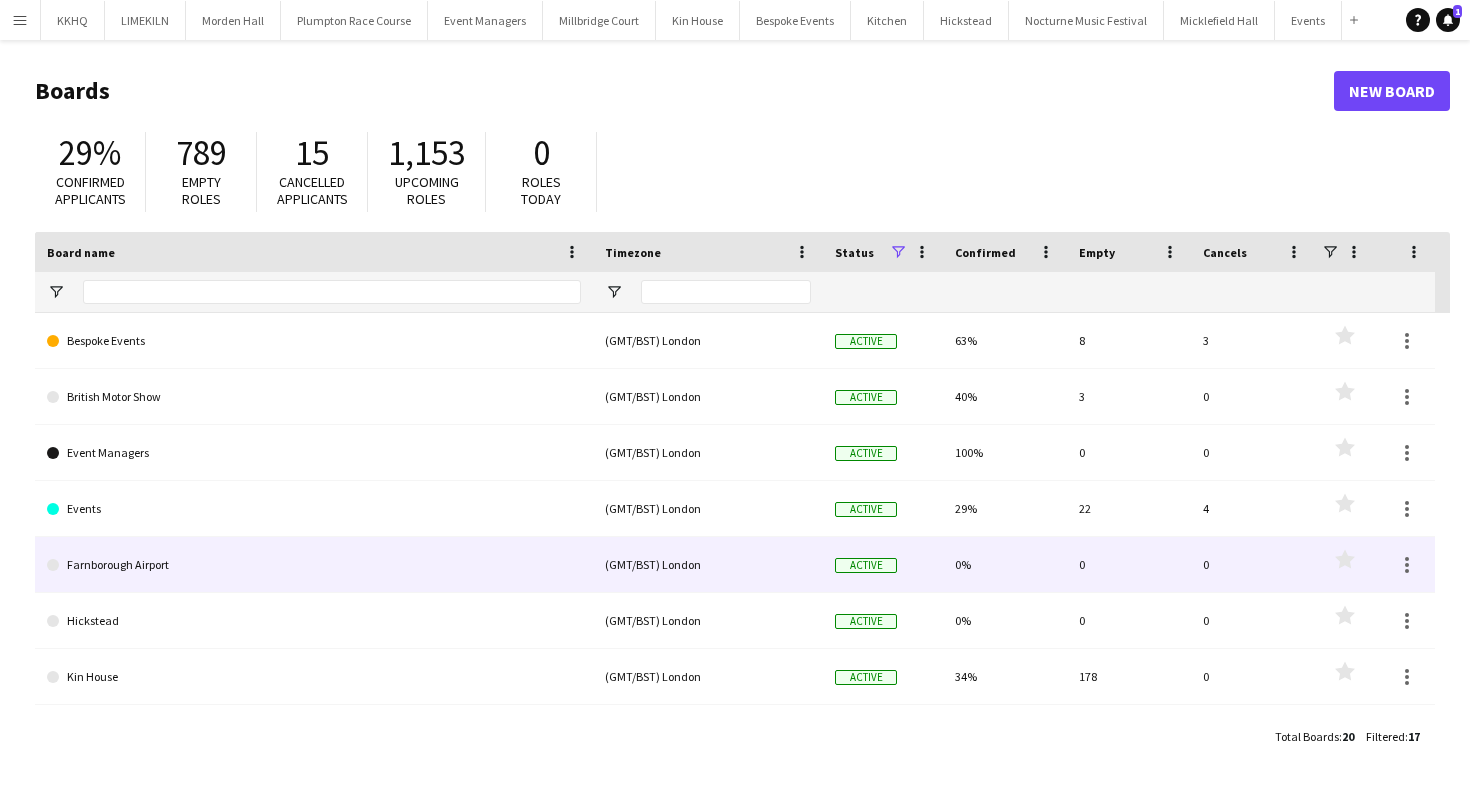 scroll, scrollTop: 103, scrollLeft: 0, axis: vertical 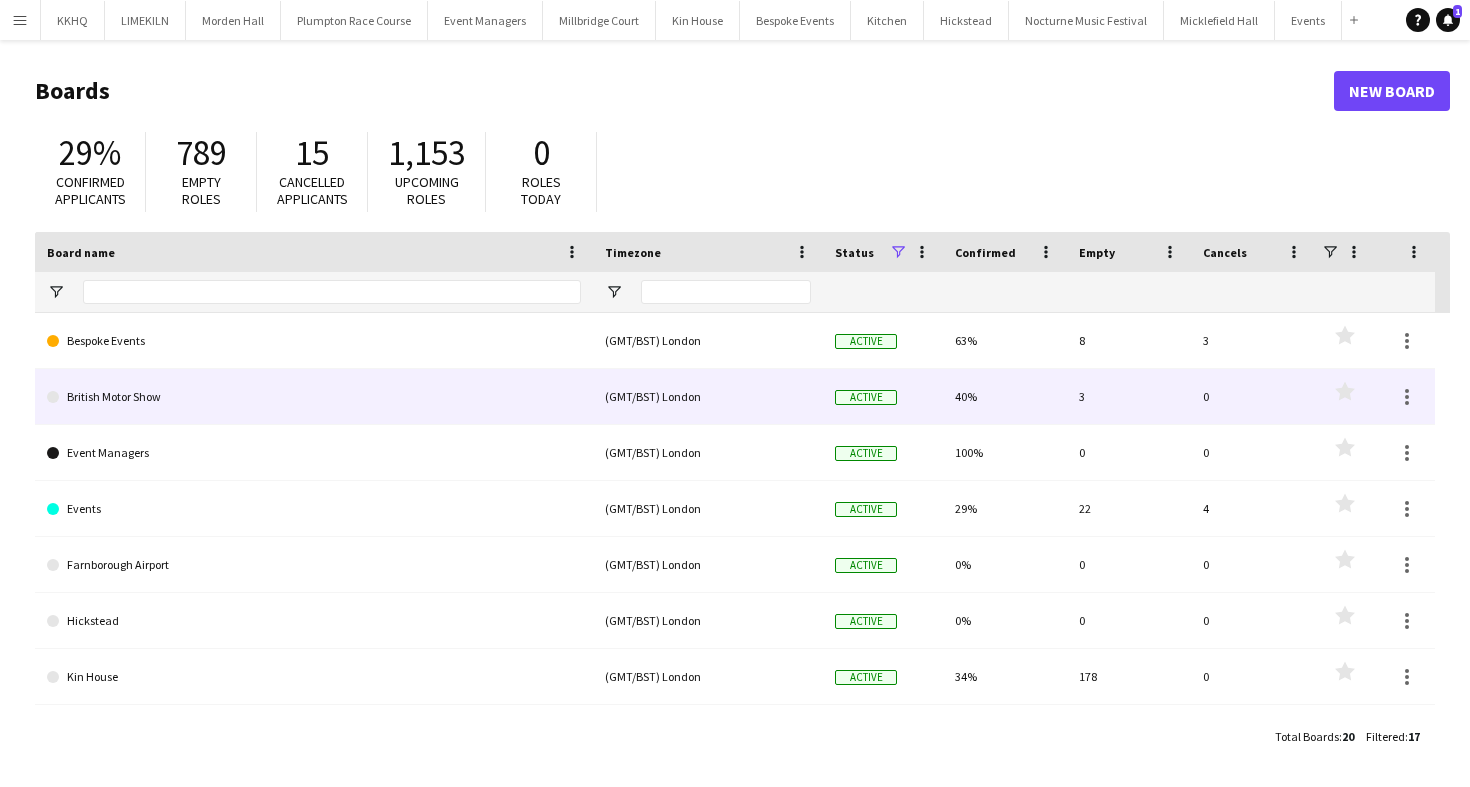 click on "British Motor Show" 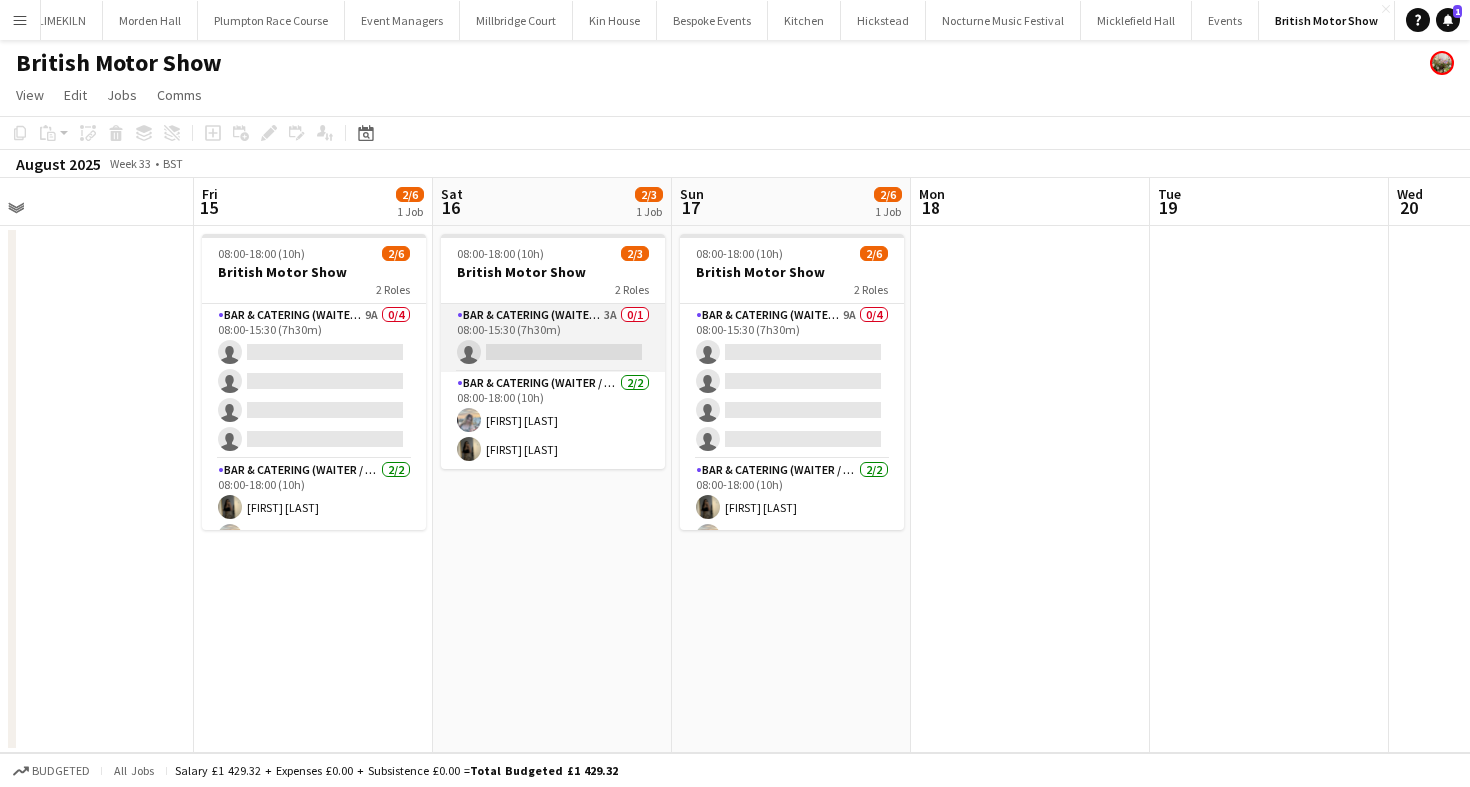 click on "Bar & Catering (Waiter / waitress)   3A   0/1   08:00-15:30 (7h30m)
single-neutral-actions" at bounding box center [553, 338] 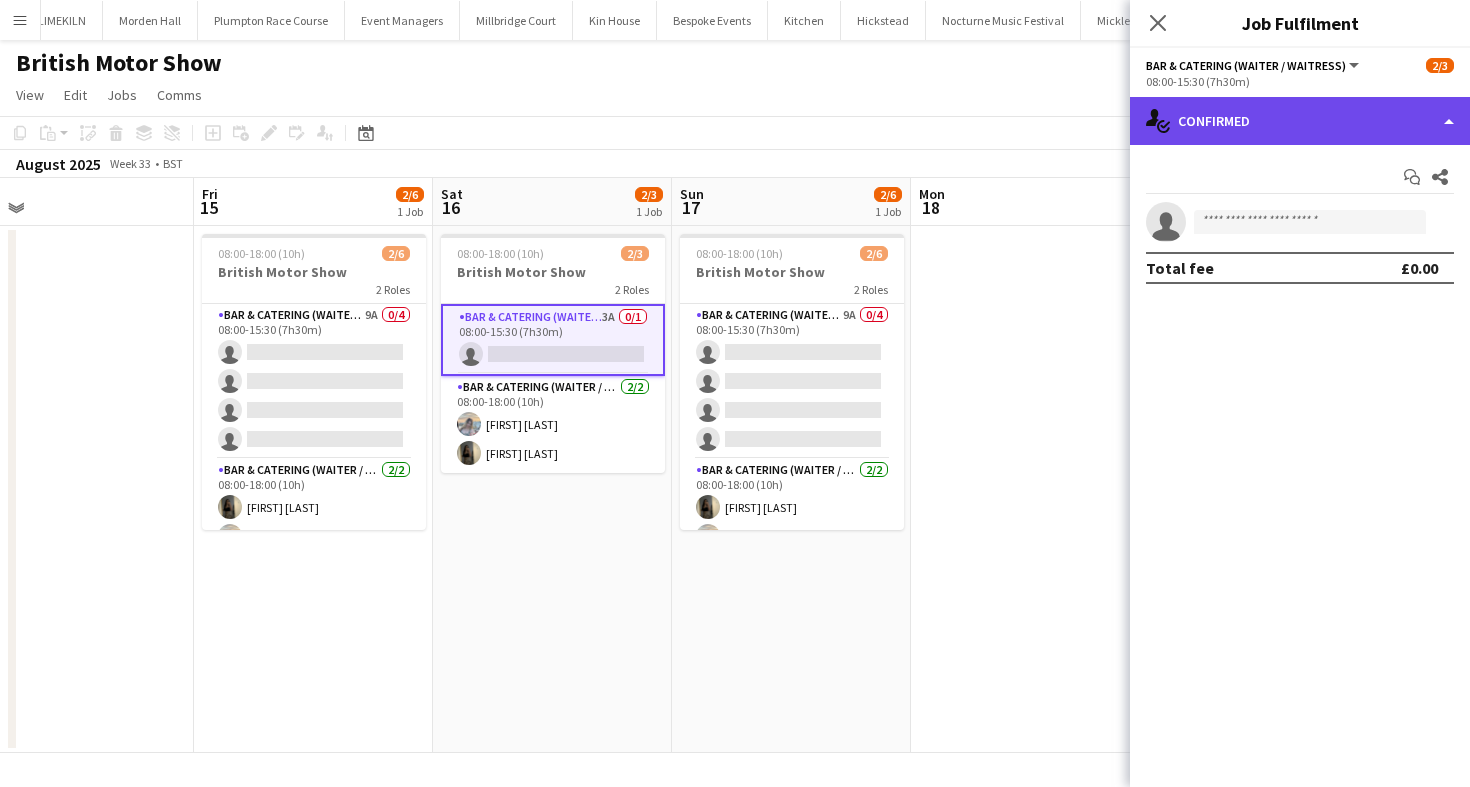 click on "single-neutral-actions-check-2
Confirmed" 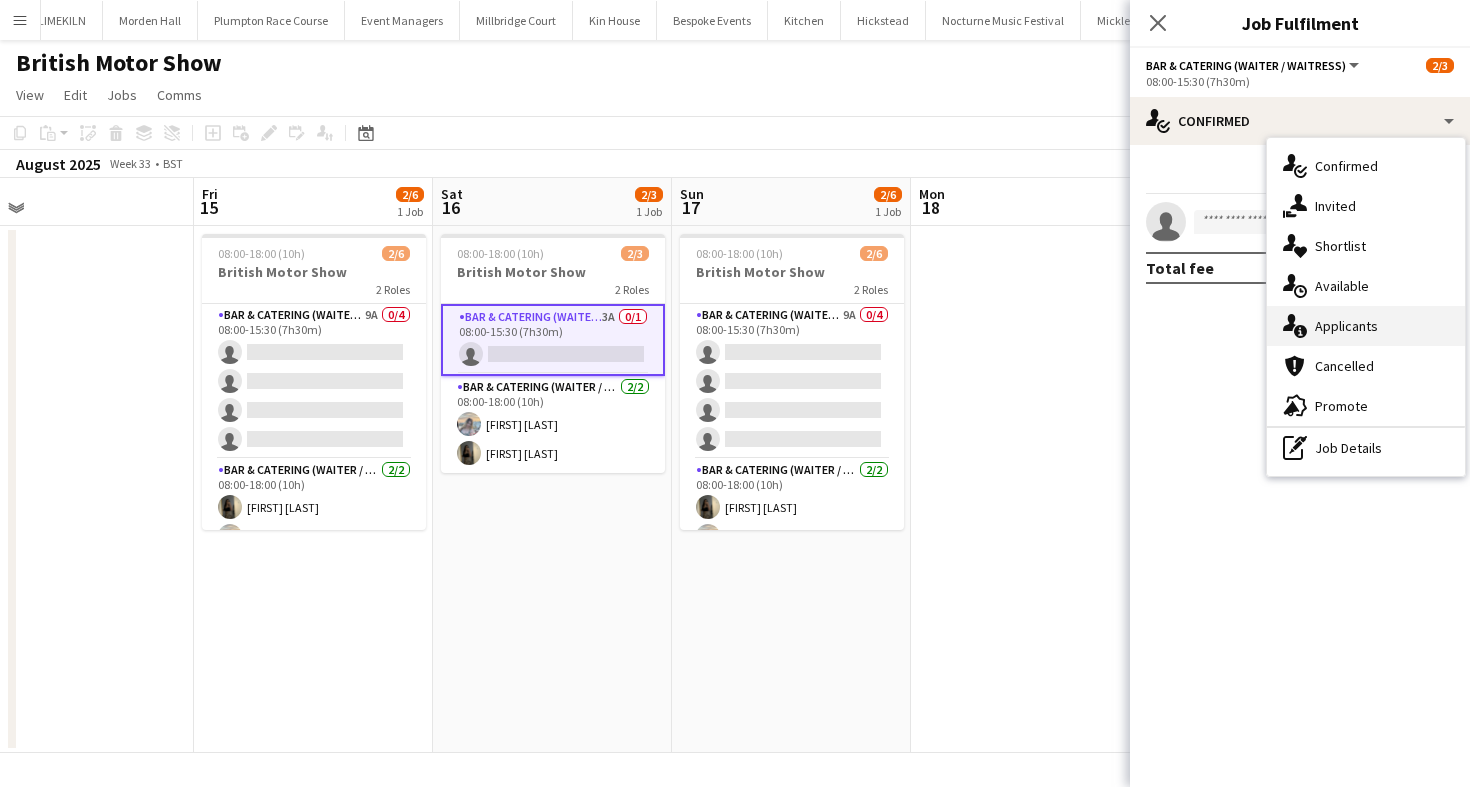 click on "single-neutral-actions-information
Applicants" at bounding box center [1366, 326] 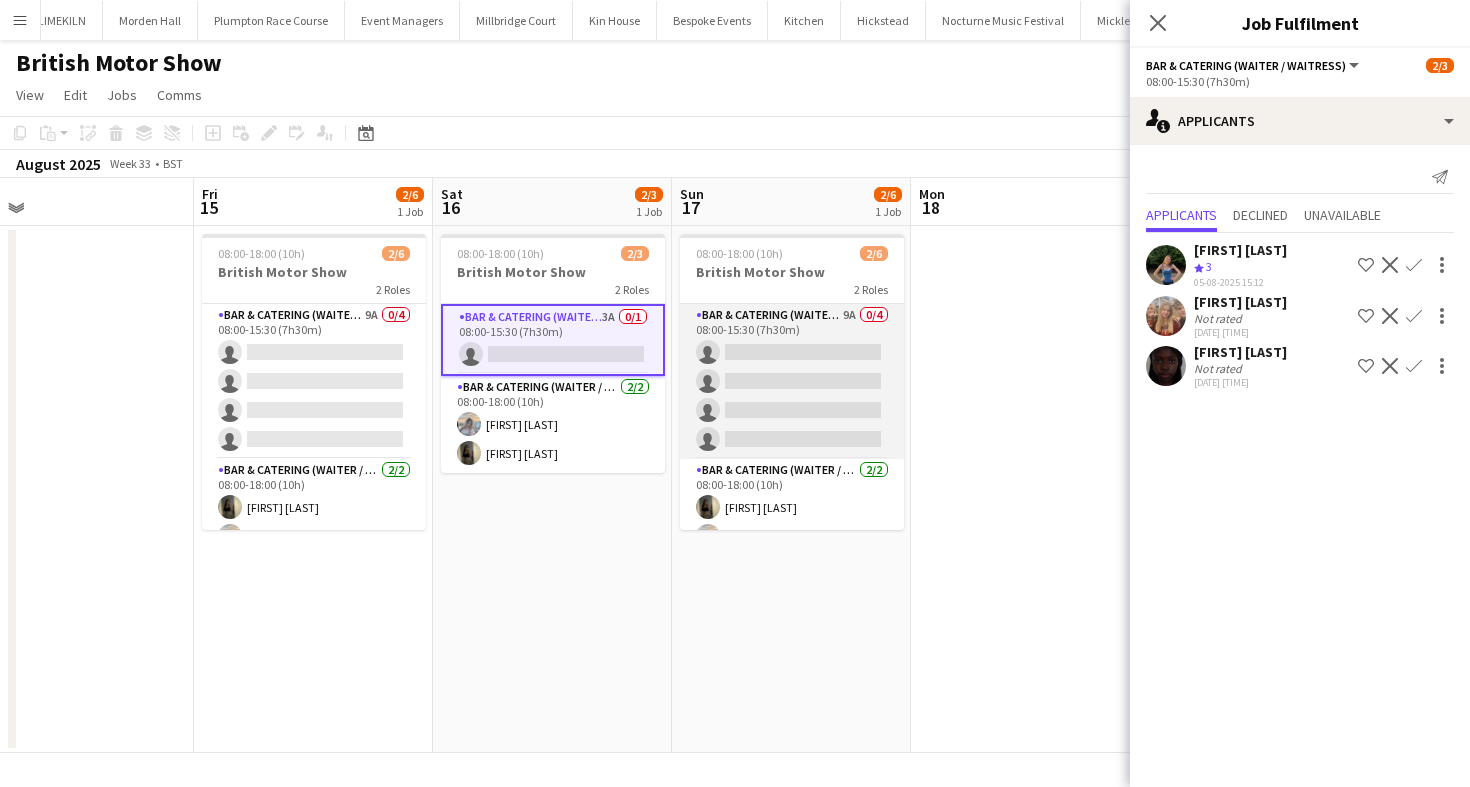 click on "Bar & Catering (Waiter / waitress)   9A   0/4   08:00-15:30 (7h30m)
single-neutral-actions
single-neutral-actions
single-neutral-actions
single-neutral-actions" at bounding box center (792, 381) 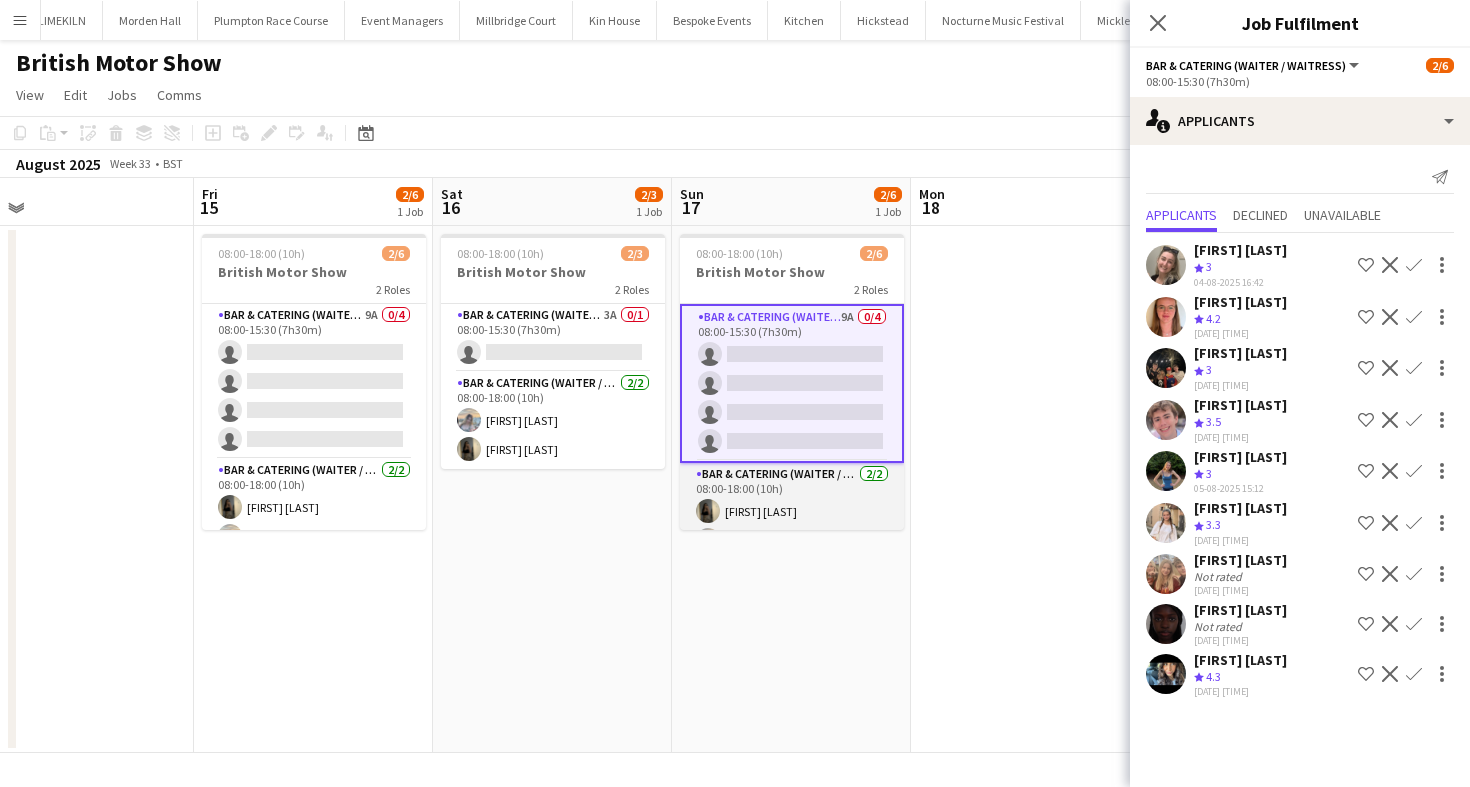 click on "Bar & Catering (Waiter / waitress)   2/2   08:00-18:00 (10h)
Ellie Crosby Isla Moore" at bounding box center (792, 511) 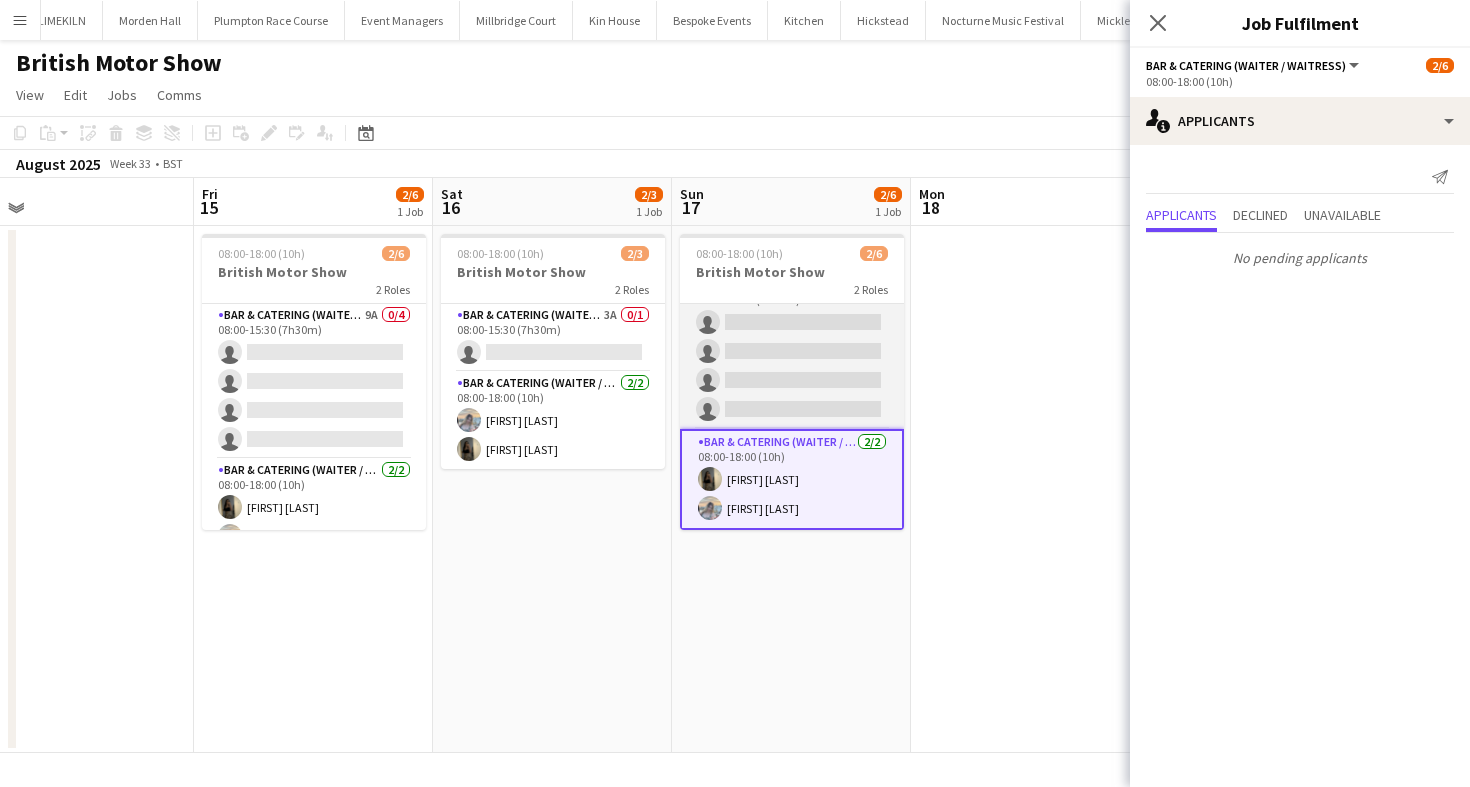 click on "Bar & Catering (Waiter / waitress)   9A   0/4   08:00-15:30 (7h30m)
single-neutral-actions
single-neutral-actions
single-neutral-actions
single-neutral-actions" at bounding box center (792, 351) 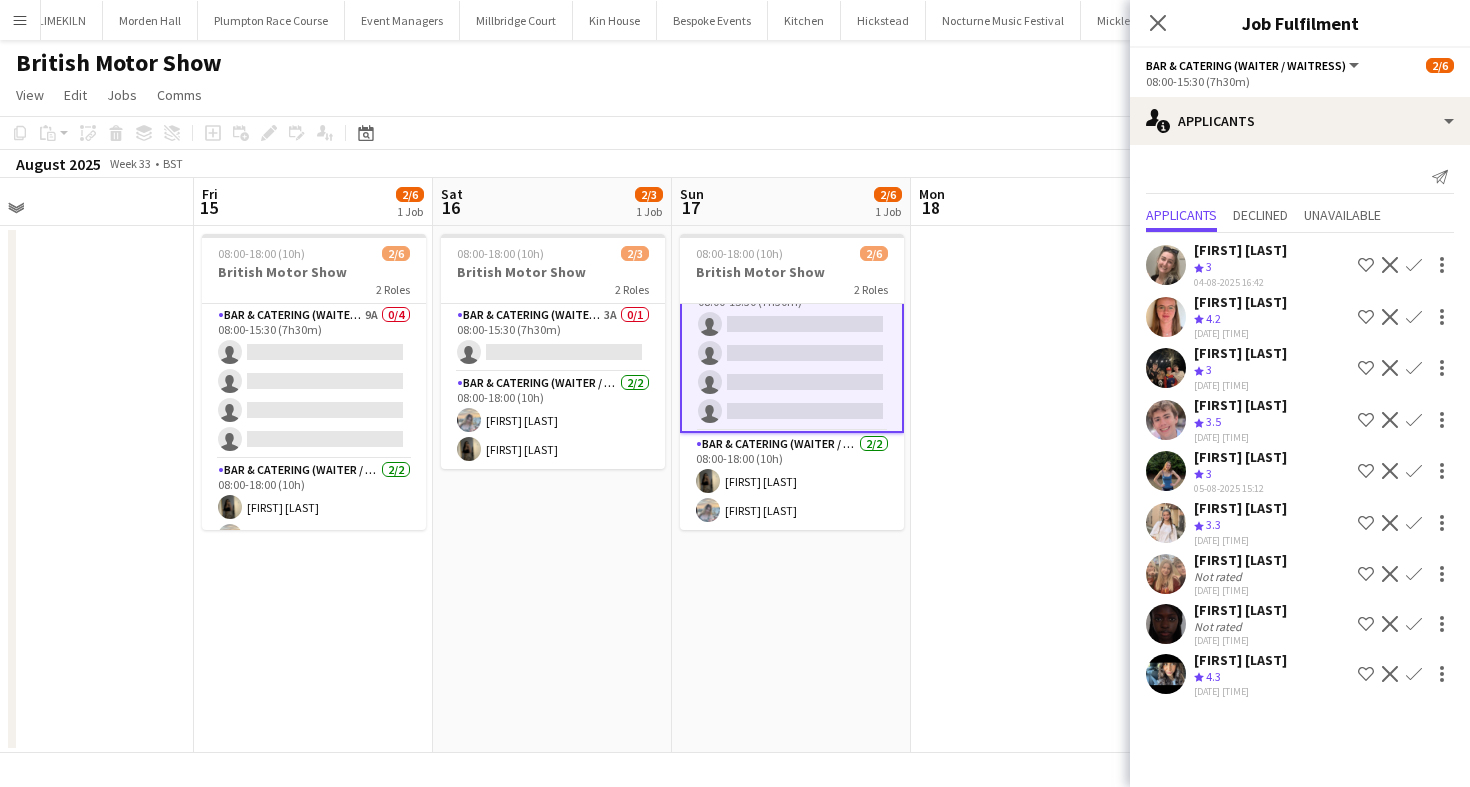 click on "Lydia Cameron" 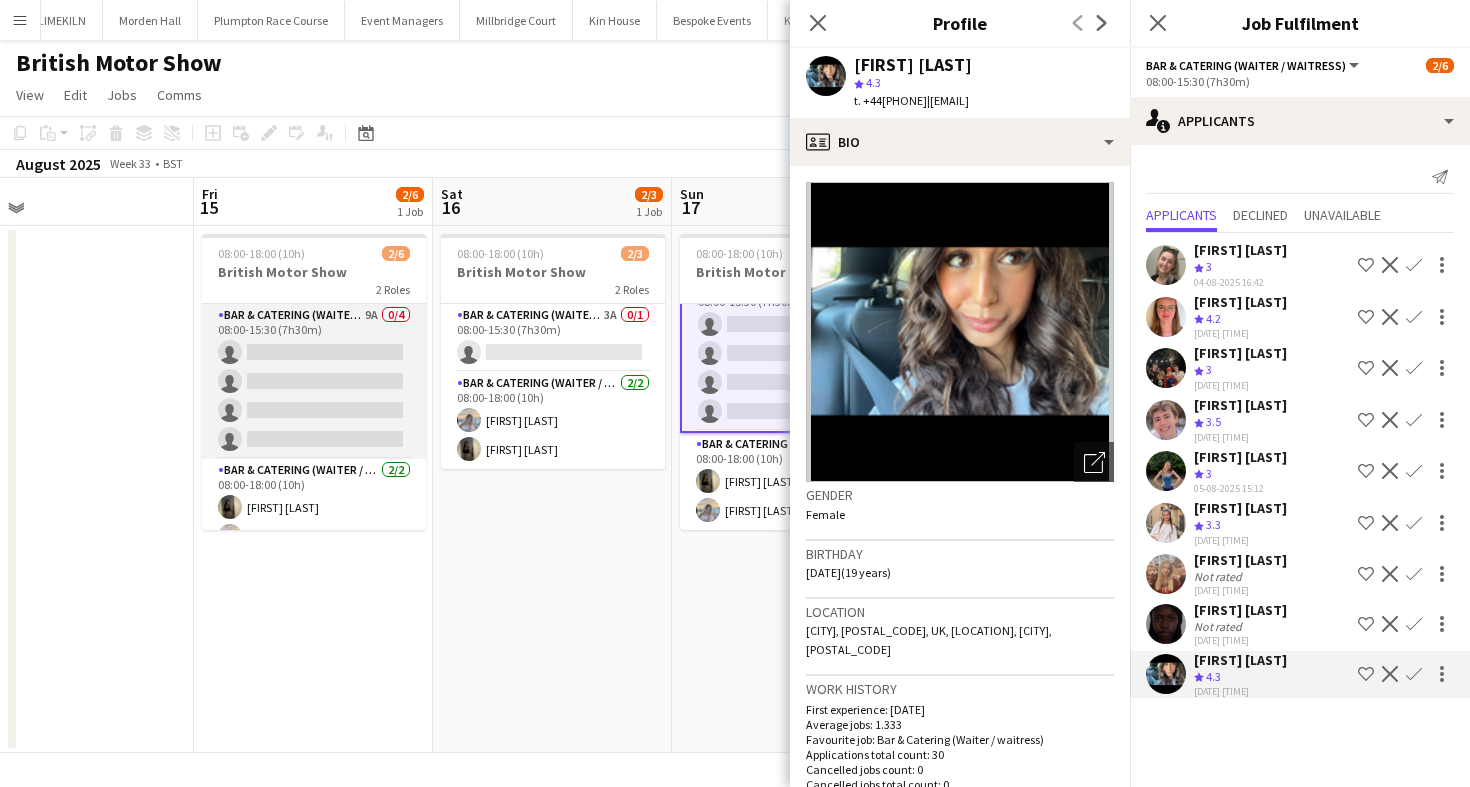 click on "Bar & Catering (Waiter / waitress)   9A   0/4   08:00-15:30 (7h30m)
single-neutral-actions
single-neutral-actions
single-neutral-actions
single-neutral-actions" at bounding box center (314, 381) 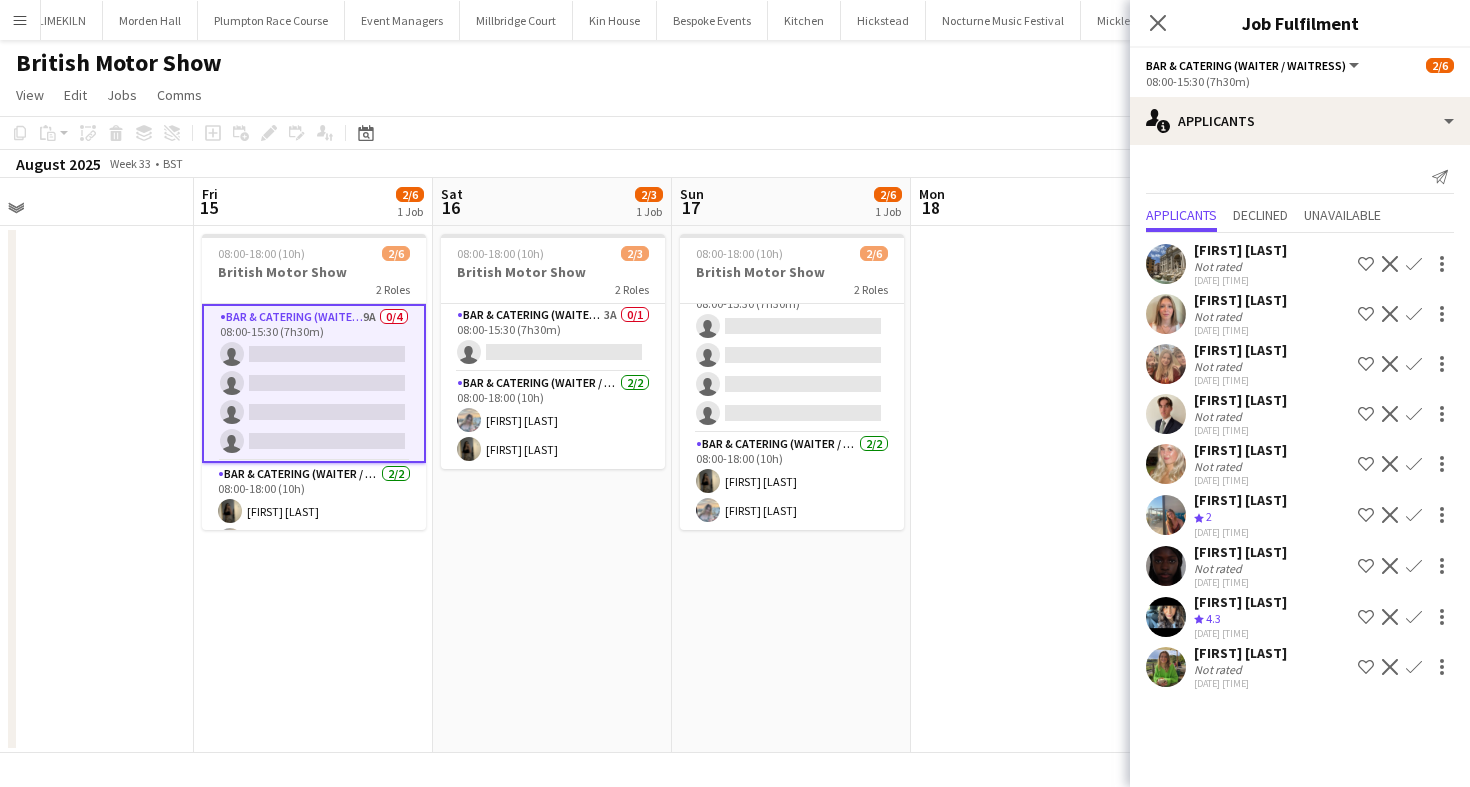 click on "Not rated" 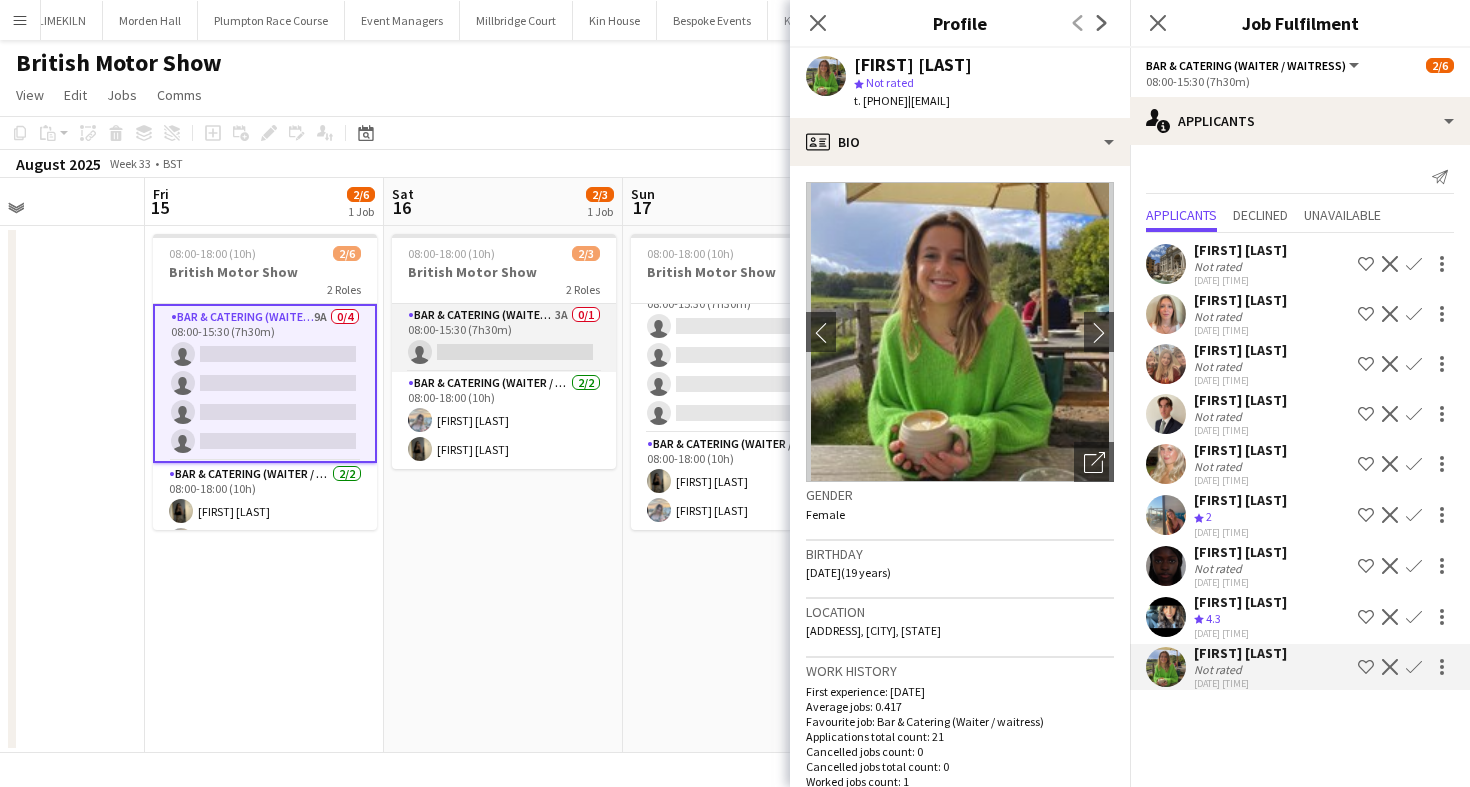 click on "Bar & Catering (Waiter / waitress)   3A   0/1   08:00-15:30 (7h30m)
single-neutral-actions" at bounding box center [504, 338] 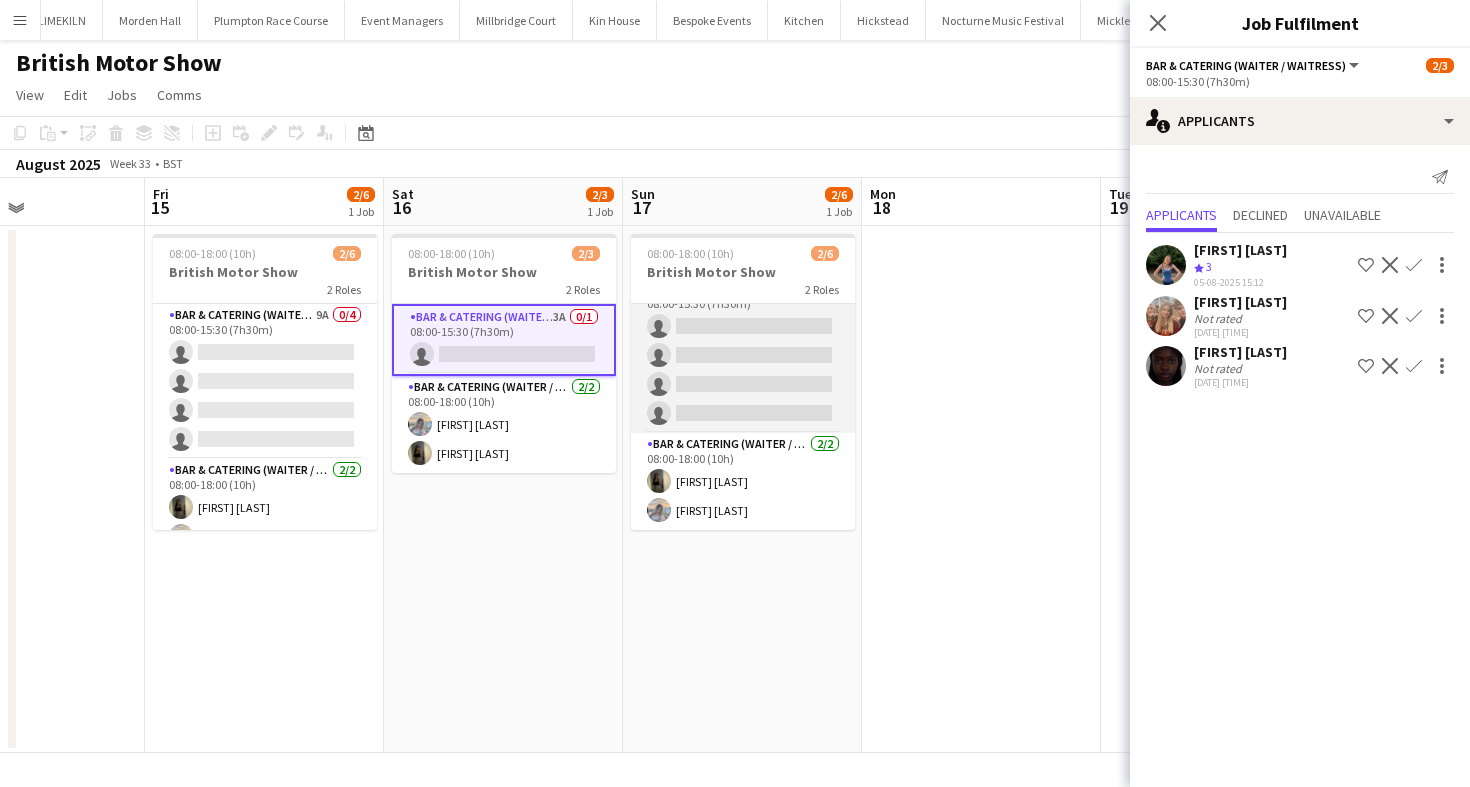 click on "Bar & Catering (Waiter / waitress)   9A   0/4   08:00-15:30 (7h30m)
single-neutral-actions
single-neutral-actions
single-neutral-actions
single-neutral-actions" at bounding box center [743, 355] 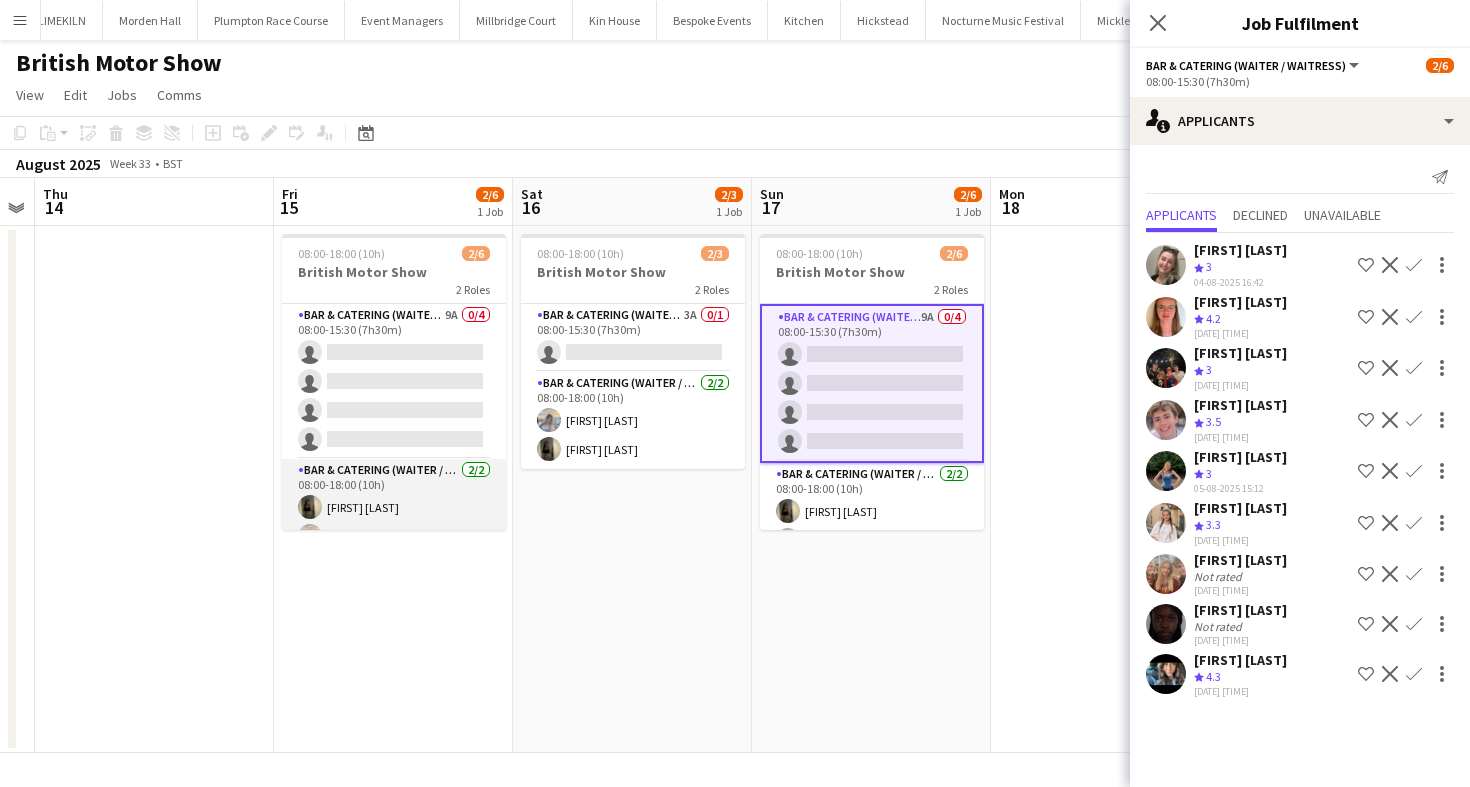 scroll, scrollTop: 26, scrollLeft: 0, axis: vertical 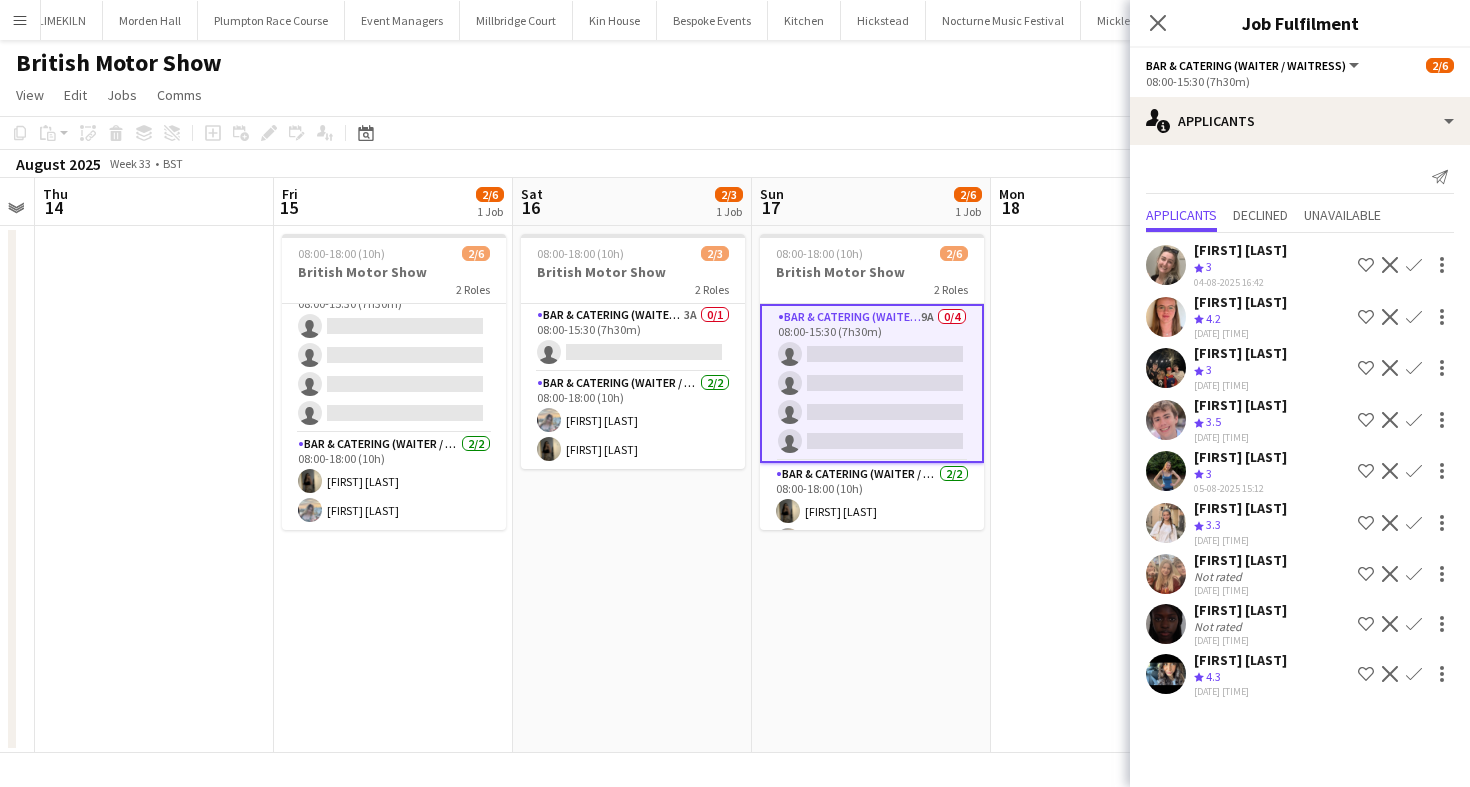 click on "August 2025   Week 33
•   BST" 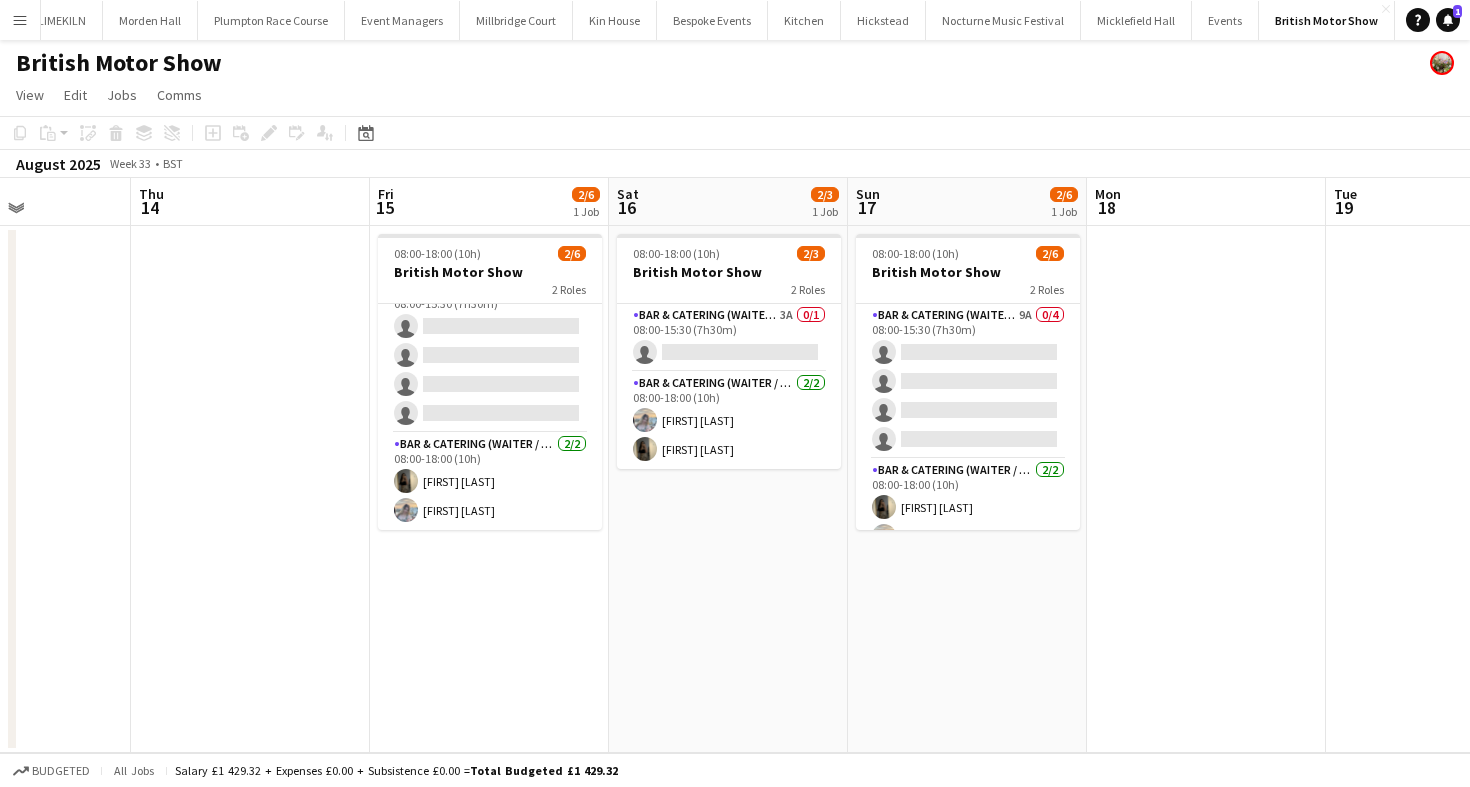 scroll, scrollTop: 0, scrollLeft: 548, axis: horizontal 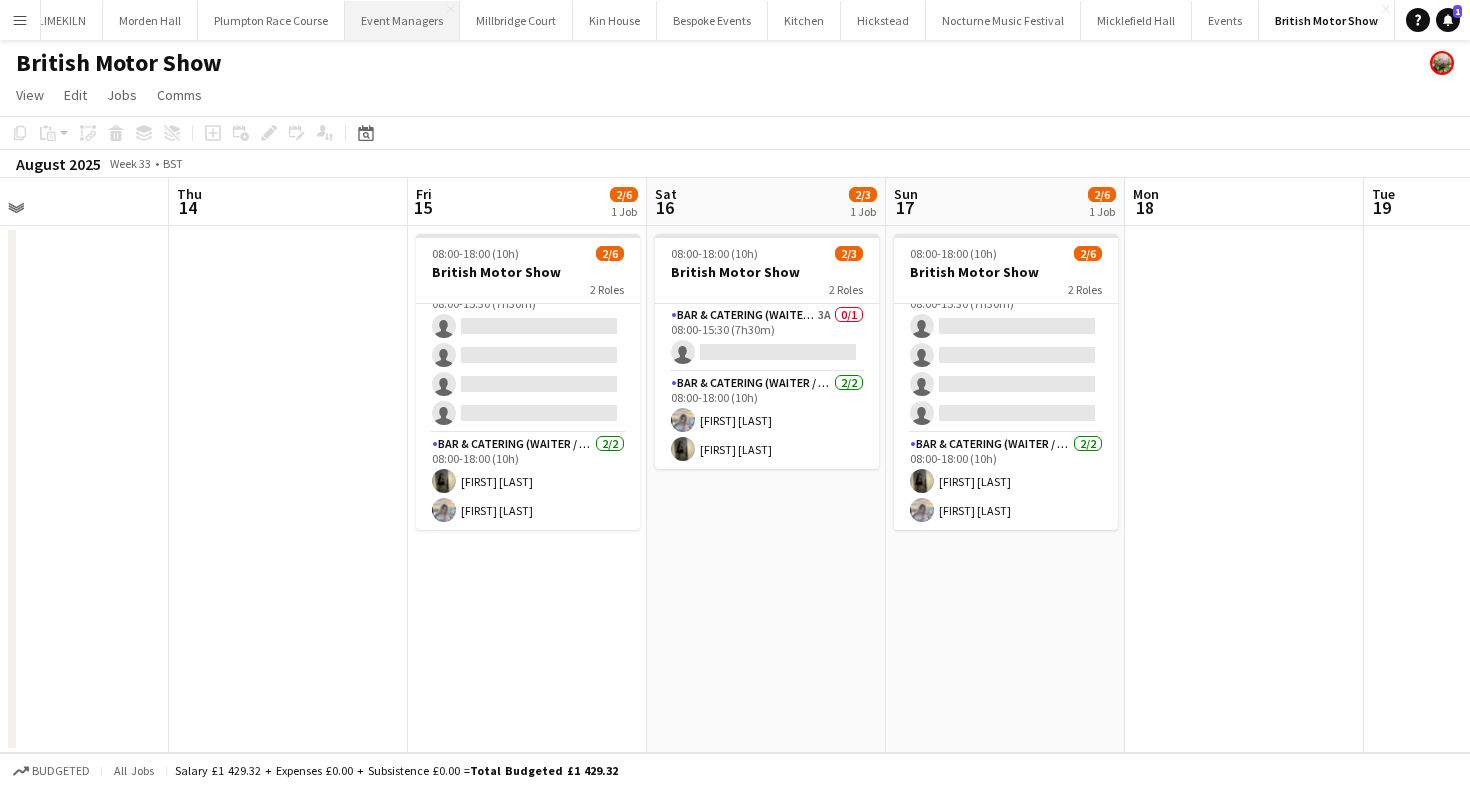 click on "Event Managers
Close" at bounding box center [402, 20] 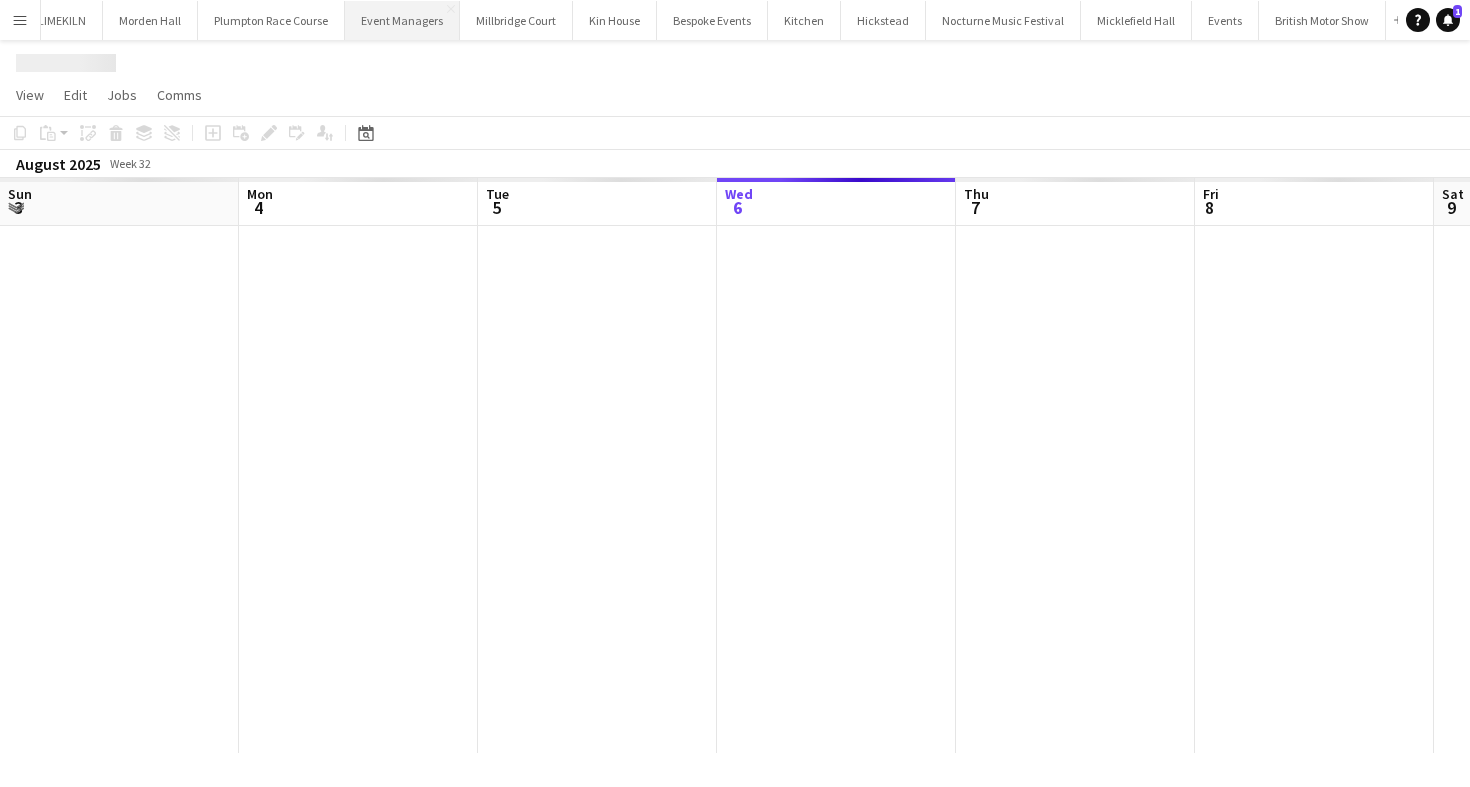 scroll, scrollTop: 0, scrollLeft: 80, axis: horizontal 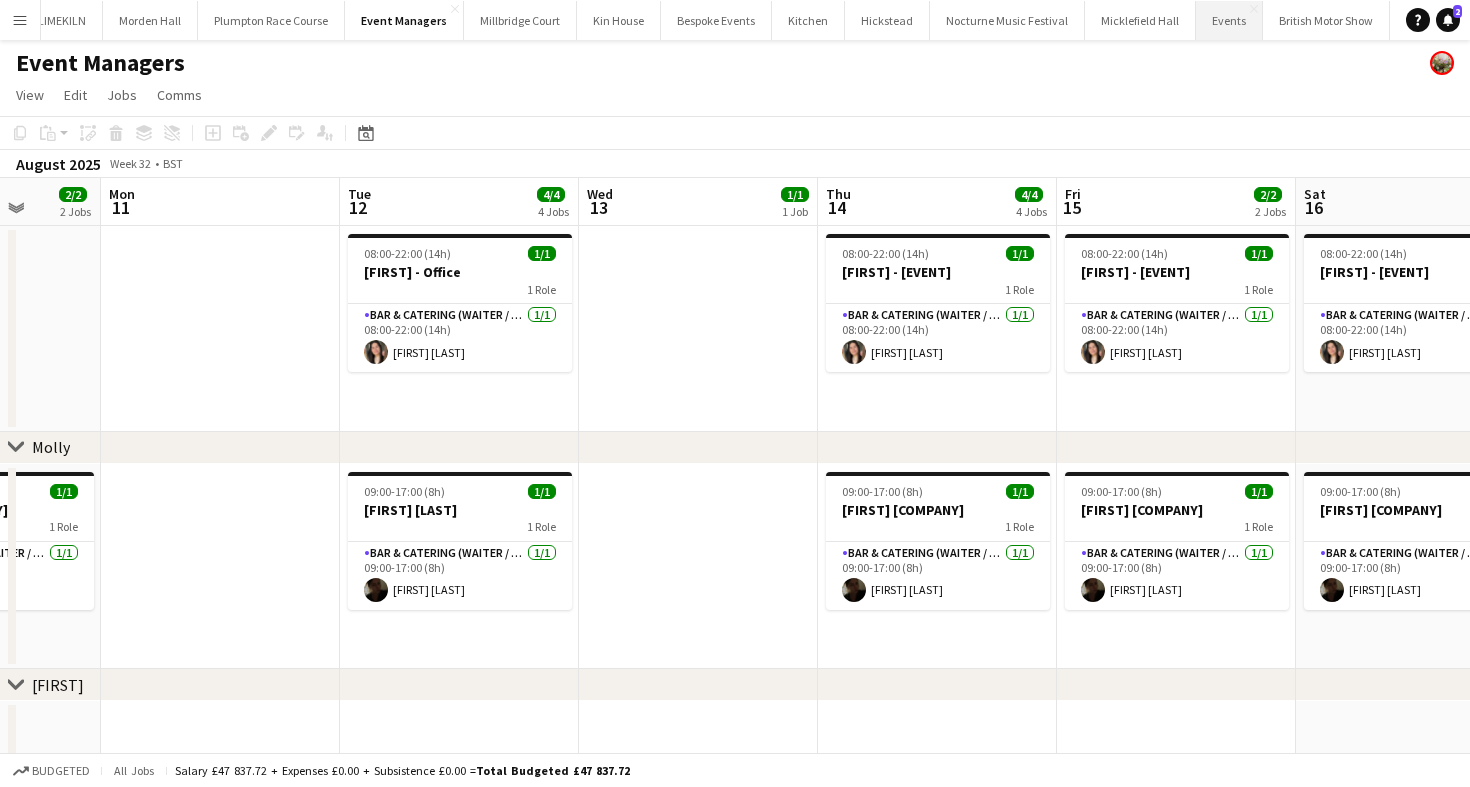 click on "Events
Close" at bounding box center (1229, 20) 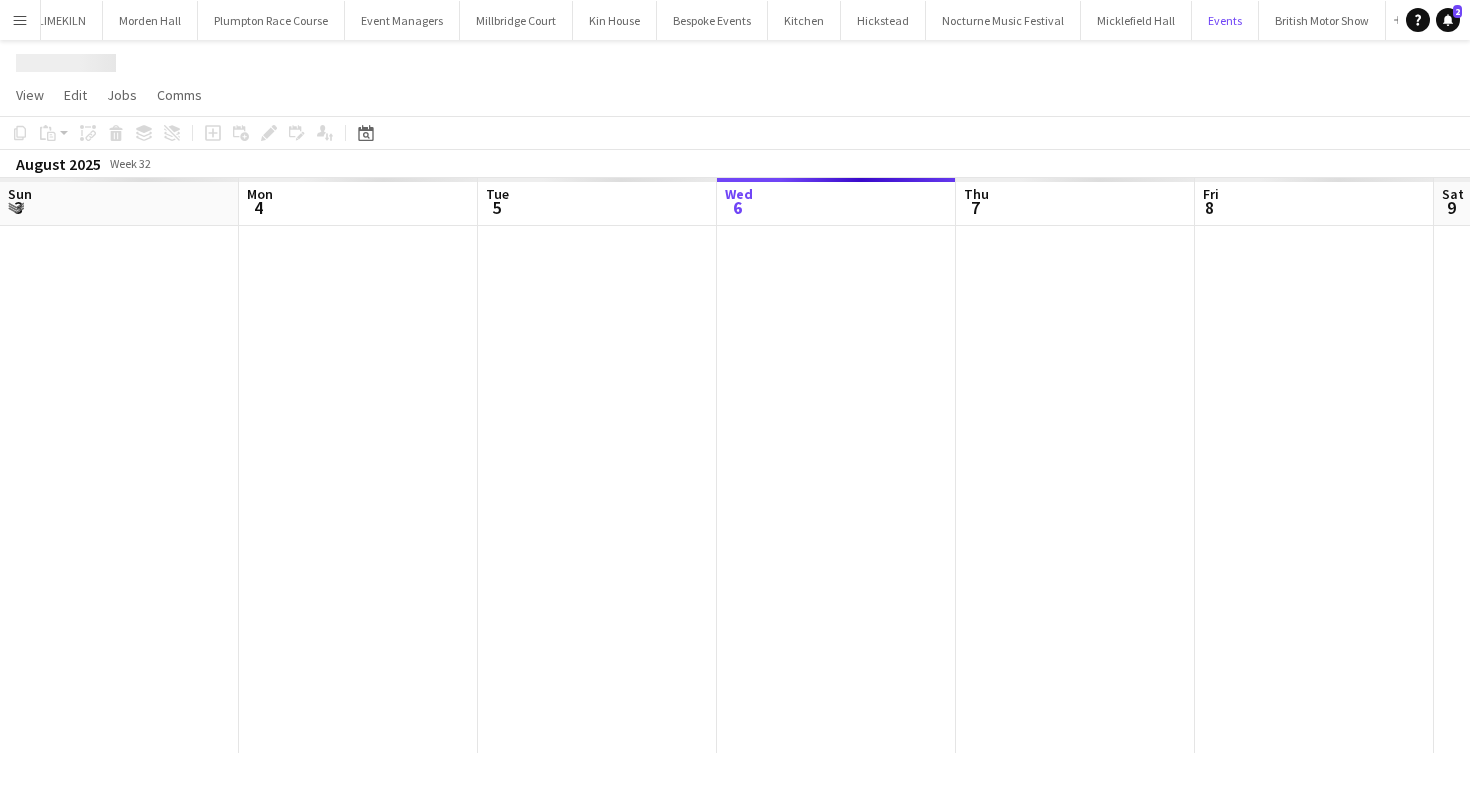scroll, scrollTop: 0, scrollLeft: 80, axis: horizontal 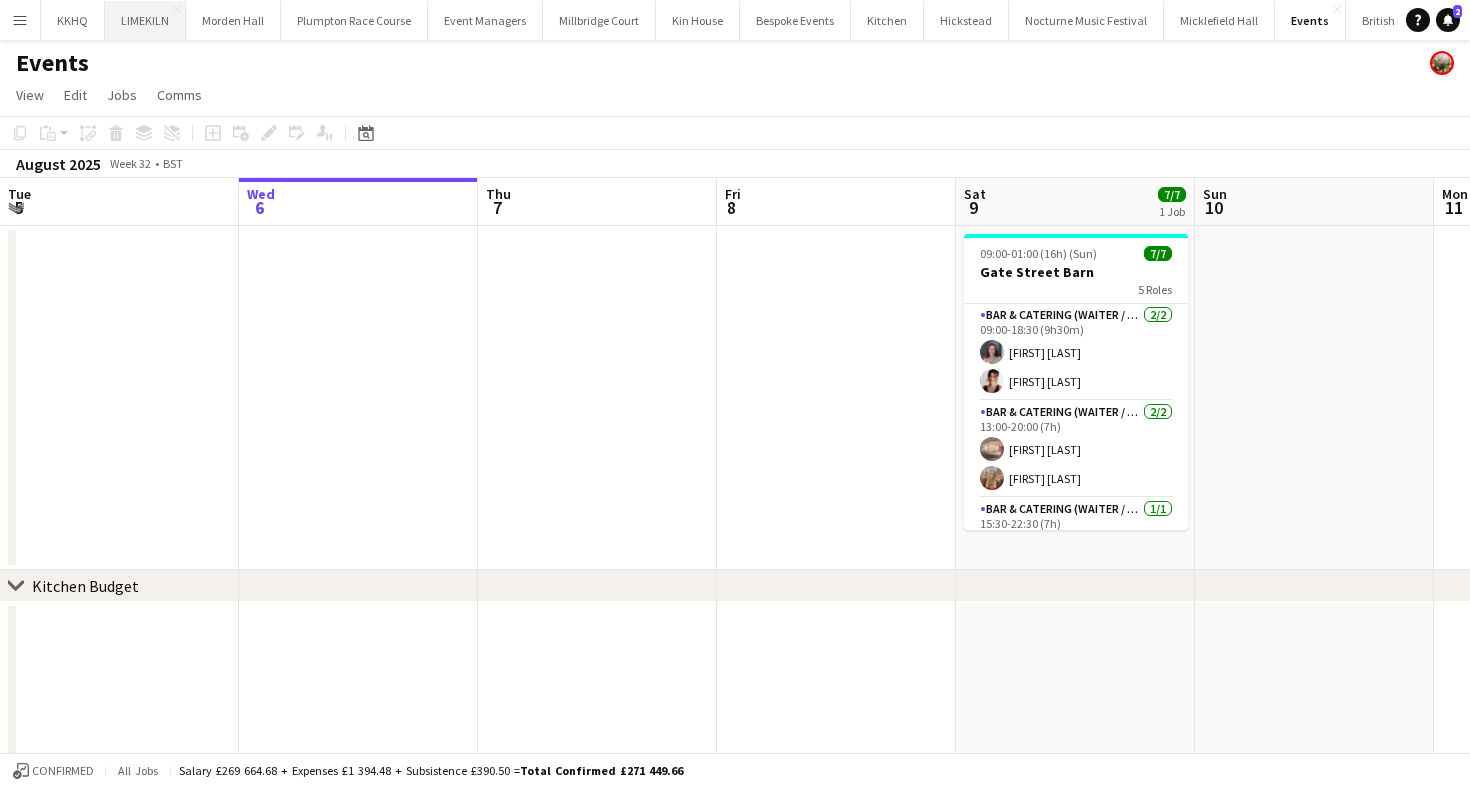 click on "LIMEKILN
Close" at bounding box center [145, 20] 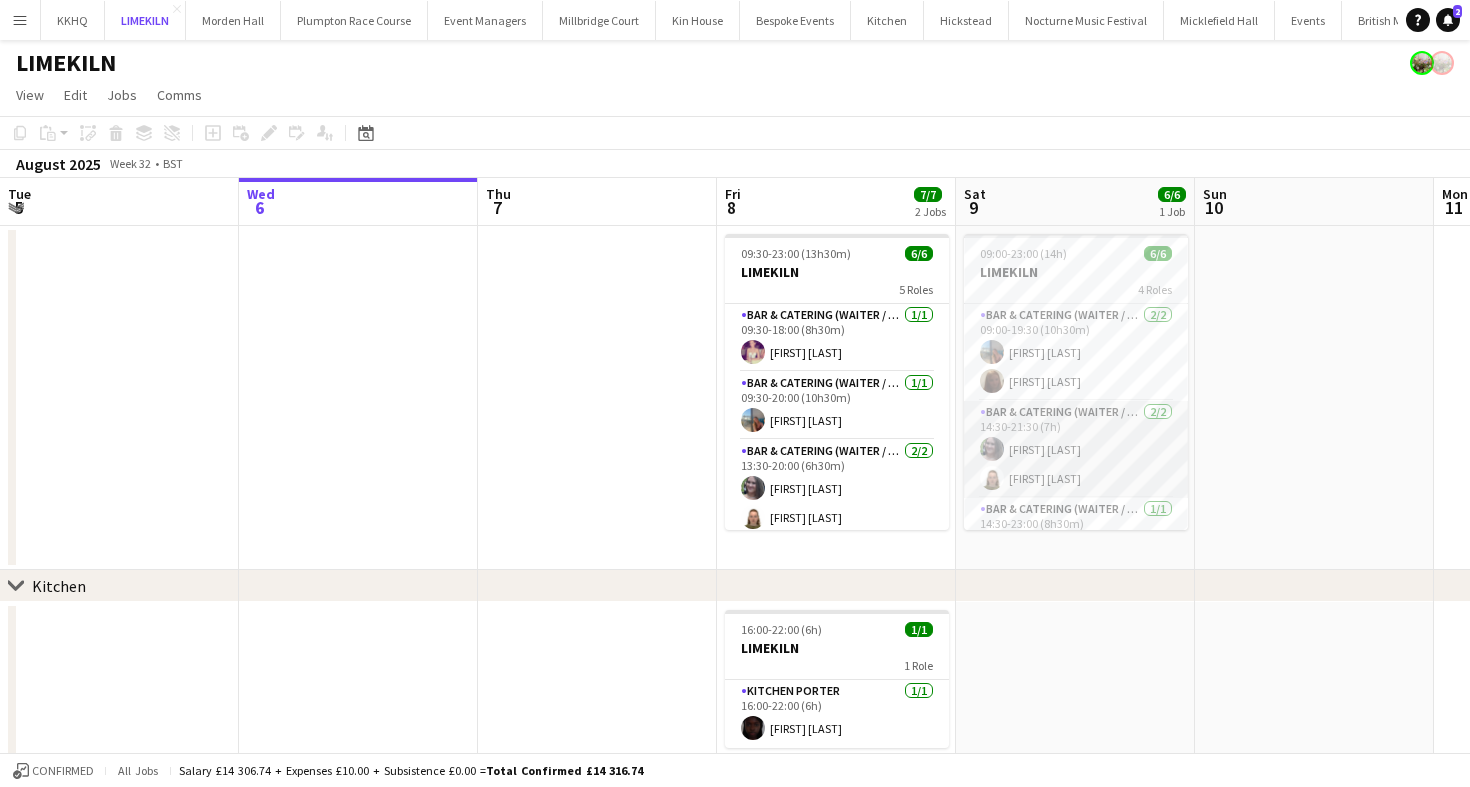 scroll, scrollTop: 0, scrollLeft: 691, axis: horizontal 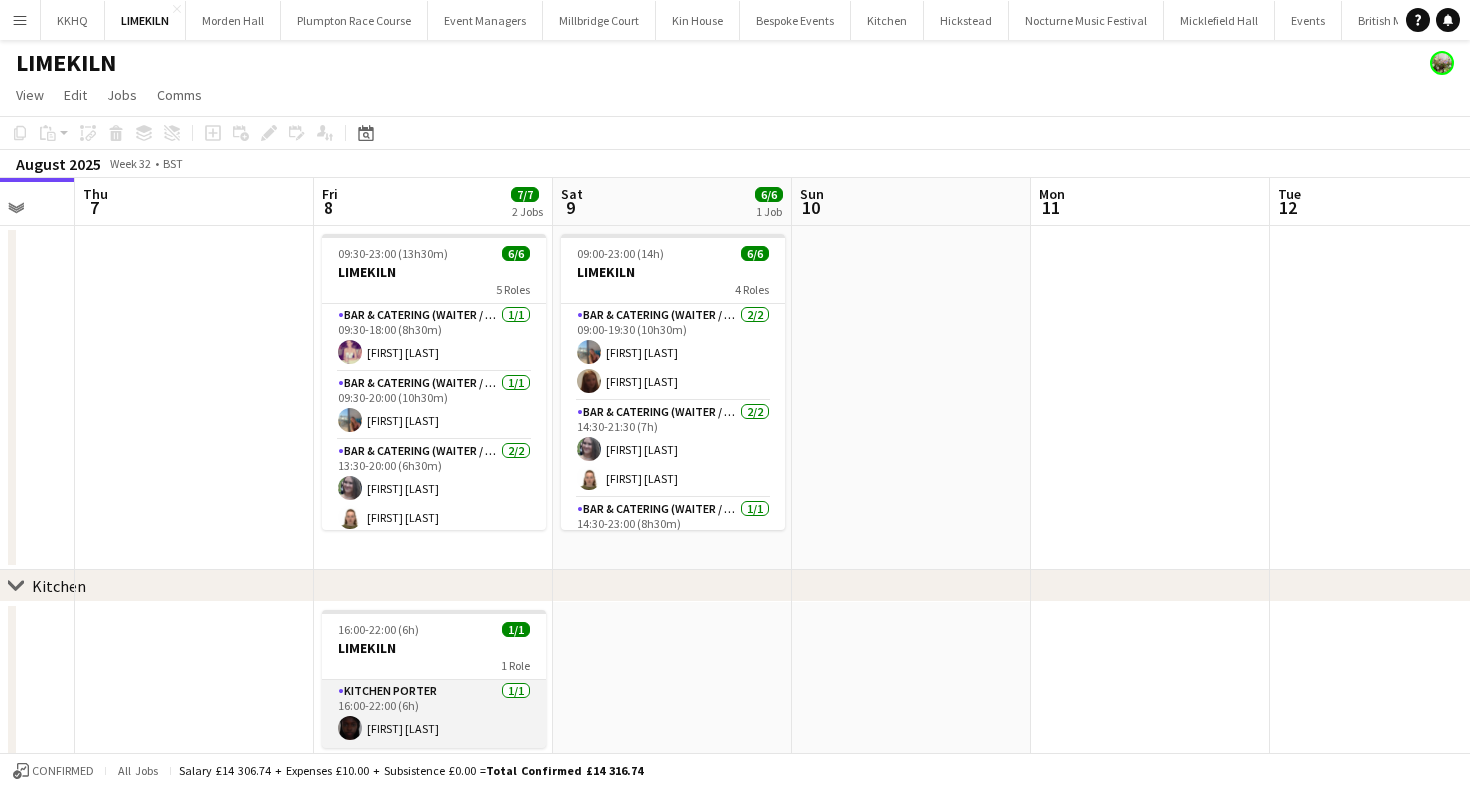 click on "Kitchen Porter   1/1   16:00-22:00 (6h)
Maguette Seck" at bounding box center [434, 714] 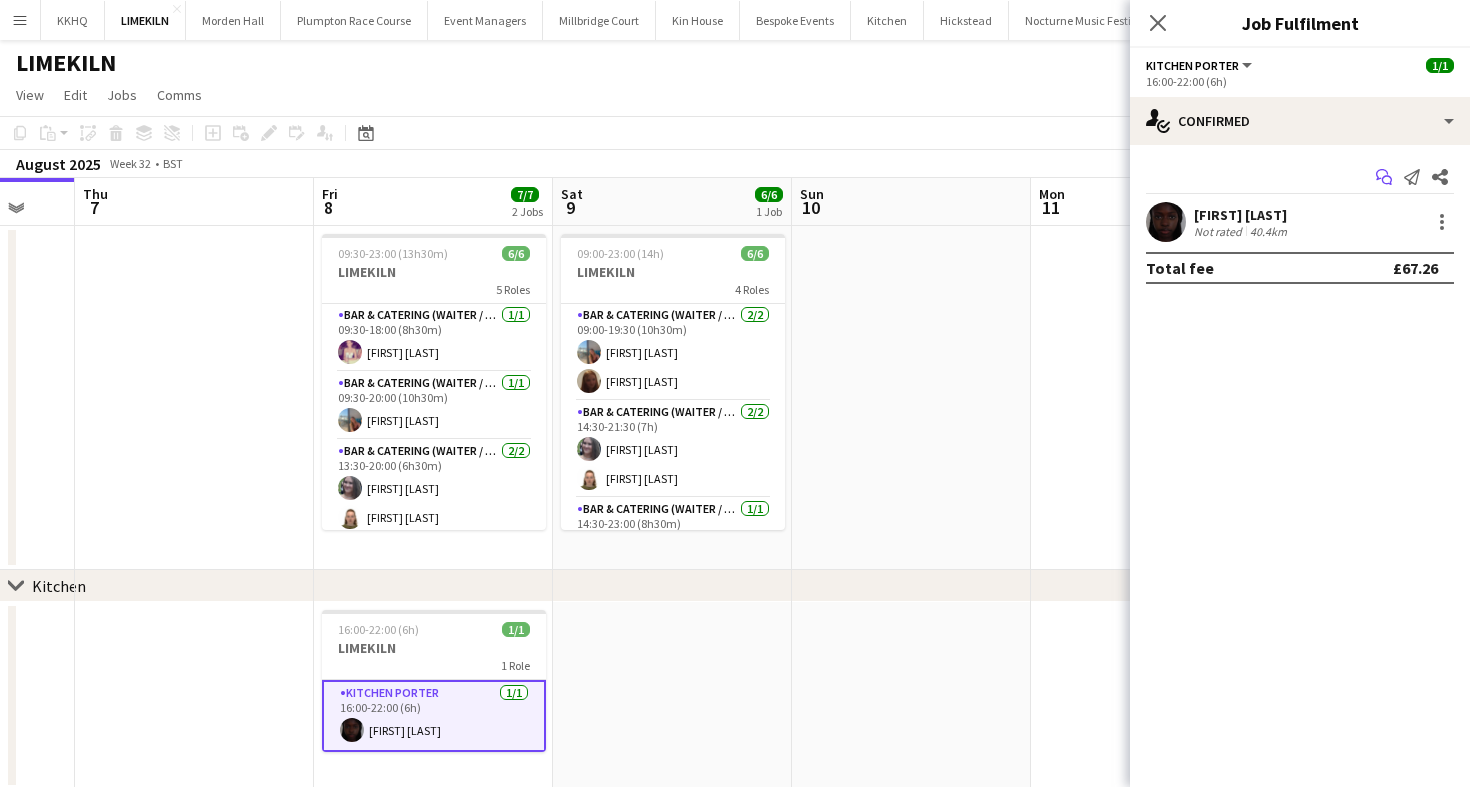 click on "Start chat" at bounding box center (1384, 177) 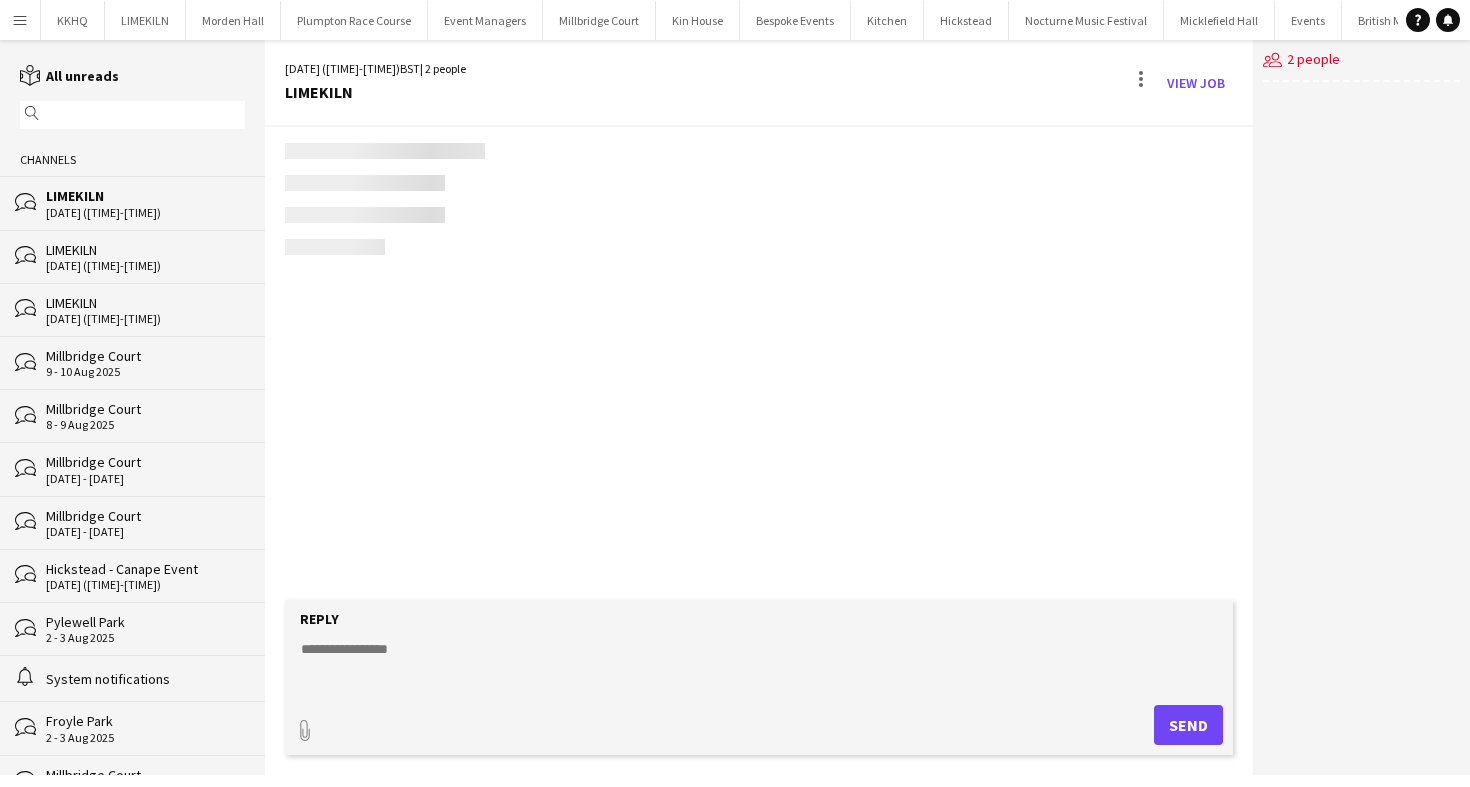 click on "users2
2 people" 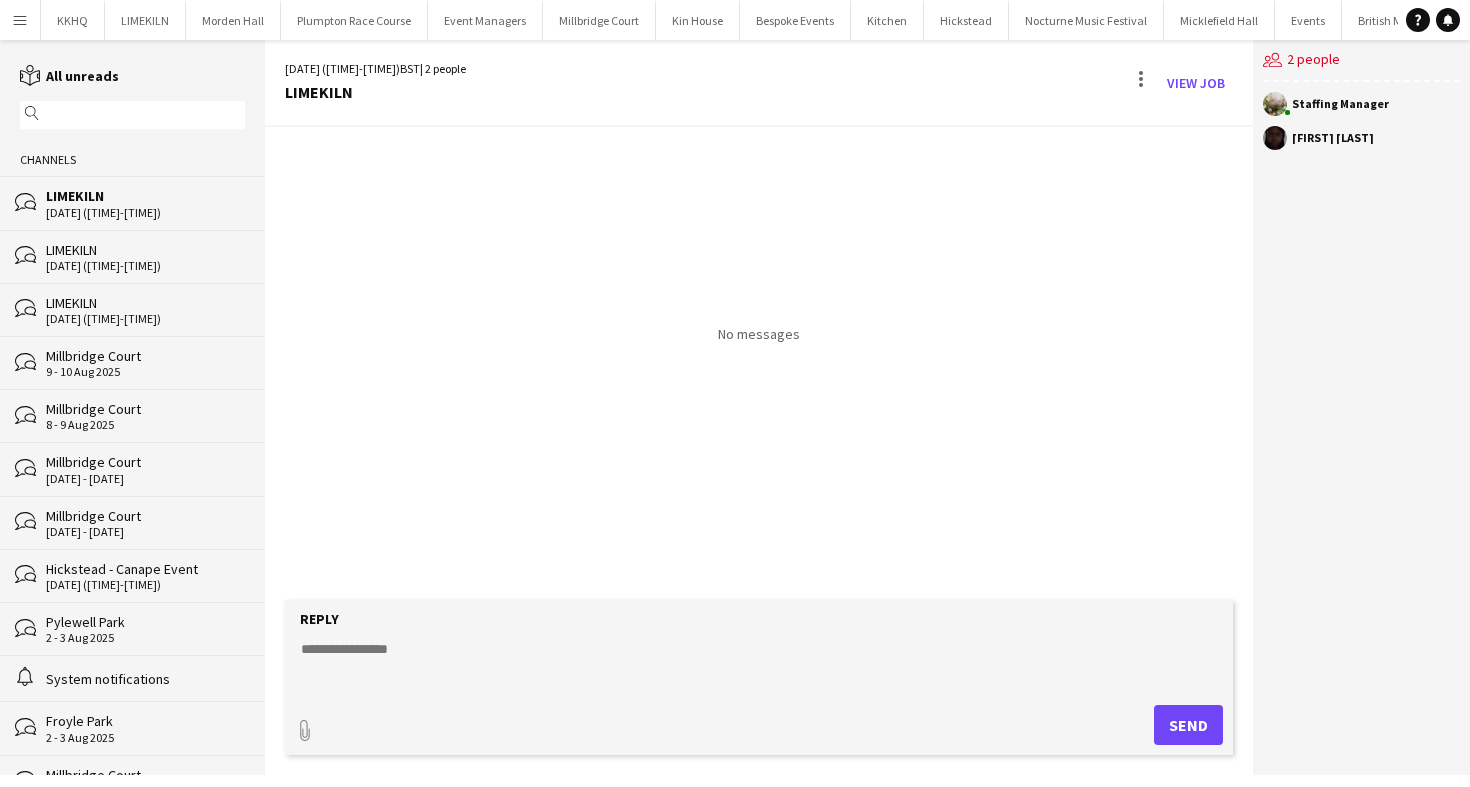 click on "No messages" 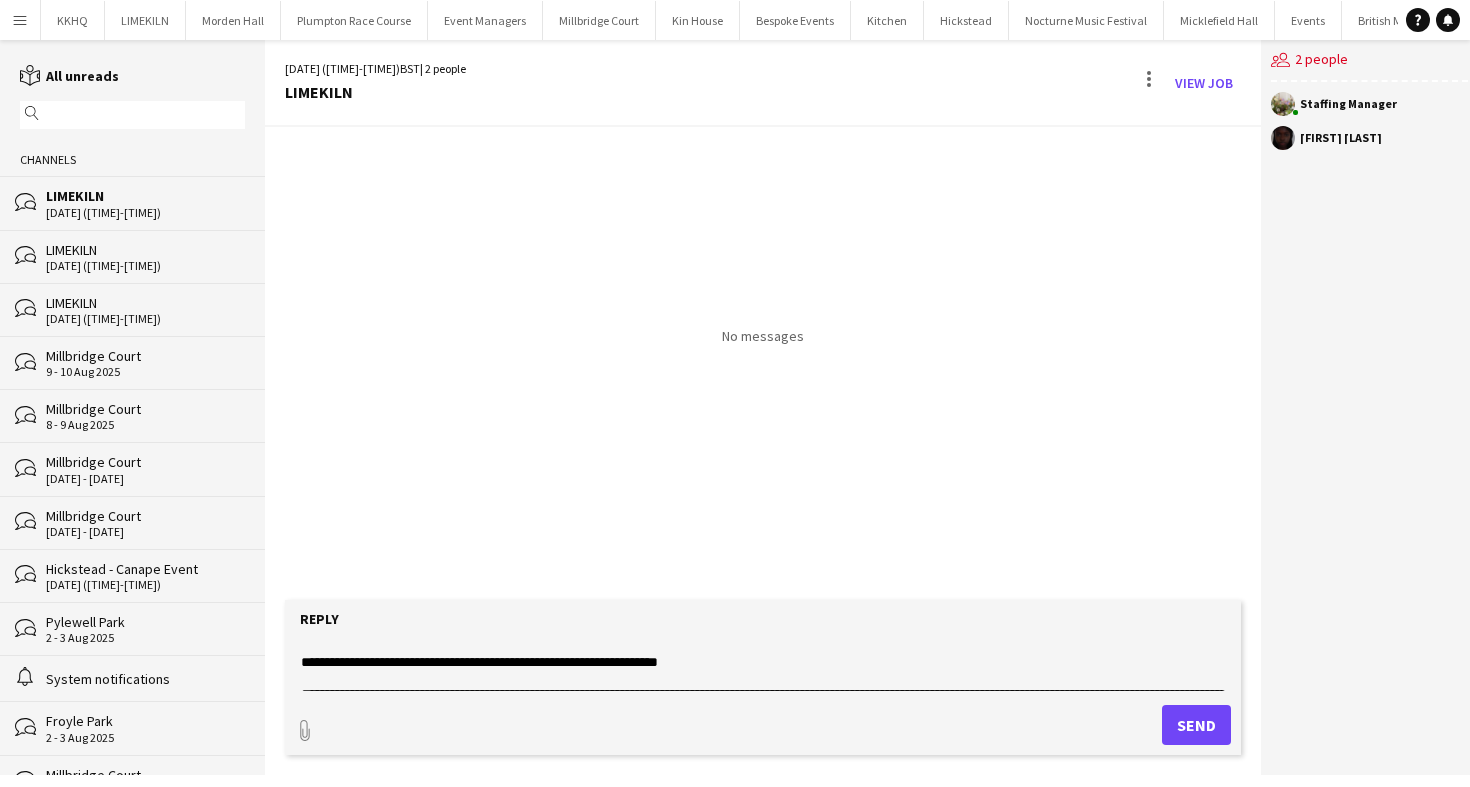 scroll, scrollTop: 0, scrollLeft: 0, axis: both 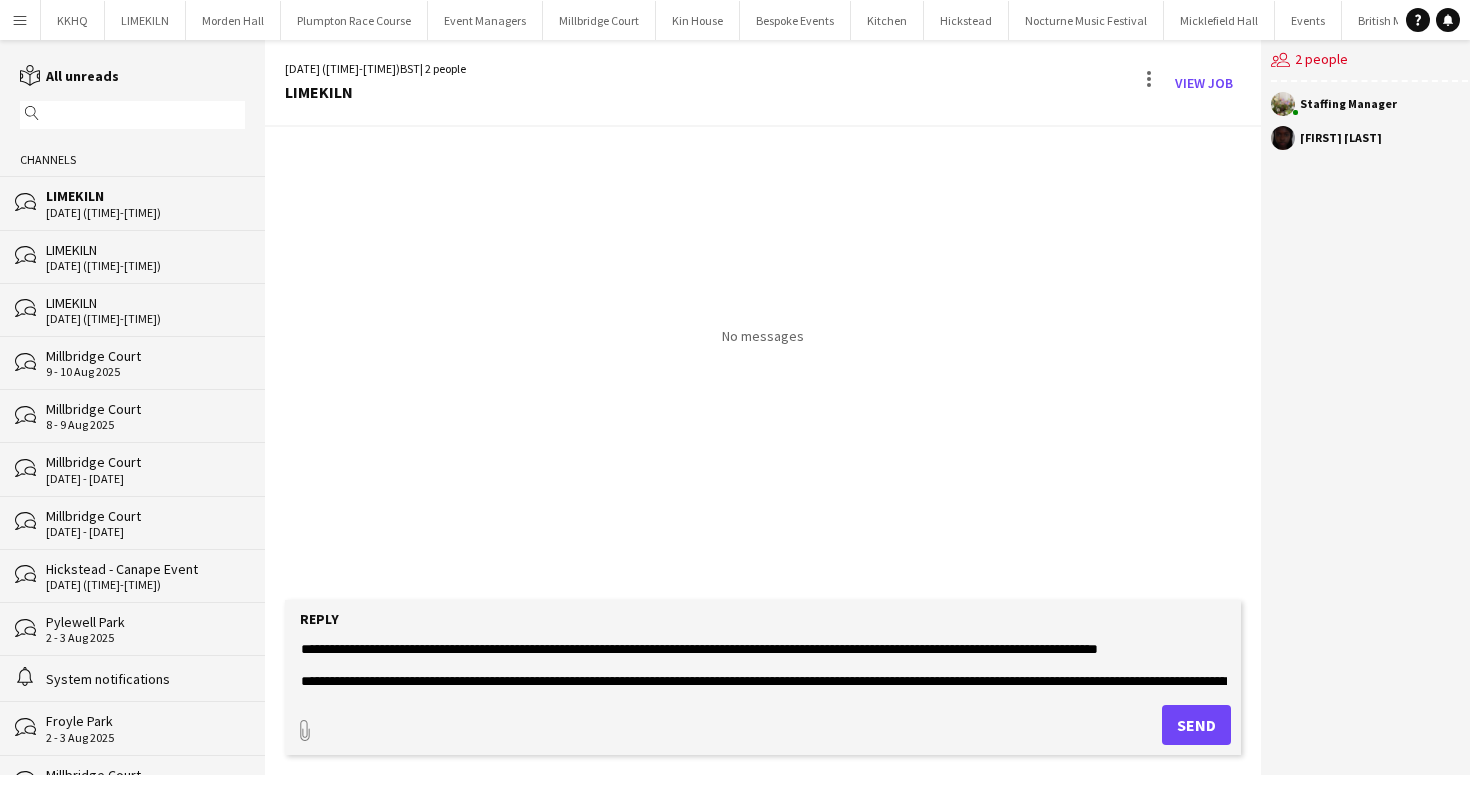 drag, startPoint x: 525, startPoint y: 650, endPoint x: 358, endPoint y: 653, distance: 167.02695 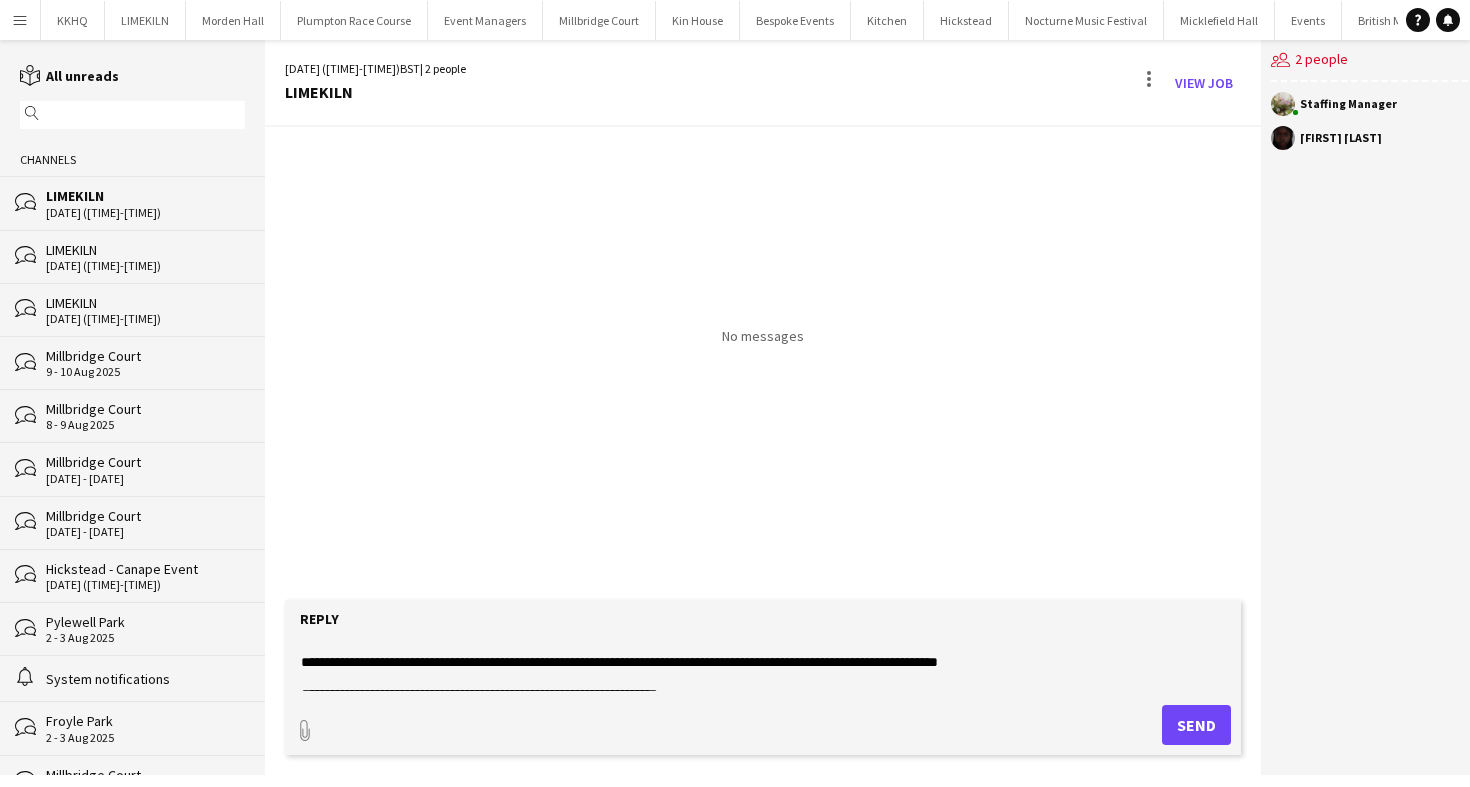 scroll, scrollTop: 65, scrollLeft: 0, axis: vertical 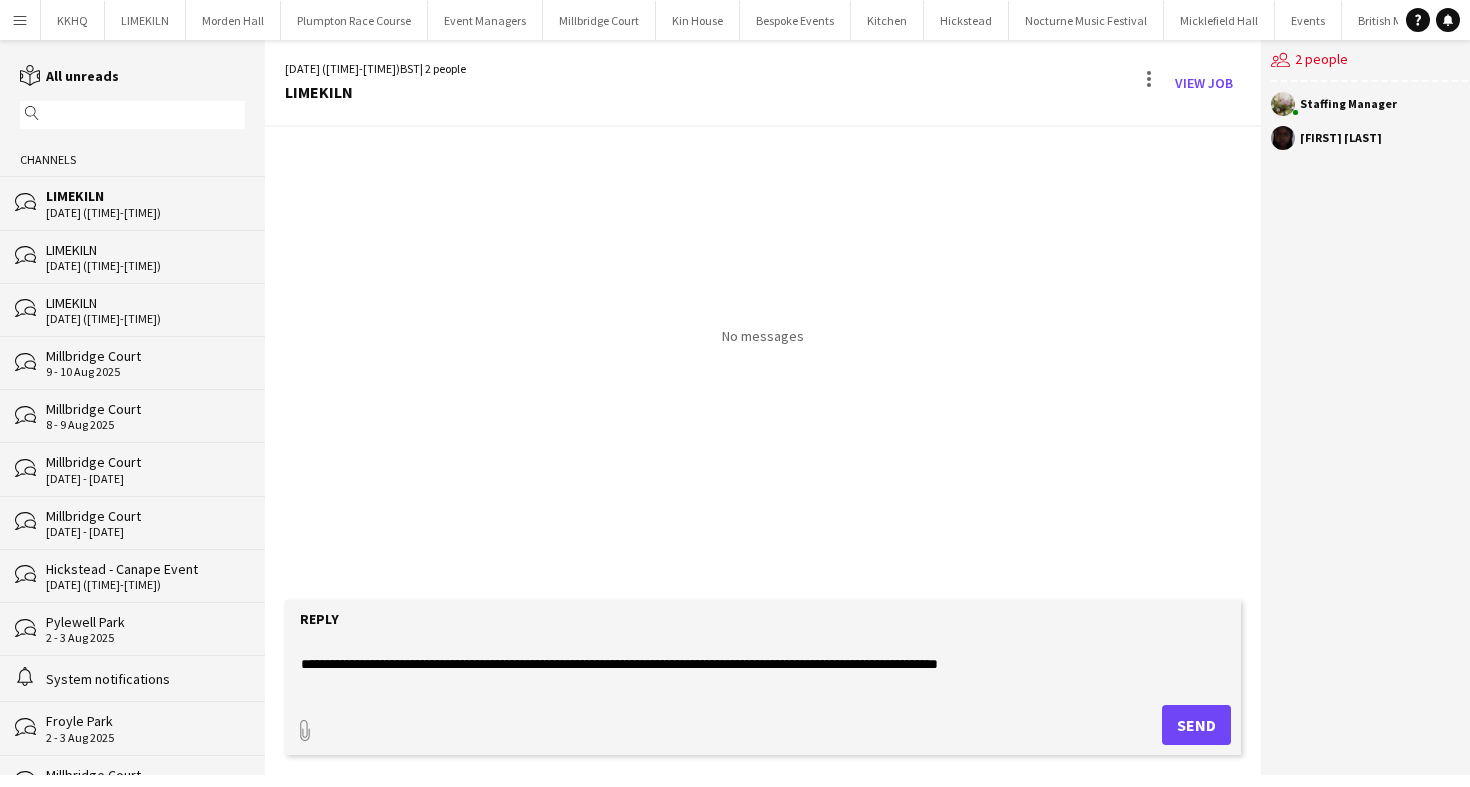 drag, startPoint x: 301, startPoint y: 664, endPoint x: 1022, endPoint y: 674, distance: 721.06934 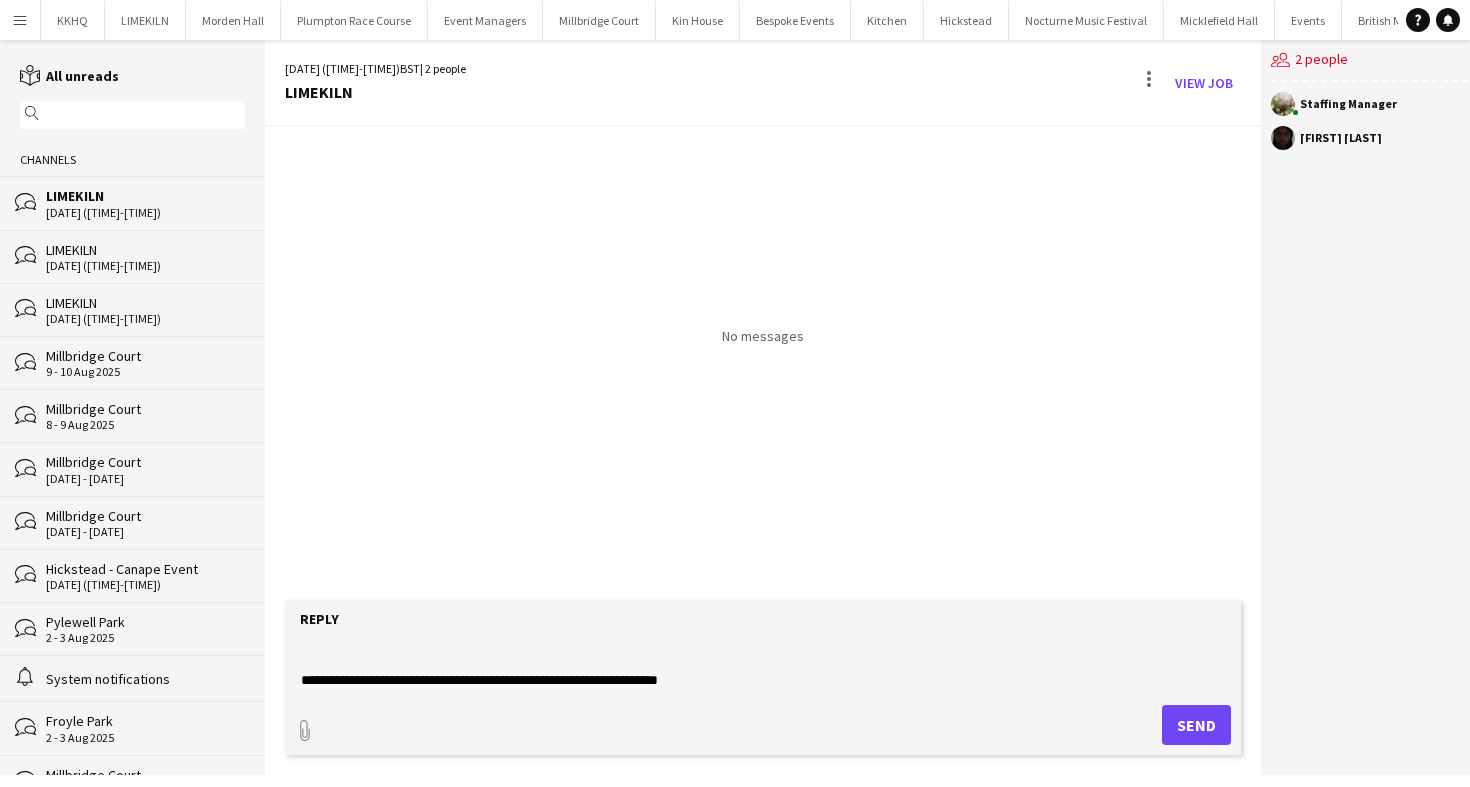 scroll, scrollTop: 85, scrollLeft: 0, axis: vertical 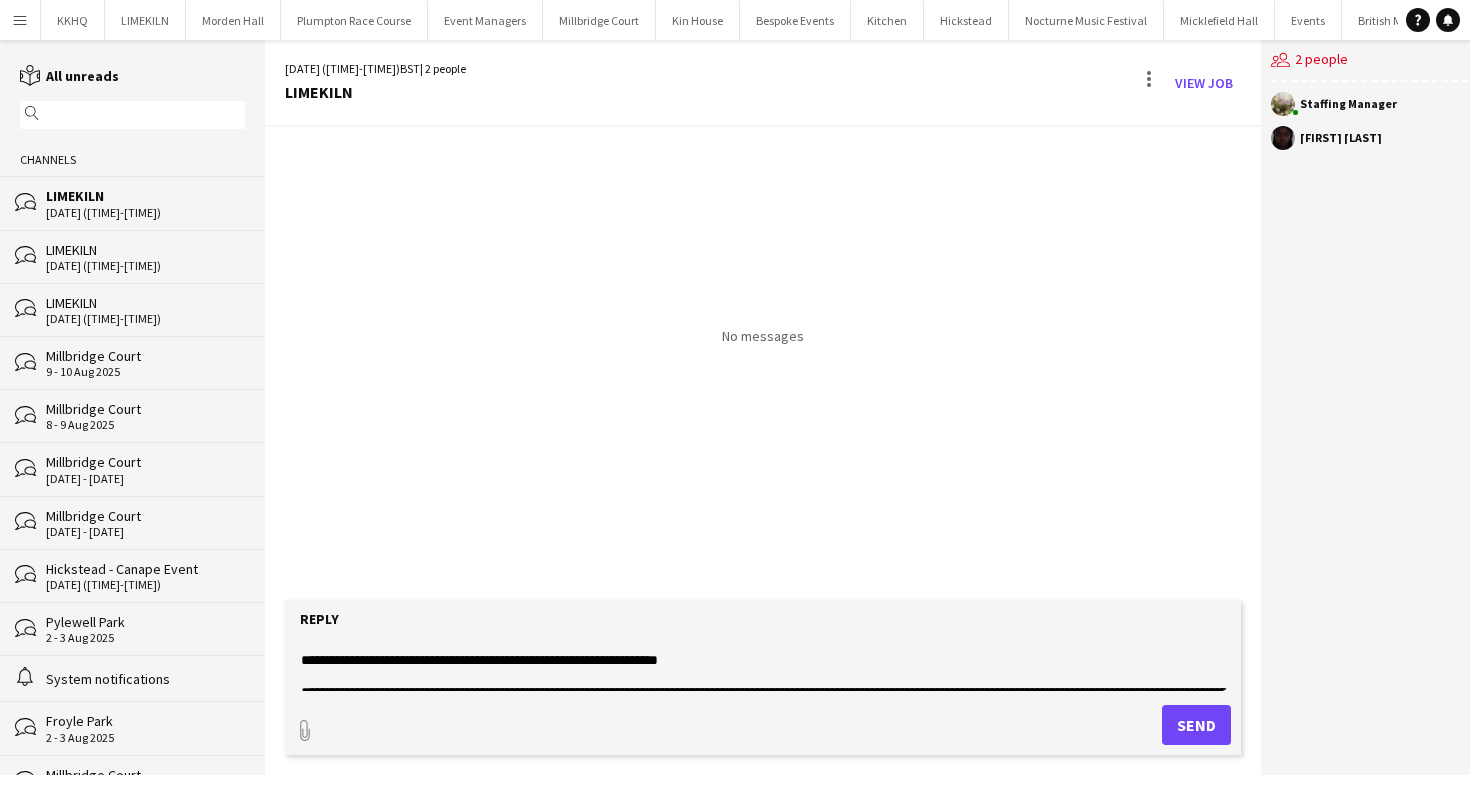 drag, startPoint x: 722, startPoint y: 667, endPoint x: 196, endPoint y: 664, distance: 526.00854 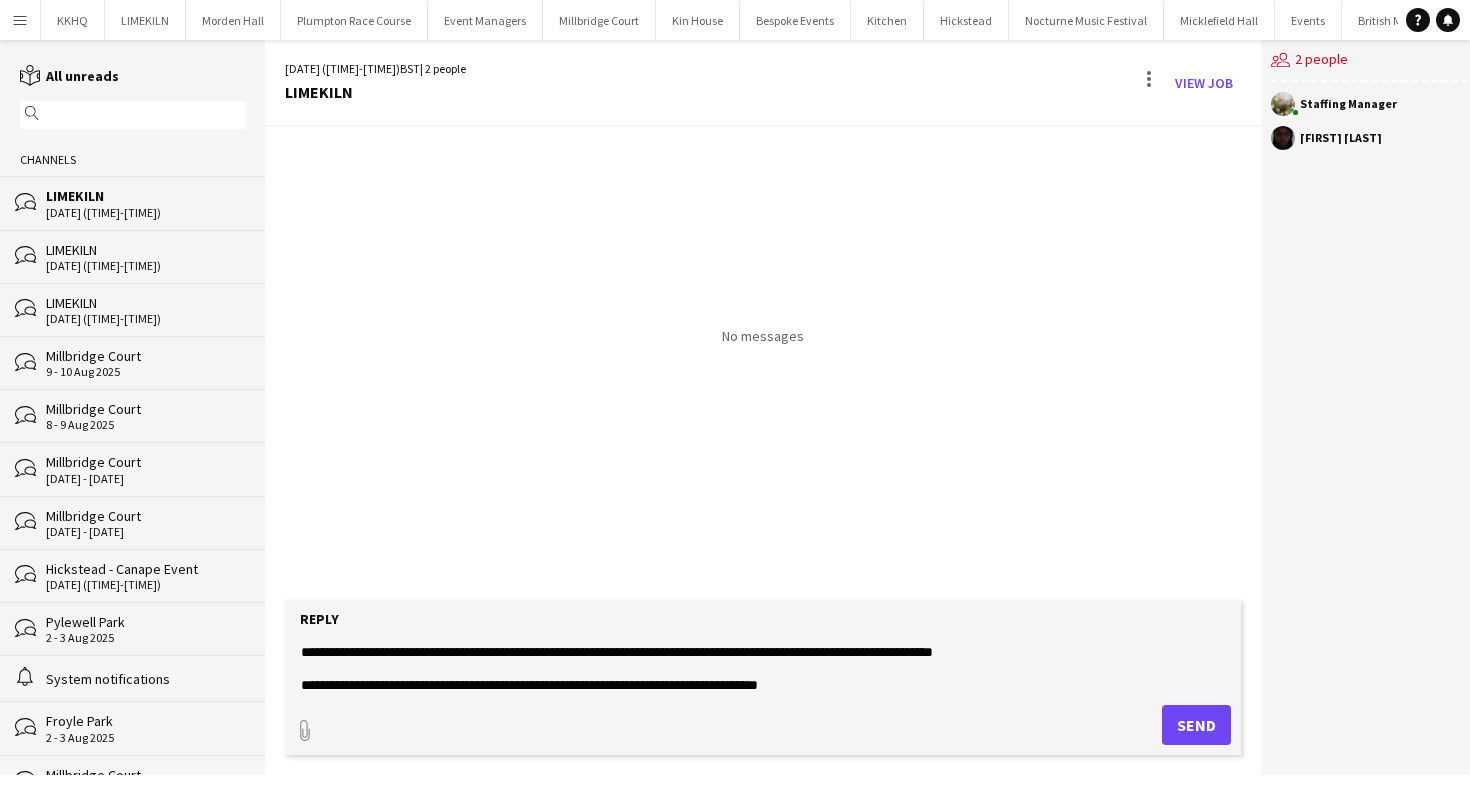 scroll, scrollTop: 144, scrollLeft: 0, axis: vertical 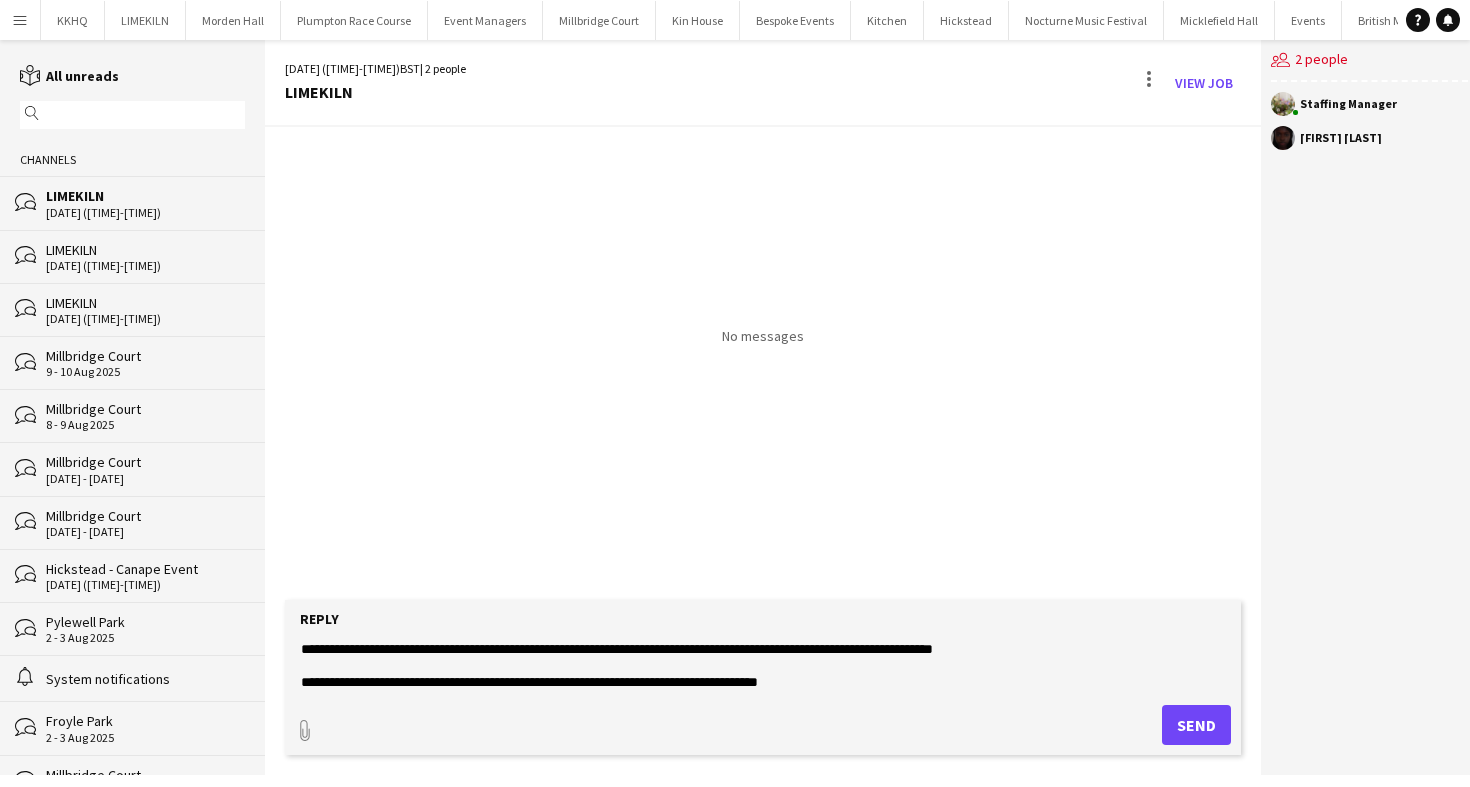 click on "**********" 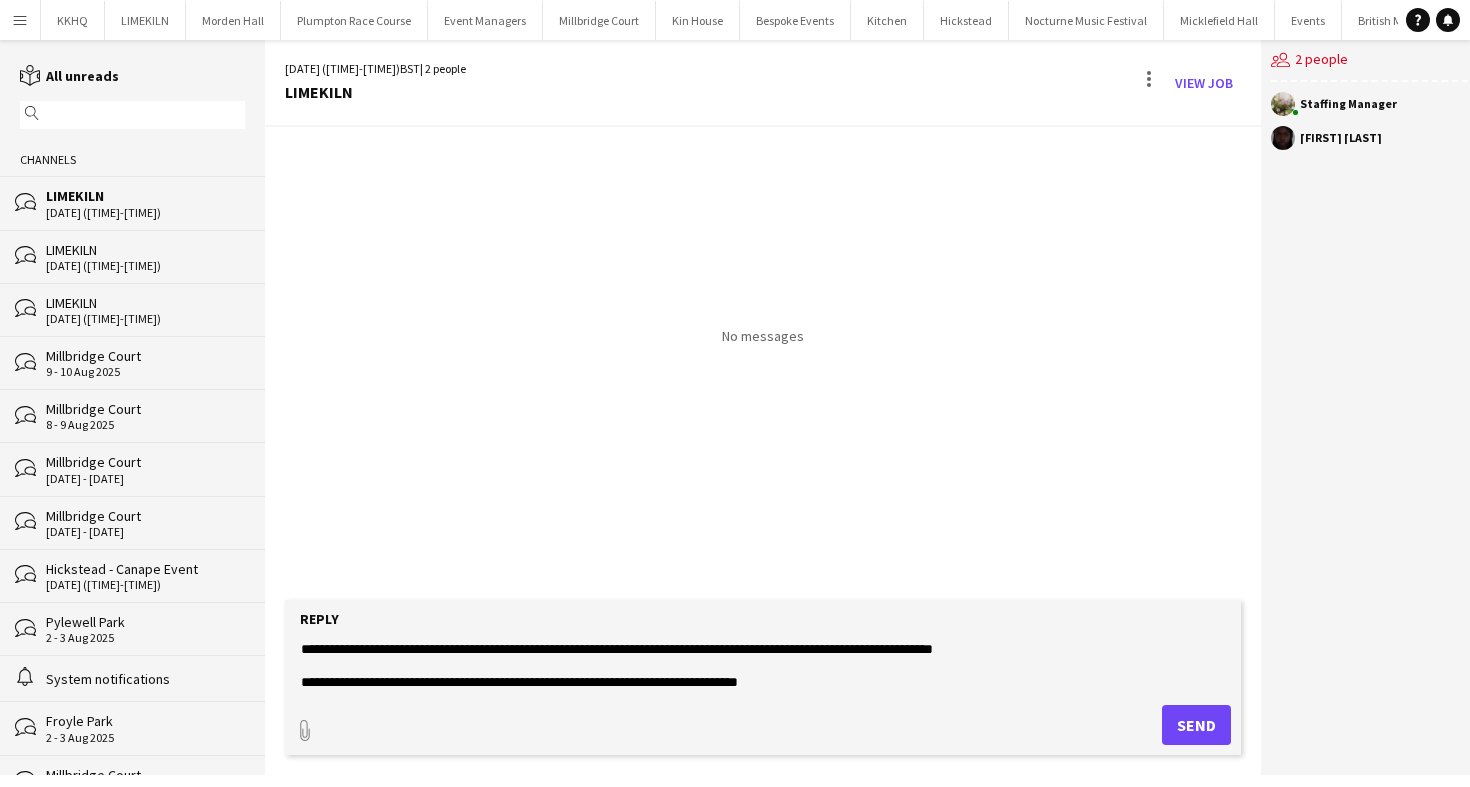 type on "**********" 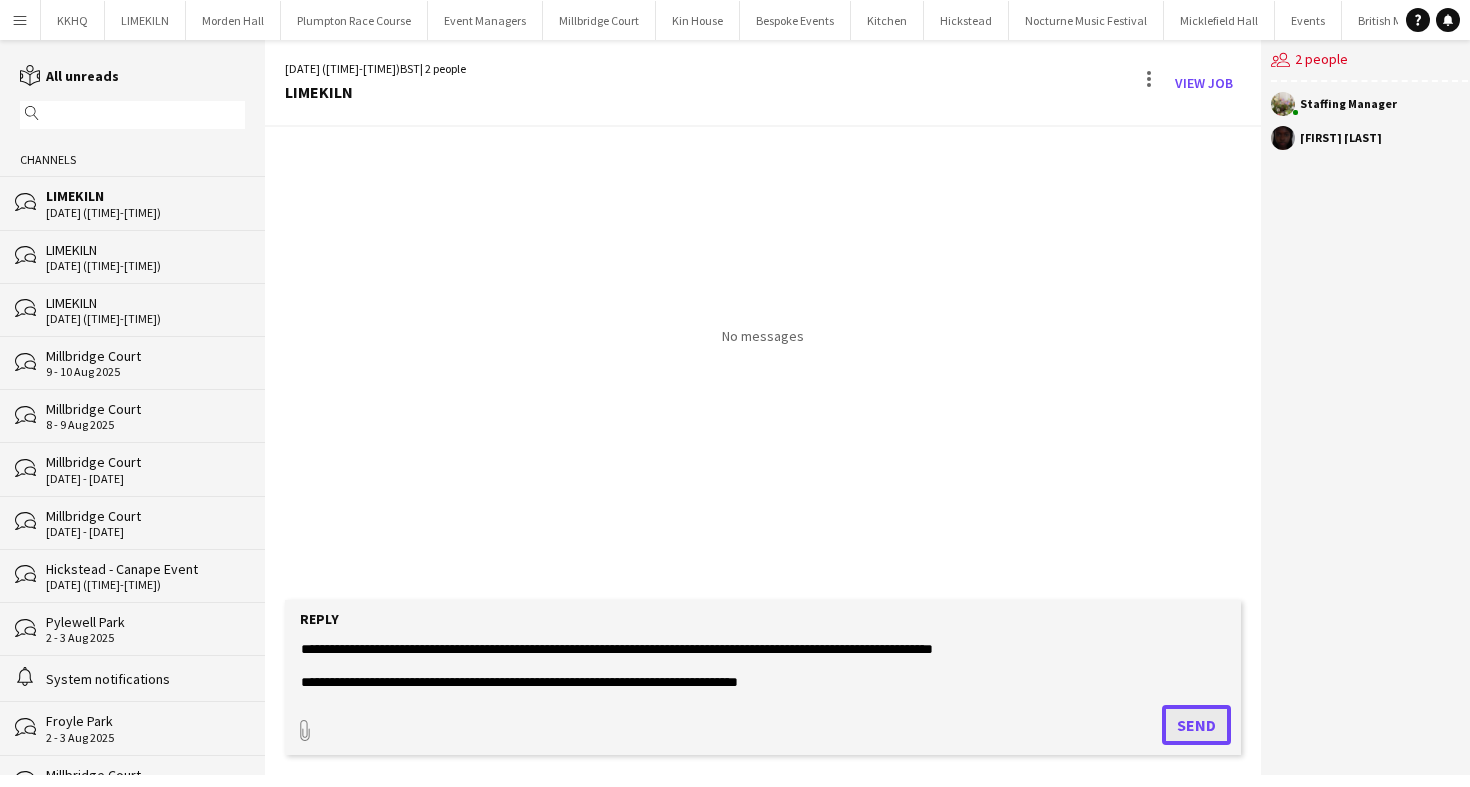 click on "Send" 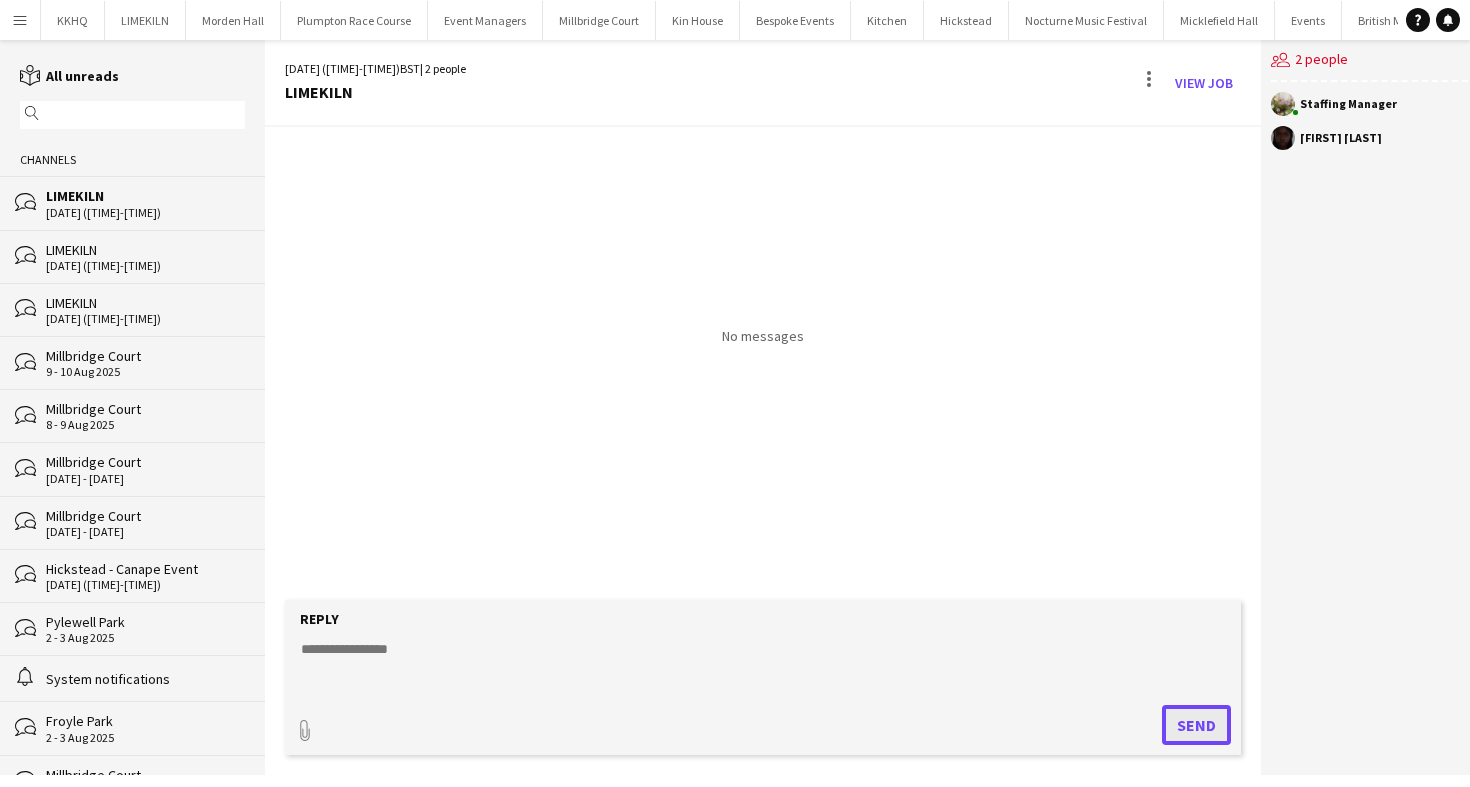 scroll, scrollTop: 0, scrollLeft: 0, axis: both 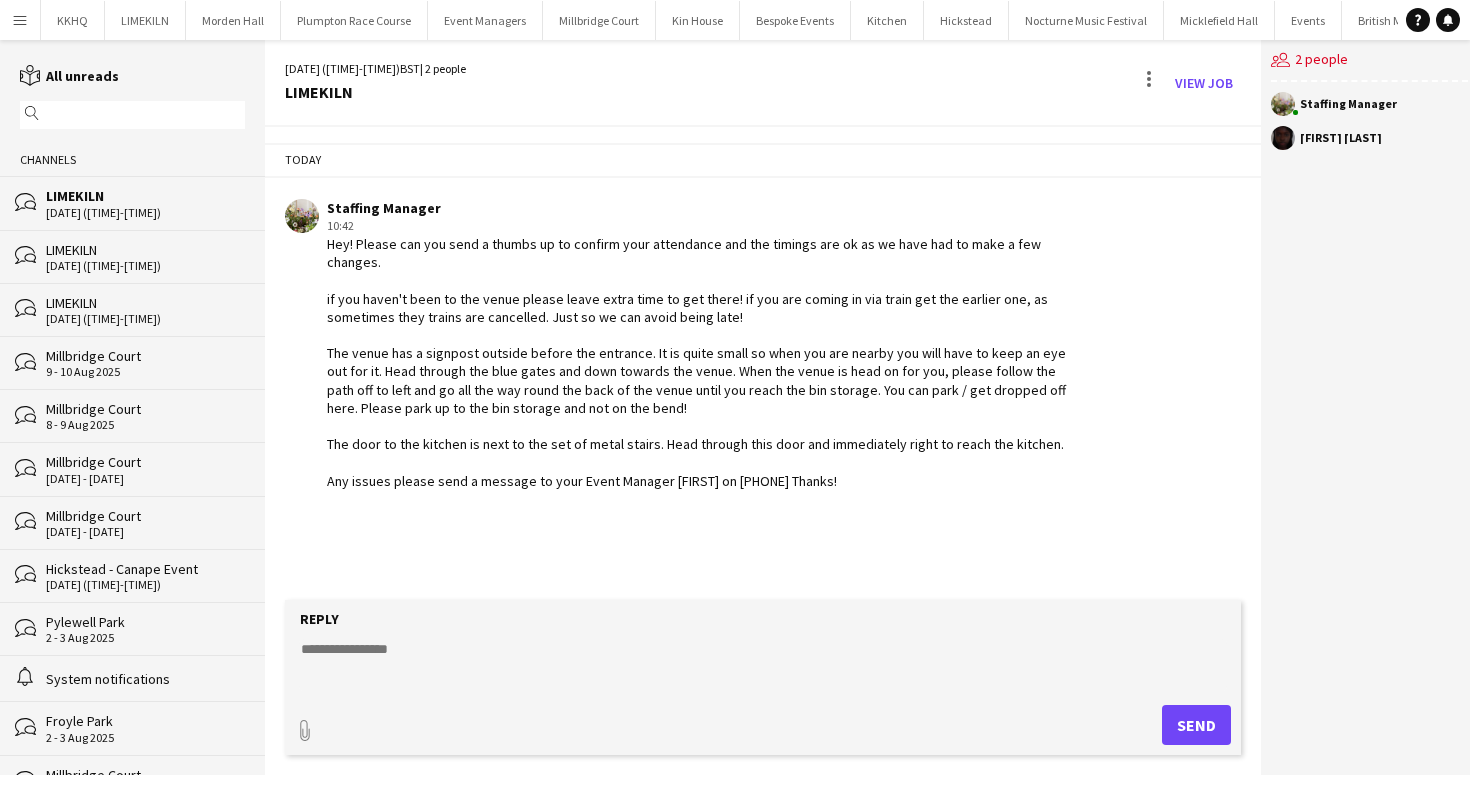 click on "09-08-2025 (09:00-23:00)" 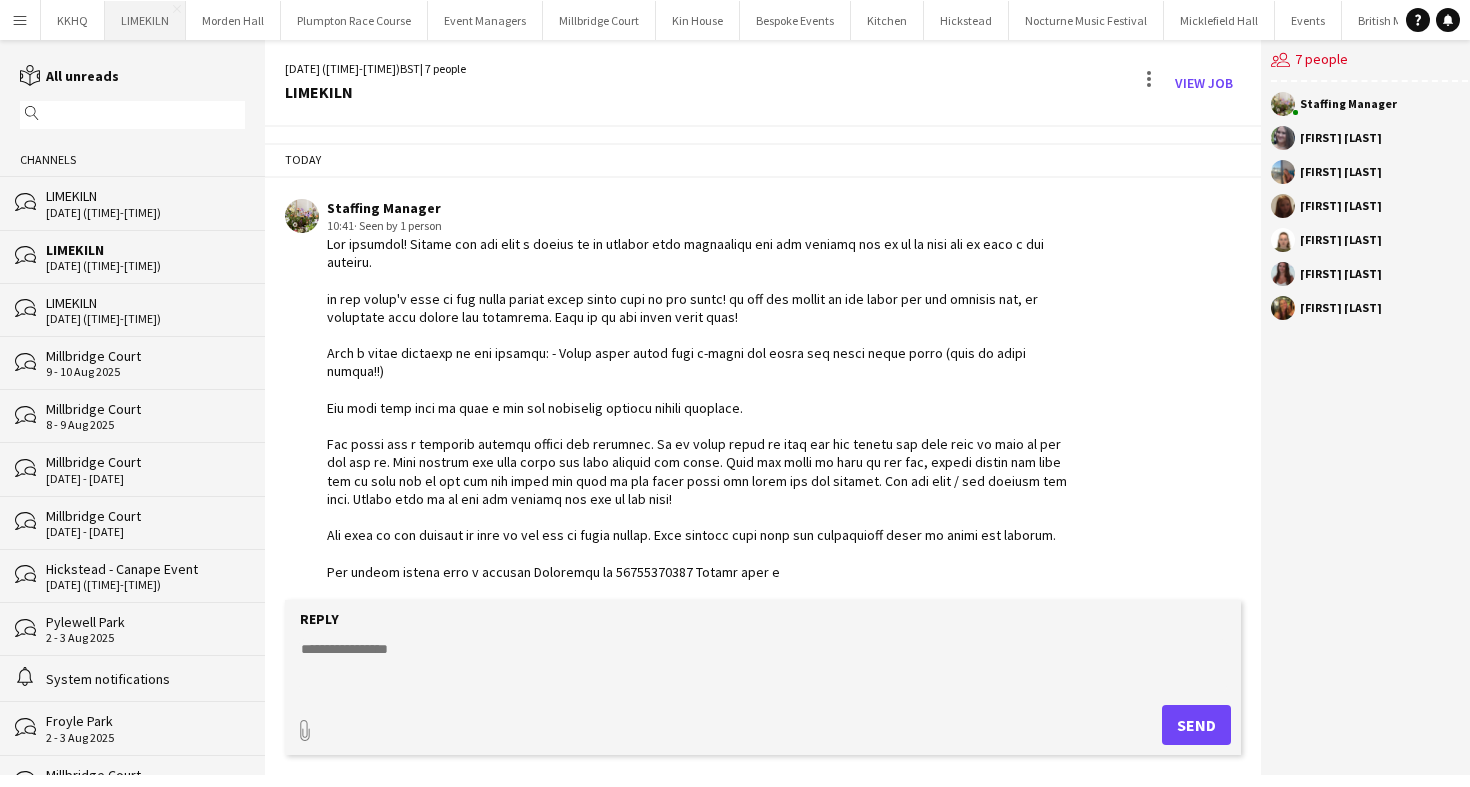 click on "LIMEKILN
Close" at bounding box center (145, 20) 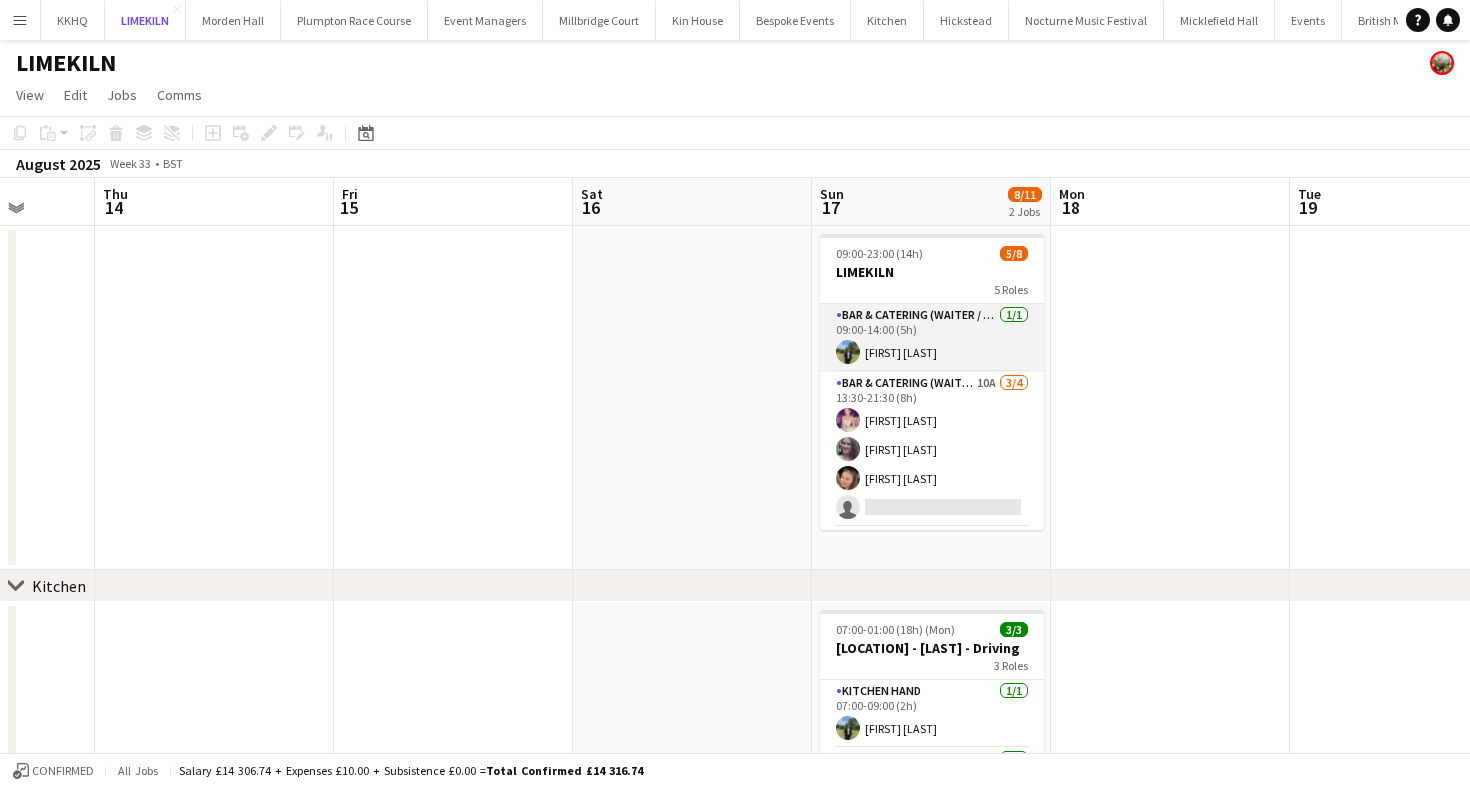 scroll, scrollTop: 0, scrollLeft: 811, axis: horizontal 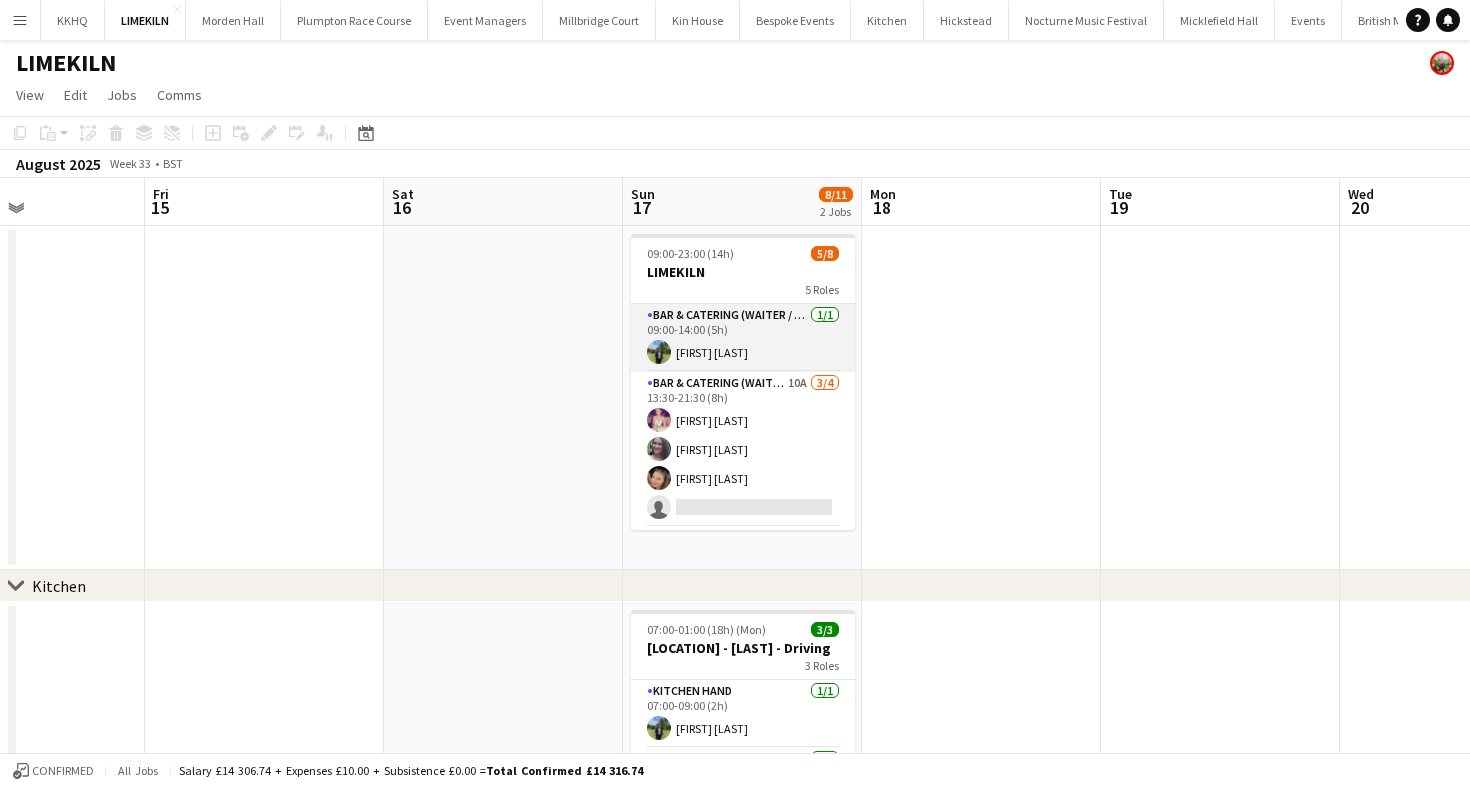 click on "Bar & Catering (Waiter / waitress)   1/1   09:00-14:00 (5h)
Harvey Gardner" at bounding box center [743, 338] 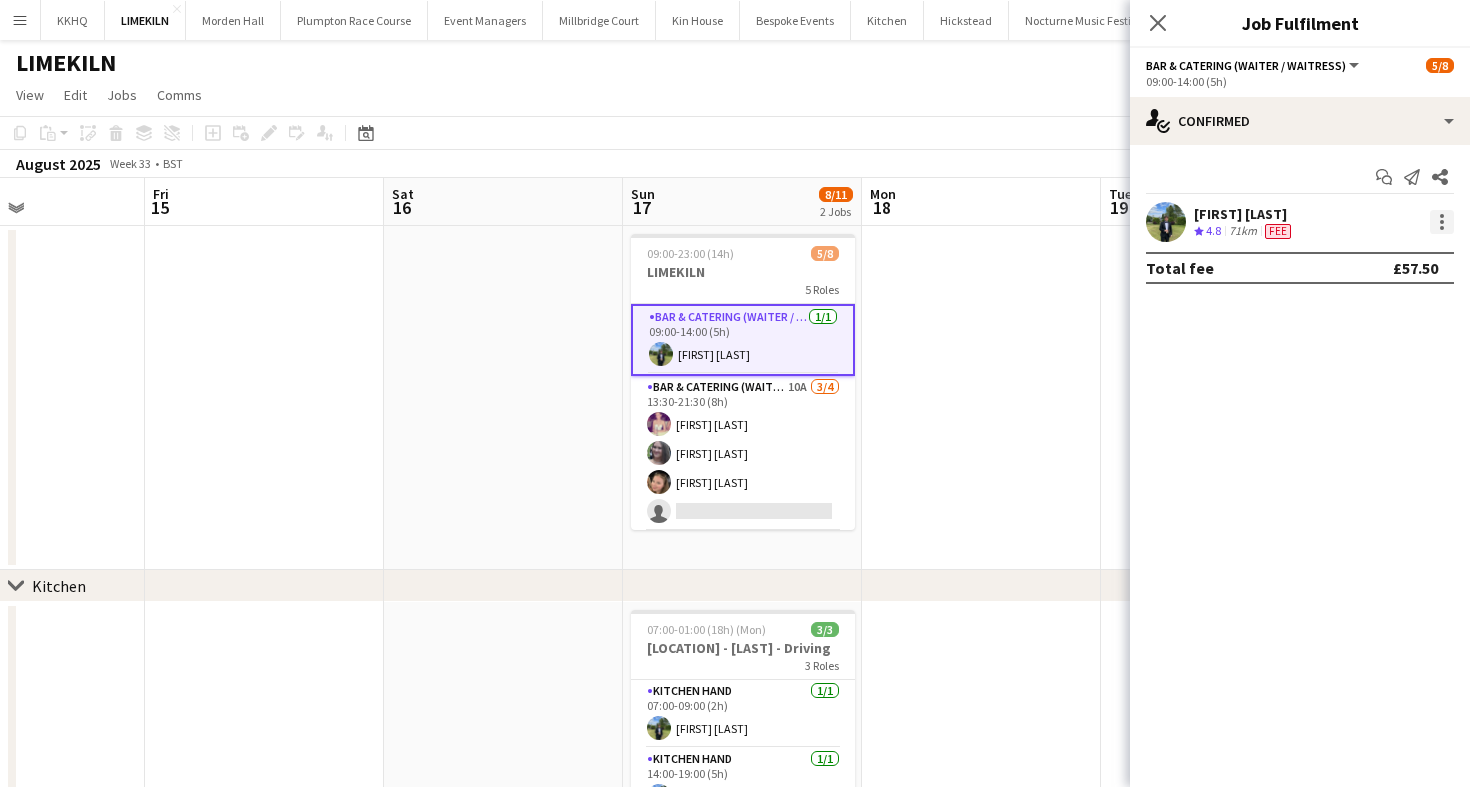 click at bounding box center [1442, 222] 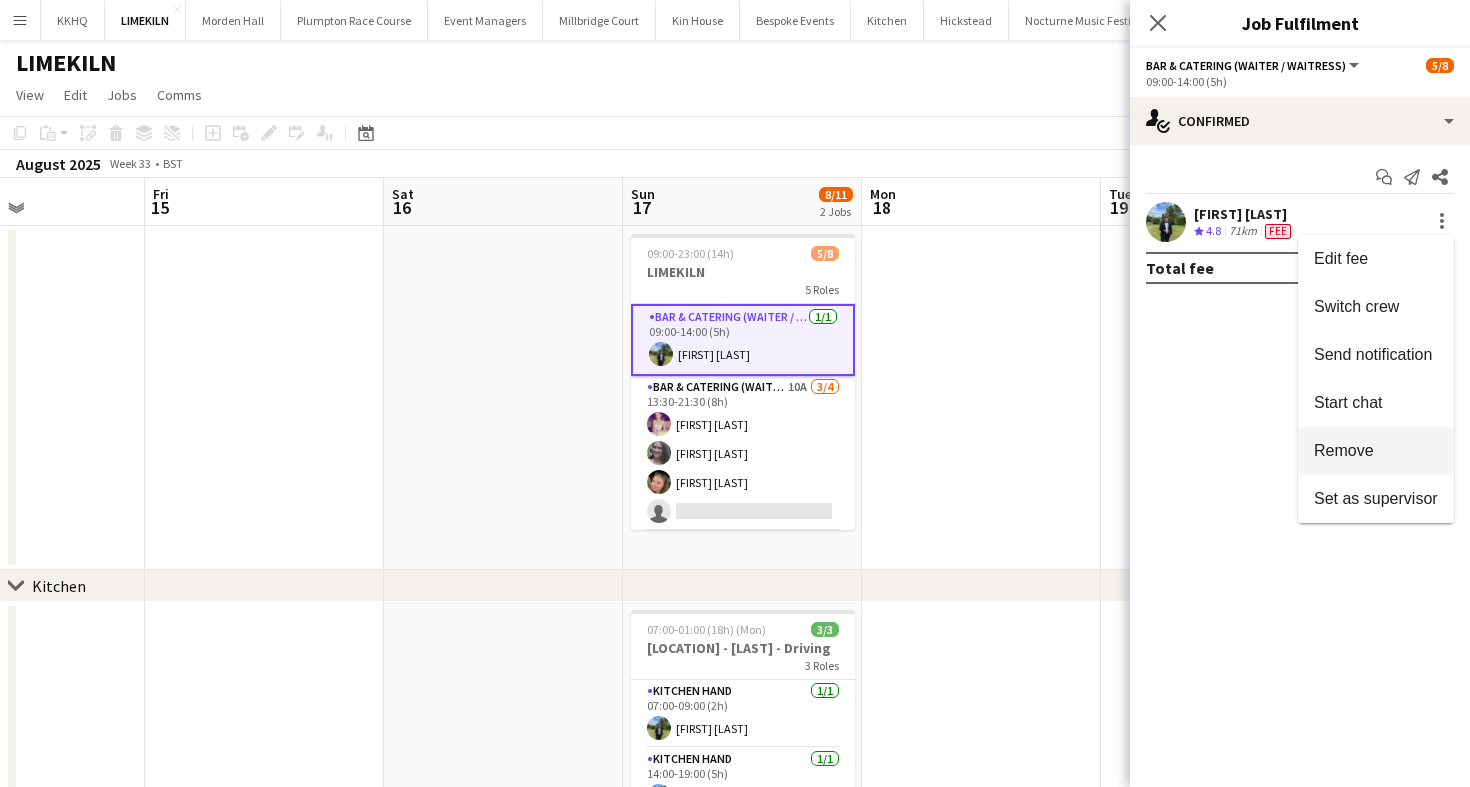 click on "Remove" at bounding box center [1376, 451] 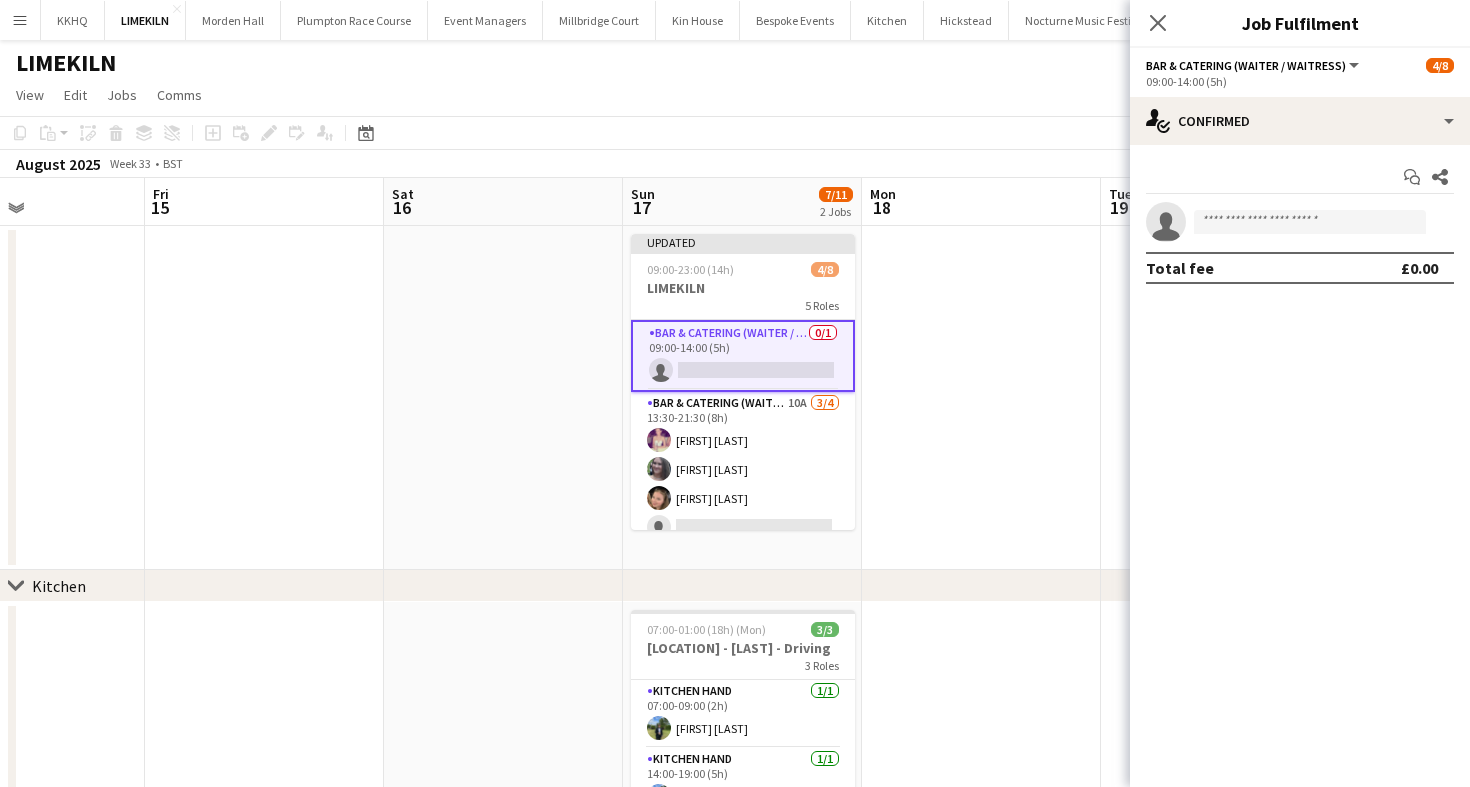 click on "LIMEKILN" 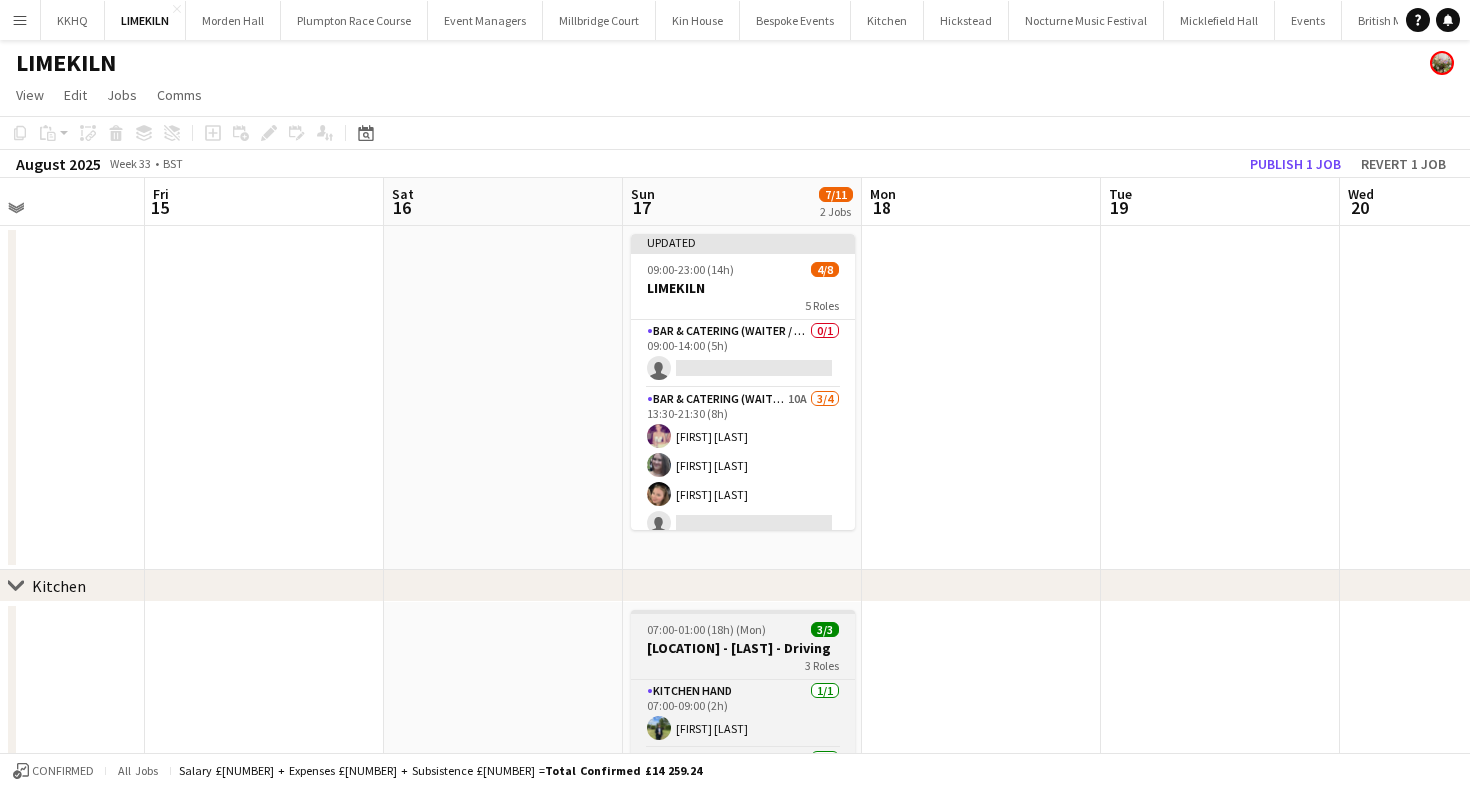 click on "3 Roles" at bounding box center (743, 665) 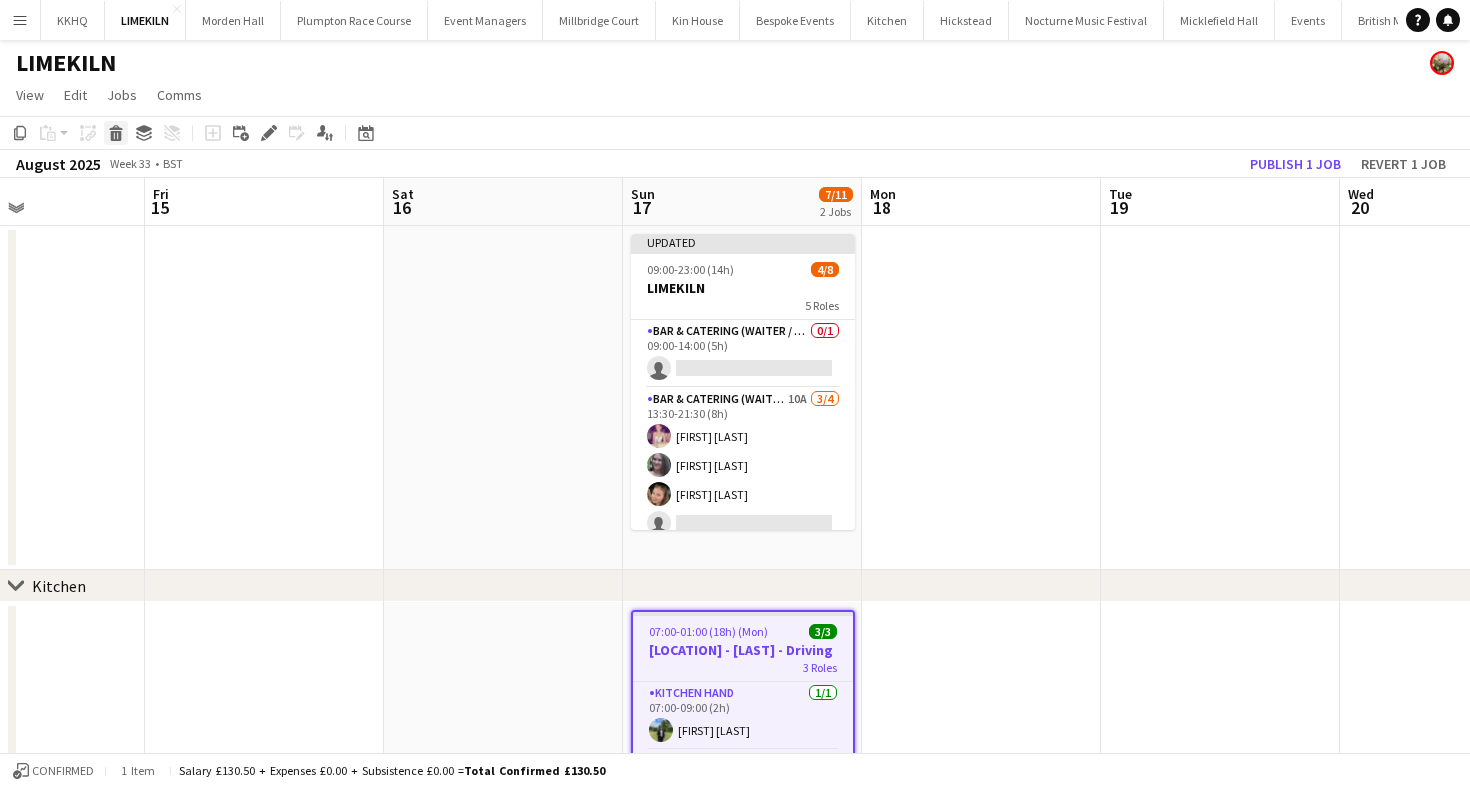 click 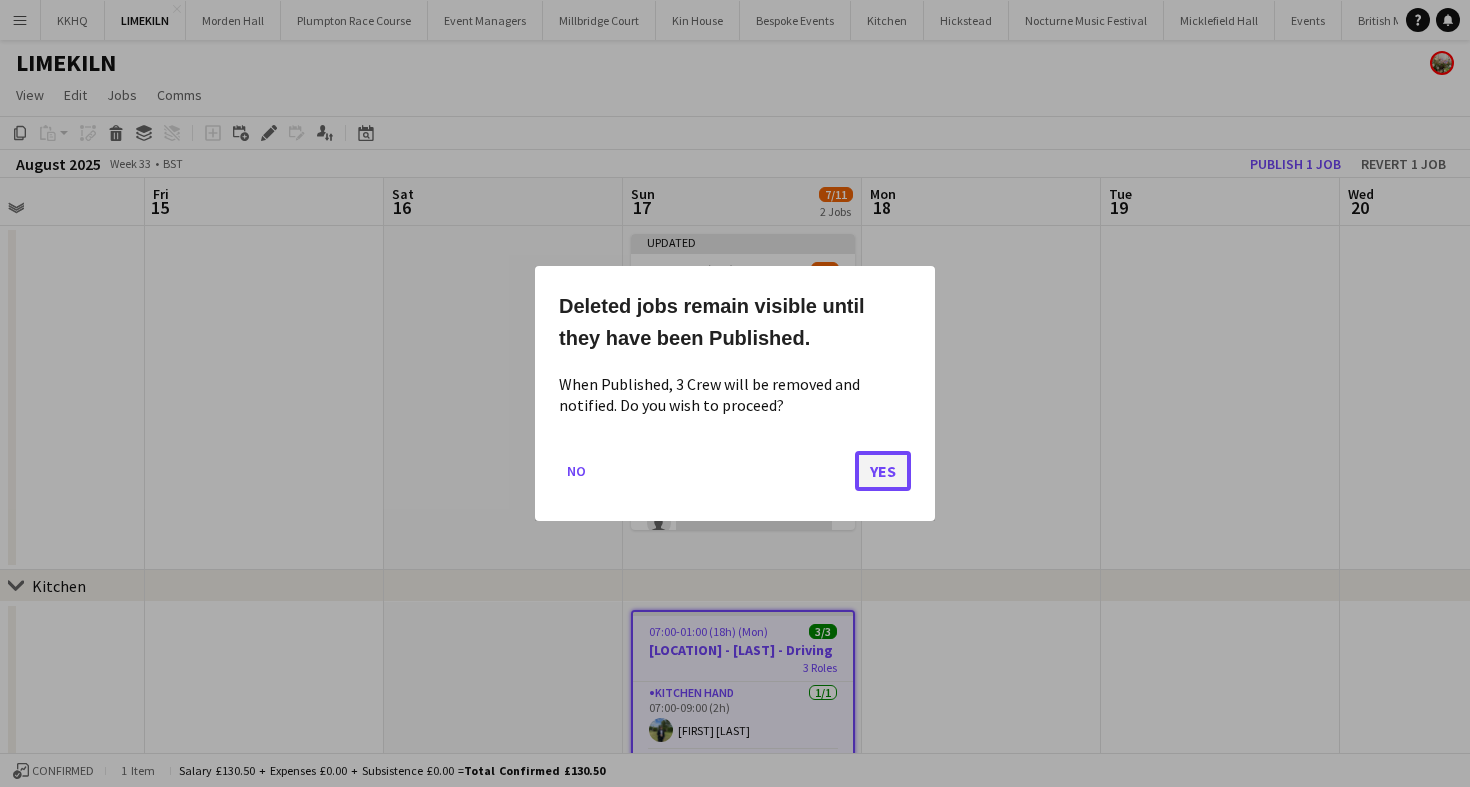 click on "Yes" 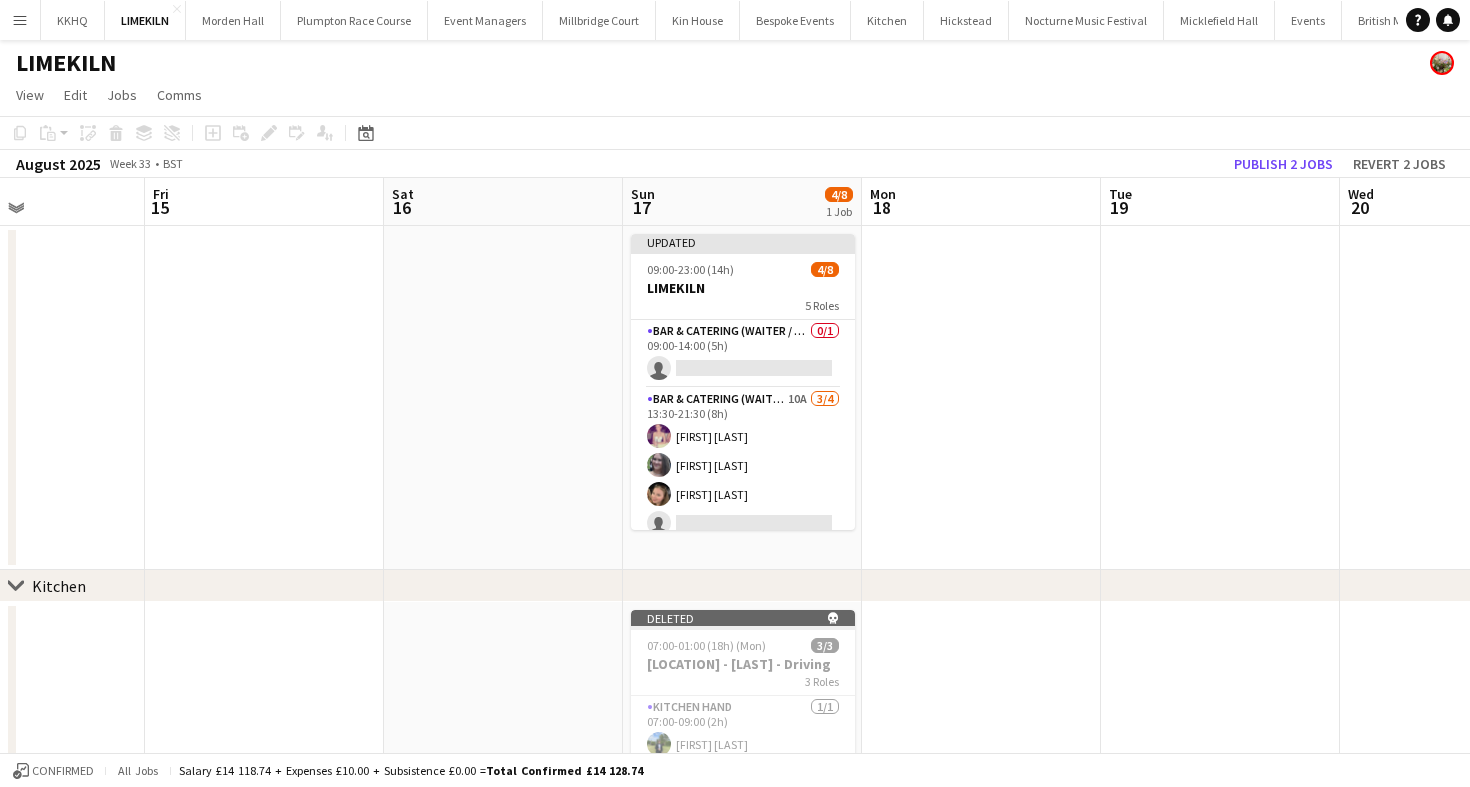 scroll, scrollTop: 0, scrollLeft: 914, axis: horizontal 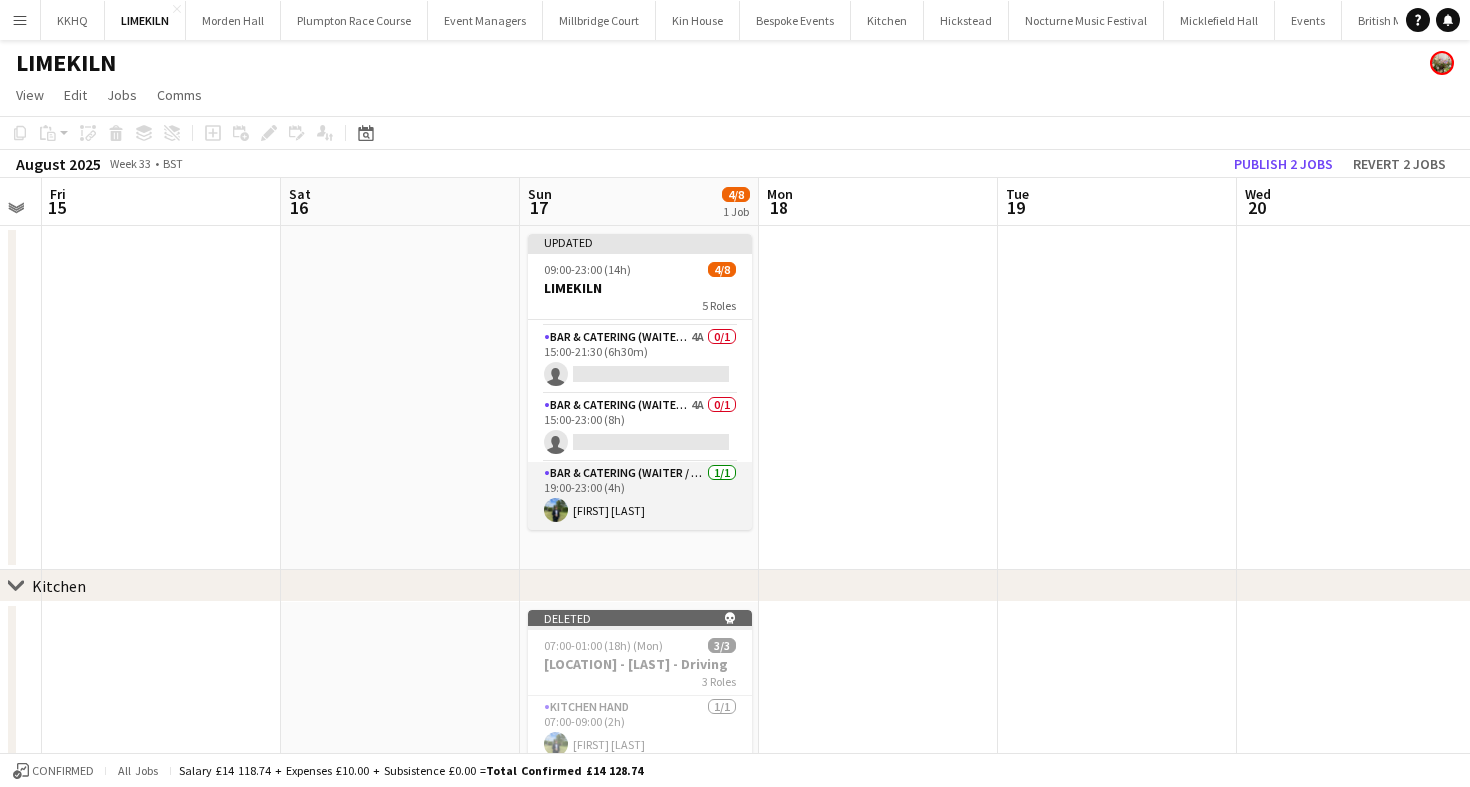 click on "Bar & Catering (Waiter / waitress)   1/1   19:00-23:00 (4h)
Harvey Gardner" at bounding box center (640, 496) 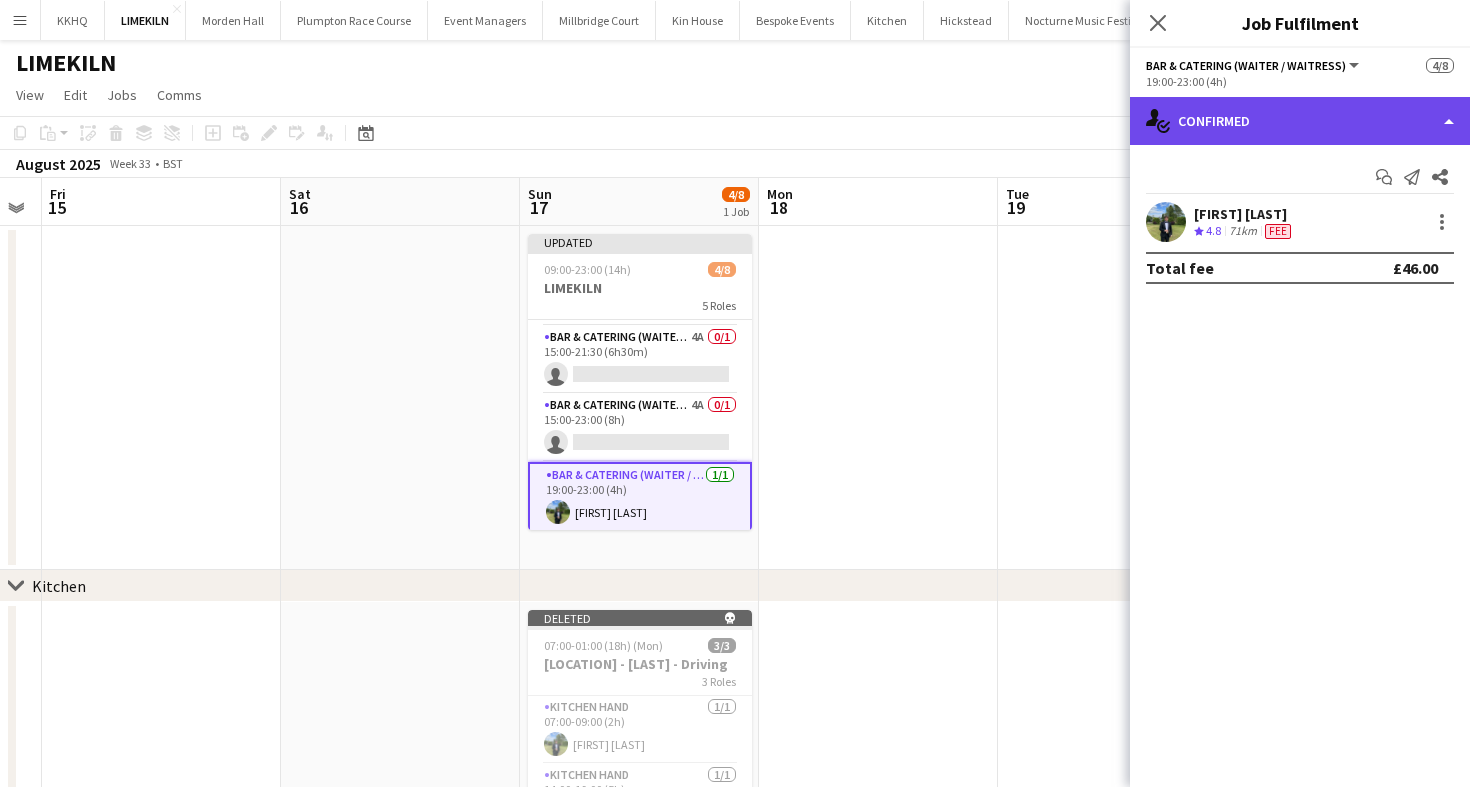 click on "single-neutral-actions-check-2
Confirmed" 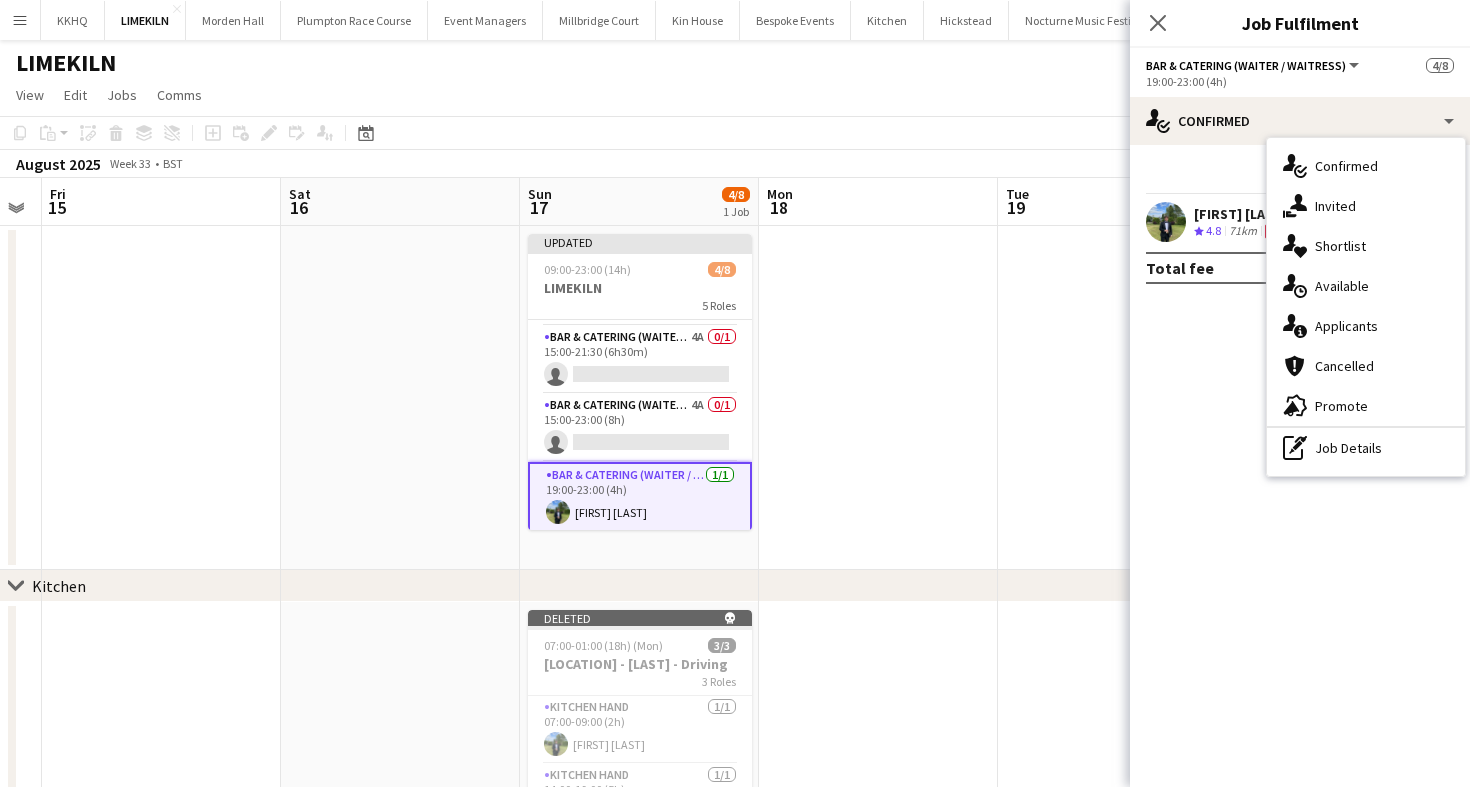 click on "check
Confirmed
Start chat
Send notification
Share
Harvey Gardner
Crew rating
4.8   71km   Fee   Total fee   £46.00" 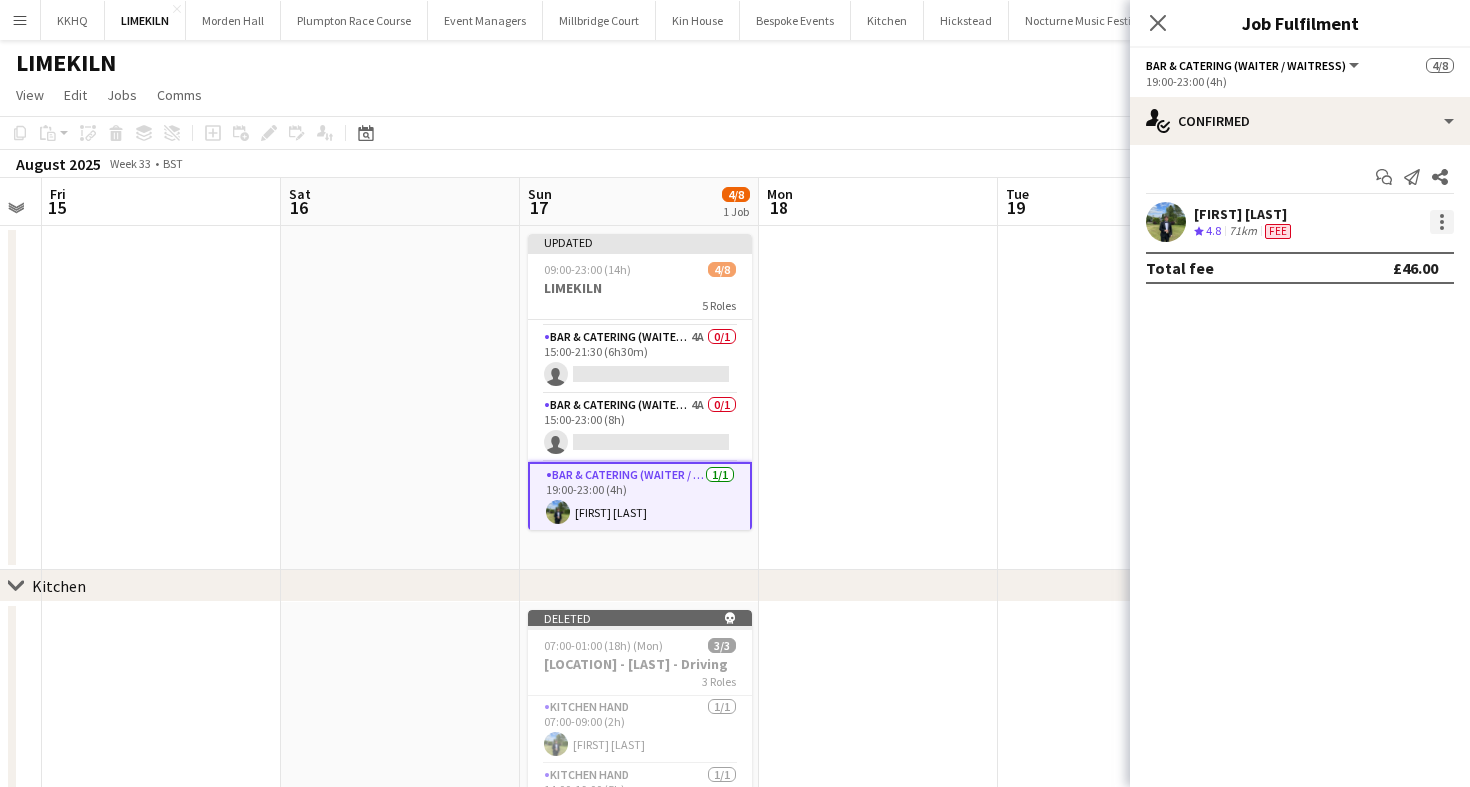 click at bounding box center [1442, 222] 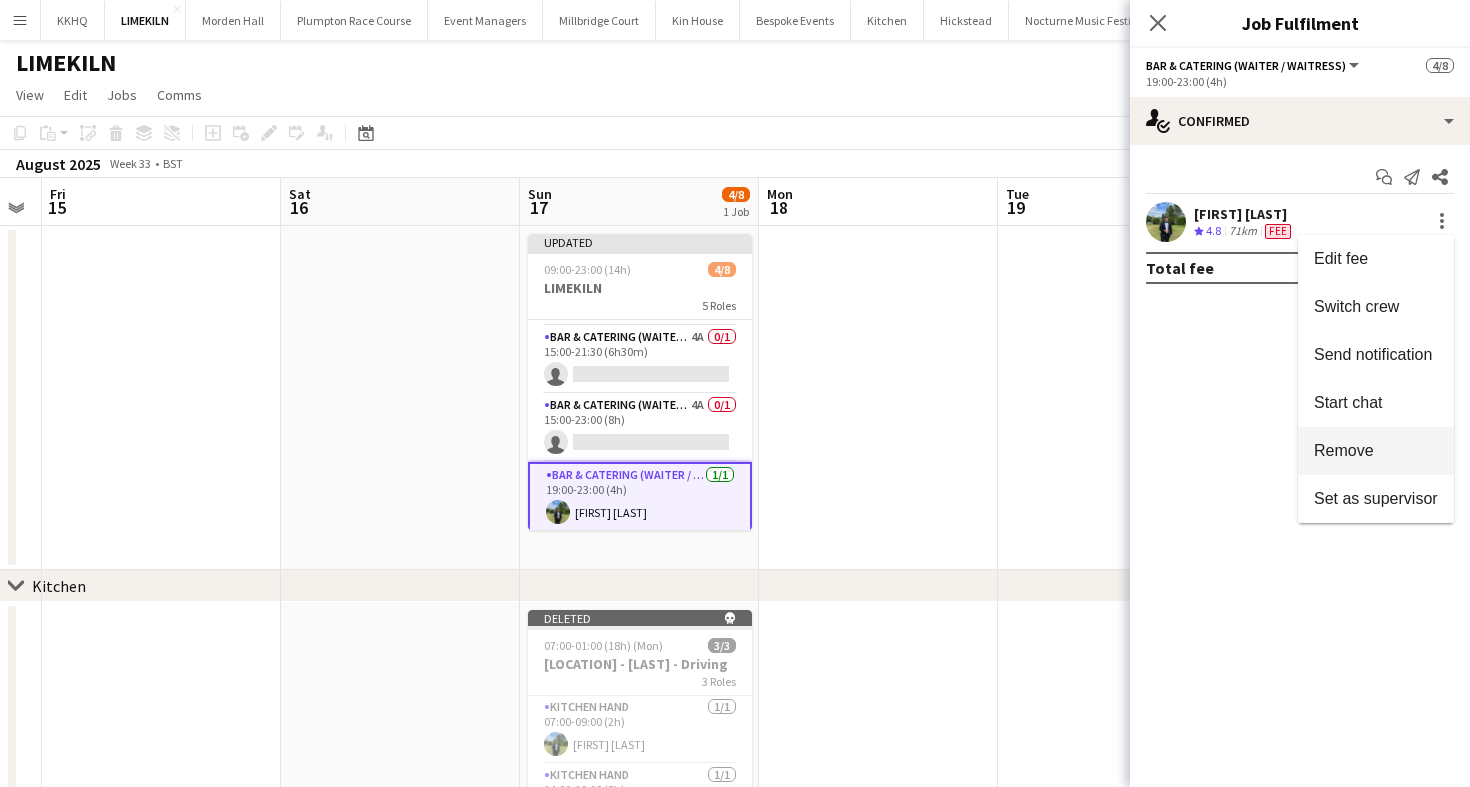 click on "Remove" at bounding box center [1376, 451] 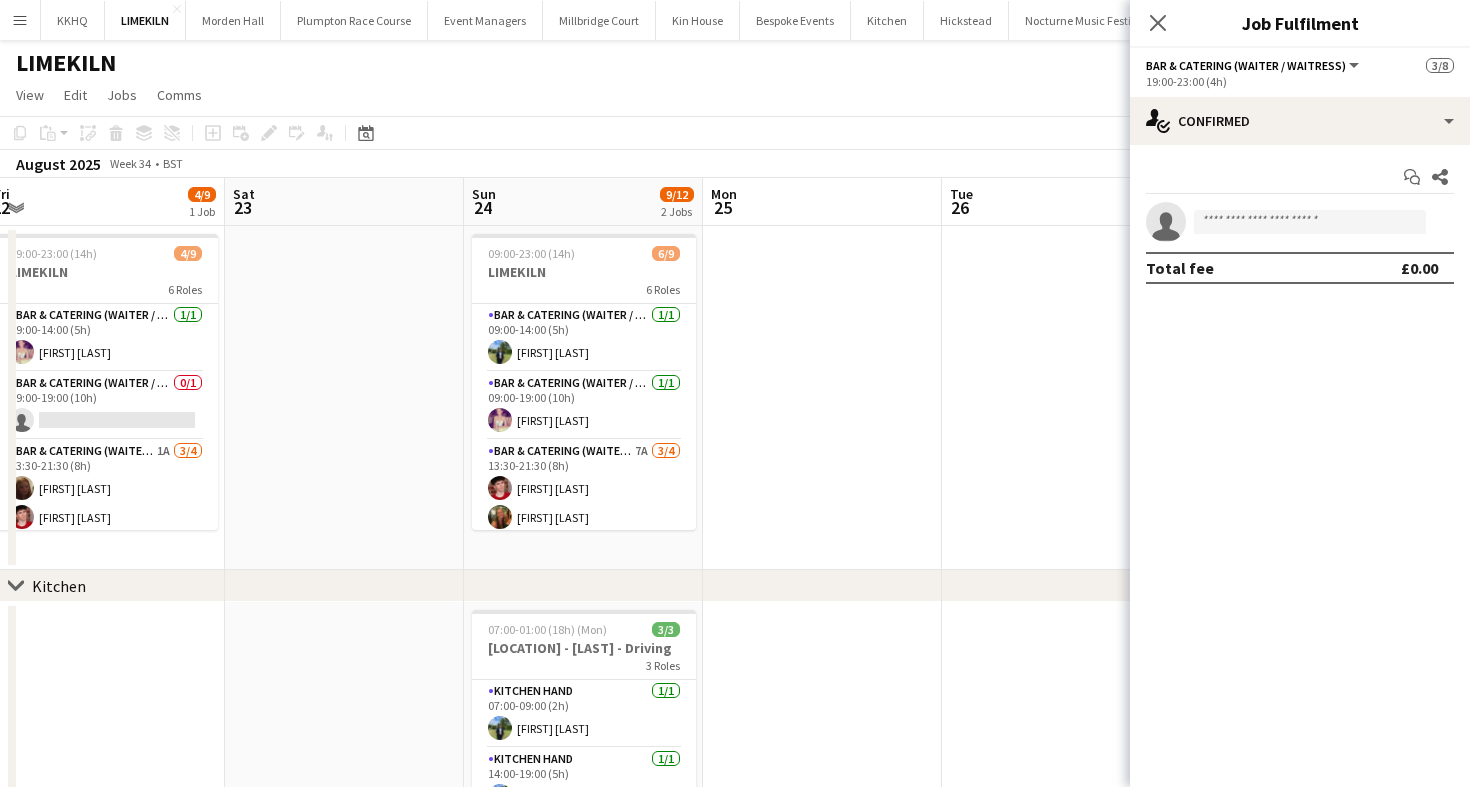 scroll, scrollTop: 0, scrollLeft: 625, axis: horizontal 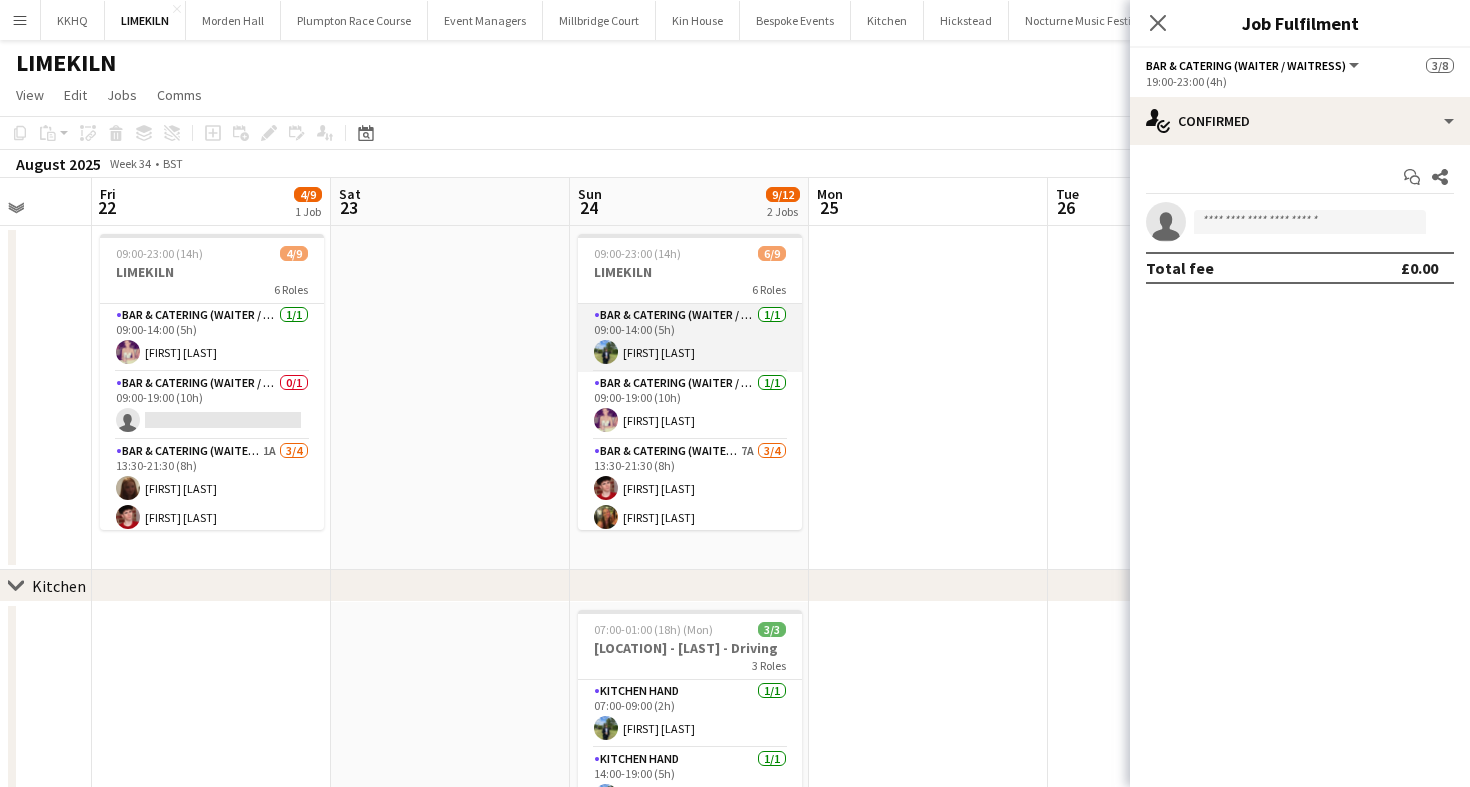 click on "Bar & Catering (Waiter / waitress)   1/1   09:00-14:00 (5h)
Harvey Gardner" at bounding box center (690, 338) 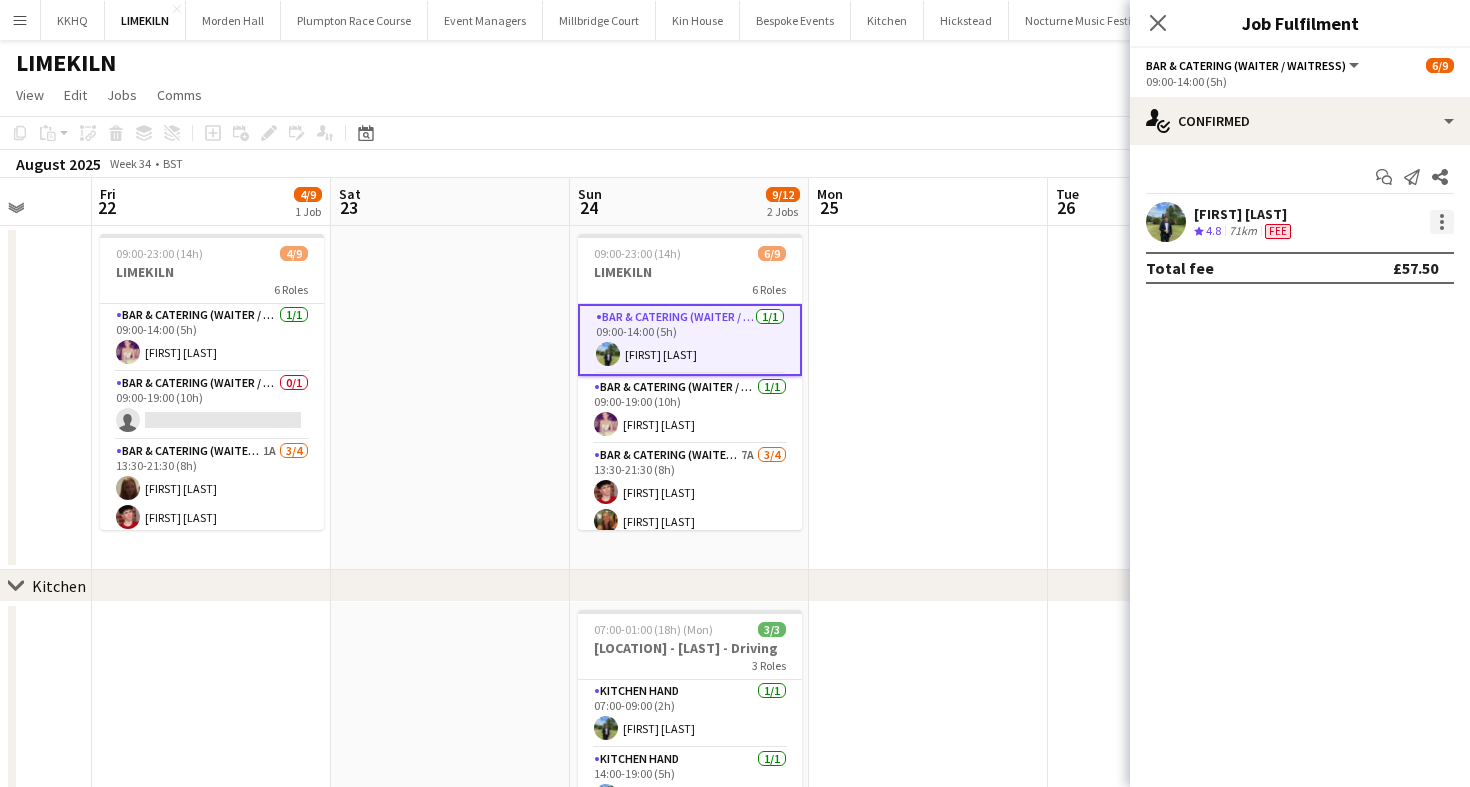 click at bounding box center [1442, 222] 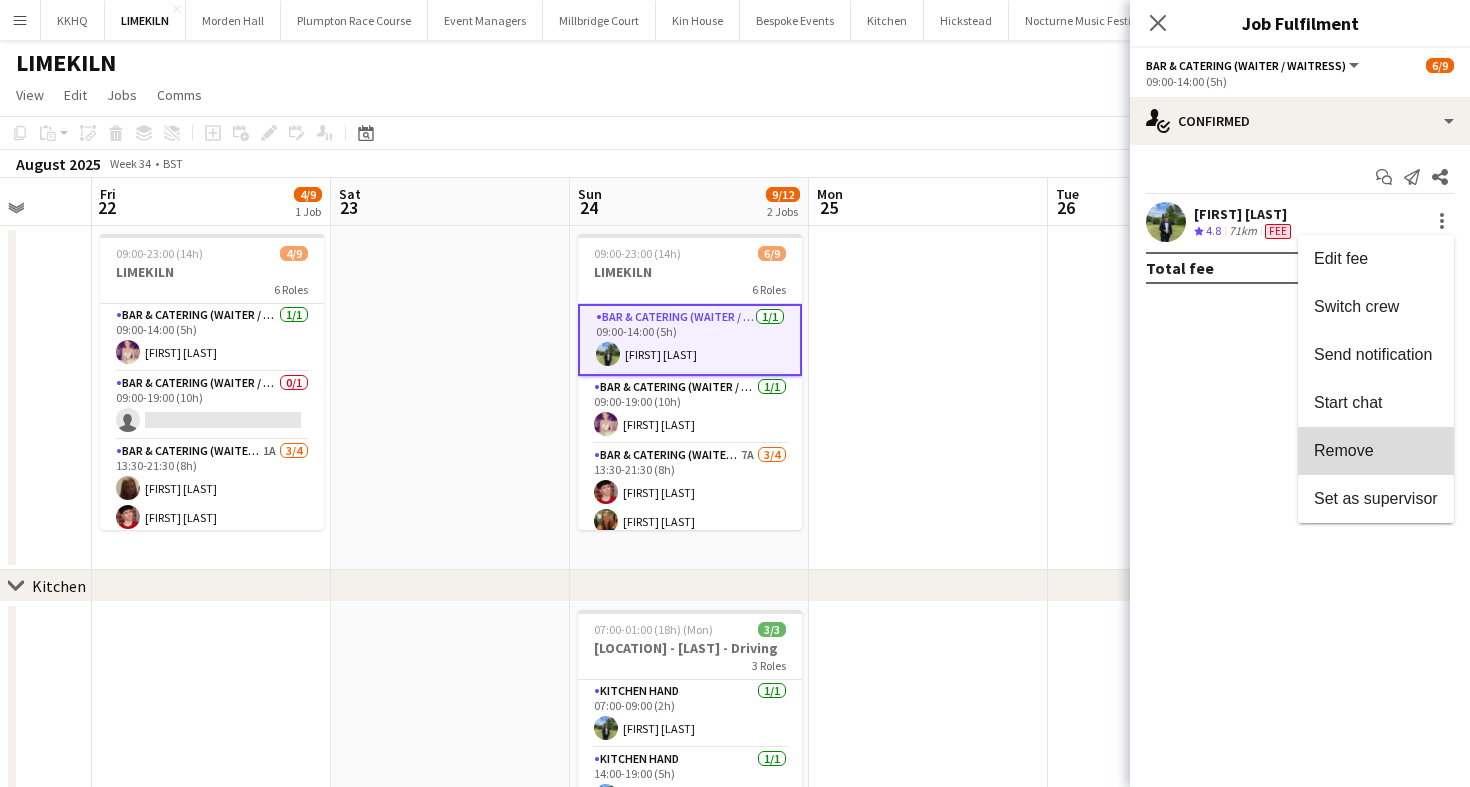 click on "Remove" at bounding box center [1376, 451] 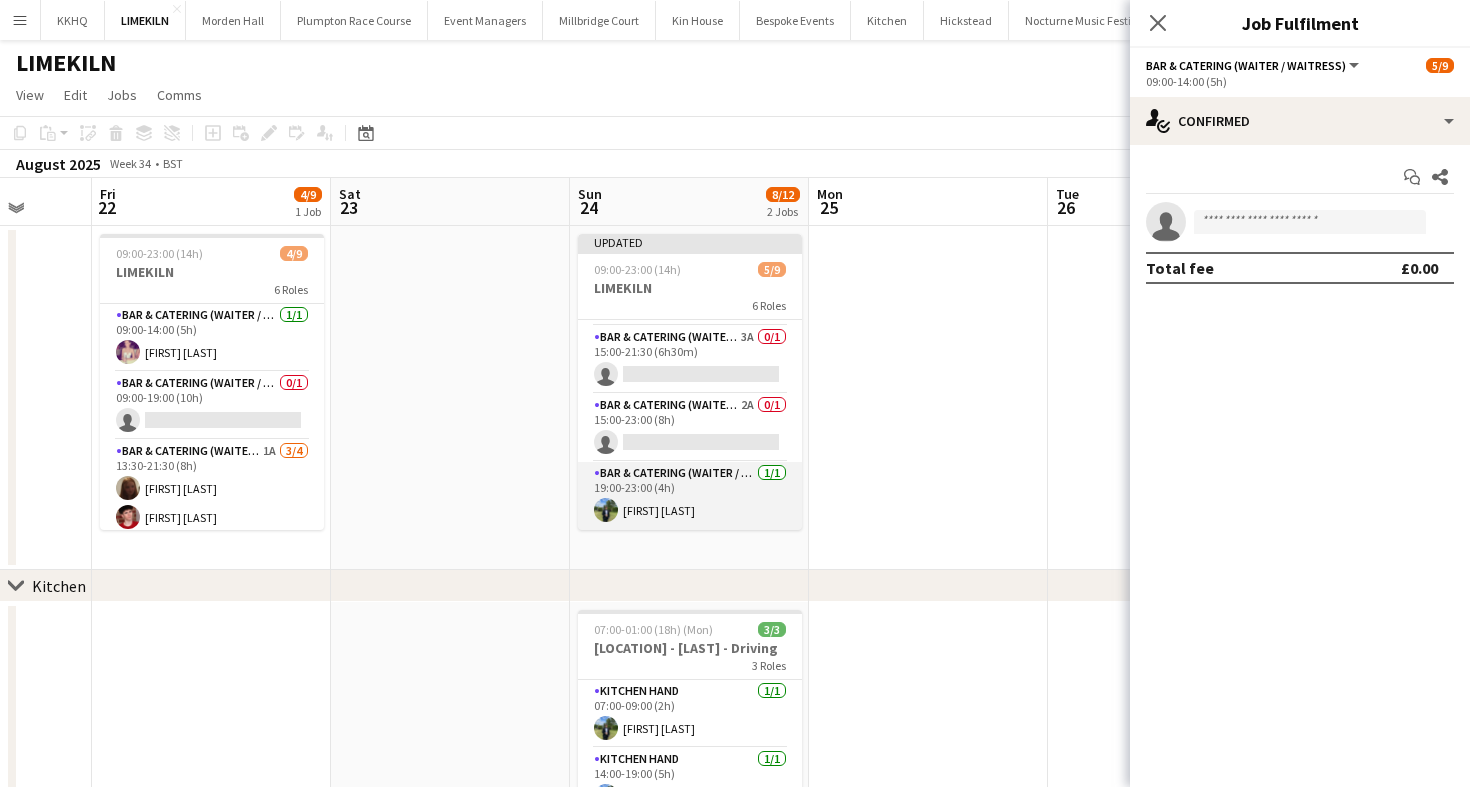 click on "Bar & Catering (Waiter / waitress)   1/1   19:00-23:00 (4h)
Harvey Gardner" at bounding box center [690, 496] 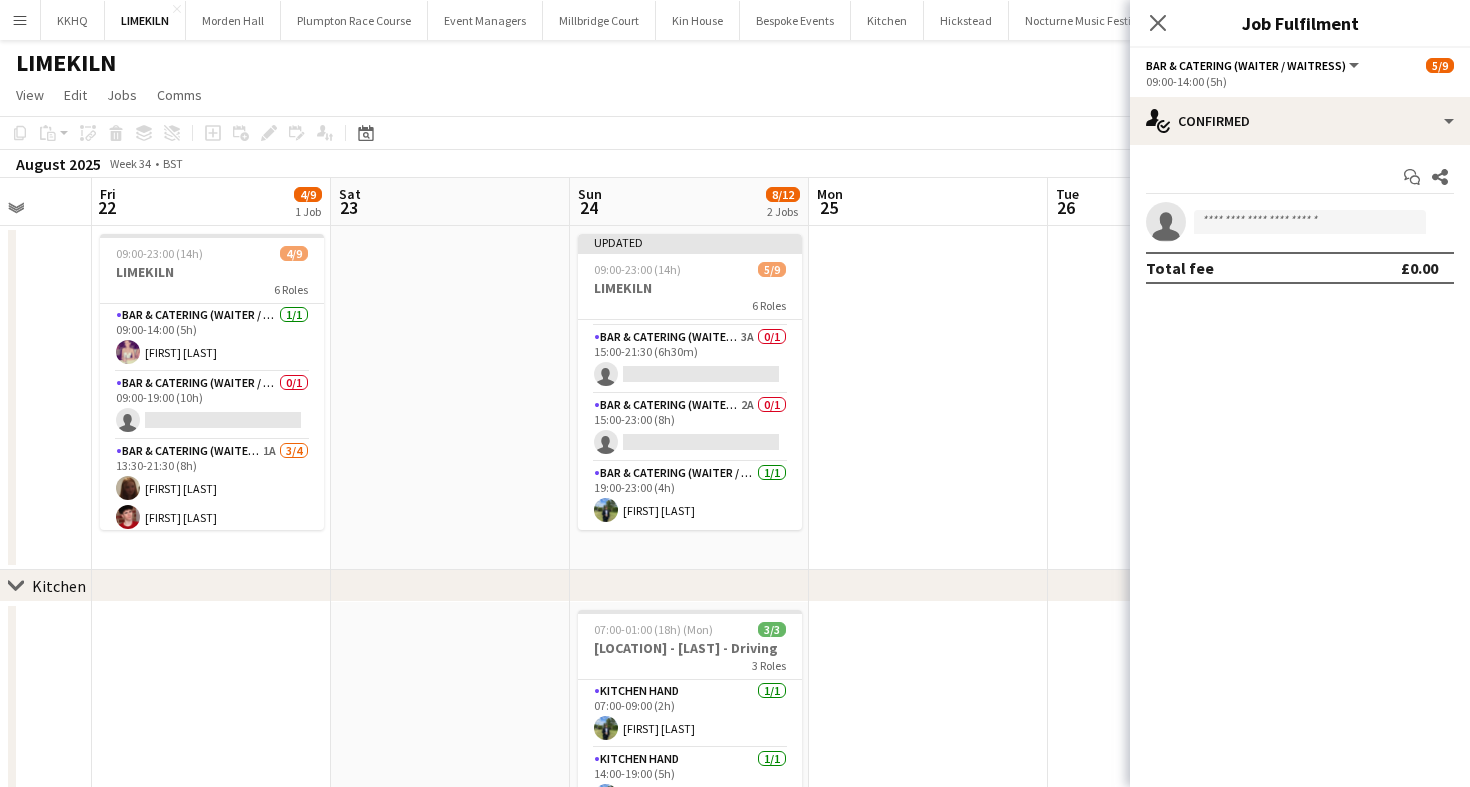 scroll, scrollTop: 285, scrollLeft: 0, axis: vertical 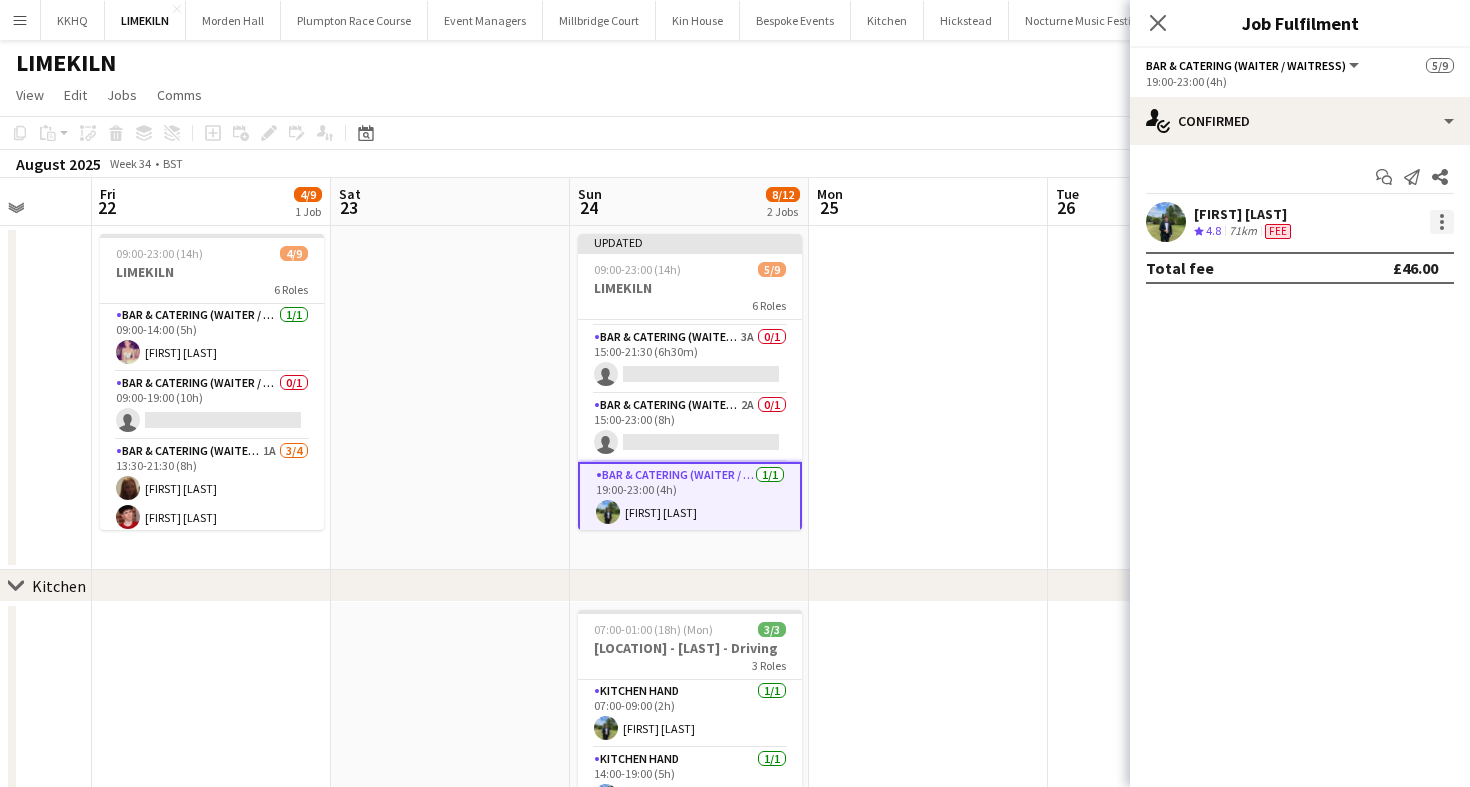 click at bounding box center (1442, 222) 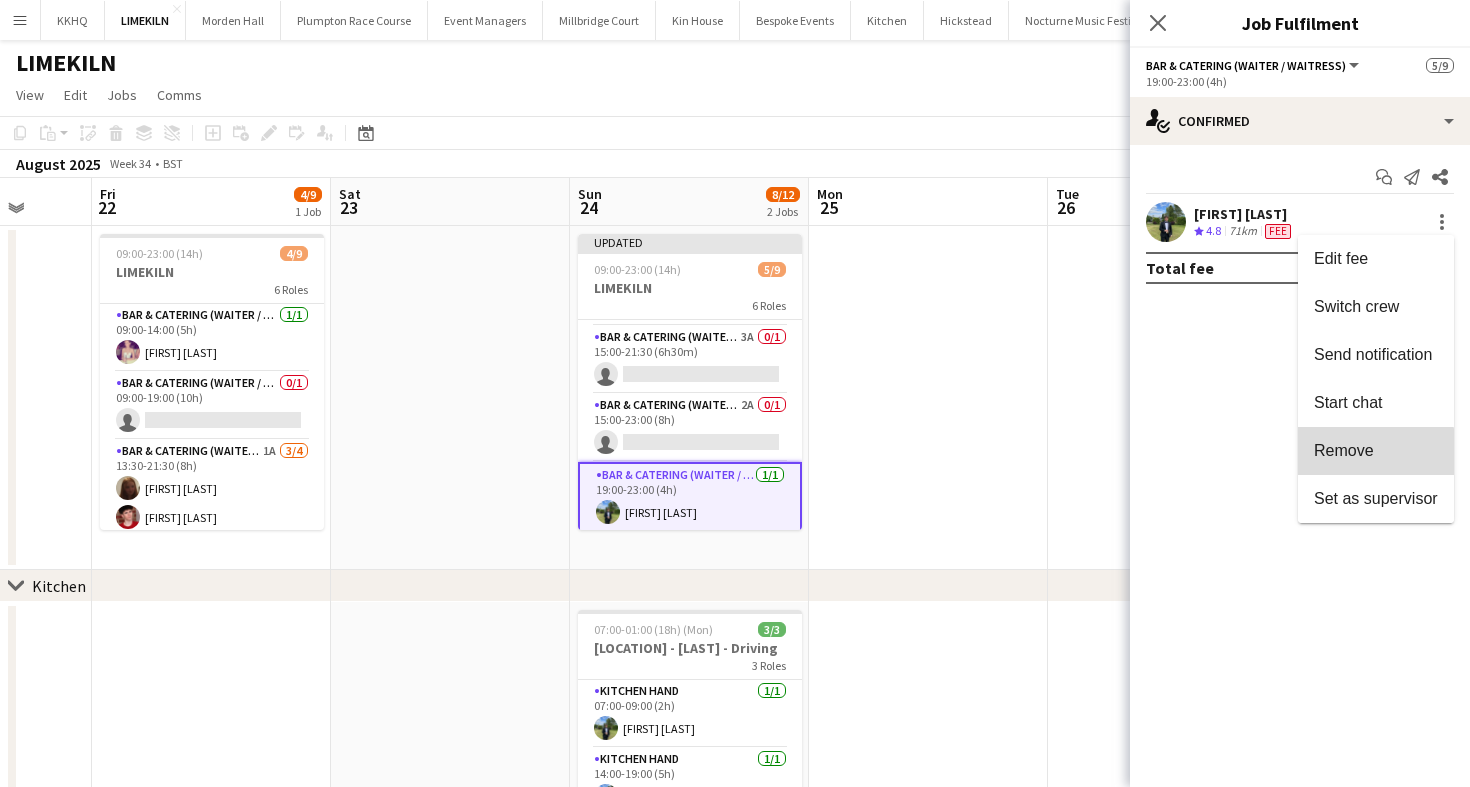 click on "Remove" at bounding box center [1376, 451] 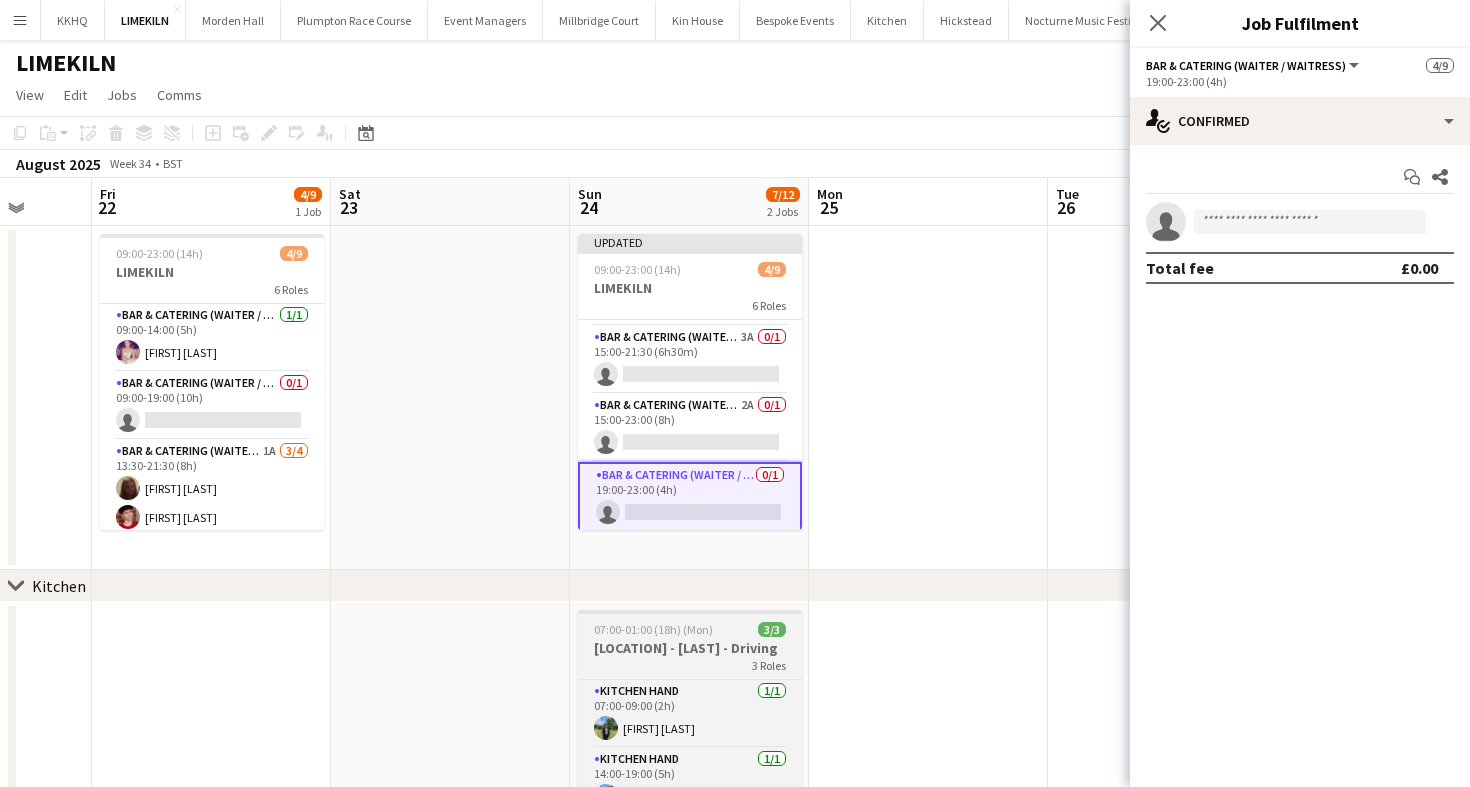 click on "3 Roles" at bounding box center [690, 665] 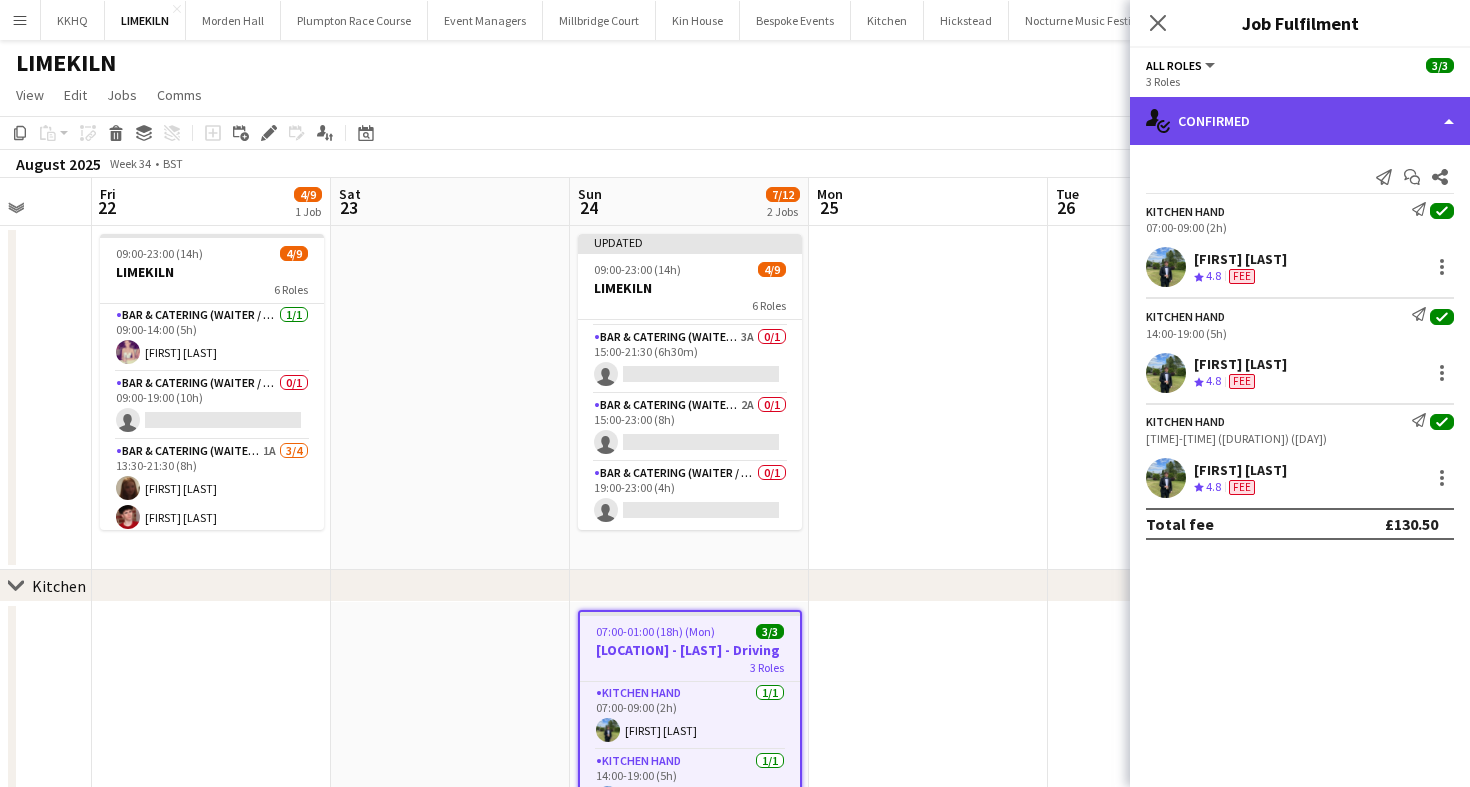 click on "single-neutral-actions-check-2
Confirmed" 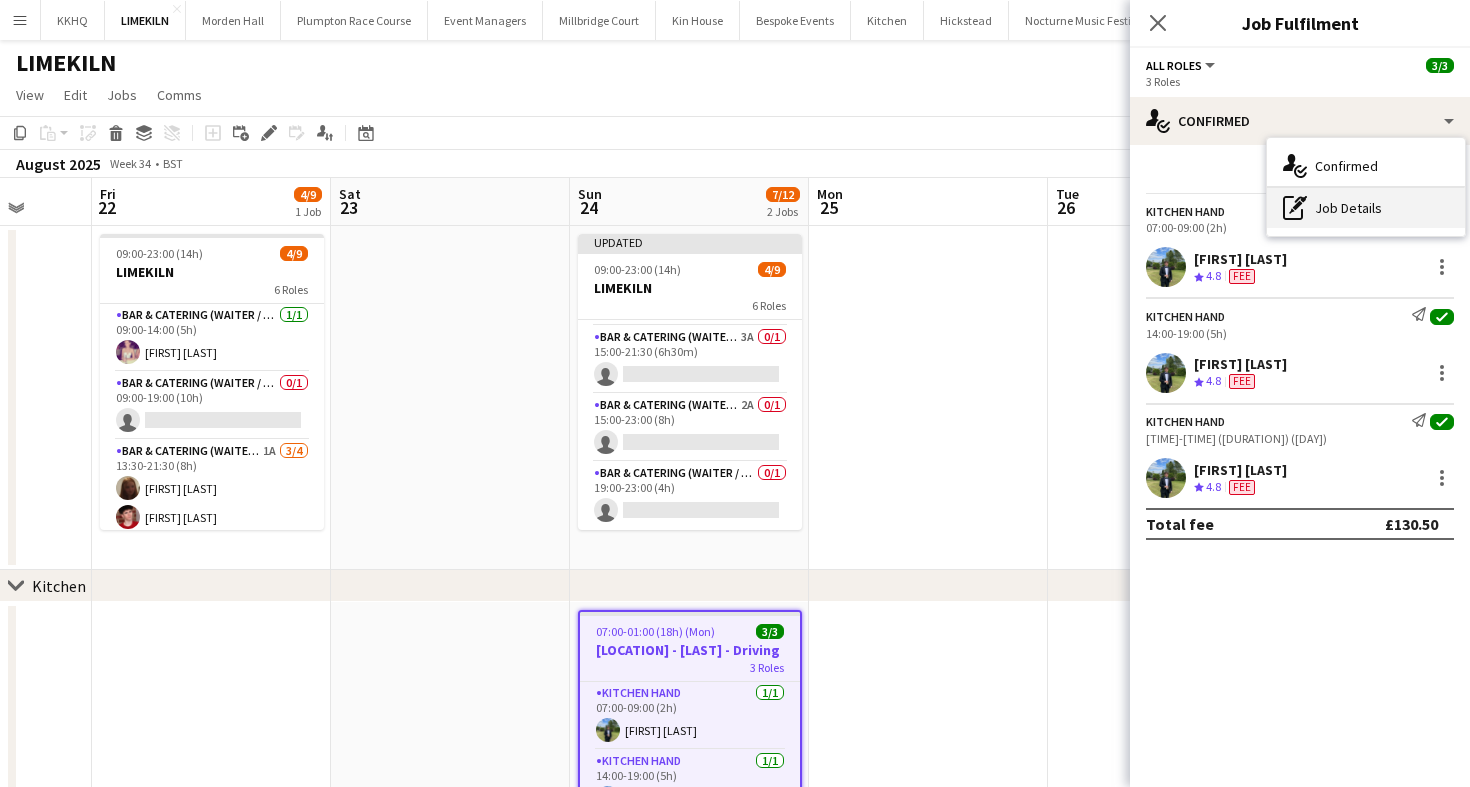 click on "pen-write
Job Details" at bounding box center (1366, 208) 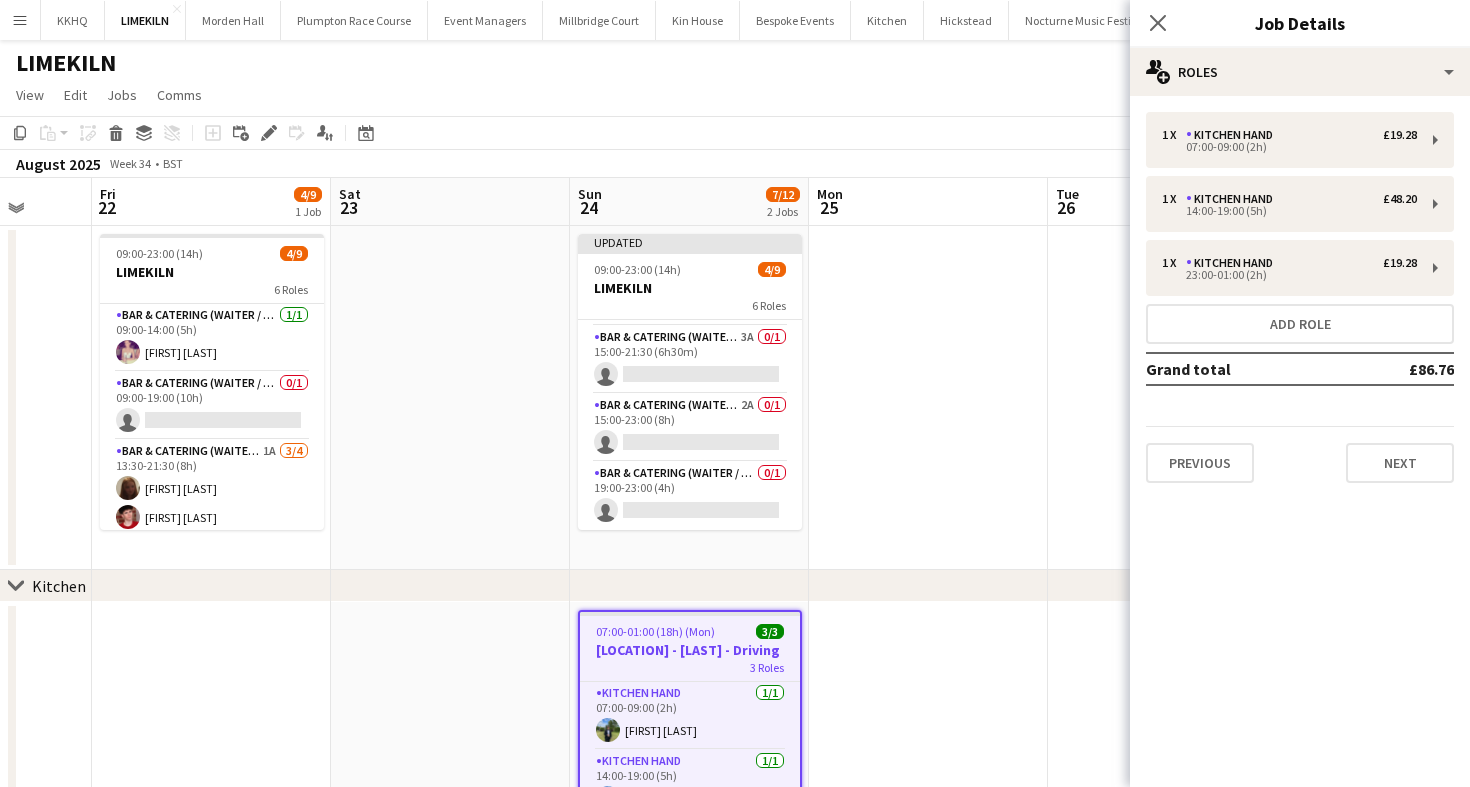 click on "07:00-01:00 (18h) (Mon)   3/3   Limekiln - Harvey - Driving   3 Roles   Kitchen Hand   1/1   07:00-09:00 (2h)
Harvey Gardner  Kitchen Hand   1/1   14:00-19:00 (5h)
Harvey Gardner  Kitchen Hand   1/1   23:00-01:00 (2h)
Harvey Gardner" at bounding box center [690, 749] 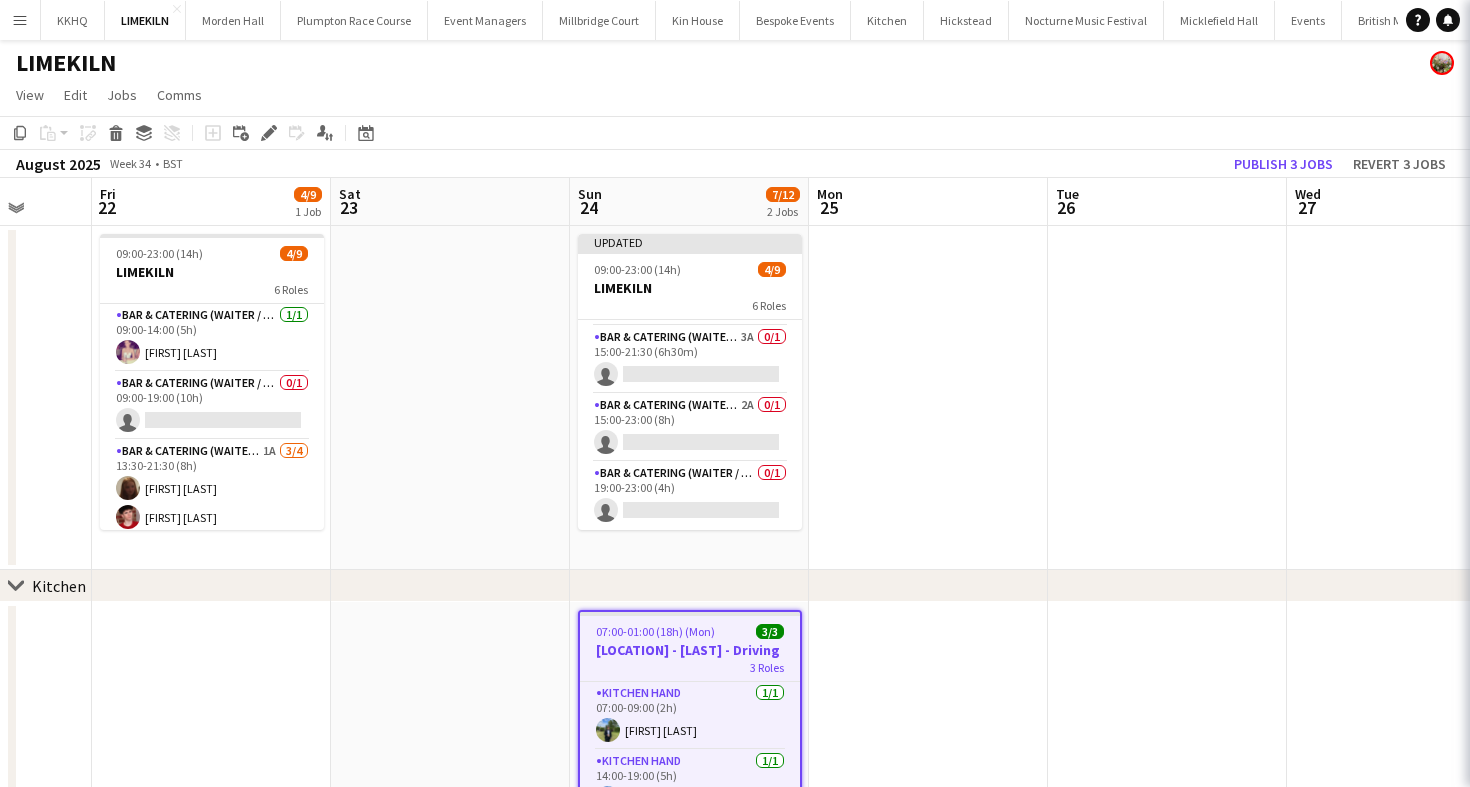 scroll, scrollTop: 0, scrollLeft: 626, axis: horizontal 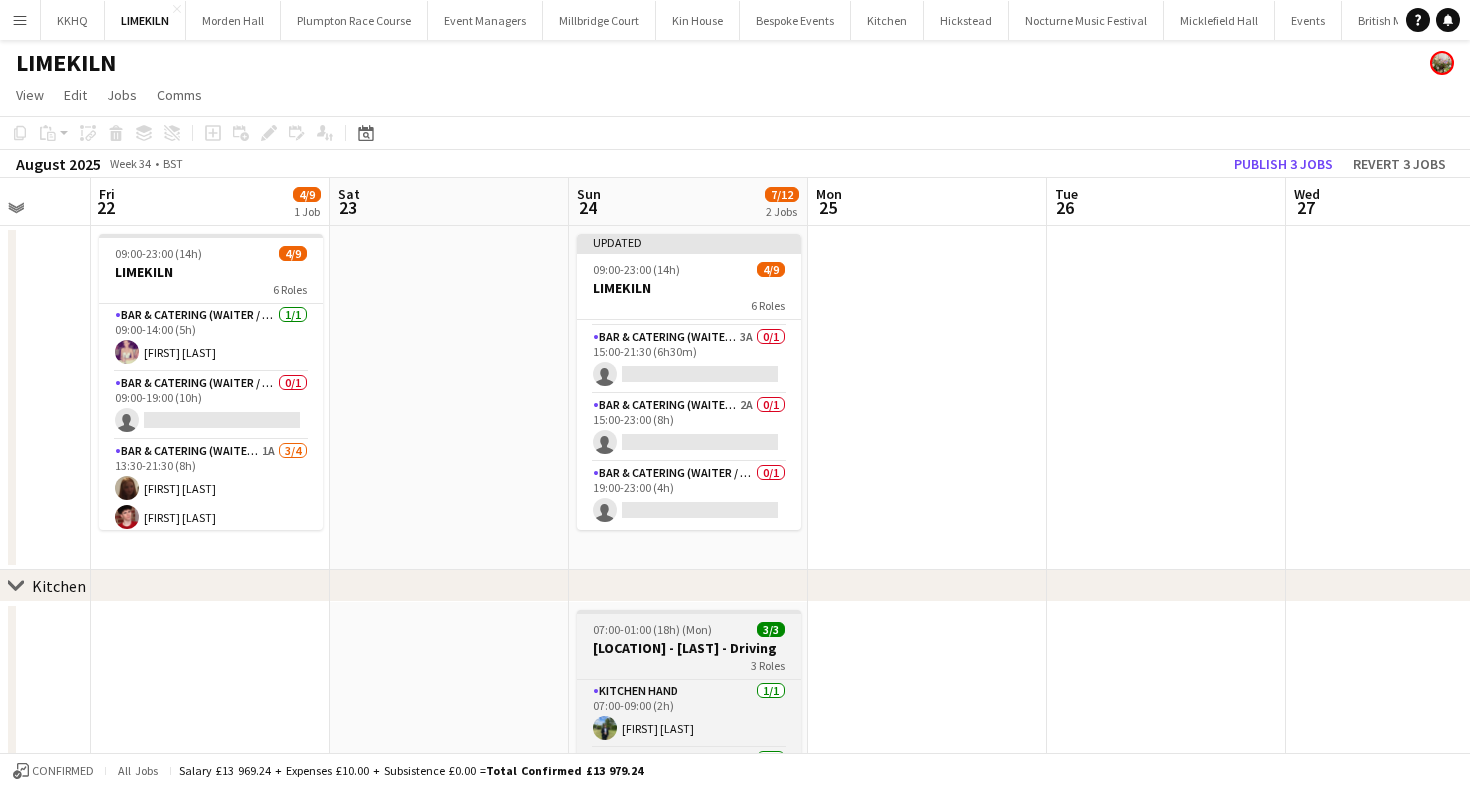 click on "07:00-01:00 (18h) (Mon)" at bounding box center [652, 629] 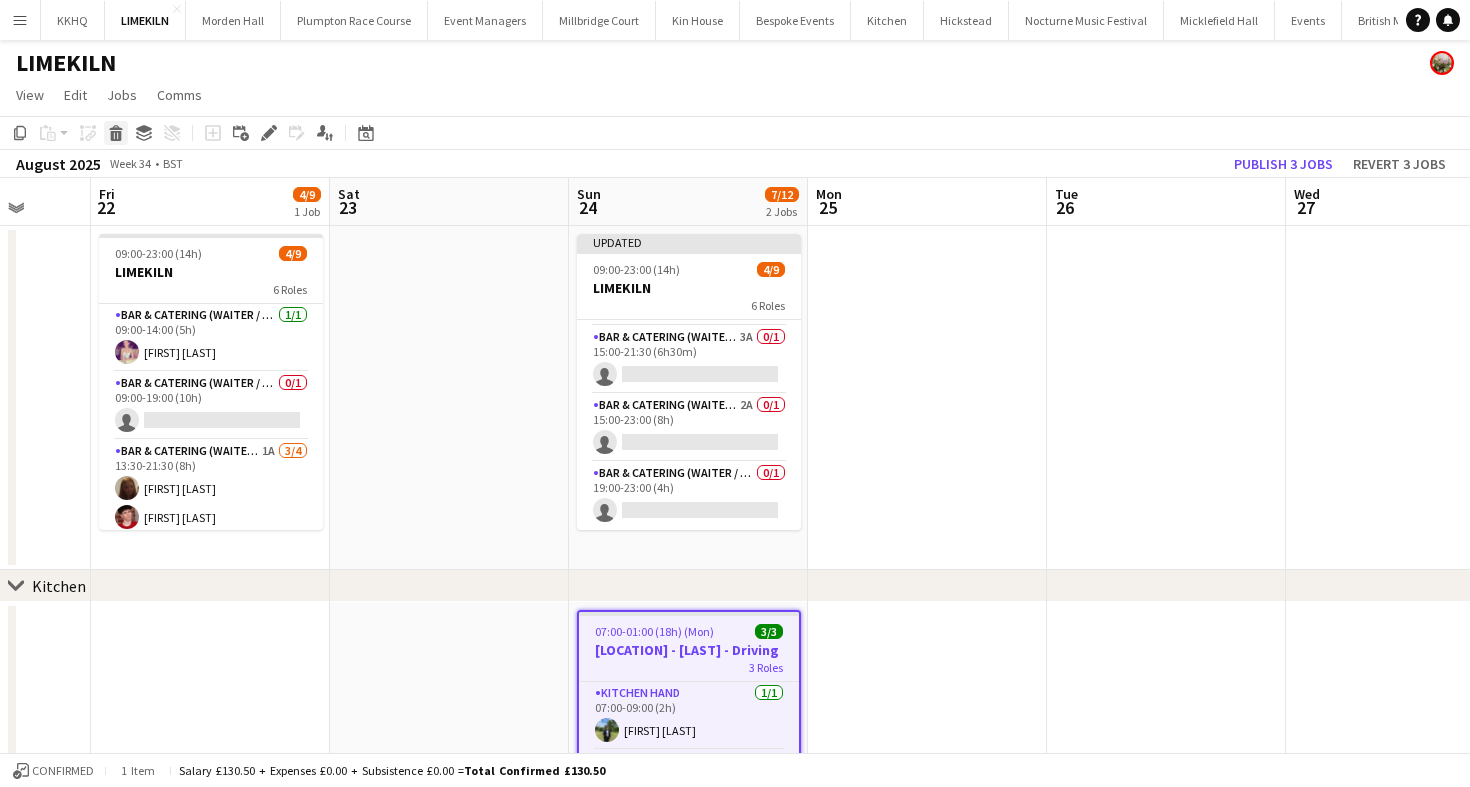 click 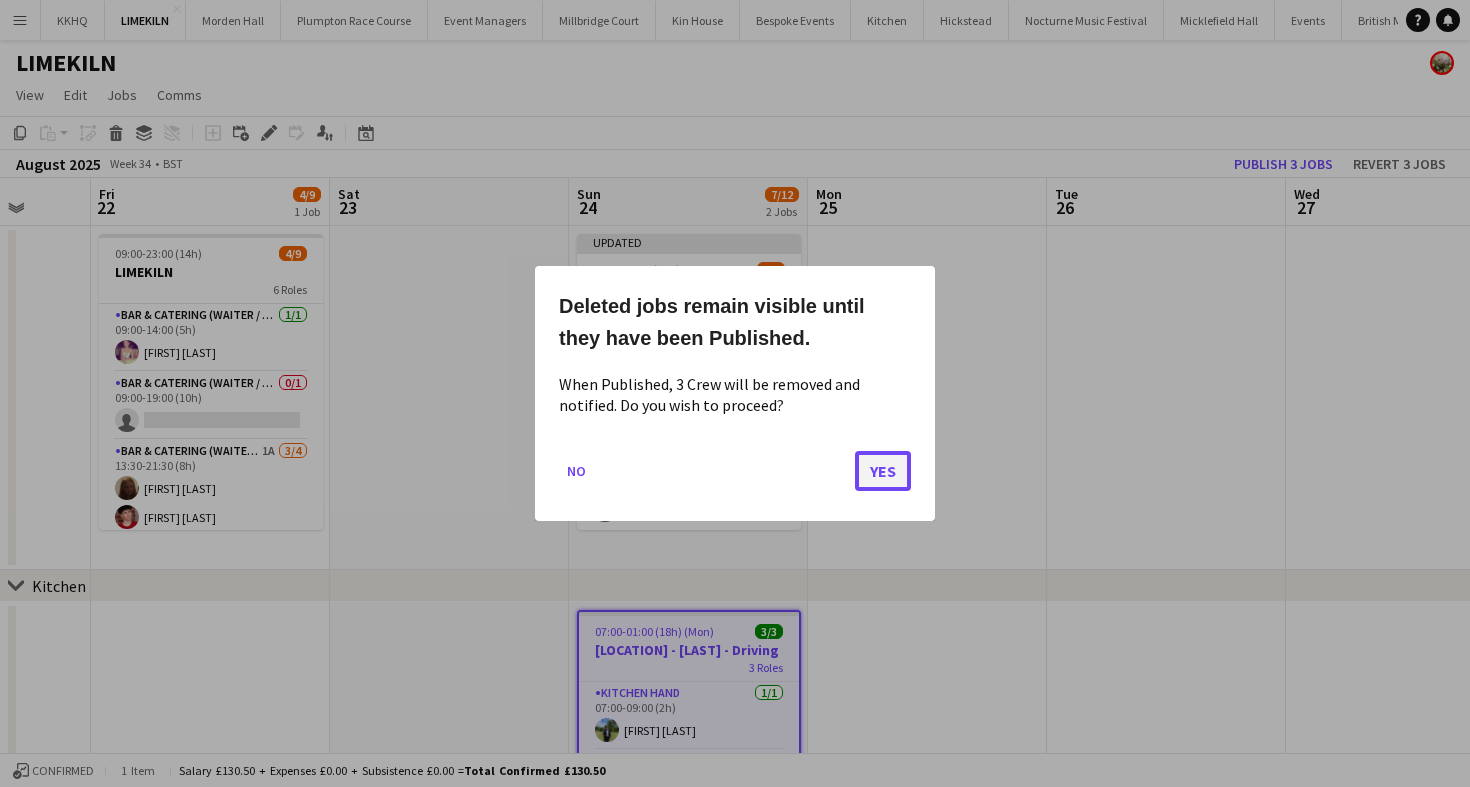 click on "Yes" 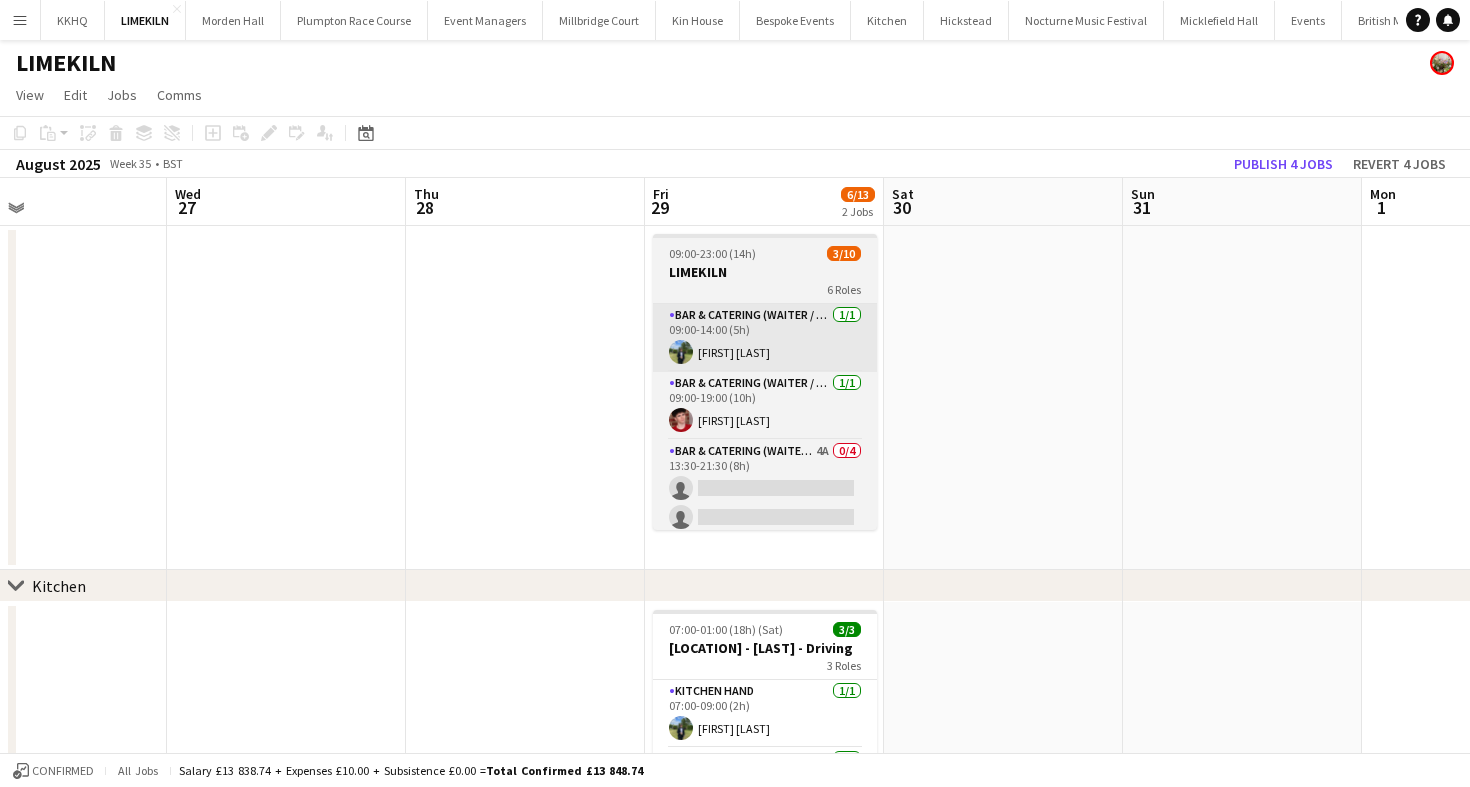 scroll, scrollTop: 0, scrollLeft: 851, axis: horizontal 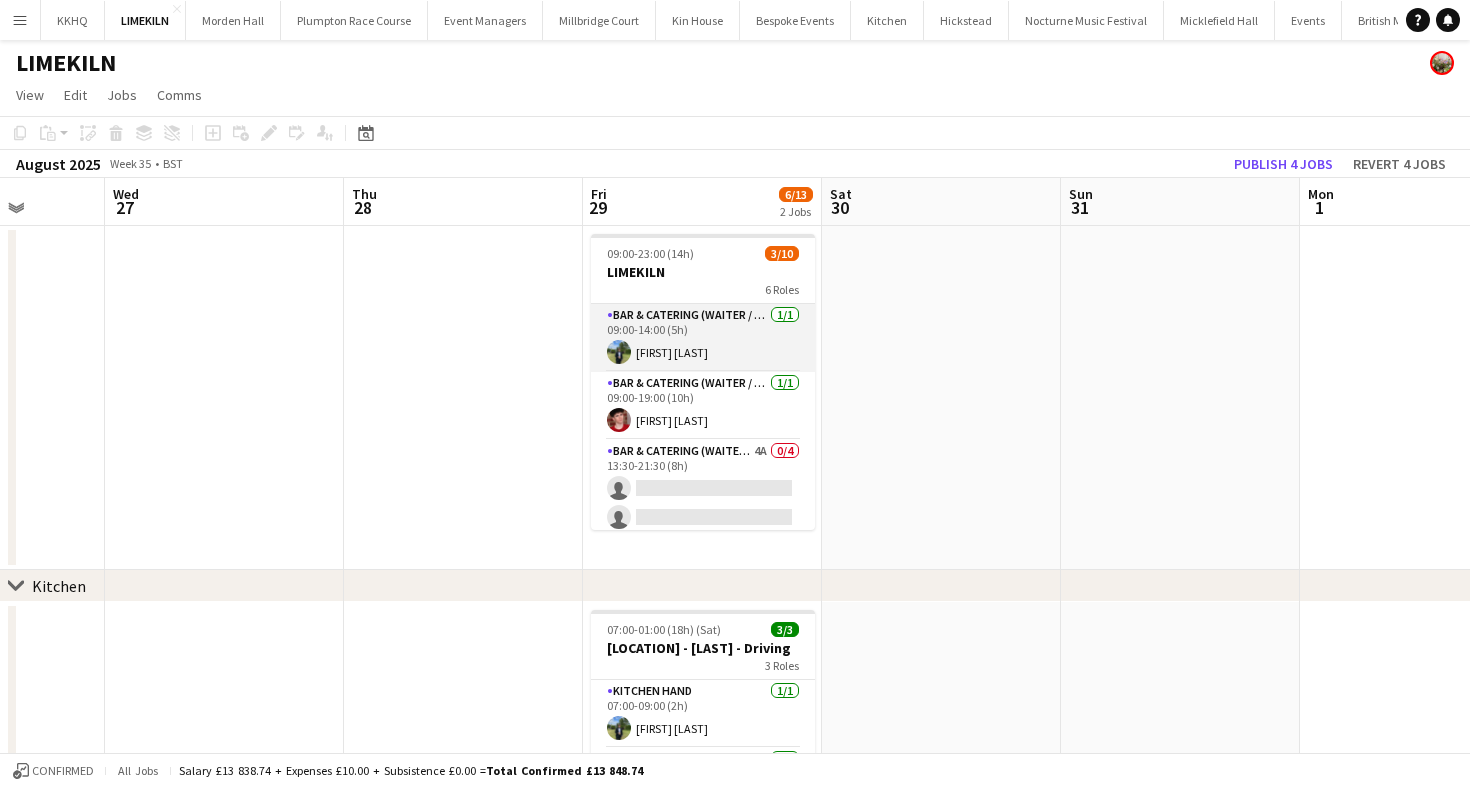 click on "Bar & Catering (Waiter / waitress)   1/1   09:00-14:00 (5h)
Harvey Gardner" at bounding box center [703, 338] 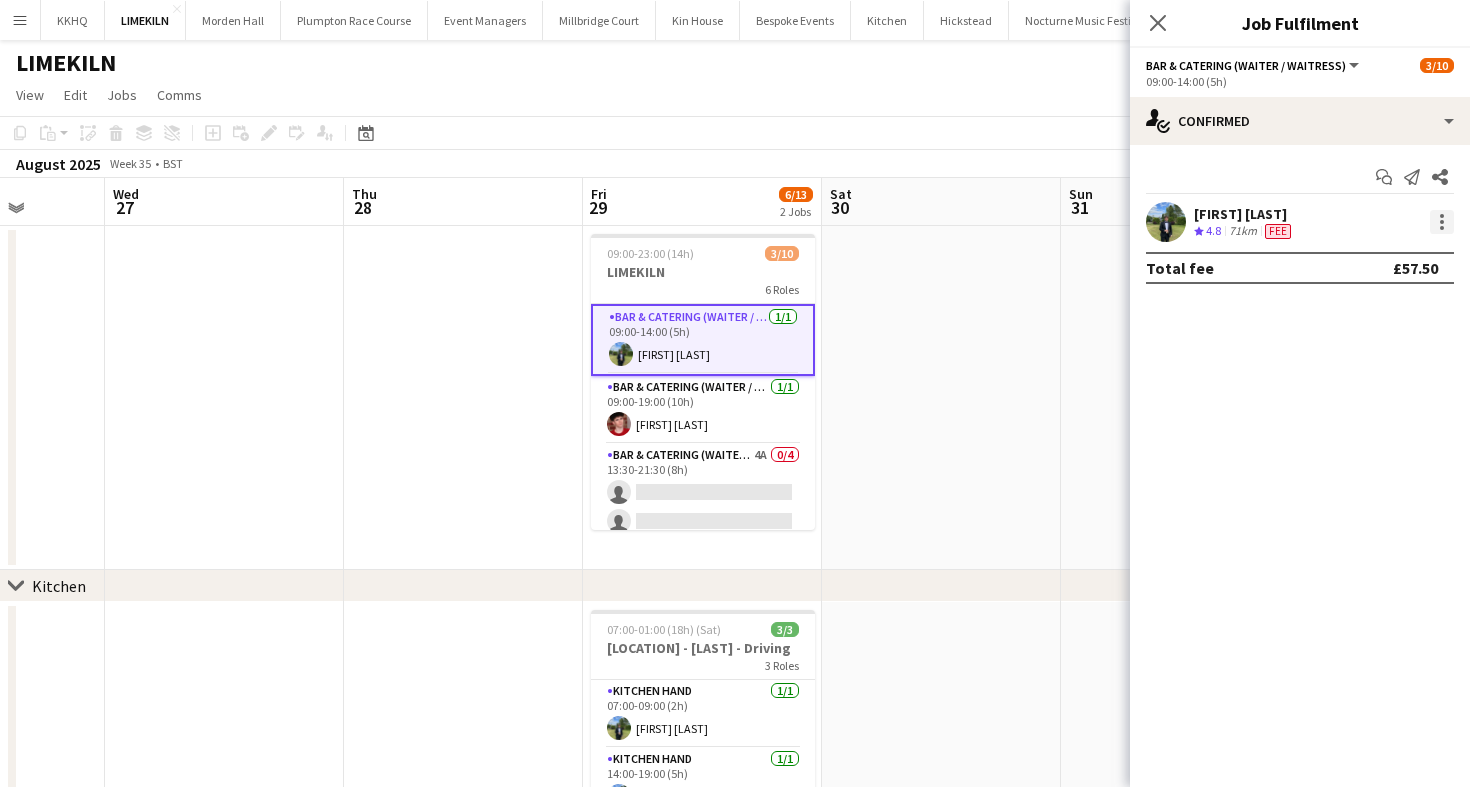 click at bounding box center [1442, 222] 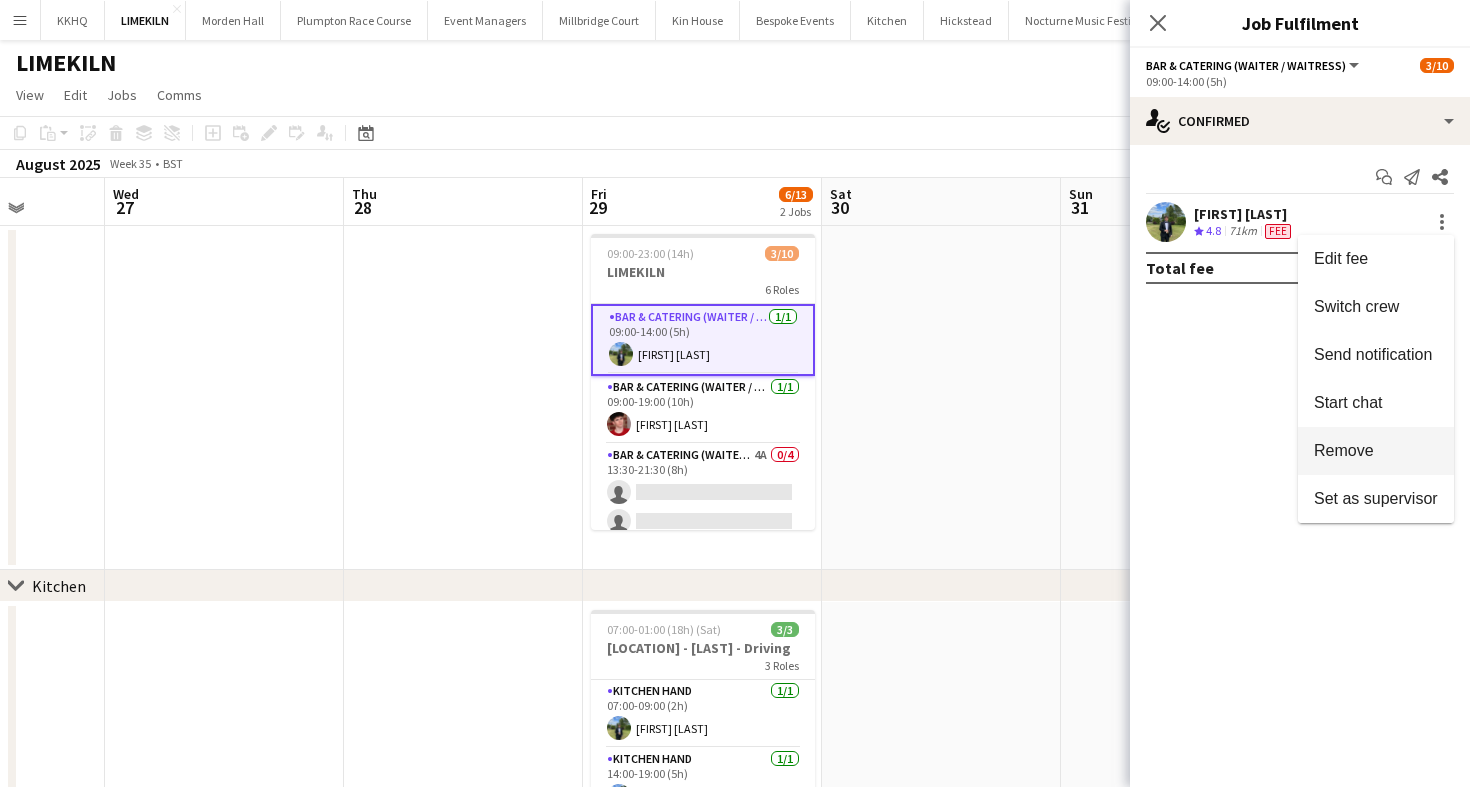 click on "Remove" at bounding box center [1344, 450] 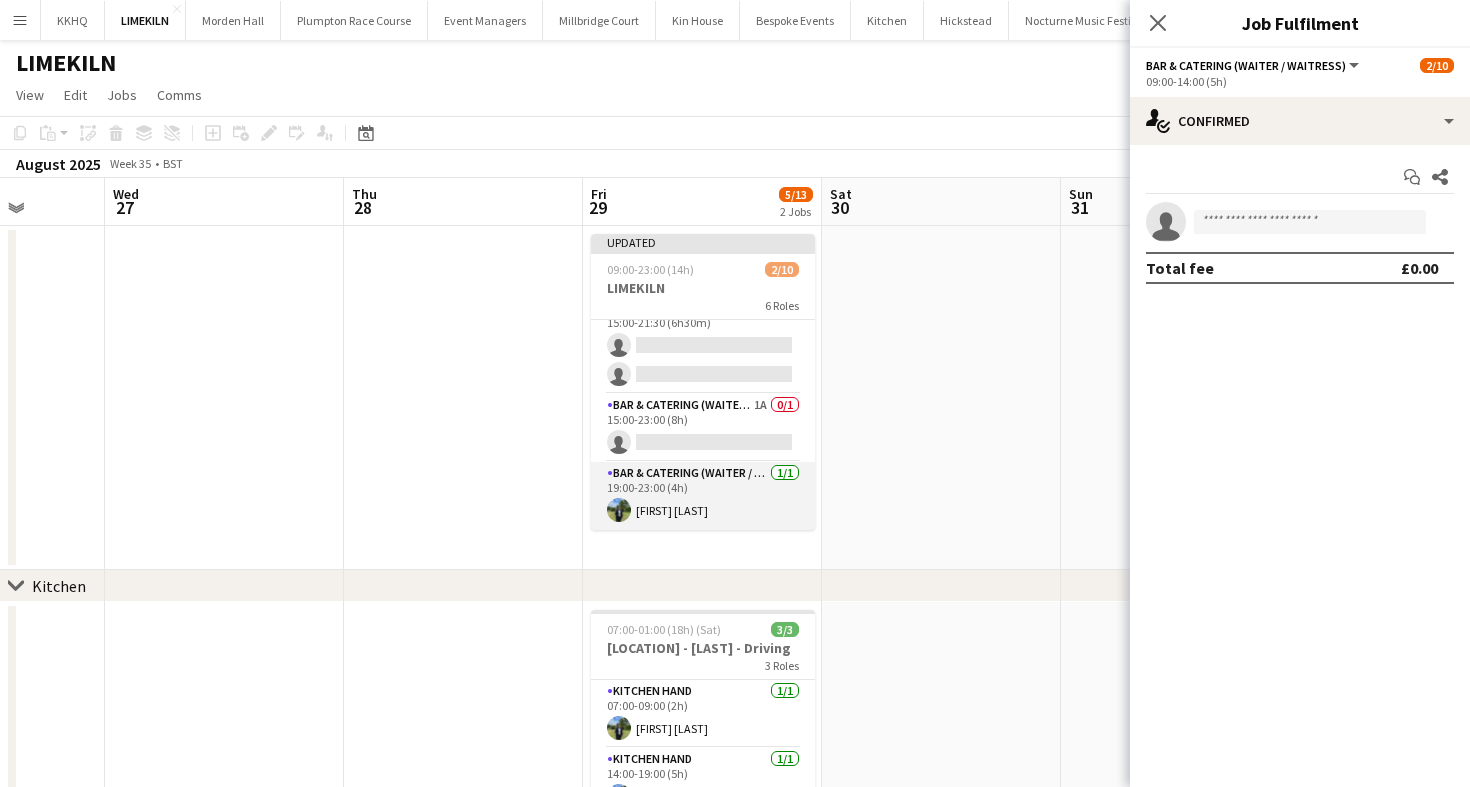 click on "Bar & Catering (Waiter / waitress)   1/1   19:00-23:00 (4h)
Harvey Gardner" at bounding box center (703, 496) 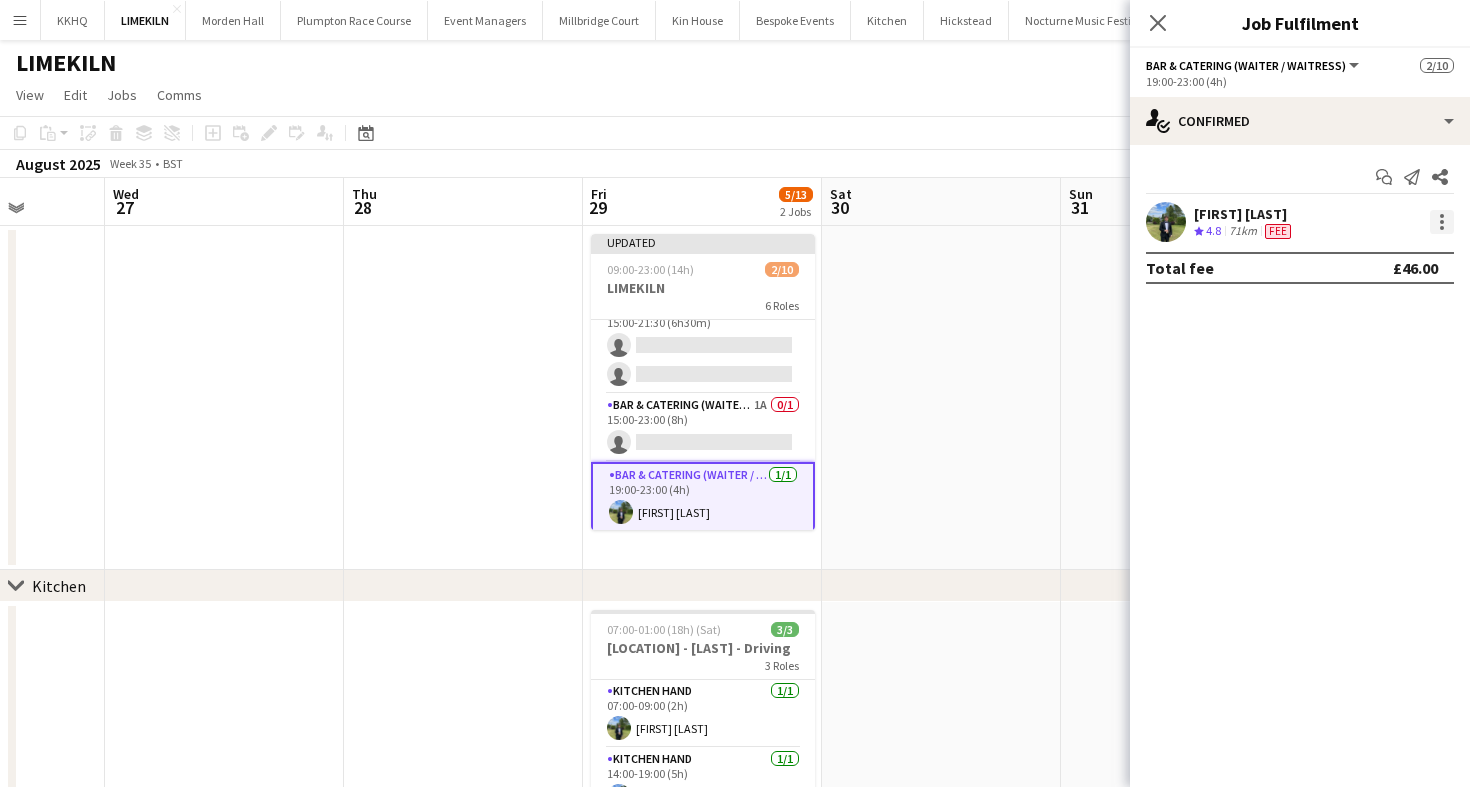 click at bounding box center [1442, 222] 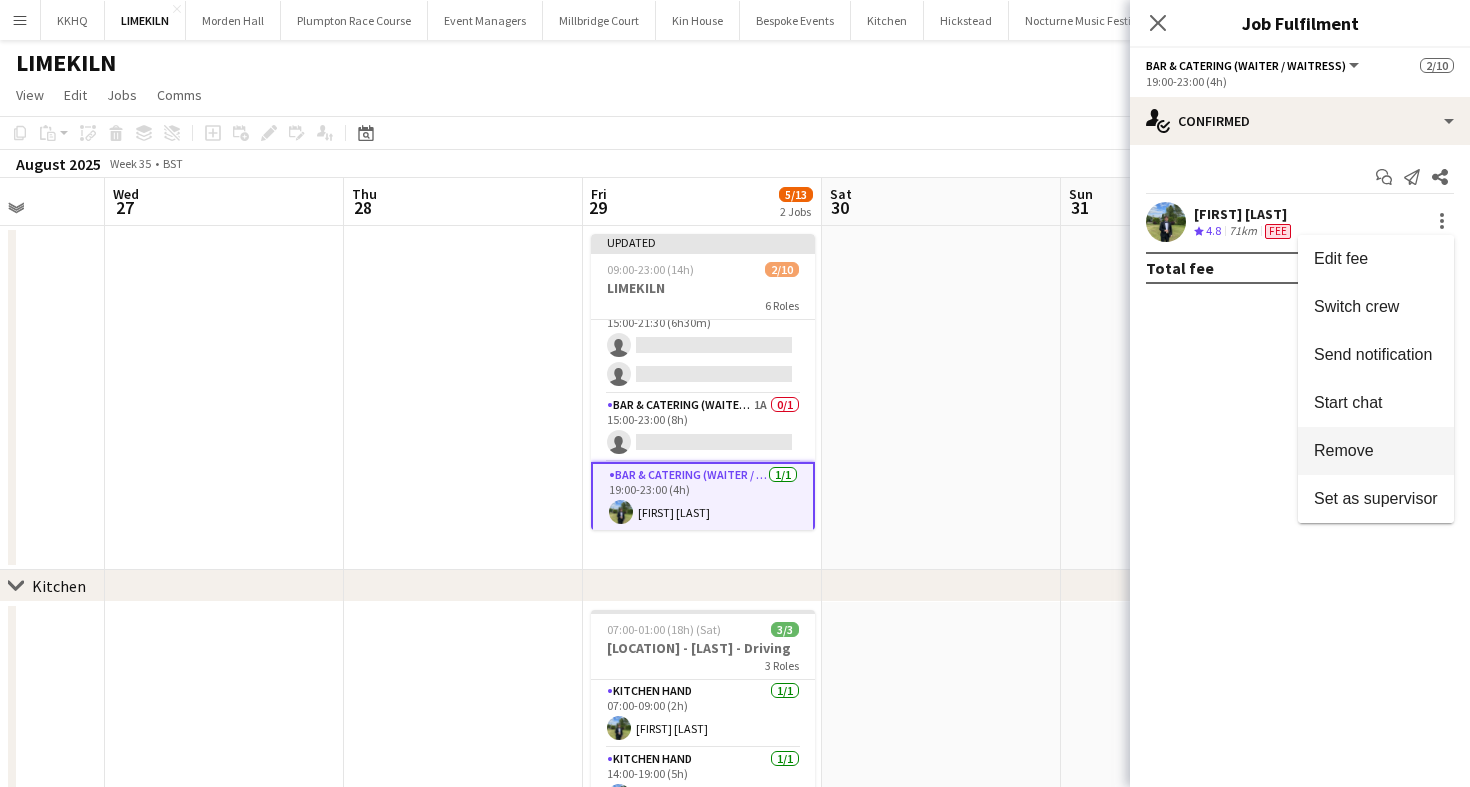 click on "Remove" at bounding box center [1344, 450] 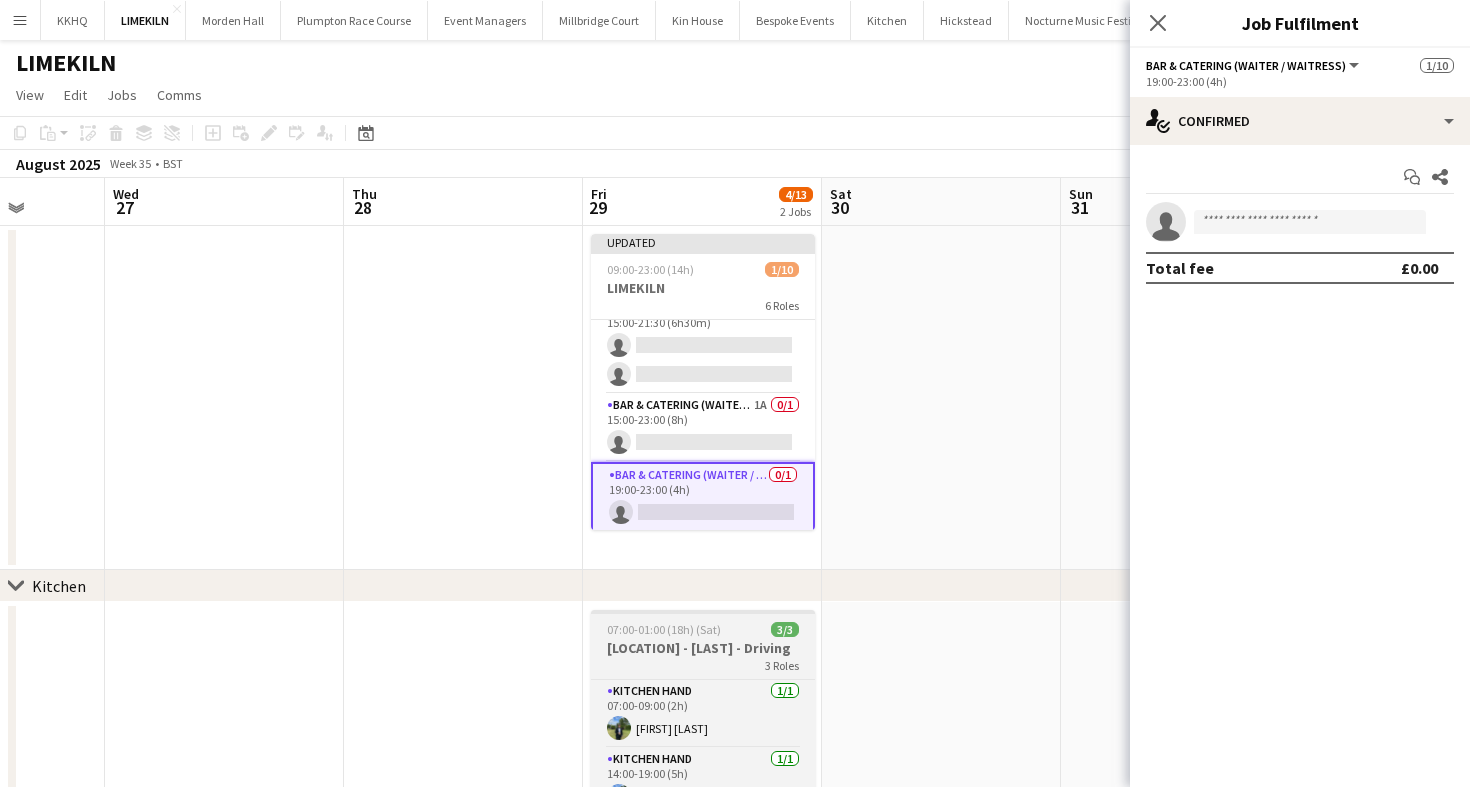 click on "3 Roles" at bounding box center (703, 665) 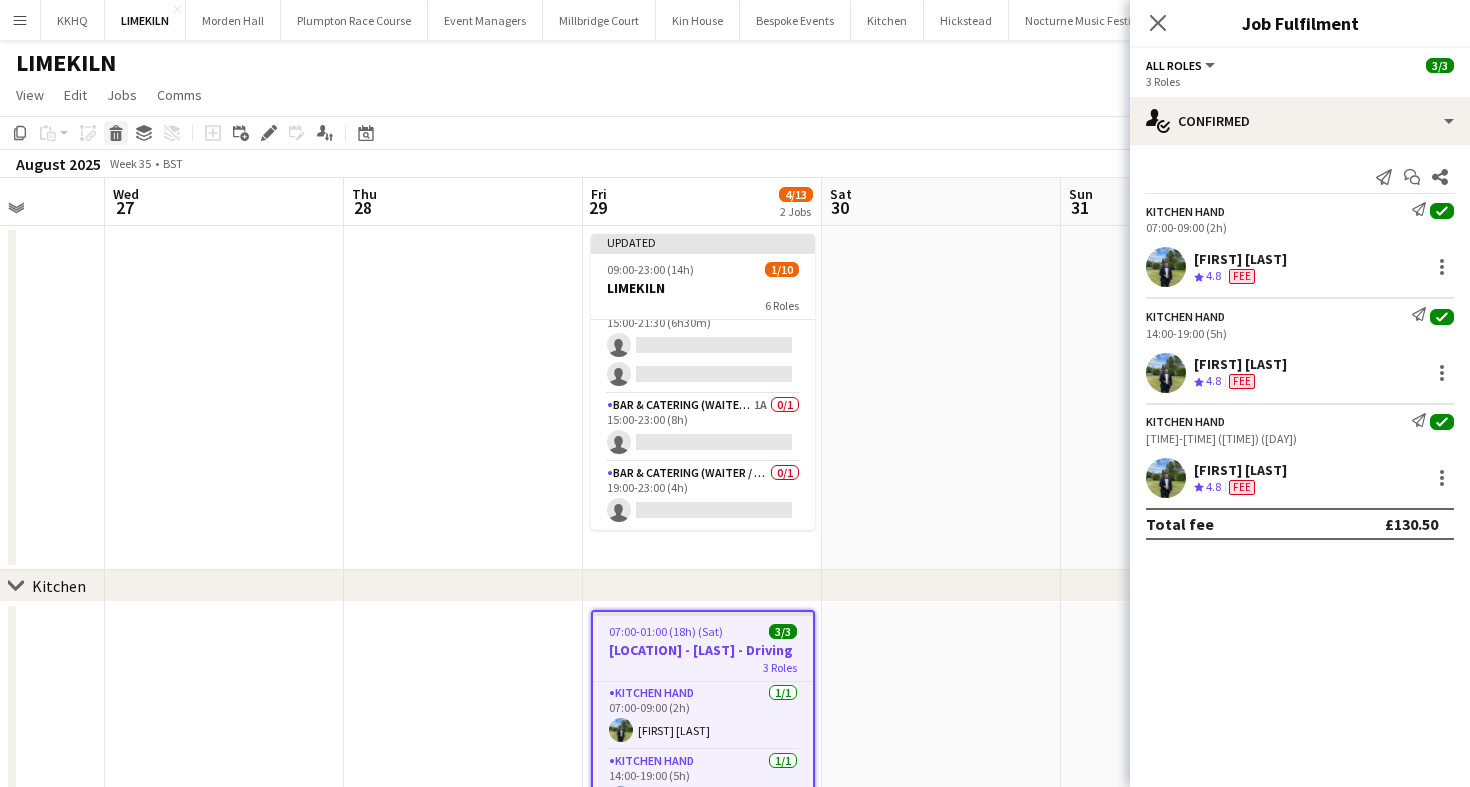 click 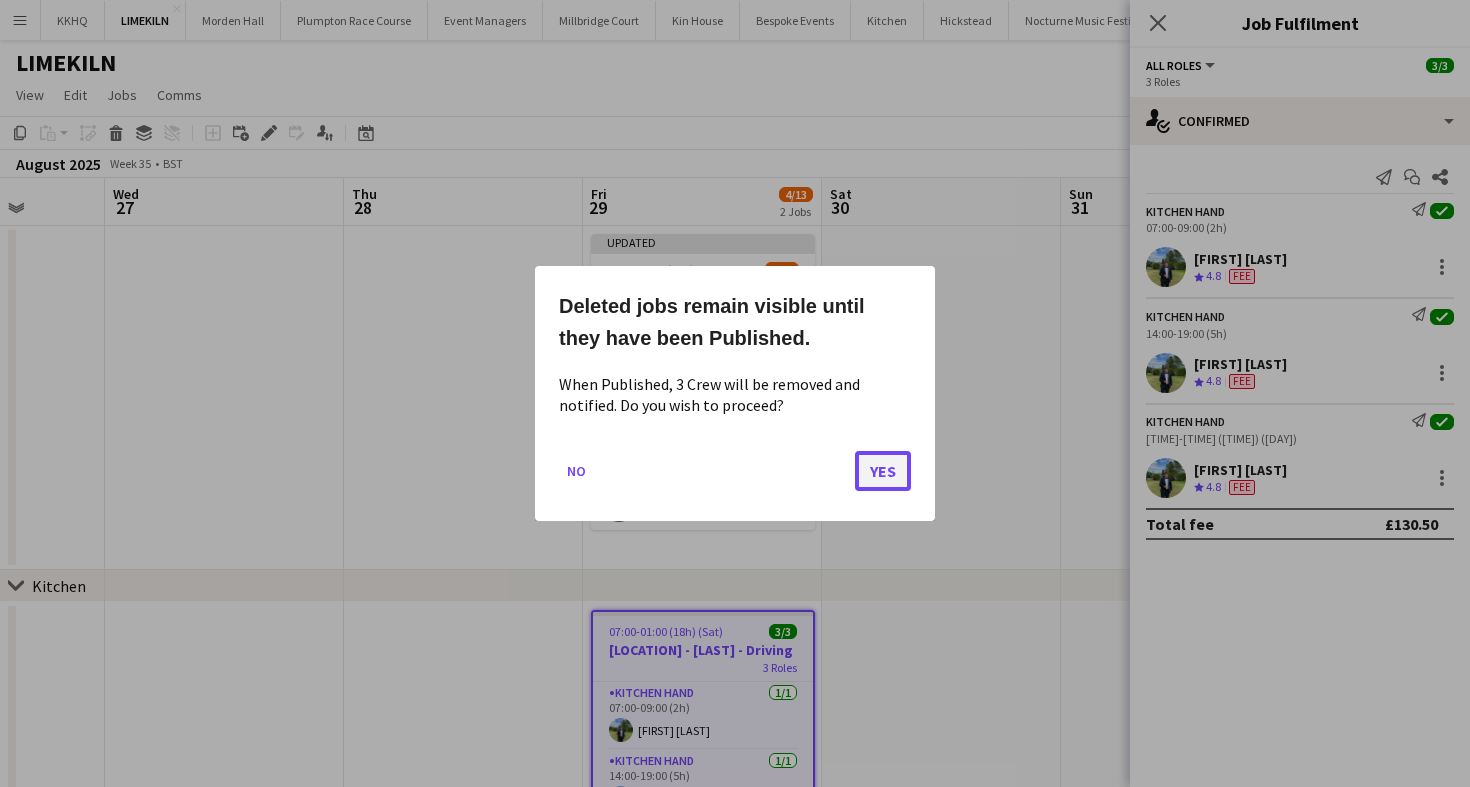 click on "Yes" 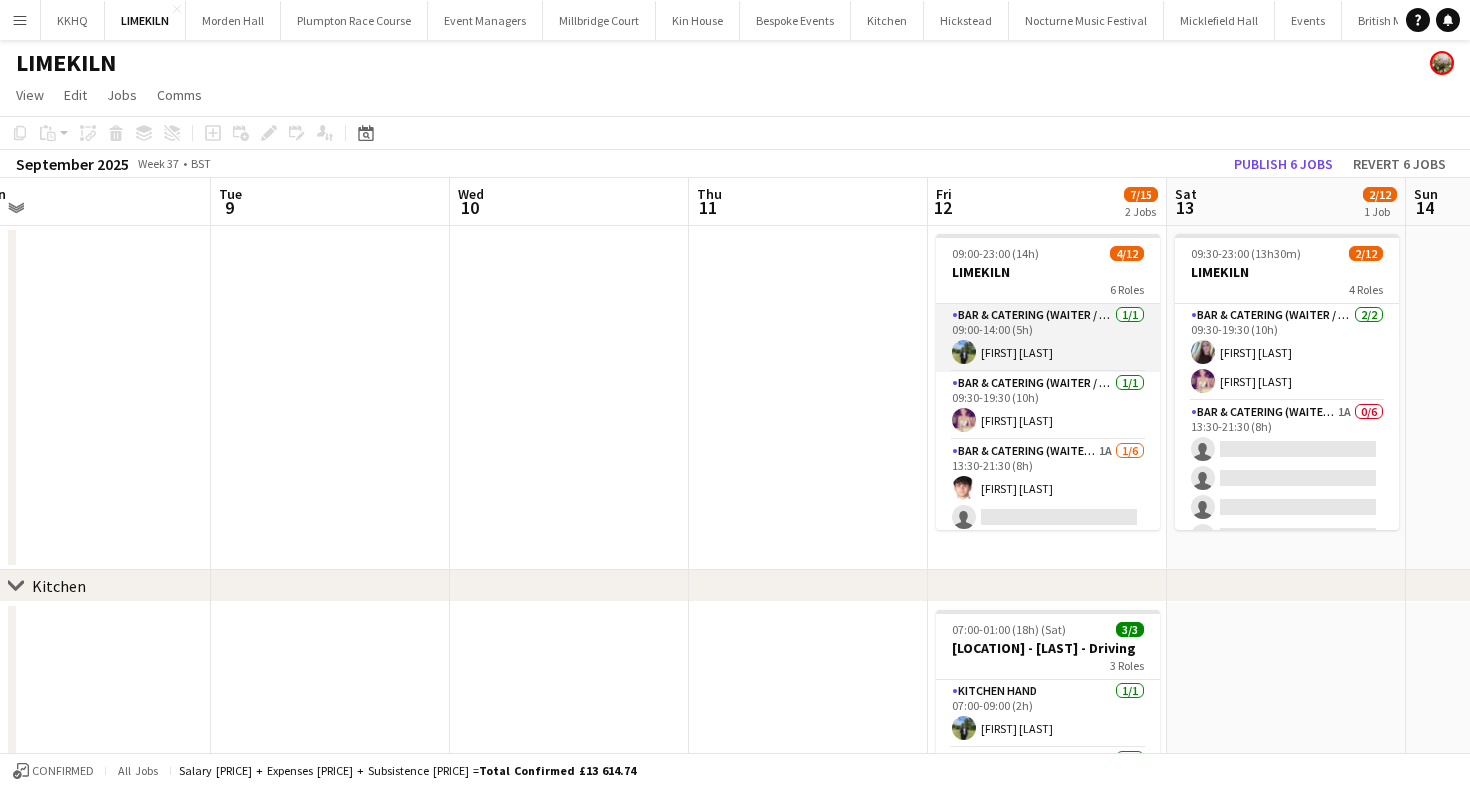 click on "Bar & Catering (Waiter / waitress)   1/1   09:00-14:00 (5h)
Harvey Gardner" at bounding box center (1048, 338) 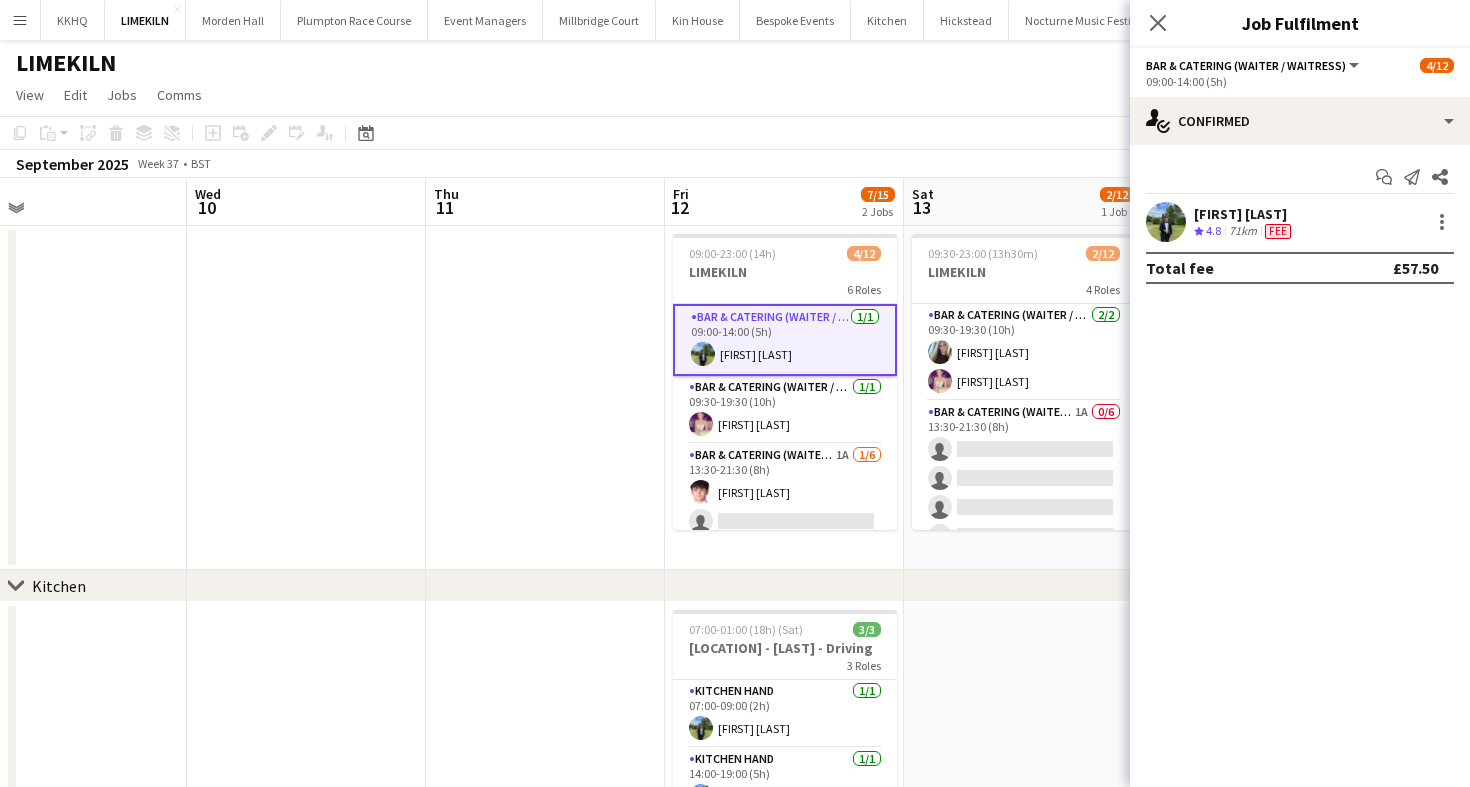 scroll, scrollTop: 0, scrollLeft: 907, axis: horizontal 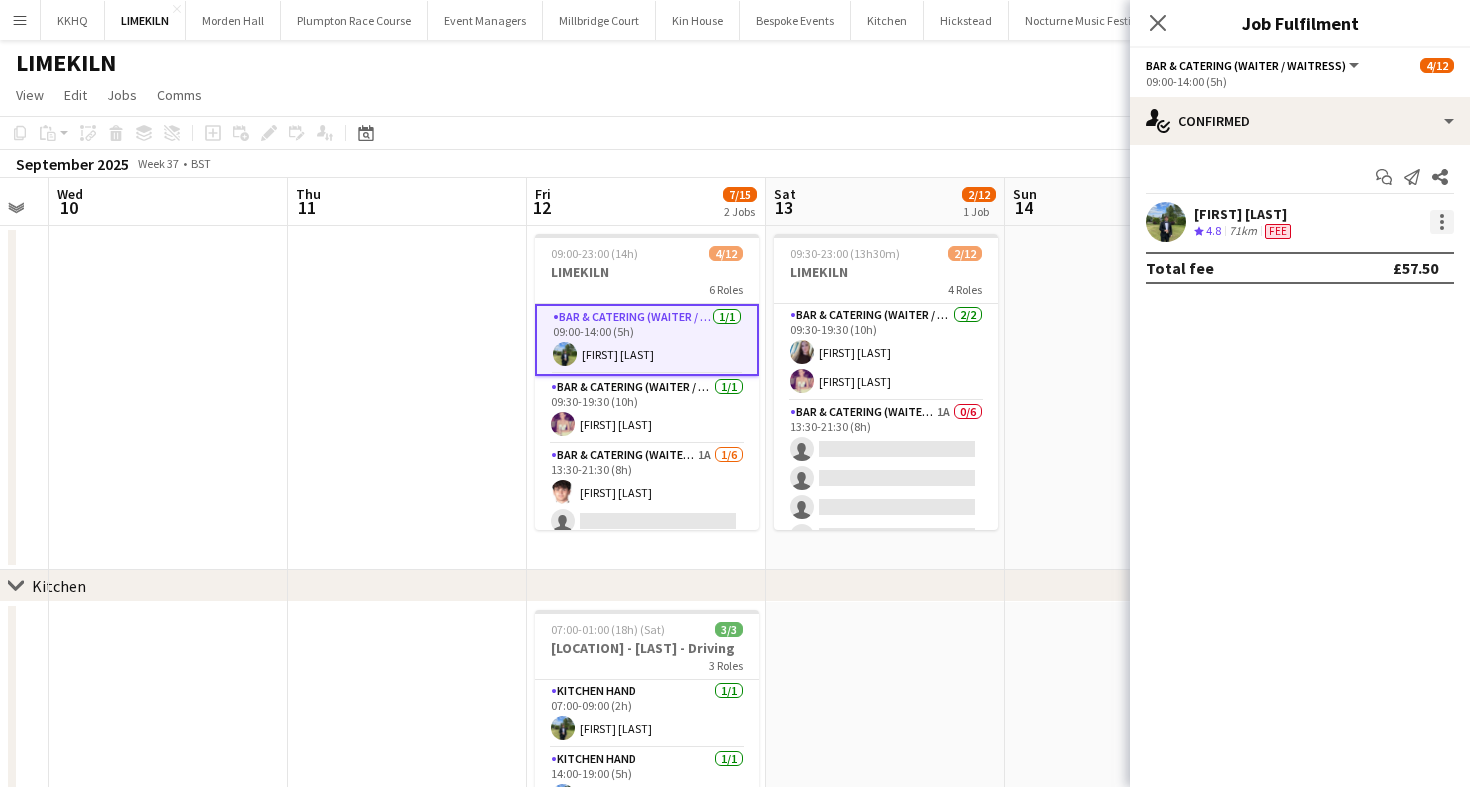 click at bounding box center (1442, 222) 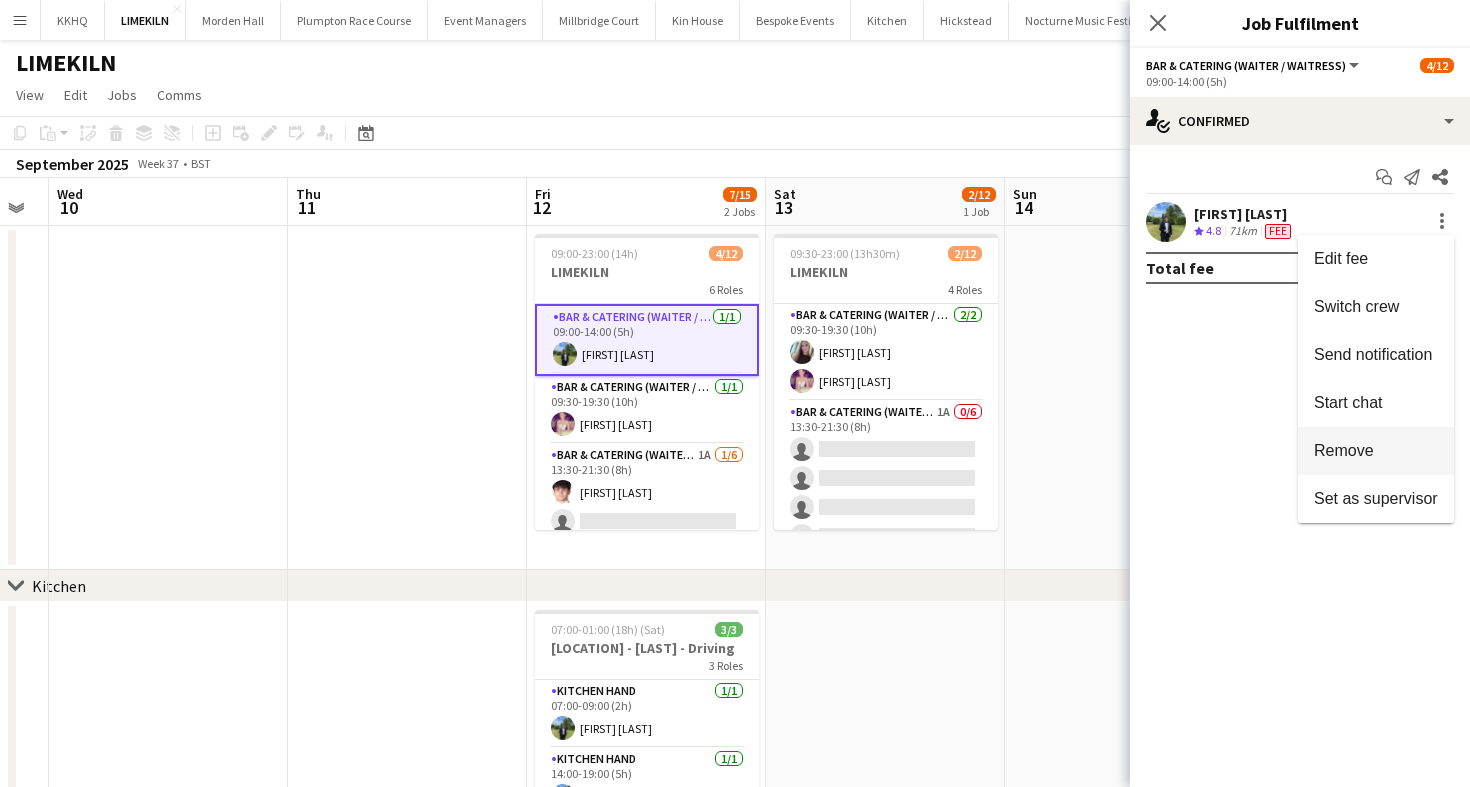 click on "Remove" at bounding box center [1376, 451] 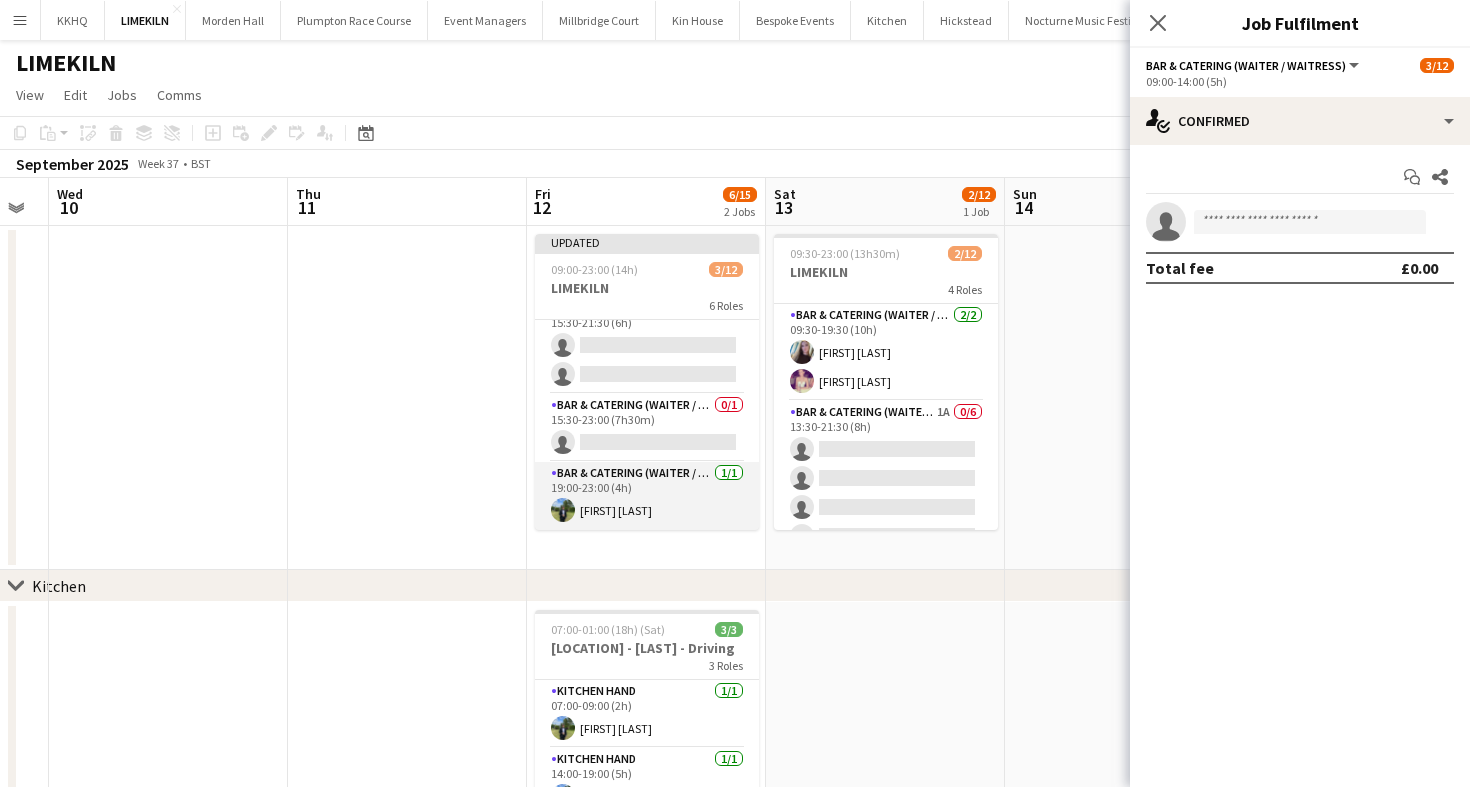 click on "Bar & Catering (Waiter / waitress)   1/1   19:00-23:00 (4h)
Harvey Gardner" at bounding box center [647, 496] 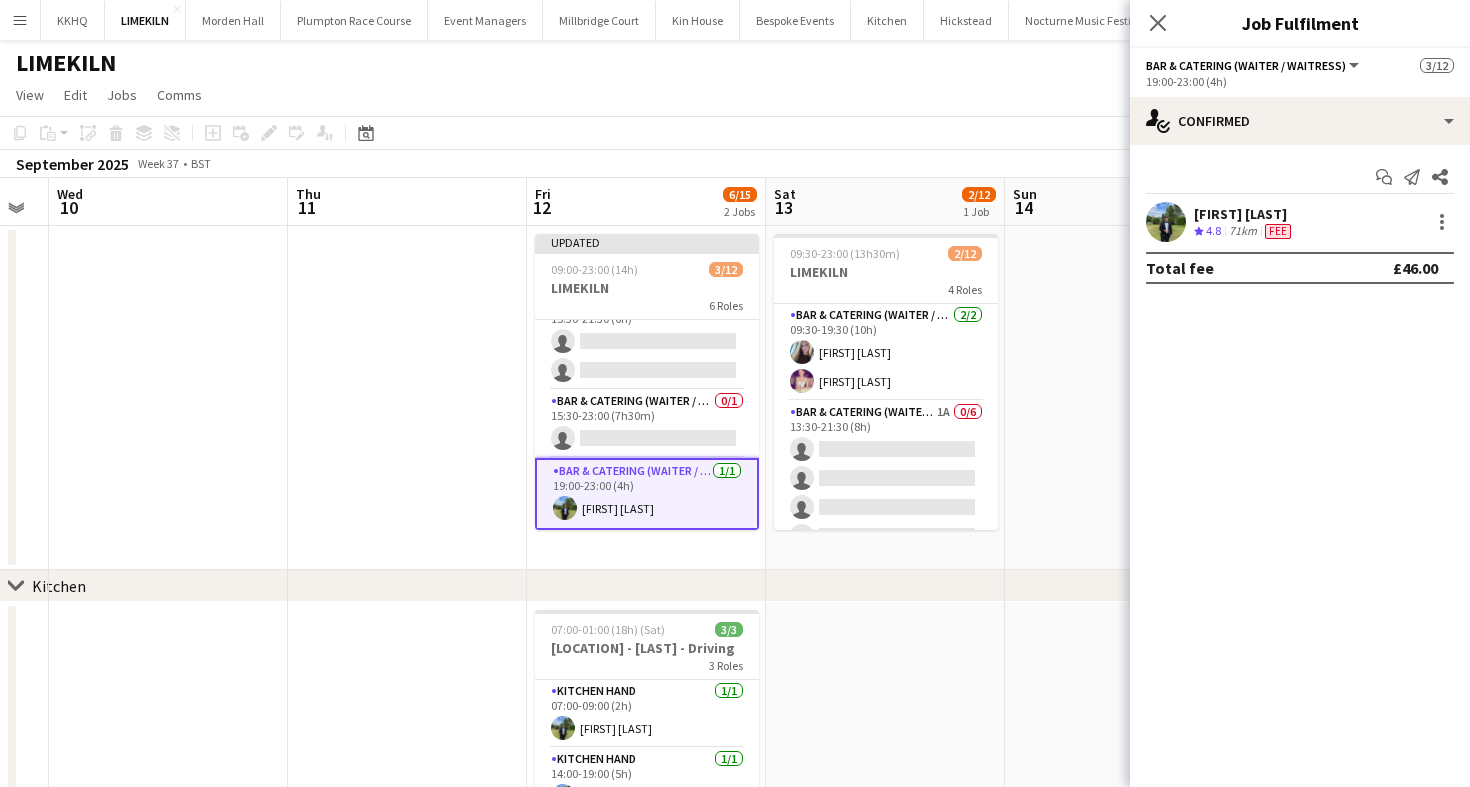scroll, scrollTop: 372, scrollLeft: 0, axis: vertical 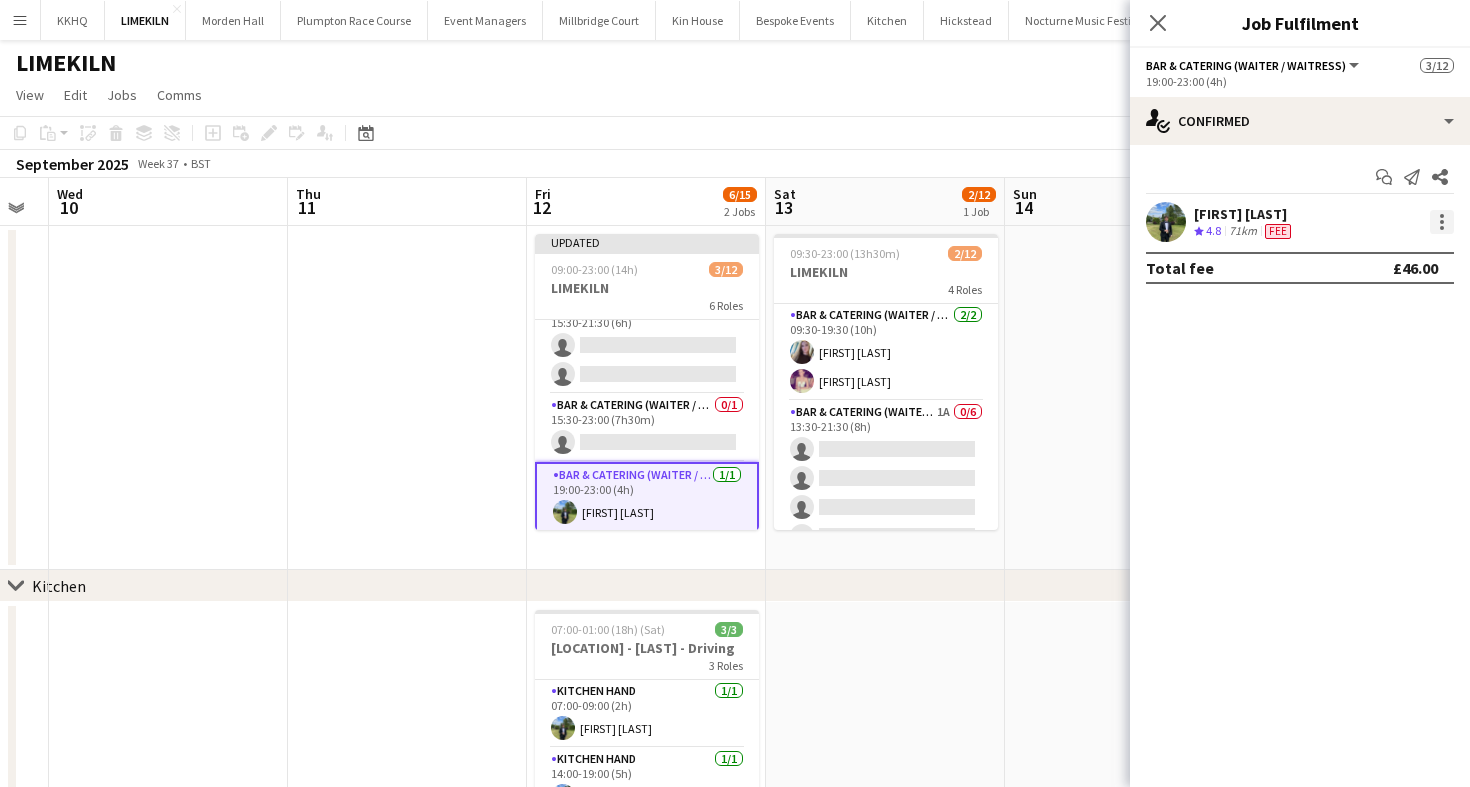 click at bounding box center [1442, 222] 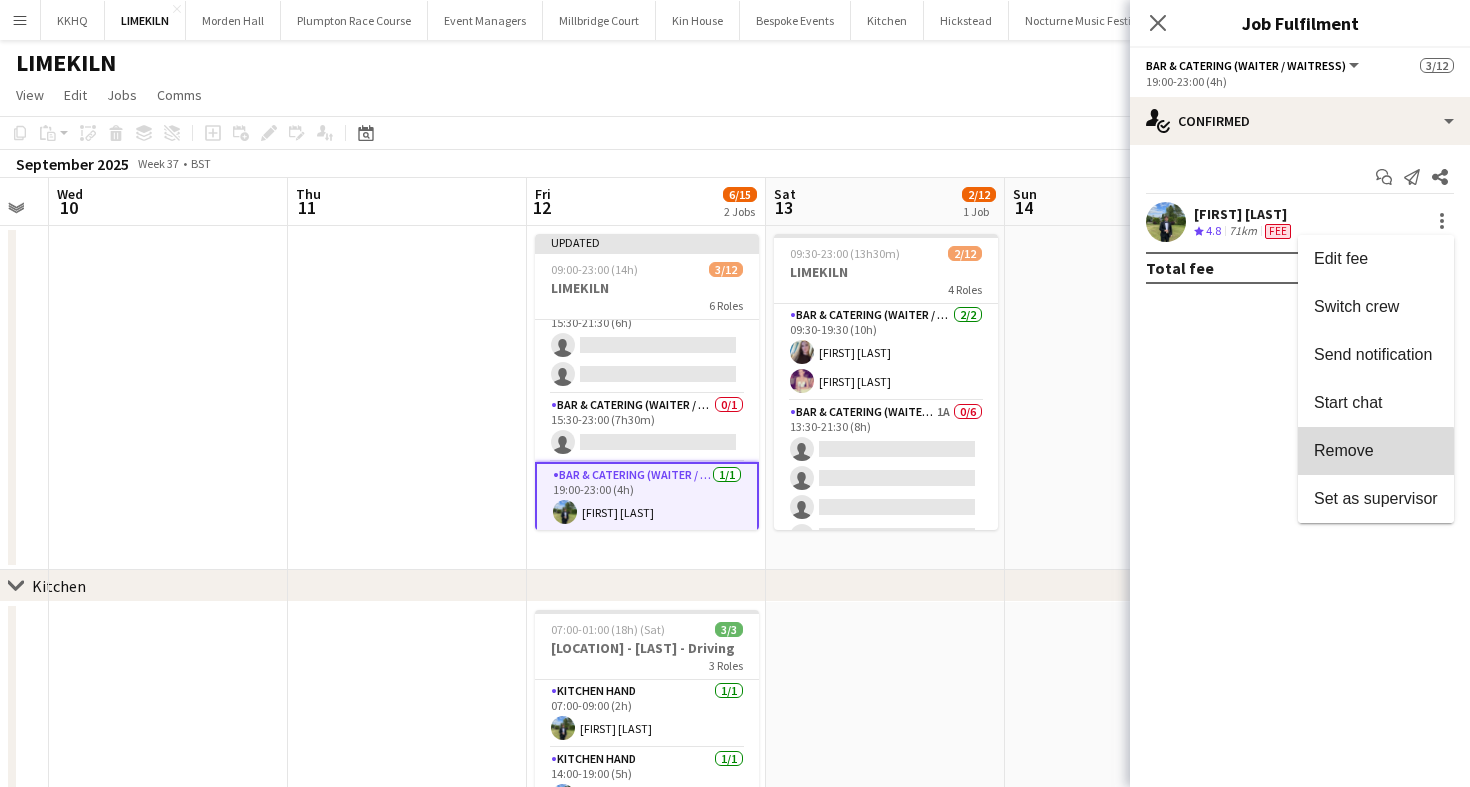 click on "Remove" at bounding box center [1344, 450] 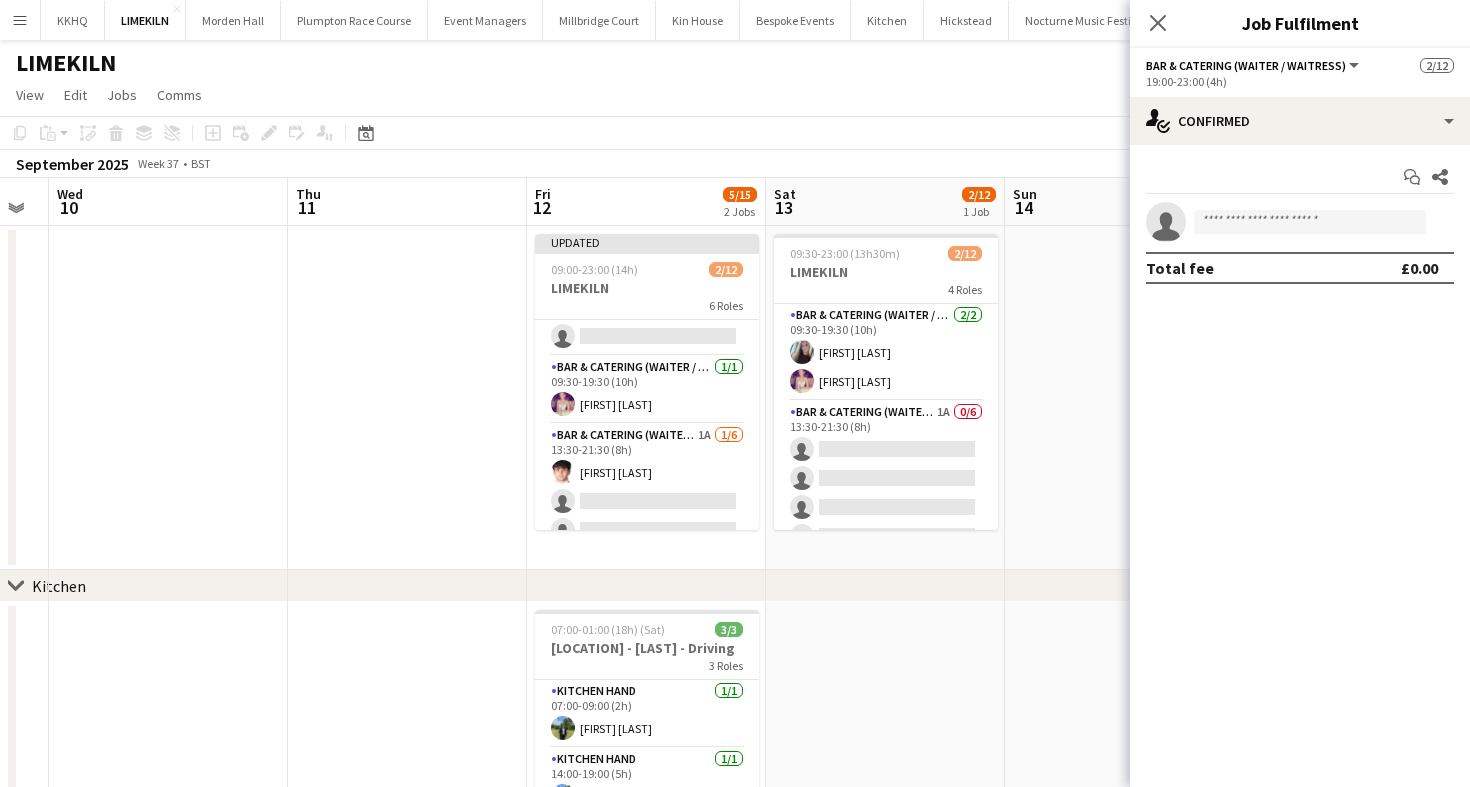 scroll, scrollTop: 21, scrollLeft: 0, axis: vertical 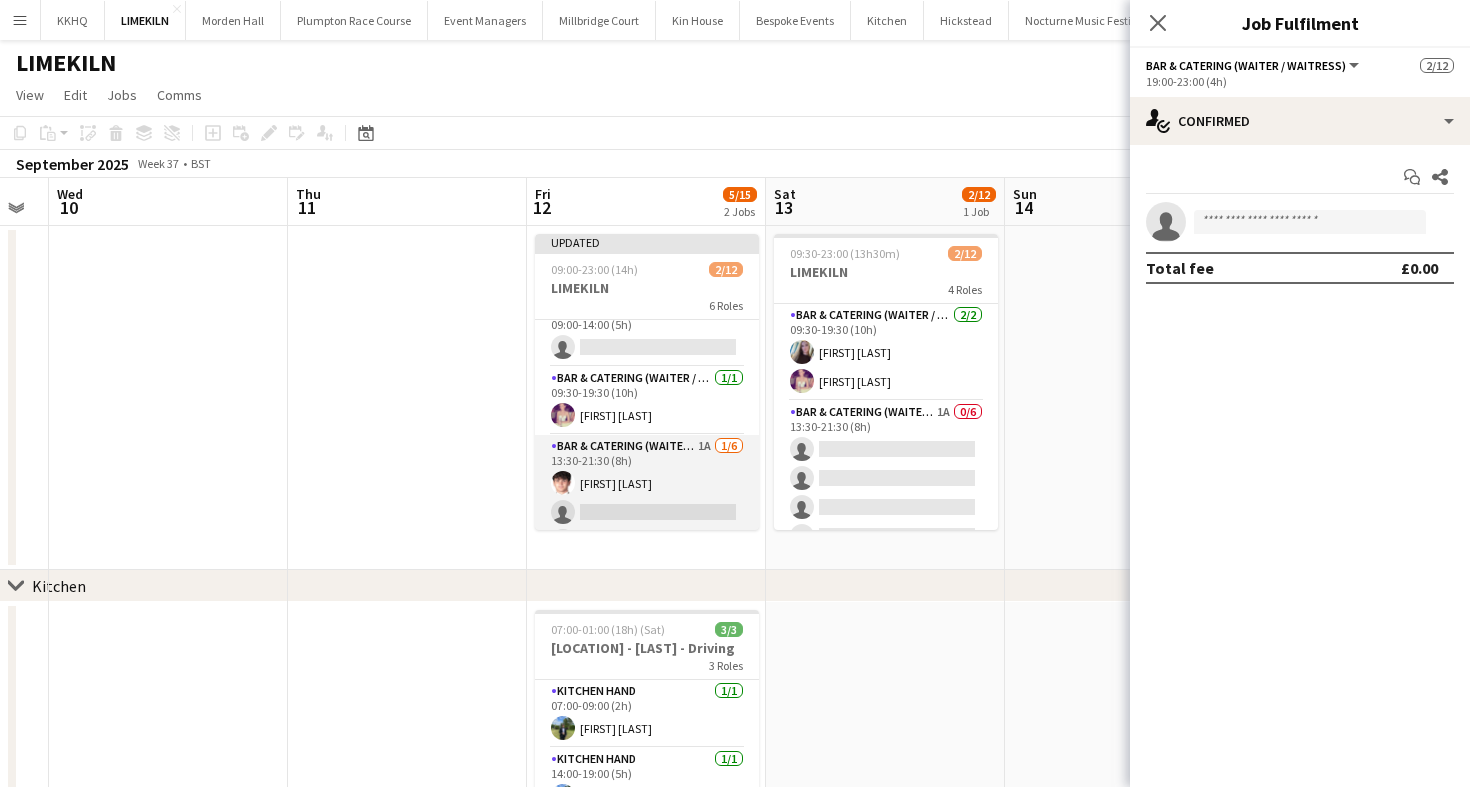 click on "Bar & Catering (Waiter / waitress)   1A   1/6   13:30-21:30 (8h)
Max Pressley
single-neutral-actions
single-neutral-actions
single-neutral-actions
single-neutral-actions
single-neutral-actions" at bounding box center [647, 541] 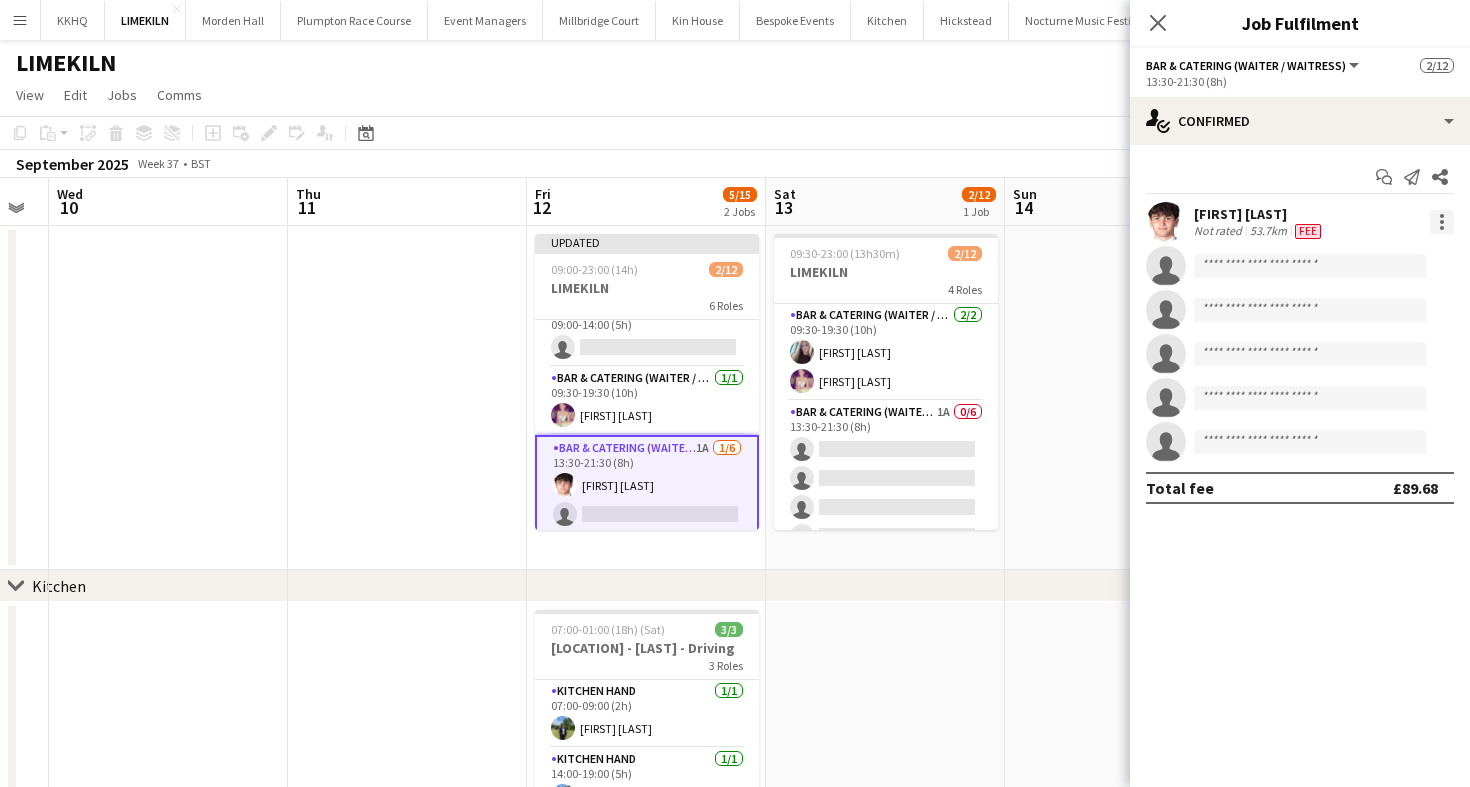 click at bounding box center [1442, 222] 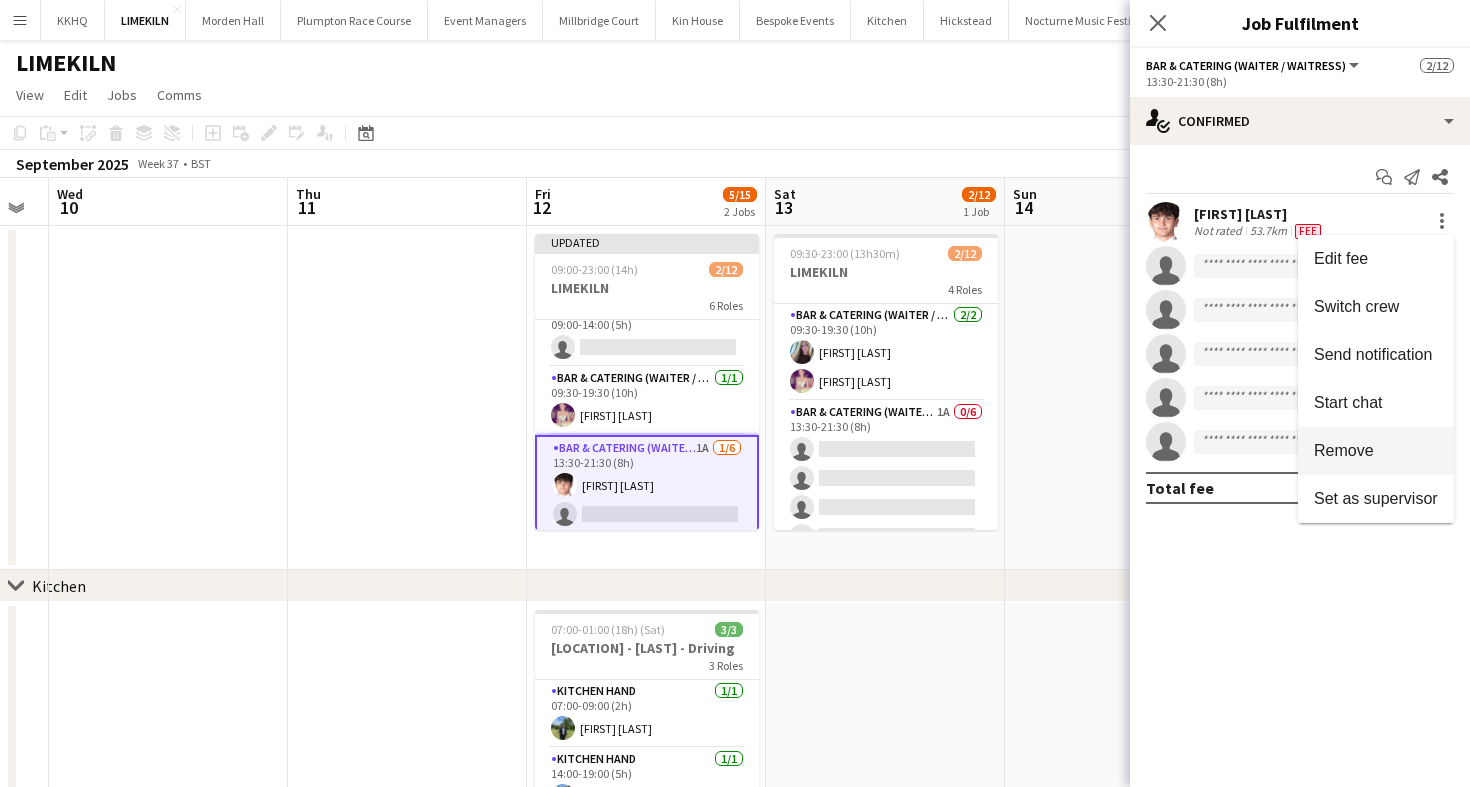 click on "Remove" at bounding box center (1376, 451) 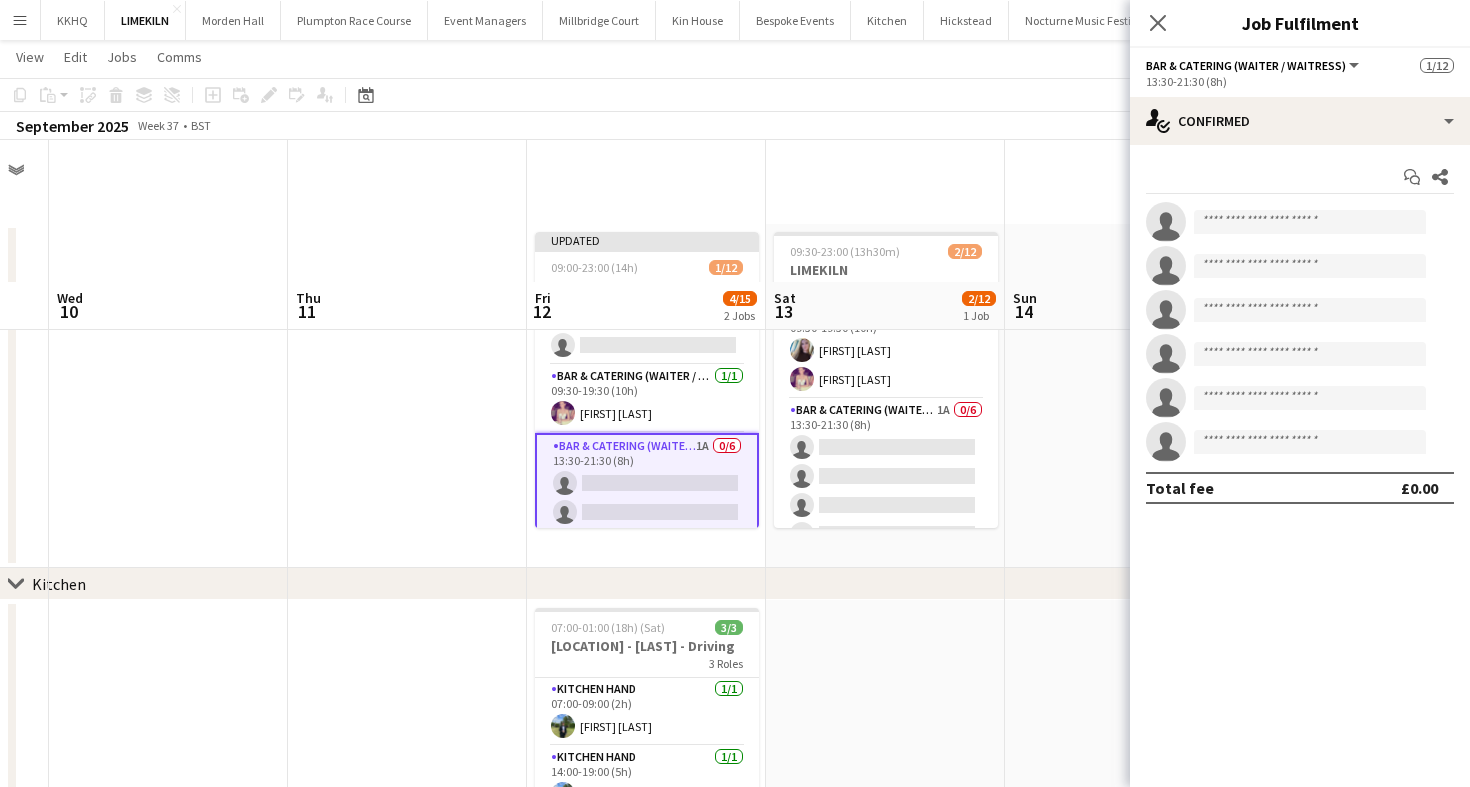 scroll, scrollTop: 188, scrollLeft: 0, axis: vertical 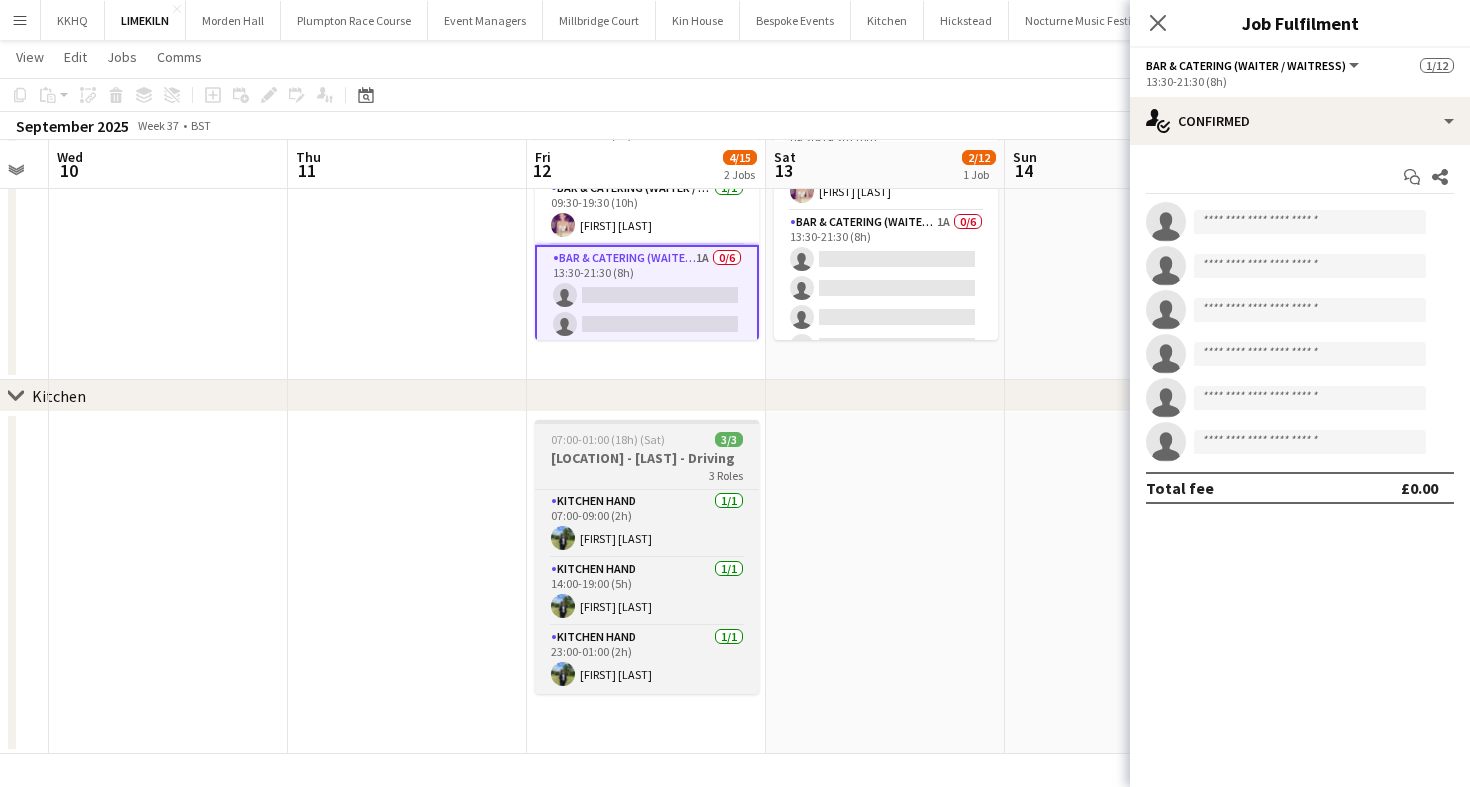click on "Limekiln - Harvey - Driving" at bounding box center [647, 458] 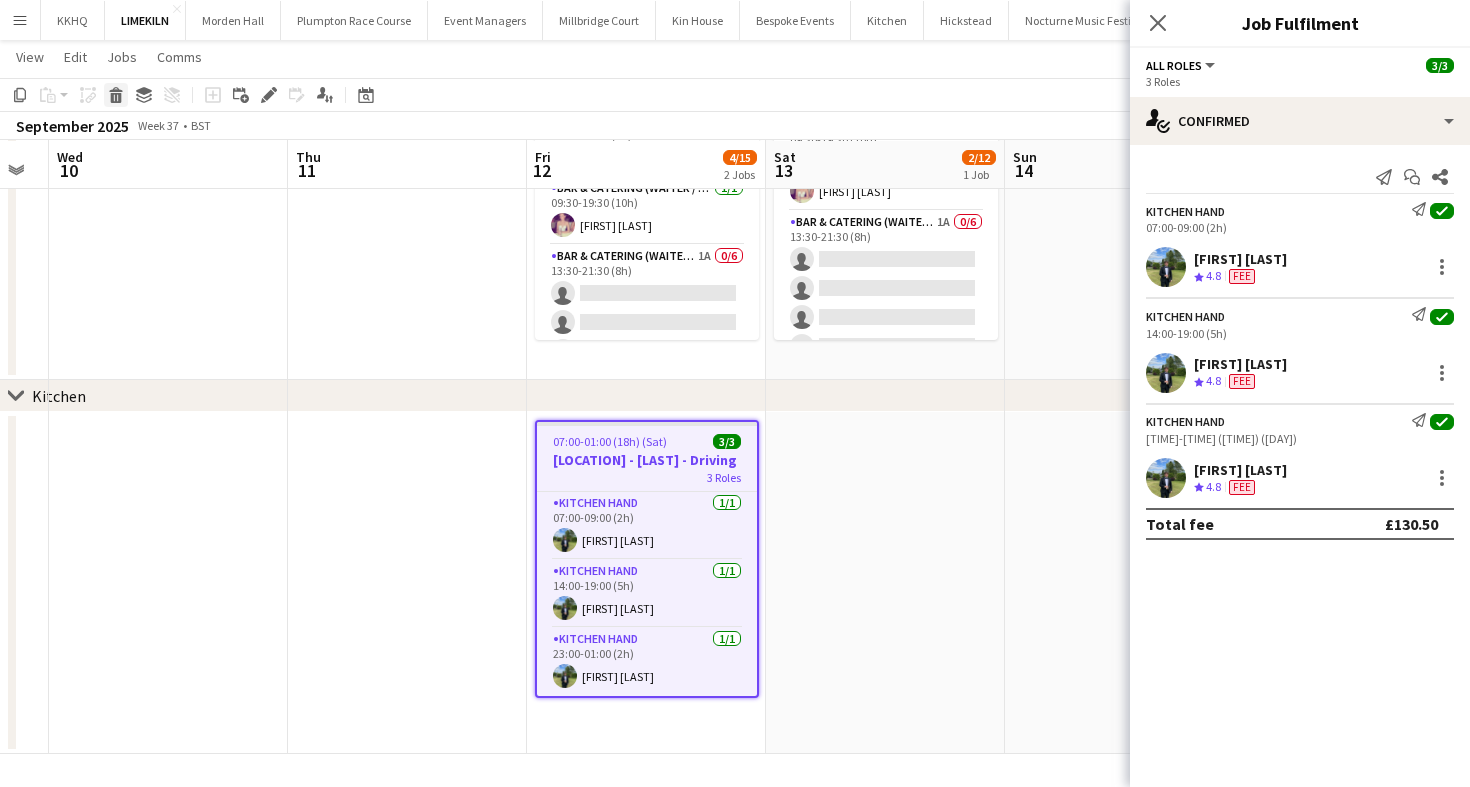 click 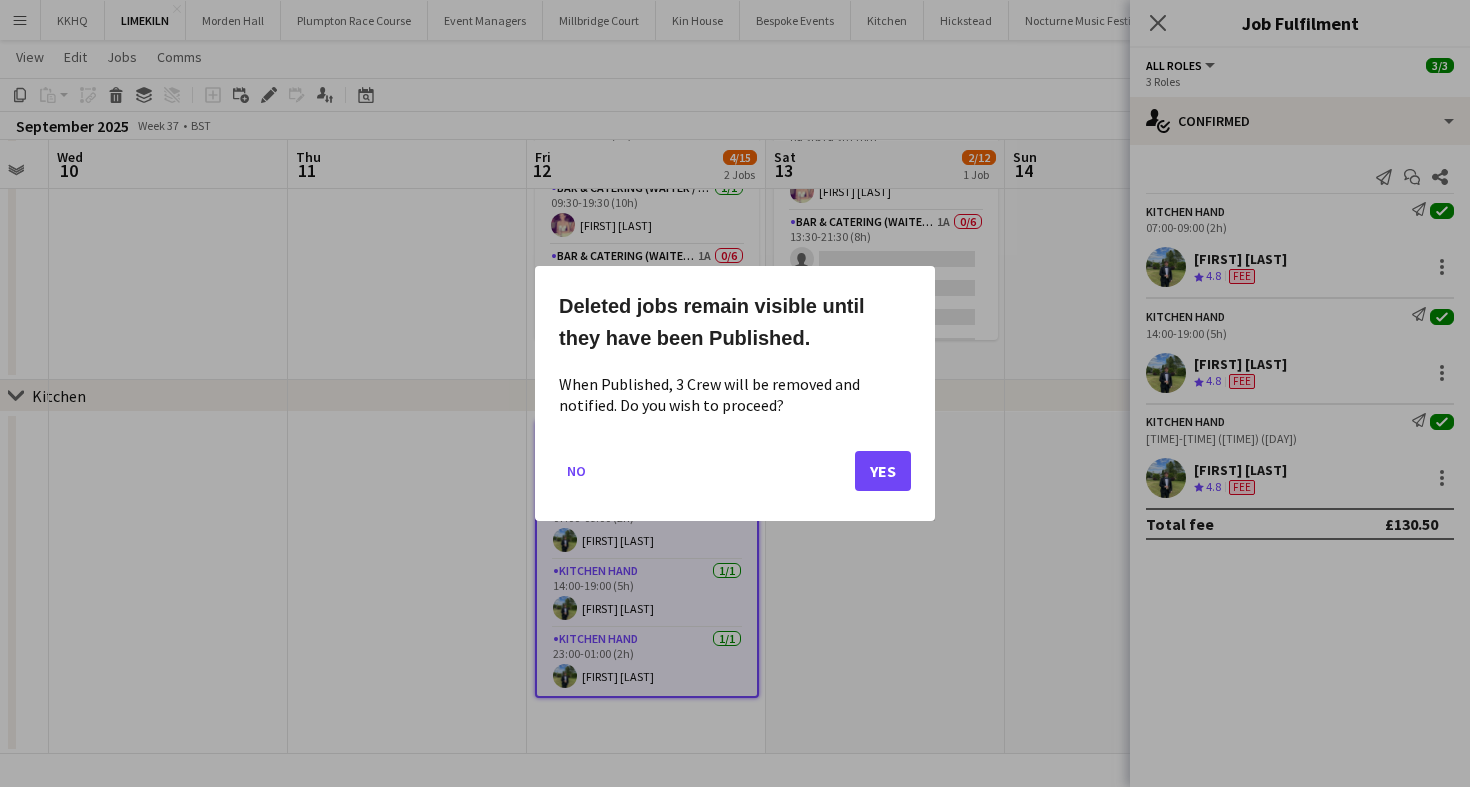 scroll, scrollTop: 0, scrollLeft: 0, axis: both 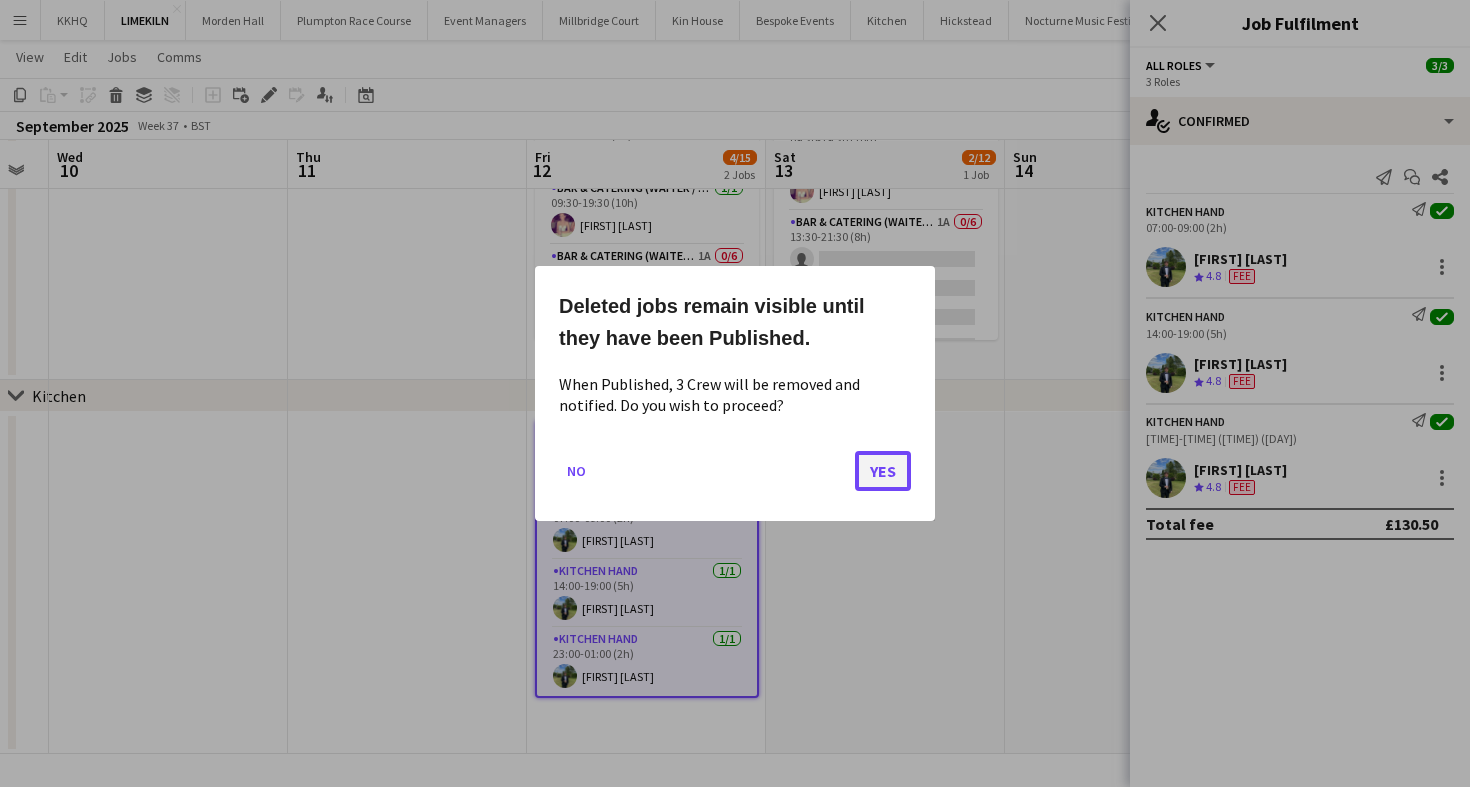 click on "Yes" 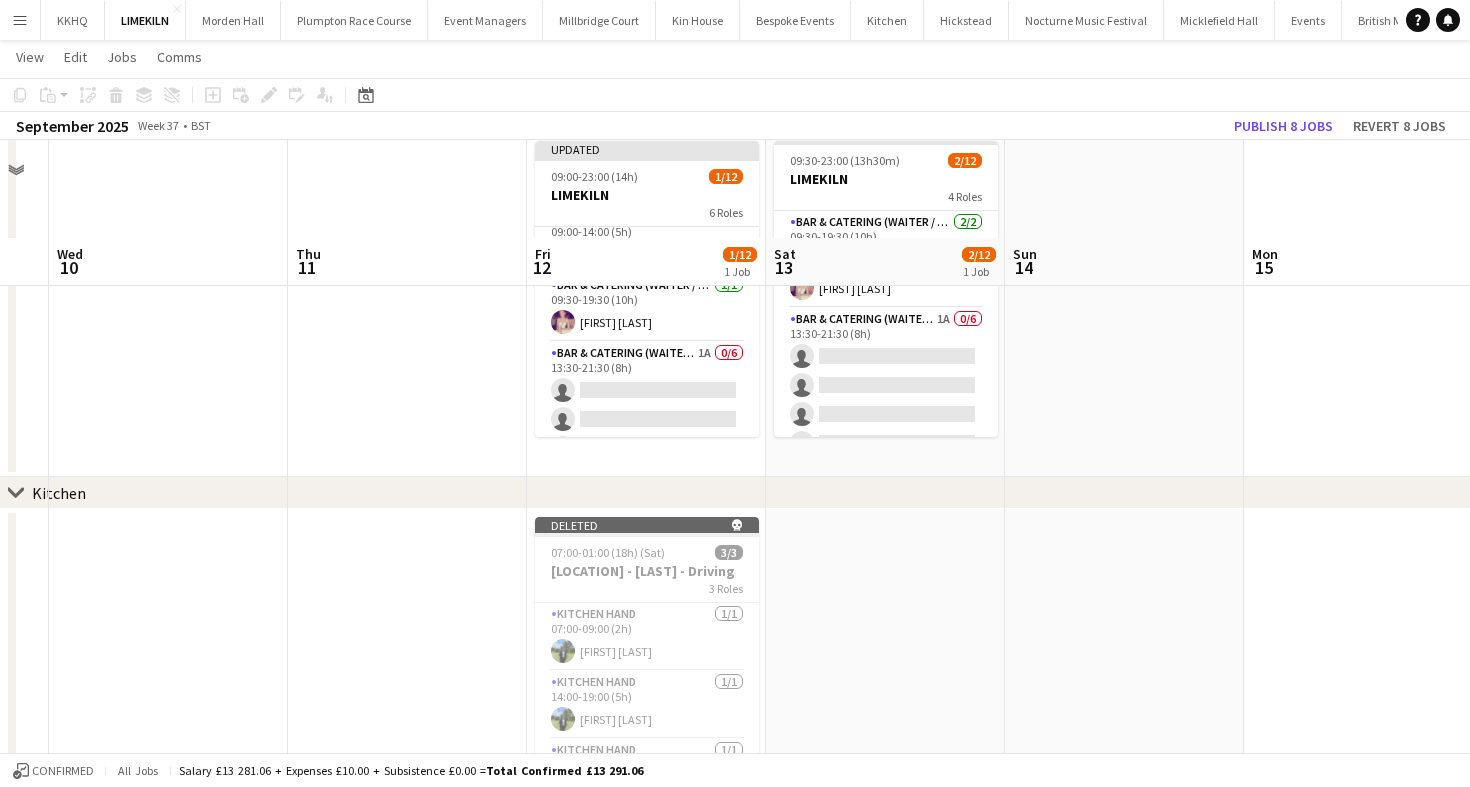 scroll, scrollTop: 0, scrollLeft: 0, axis: both 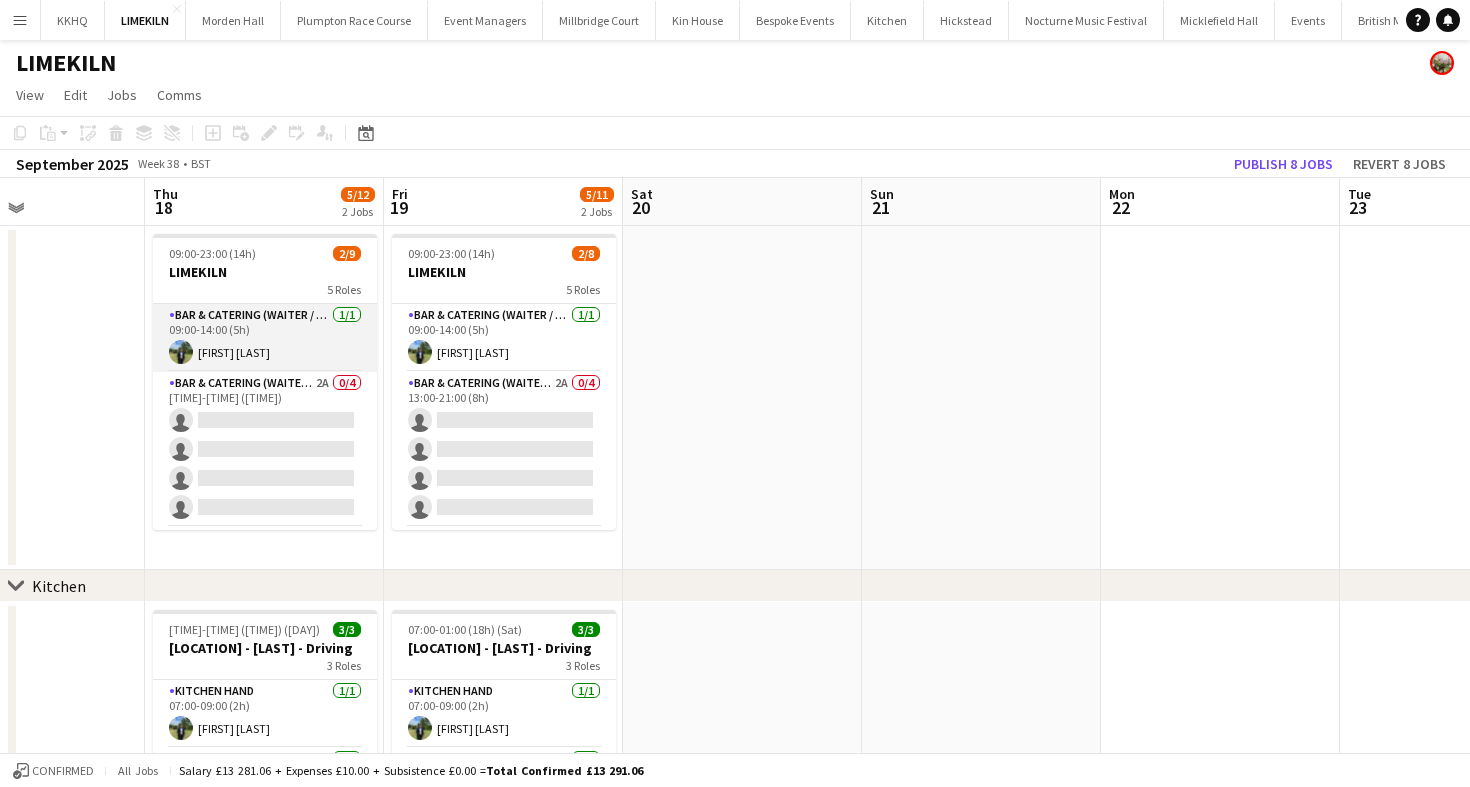 click on "Bar & Catering (Waiter / waitress)   1/1   09:00-14:00 (5h)
Harvey Gardner" at bounding box center [265, 338] 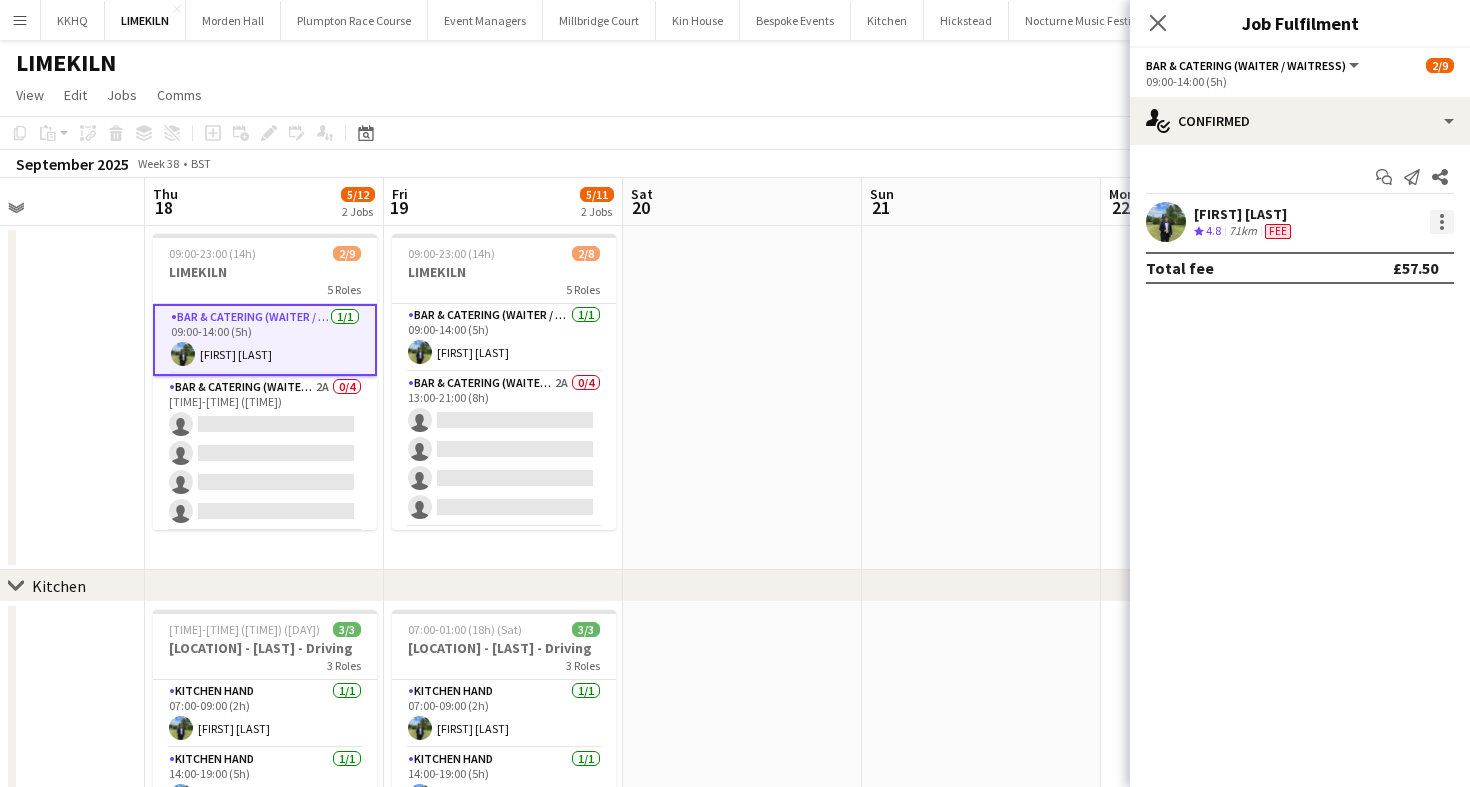 click at bounding box center [1442, 222] 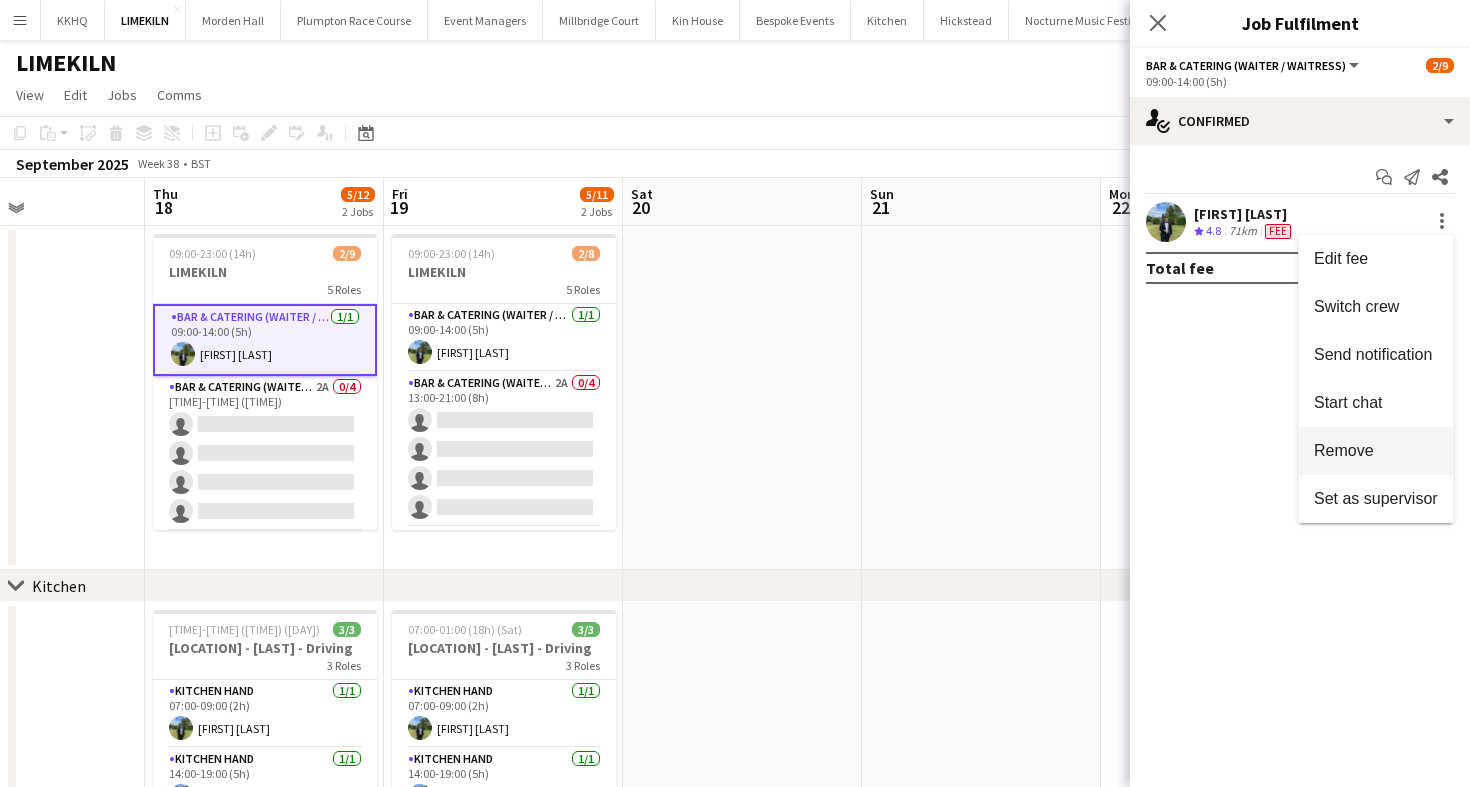 click on "Remove" at bounding box center (1376, 451) 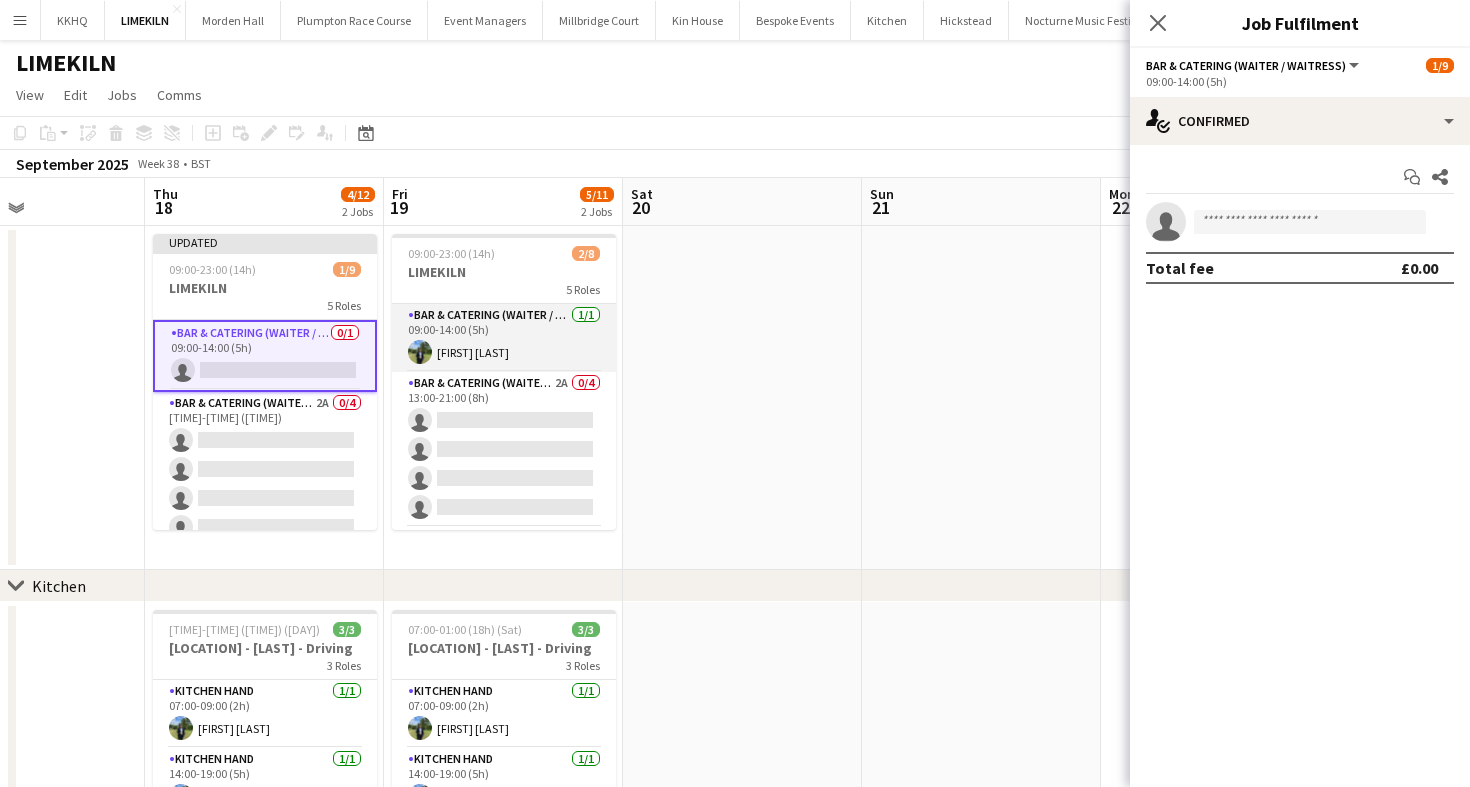 click on "Bar & Catering (Waiter / waitress)   1/1   09:00-14:00 (5h)
Harvey Gardner" at bounding box center [504, 338] 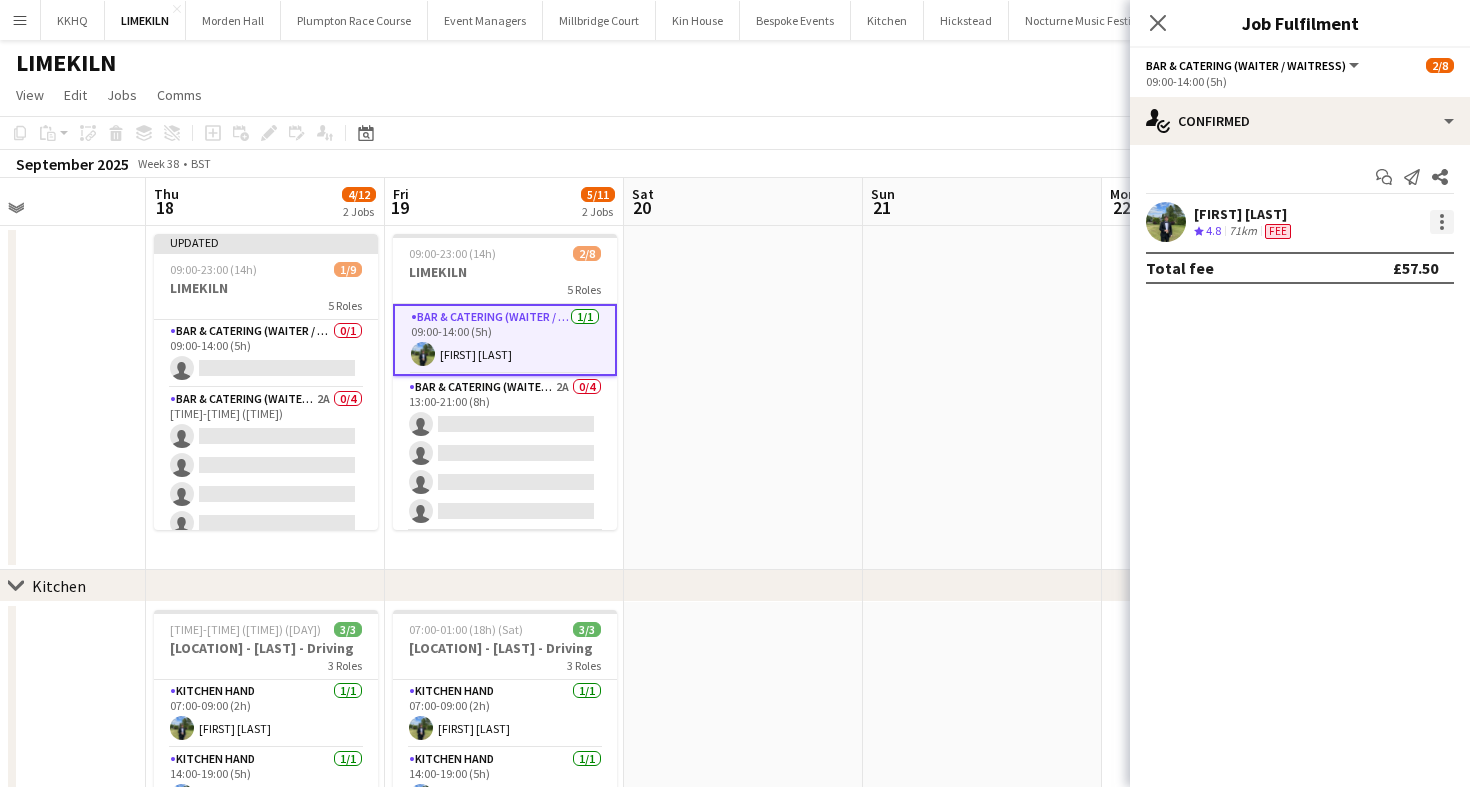 click at bounding box center (1442, 222) 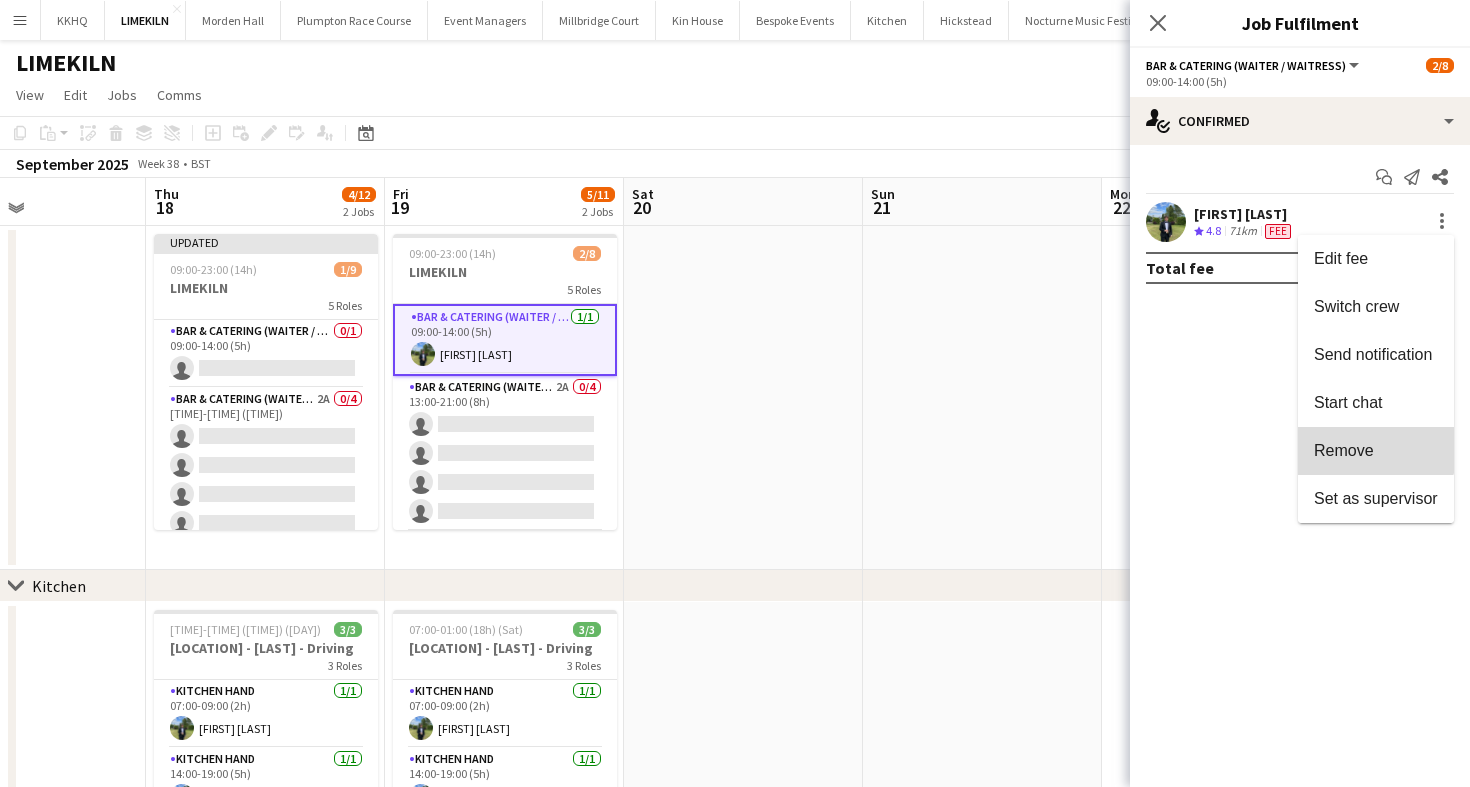 click on "Remove" at bounding box center [1344, 450] 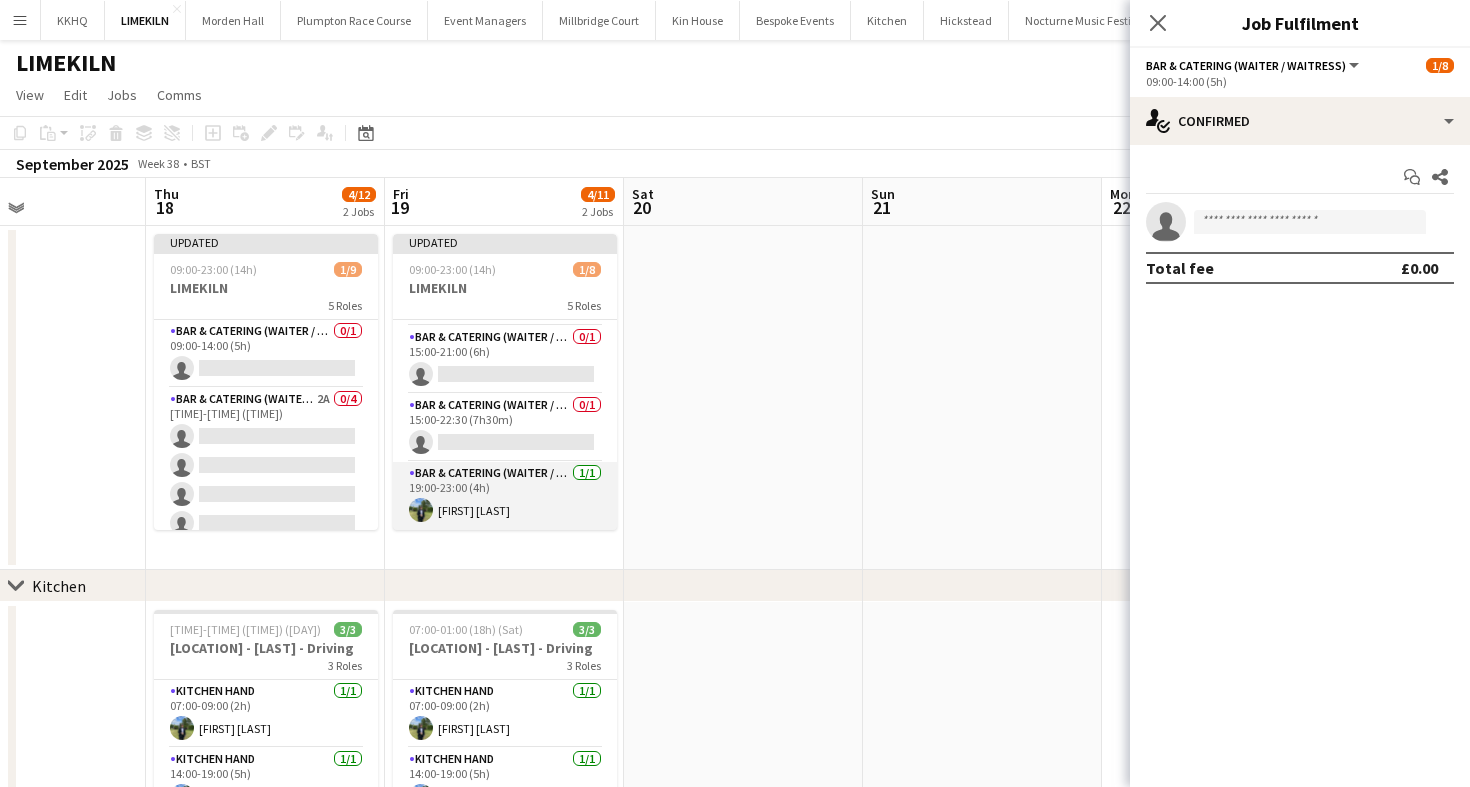 click on "Bar & Catering (Waiter / waitress)   1/1   19:00-23:00 (4h)
Harvey Gardner" at bounding box center (505, 496) 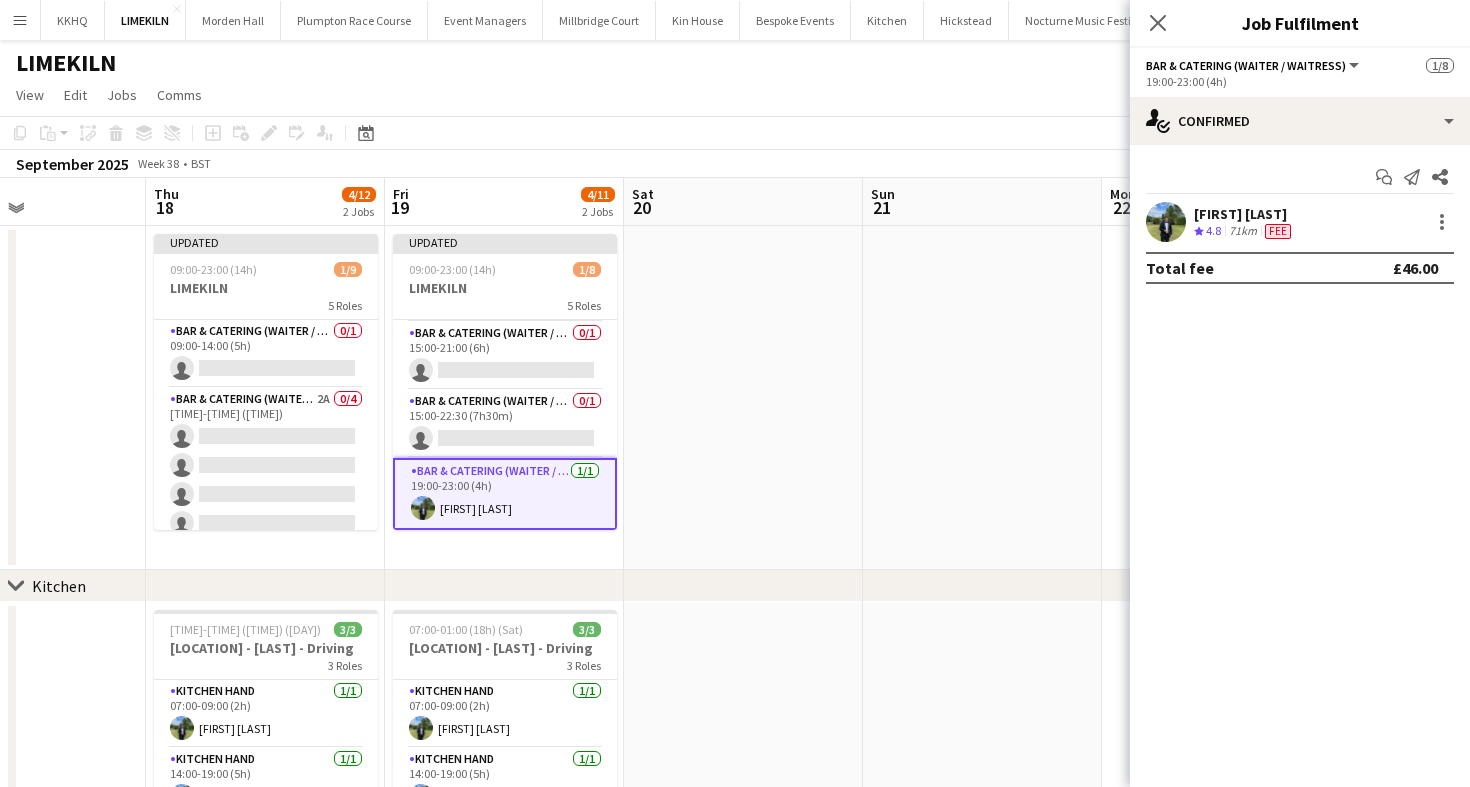 scroll, scrollTop: 217, scrollLeft: 0, axis: vertical 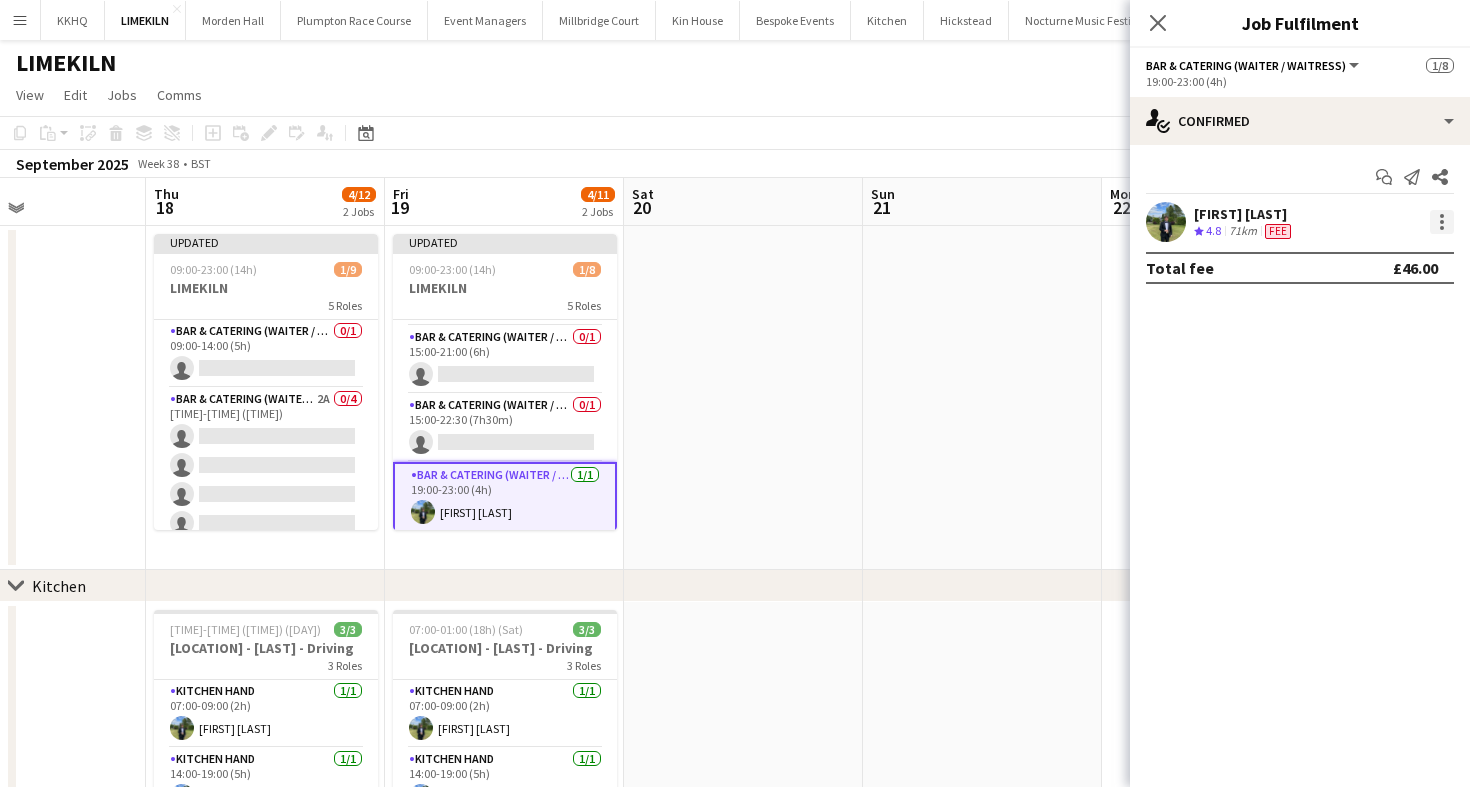 click at bounding box center (1442, 222) 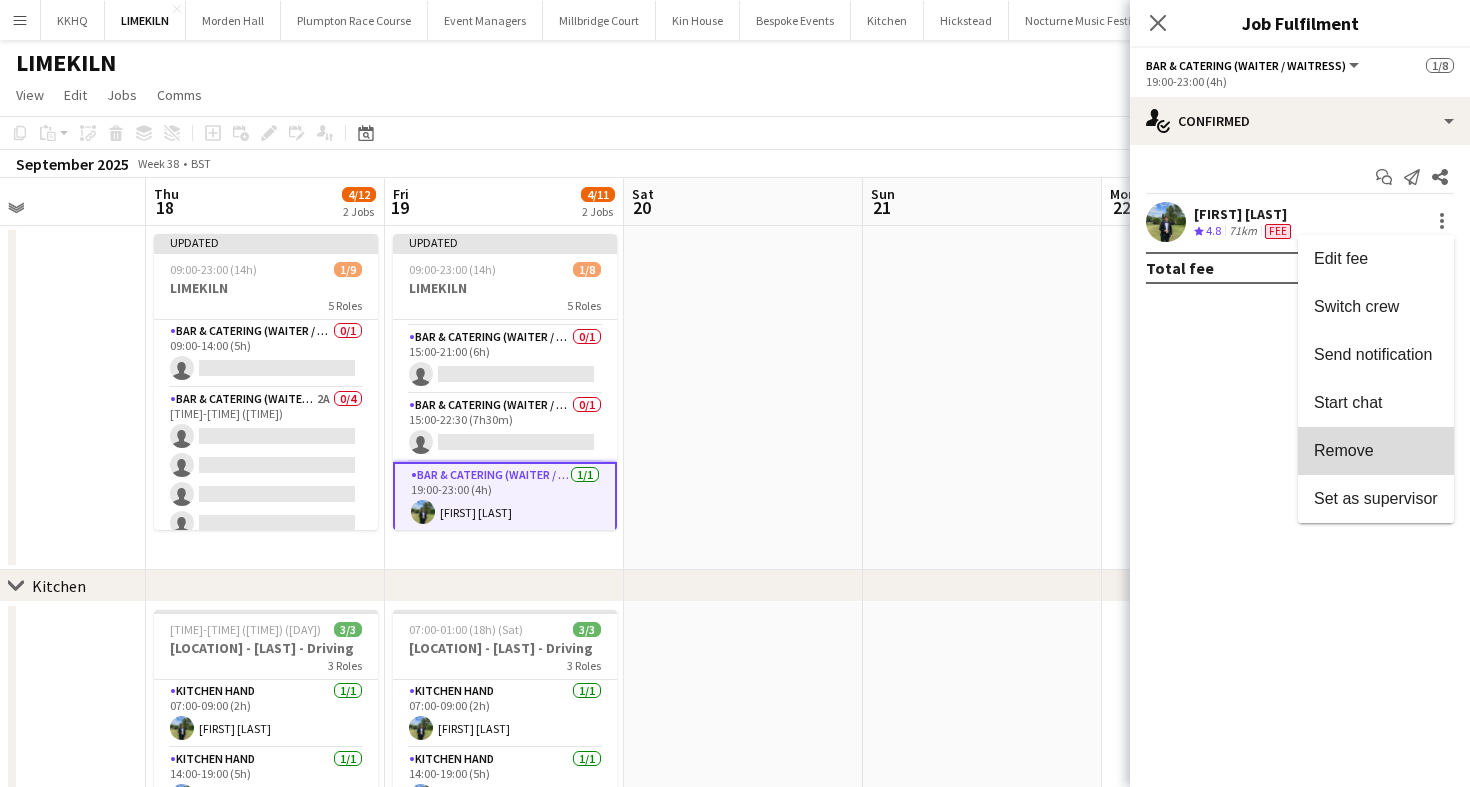click on "Remove" at bounding box center (1376, 451) 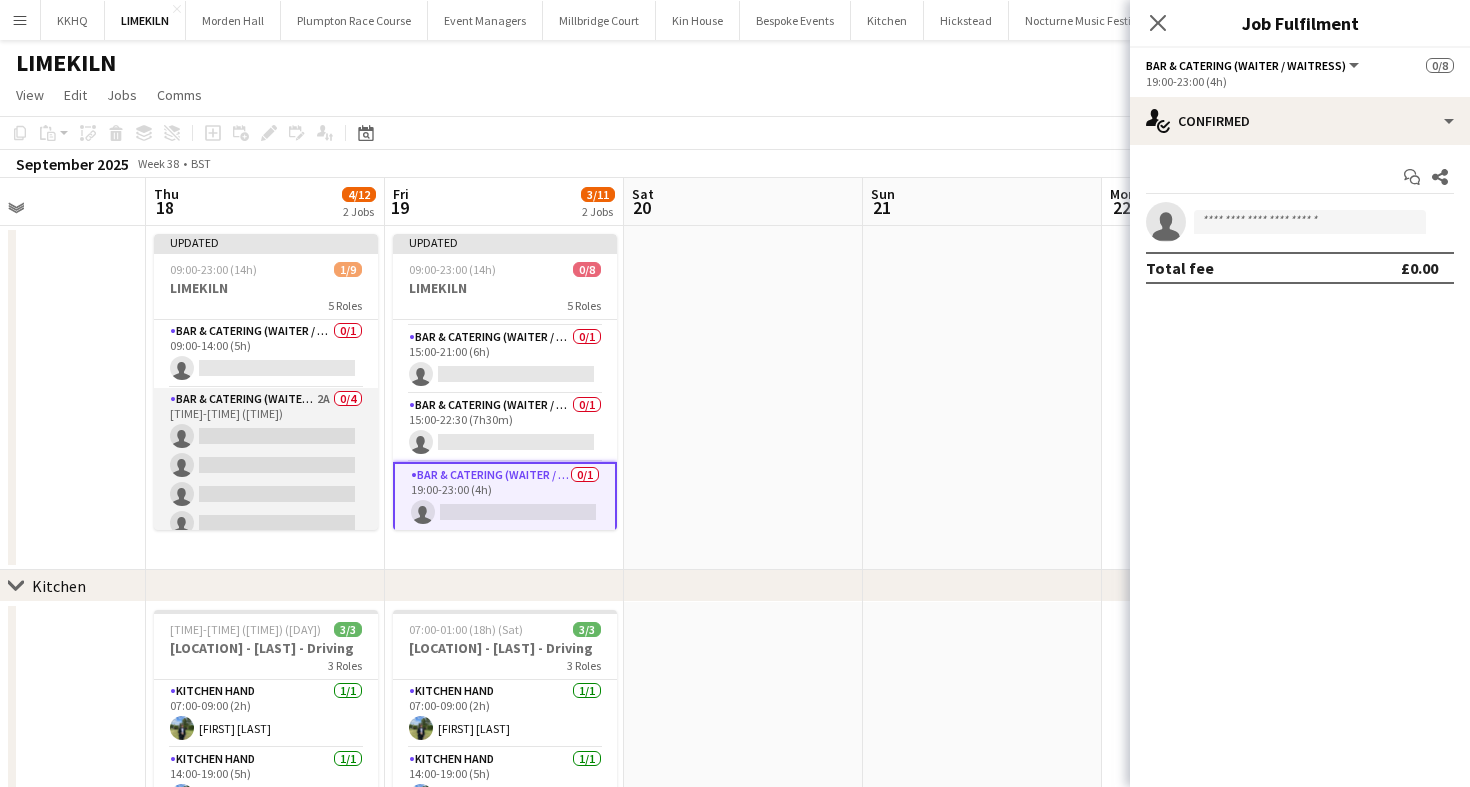 scroll, scrollTop: 246, scrollLeft: 0, axis: vertical 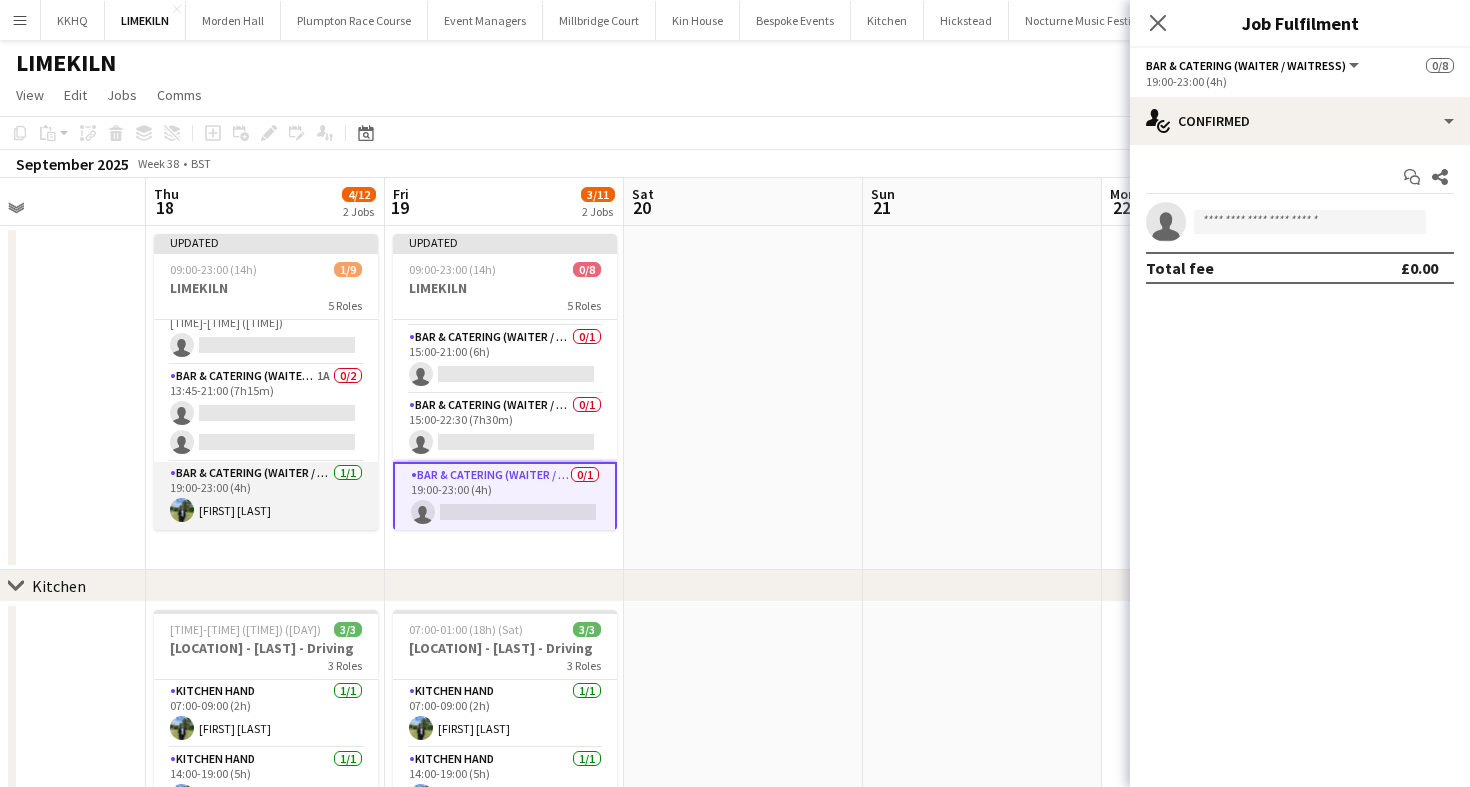 click on "Bar & Catering (Waiter / waitress)   1/1   19:00-23:00 (4h)
Harvey Gardner" at bounding box center (266, 496) 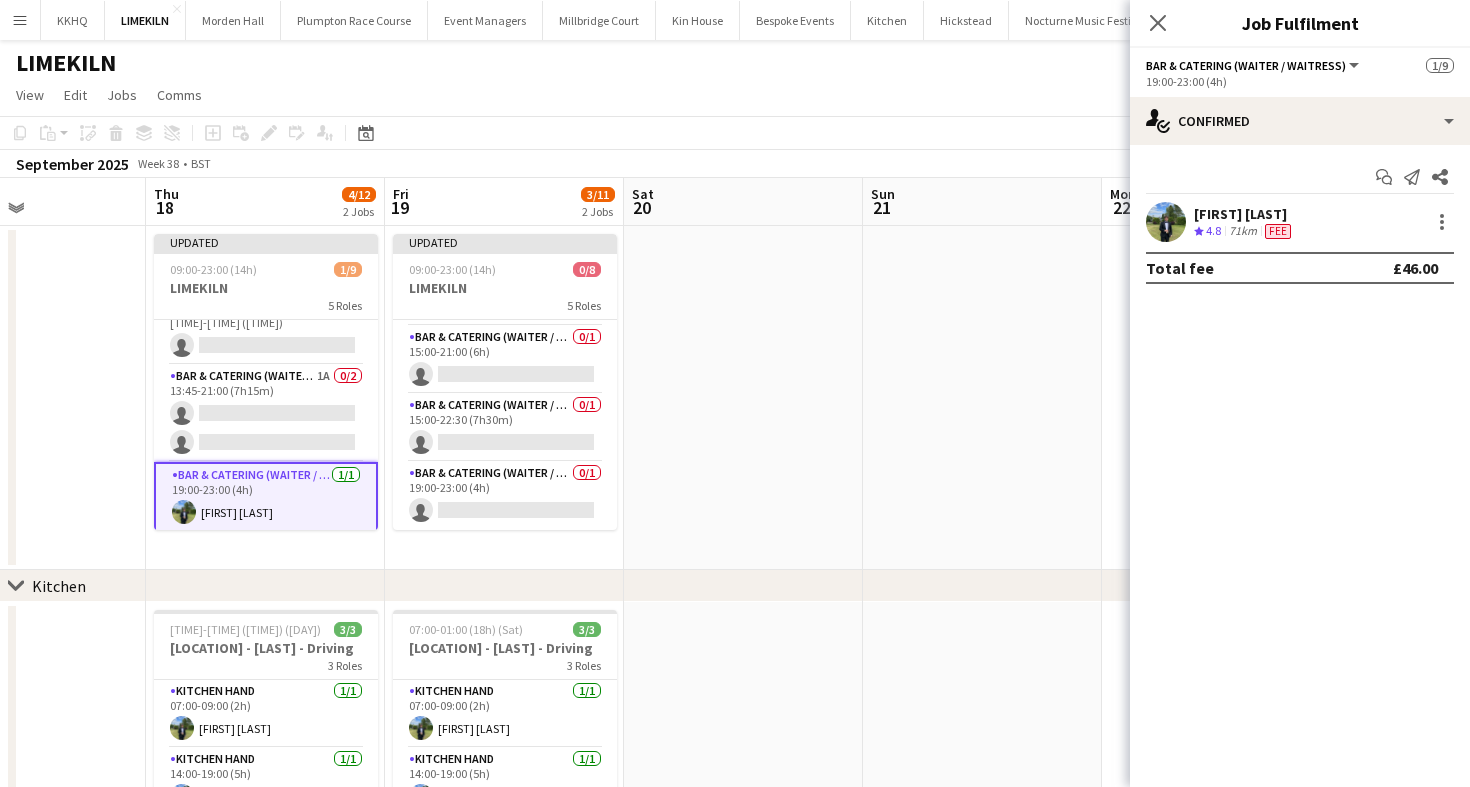 click on "Harvey Gardner
Crew rating
4.8   71km   Fee" at bounding box center (1300, 222) 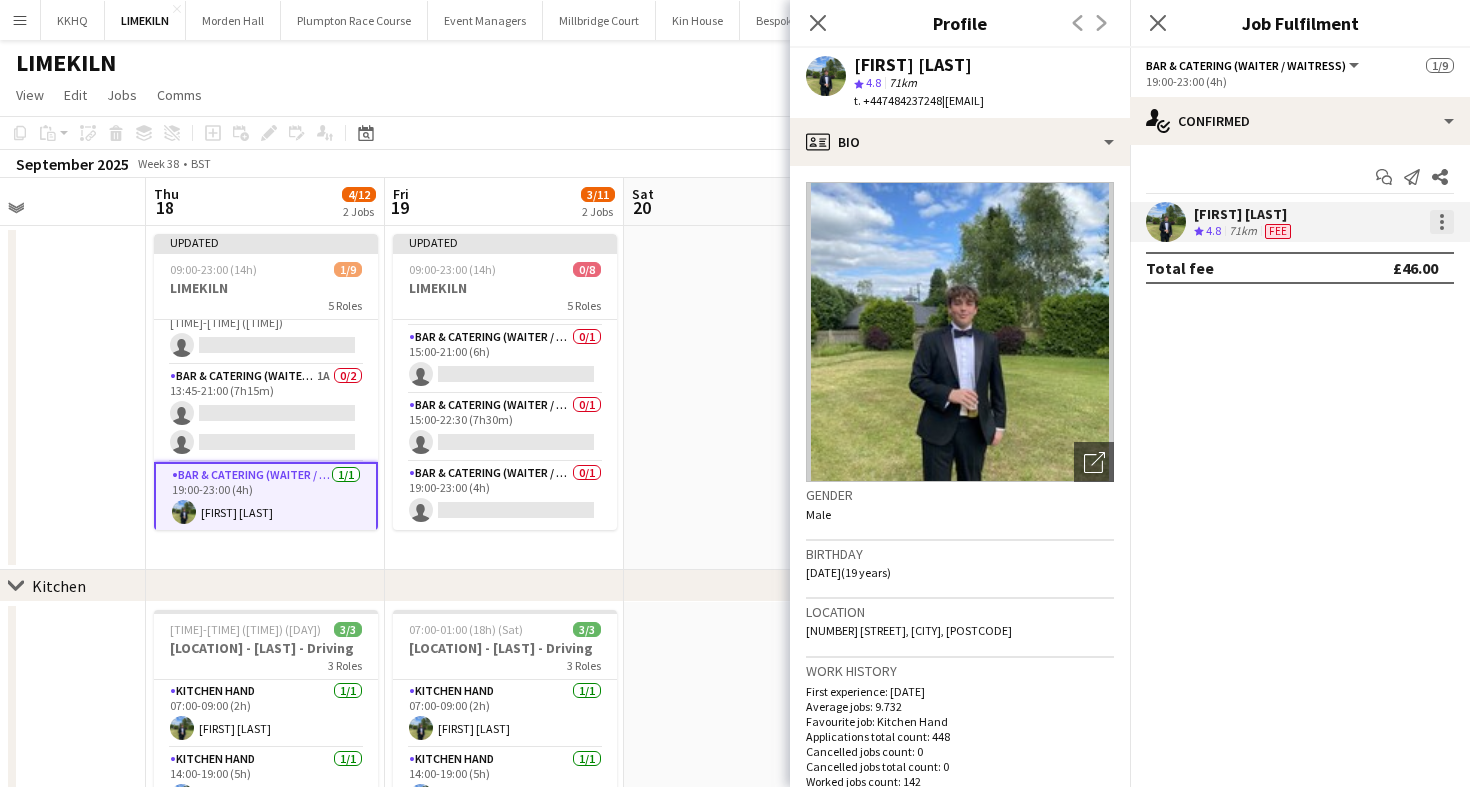click at bounding box center [1442, 222] 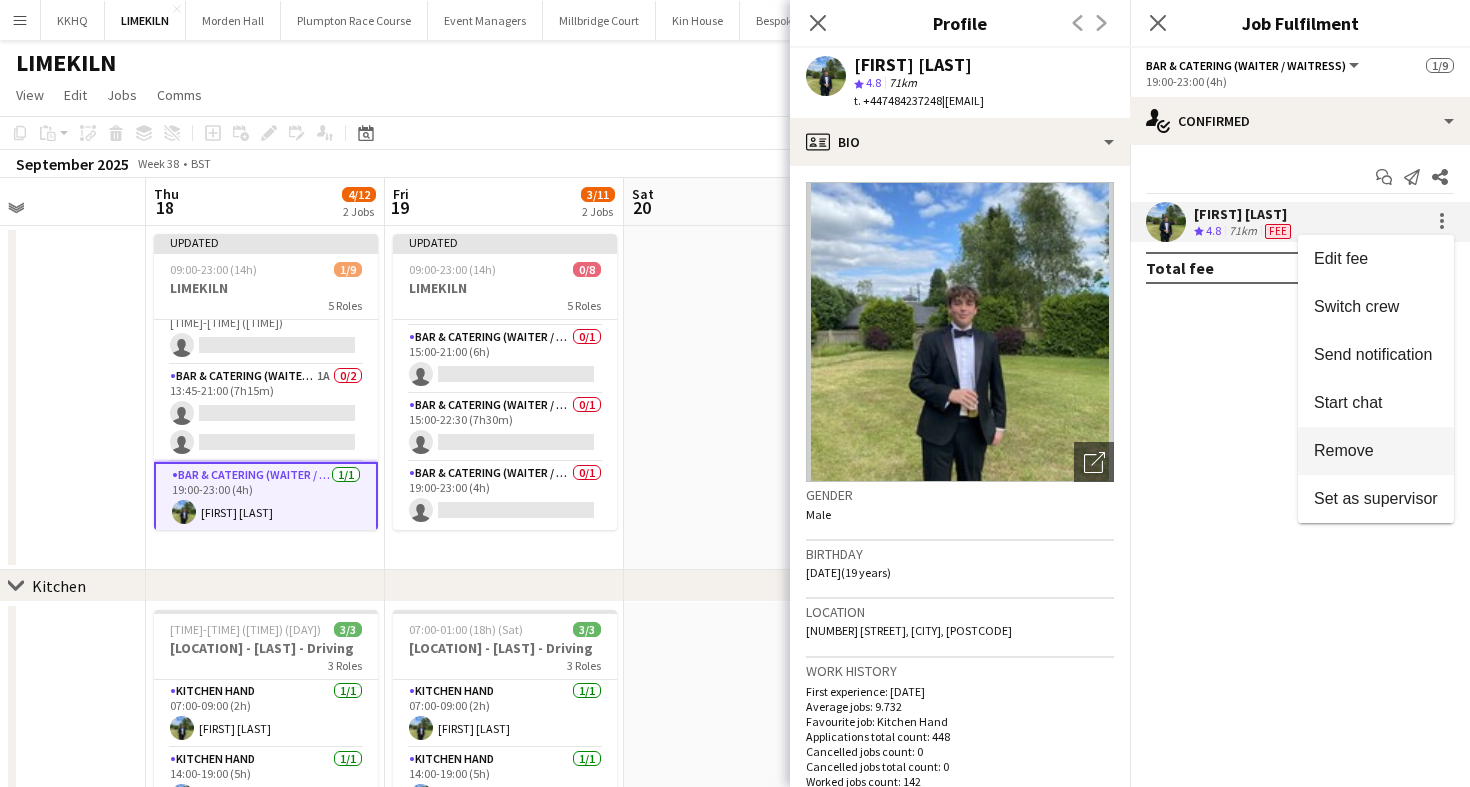 click on "Remove" at bounding box center [1376, 451] 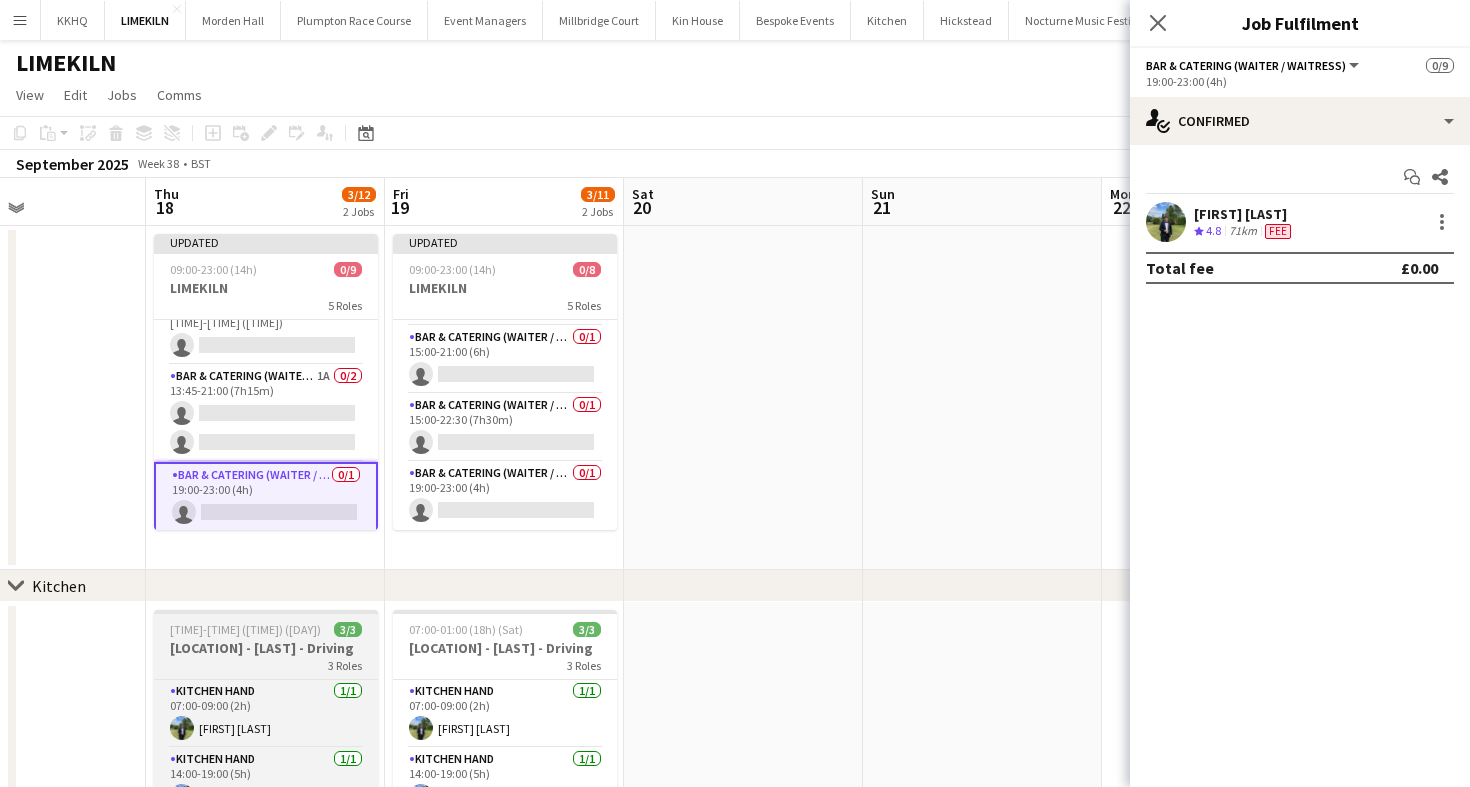 click on "3 Roles" at bounding box center (266, 665) 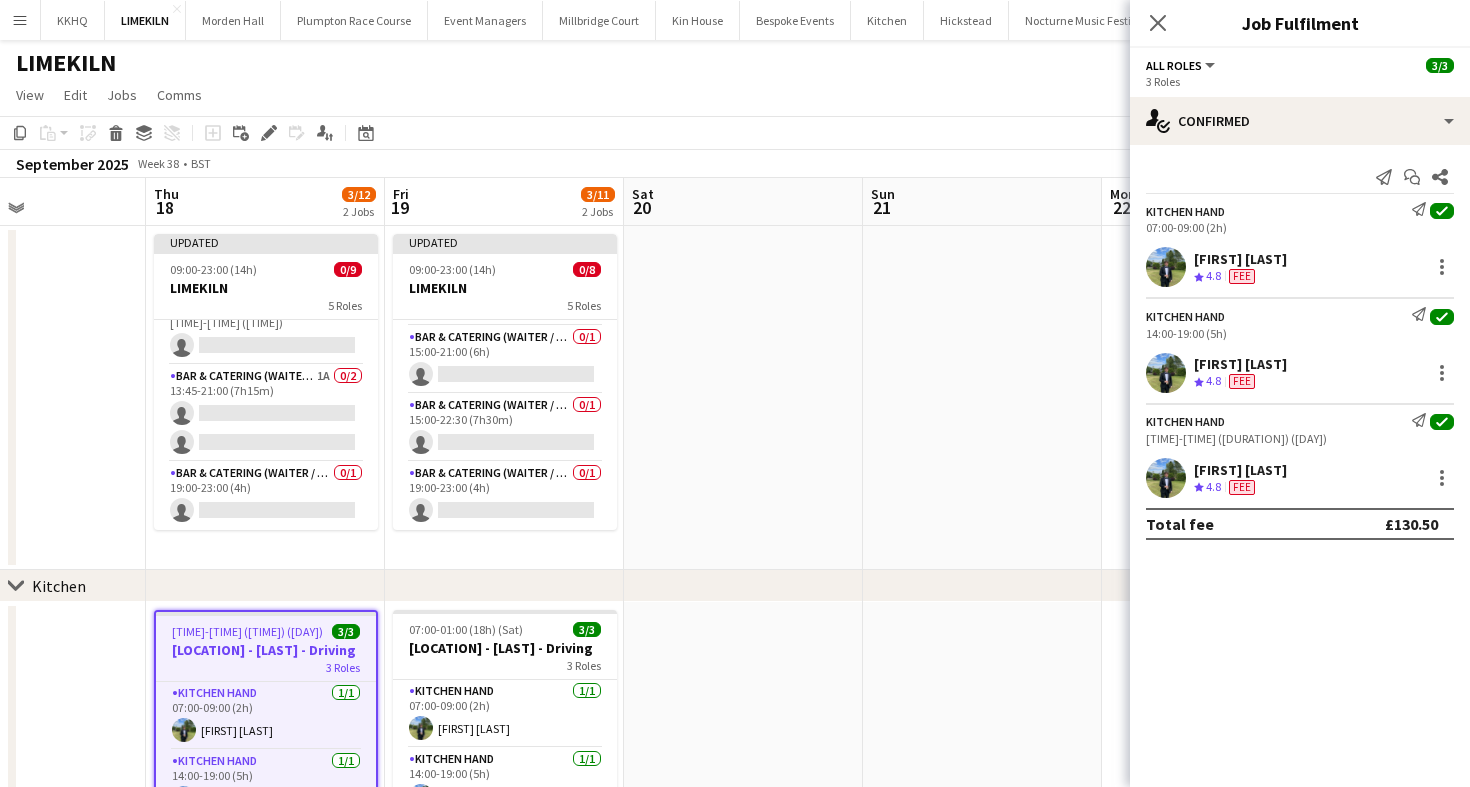 click on "Copy
Paste
Paste
Command
V Paste with crew
Command
Shift
V
Paste linked Job
Delete
Group
Ungroup
Add job
Add linked Job
Edit
Edit linked Job
Applicants
Date picker
AUG 2025 AUG 2025 Monday M Tuesday T Wednesday W Thursday T Friday F Saturday S Sunday S  AUG   1   2   3   4   5   6   7   8   9   10   11   12   13   14   15   16   17   18   19   20   21   22   23   24   25" 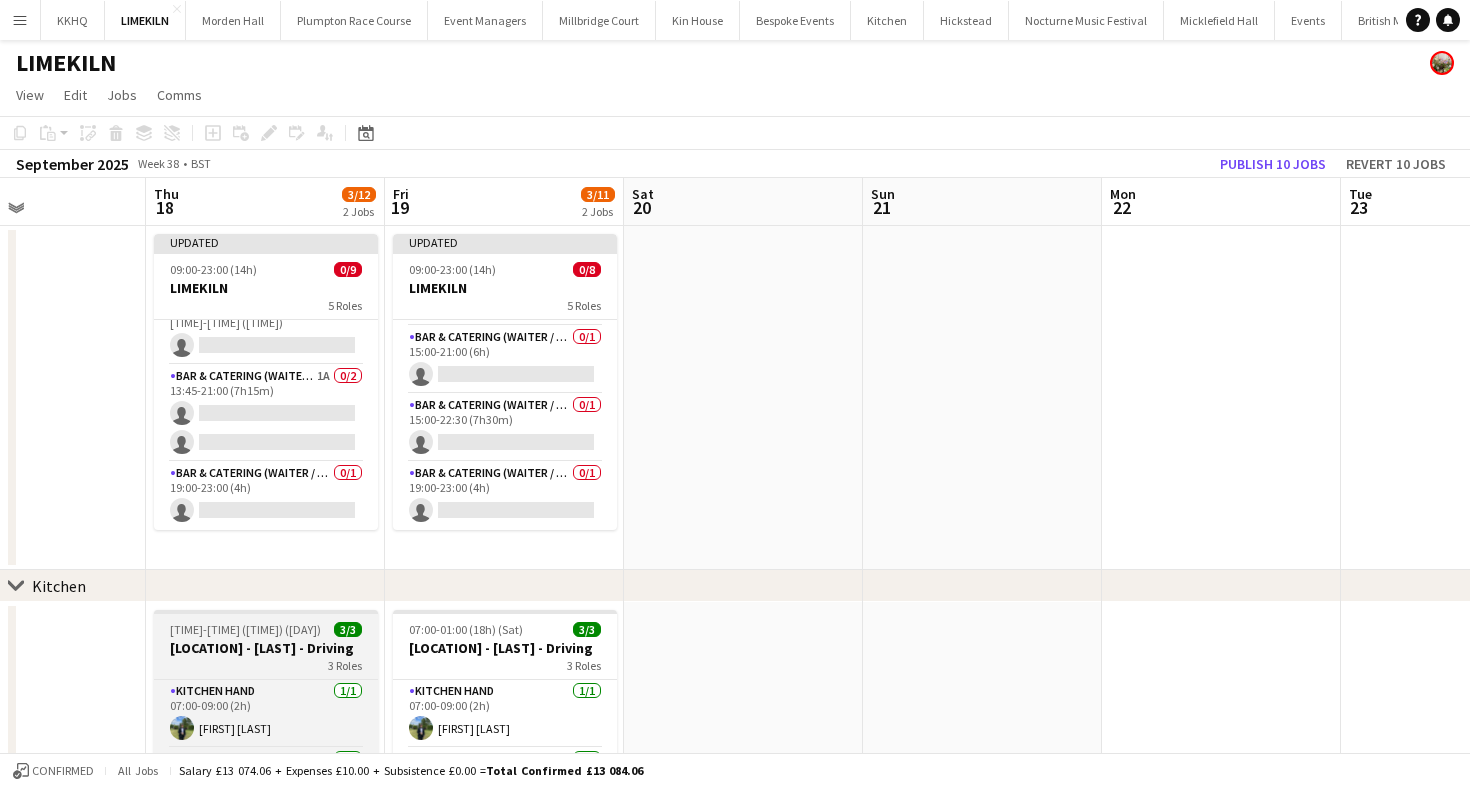 click on "07:00-01:00 (18h) (Fri)" at bounding box center (245, 629) 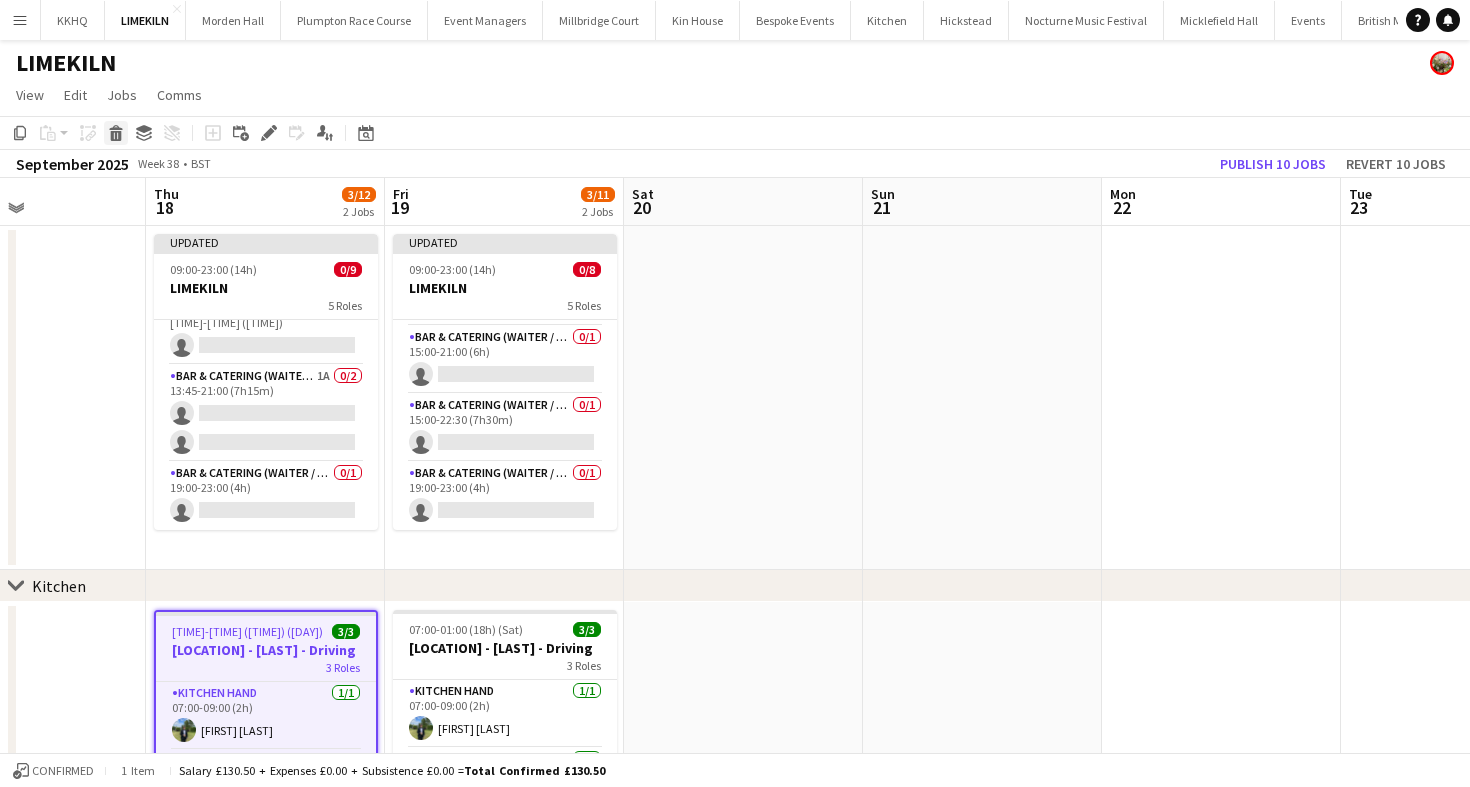 click on "Delete" 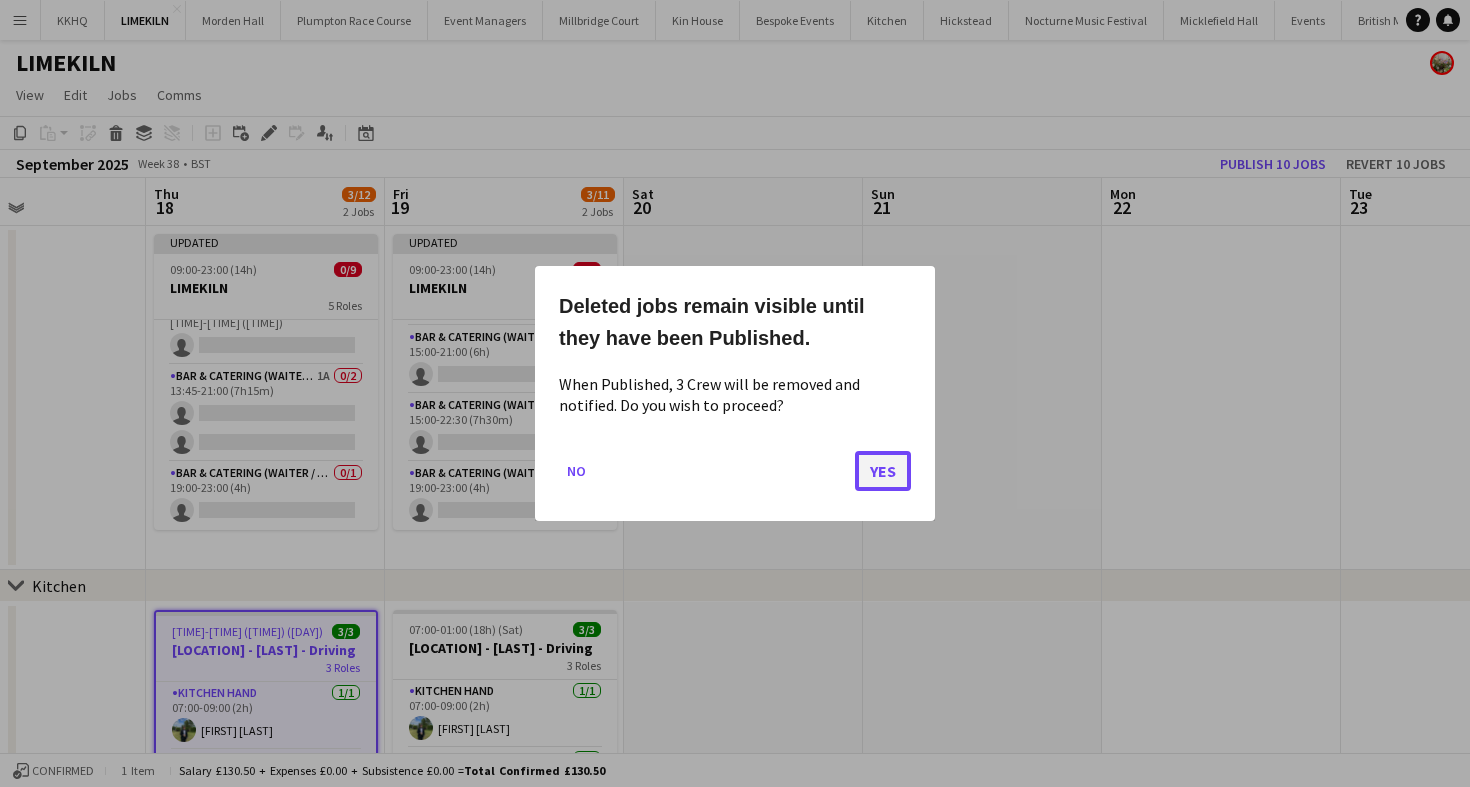 click on "Yes" 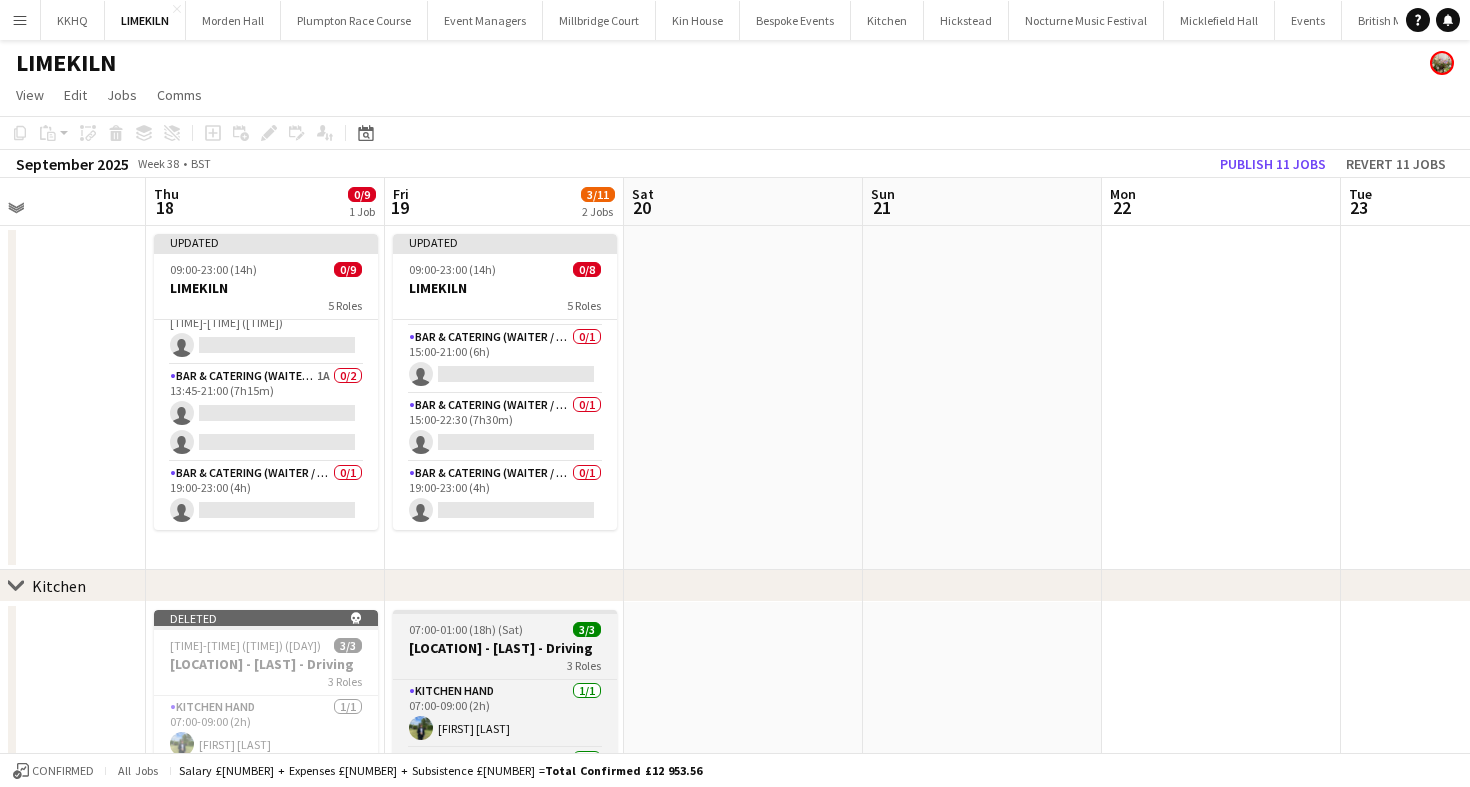 click on "Limekiln - Harvey - Driving" at bounding box center [505, 648] 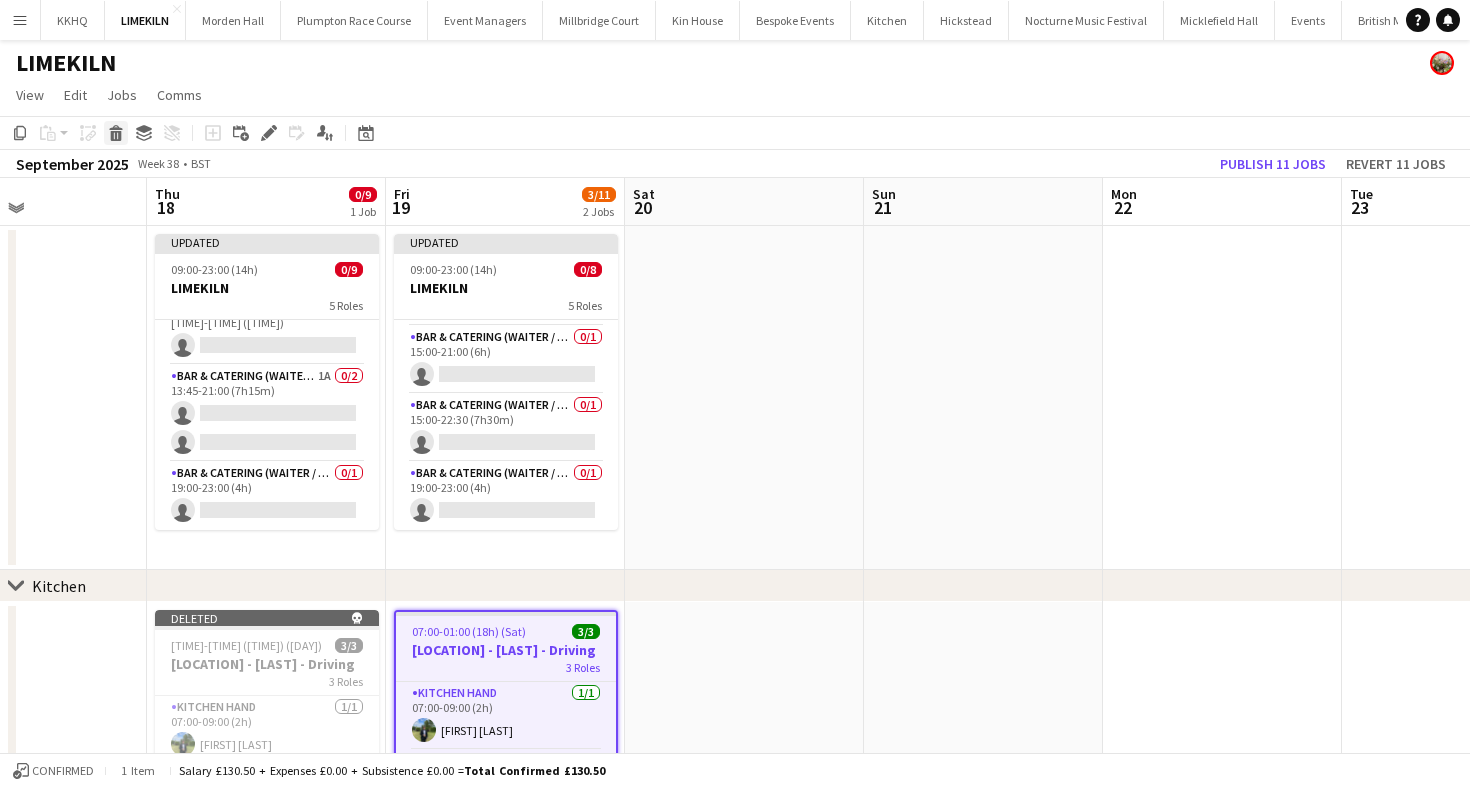 click on "Delete" at bounding box center (116, 133) 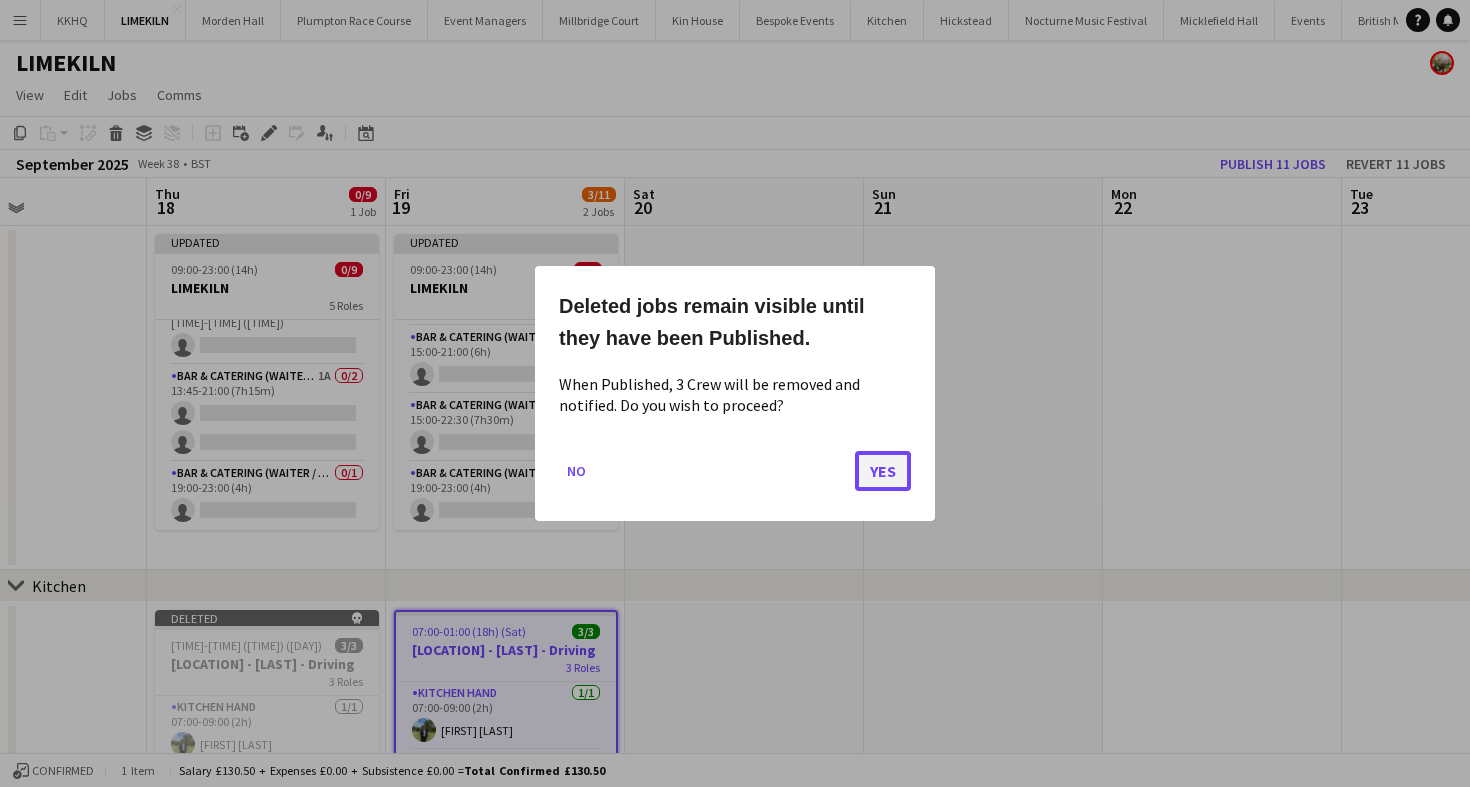 click on "Yes" 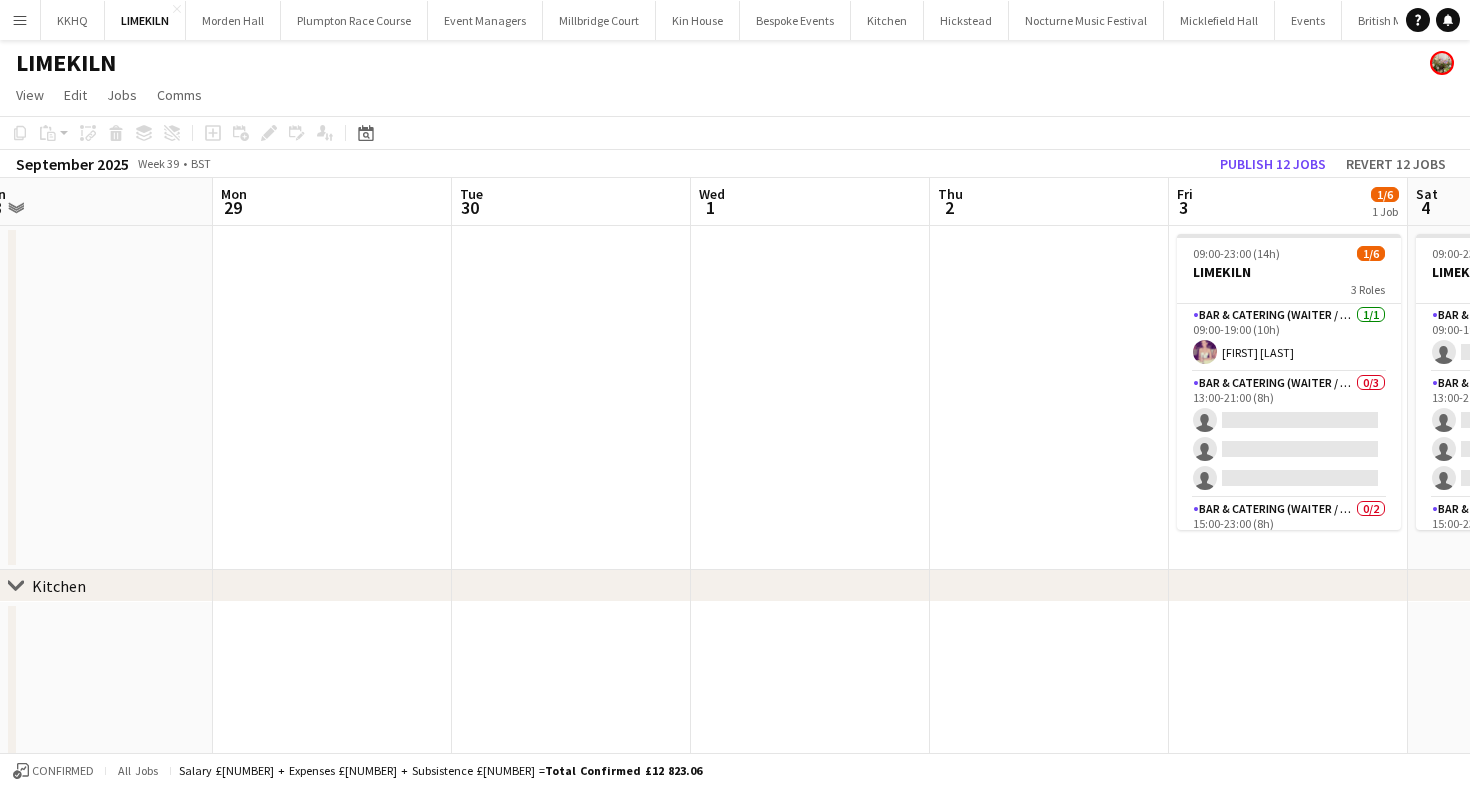 scroll, scrollTop: 0, scrollLeft: 656, axis: horizontal 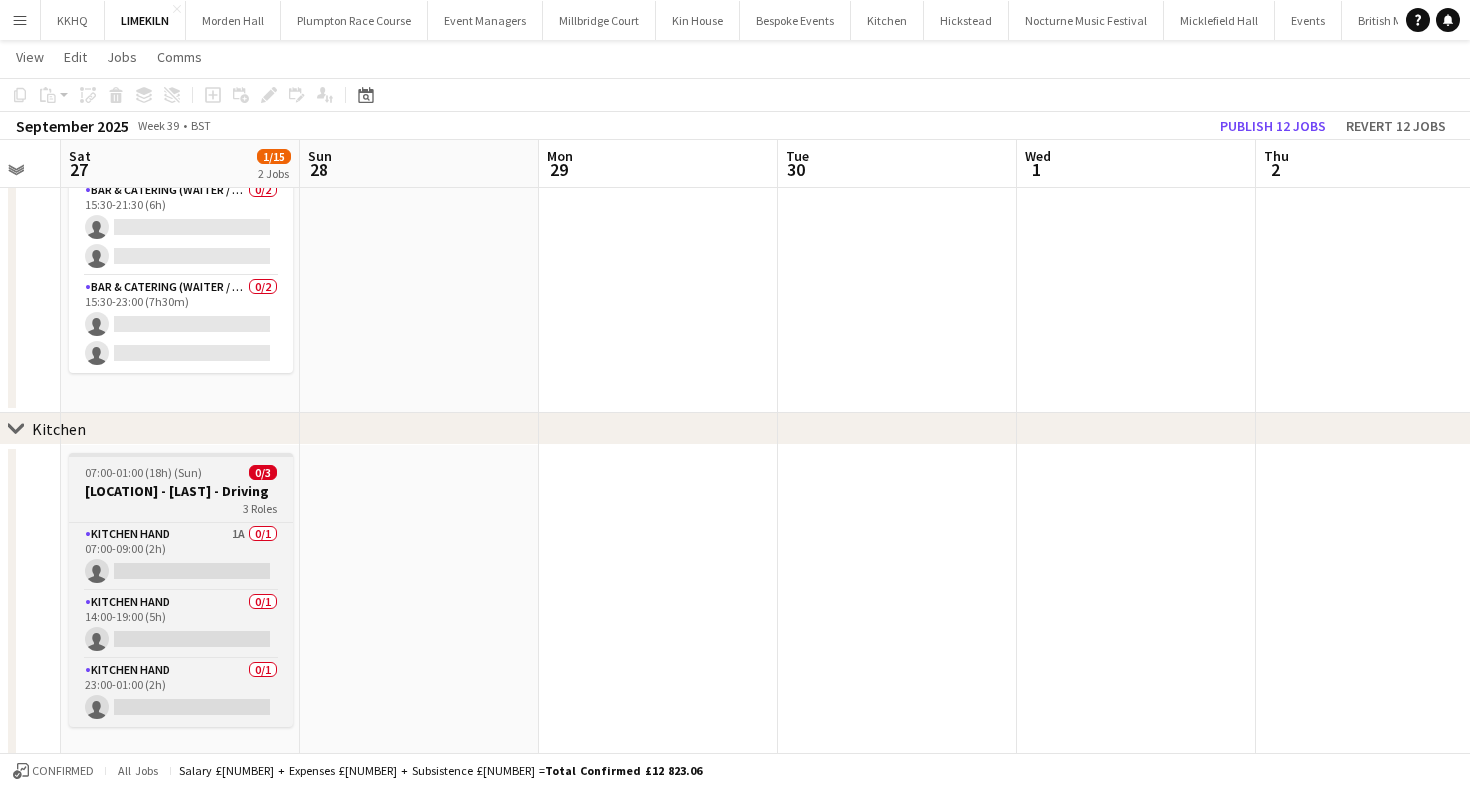 click on "07:00-01:00 (18h) (Sun)" at bounding box center [143, 472] 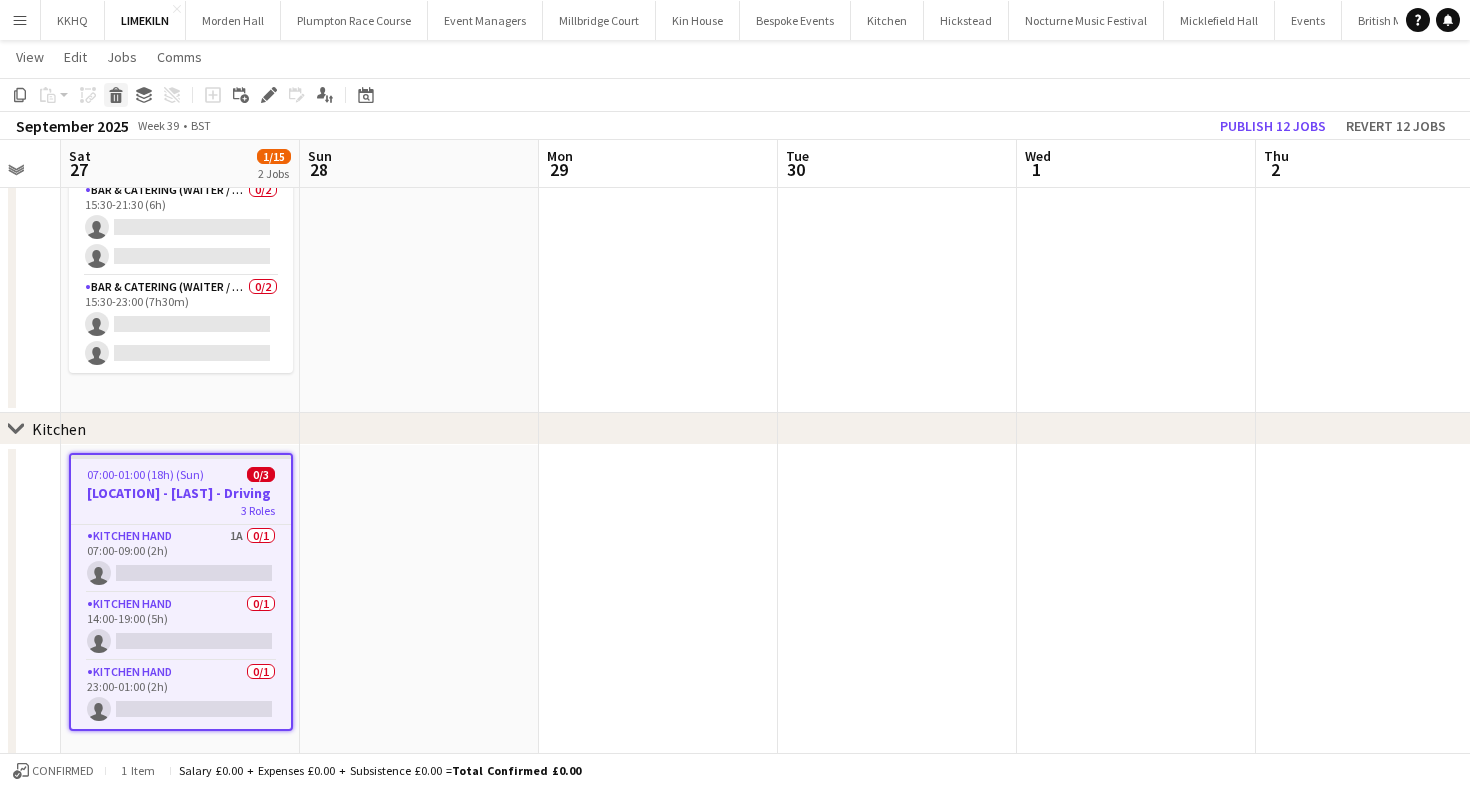 click on "Delete" at bounding box center (116, 95) 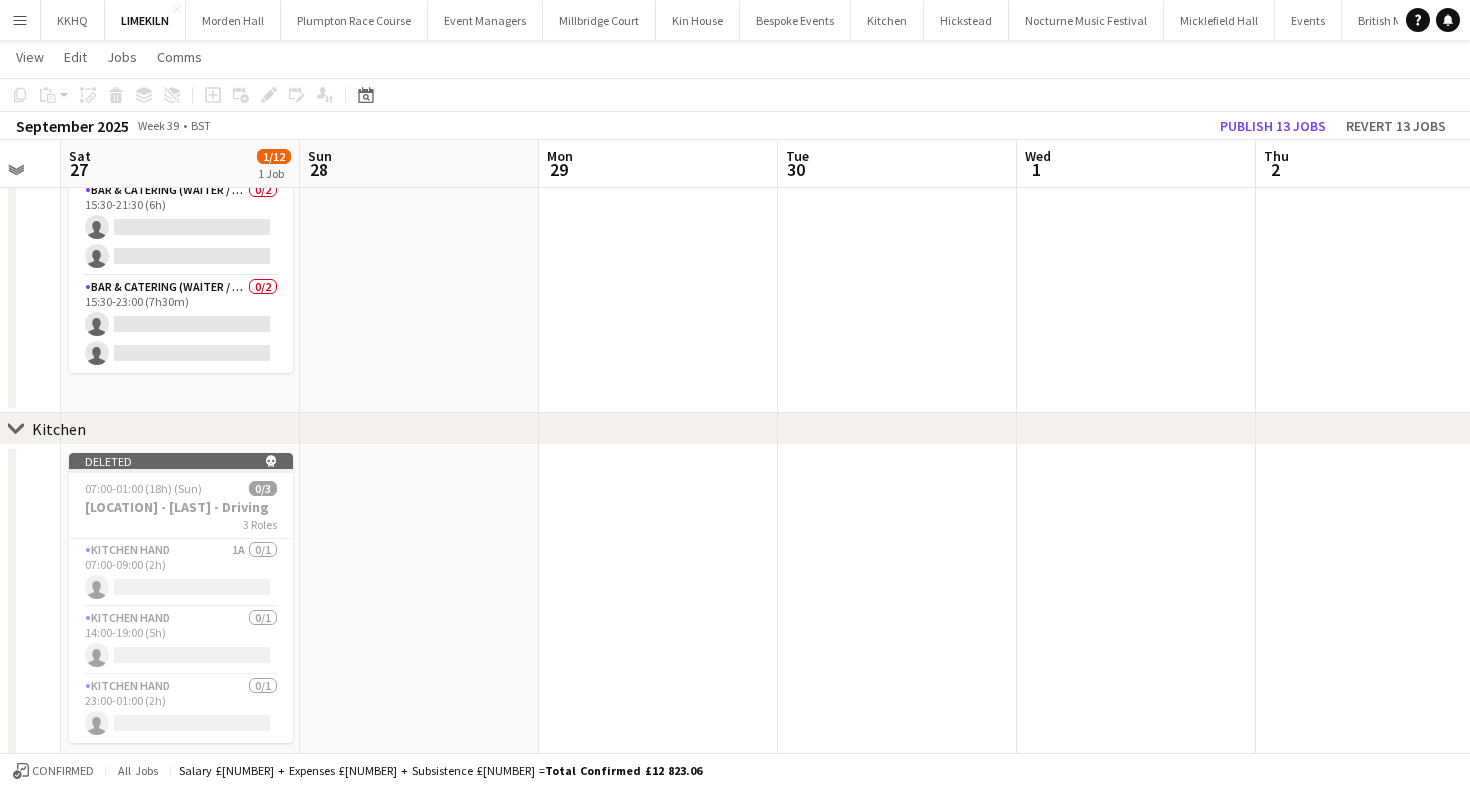 scroll, scrollTop: 0, scrollLeft: 0, axis: both 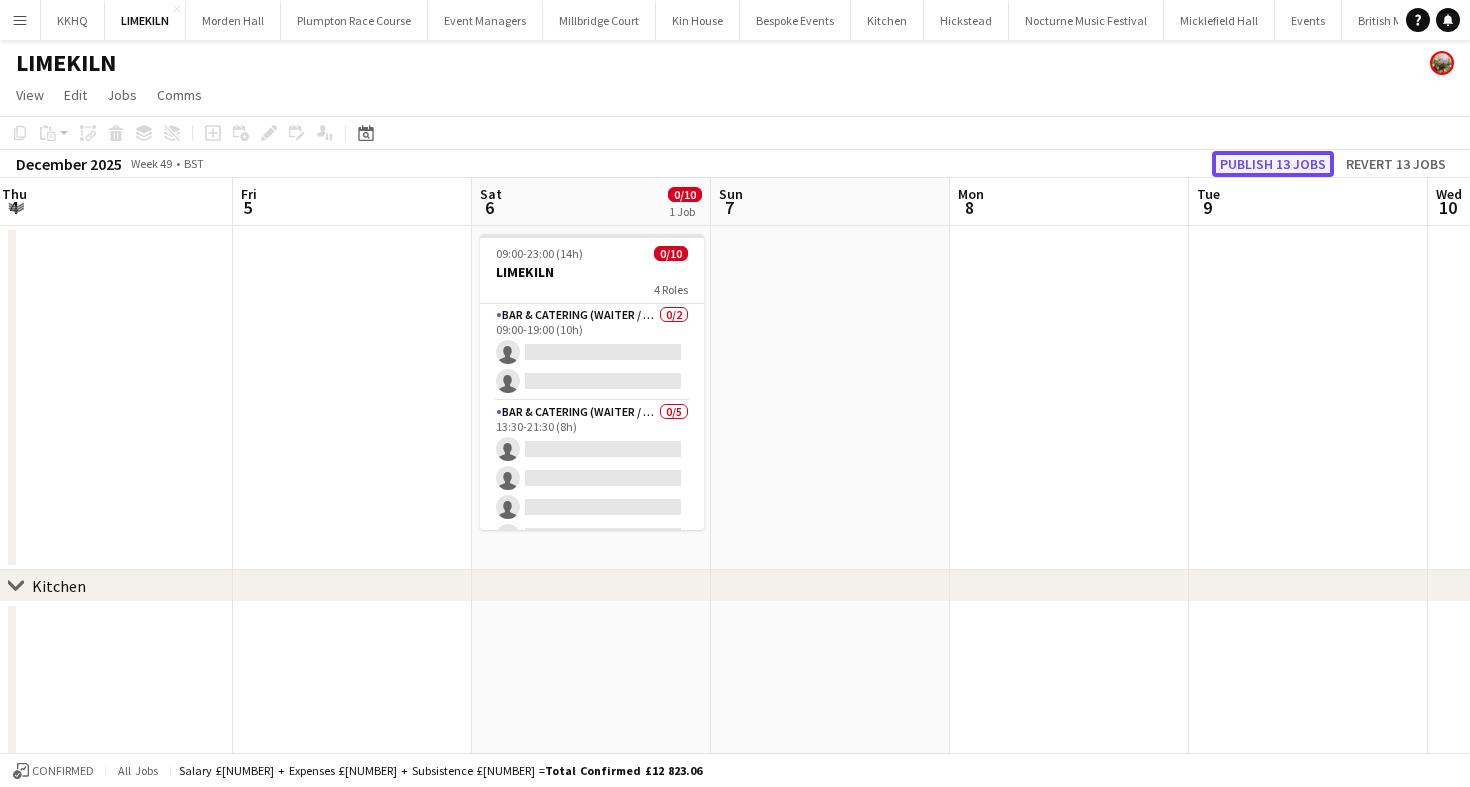 click on "Publish 13 jobs" 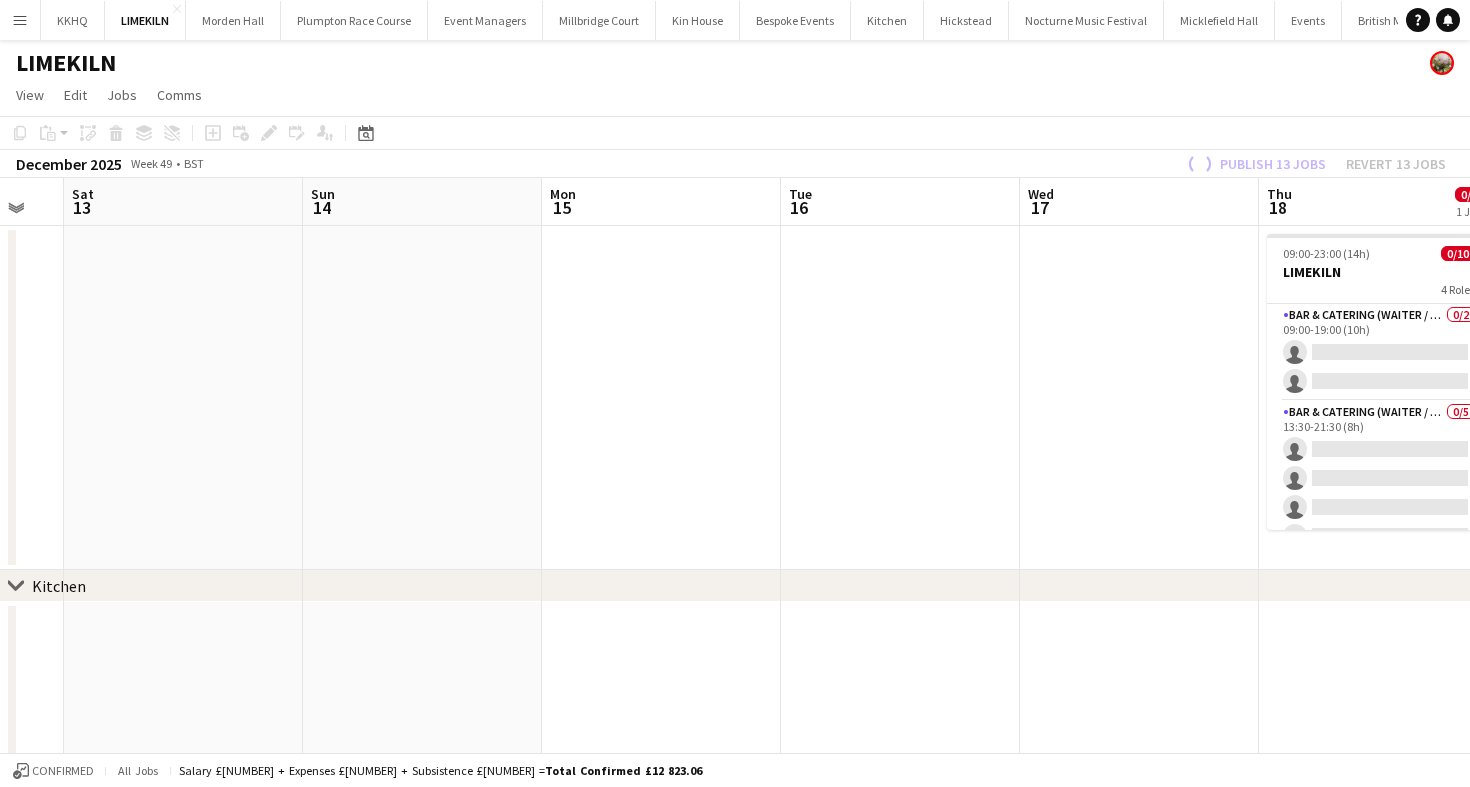 scroll, scrollTop: 0, scrollLeft: 730, axis: horizontal 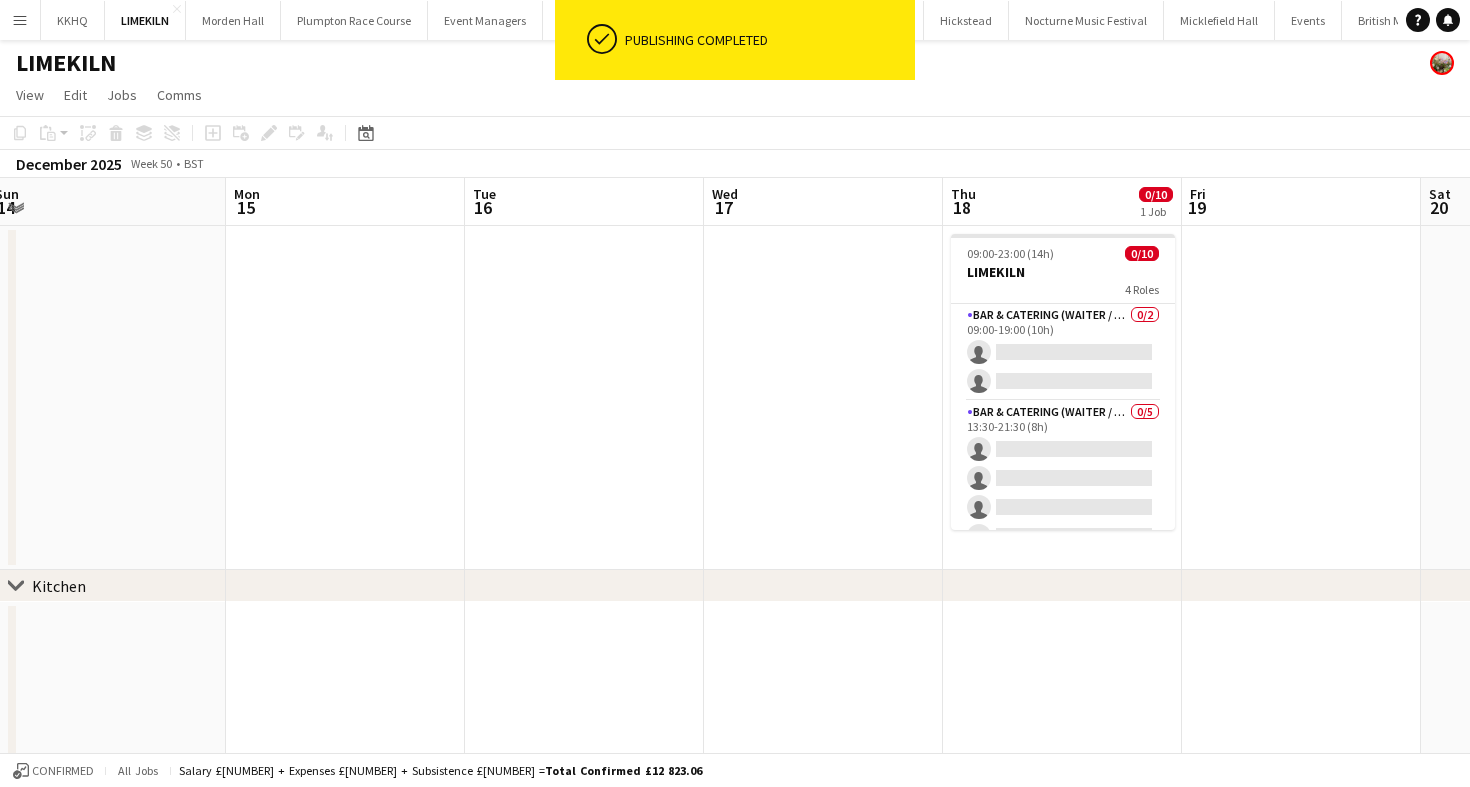 click on "View  Day view expanded Day view collapsed Month view Date picker Jump to today Expand Linked Jobs Collapse Linked Jobs  Edit  Copy
Command
C  Paste  Without Crew
Command
V With Crew
Command
Shift
V Paste as linked job  Group  Group Ungroup  Jobs  New Job Edit Job Delete Job New Linked Job Edit Linked Jobs Job fulfilment Promote Role Copy Role URL  Comms  Notify confirmed crew Create chat" 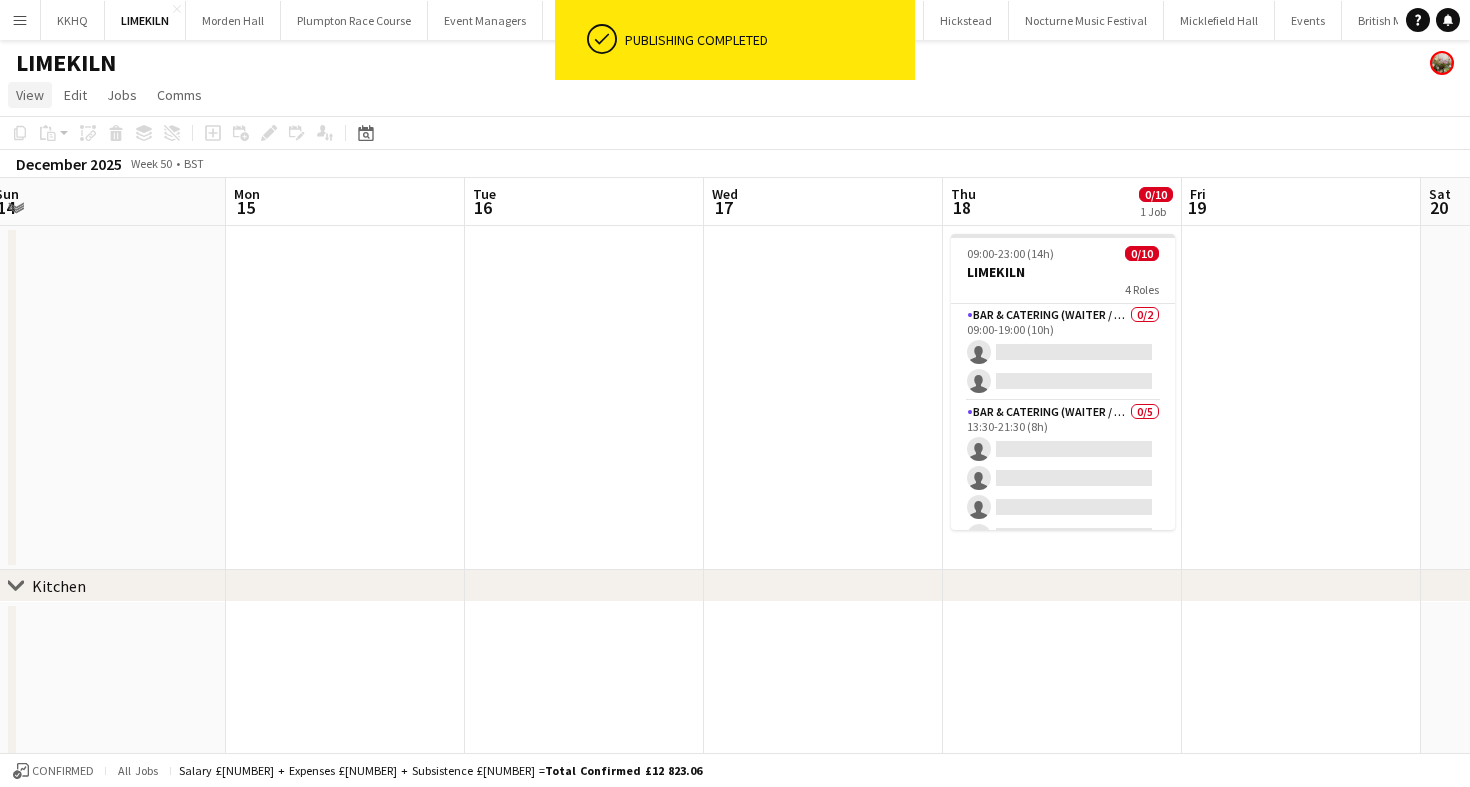 click on "View" 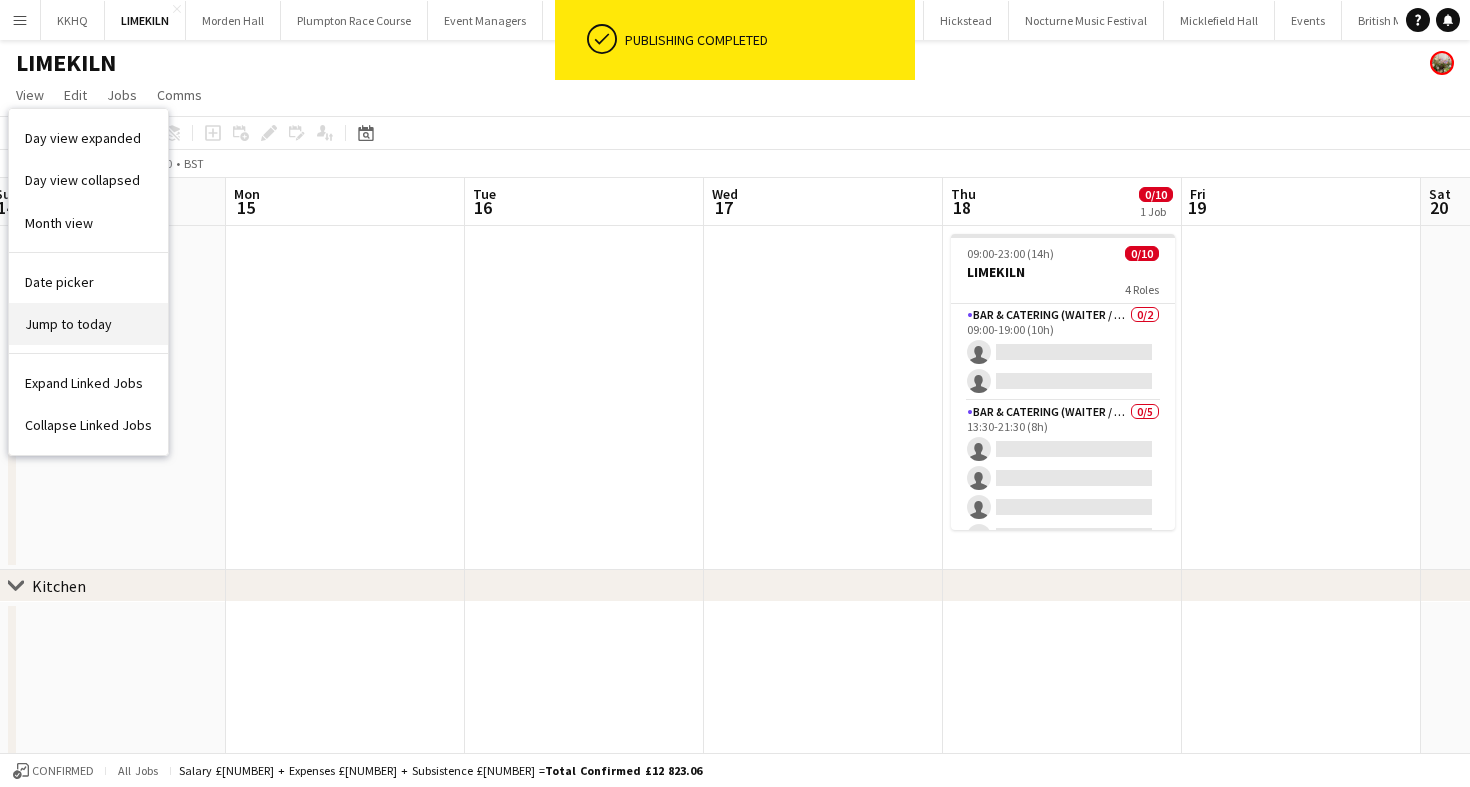 click on "Jump to today" at bounding box center [68, 324] 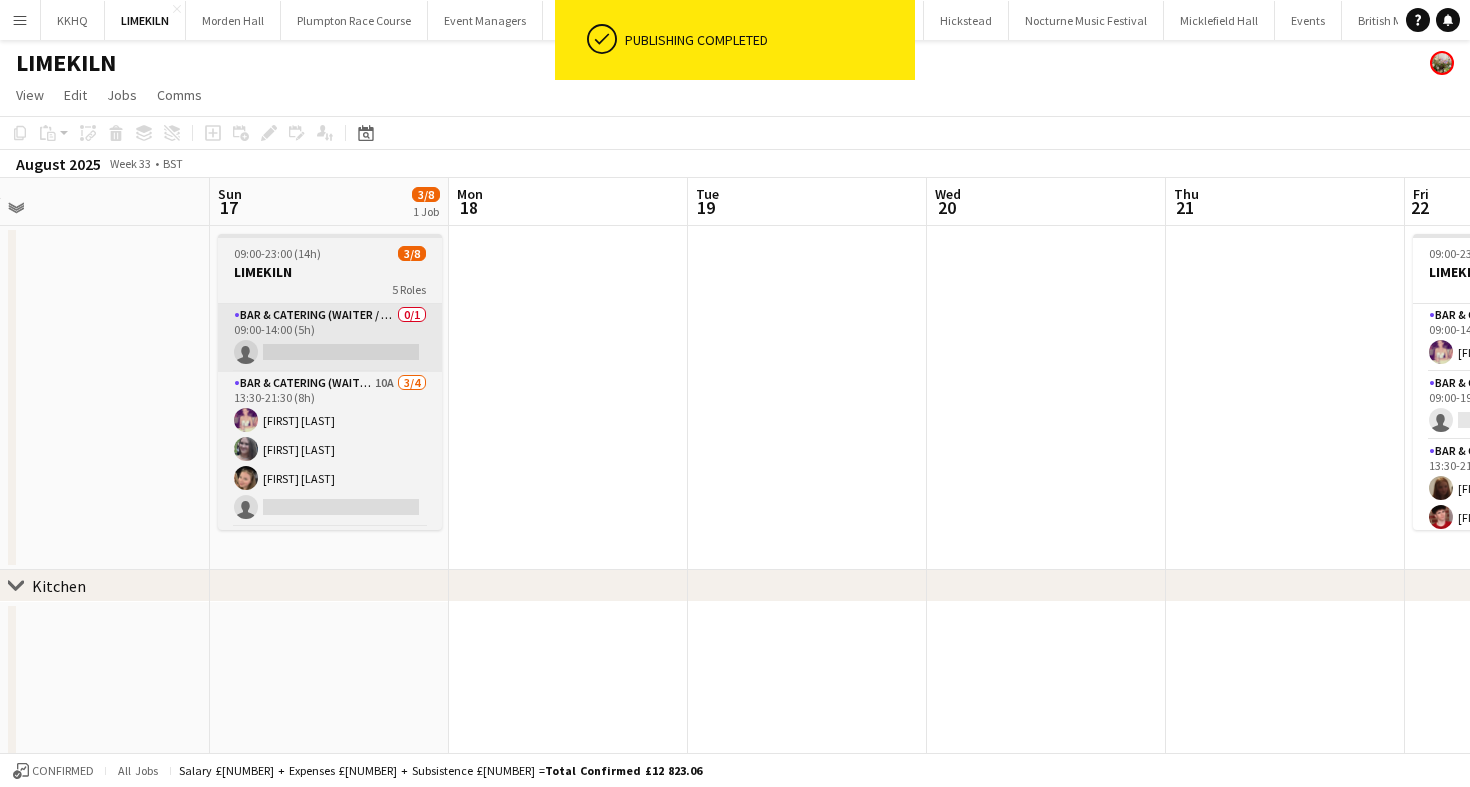 scroll, scrollTop: 0, scrollLeft: 610, axis: horizontal 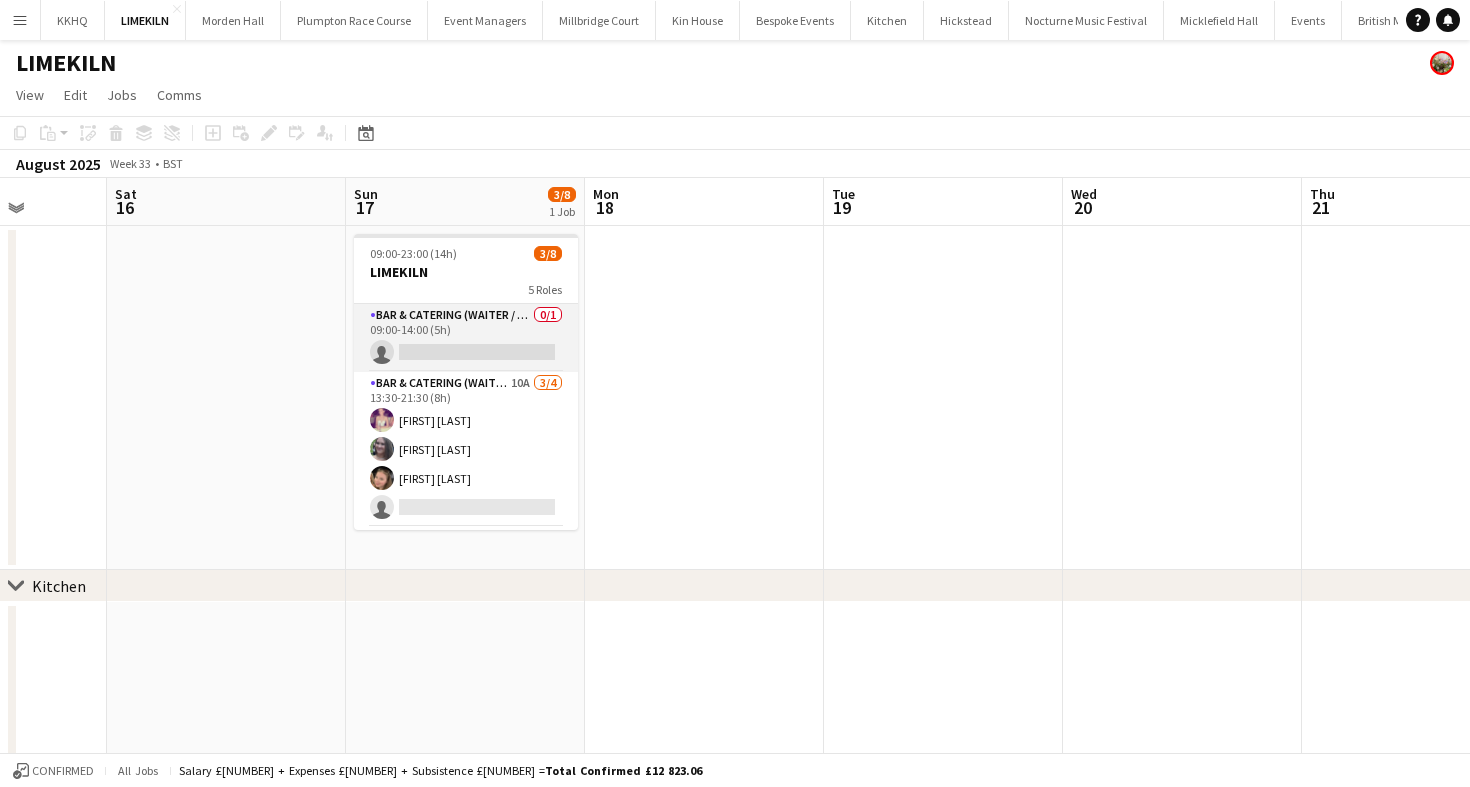click on "Bar & Catering (Waiter / waitress)   0/1   09:00-14:00 (5h)
single-neutral-actions" at bounding box center [466, 338] 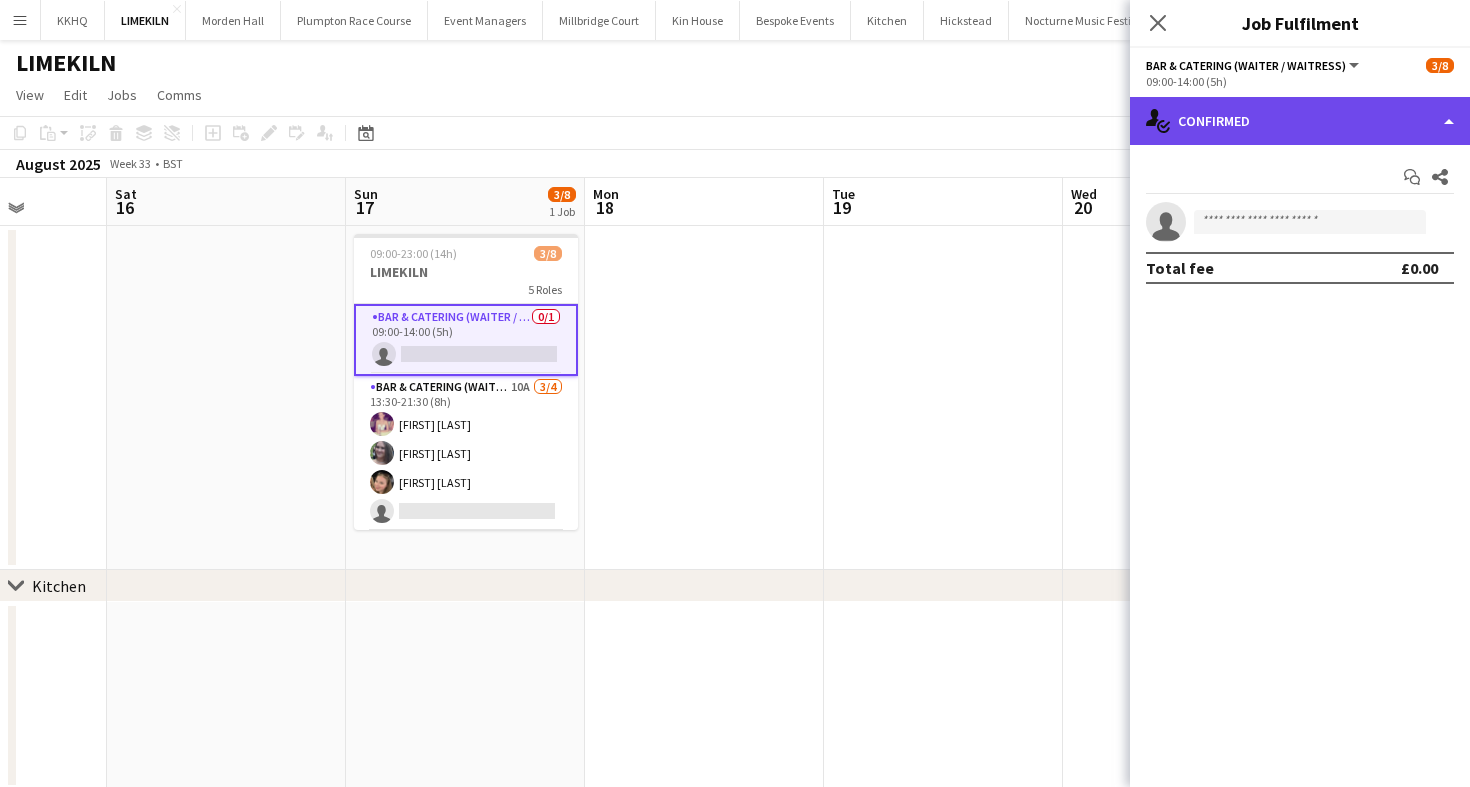 click on "single-neutral-actions-check-2
Confirmed" 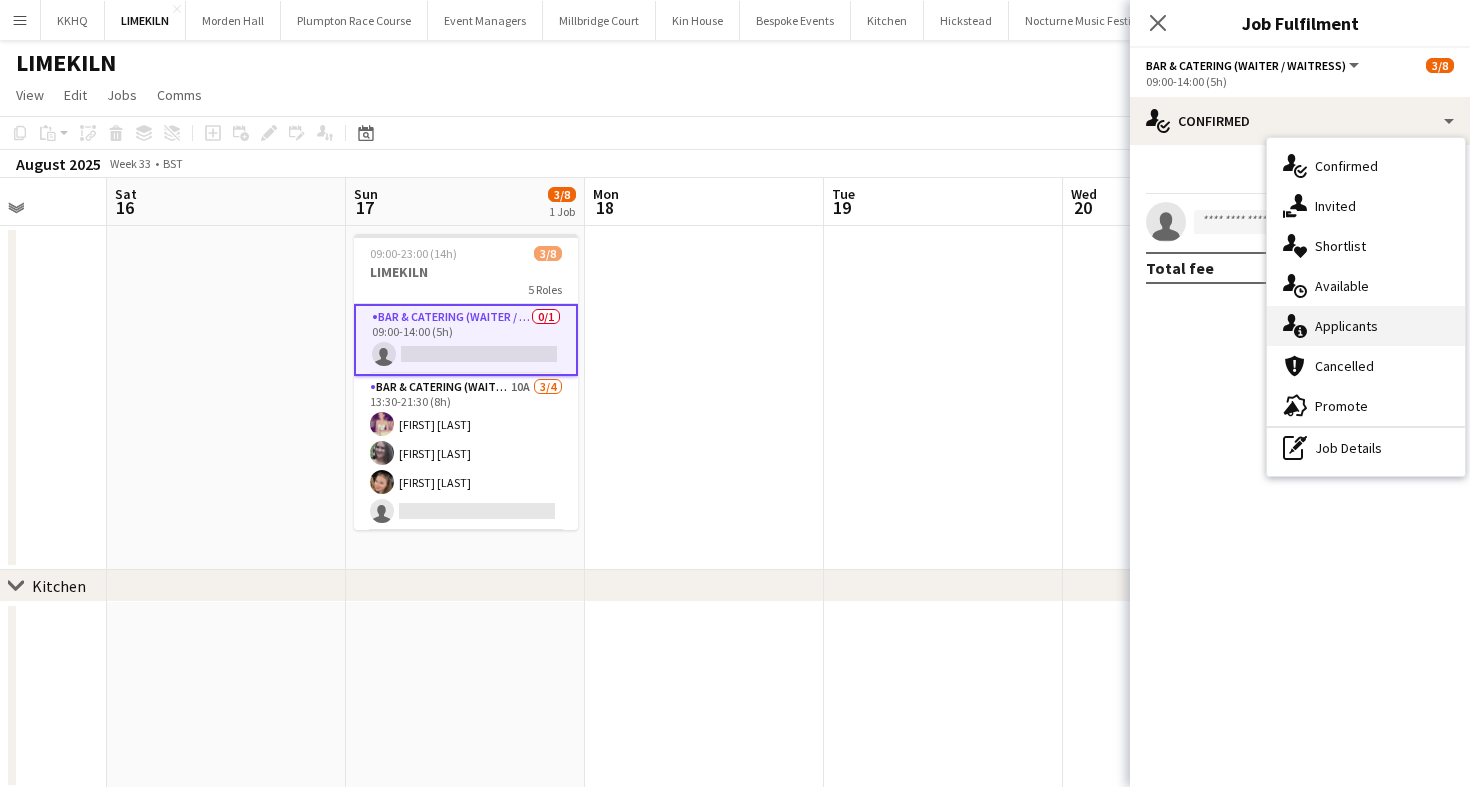 click on "single-neutral-actions-information
Applicants" at bounding box center (1366, 326) 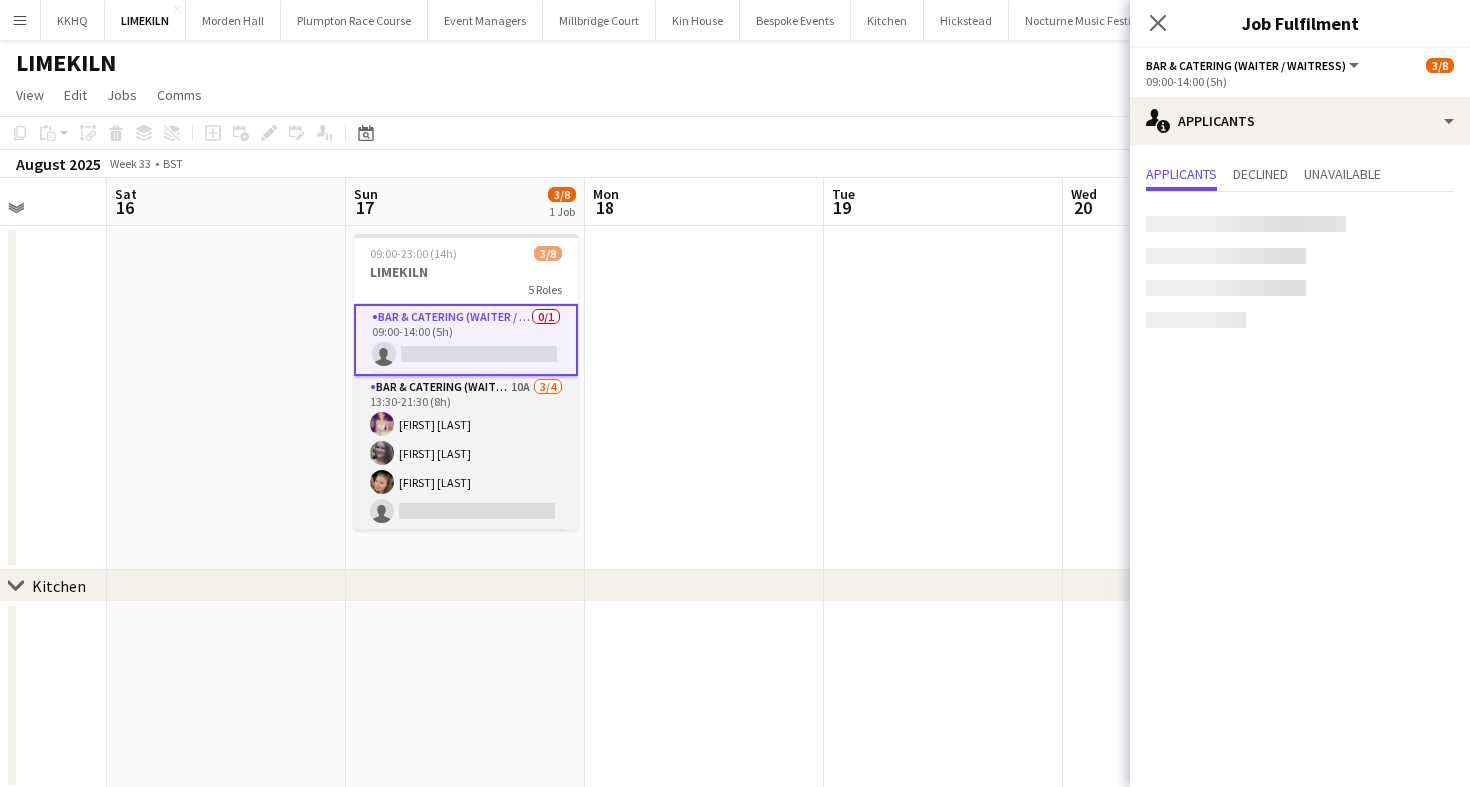 click on "Bar & Catering (Waiter / waitress)   10A   3/4   13:30-21:30 (8h)
Emma Black Natalia Brzezicka Rosie Kenway
single-neutral-actions" at bounding box center [466, 453] 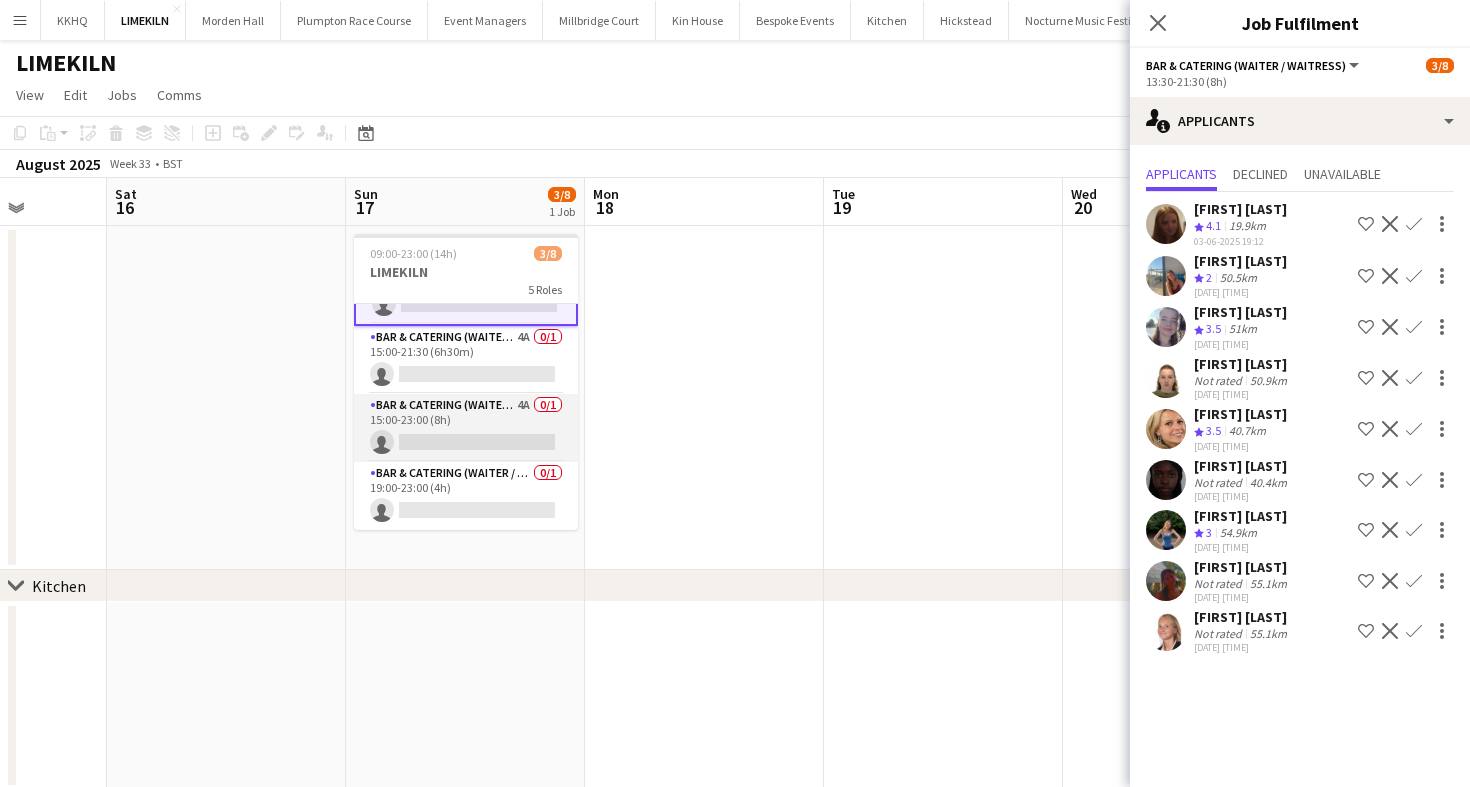 click on "Bar & Catering (Waiter / waitress)   4A   0/1   15:00-23:00 (8h)
single-neutral-actions" at bounding box center [466, 428] 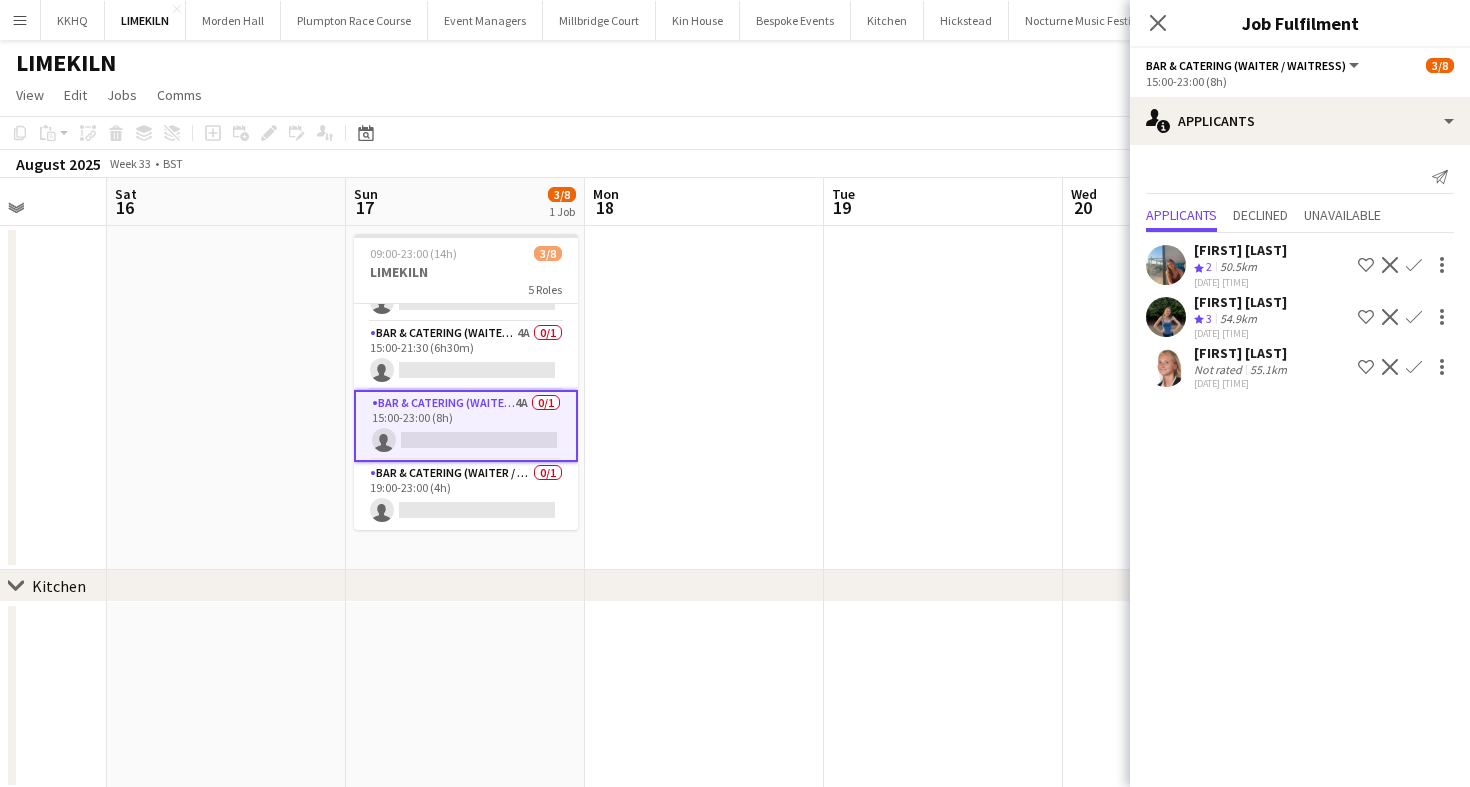 scroll, scrollTop: 203, scrollLeft: 0, axis: vertical 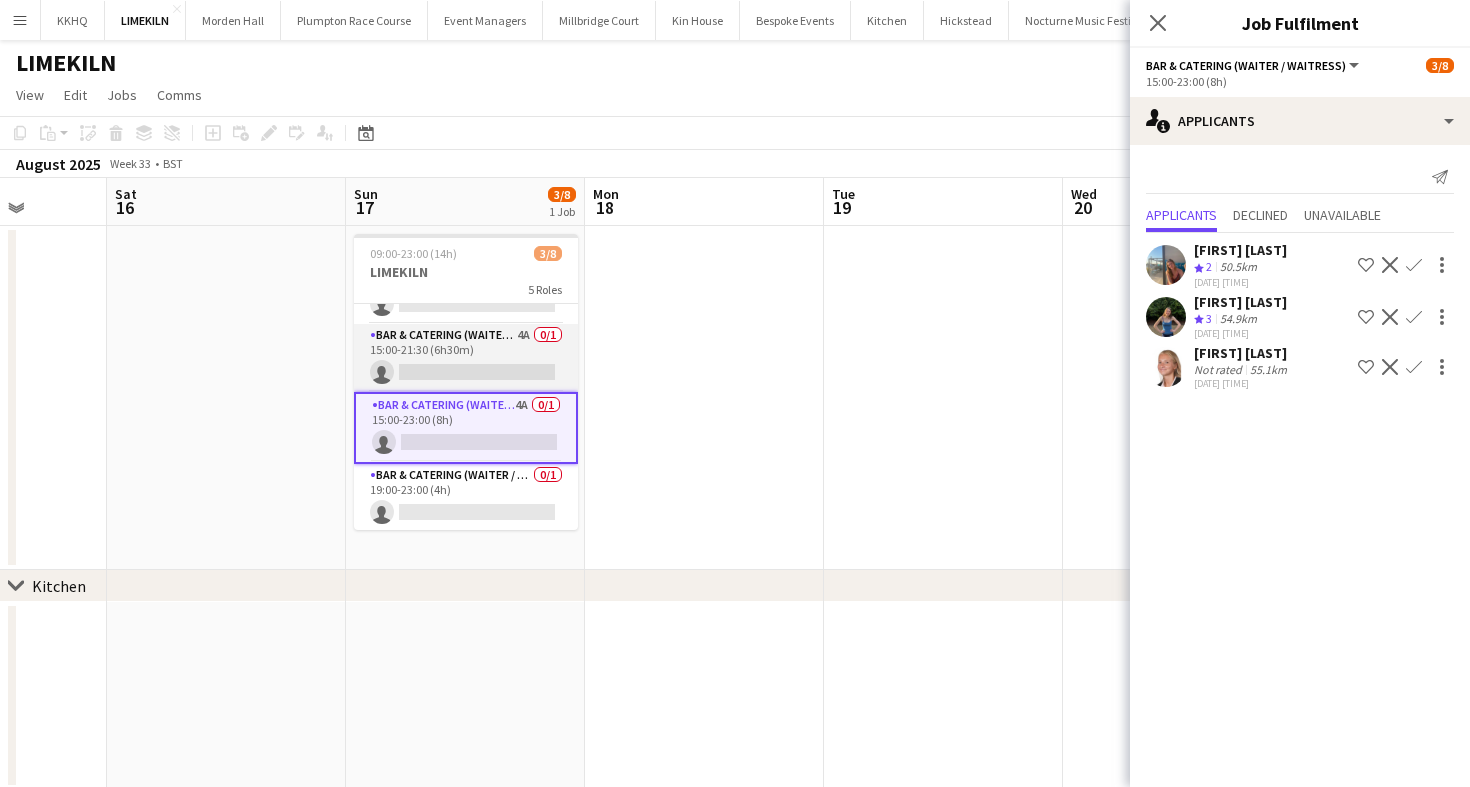 click on "Bar & Catering (Waiter / waitress)   4A   0/1   15:00-21:30 (6h30m)
single-neutral-actions" at bounding box center [466, 358] 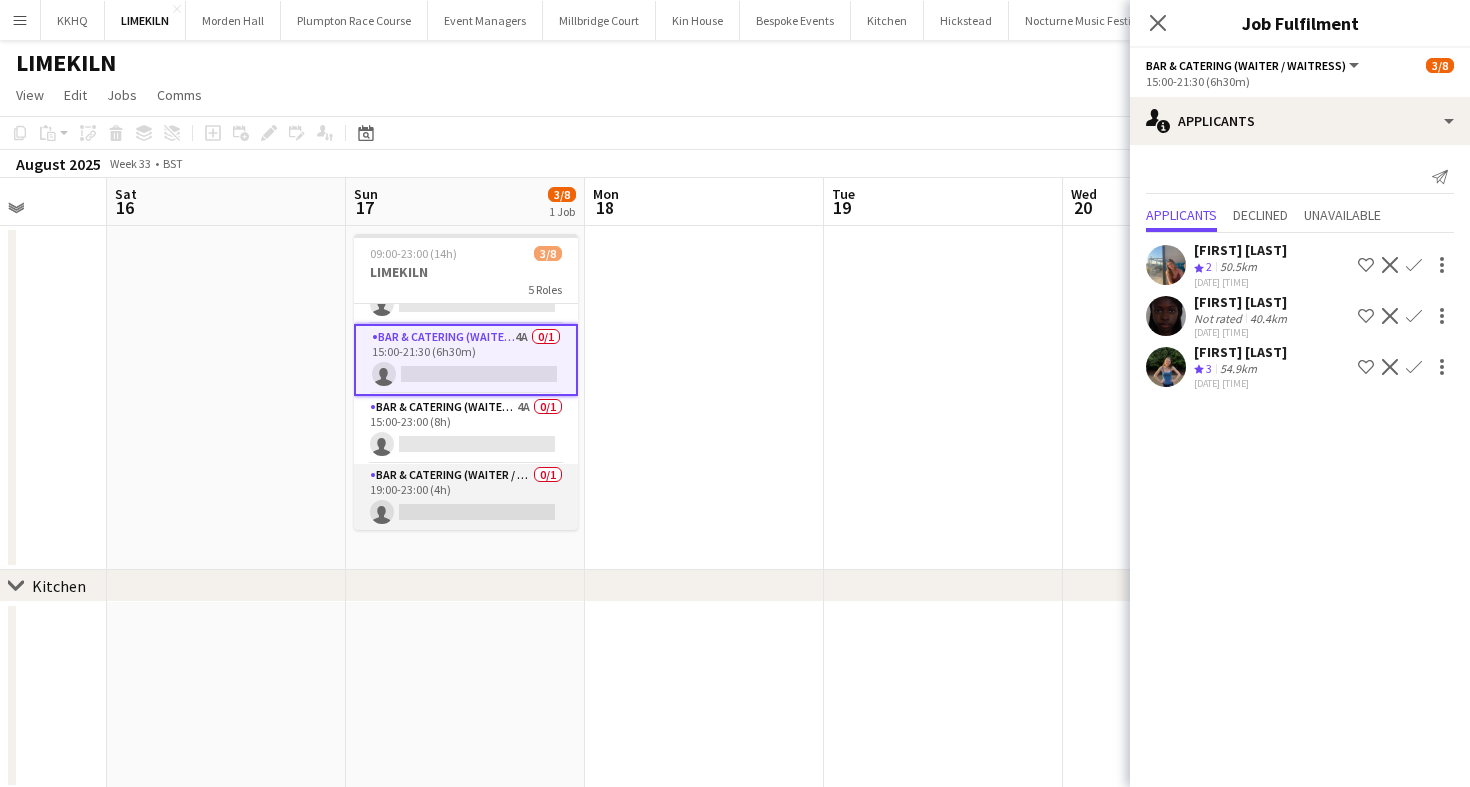 click on "Bar & Catering (Waiter / waitress)   0/1   19:00-23:00 (4h)
single-neutral-actions" at bounding box center (466, 498) 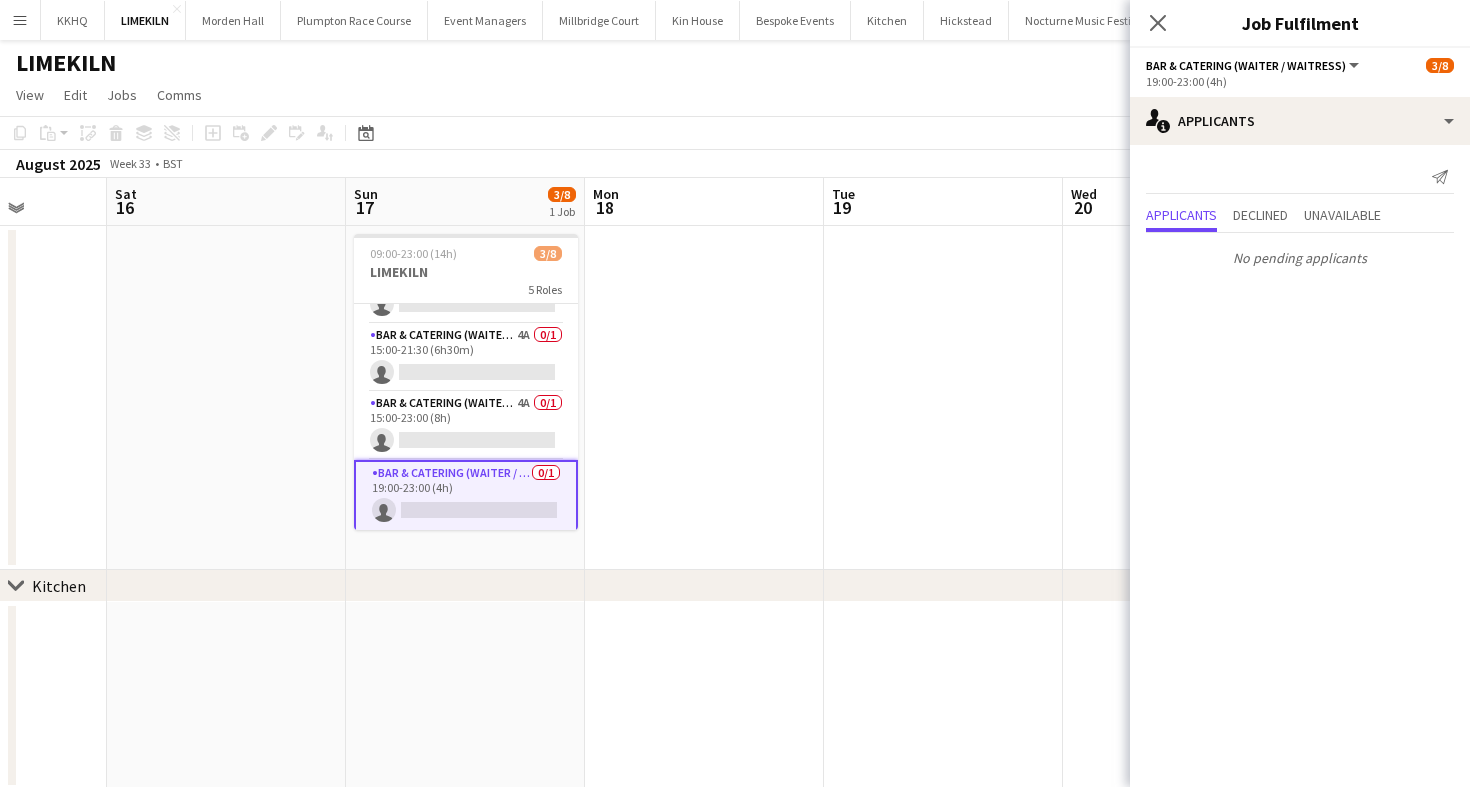 scroll, scrollTop: 0, scrollLeft: 0, axis: both 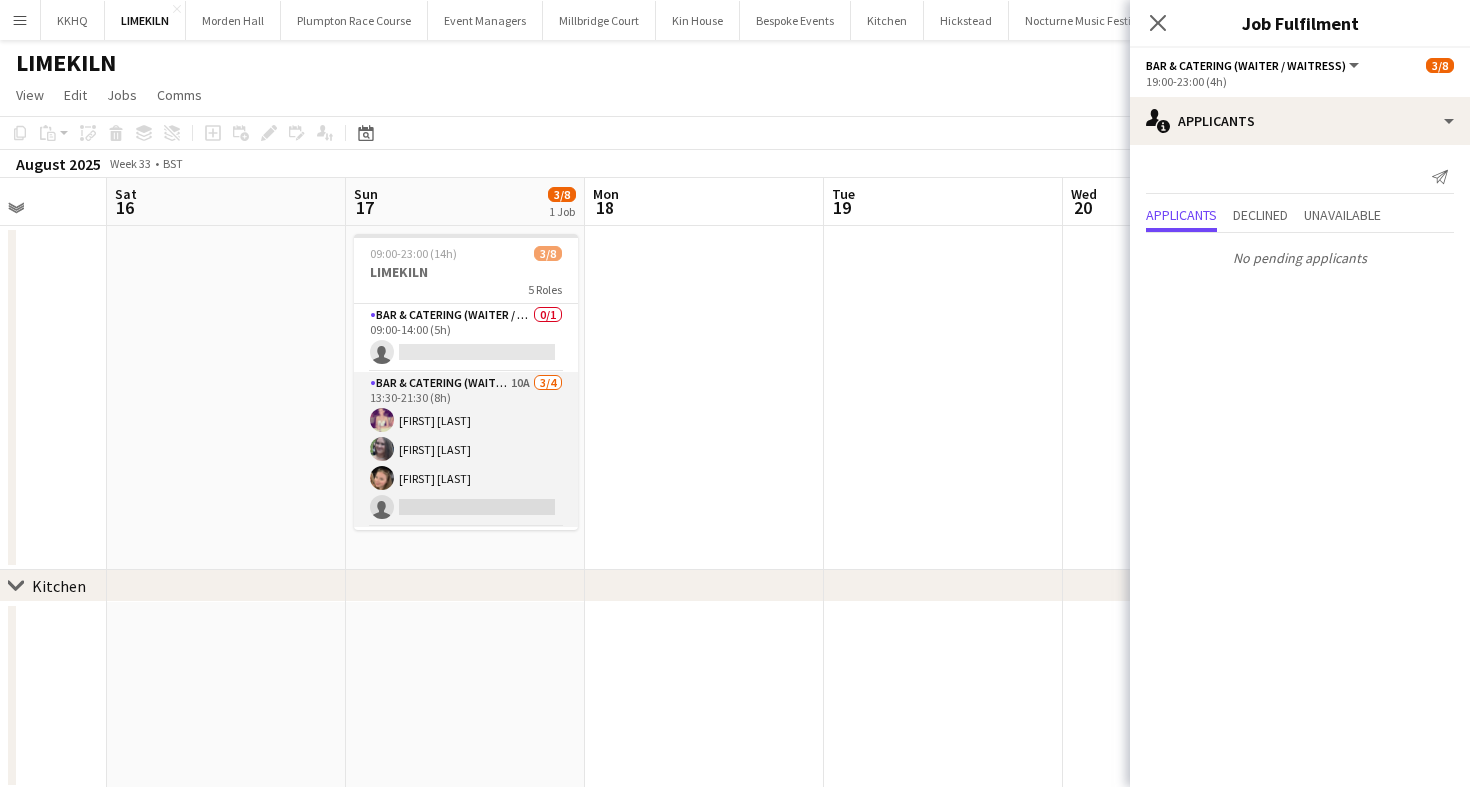 click on "Bar & Catering (Waiter / waitress)   10A   3/4   13:30-21:30 (8h)
Emma Black Natalia Brzezicka Rosie Kenway
single-neutral-actions" at bounding box center [466, 449] 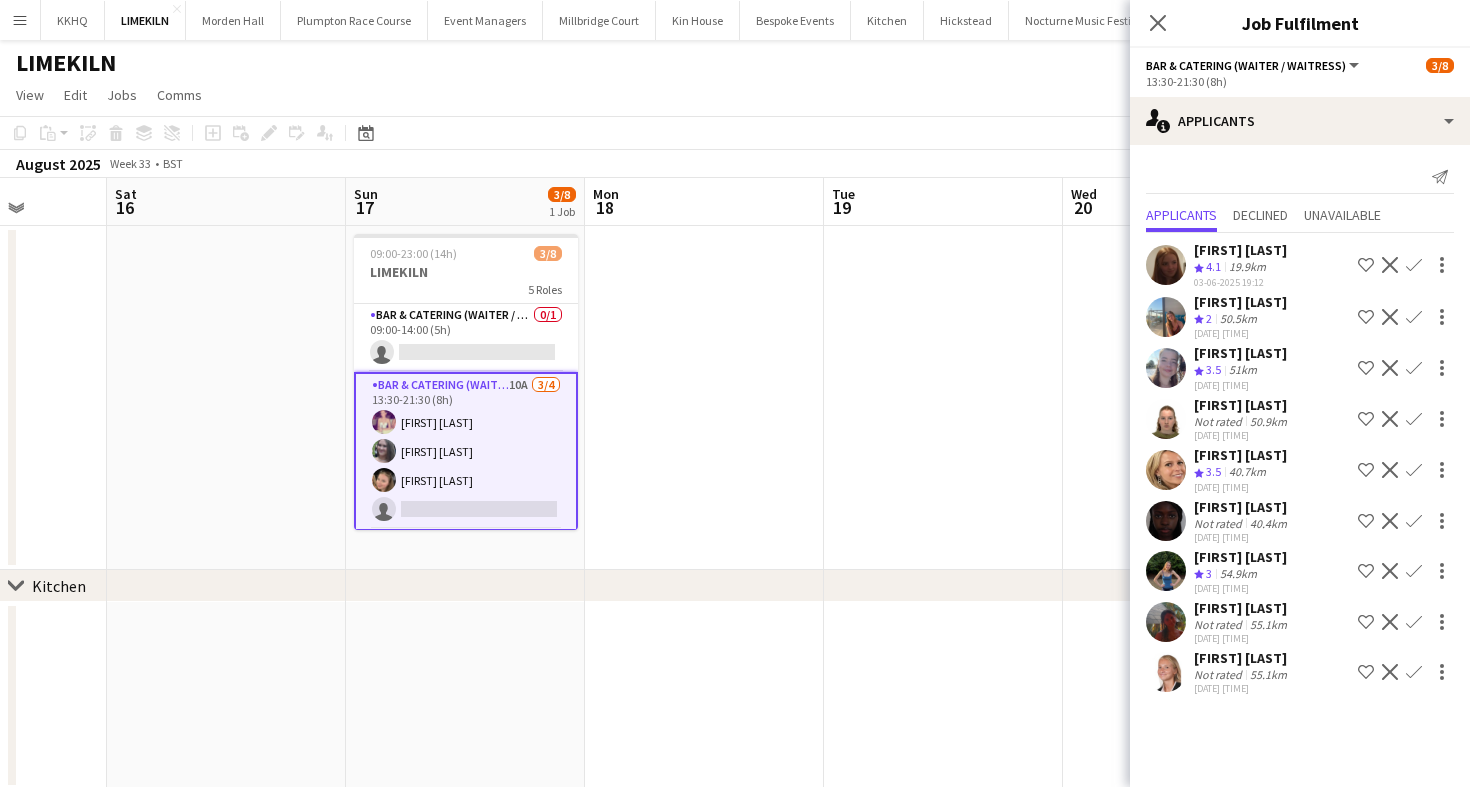 click on "Copy
Paste
Paste
Command
V Paste with crew
Command
Shift
V
Paste linked Job
Delete
Group
Ungroup
Add job
Add linked Job
Edit
Edit linked Job
Applicants
Date picker
AUG 2025 AUG 2025 Monday M Tuesday T Wednesday W Thursday T Friday F Saturday S Sunday S  AUG   1   2   3   4   5   6   7   8   9   10   11   12   13   14   15   16   17   18   19   20   21   22   23   24   25" 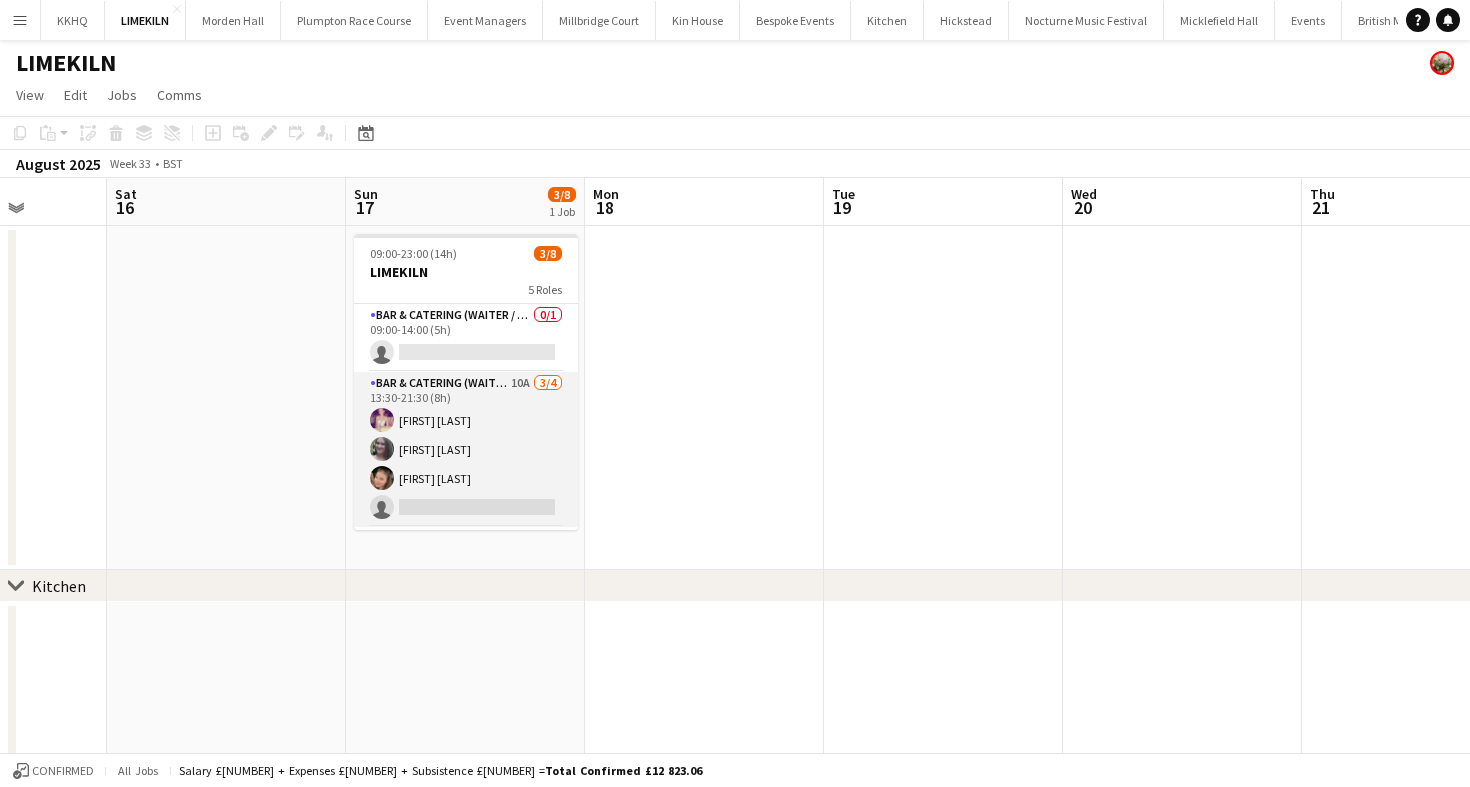 click on "Bar & Catering (Waiter / waitress)   10A   3/4   13:30-21:30 (8h)
Emma Black Natalia Brzezicka Rosie Kenway
single-neutral-actions" at bounding box center [466, 449] 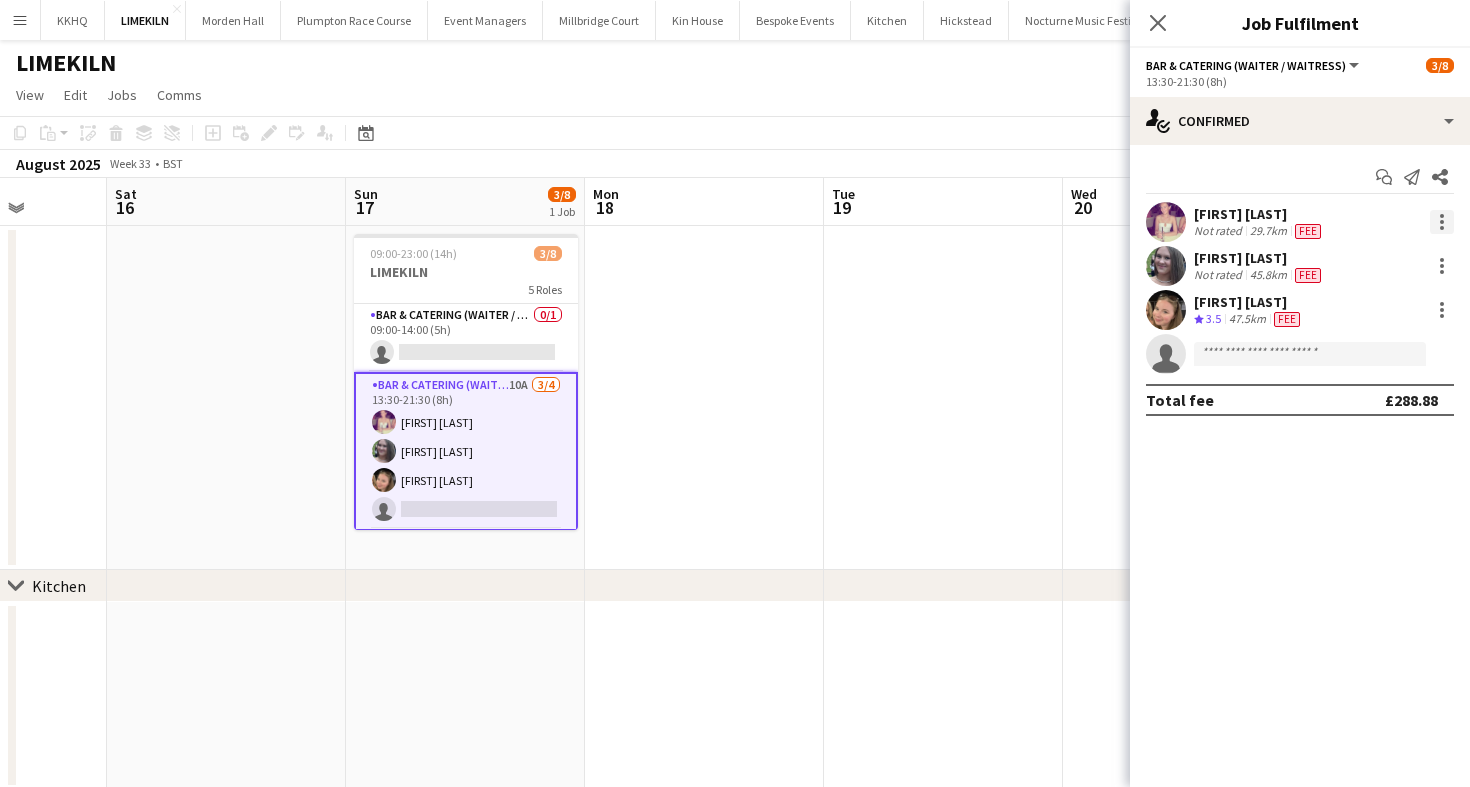 click at bounding box center (1442, 222) 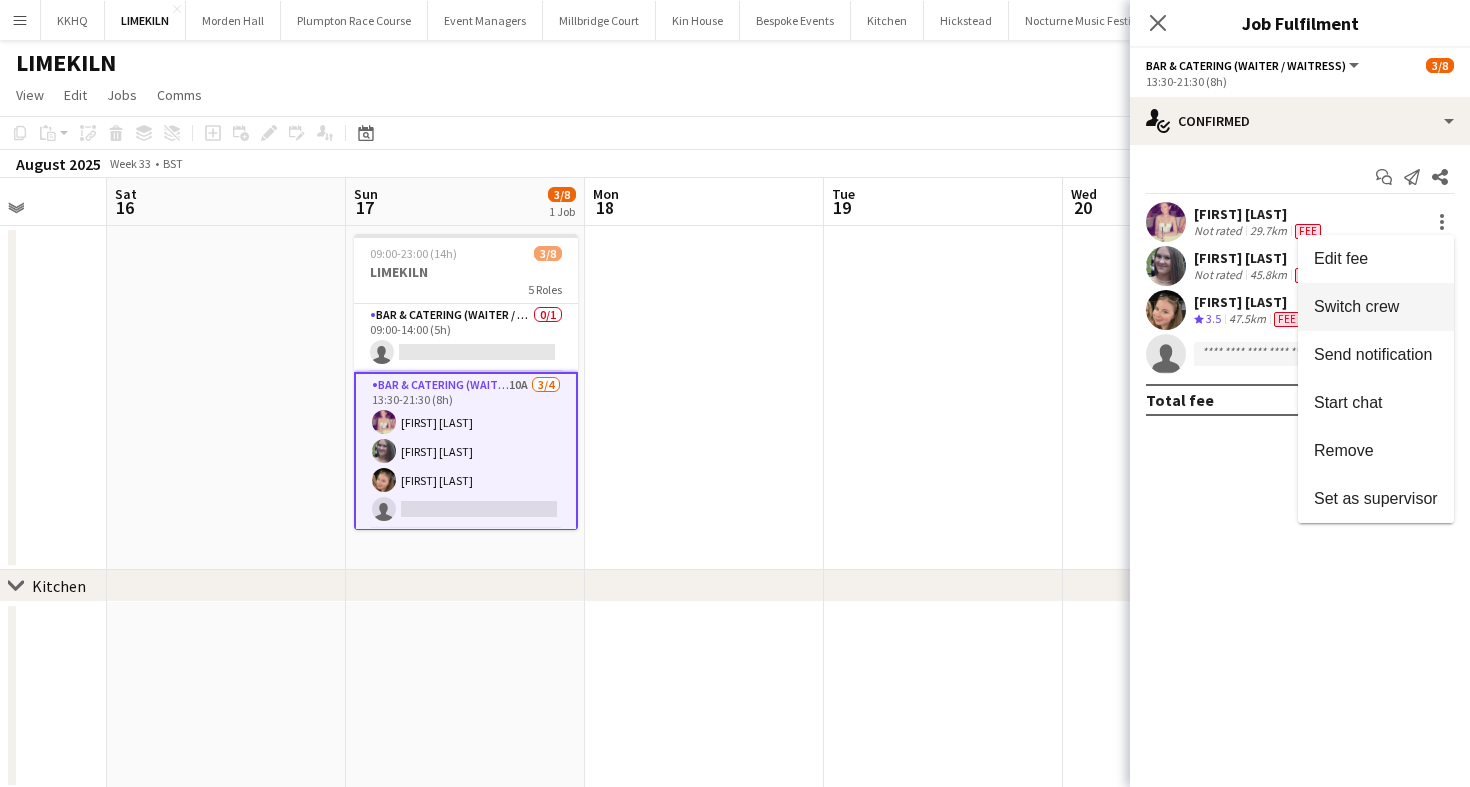 click on "Switch crew" at bounding box center [1356, 306] 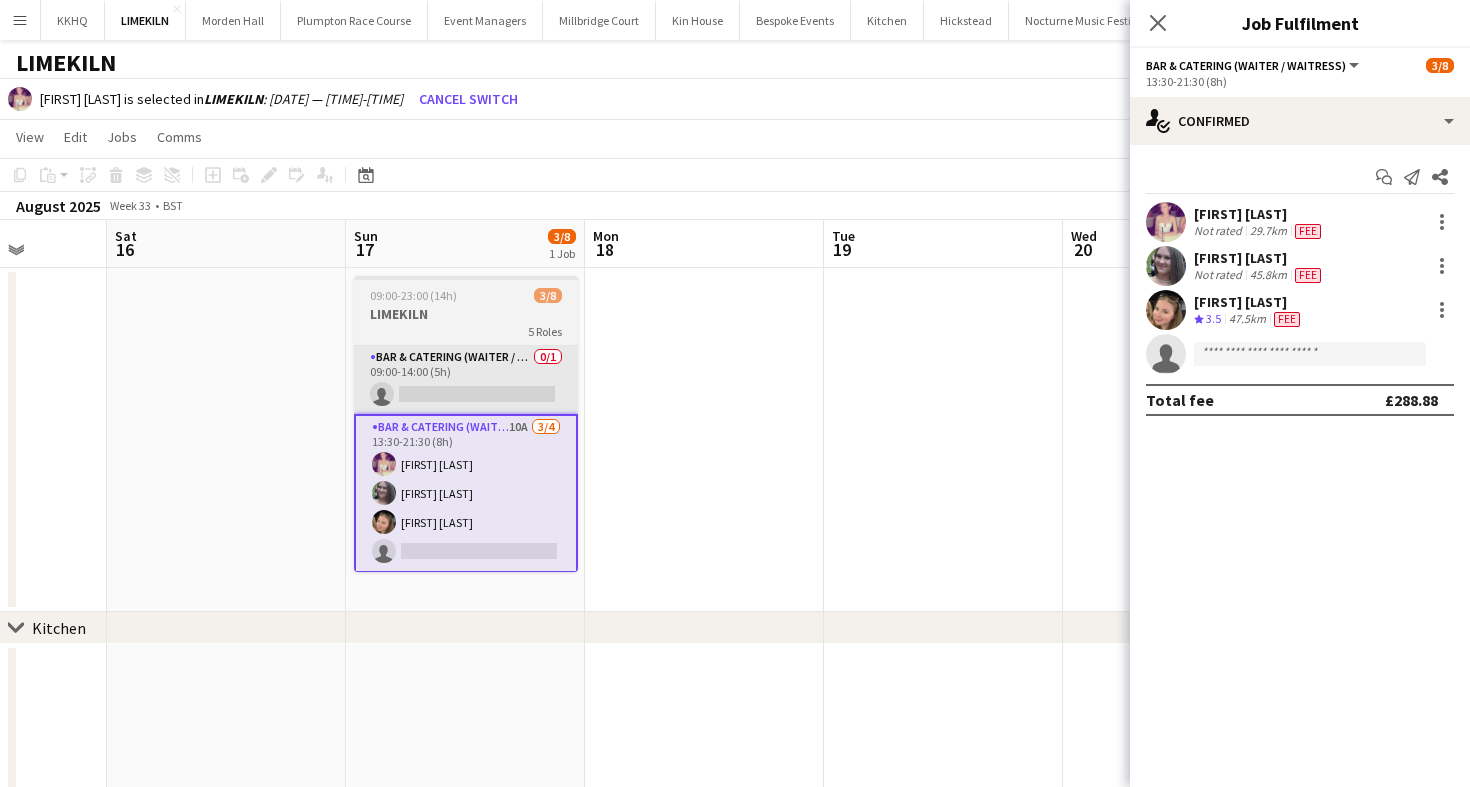 click on "Bar & Catering (Waiter / waitress)   0/1   09:00-14:00 (5h)
single-neutral-actions" at bounding box center [466, 380] 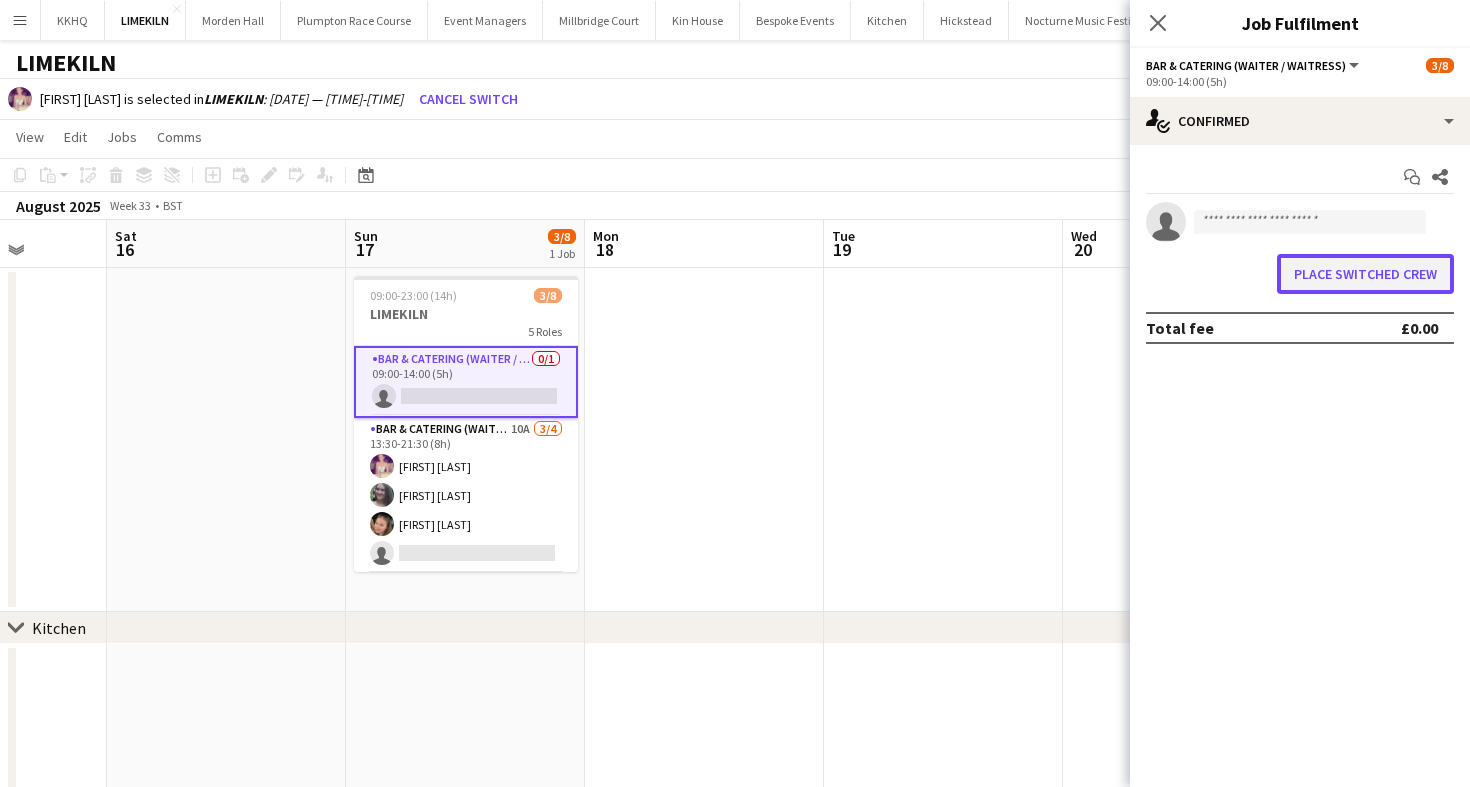 click on "Place switched crew" at bounding box center [1365, 274] 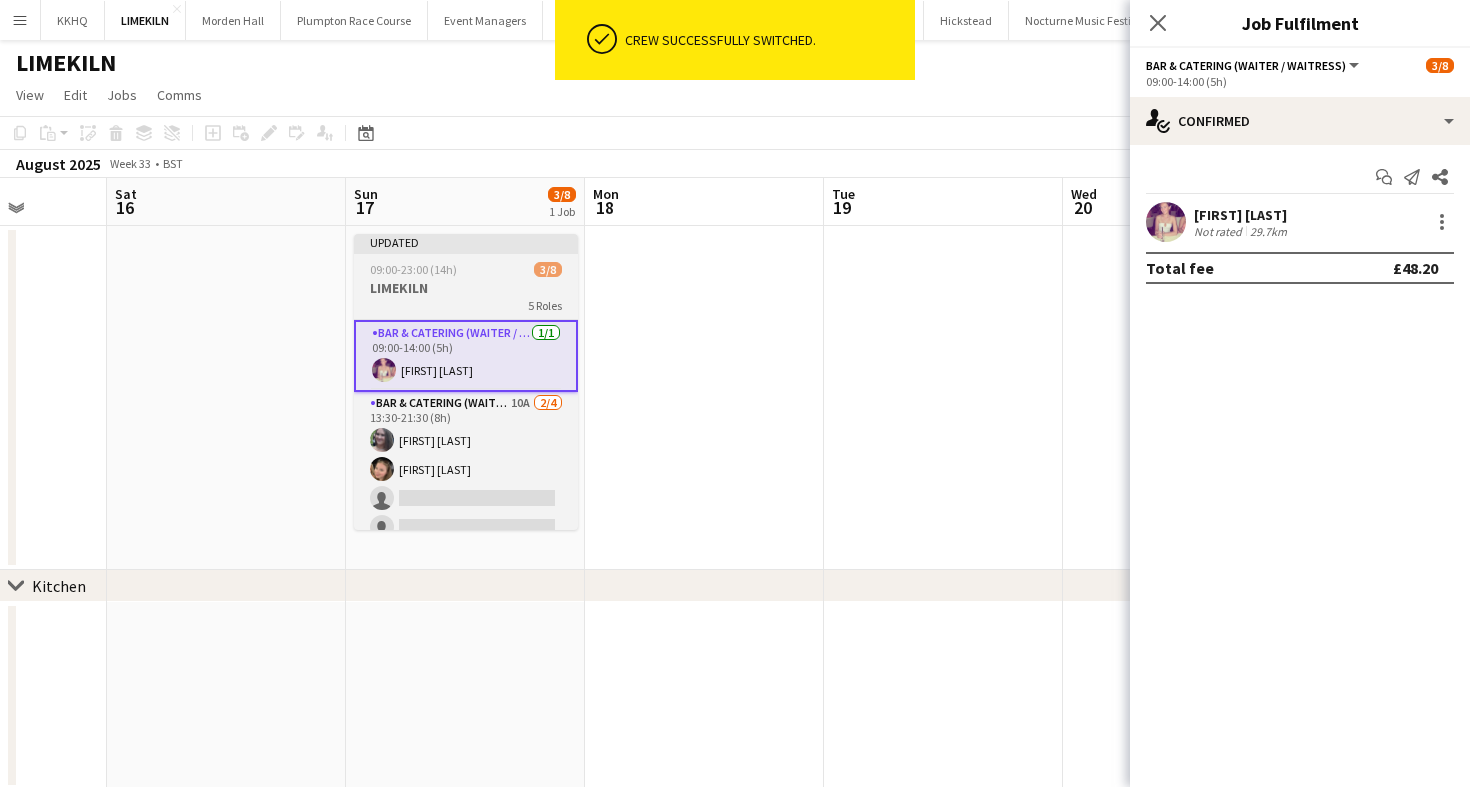 click on "09:00-23:00 (14h)    3/8" at bounding box center [466, 269] 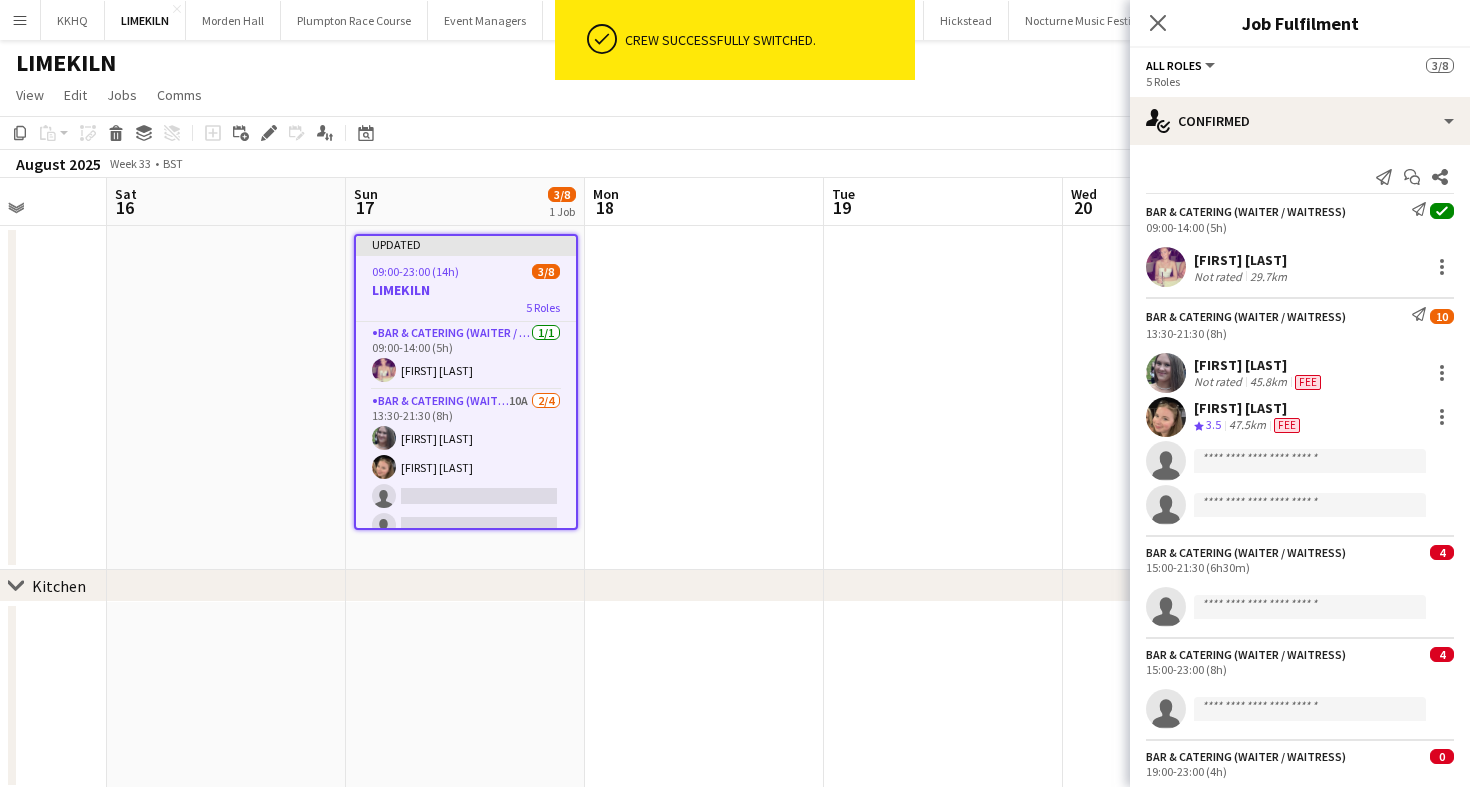 click on "View  Day view expanded Day view collapsed Month view Date picker Jump to today Expand Linked Jobs Collapse Linked Jobs  Edit  Copy
Command
C  Paste  Without Crew
Command
V With Crew
Command
Shift
V Paste as linked job  Group  Group Ungroup  Jobs  New Job Edit Job Delete Job New Linked Job Edit Linked Jobs Job fulfilment Promote Role Copy Role URL  Comms  Notify confirmed crew Create chat" 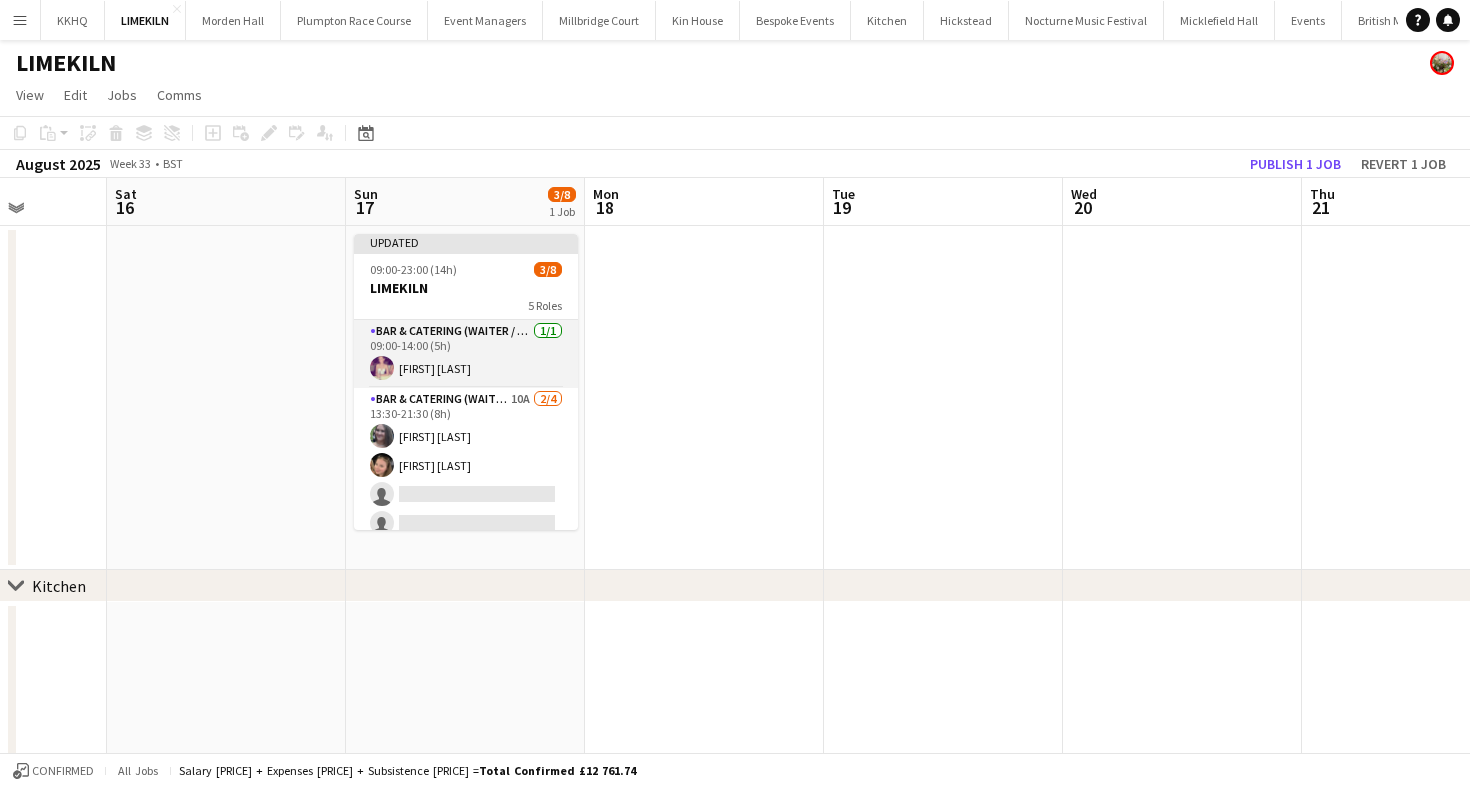 click on "Bar & Catering (Waiter / waitress)   1/1   09:00-14:00 (5h)
Emma Black" at bounding box center (466, 354) 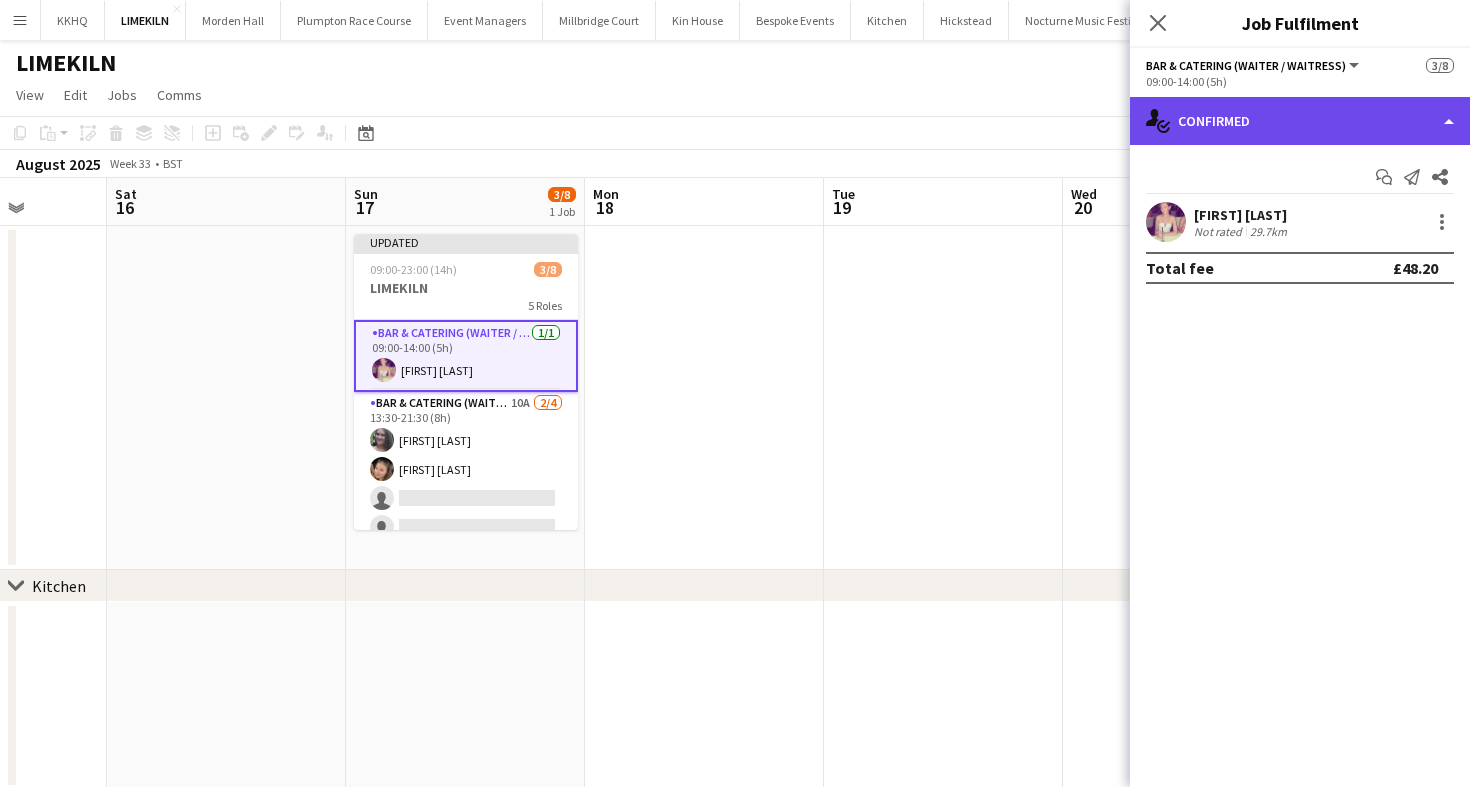 click on "single-neutral-actions-check-2
Confirmed" 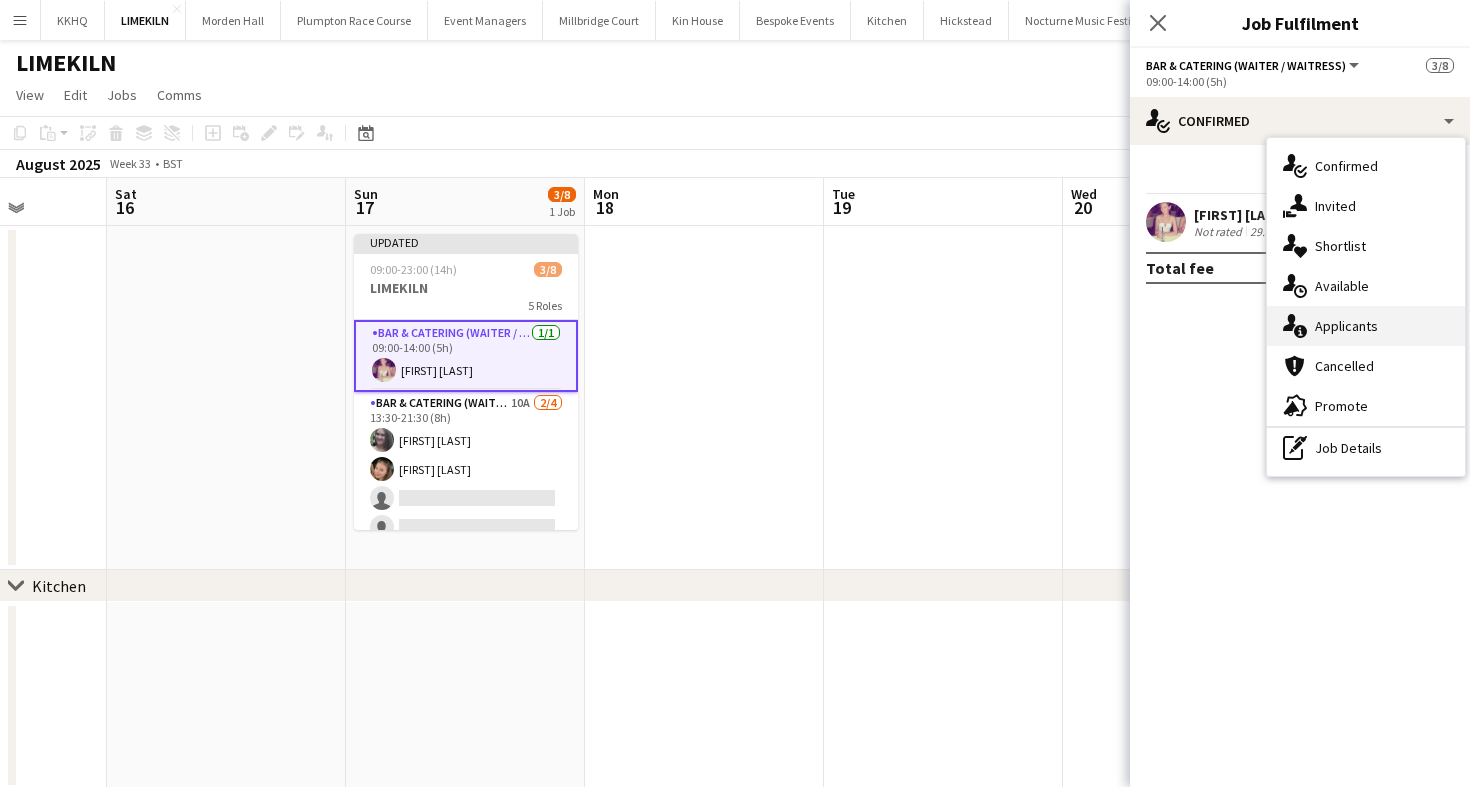 click on "single-neutral-actions-information
Applicants" at bounding box center (1366, 326) 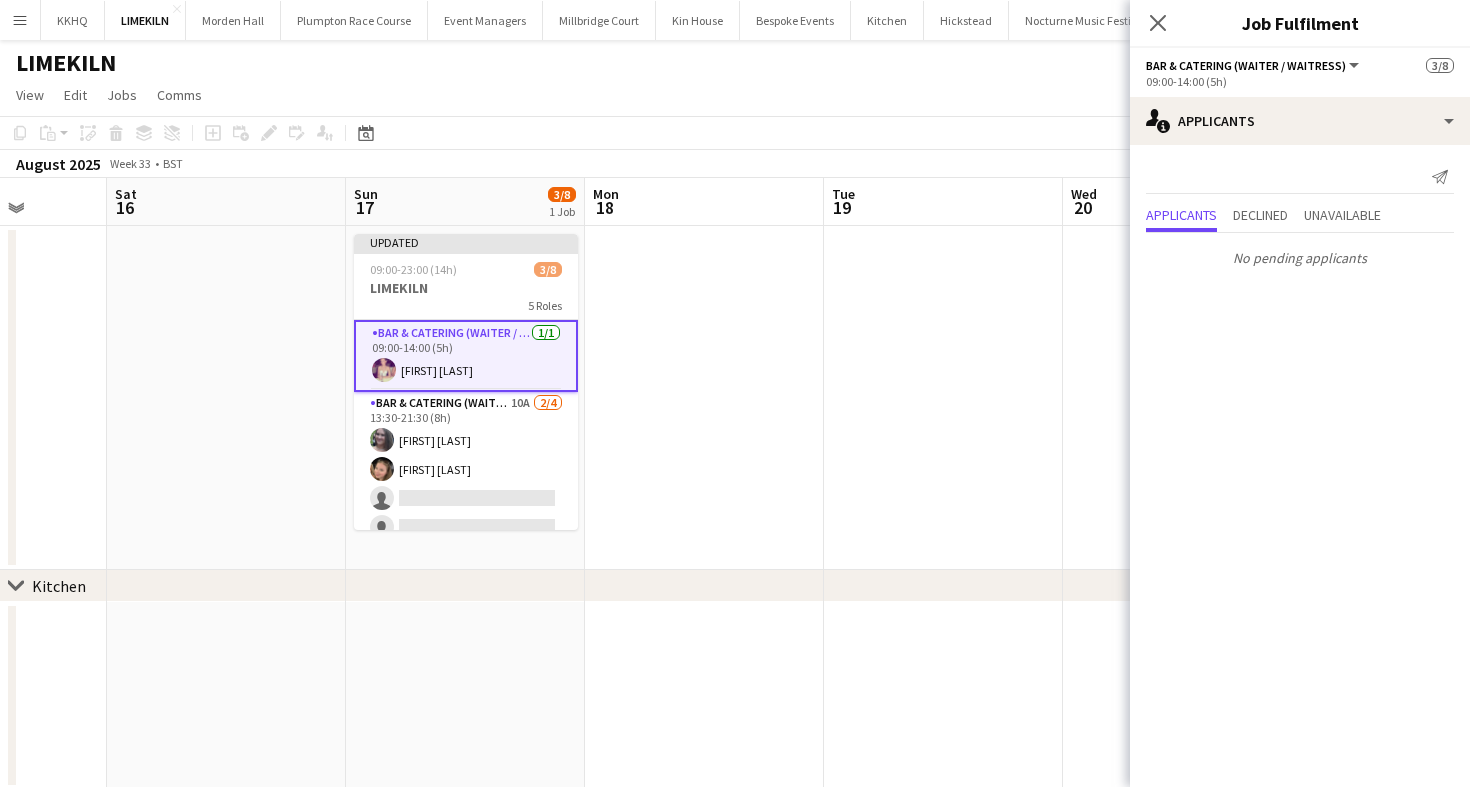 click on "Copy
Paste
Paste
Command
V Paste with crew
Command
Shift
V
Paste linked Job
Delete
Group
Ungroup
Add job
Add linked Job
Edit
Edit linked Job
Applicants
Date picker
AUG 2025 AUG 2025 Monday M Tuesday T Wednesday W Thursday T Friday F Saturday S Sunday S  AUG   1   2   3   4   5   6   7   8   9   10   11   12   13   14   15   16   17   18   19   20   21   22   23   24   25" 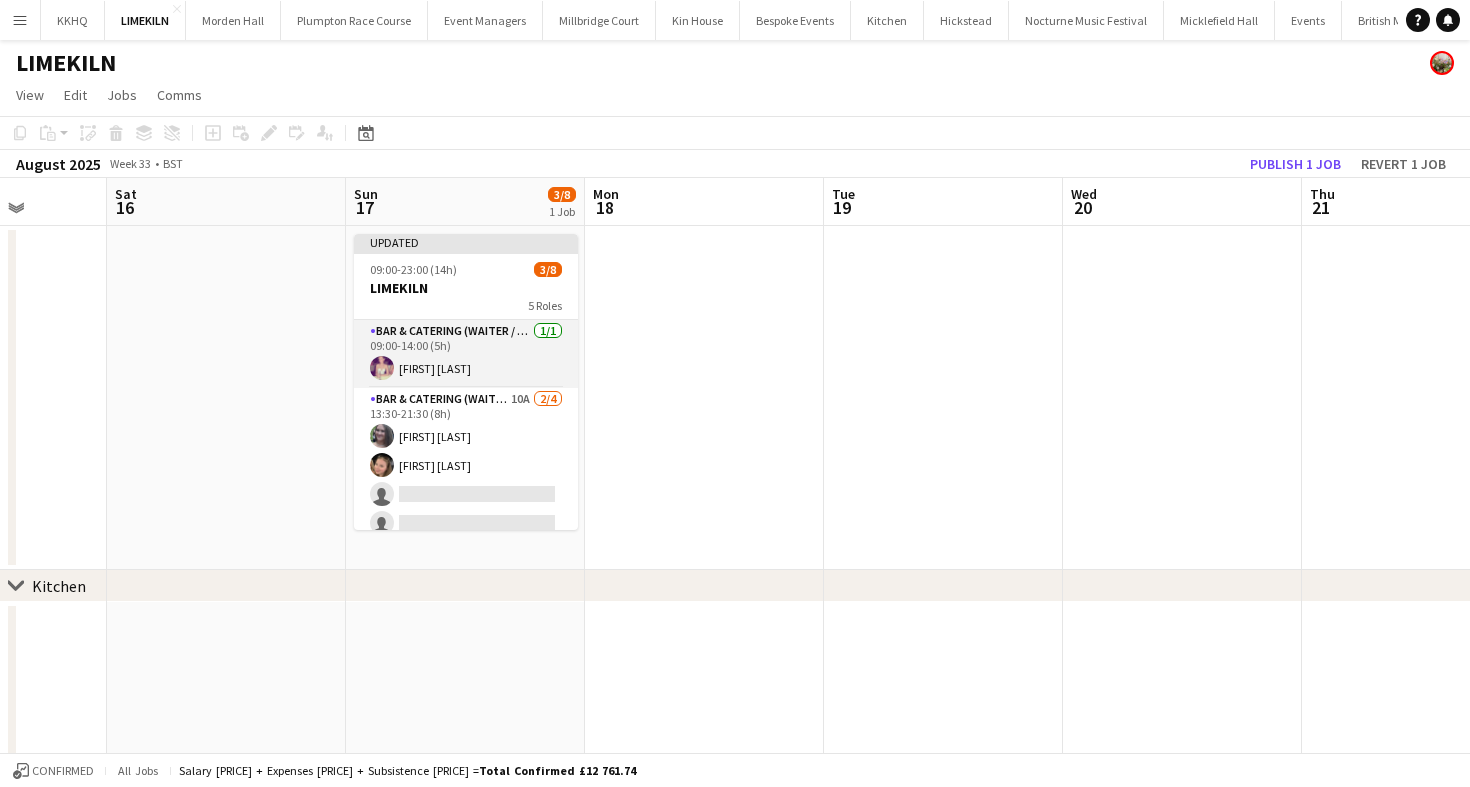 click on "Bar & Catering (Waiter / waitress)   1/1   09:00-14:00 (5h)
Emma Black" at bounding box center [466, 354] 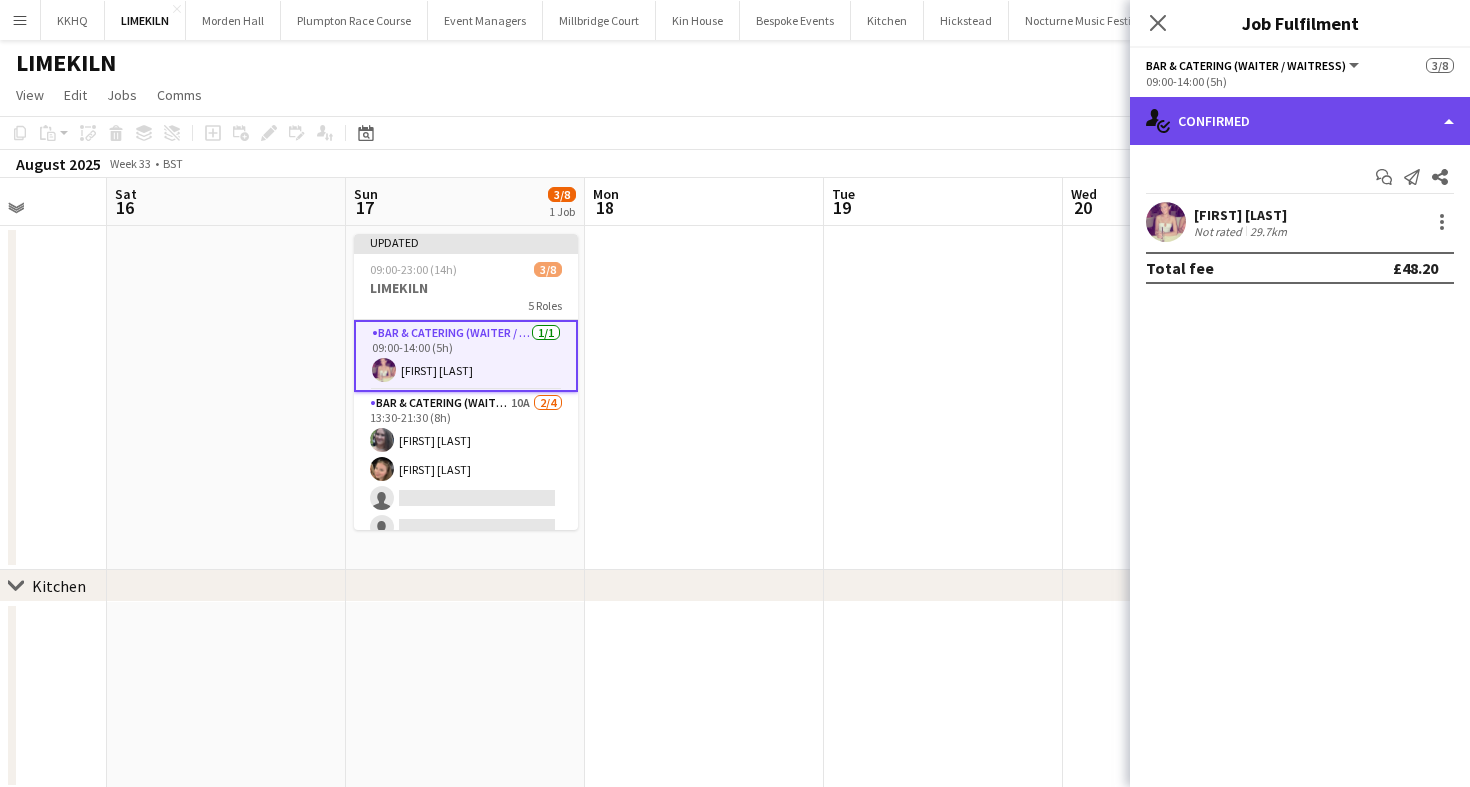 click on "single-neutral-actions-check-2
Confirmed" 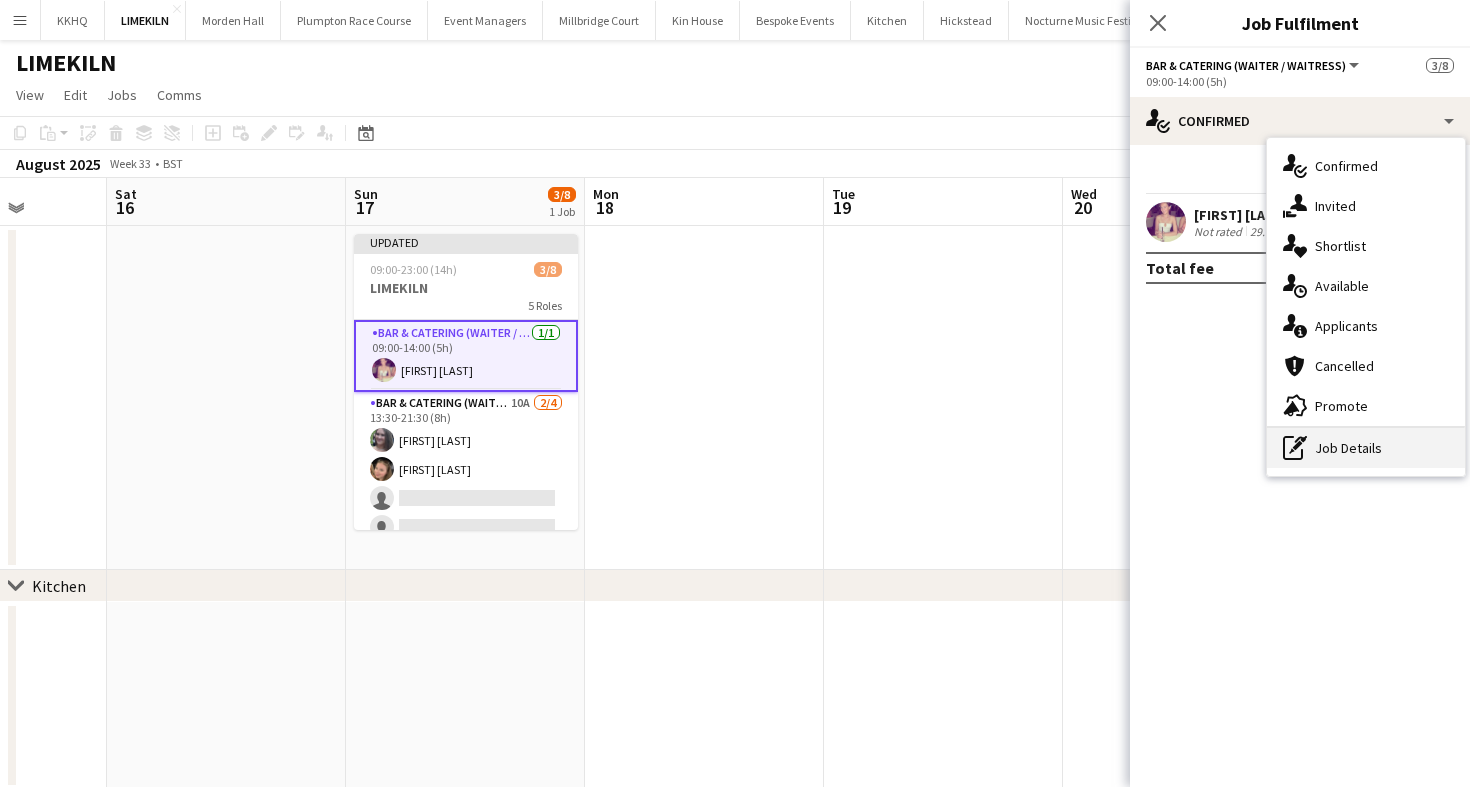 click on "pen-write
Job Details" at bounding box center [1366, 448] 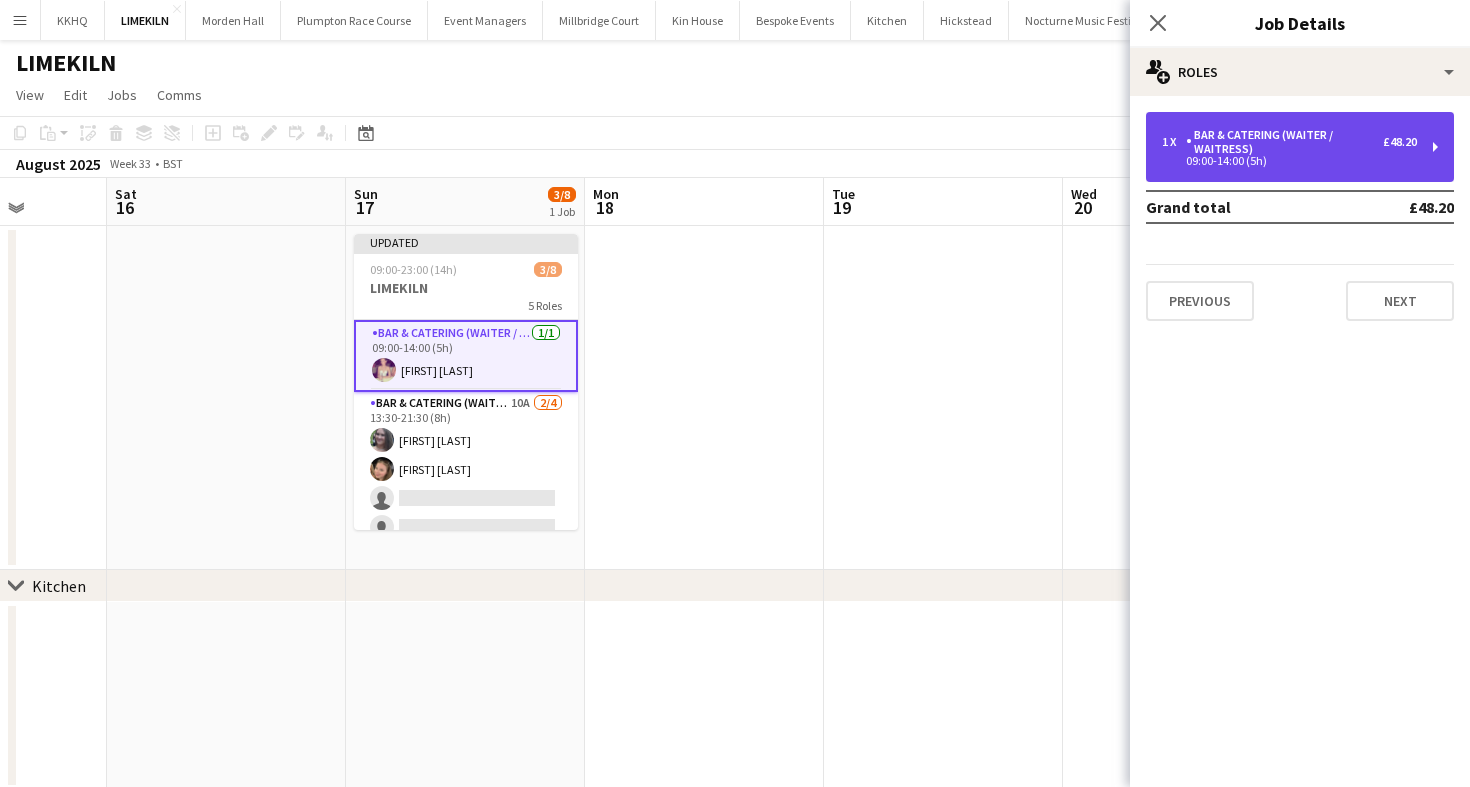 click on "1 x   Bar & Catering (Waiter / waitress)   £48.20   09:00-14:00 (5h)" at bounding box center [1300, 147] 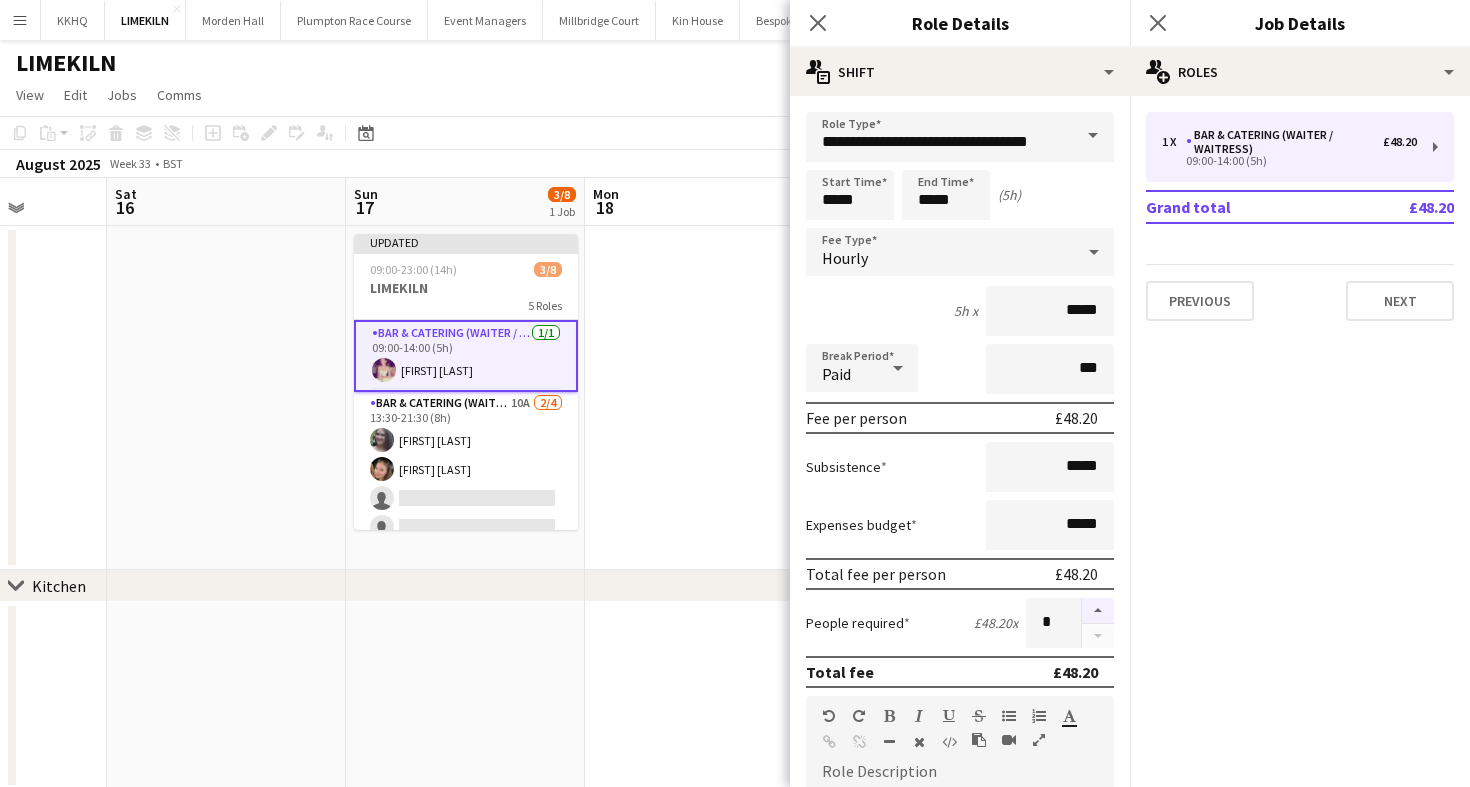 click at bounding box center (1098, 611) 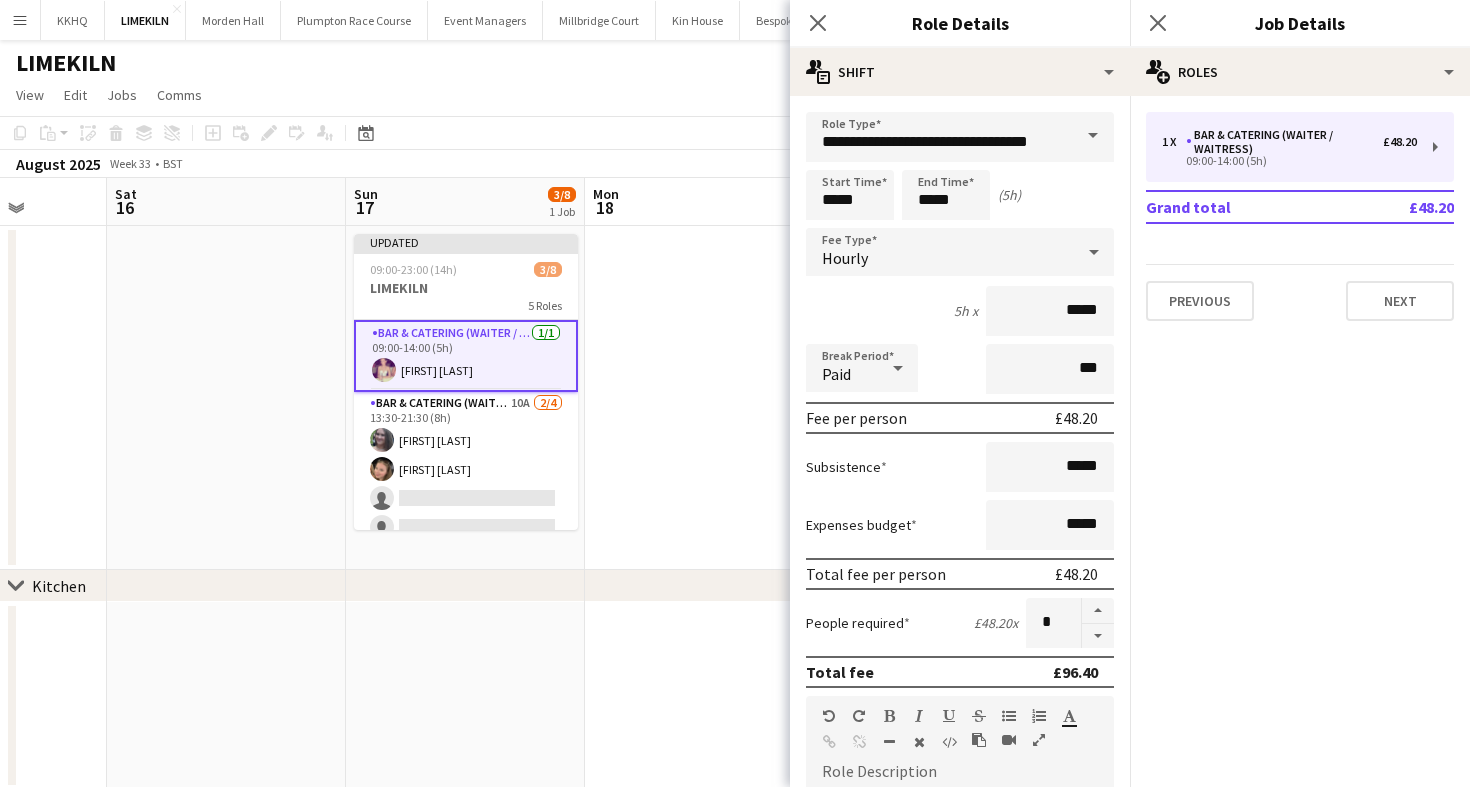 click on "View  Day view expanded Day view collapsed Month view Date picker Jump to today Expand Linked Jobs Collapse Linked Jobs  Edit  Copy
Command
C  Paste  Without Crew
Command
V With Crew
Command
Shift
V Paste as linked job  Group  Group Ungroup  Jobs  New Job Edit Job Delete Job New Linked Job Edit Linked Jobs Job fulfilment Promote Role Copy Role URL  Comms  Notify confirmed crew Create chat" 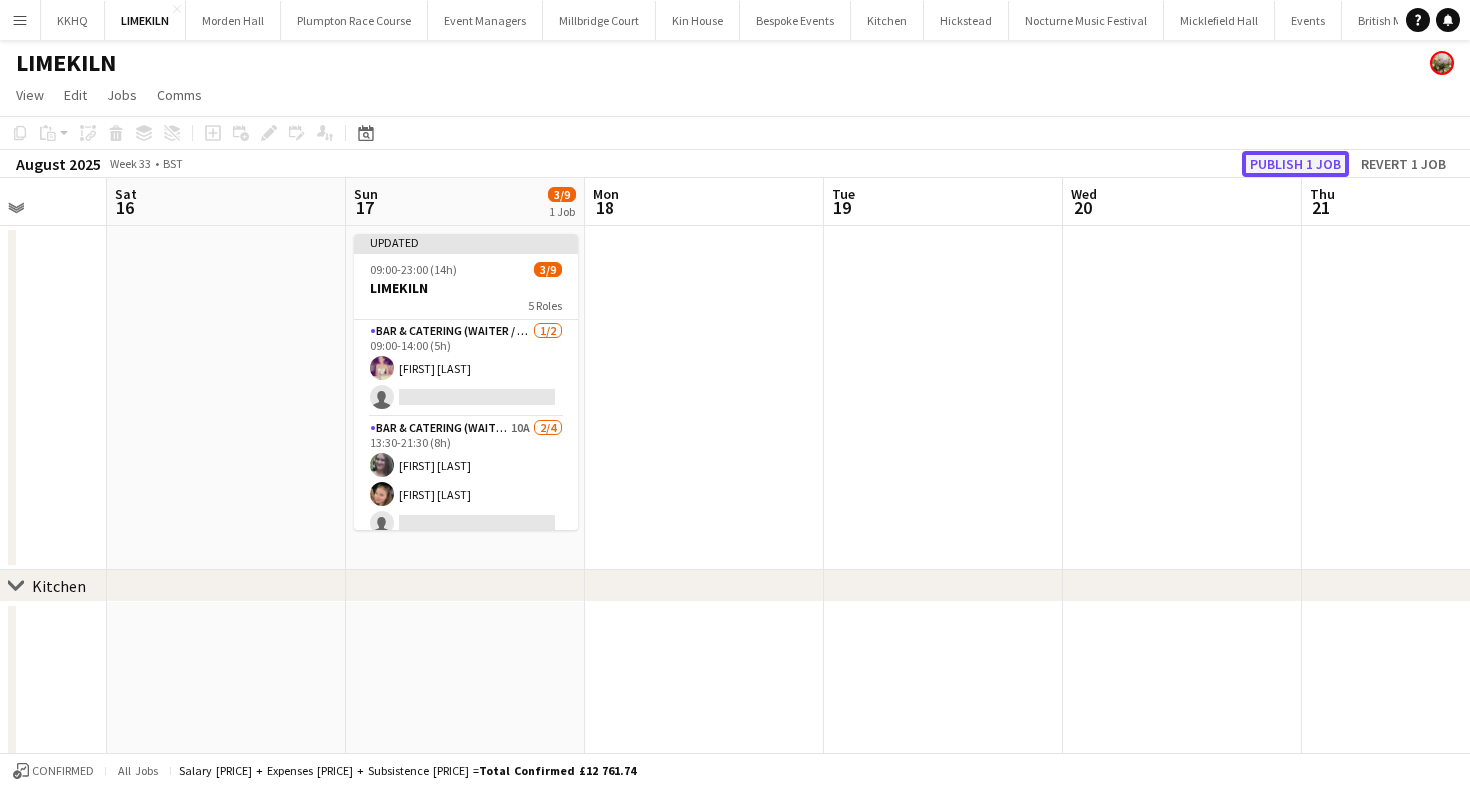 click on "Publish 1 job" 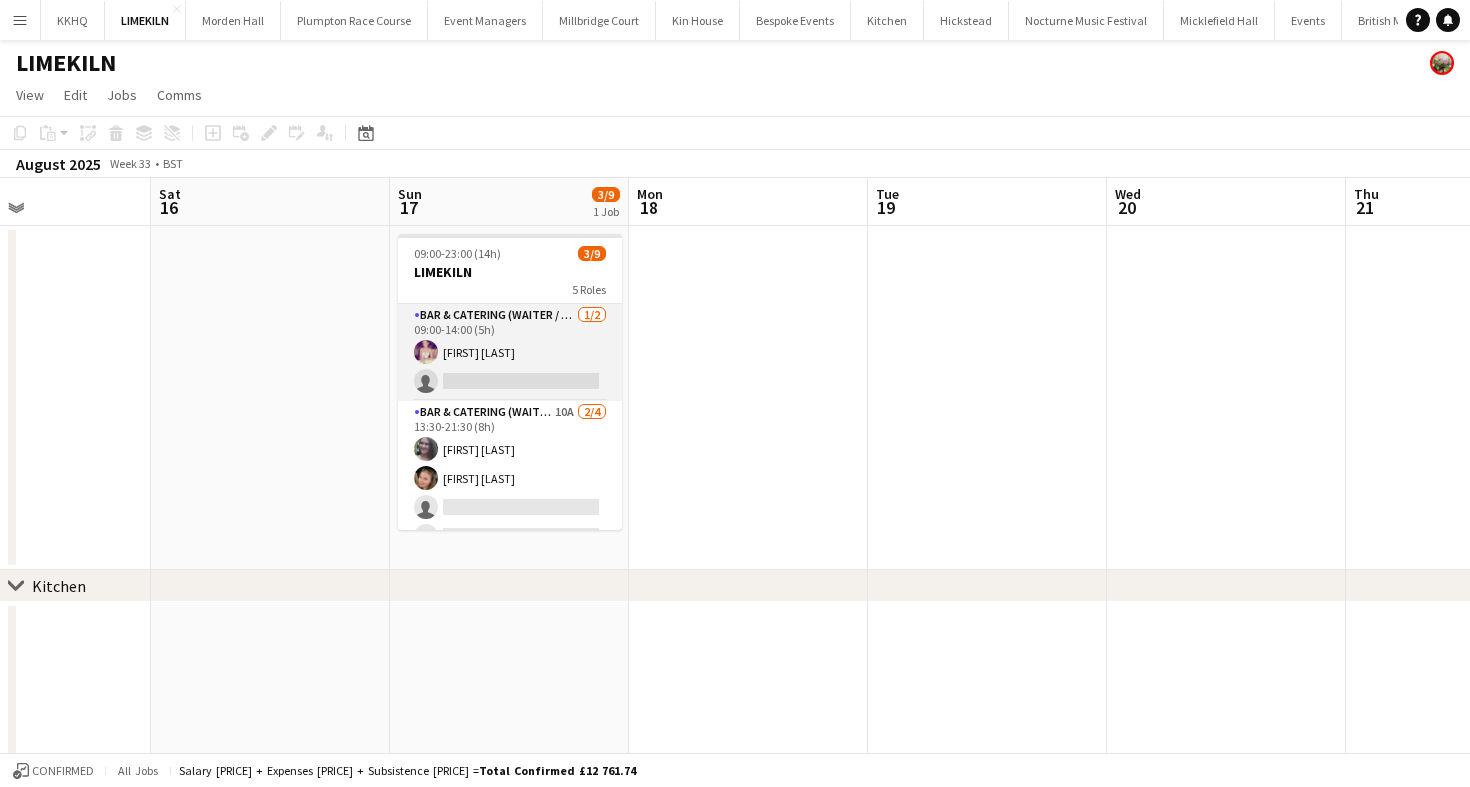 scroll, scrollTop: 0, scrollLeft: 564, axis: horizontal 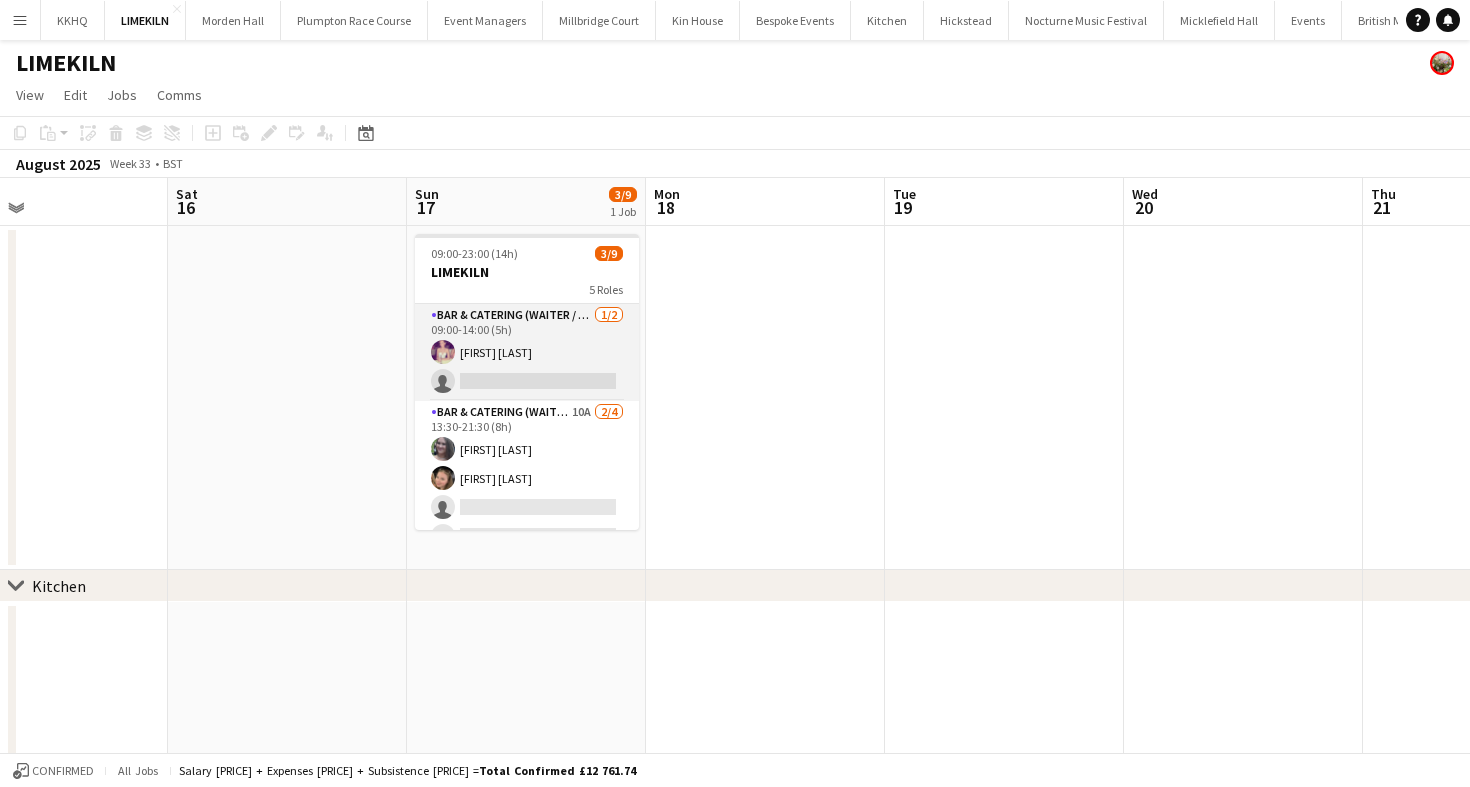 click on "Bar & Catering (Waiter / waitress)   1/2   09:00-14:00 (5h)
Emma Black
single-neutral-actions" at bounding box center [527, 352] 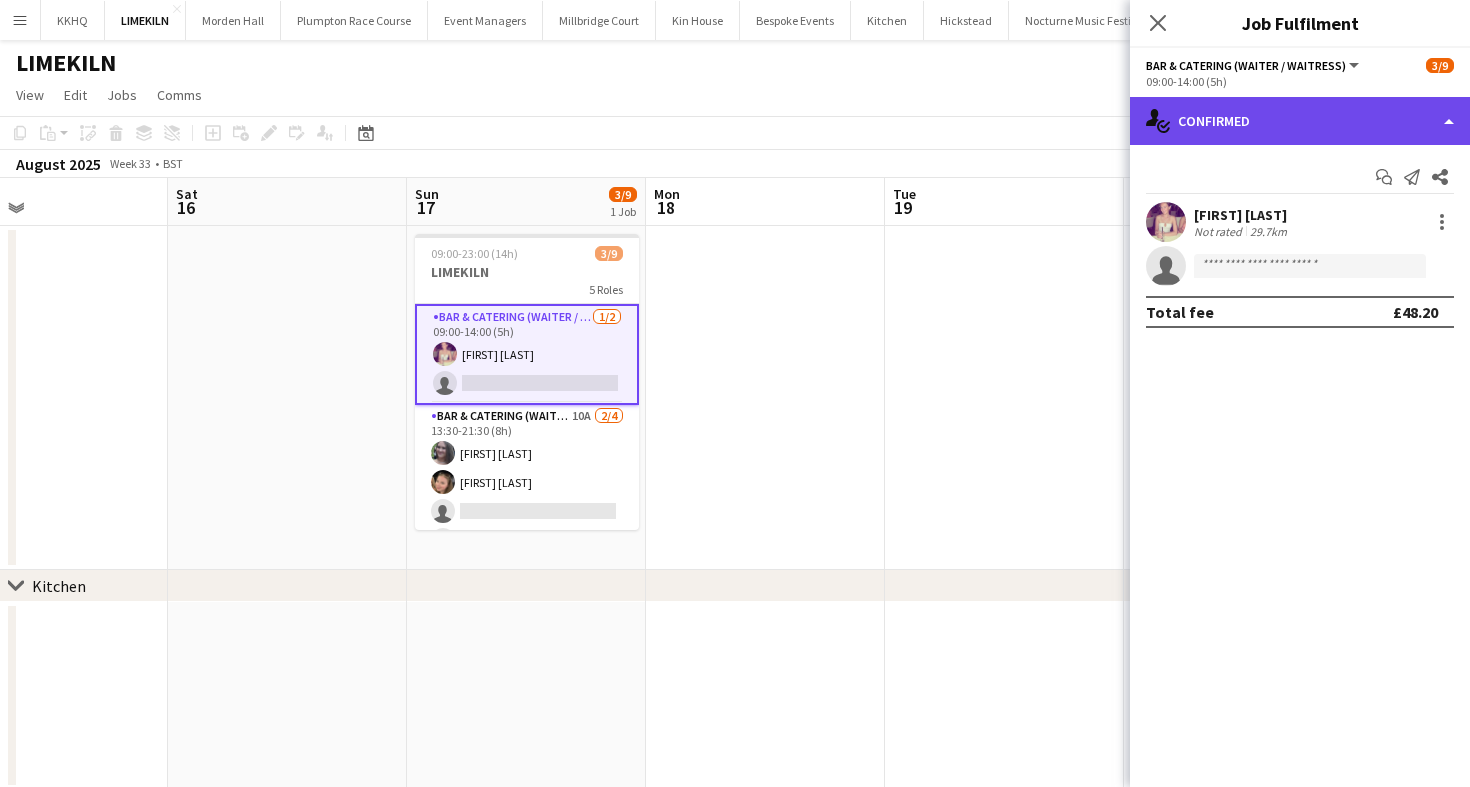 click on "single-neutral-actions-check-2
Confirmed" 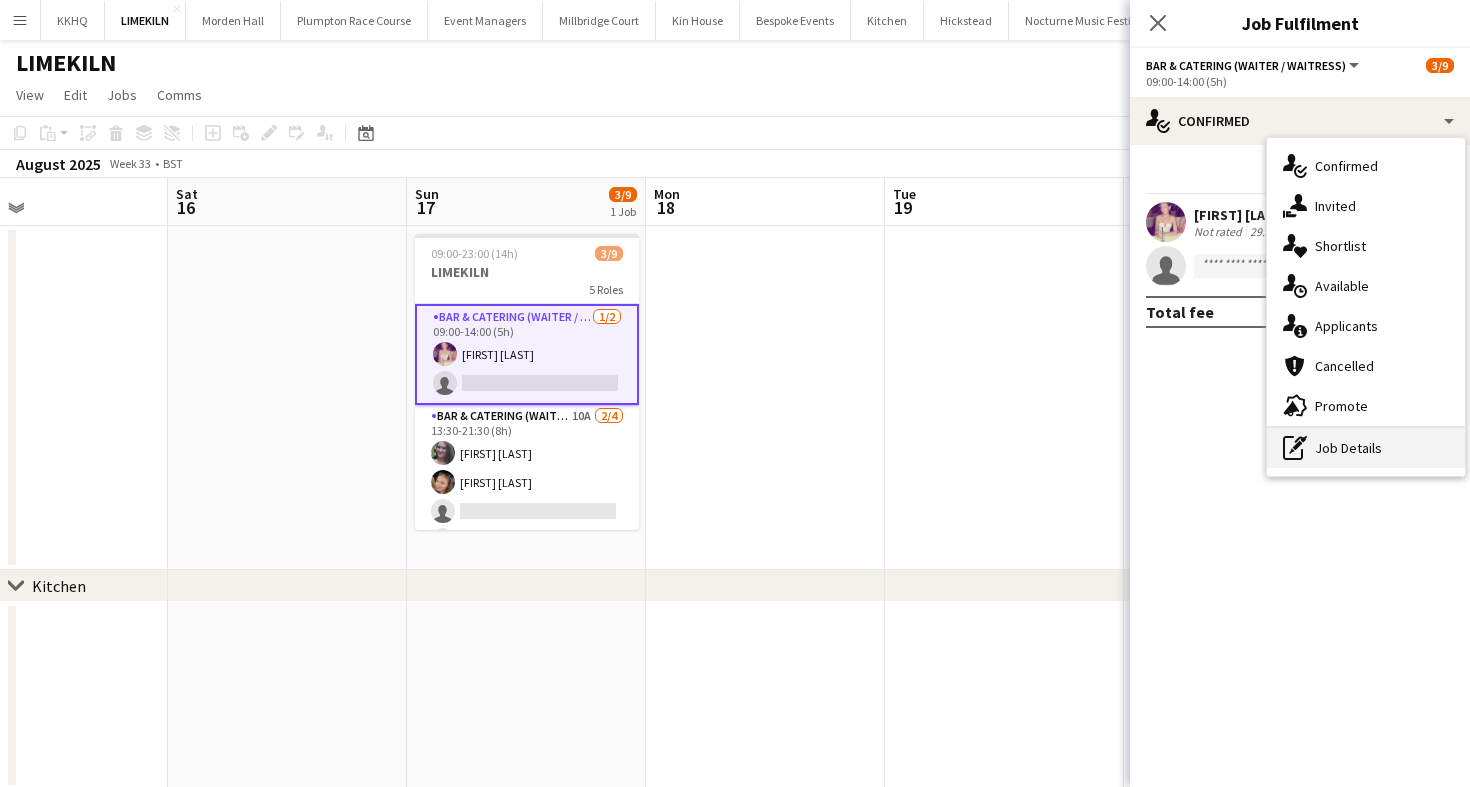 click on "pen-write
Job Details" at bounding box center (1366, 448) 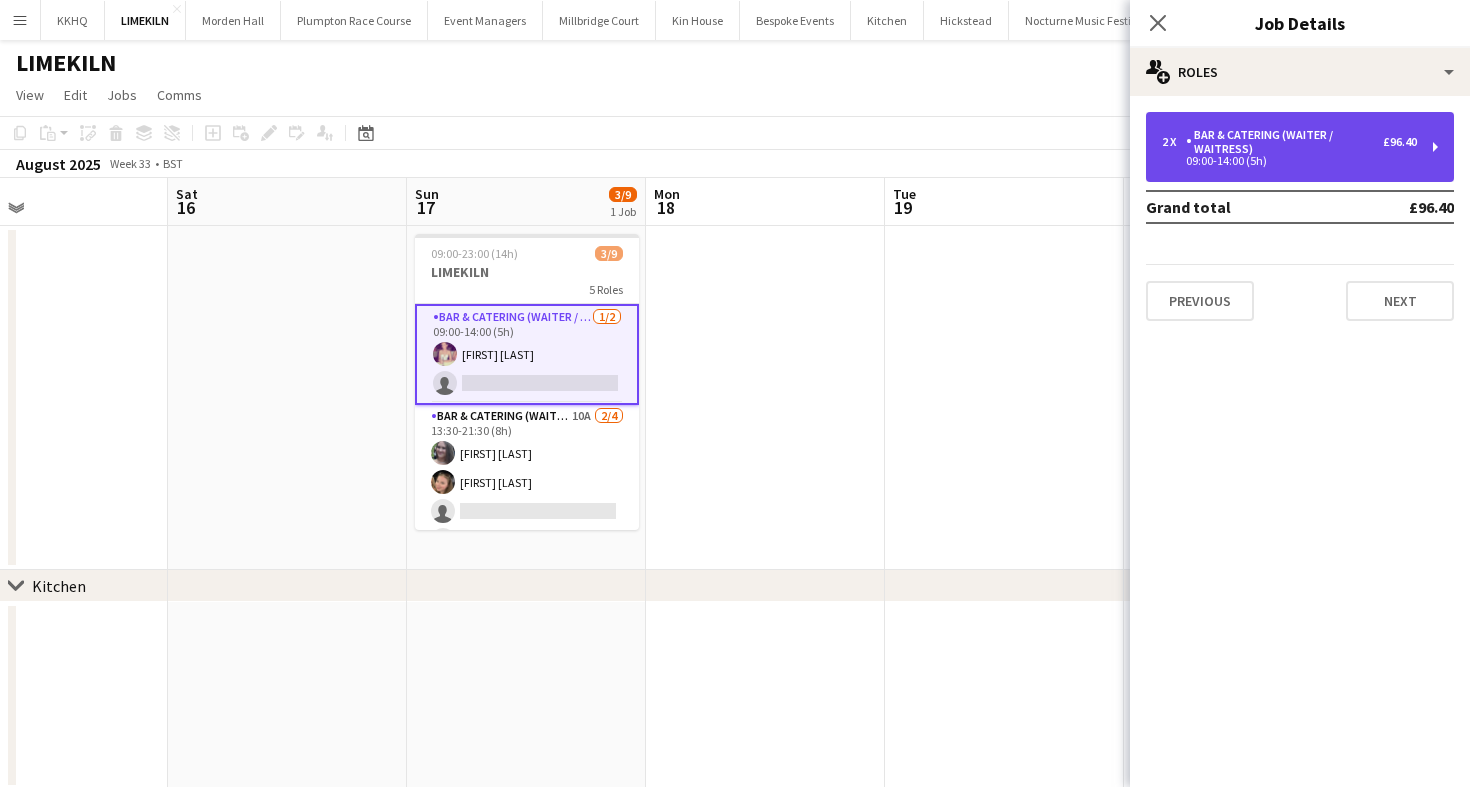 click on "09:00-14:00 (5h)" at bounding box center (1289, 161) 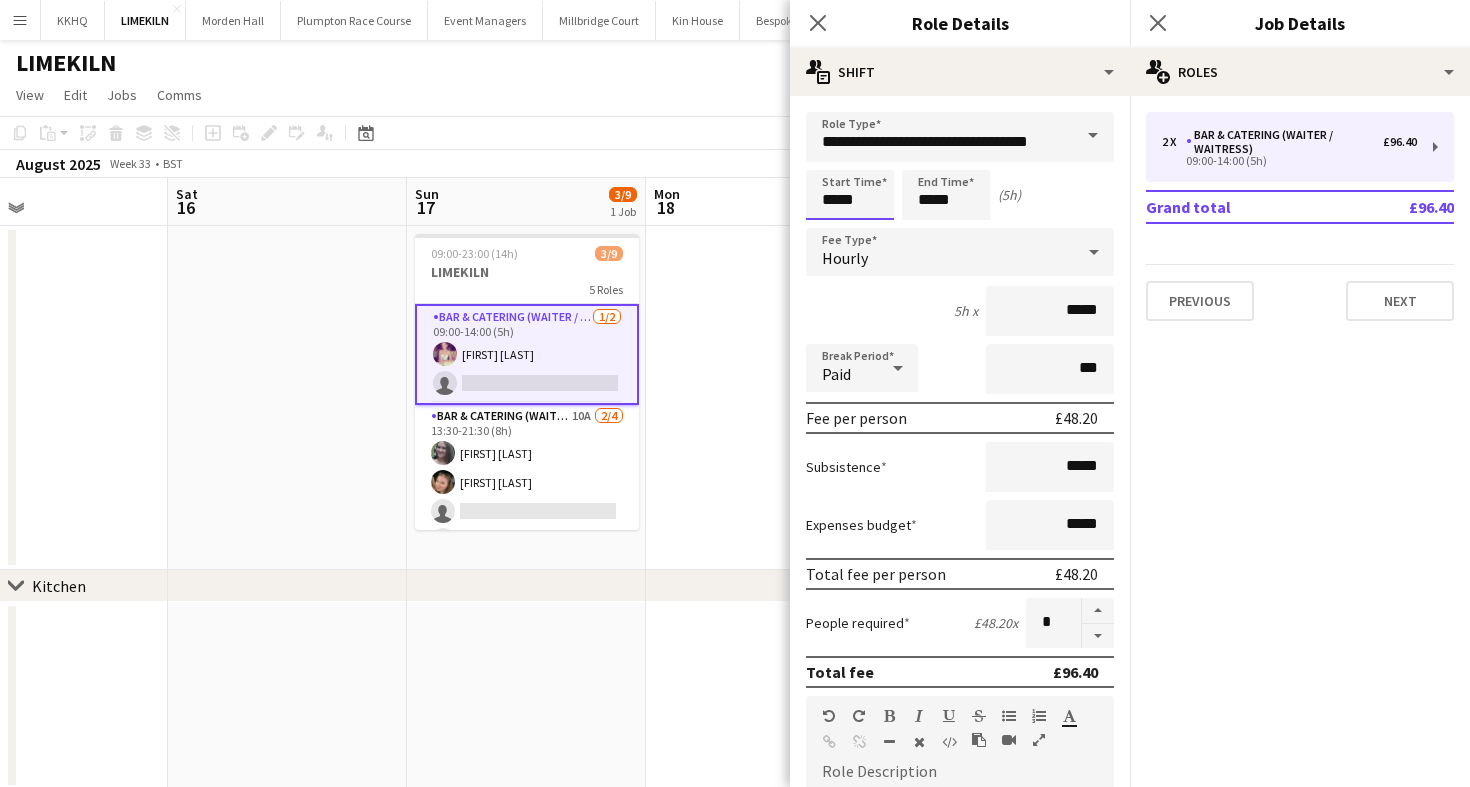 click on "*****" at bounding box center [850, 195] 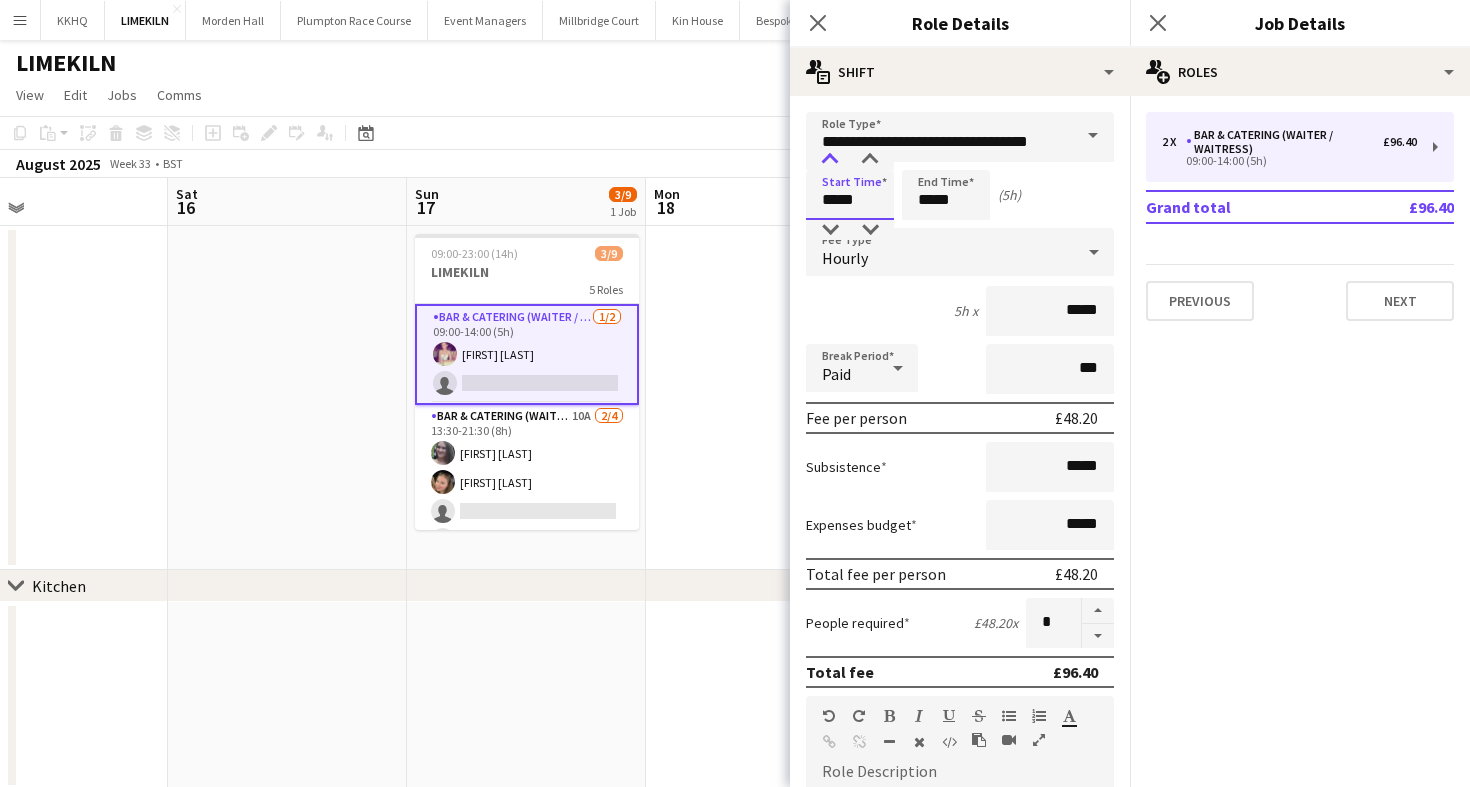 click at bounding box center (830, 160) 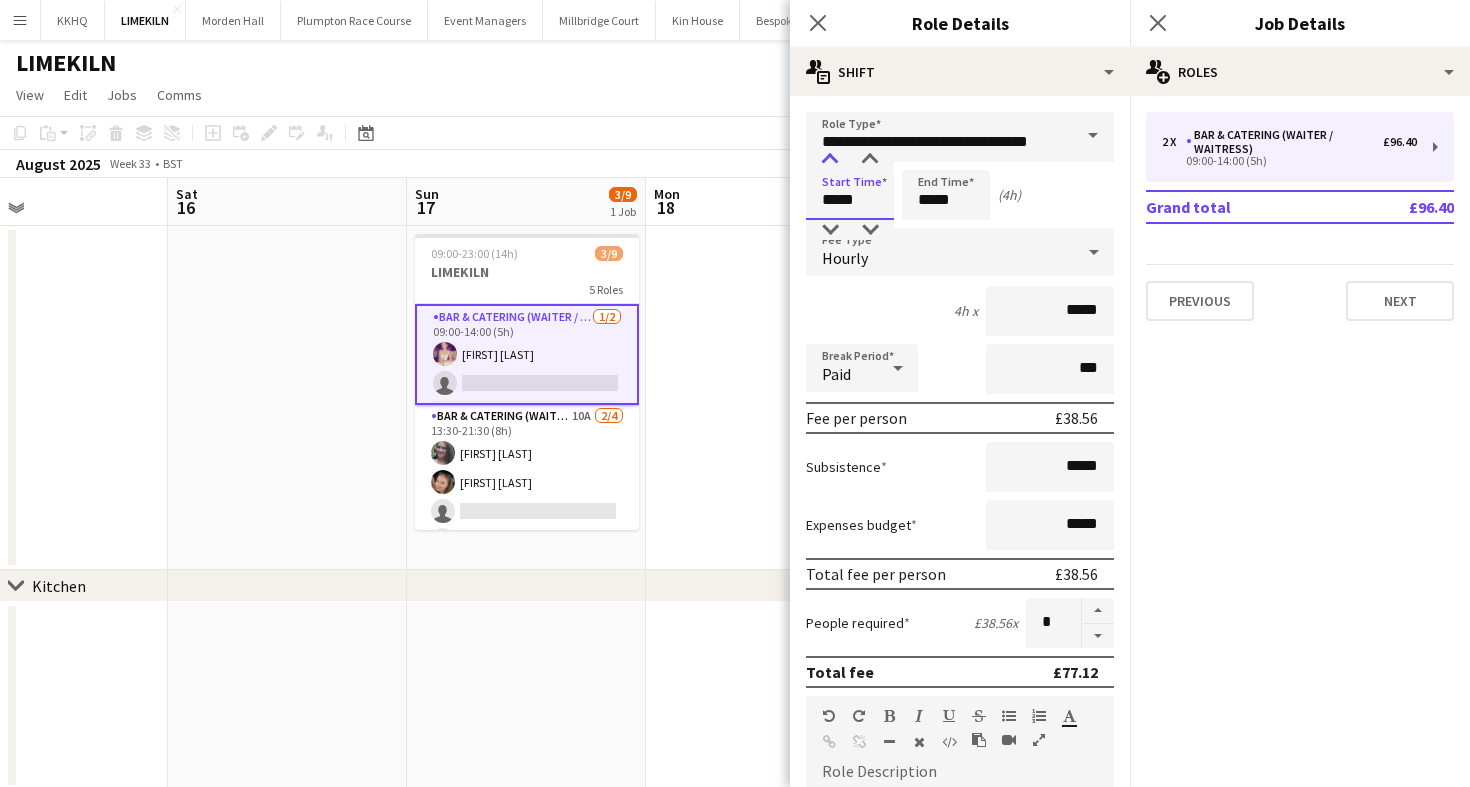 type on "*****" 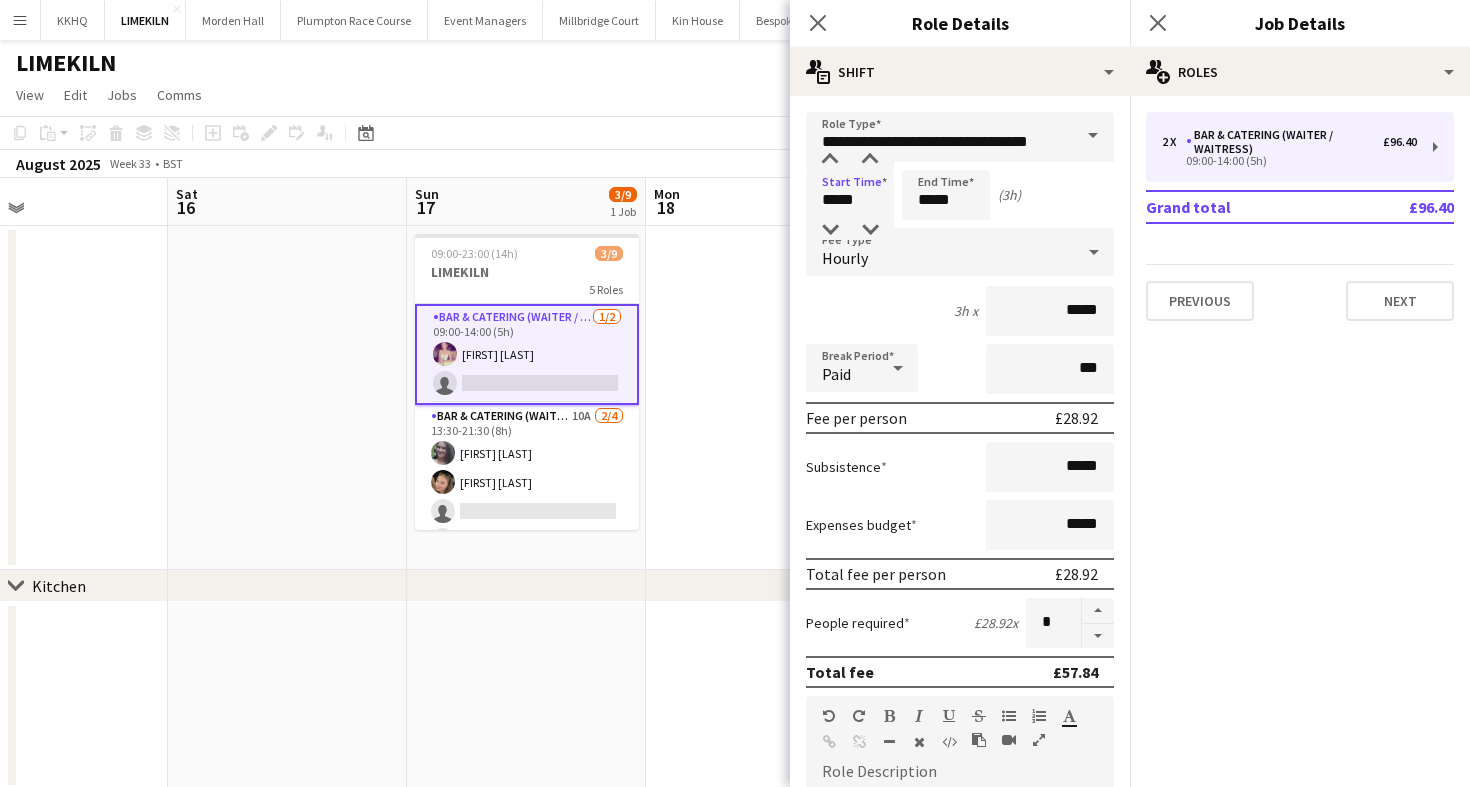 click on "Copy
Paste
Paste
Command
V Paste with crew
Command
Shift
V
Paste linked Job
Delete
Group
Ungroup
Add job
Add linked Job
Edit
Edit linked Job
Applicants
Date picker
AUG 2025 AUG 2025 Monday M Tuesday T Wednesday W Thursday T Friday F Saturday S Sunday S  AUG   1   2   3   4   5   6   7   8   9   10   11   12   13   14   15   16   17   18   19   20   21   22   23   24   25" 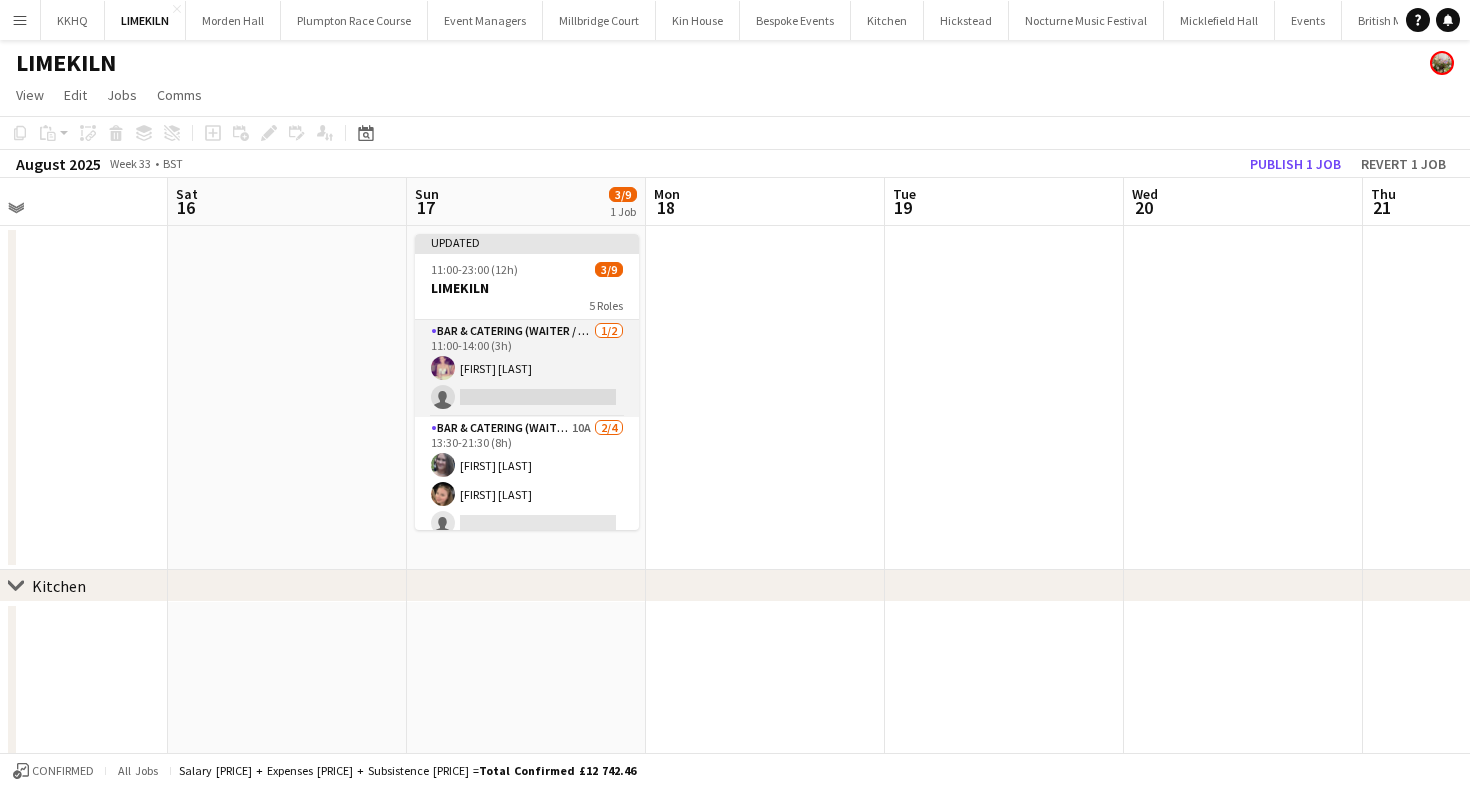 click at bounding box center [443, 368] 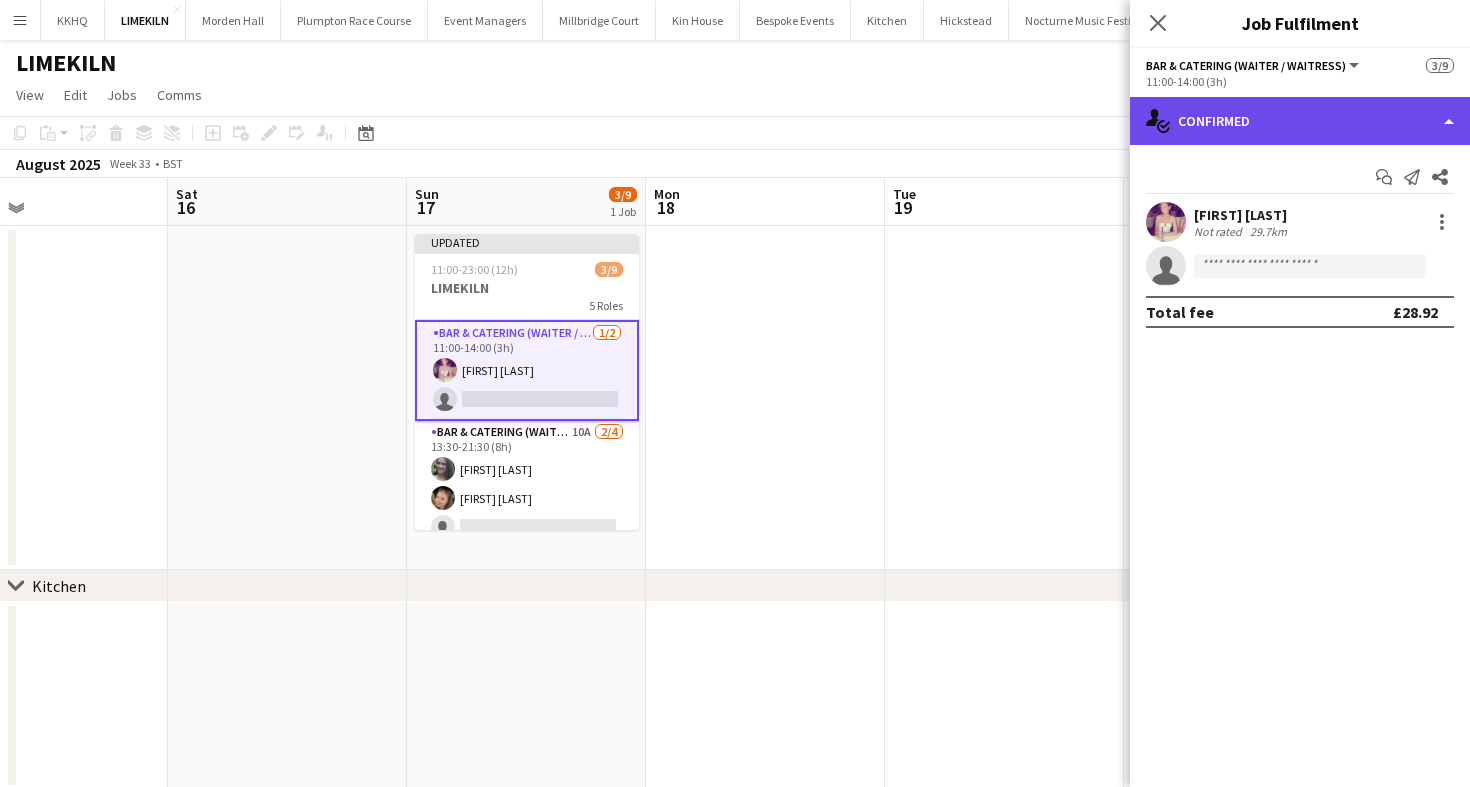 click on "single-neutral-actions-check-2
Confirmed" 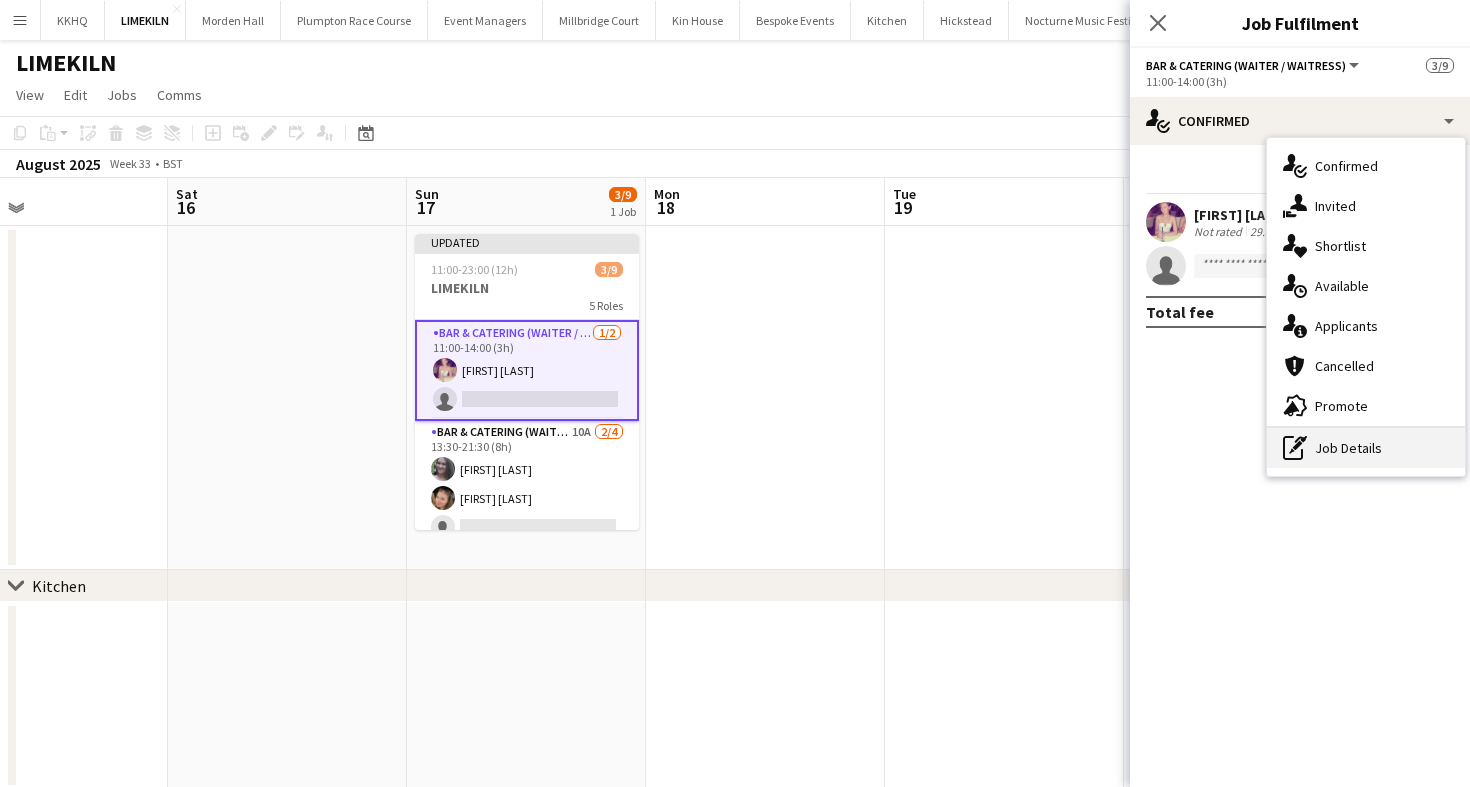 click on "pen-write
Job Details" at bounding box center (1366, 448) 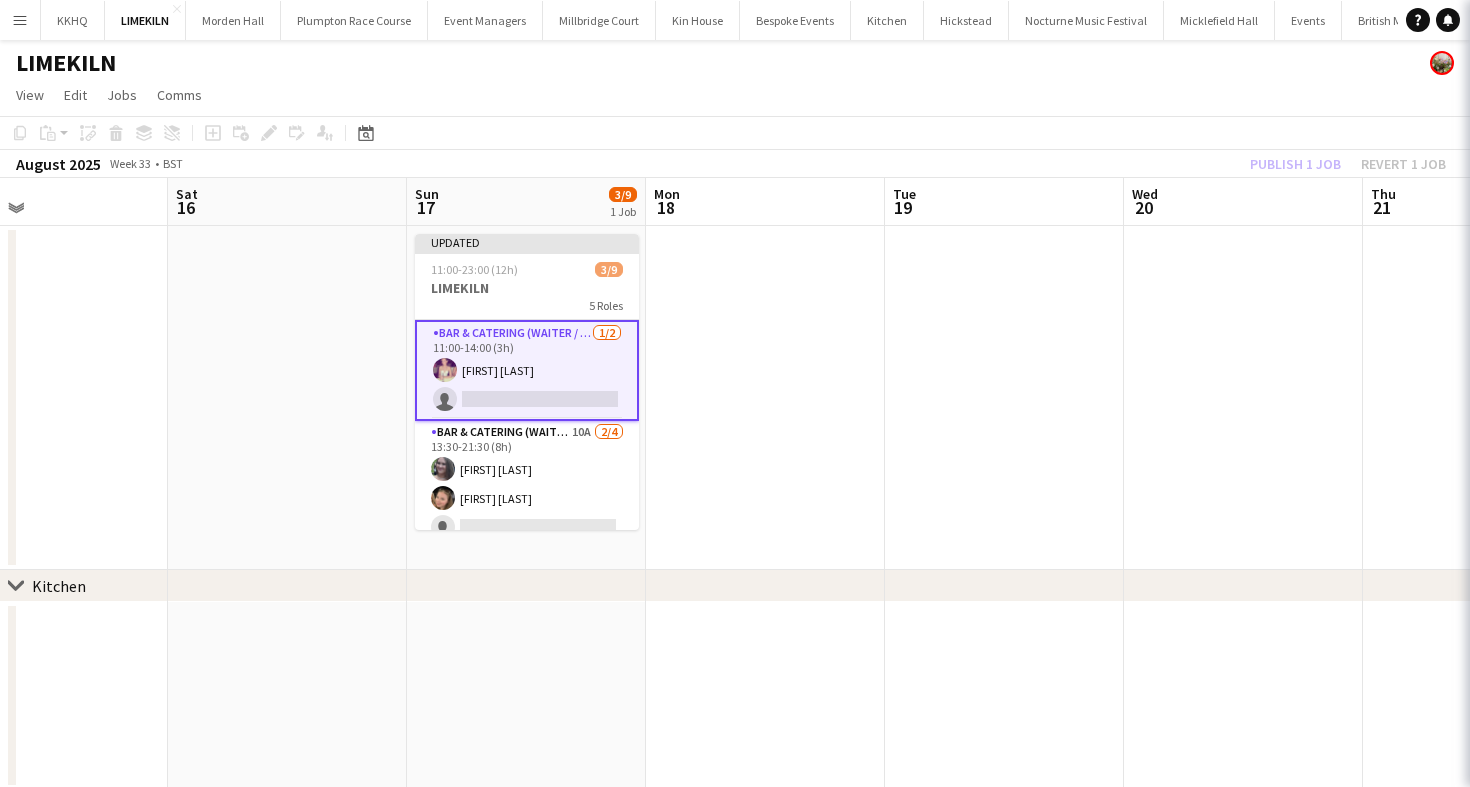 click on "Bar & Catering (Waiter / waitress)" at bounding box center (1624, 142) 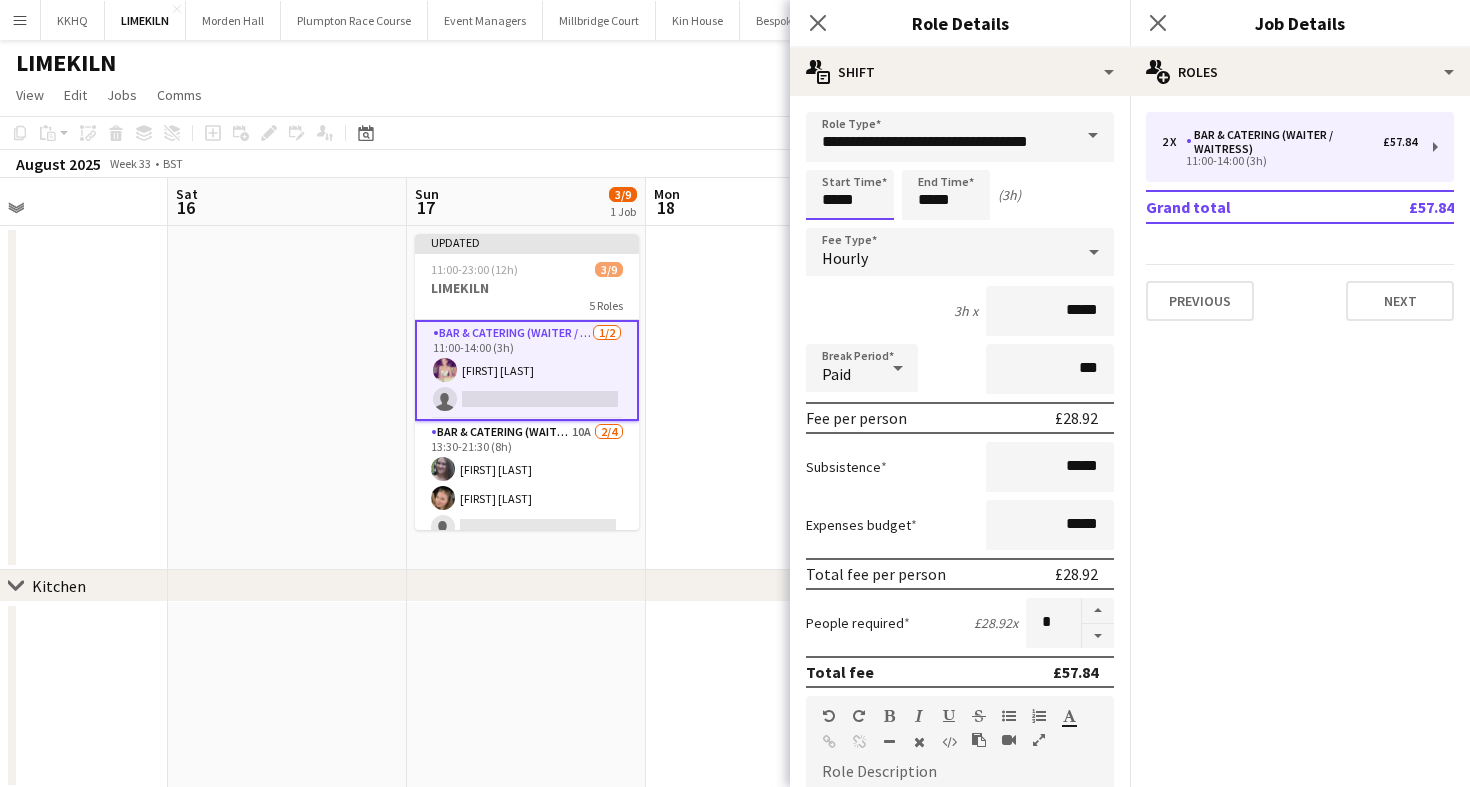 click on "*****" at bounding box center (850, 195) 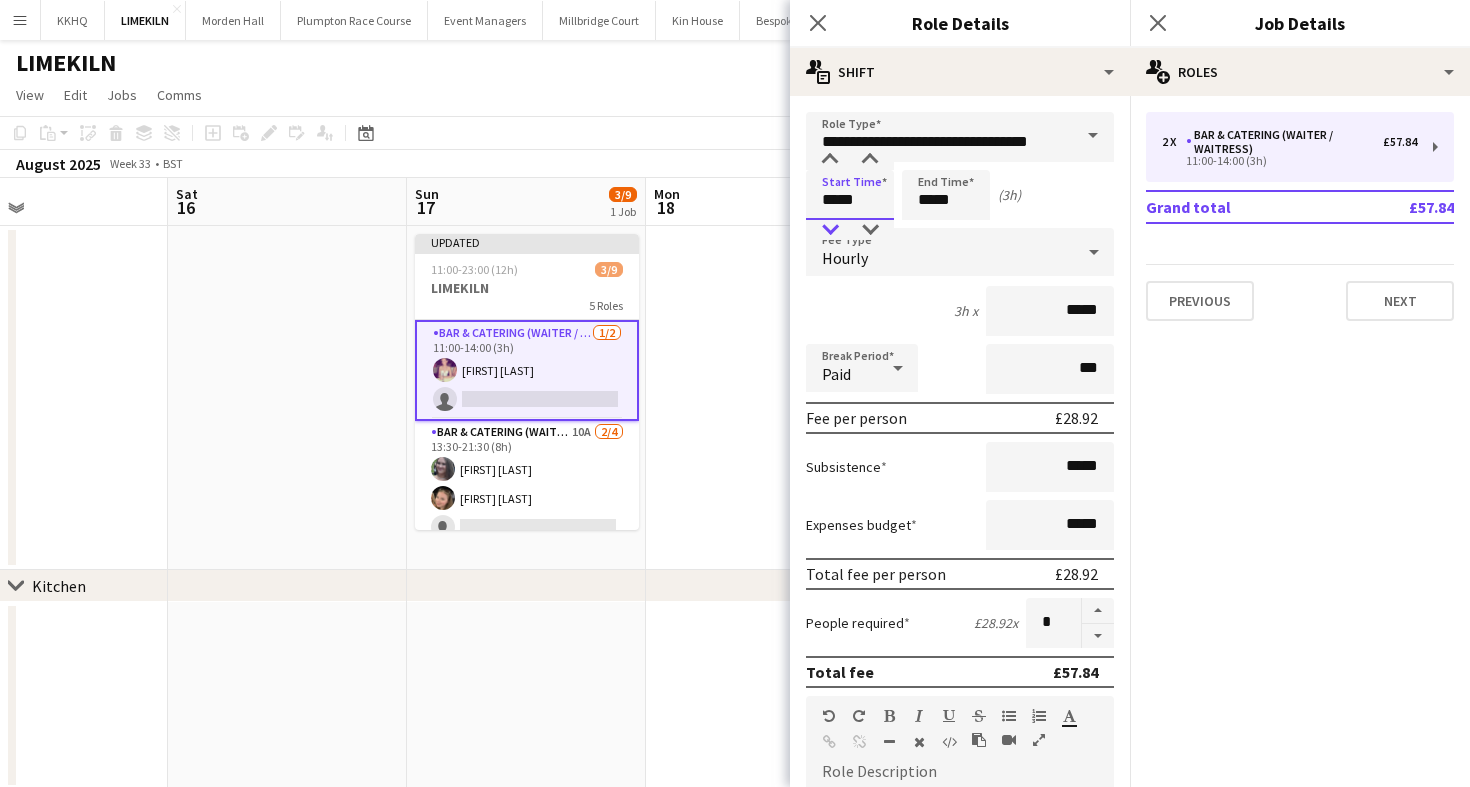 type on "*****" 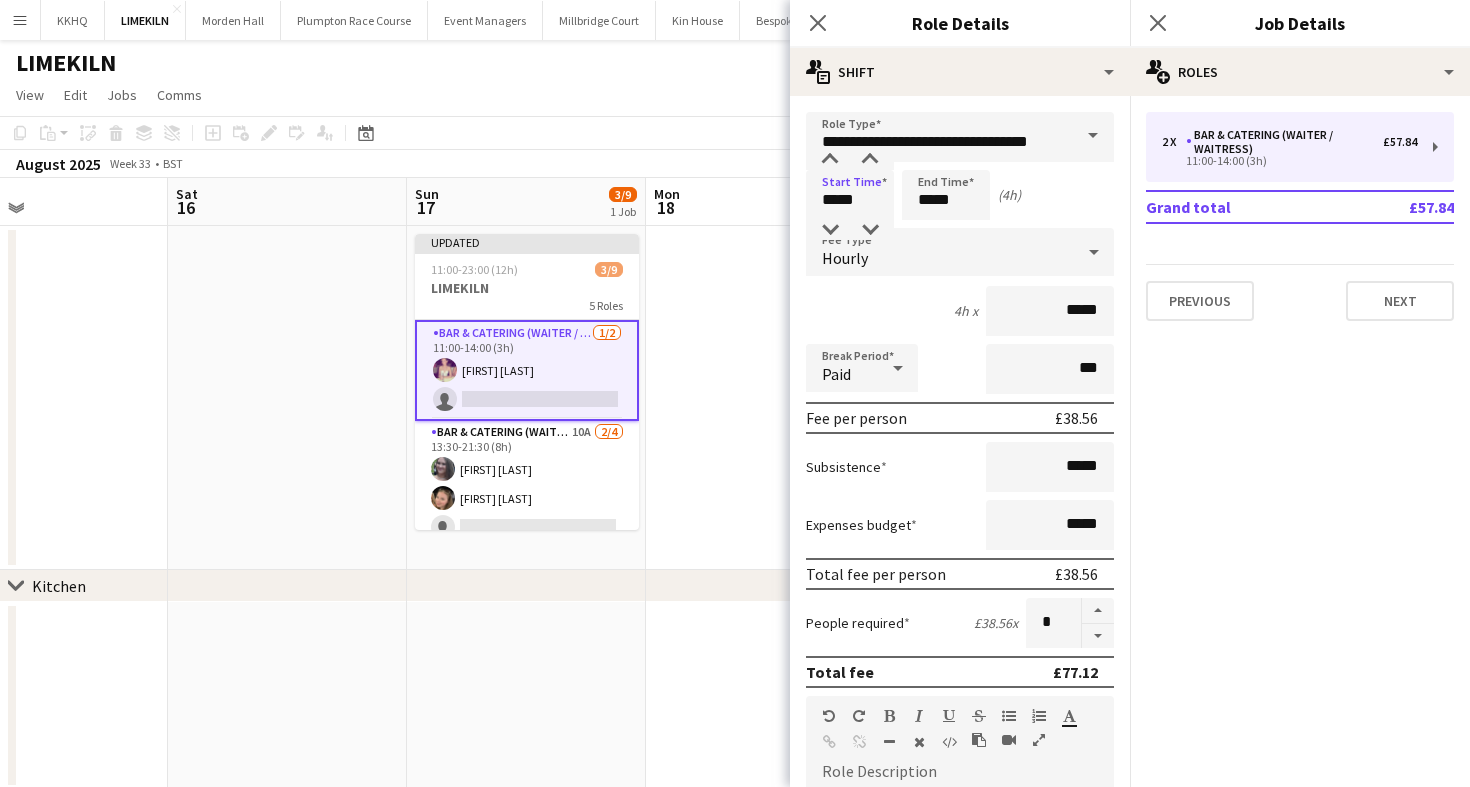 click on "View  Day view expanded Day view collapsed Month view Date picker Jump to today Expand Linked Jobs Collapse Linked Jobs  Edit  Copy
Command
C  Paste  Without Crew
Command
V With Crew
Command
Shift
V Paste as linked job  Group  Group Ungroup  Jobs  New Job Edit Job Delete Job New Linked Job Edit Linked Jobs Job fulfilment Promote Role Copy Role URL  Comms  Notify confirmed crew Create chat" 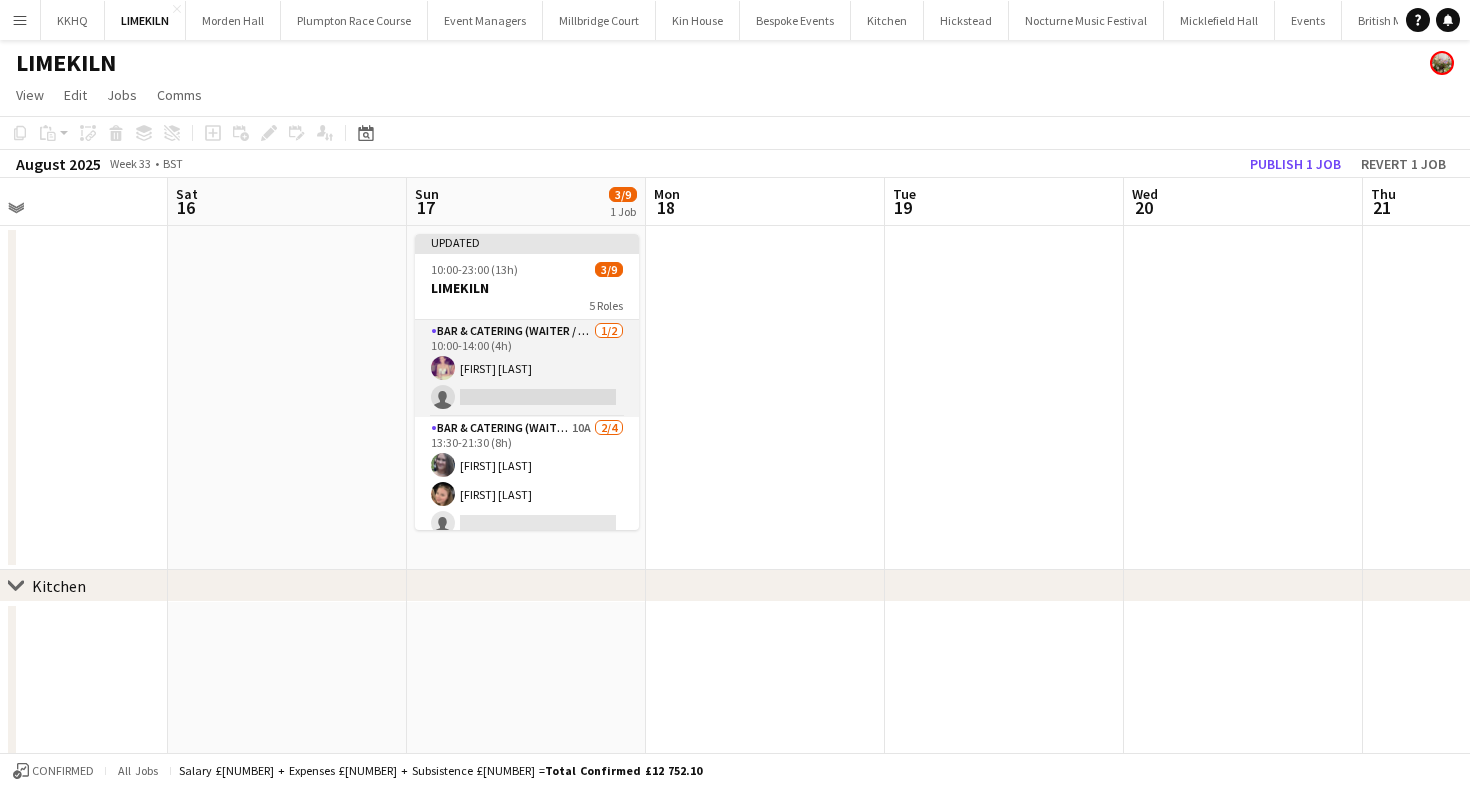 scroll, scrollTop: 0, scrollLeft: 538, axis: horizontal 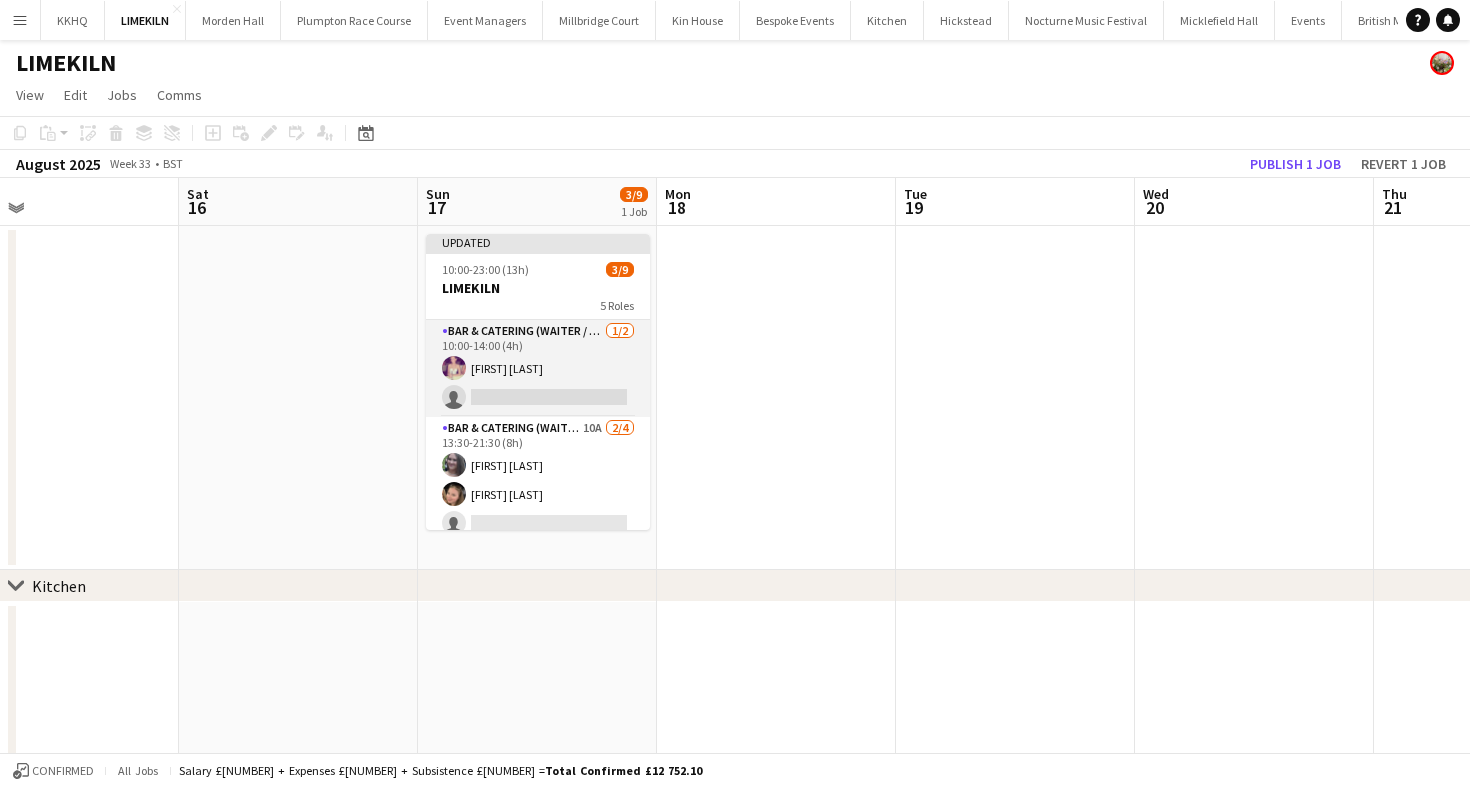 click on "Bar & Catering (Waiter / waitress)   1/2   10:00-14:00 (4h)
Emma Black
single-neutral-actions" at bounding box center (538, 368) 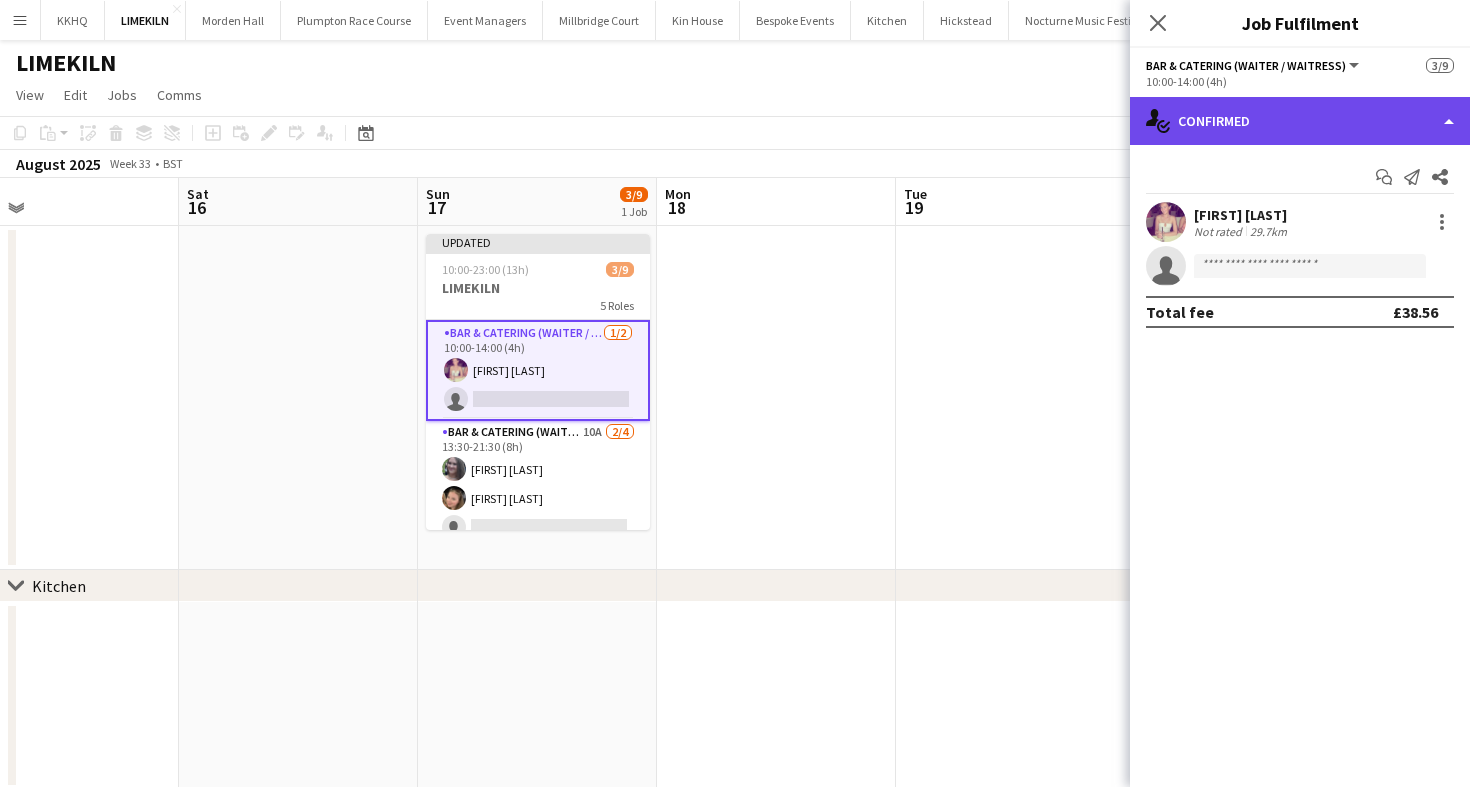 click on "single-neutral-actions-check-2
Confirmed" 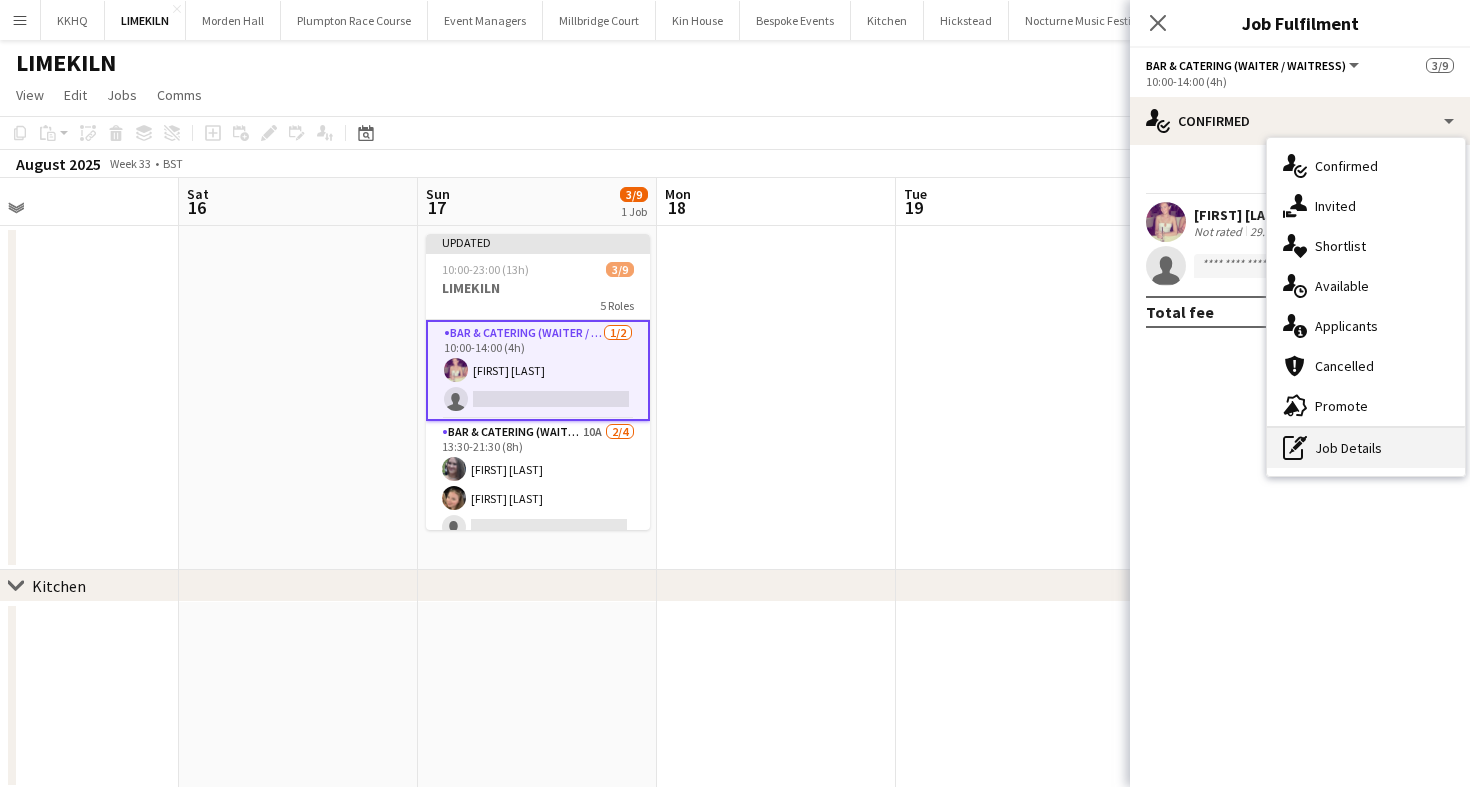 click on "pen-write
Job Details" at bounding box center [1366, 448] 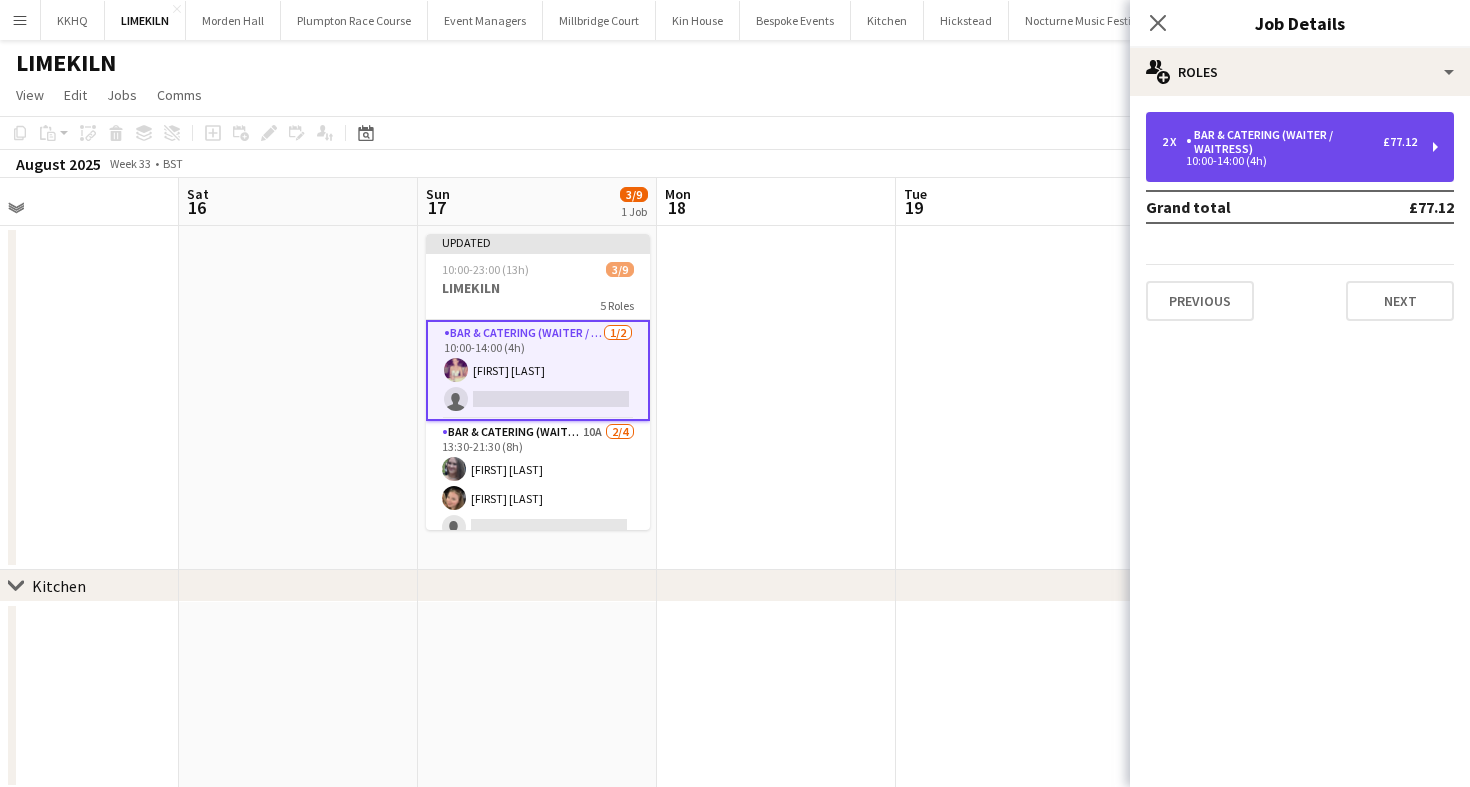 click on "Bar & Catering (Waiter / waitress)" at bounding box center (1284, 142) 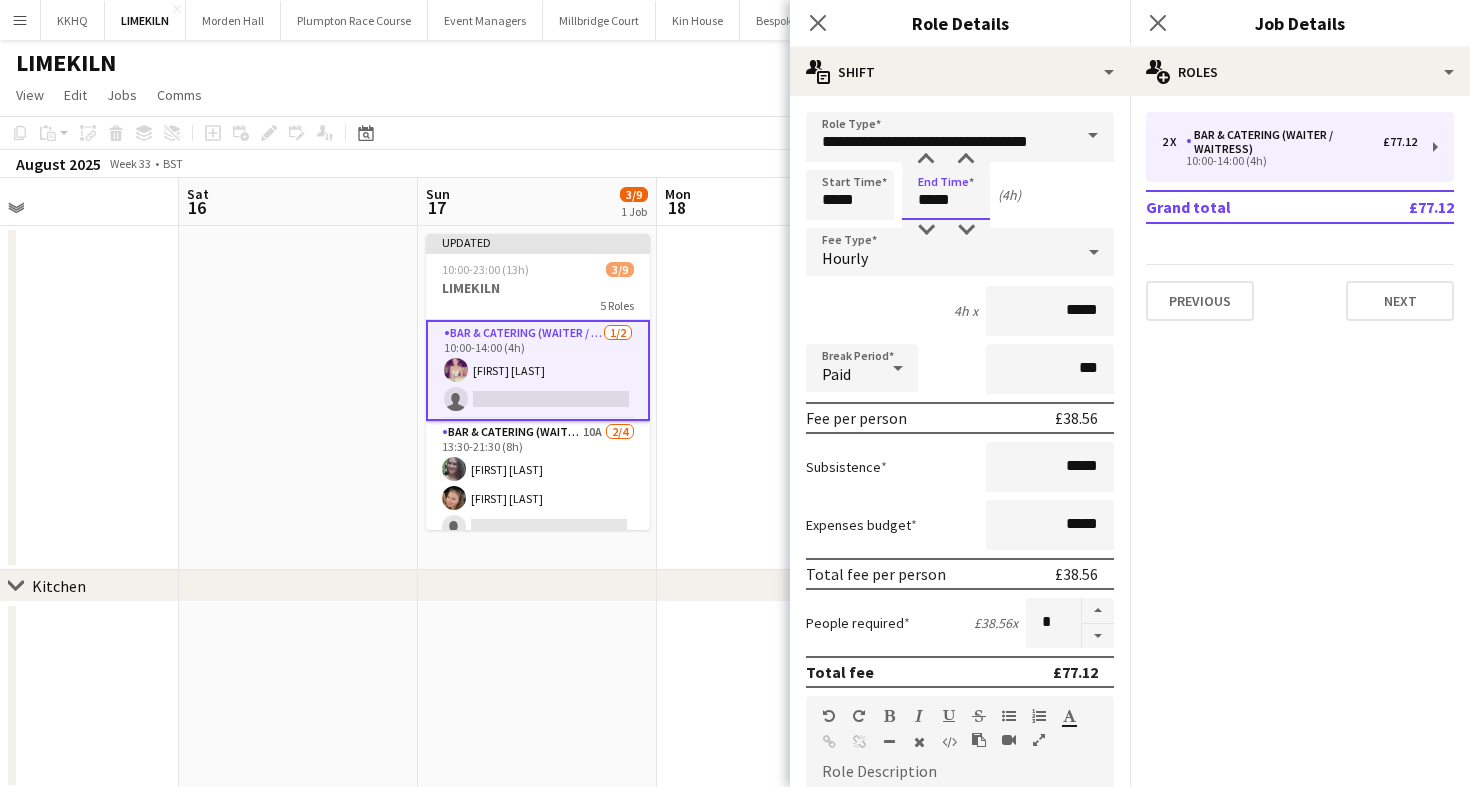 click on "*****" at bounding box center (946, 195) 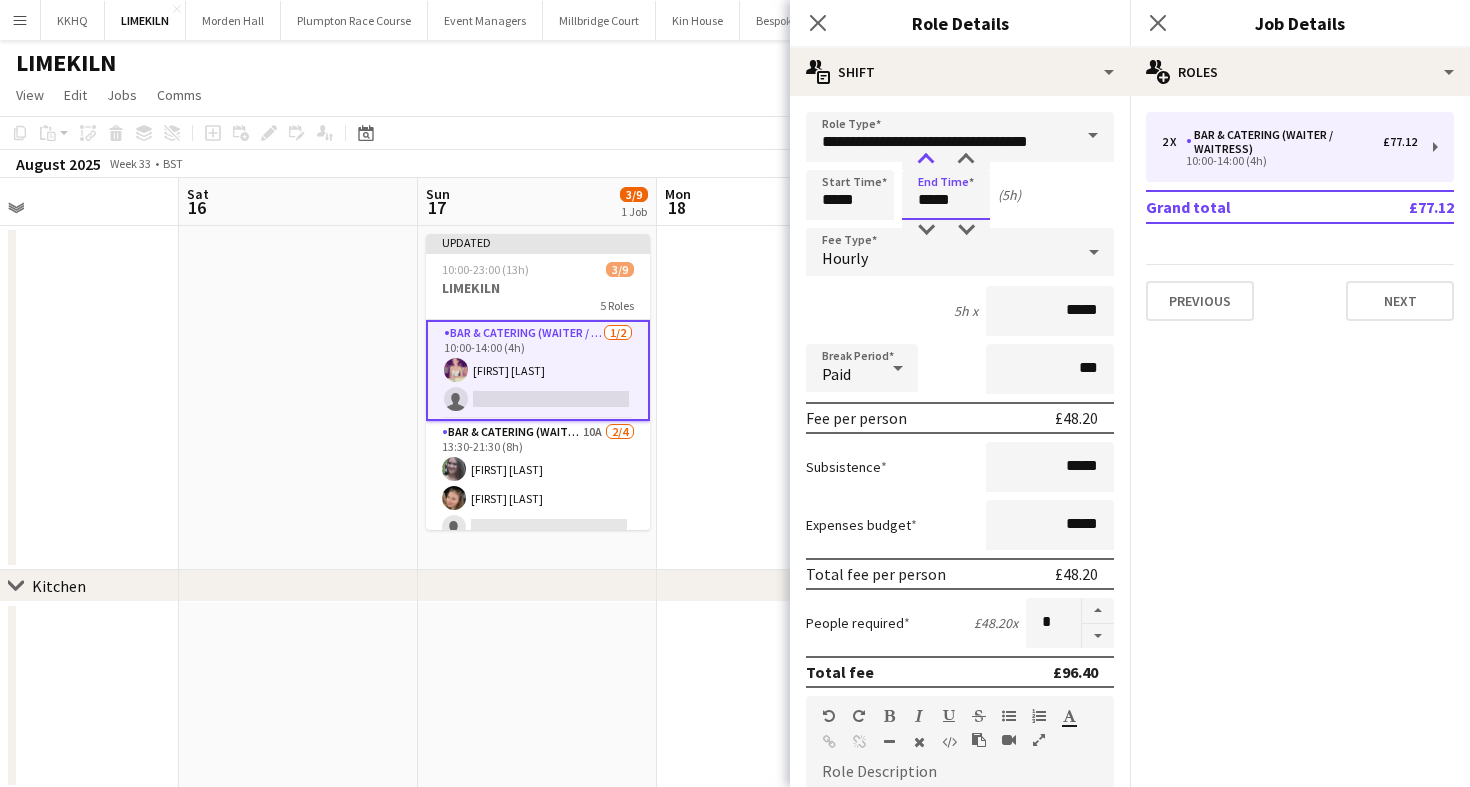 click at bounding box center [926, 160] 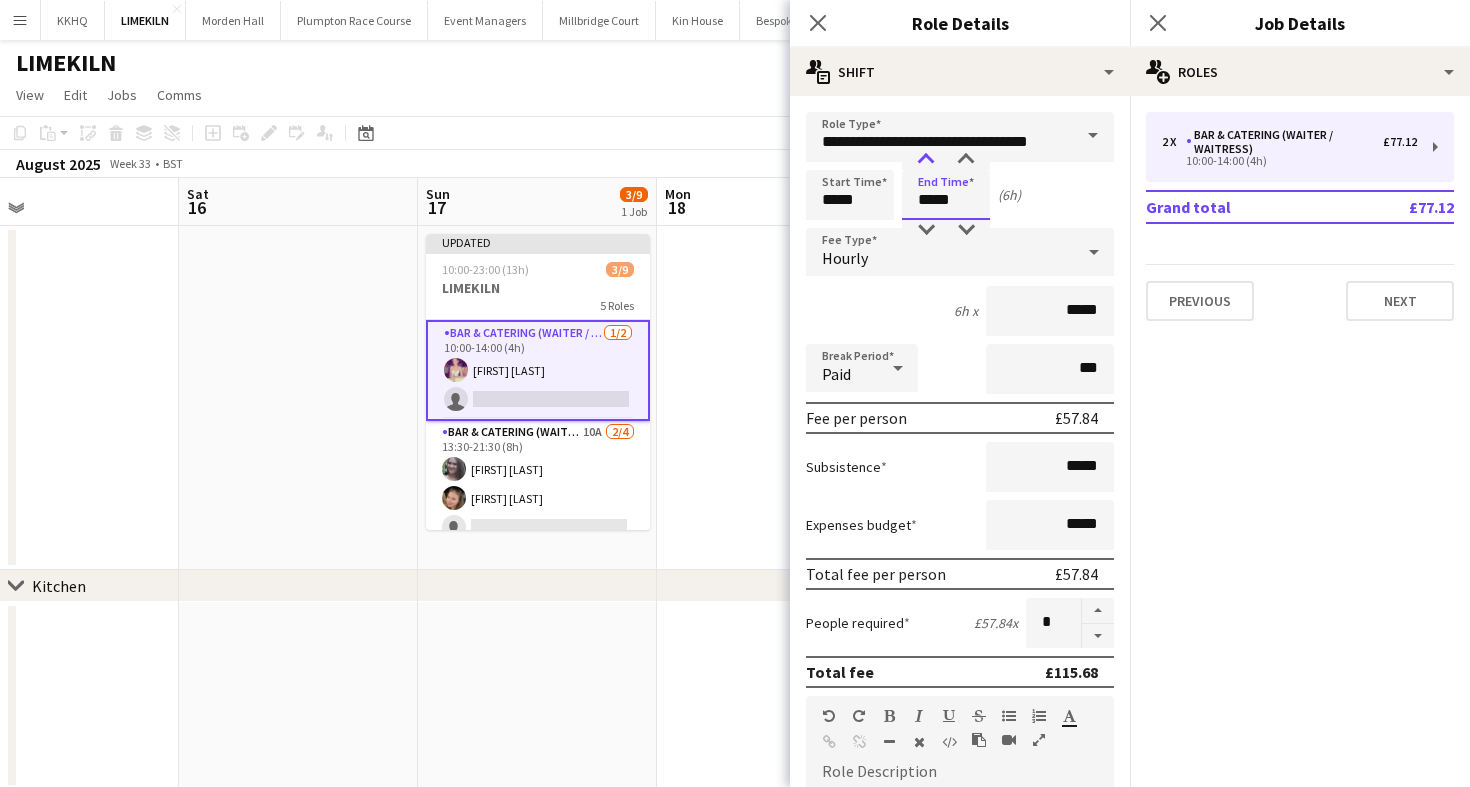 click at bounding box center (926, 160) 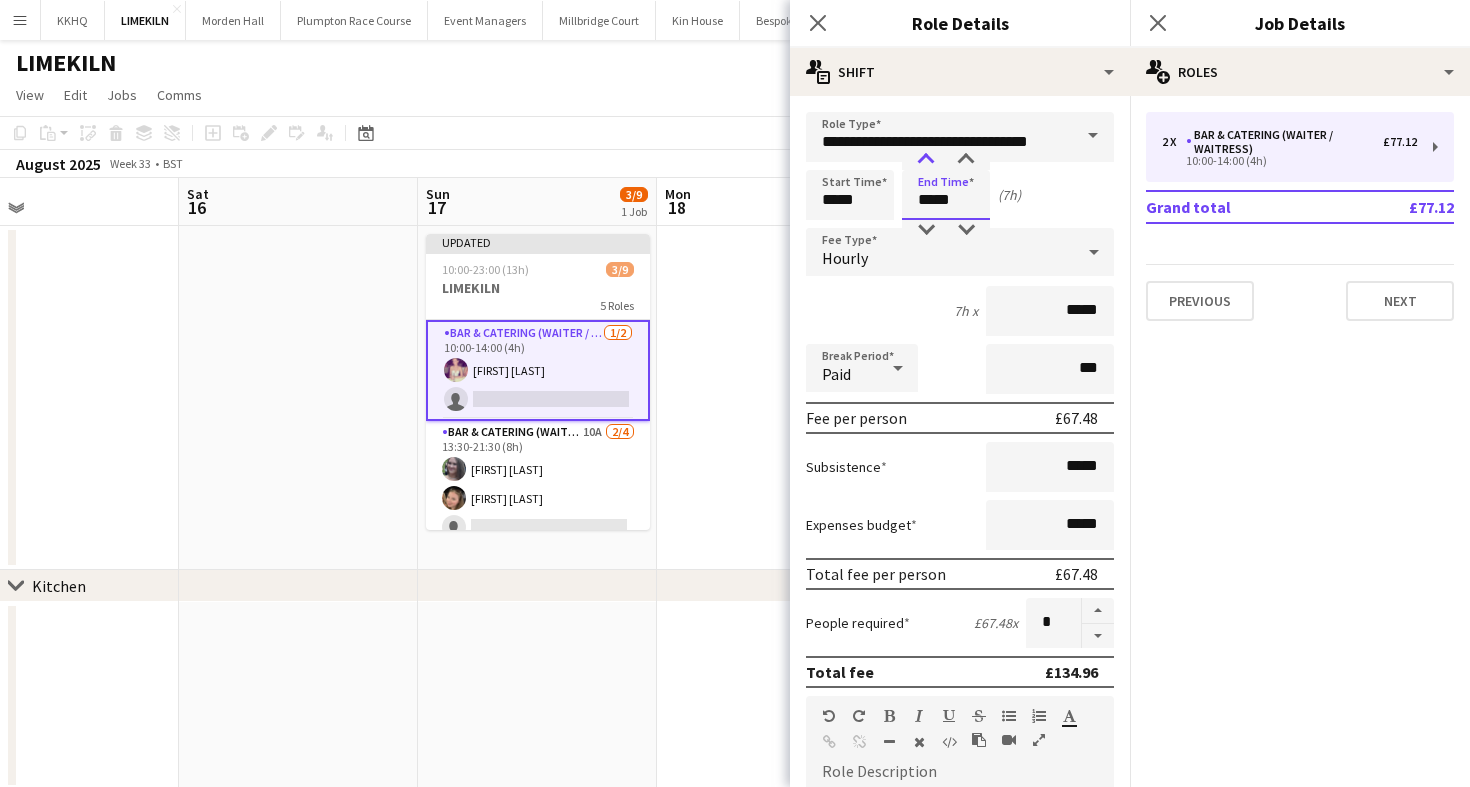 click at bounding box center (926, 160) 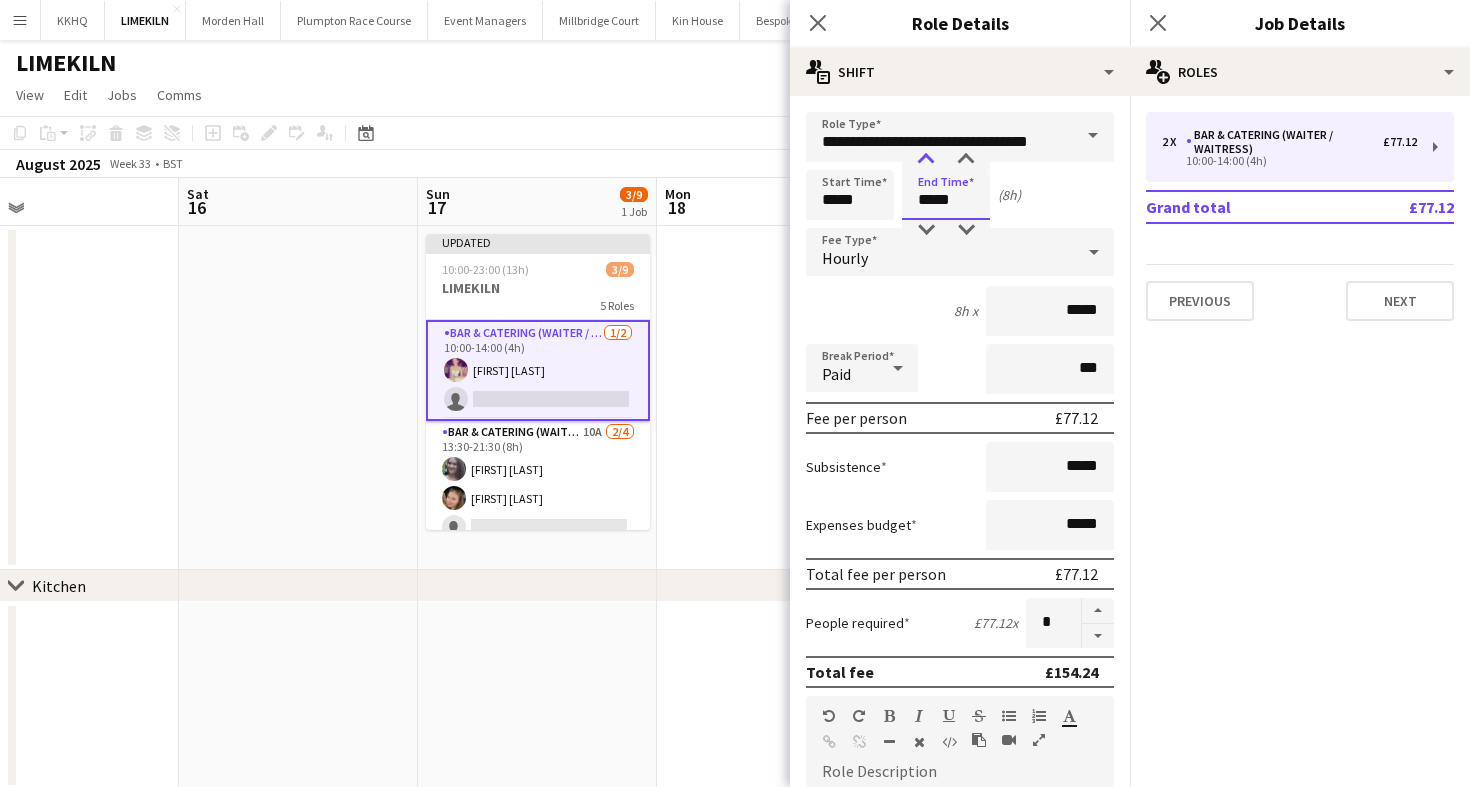 click at bounding box center [926, 160] 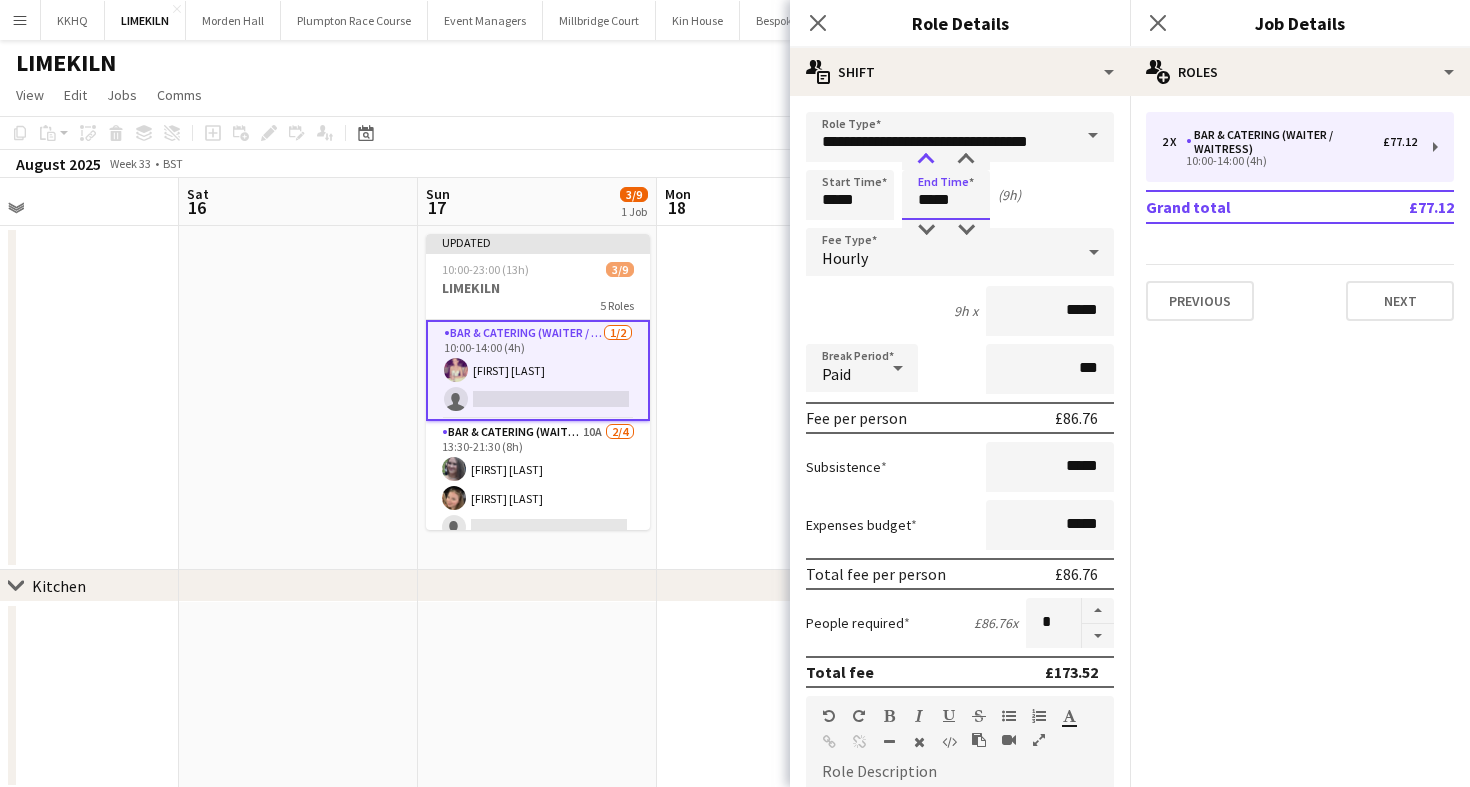 type on "*****" 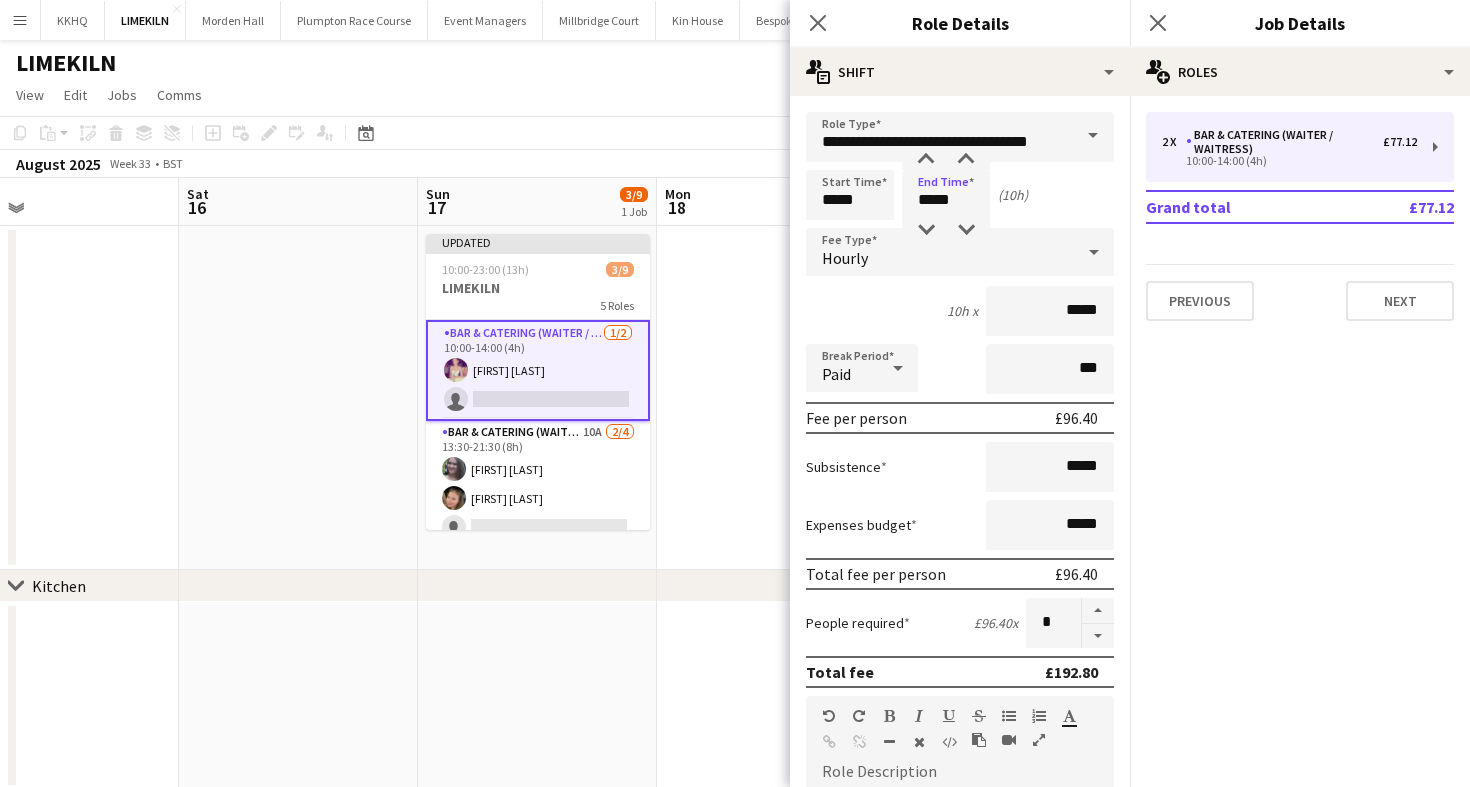 click on "Copy
Paste
Paste
Command
V Paste with crew
Command
Shift
V
Paste linked Job
Delete
Group
Ungroup
Add job
Add linked Job
Edit
Edit linked Job
Applicants
Date picker
AUG 2025 AUG 2025 Monday M Tuesday T Wednesday W Thursday T Friday F Saturday S Sunday S  AUG   1   2   3   4   5   6   7   8   9   10   11   12   13   14   15   16   17   18   19   20   21   22   23   24   25" 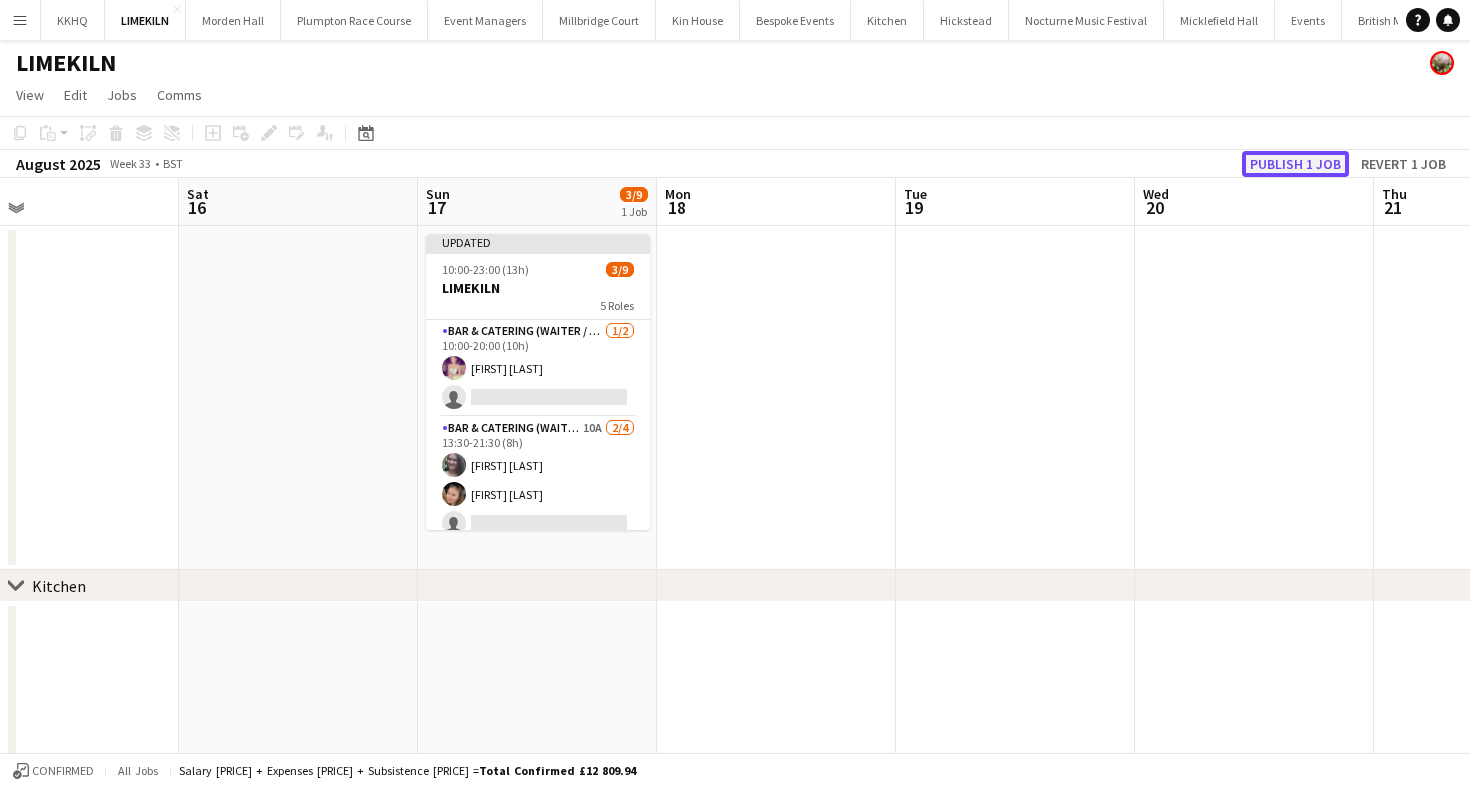 click on "Publish 1 job" 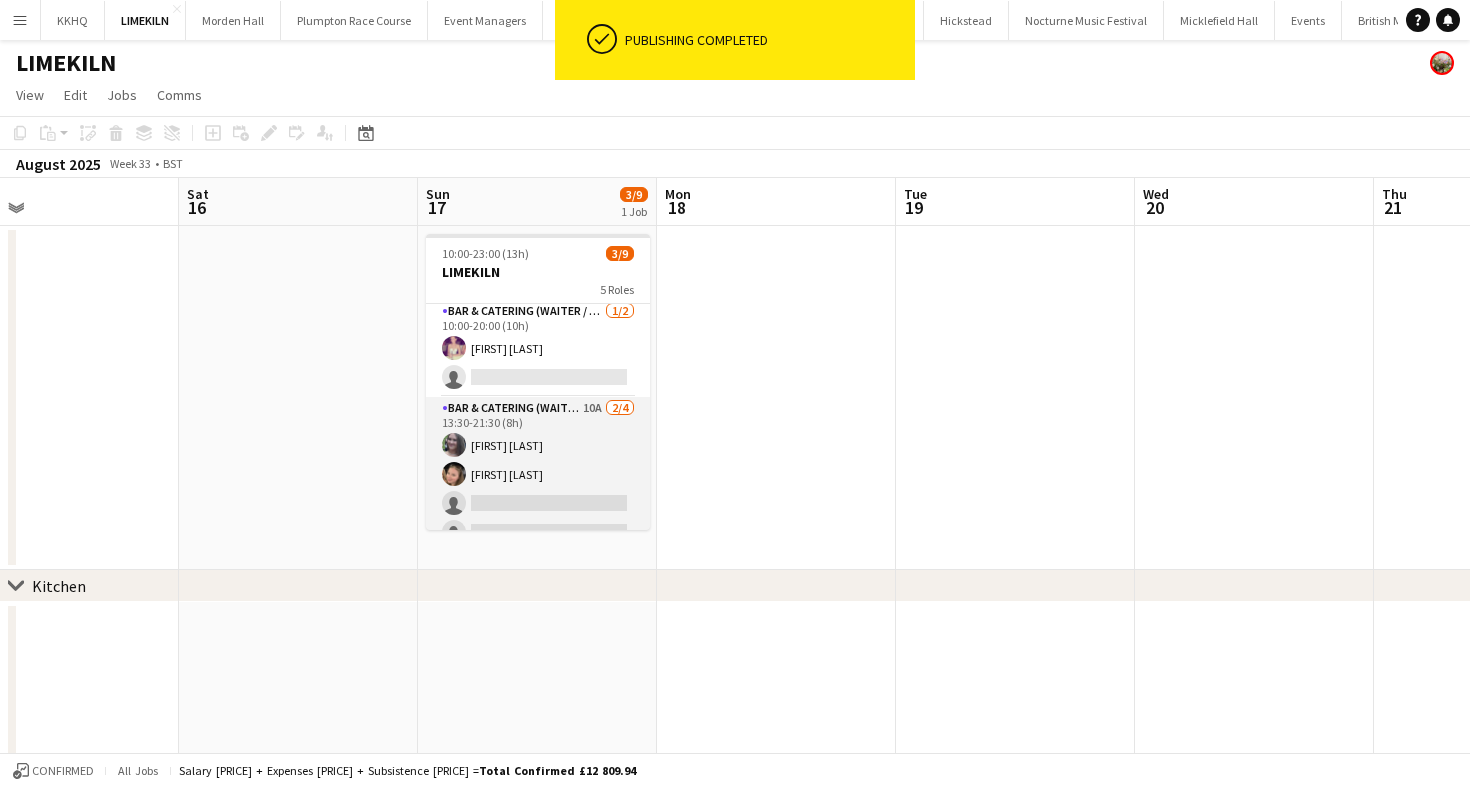 scroll, scrollTop: 0, scrollLeft: 0, axis: both 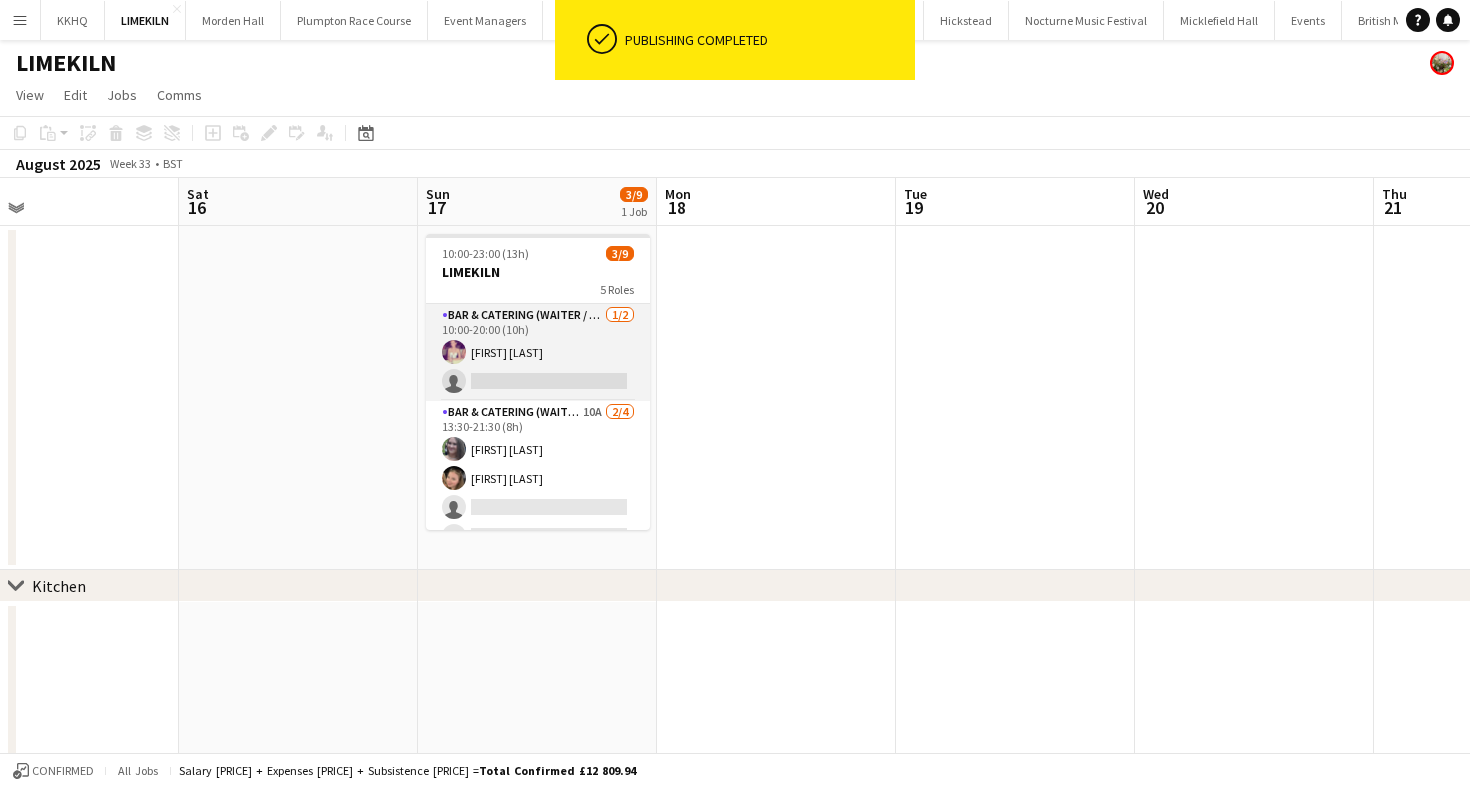 click on "Bar & Catering (Waiter / waitress)   1/2   10:00-20:00 (10h)
Emma Black
single-neutral-actions" at bounding box center [538, 352] 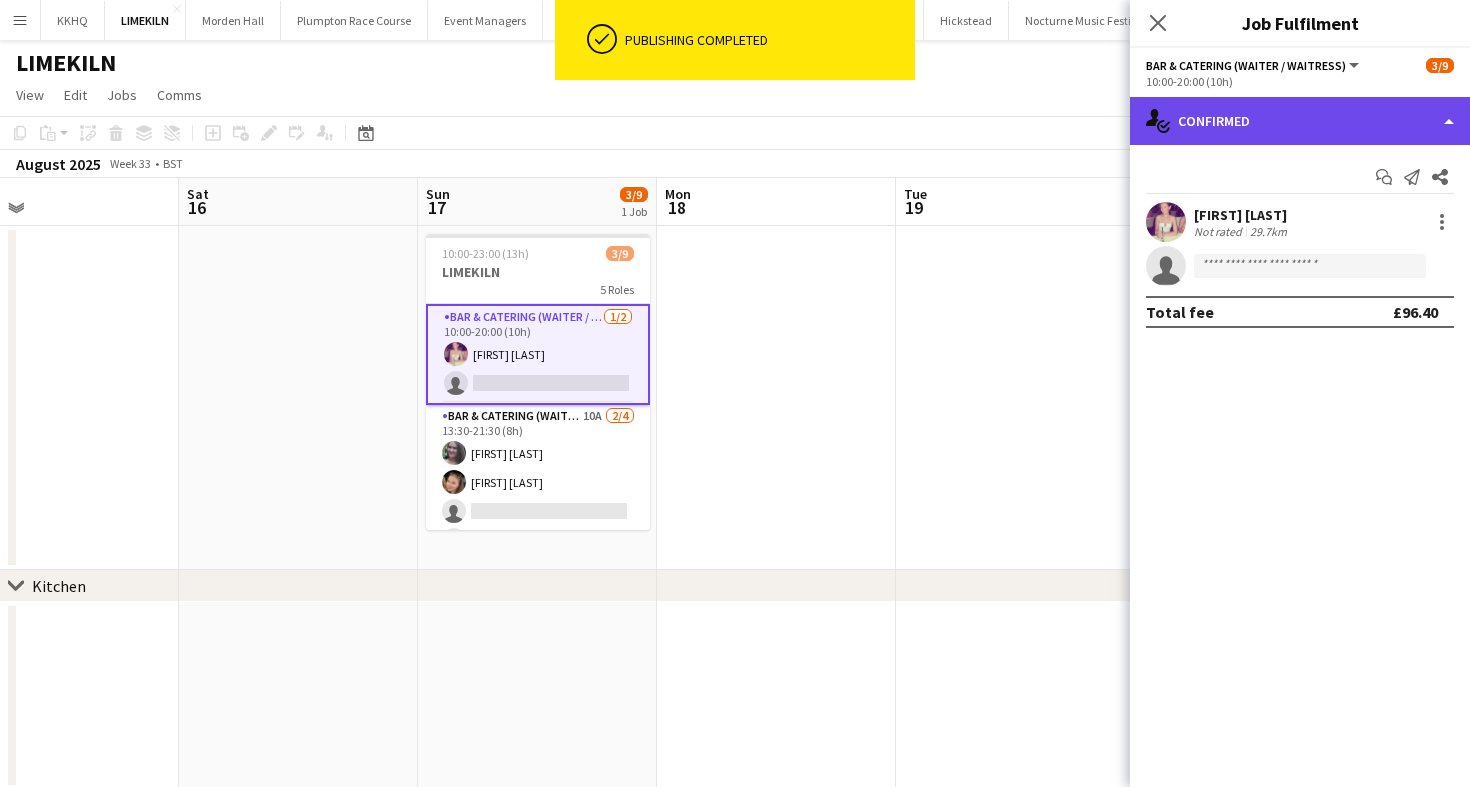 click on "single-neutral-actions-check-2
Confirmed" 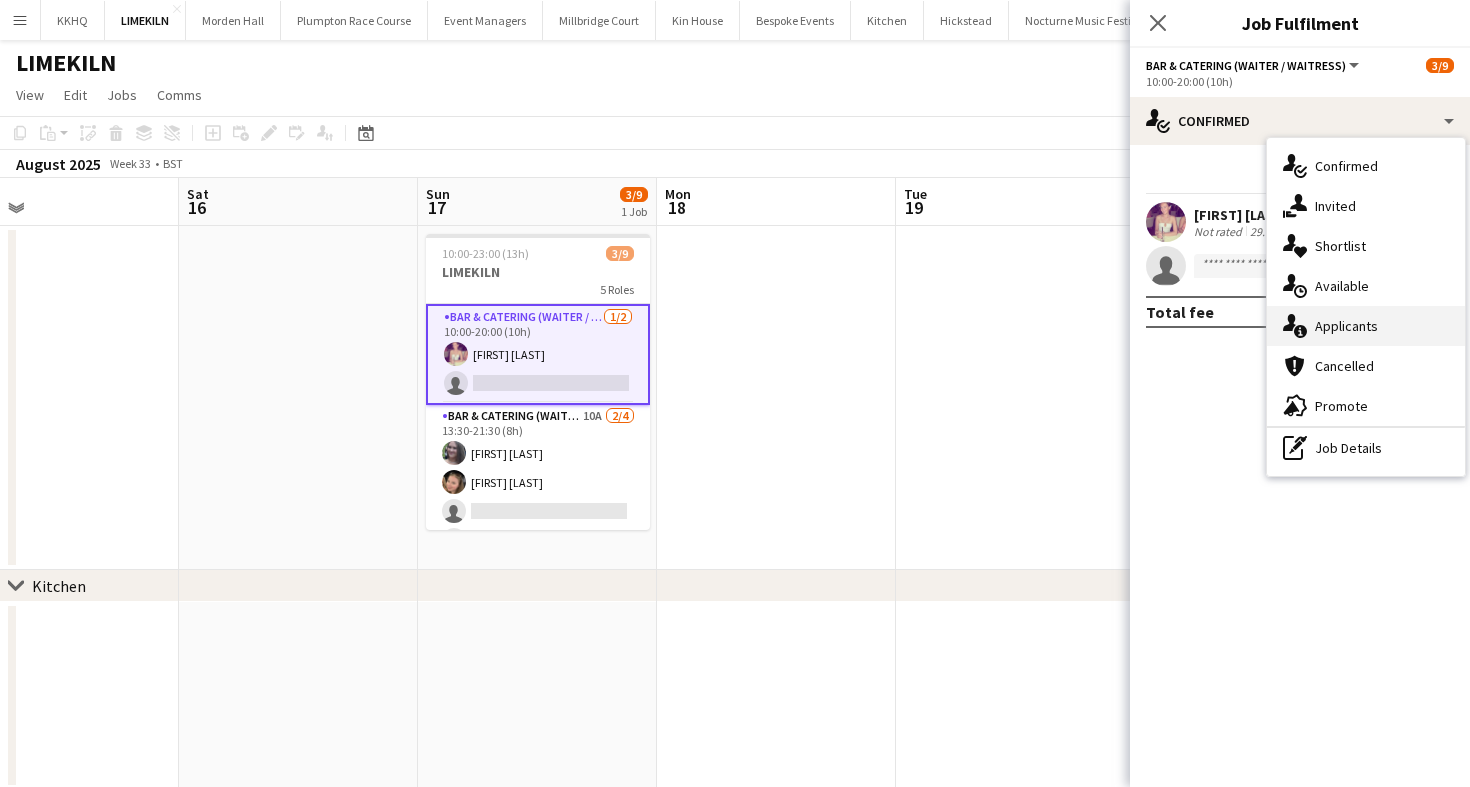 click on "single-neutral-actions-information
Applicants" at bounding box center (1366, 326) 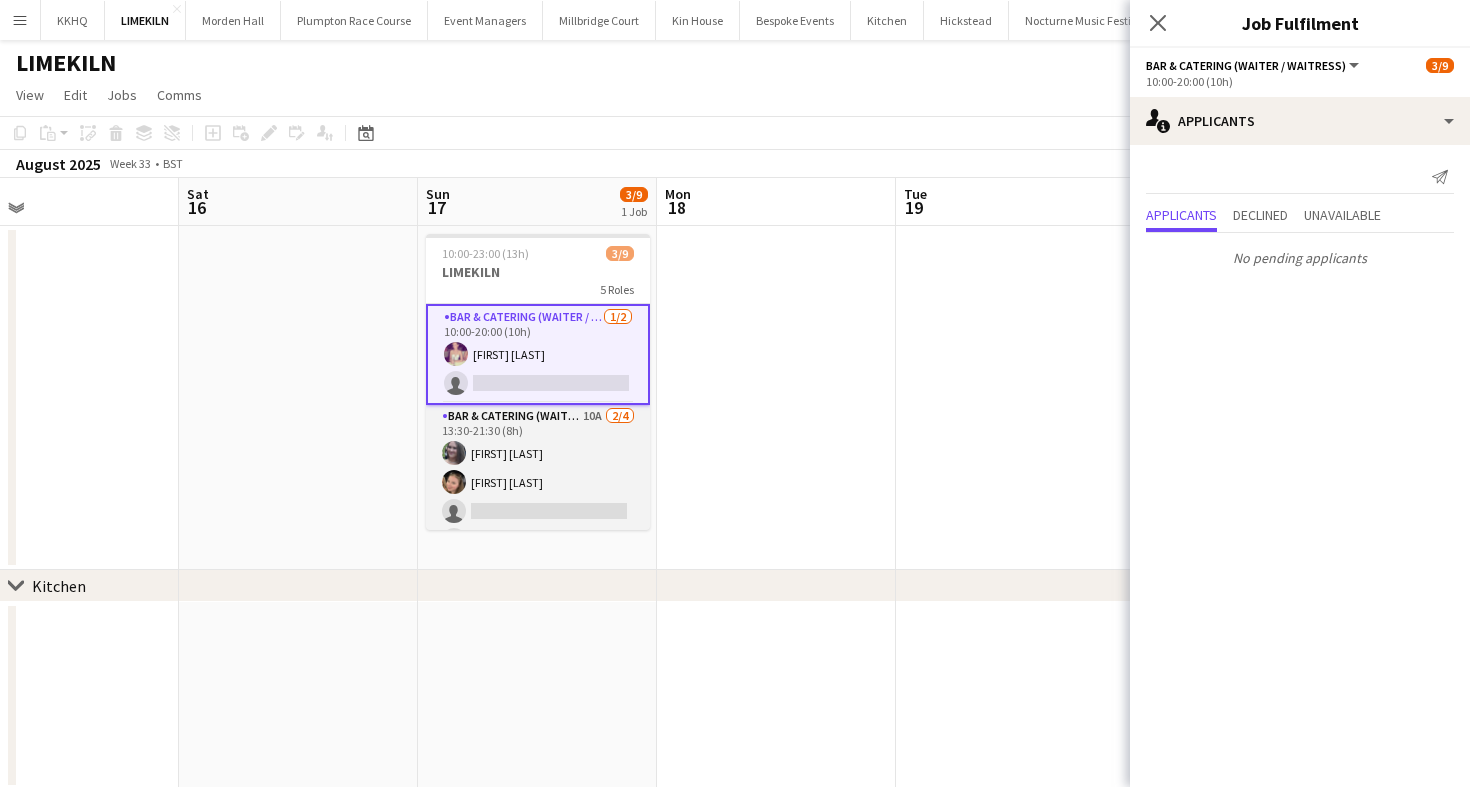 click on "Bar & Catering (Waiter / waitress)   10A   2/4   13:30-21:30 (8h)
Natalia Brzezicka Rosie Kenway
single-neutral-actions
single-neutral-actions" at bounding box center (538, 482) 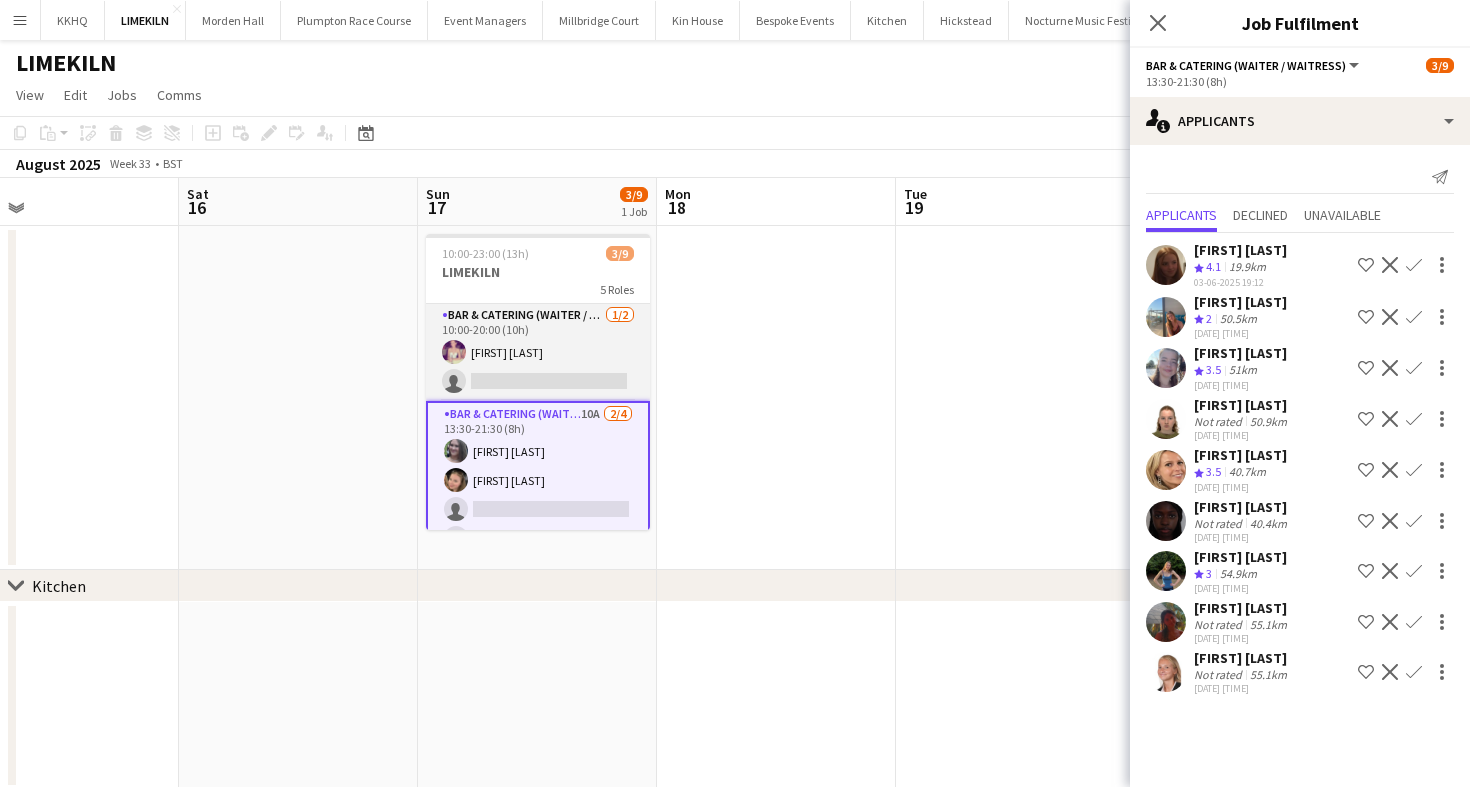 click on "Bar & Catering (Waiter / waitress)   1/2   10:00-20:00 (10h)
Emma Black
single-neutral-actions" at bounding box center [538, 352] 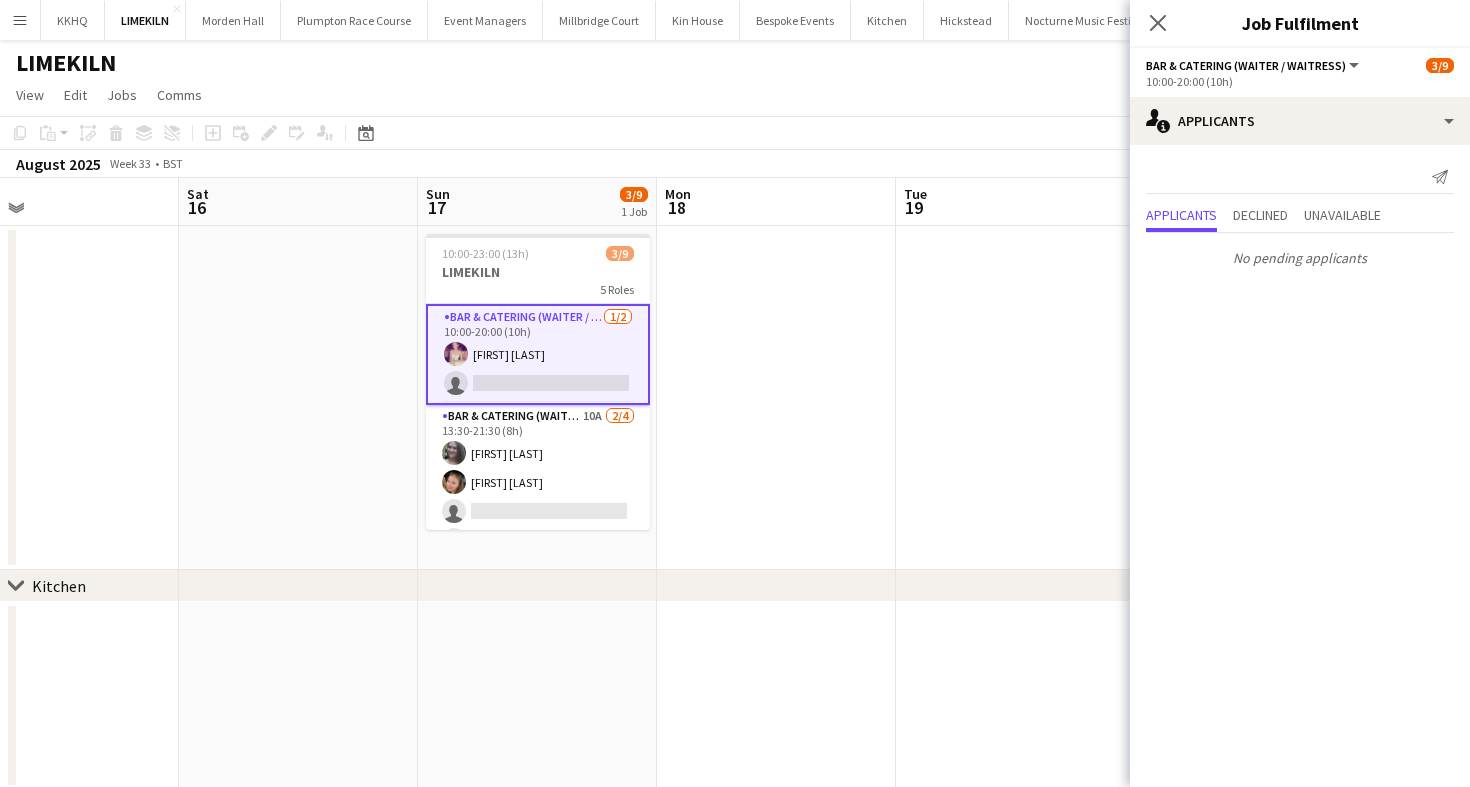 click on "Bar & Catering (Waiter / waitress)   1/2   10:00-20:00 (10h)
Emma Black
single-neutral-actions" at bounding box center [538, 354] 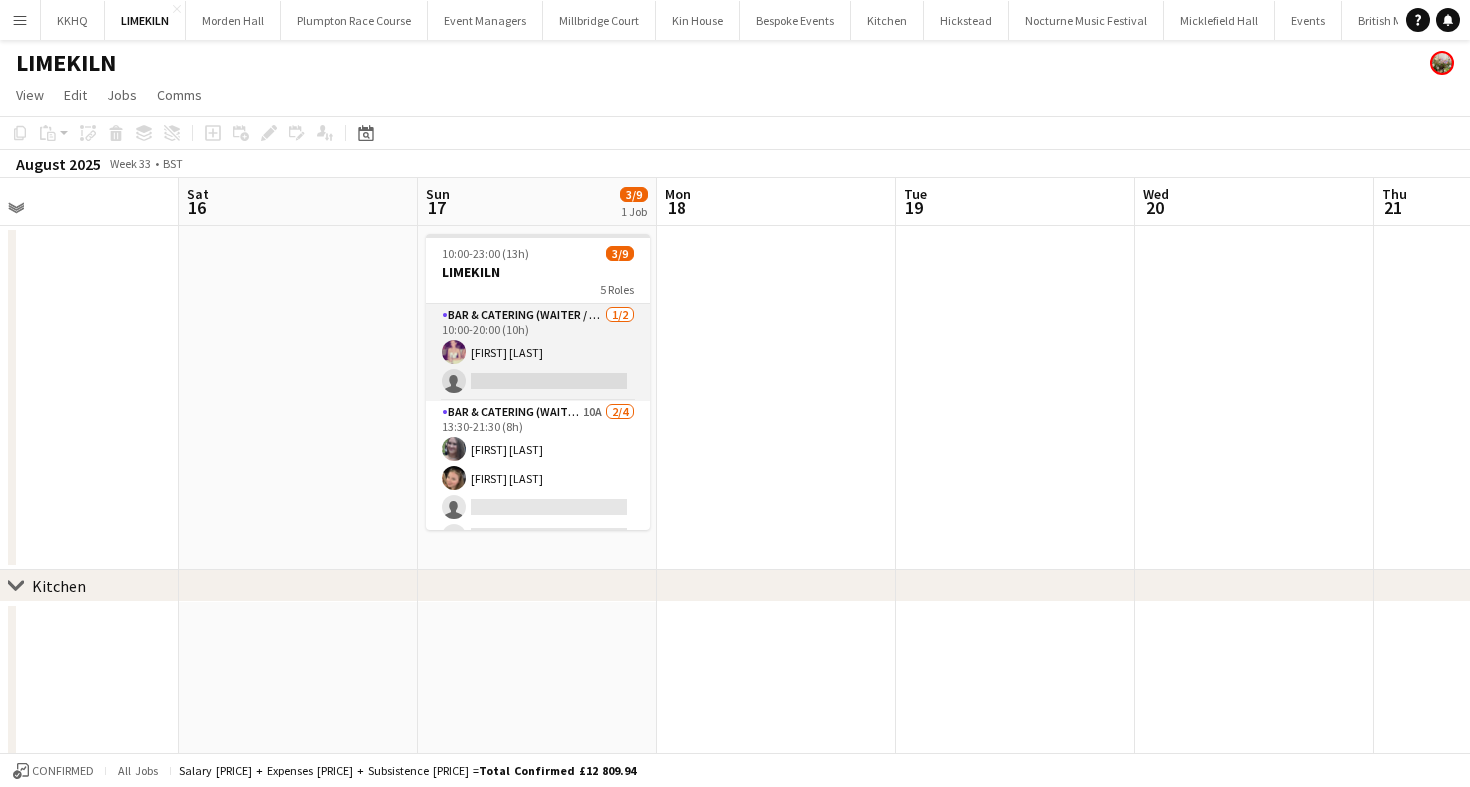 click on "Bar & Catering (Waiter / waitress)   1/2   10:00-20:00 (10h)
Emma Black
single-neutral-actions" at bounding box center [538, 352] 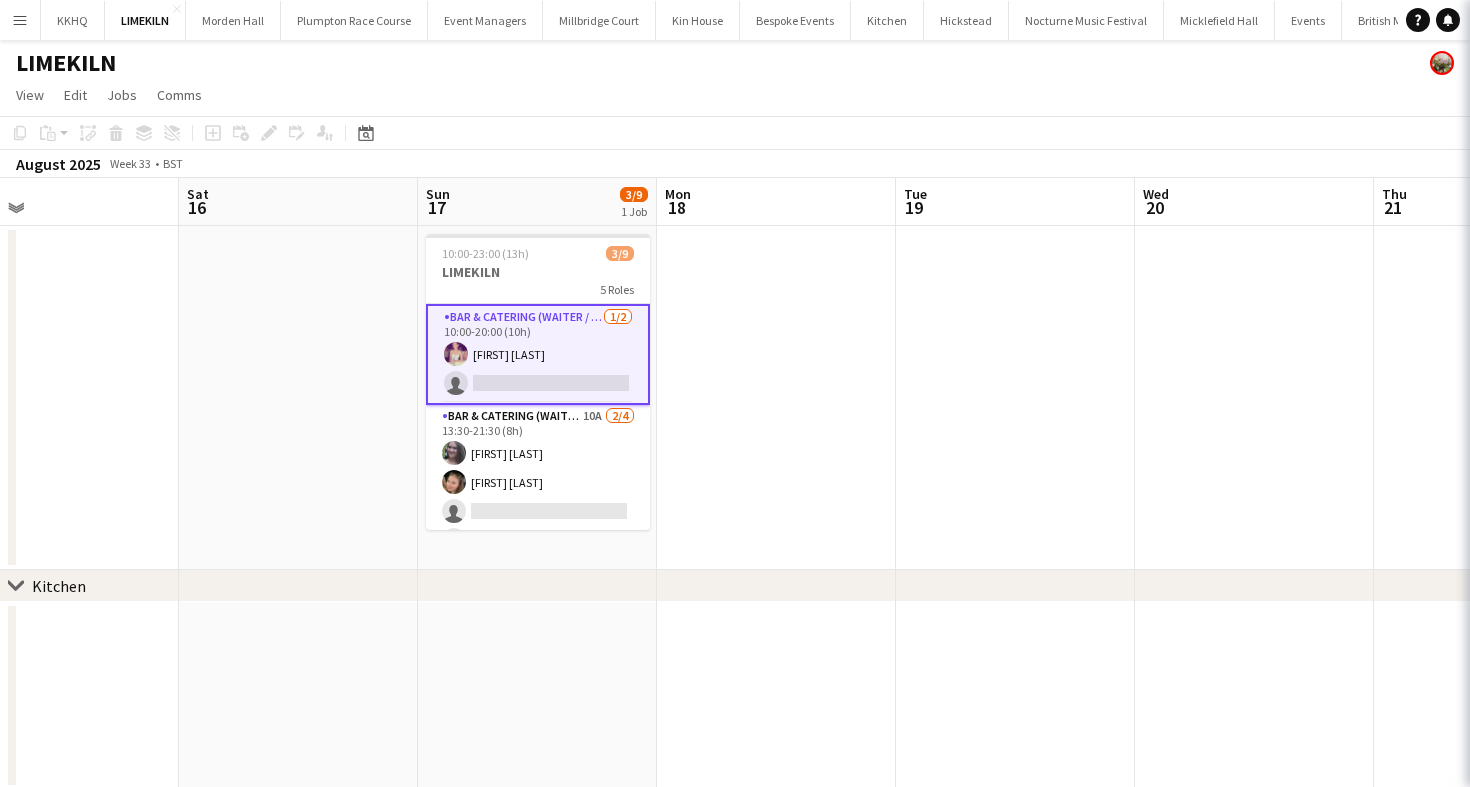 scroll, scrollTop: 0, scrollLeft: 537, axis: horizontal 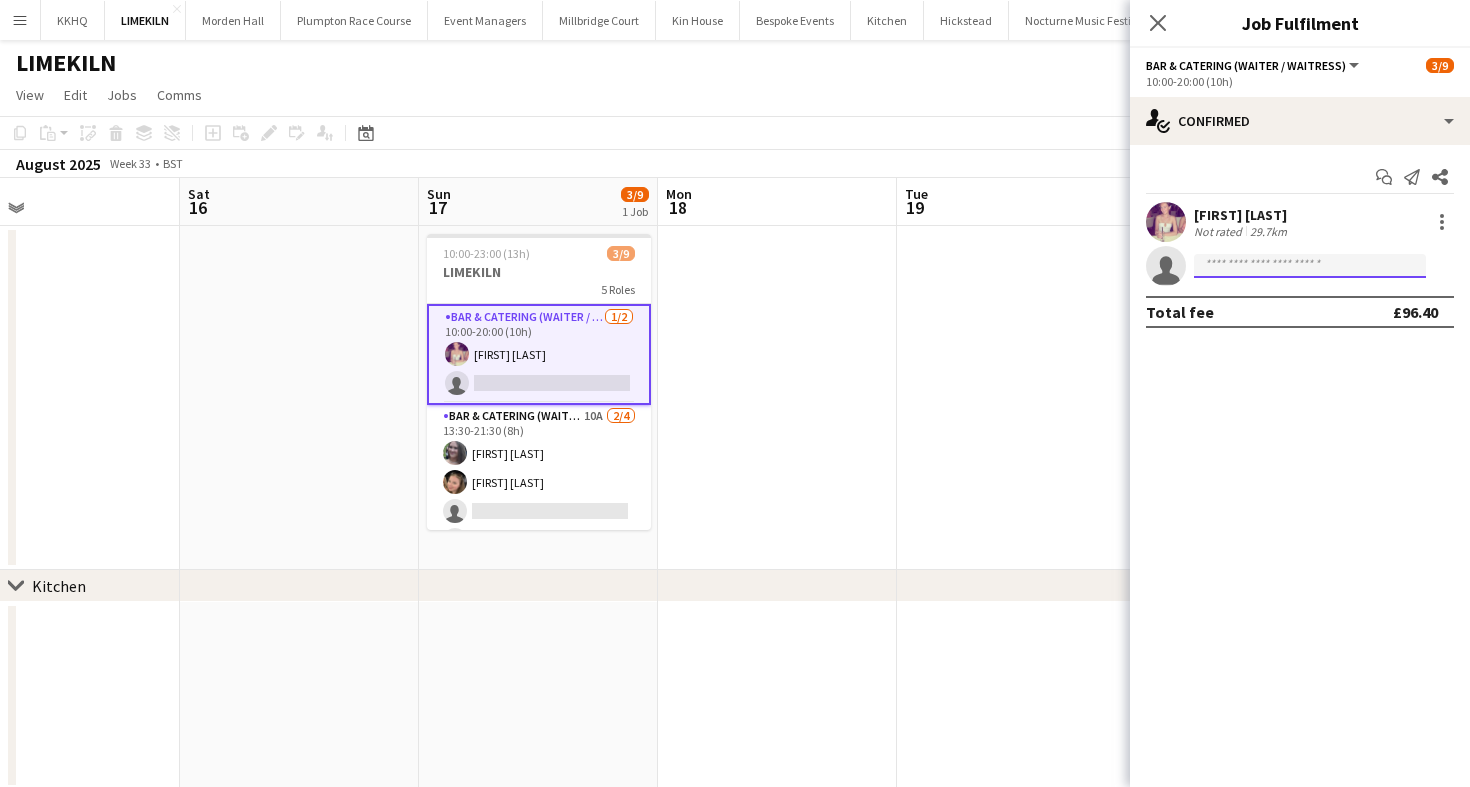 click 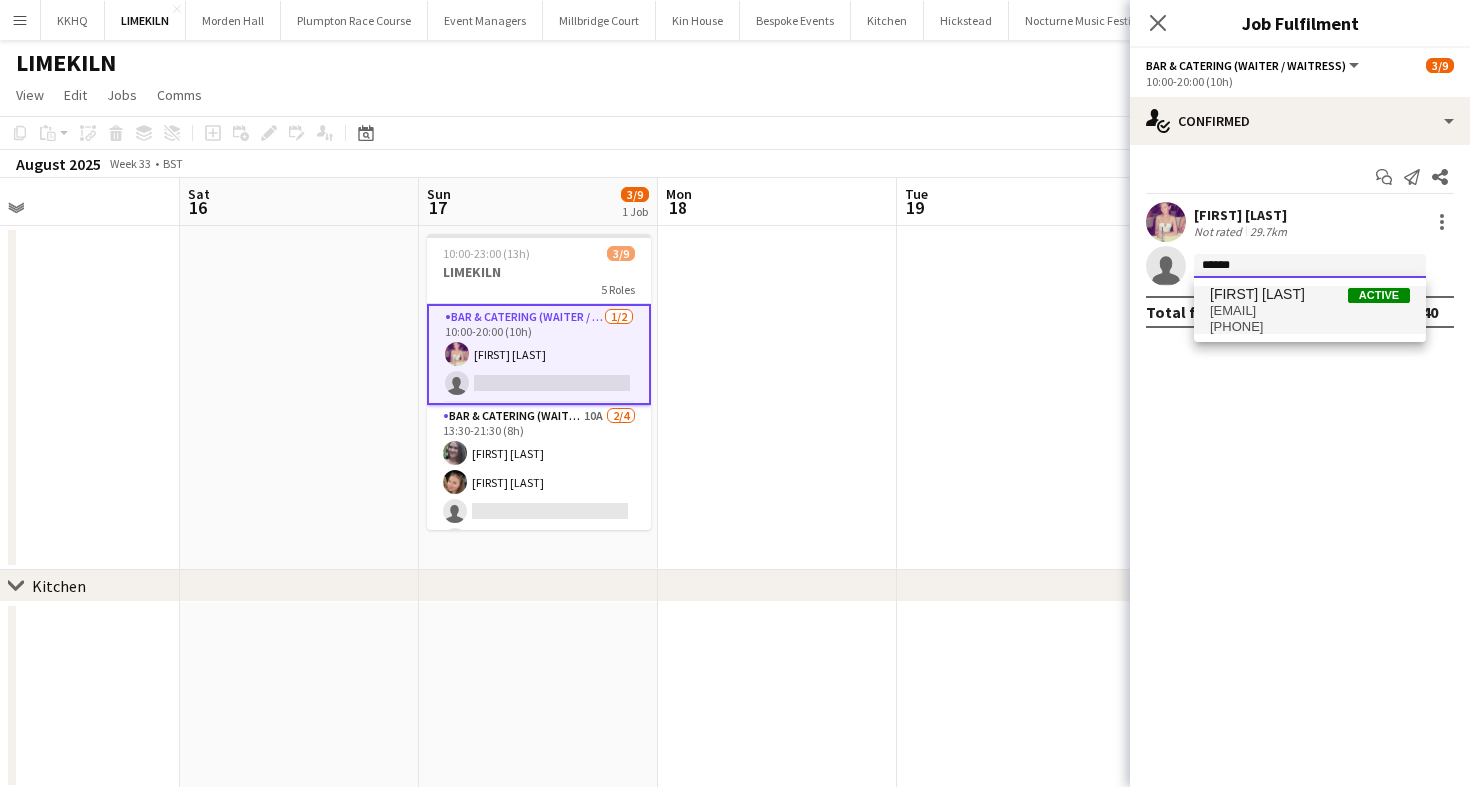 type on "******" 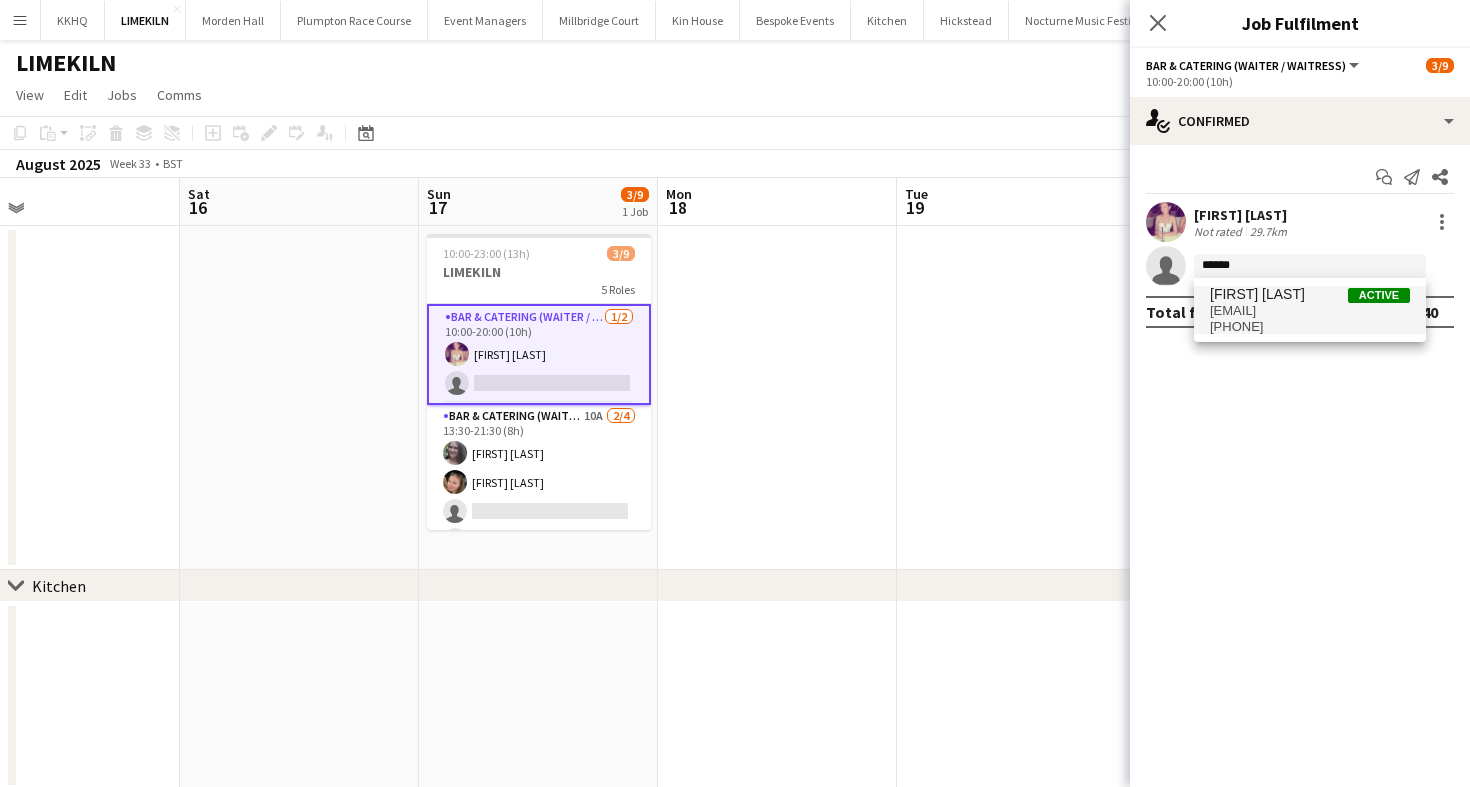 click on "[EMAIL]" at bounding box center (1310, 311) 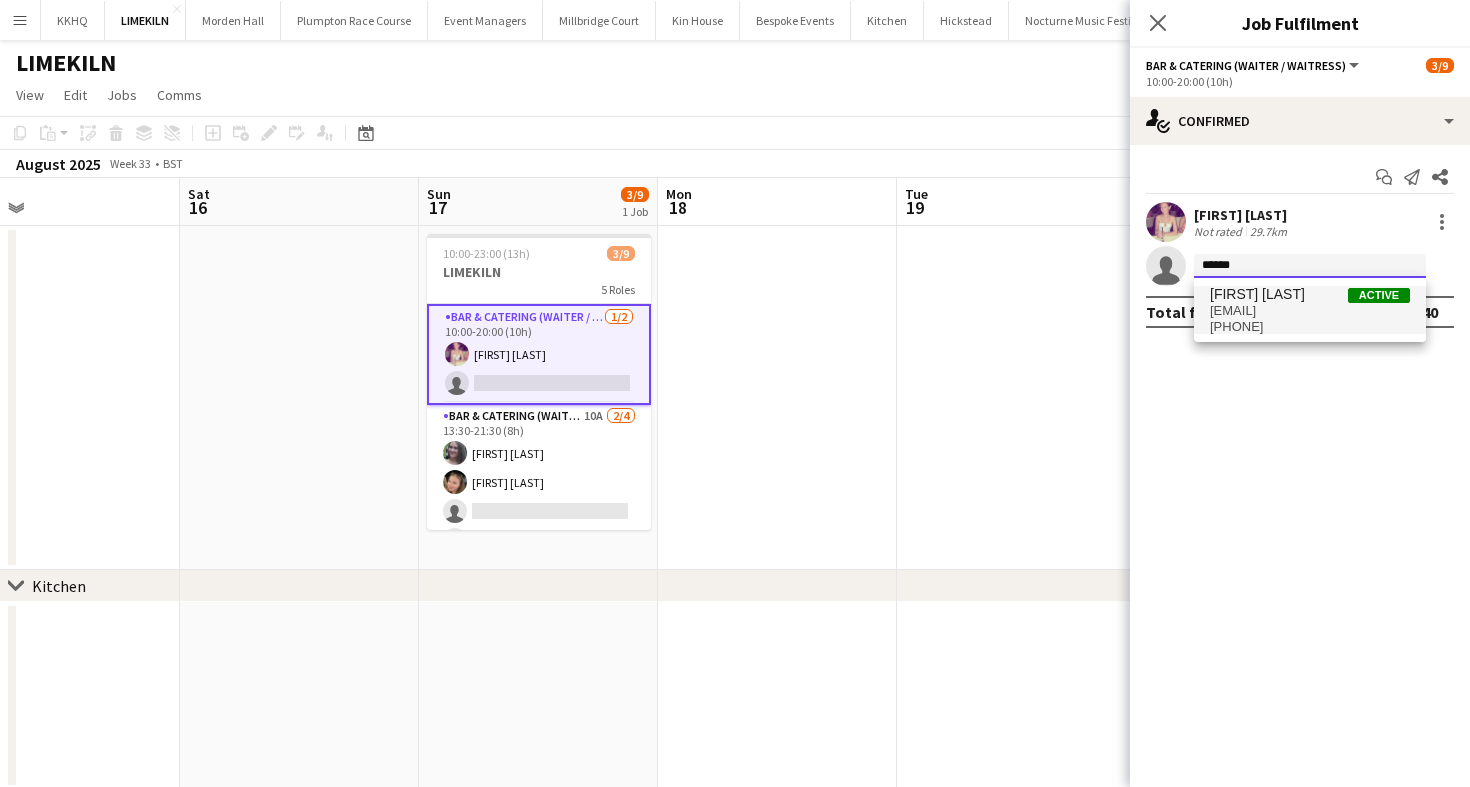 type 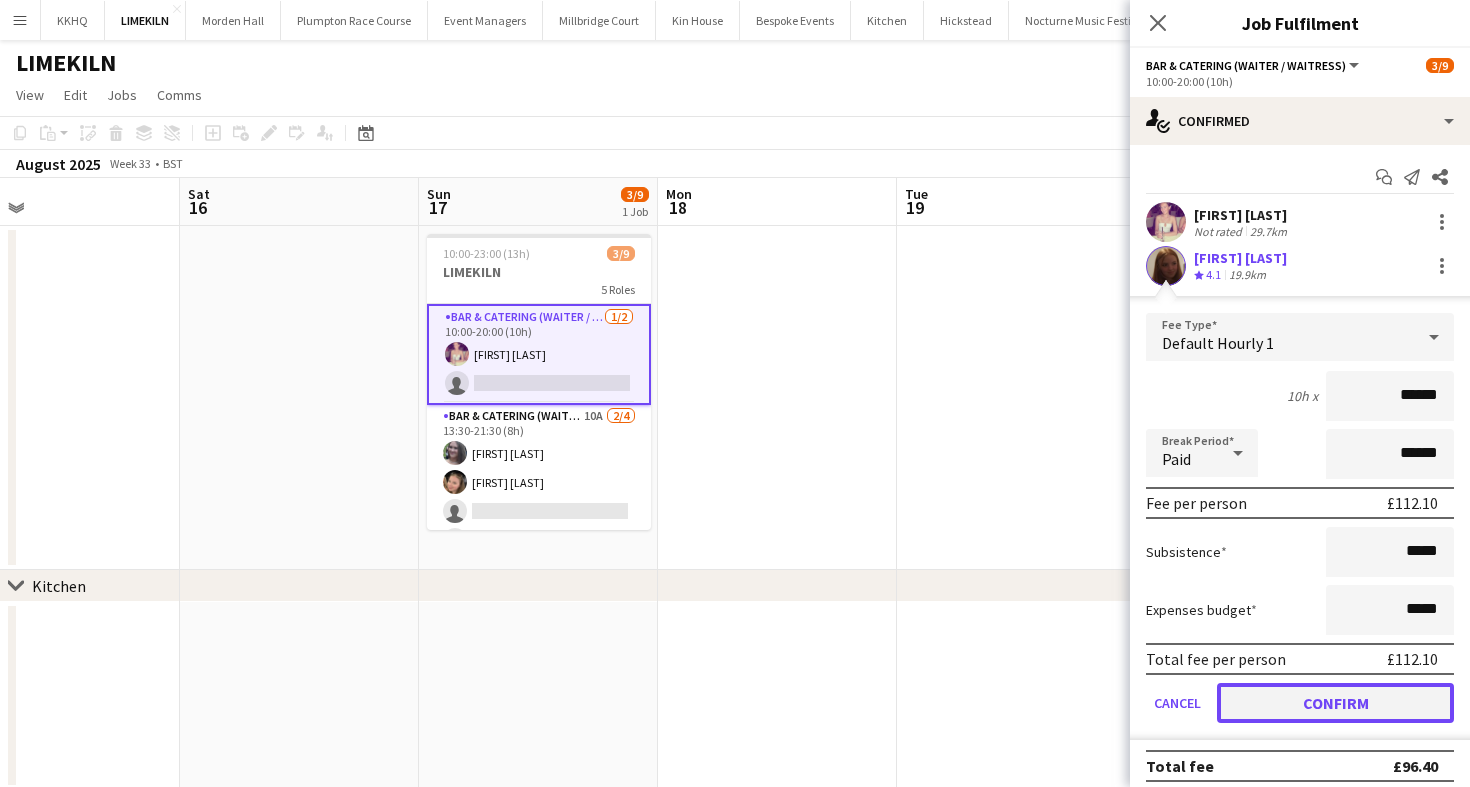 click on "Confirm" at bounding box center [1335, 703] 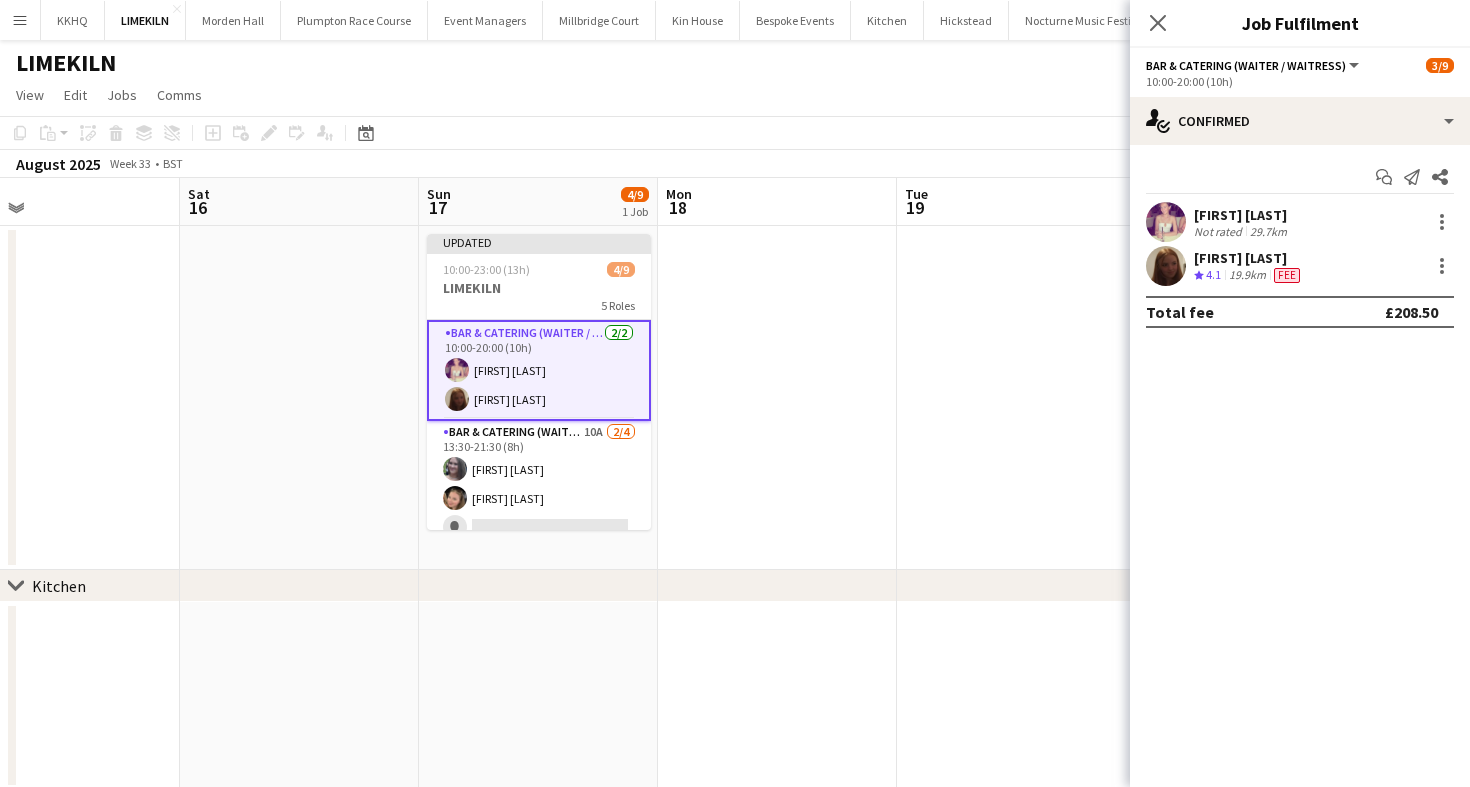 click on "[FIRST] [LAST]" at bounding box center (1242, 215) 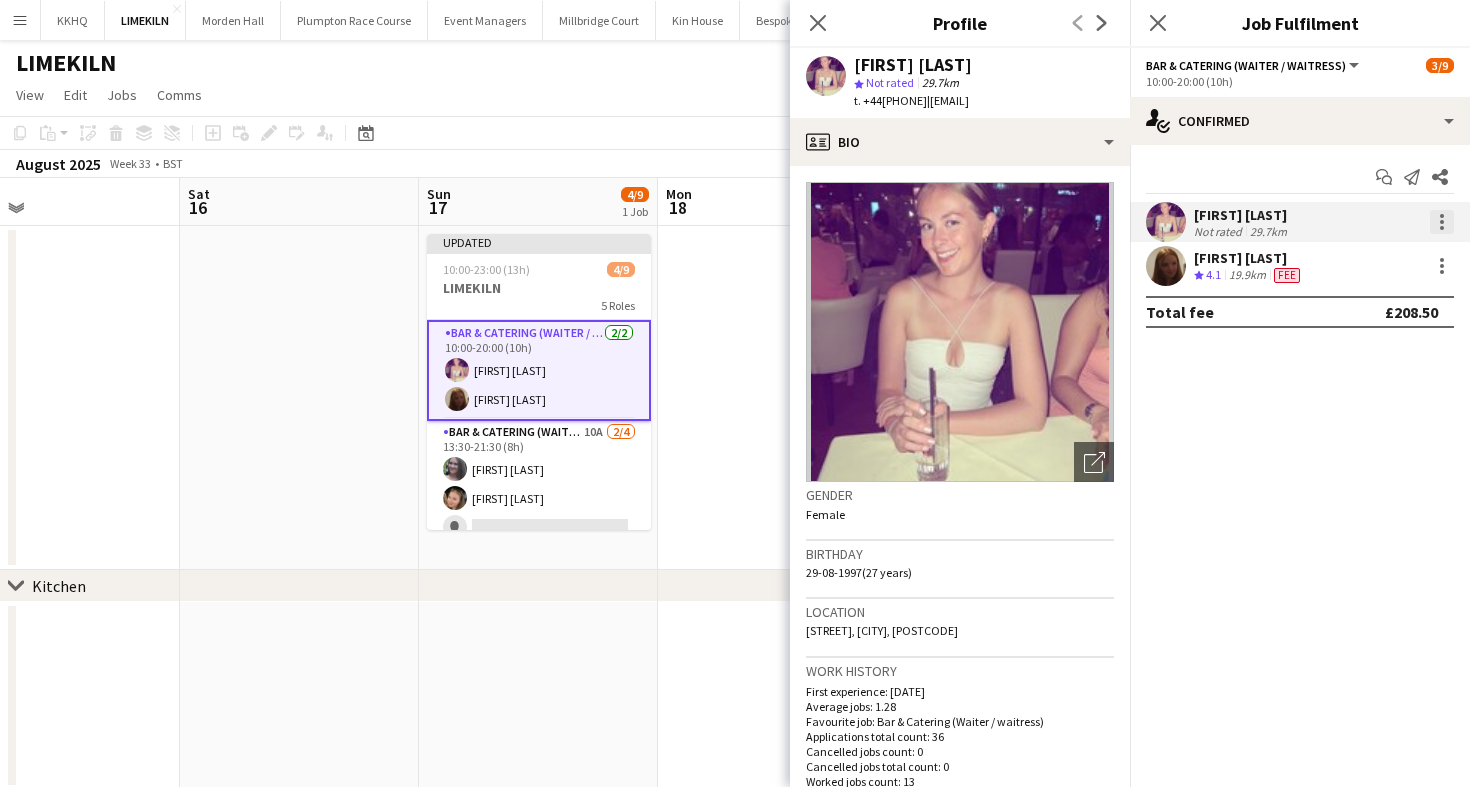 click at bounding box center (1442, 222) 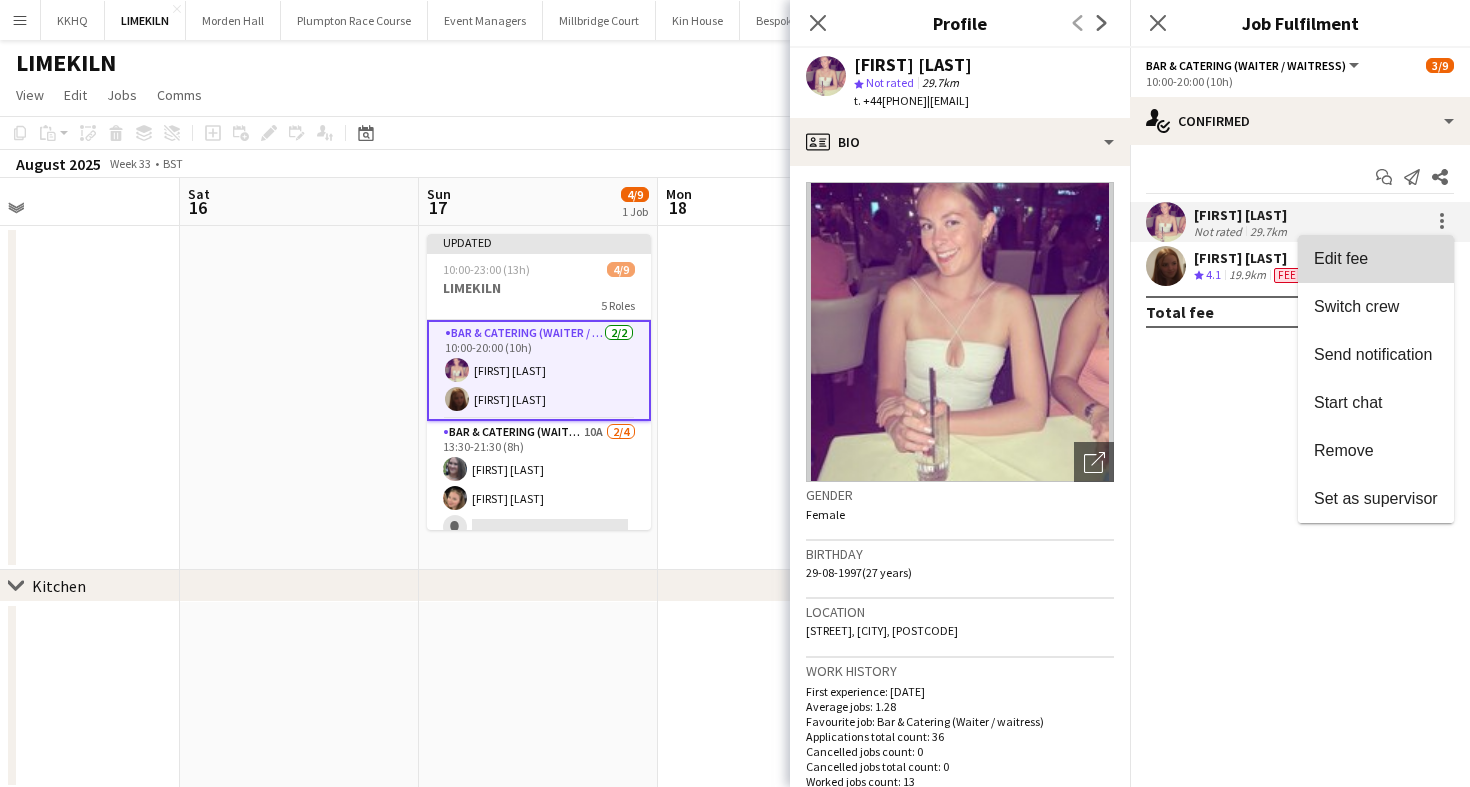 click on "Edit fee" at bounding box center [1376, 259] 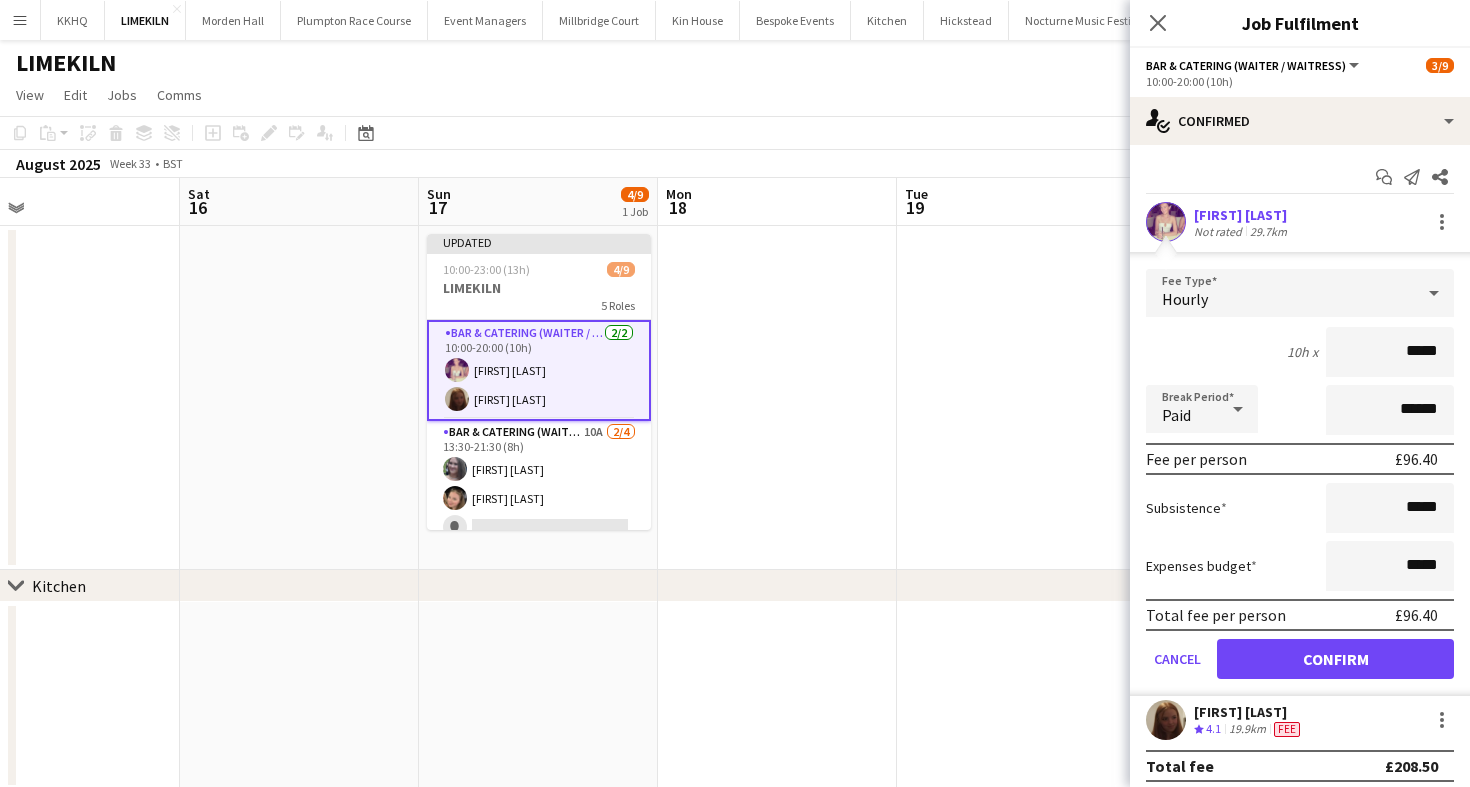 click on "Hourly" at bounding box center (1280, 293) 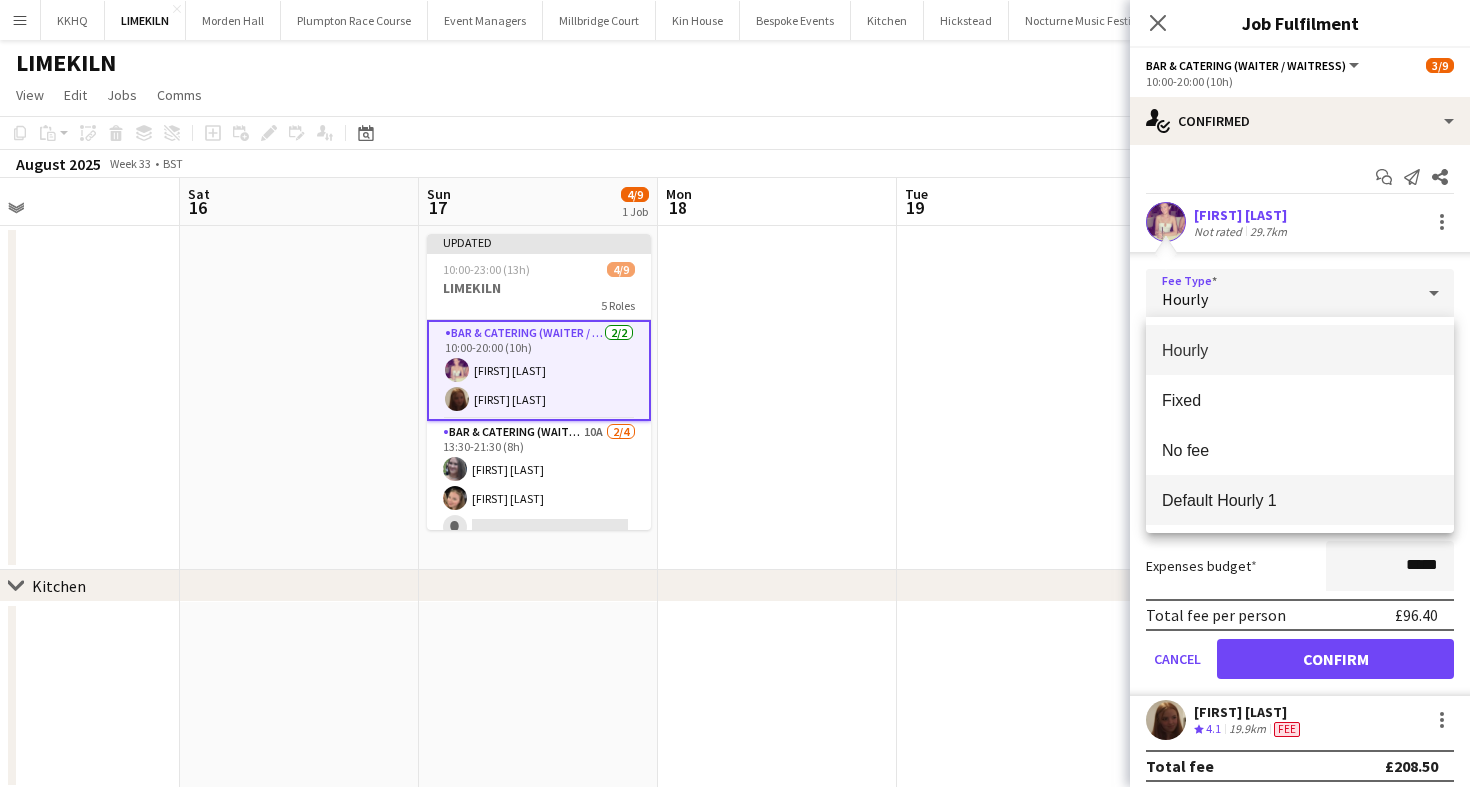 click on "Default Hourly 1" at bounding box center [1300, 500] 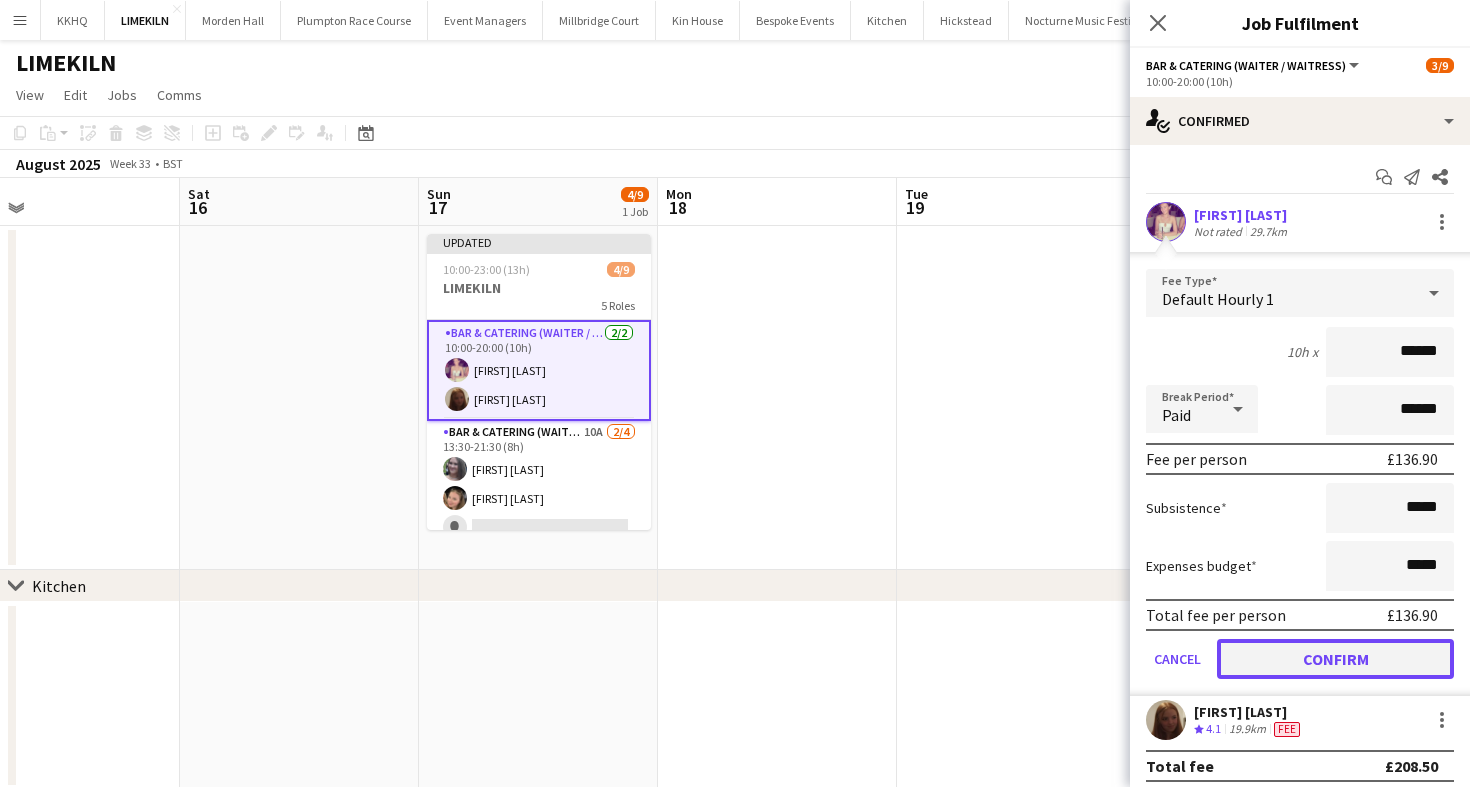 click on "Confirm" at bounding box center (1335, 659) 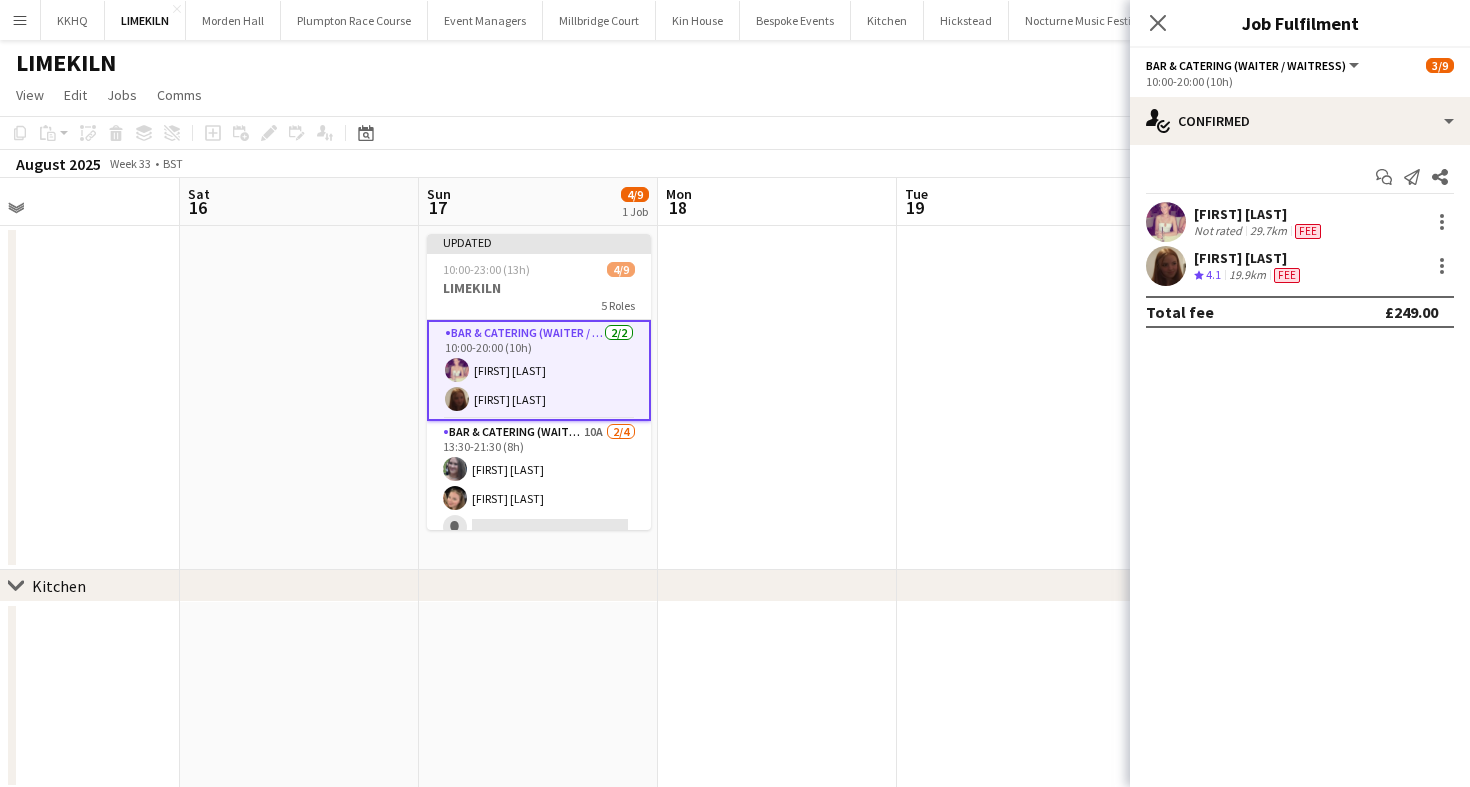 click on "Copy
Paste
Paste
Command
V Paste with crew
Command
Shift
V
Paste linked Job
Delete
Group
Ungroup
Add job
Add linked Job
Edit
Edit linked Job
Applicants
Date picker
AUG 2025 AUG 2025 Monday M Tuesday T Wednesday W Thursday T Friday F Saturday S Sunday S  AUG   1   2   3   4   5   6   7   8   9   10   11   12   13   14   15   16   17   18   19   20   21   22   23   24   25" 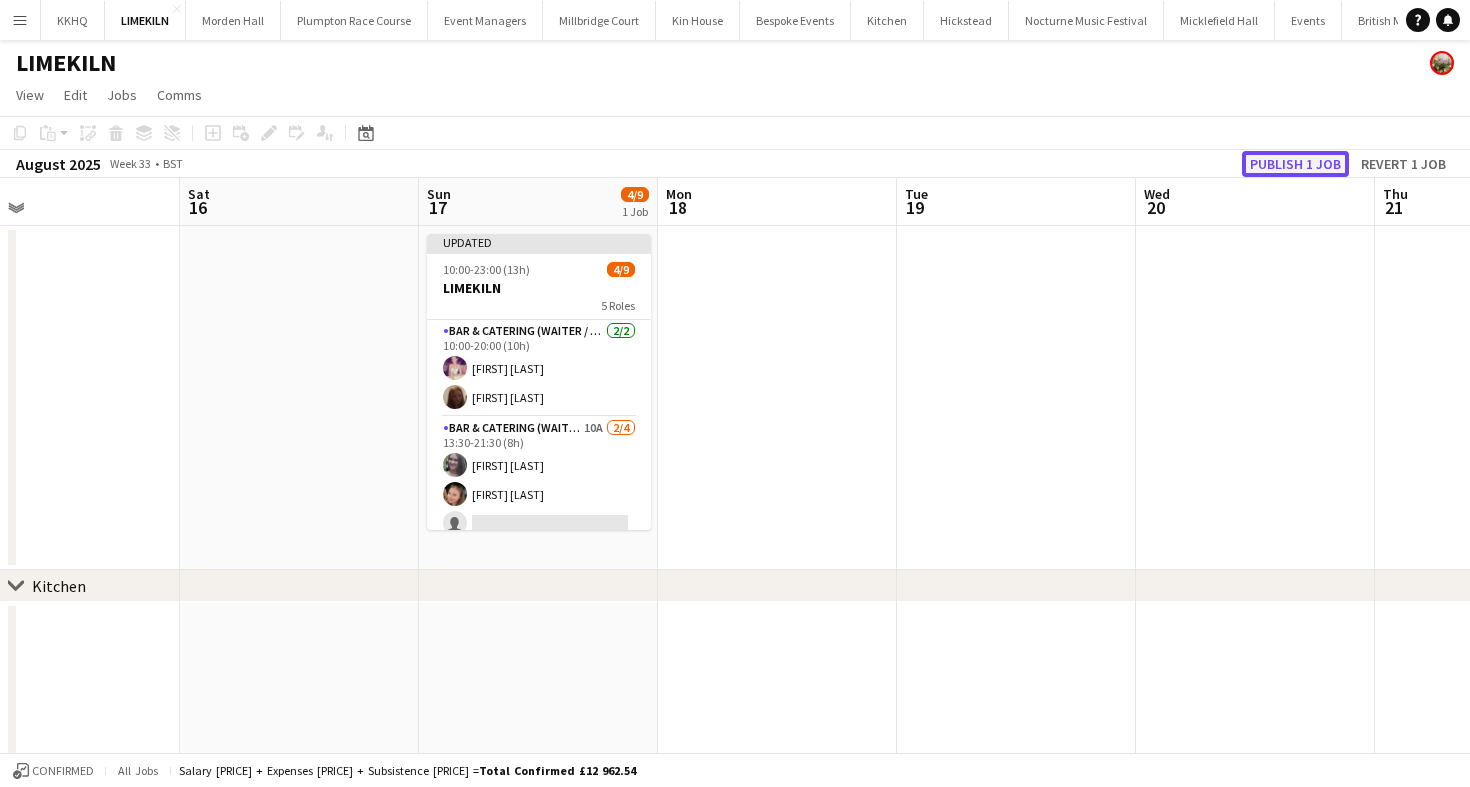 click on "Publish 1 job" 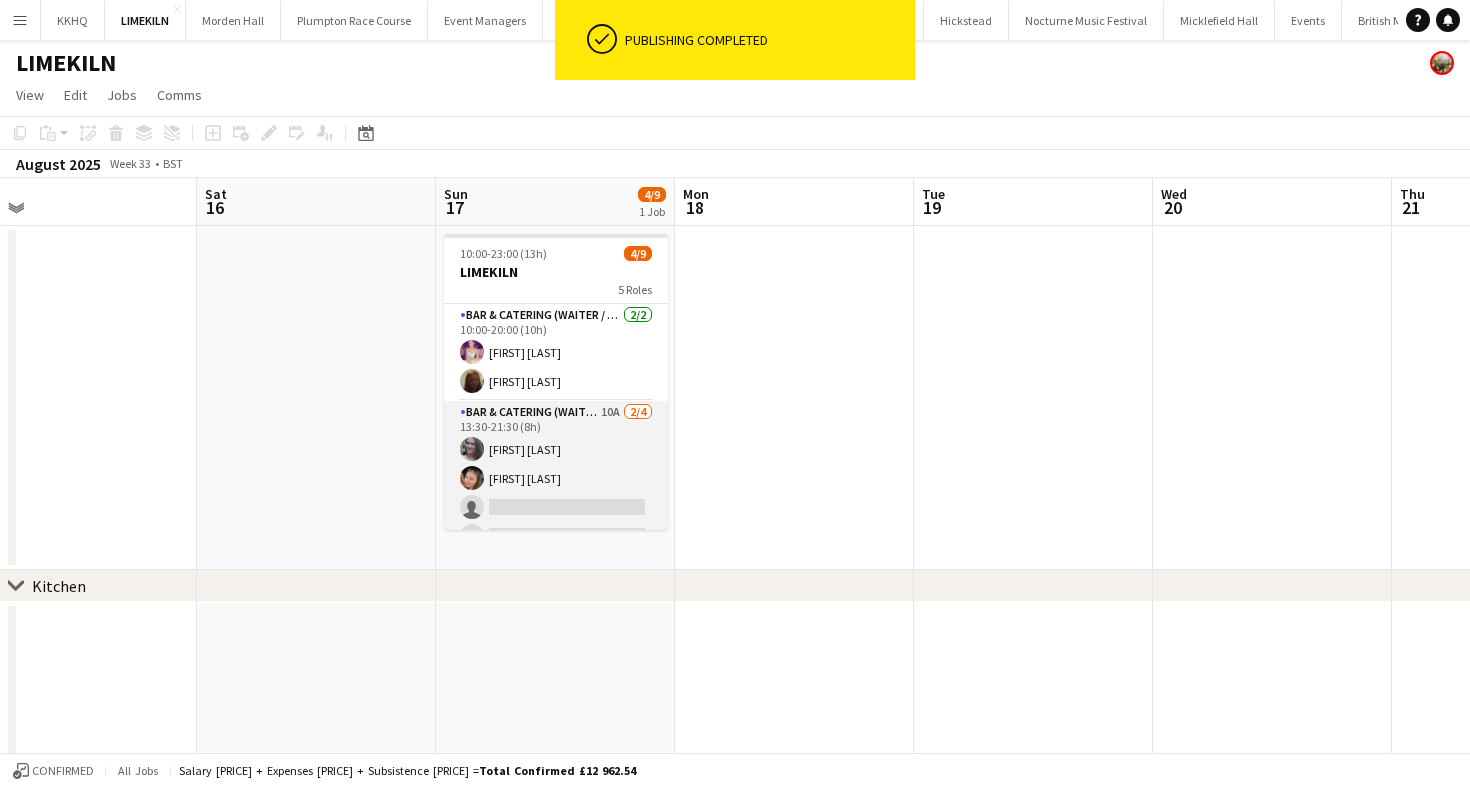 scroll, scrollTop: 0, scrollLeft: 517, axis: horizontal 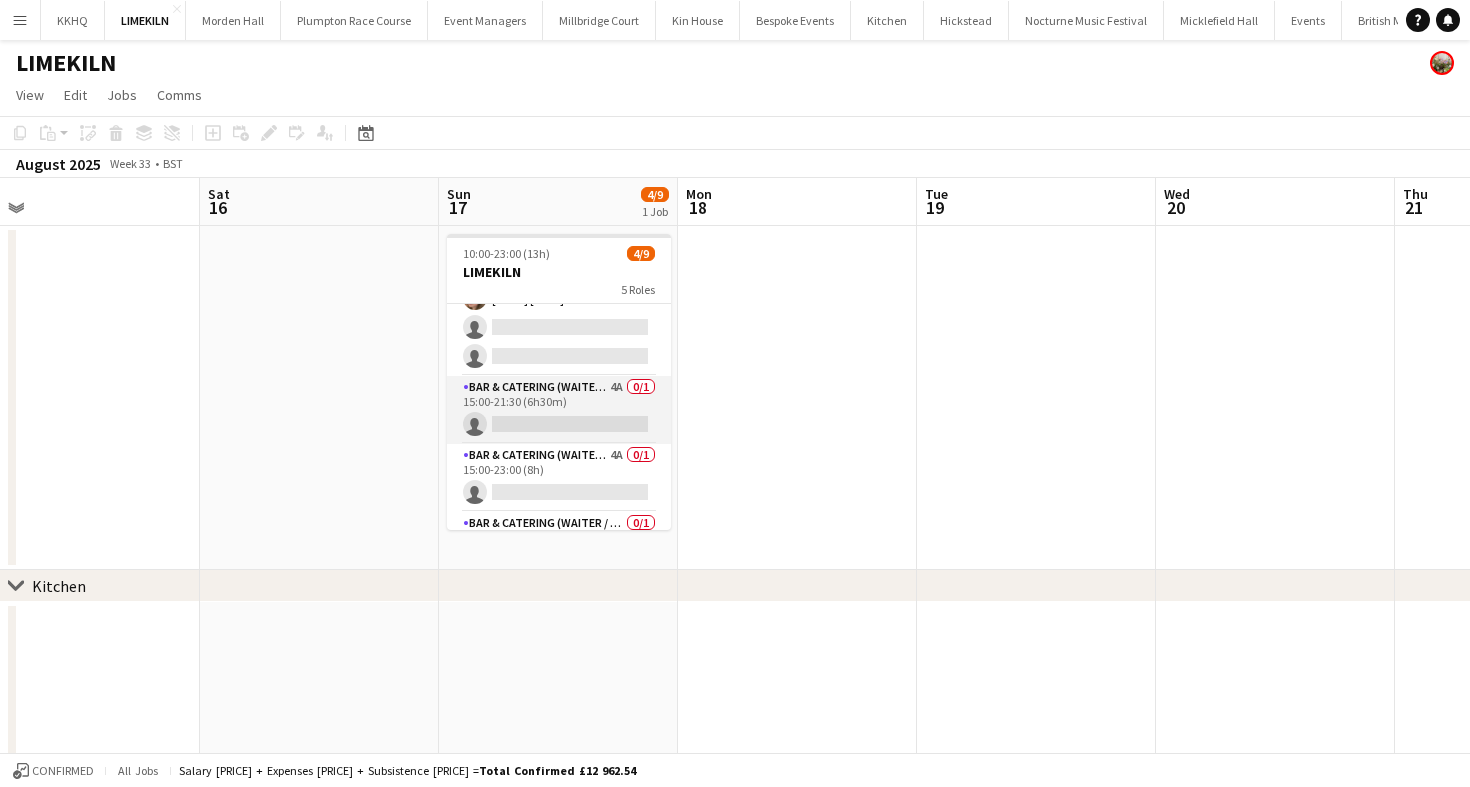 click on "Bar & Catering (Waiter / waitress)   4A   0/1   15:00-21:30 (6h30m)
single-neutral-actions" at bounding box center (559, 410) 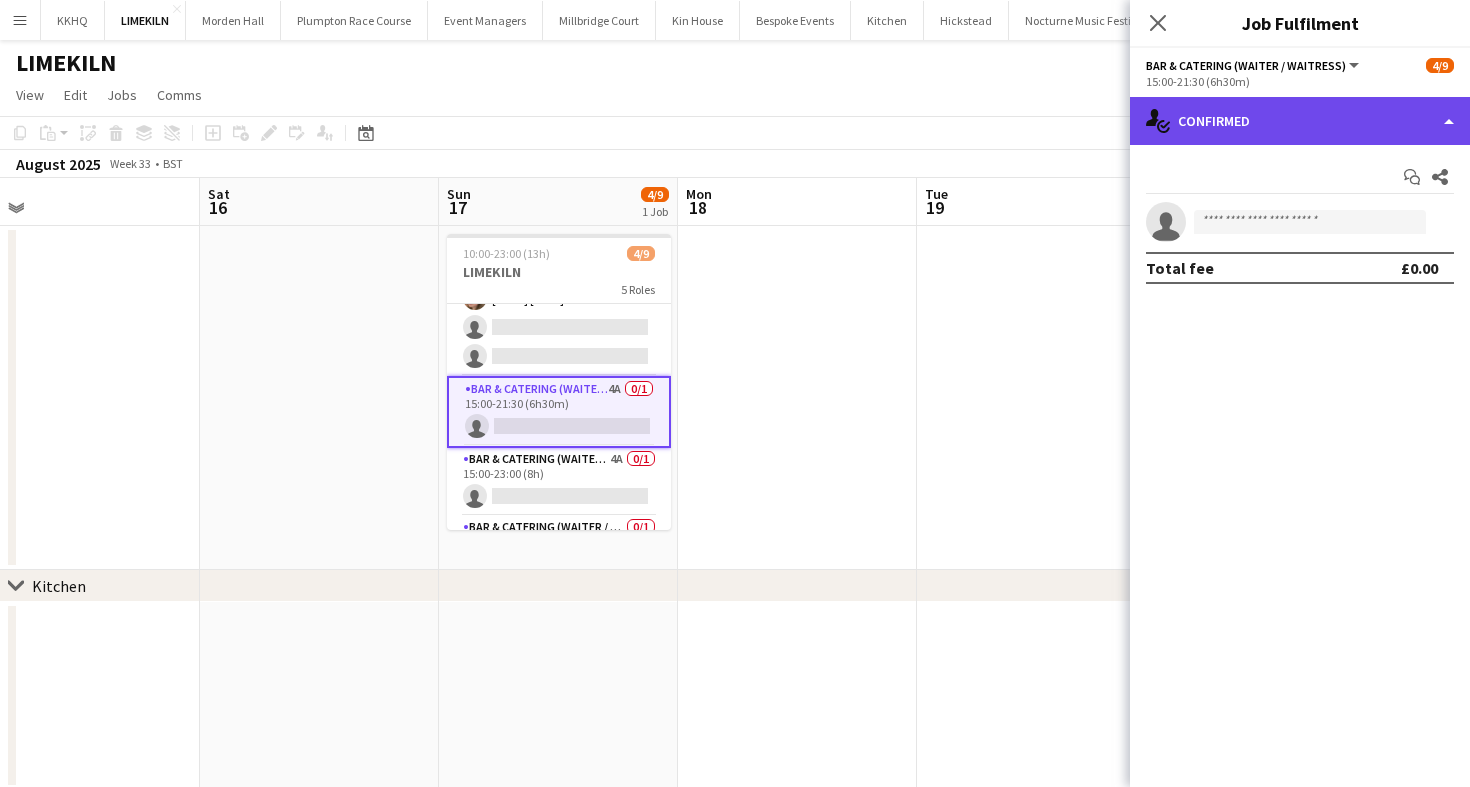 click on "single-neutral-actions-check-2
Confirmed" 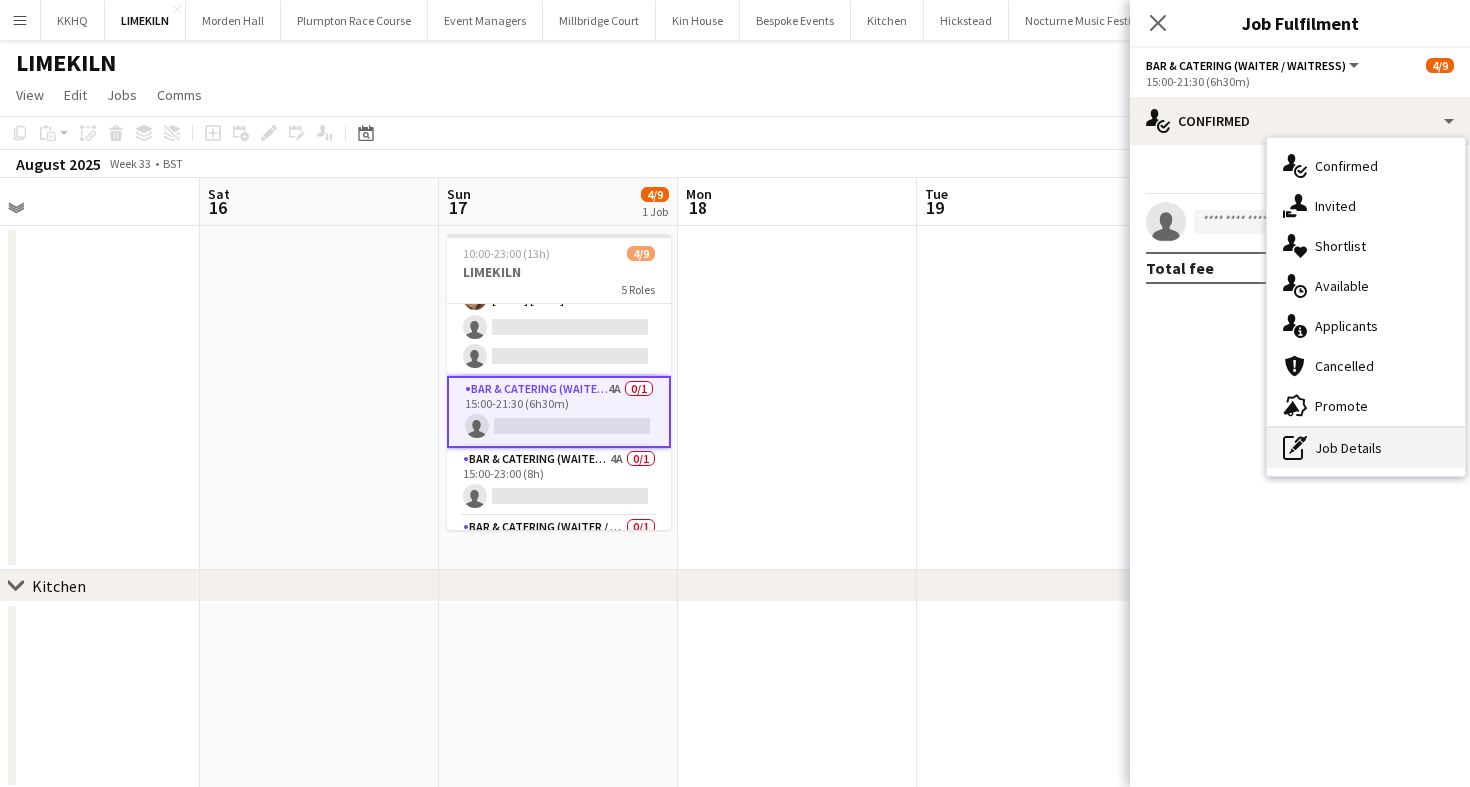 click on "pen-write
Job Details" at bounding box center [1366, 448] 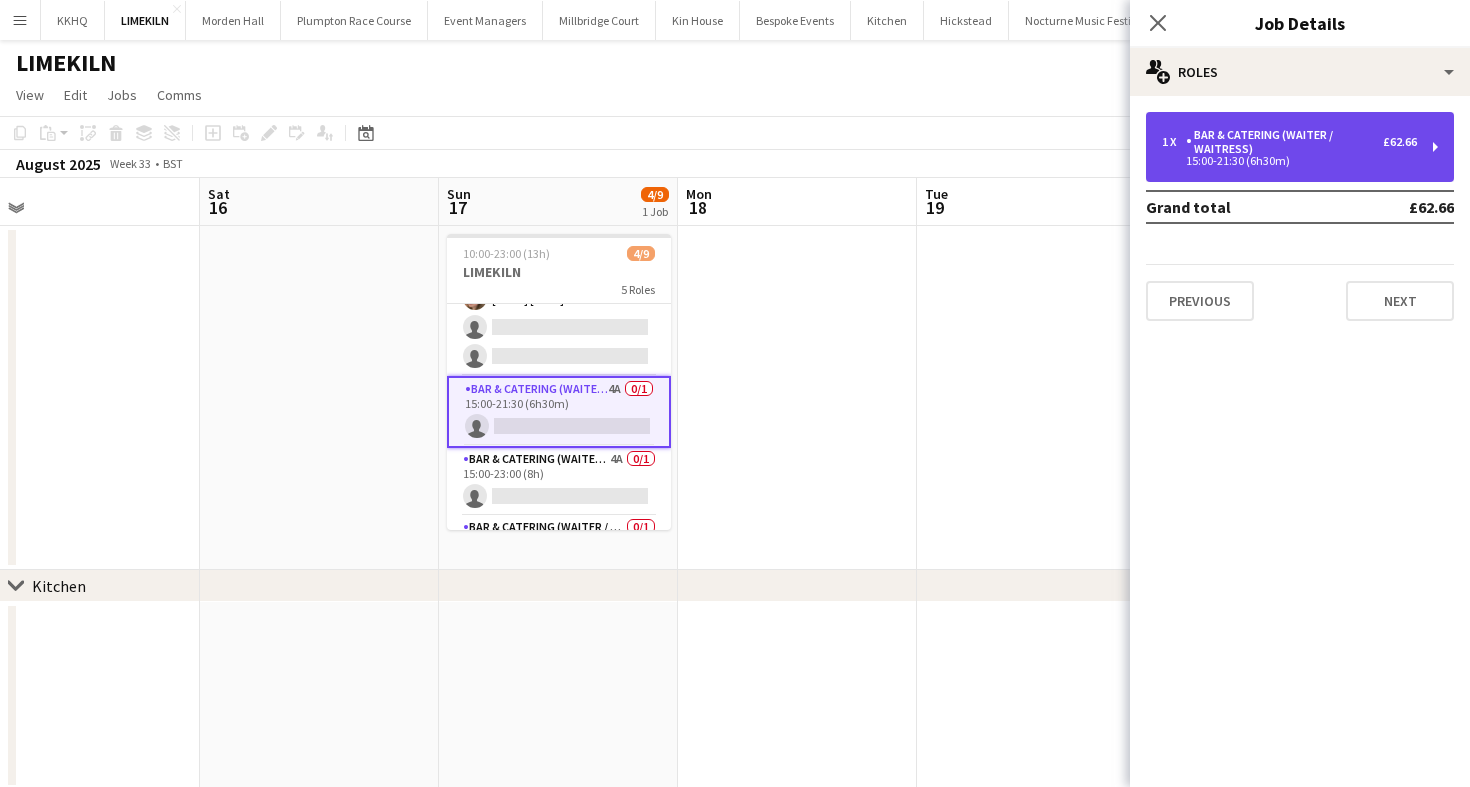 click on "15:00-21:30 (6h30m)" at bounding box center (1289, 161) 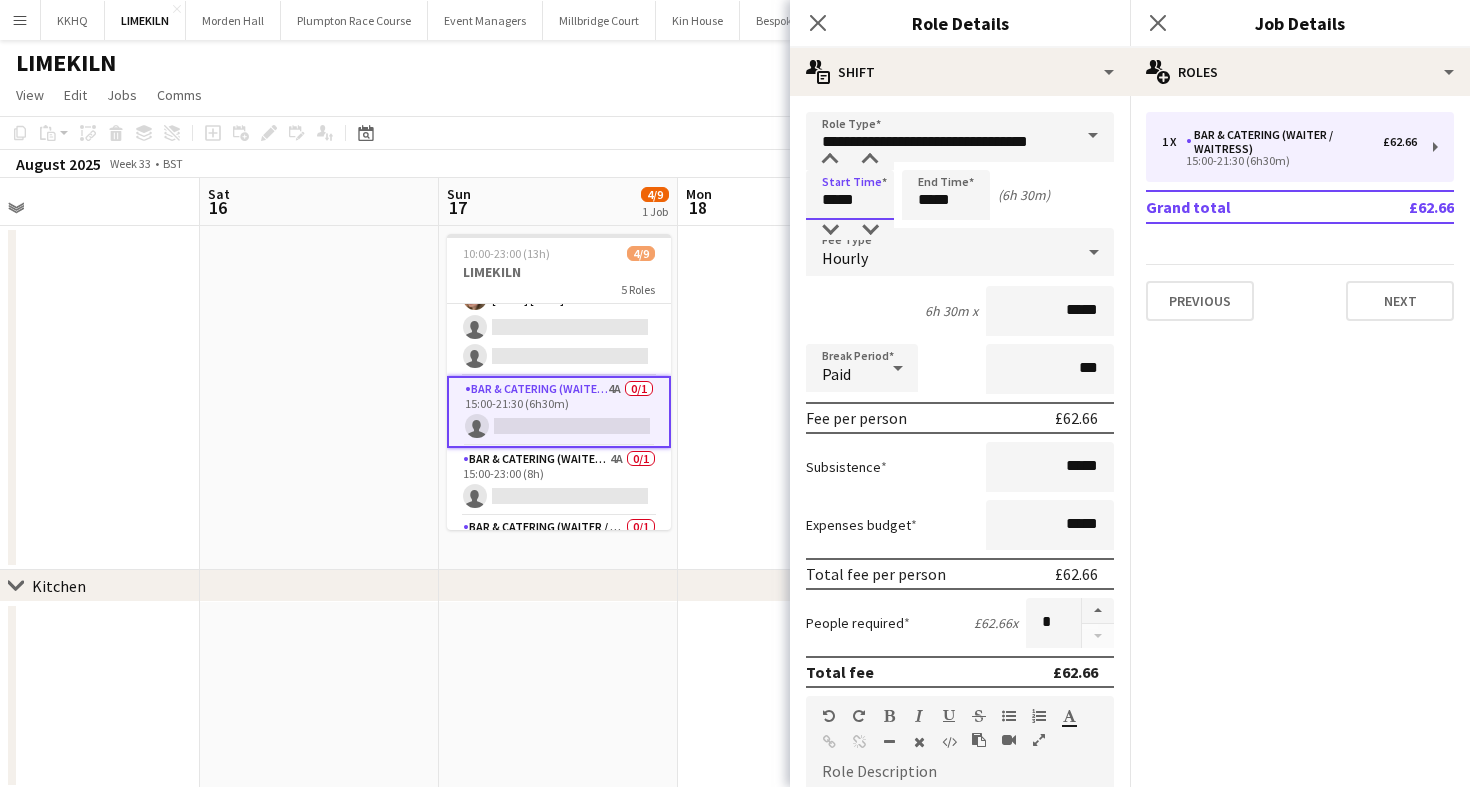 click on "*****" at bounding box center [850, 195] 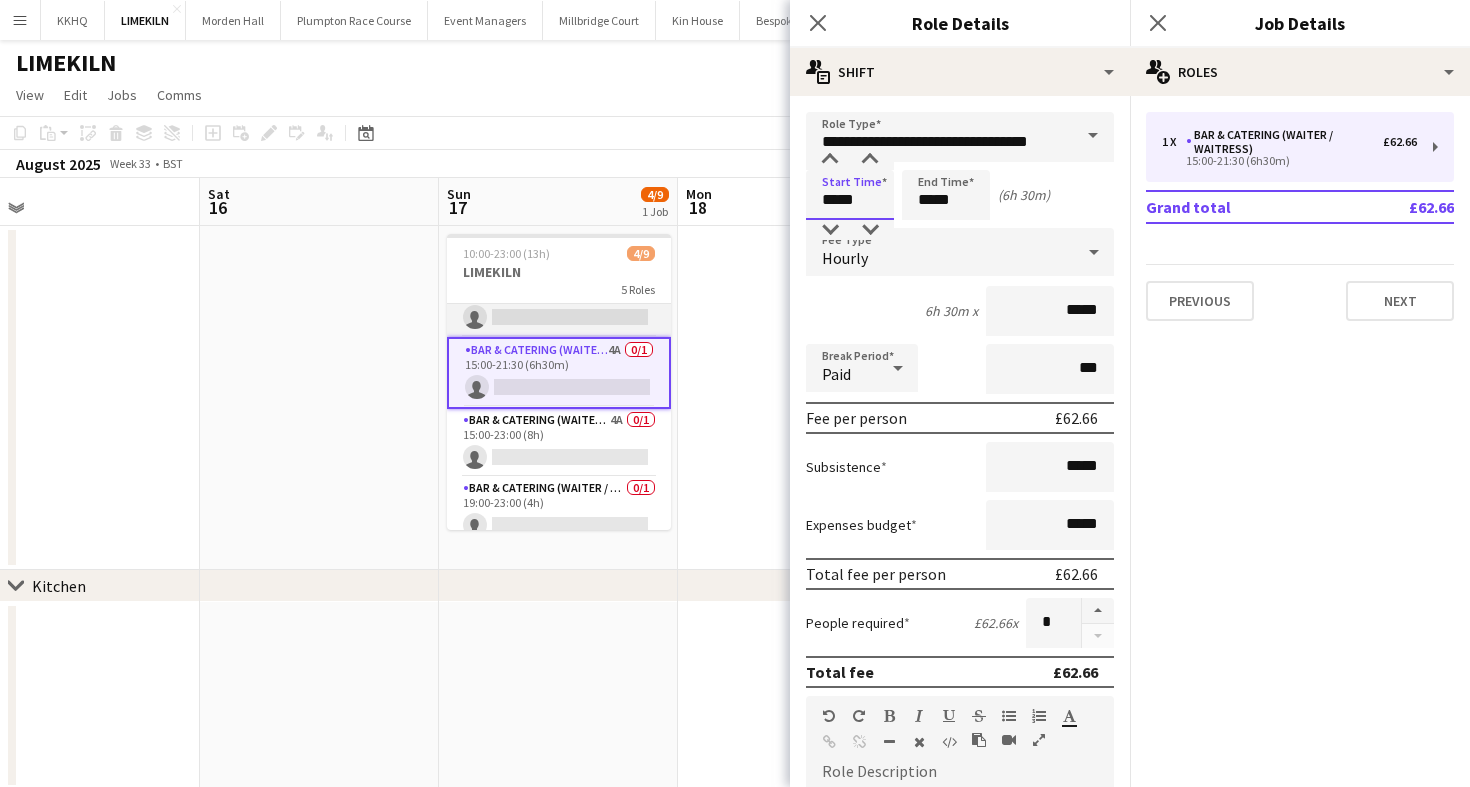 scroll, scrollTop: 224, scrollLeft: 0, axis: vertical 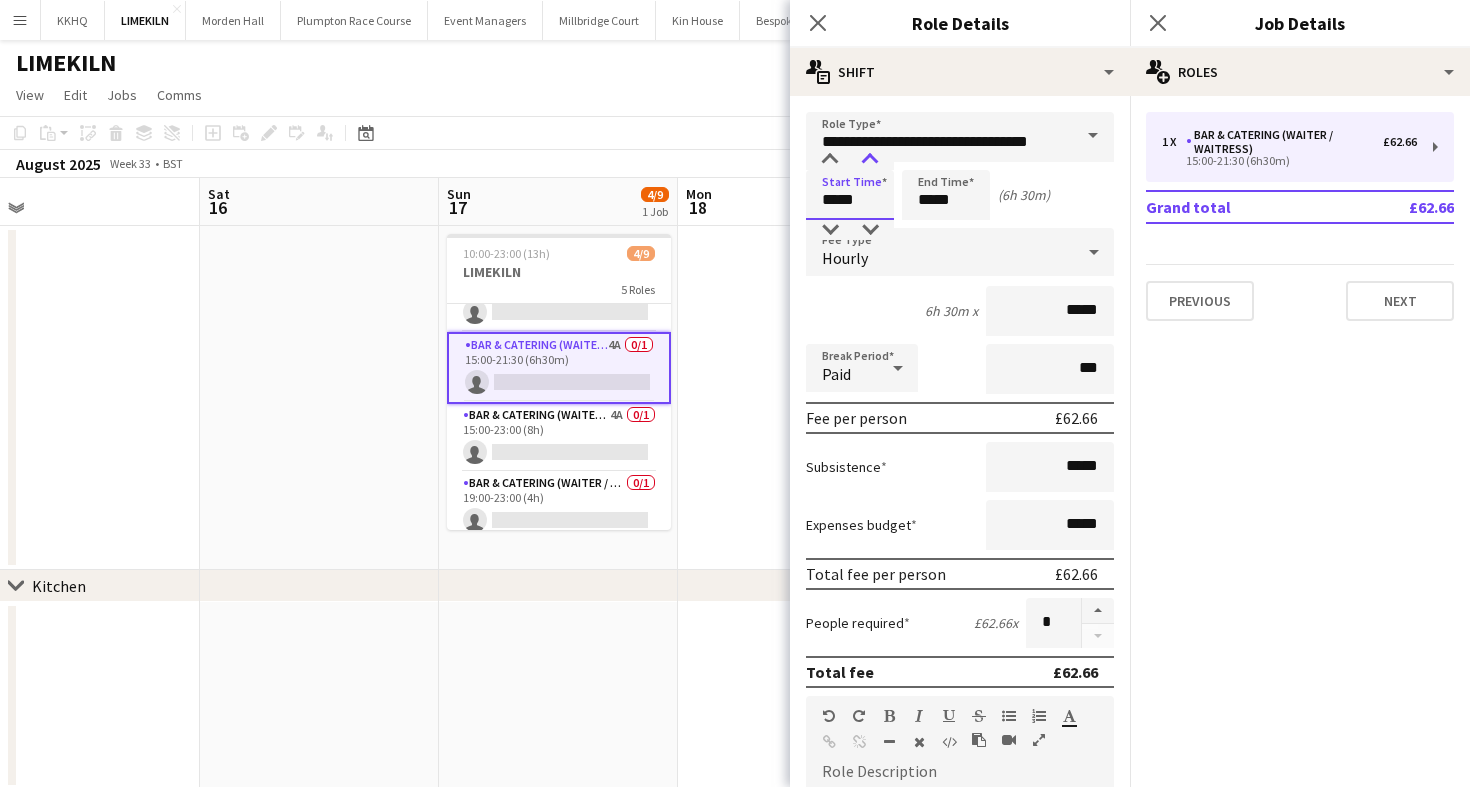 click at bounding box center (870, 160) 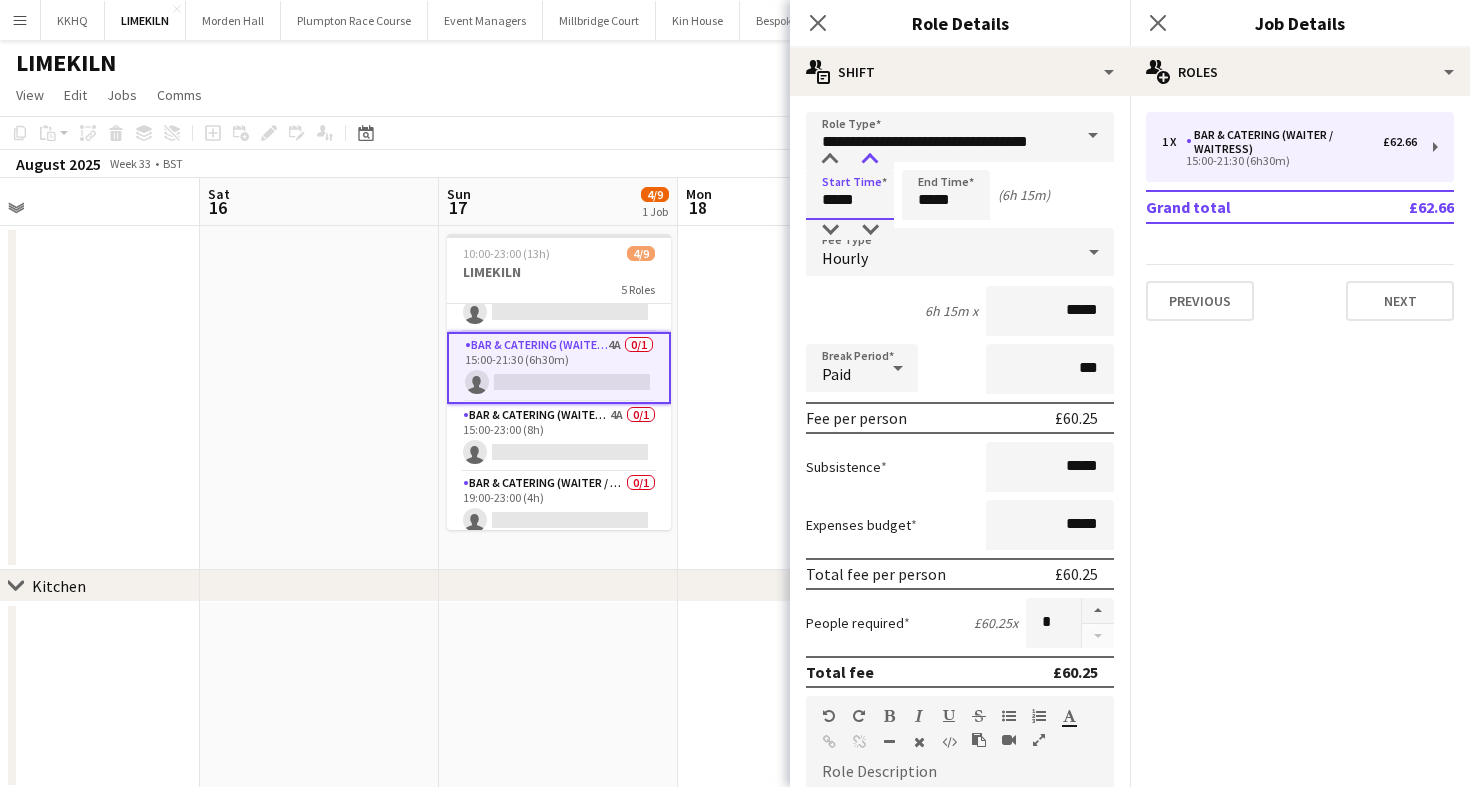 type on "*****" 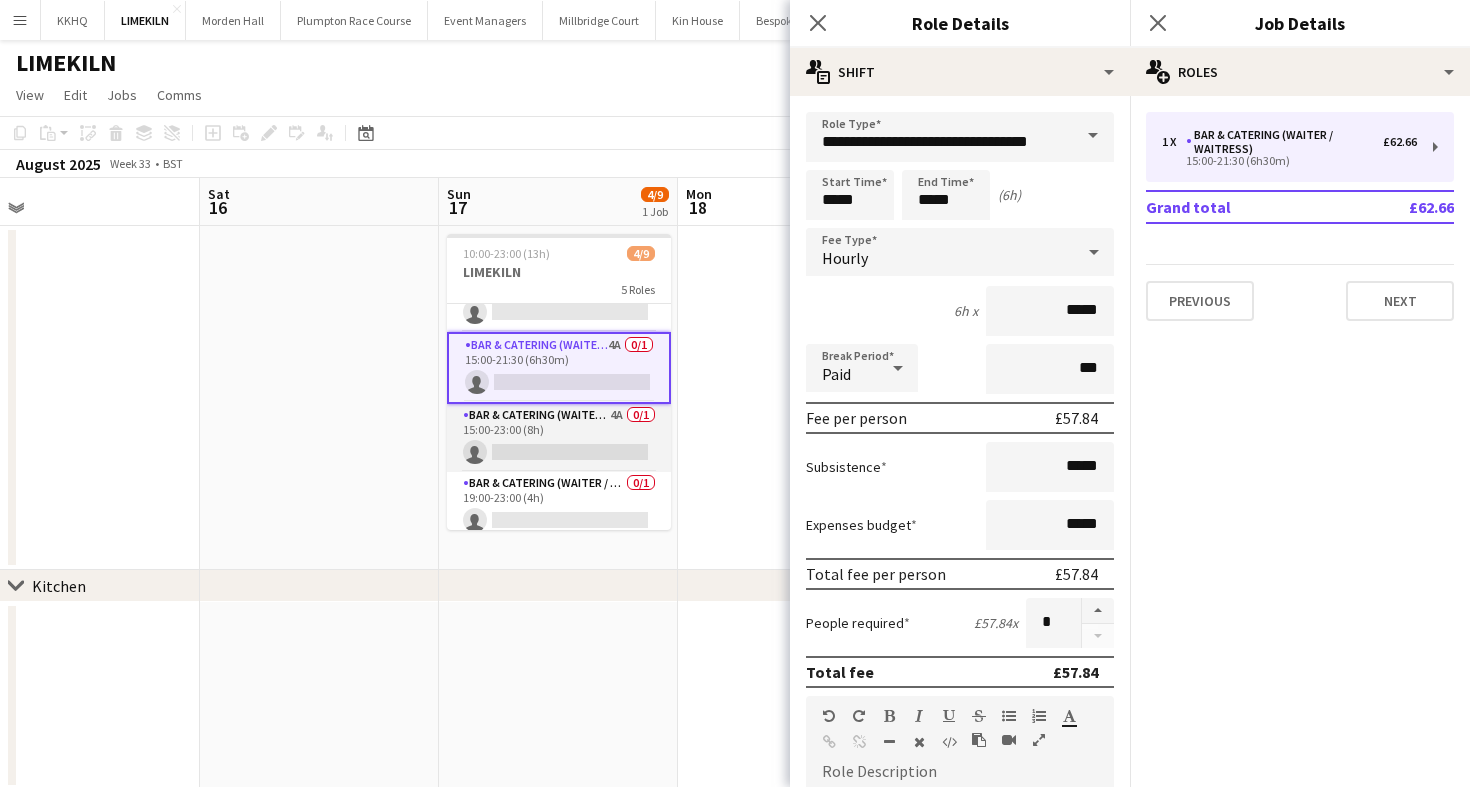 click on "Bar & Catering (Waiter / waitress)   4A   0/1   15:00-23:00 (8h)
single-neutral-actions" at bounding box center (559, 438) 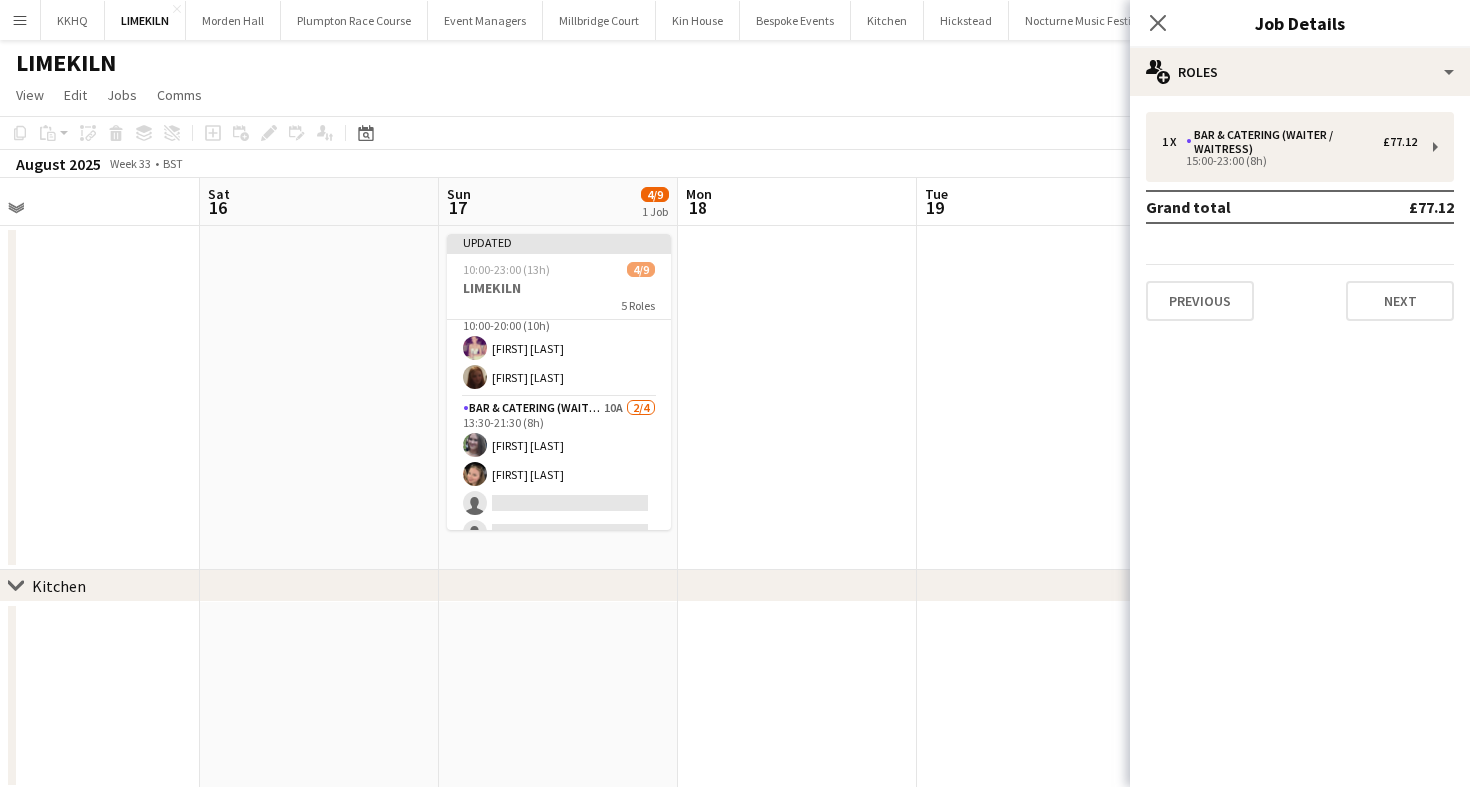 scroll, scrollTop: 0, scrollLeft: 0, axis: both 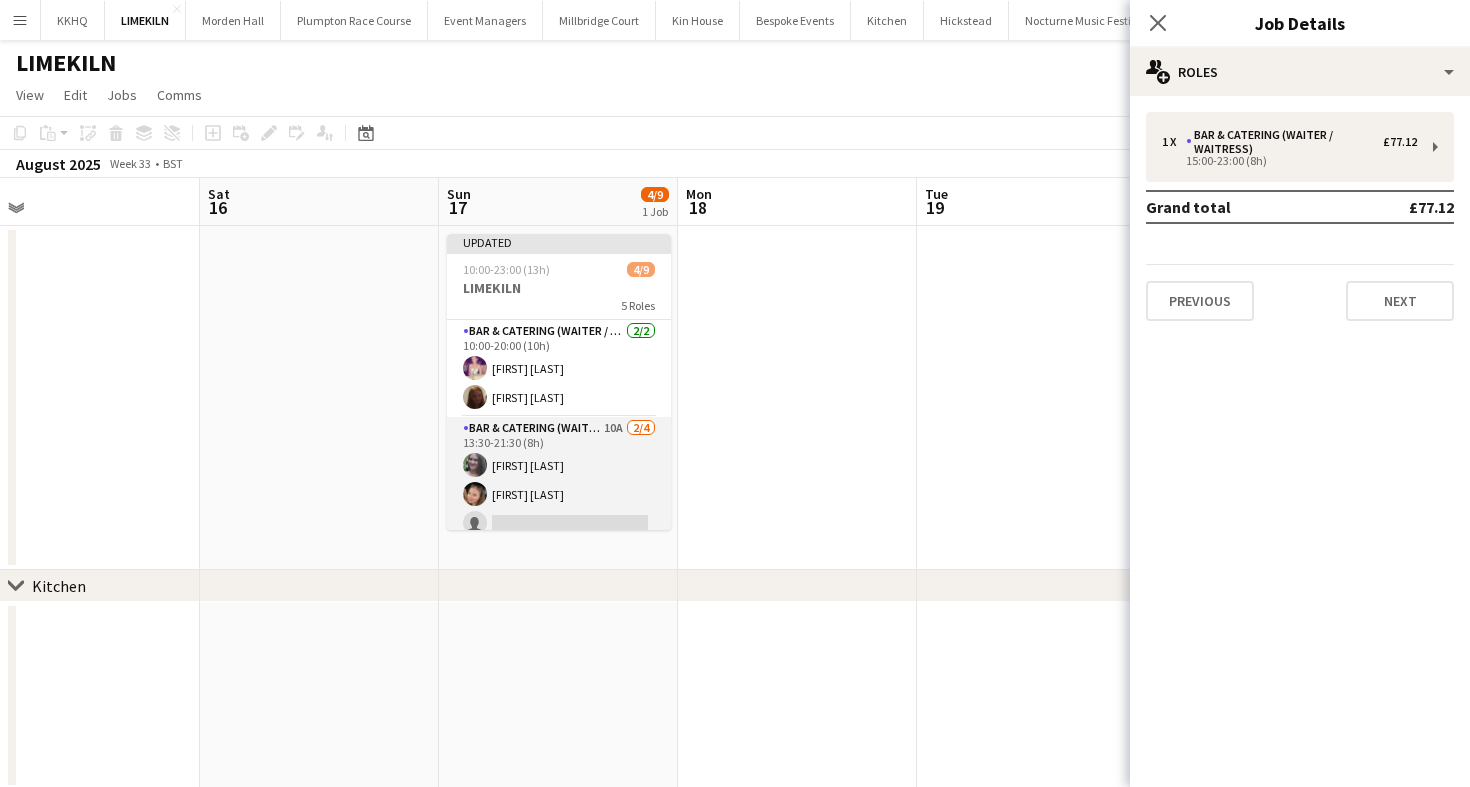 click on "Bar & Catering (Waiter / waitress)   10A   2/4   13:30-21:30 (8h)
Natalia Brzezicka Rosie Kenway
single-neutral-actions
single-neutral-actions" at bounding box center [559, 494] 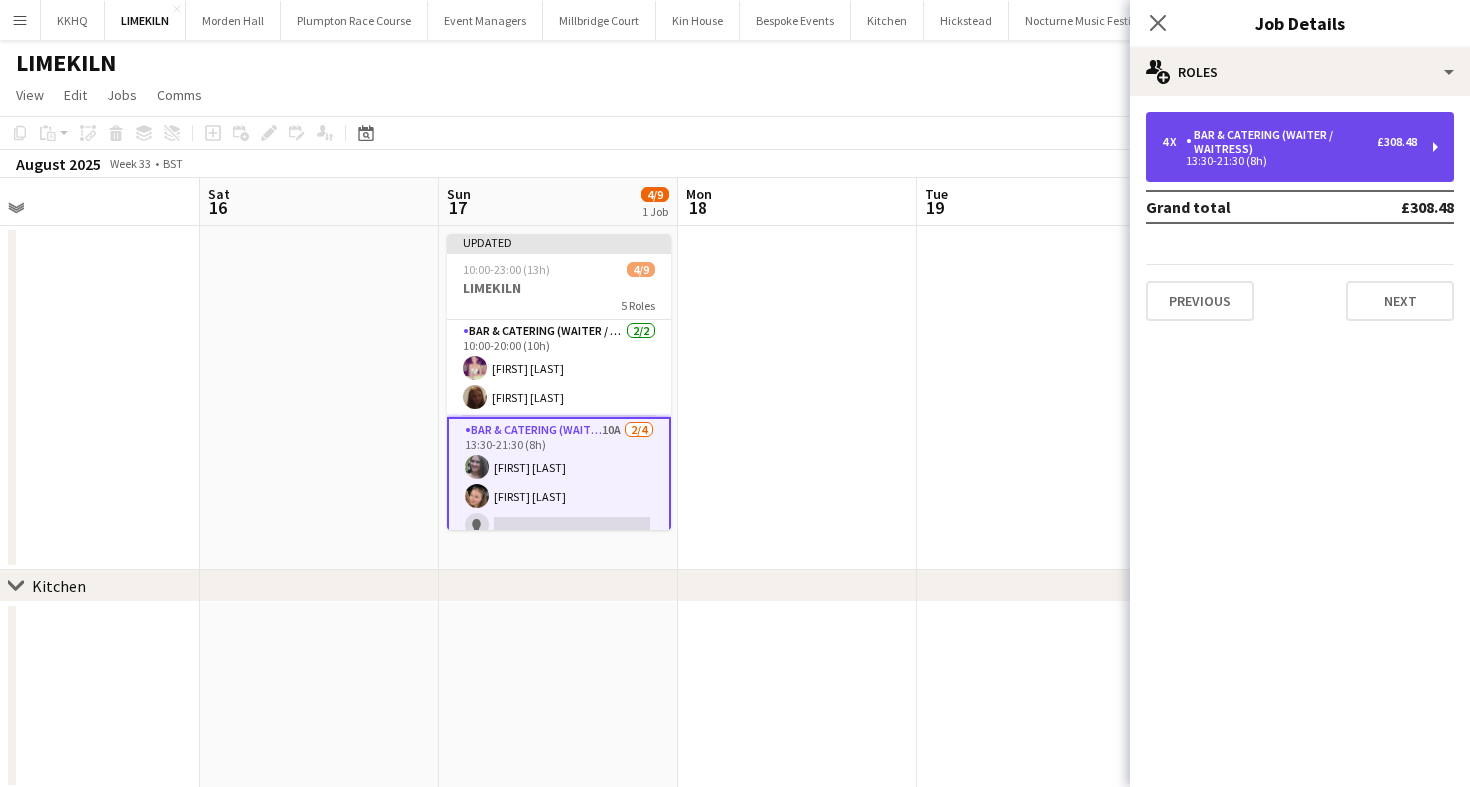 click on "Bar & Catering (Waiter / waitress)" at bounding box center (1281, 142) 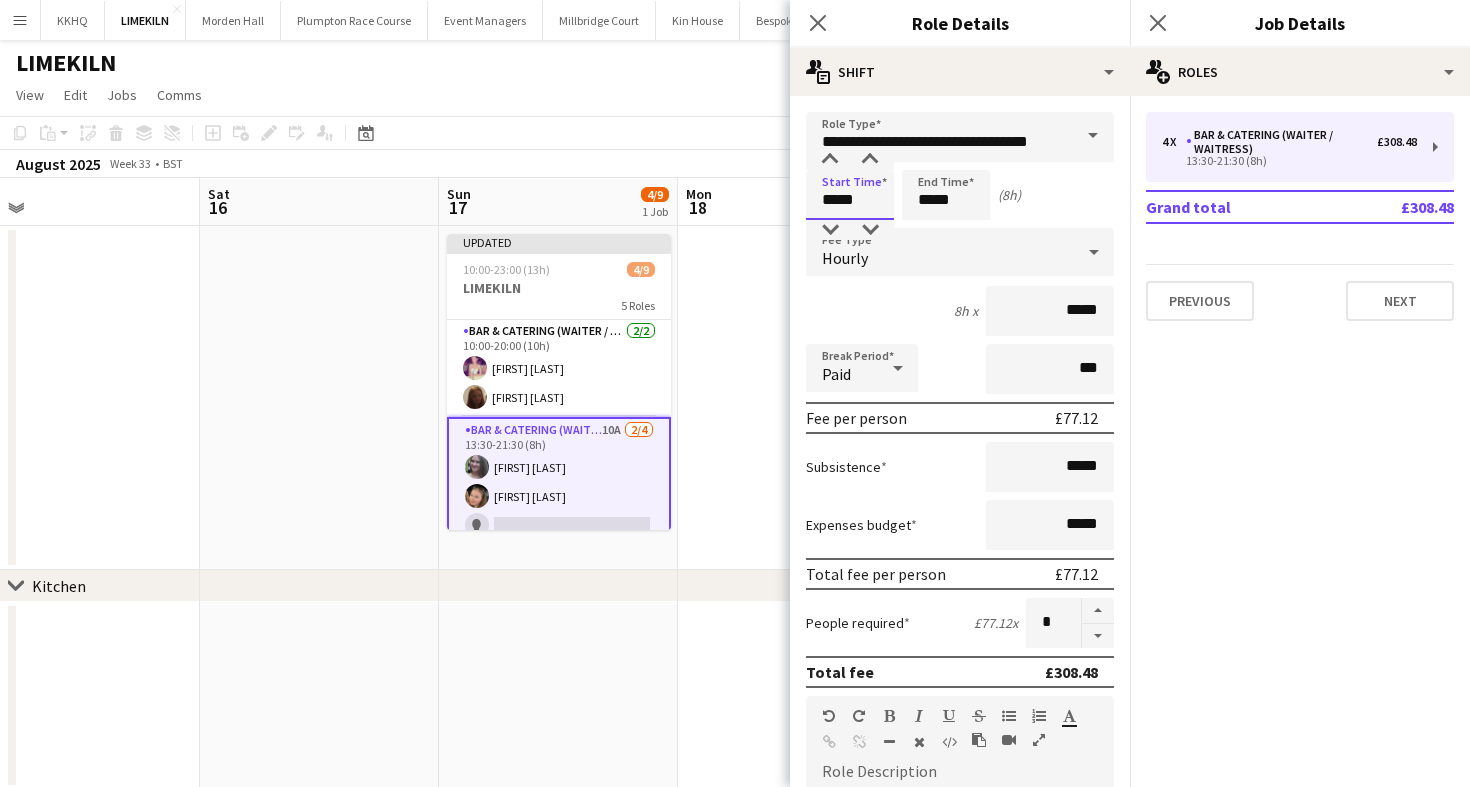 click on "*****" at bounding box center [850, 195] 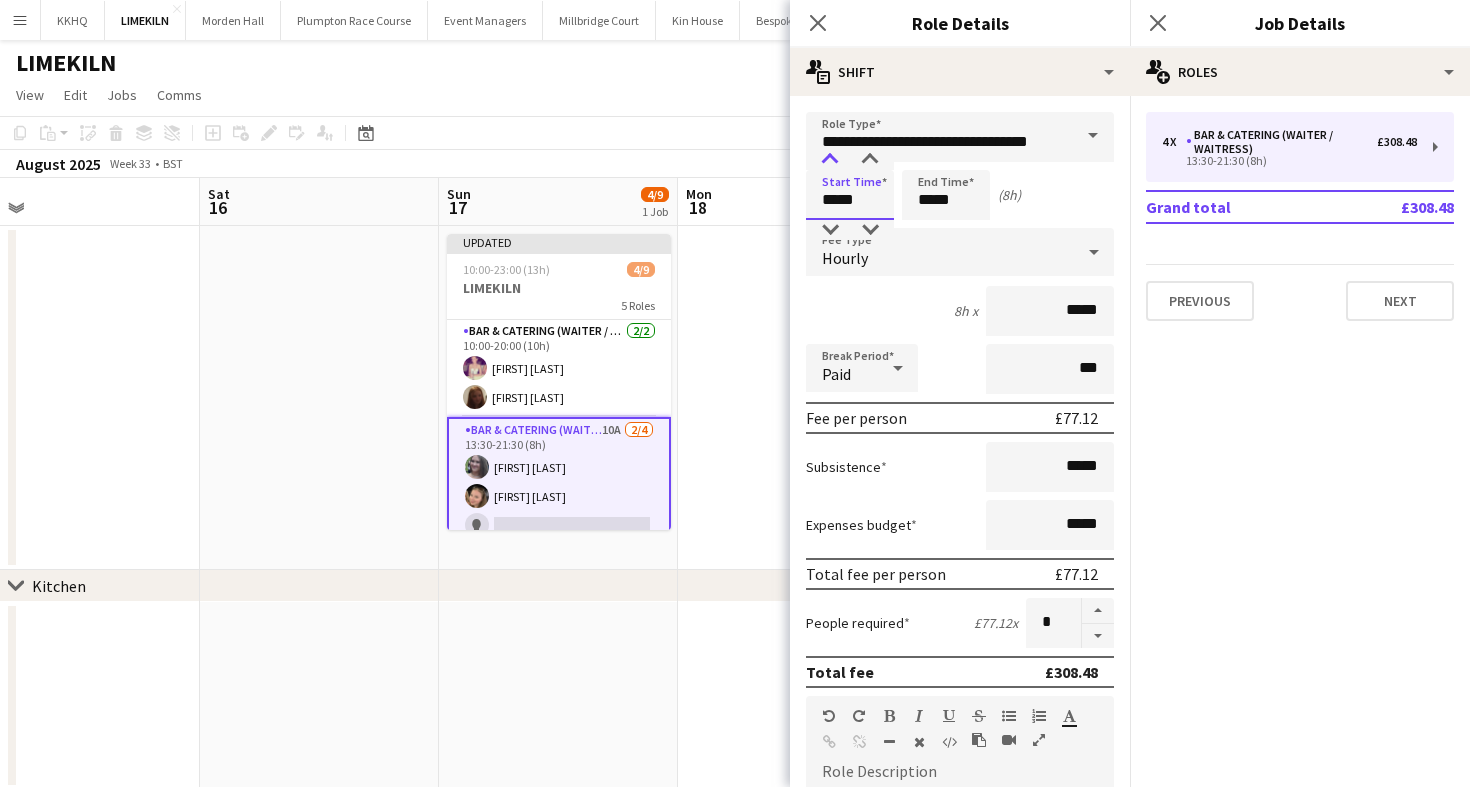 click at bounding box center (830, 160) 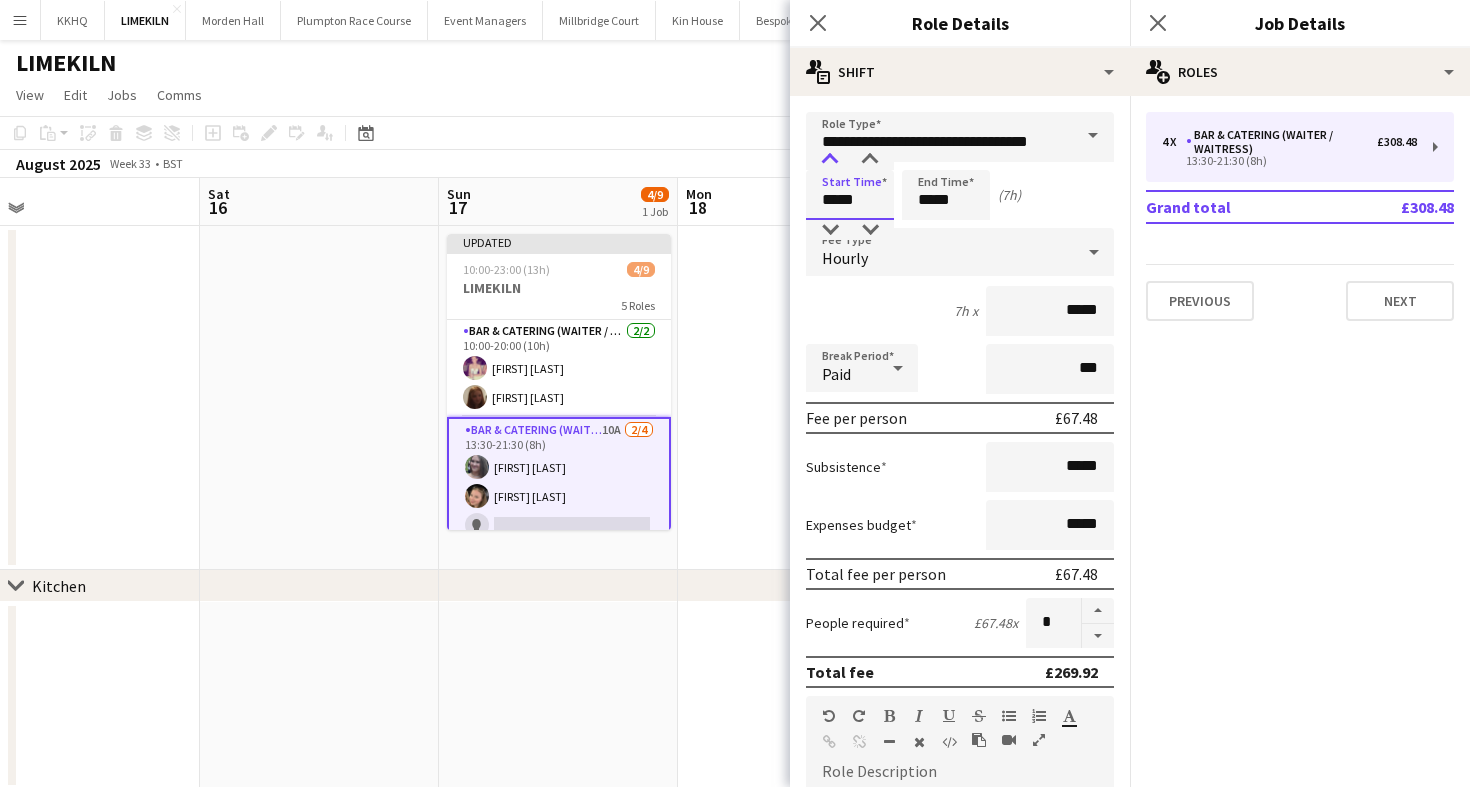 type on "*****" 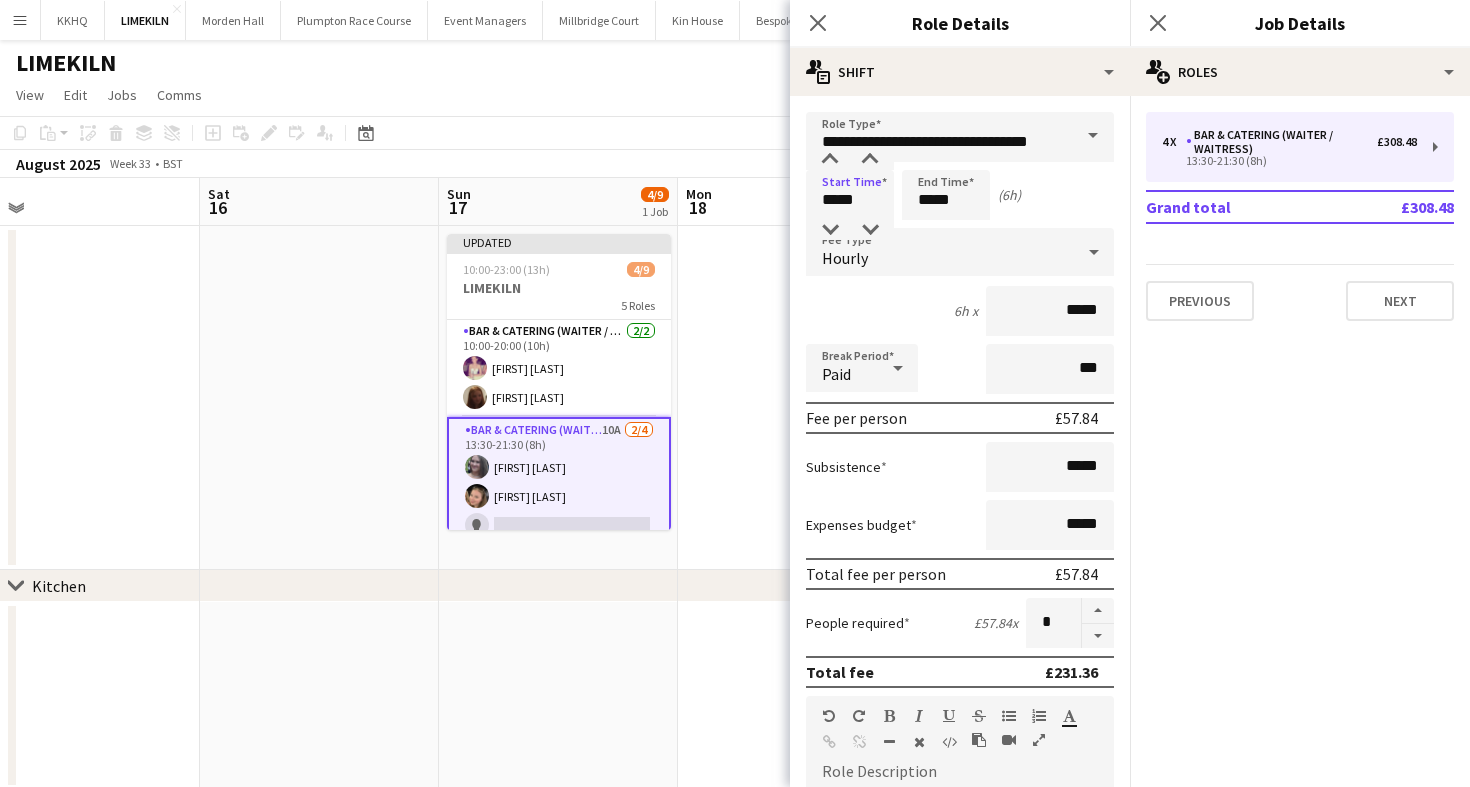 click on "Copy
Paste
Paste
Command
V Paste with crew
Command
Shift
V
Paste linked Job
Delete
Group
Ungroup
Add job
Add linked Job
Edit
Edit linked Job
Applicants
Date picker
AUG 2025 AUG 2025 Monday M Tuesday T Wednesday W Thursday T Friday F Saturday S Sunday S  AUG   1   2   3   4   5   6   7   8   9   10   11   12   13   14   15   16   17   18   19   20   21   22   23   24   25" 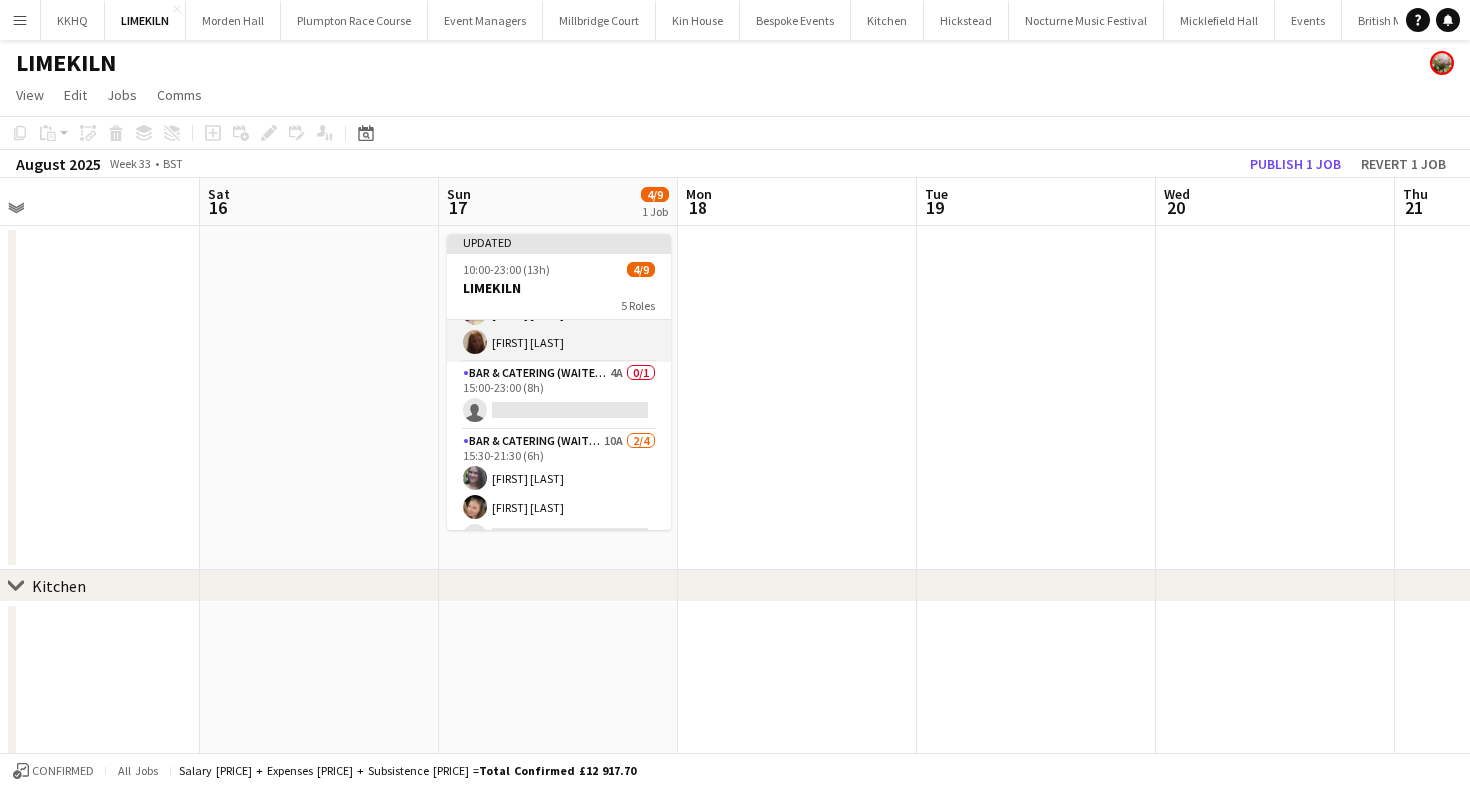scroll, scrollTop: 57, scrollLeft: 0, axis: vertical 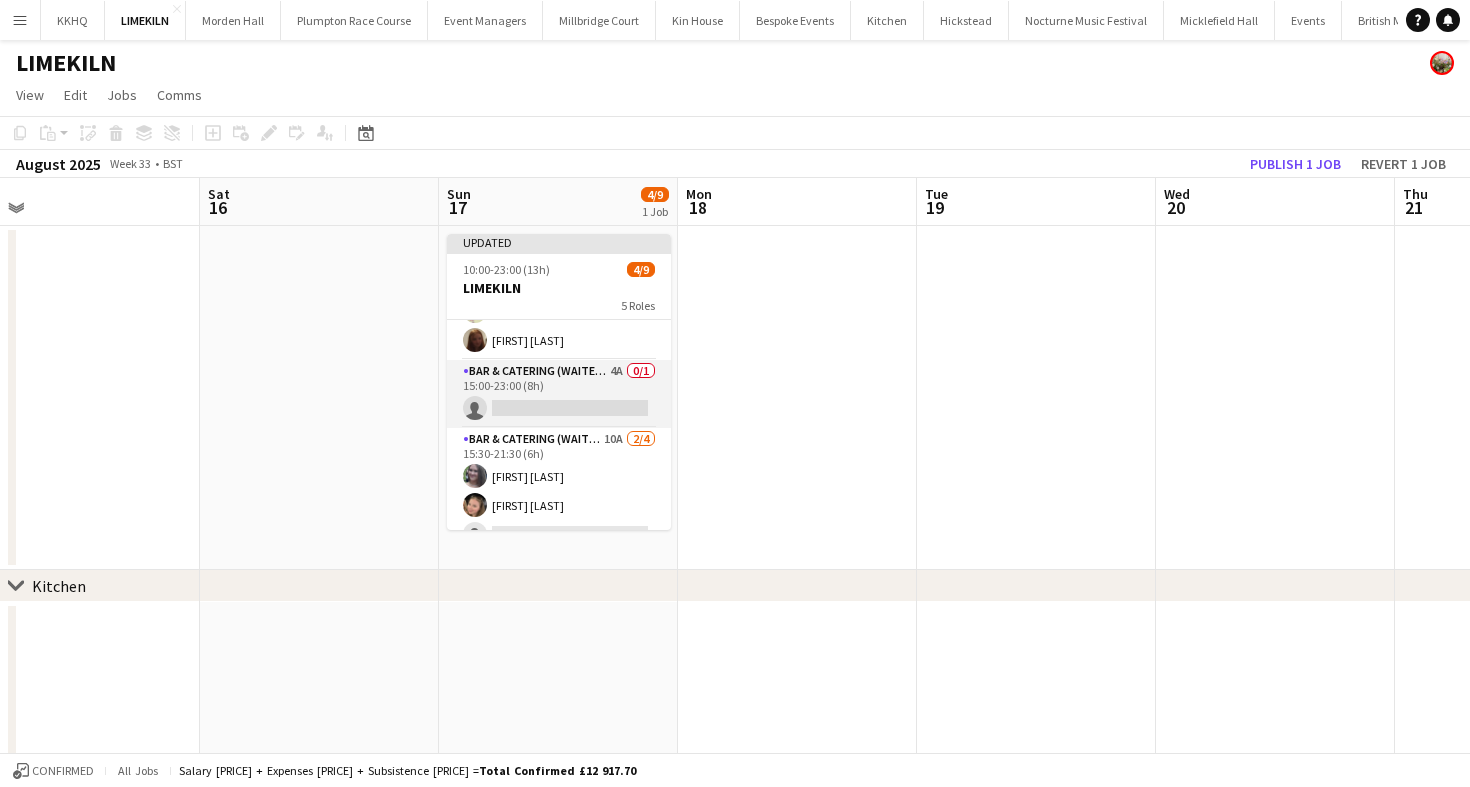 click on "Bar & Catering (Waiter / waitress)   4A   0/1   15:00-23:00 (8h)
single-neutral-actions" at bounding box center (559, 394) 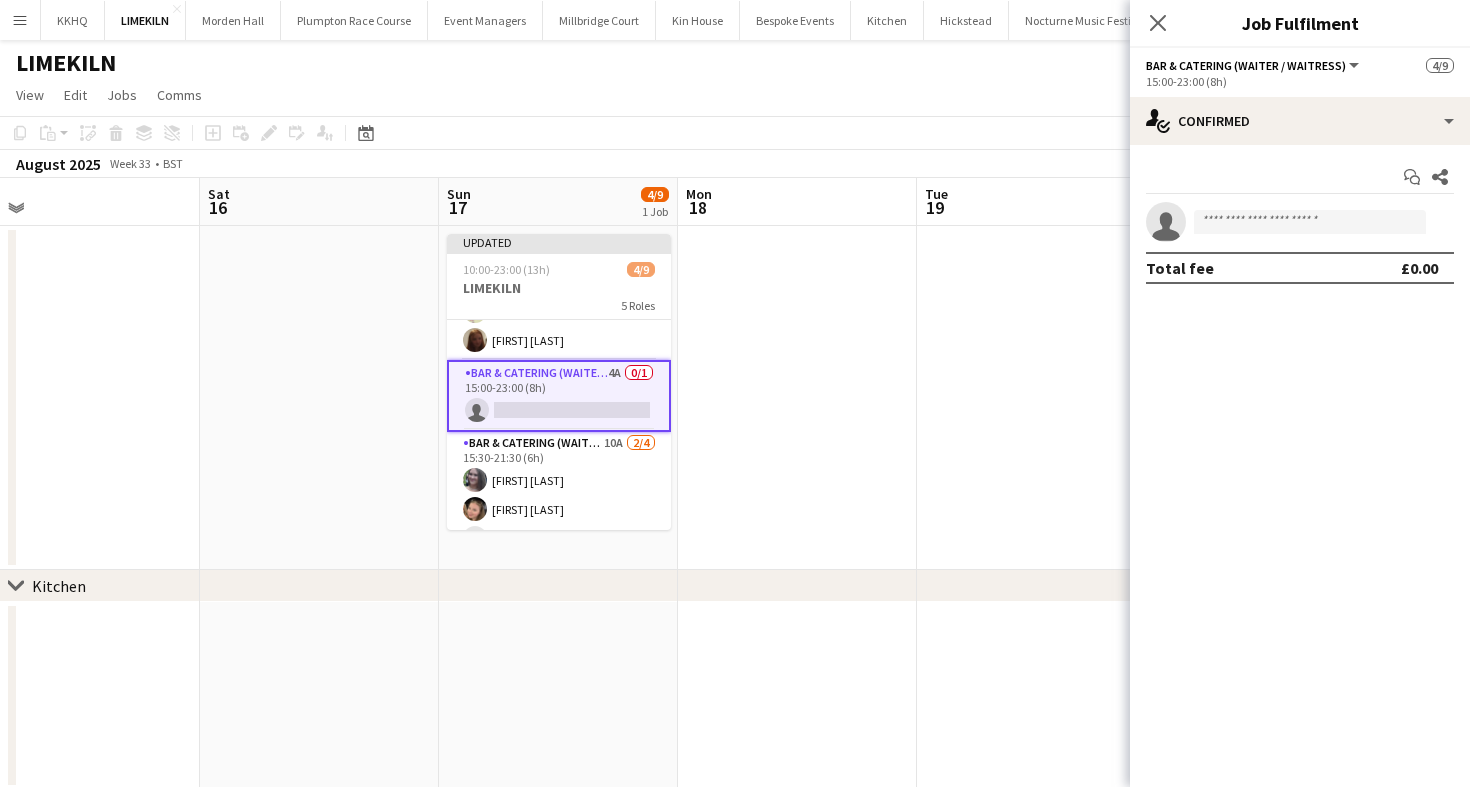 click on "View  Day view expanded Day view collapsed Month view Date picker Jump to today Expand Linked Jobs Collapse Linked Jobs  Edit  Copy
Command
C  Paste  Without Crew
Command
V With Crew
Command
Shift
V Paste as linked job  Group  Group Ungroup  Jobs  New Job Edit Job Delete Job New Linked Job Edit Linked Jobs Job fulfilment Promote Role Copy Role URL  Comms  Notify confirmed crew Create chat" 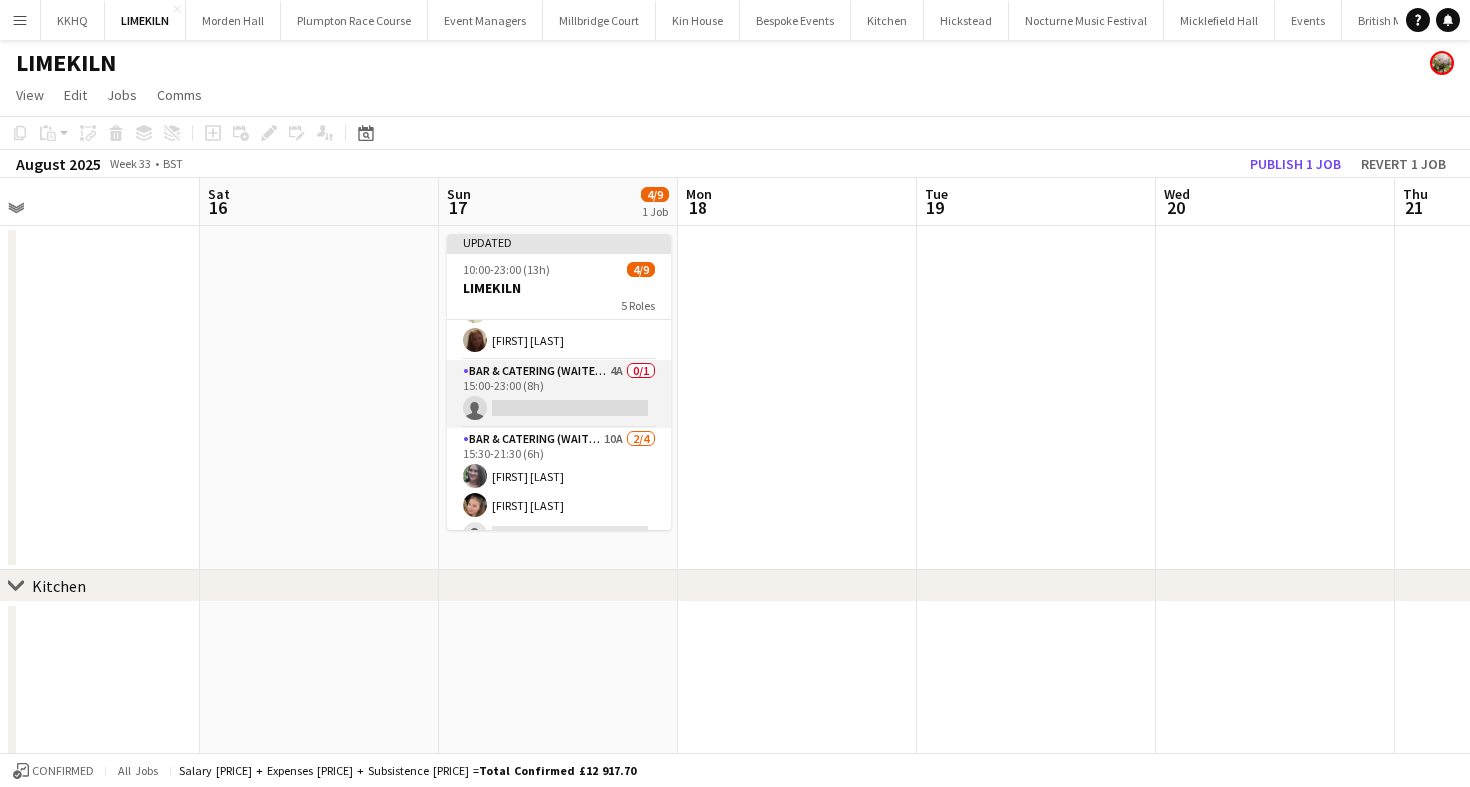 click on "Bar & Catering (Waiter / waitress)   4A   0/1   15:00-23:00 (8h)
single-neutral-actions" at bounding box center [559, 394] 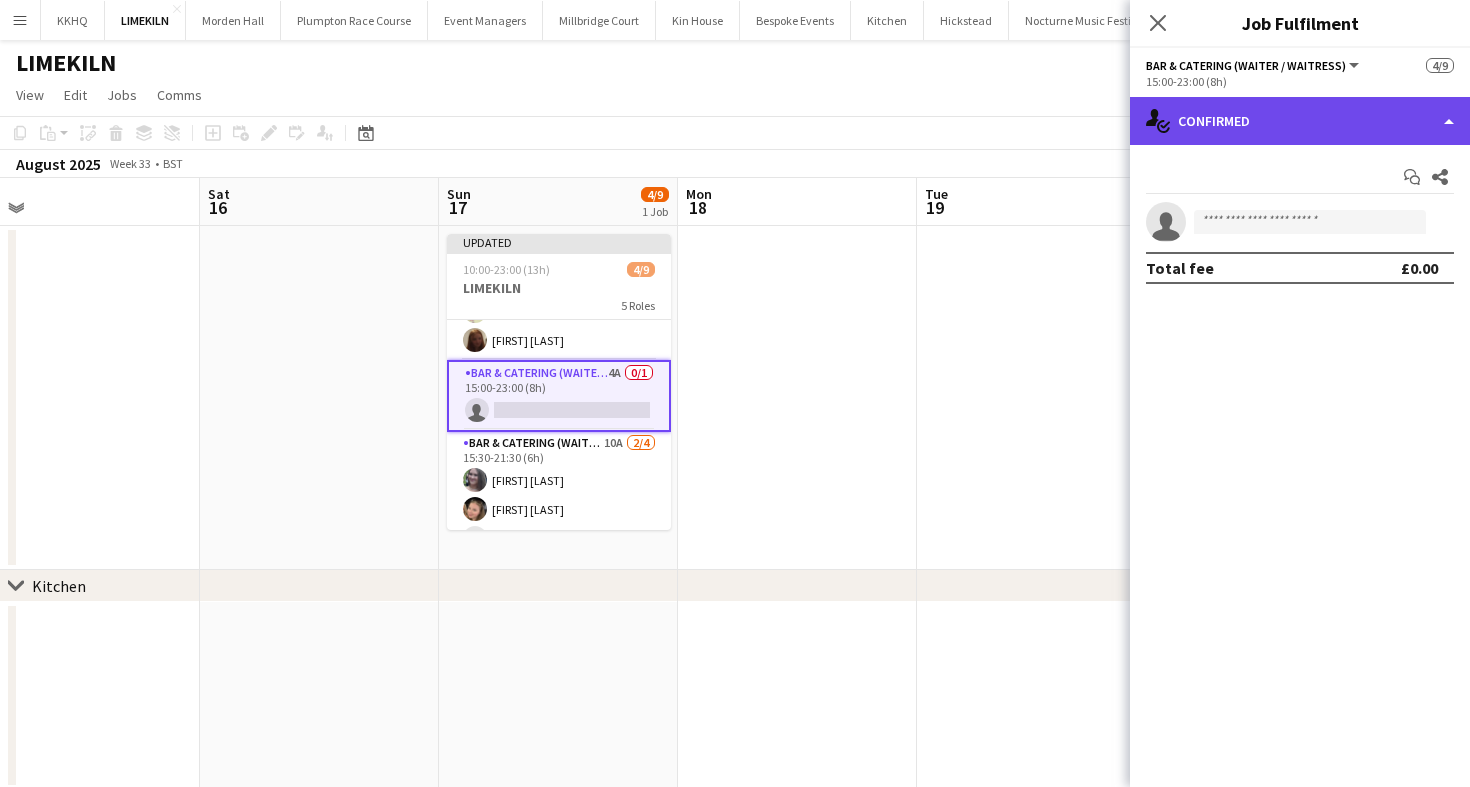 click on "single-neutral-actions-check-2
Confirmed" 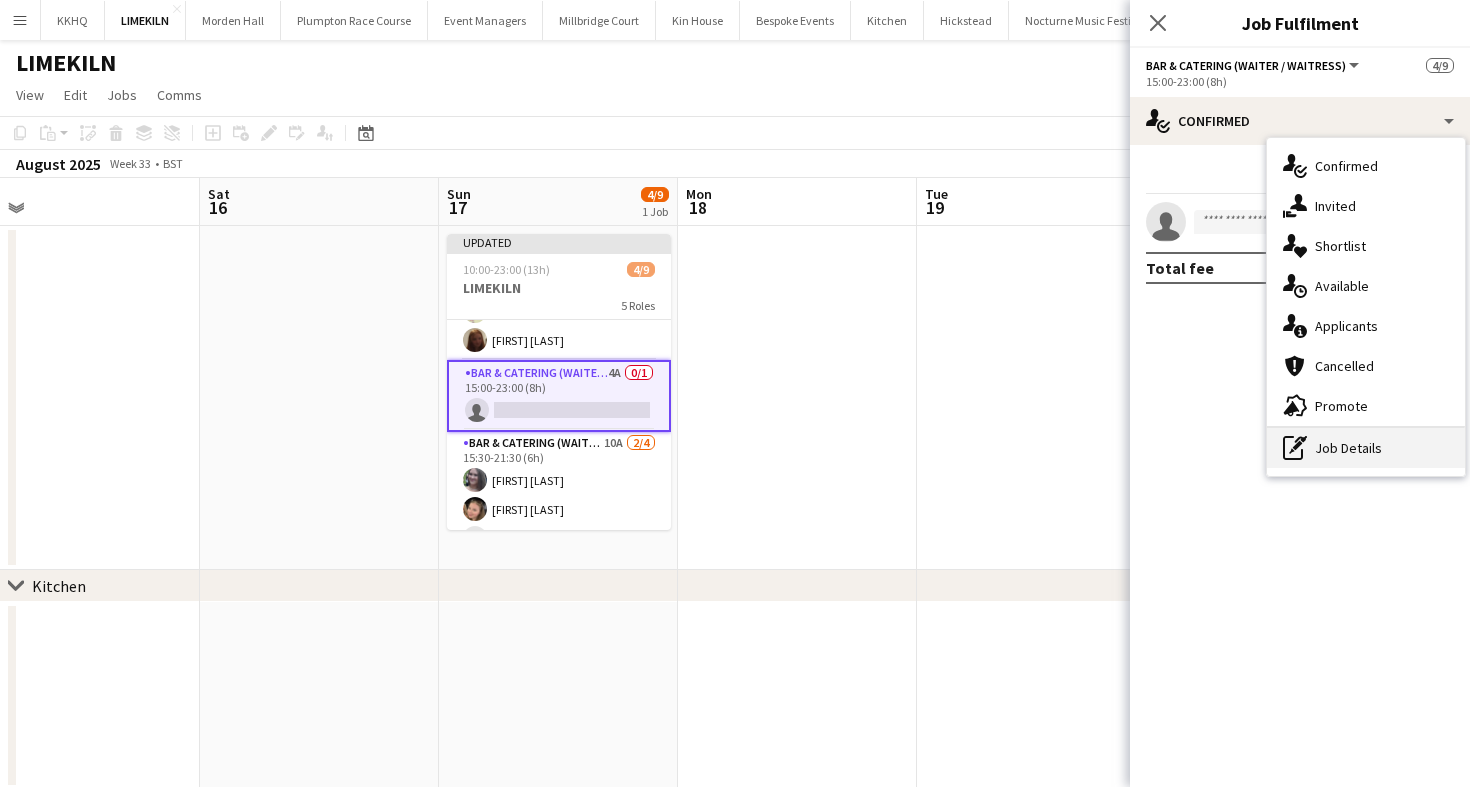 click on "pen-write" 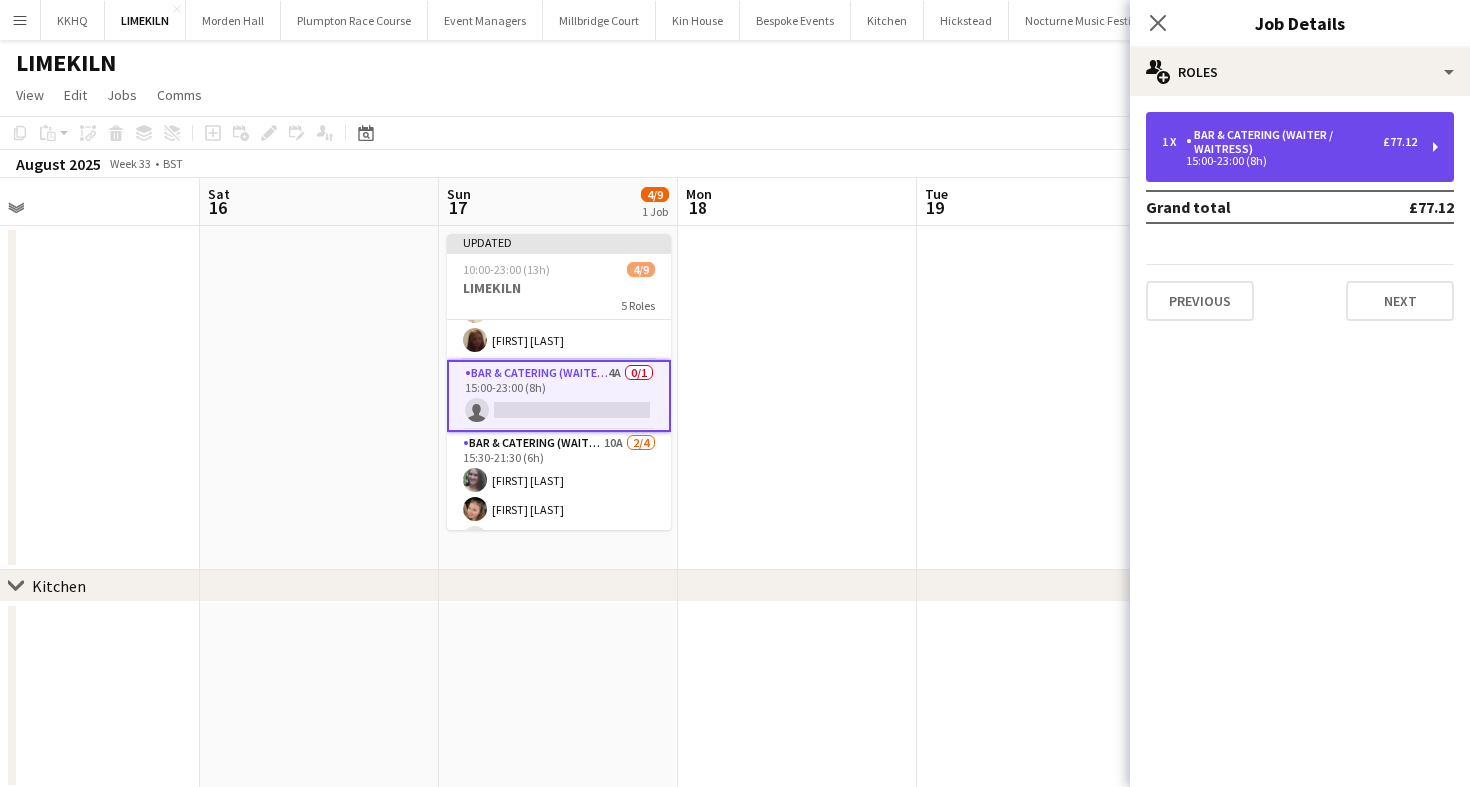 click on "1 x   Bar & Catering (Waiter / waitress)   £77.12   15:00-23:00 (8h)" at bounding box center [1300, 147] 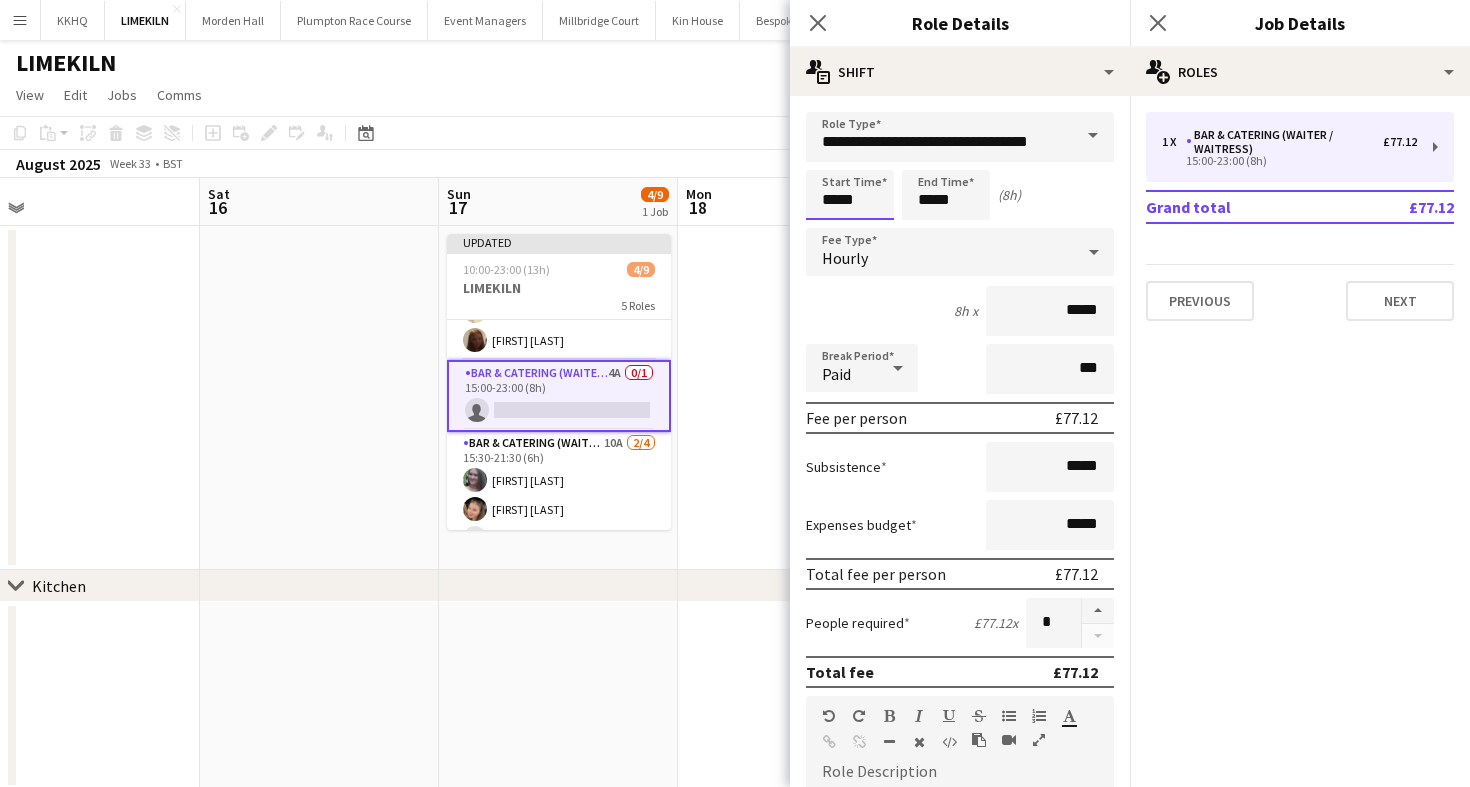 click on "*****" at bounding box center [850, 195] 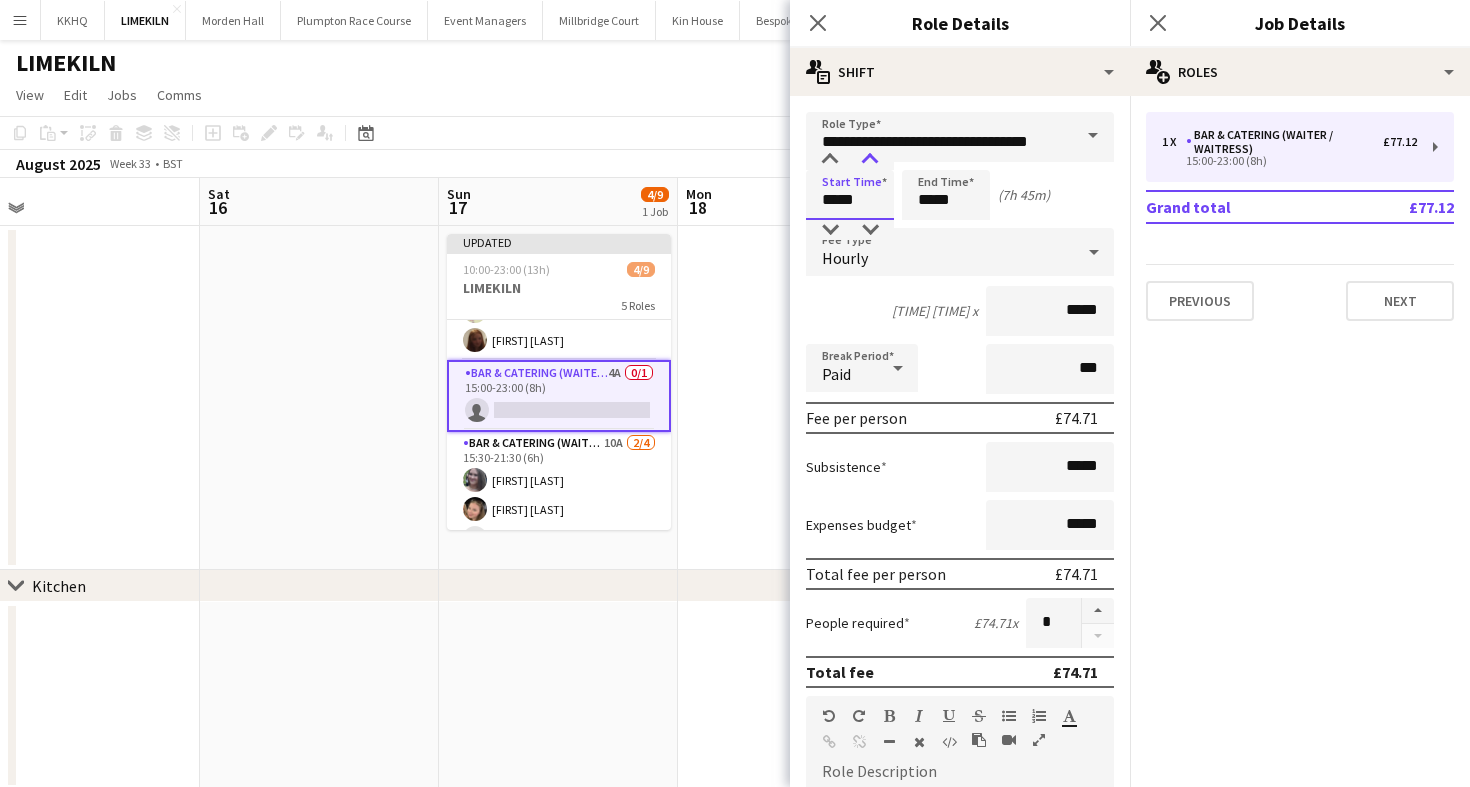 click at bounding box center [870, 160] 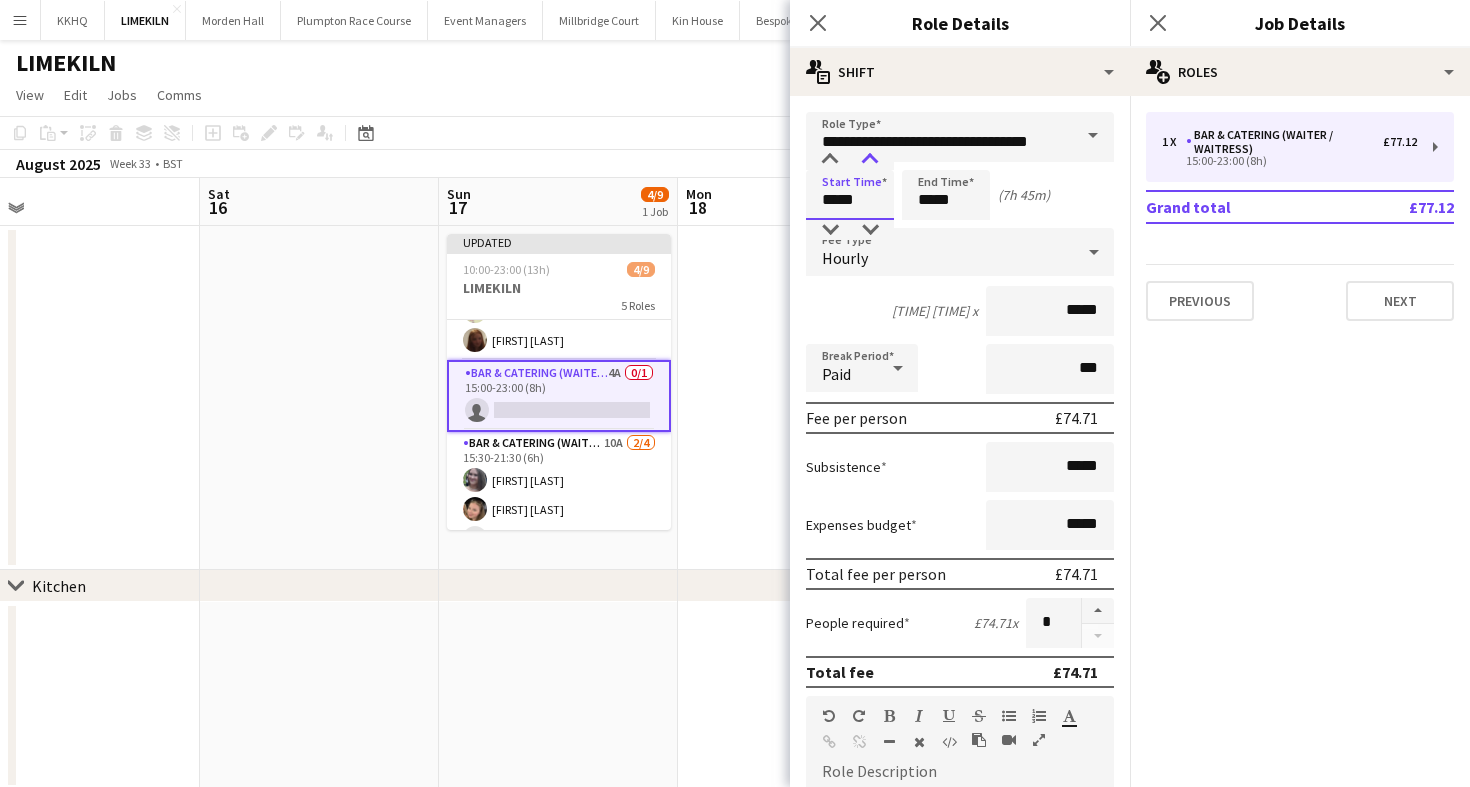 type on "*****" 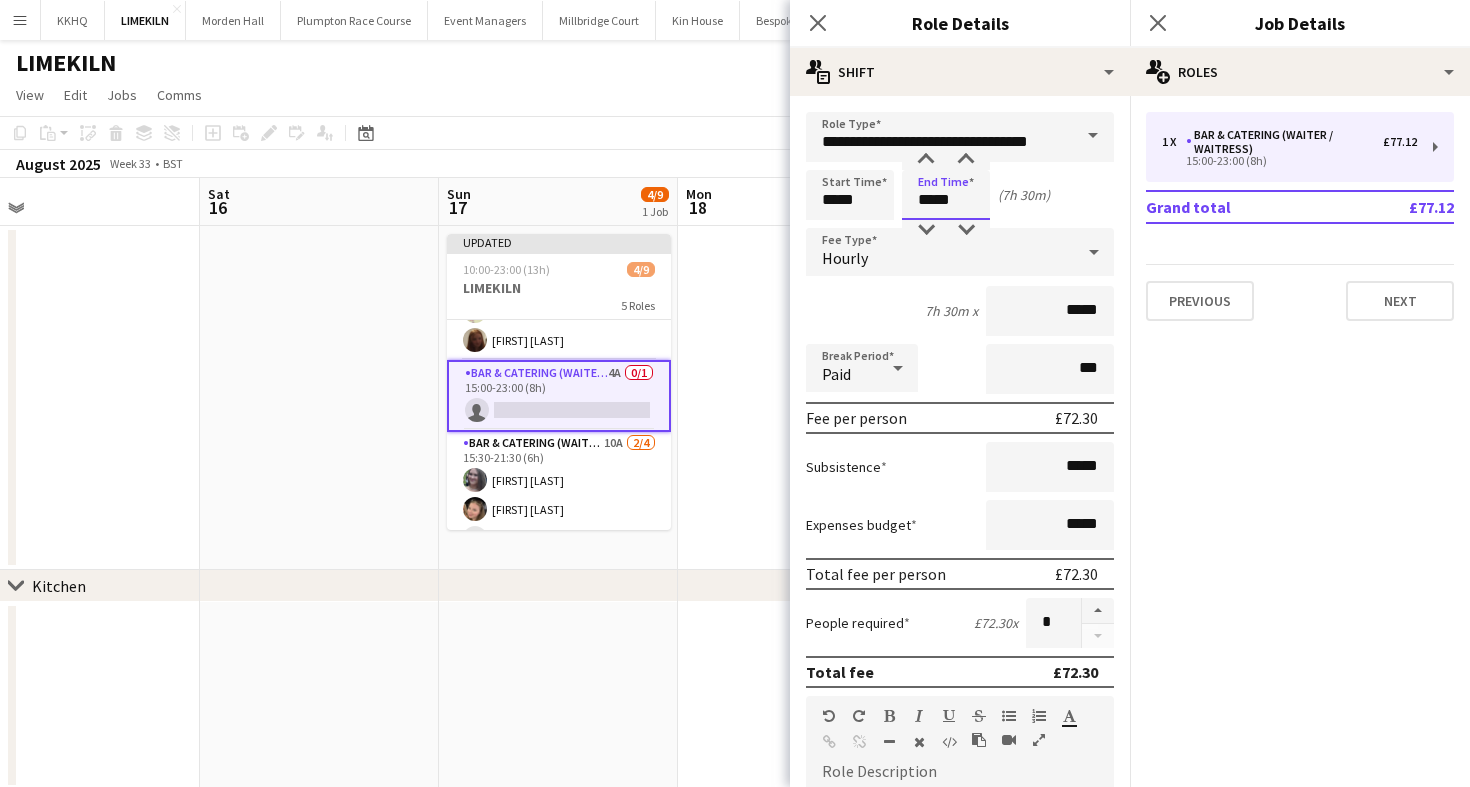 click on "*****" at bounding box center (946, 195) 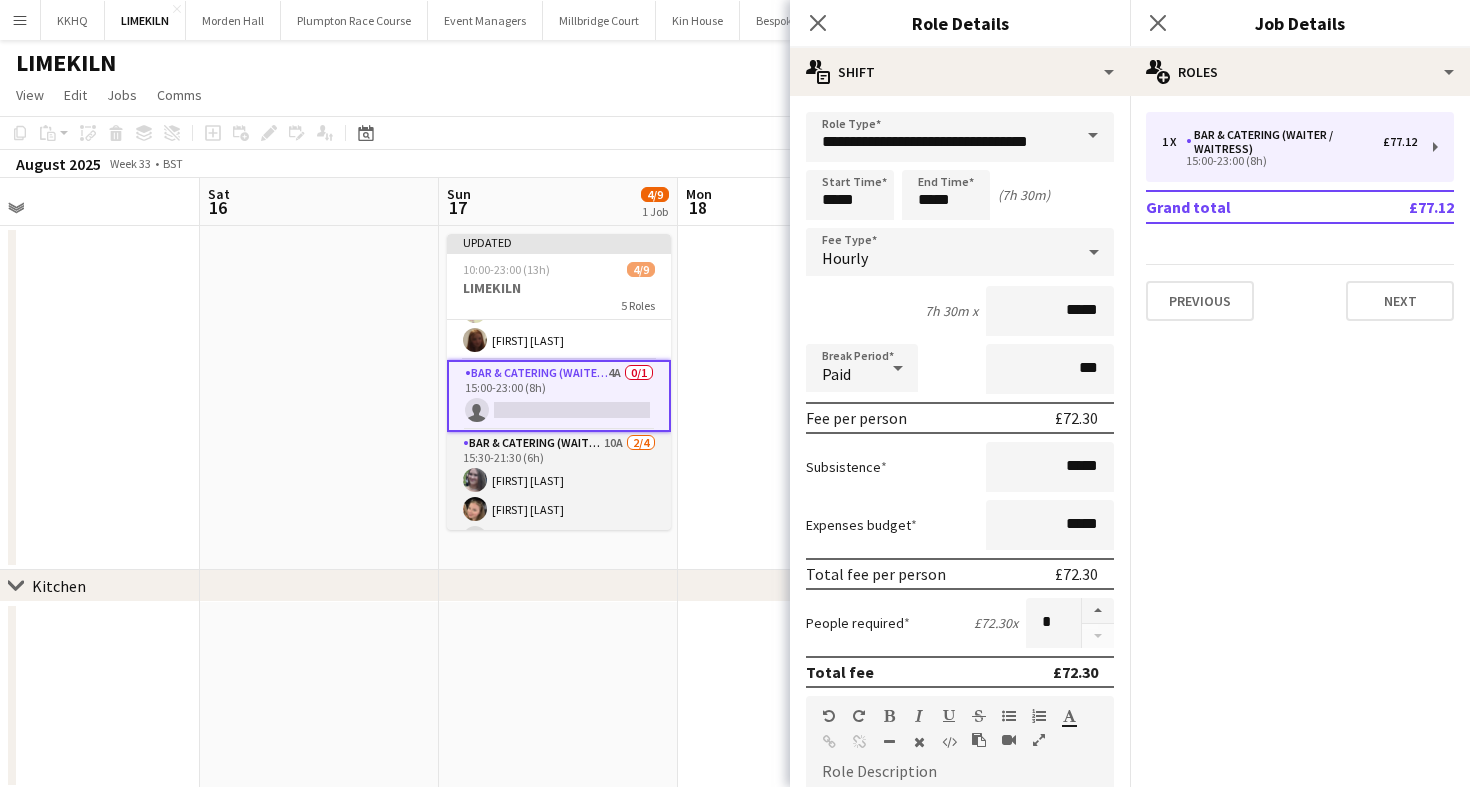 click on "Bar & Catering (Waiter / waitress)   10A   2/4   15:30-21:30 (6h)
Natalia Brzezicka Rosie Kenway
single-neutral-actions
single-neutral-actions" at bounding box center [559, 509] 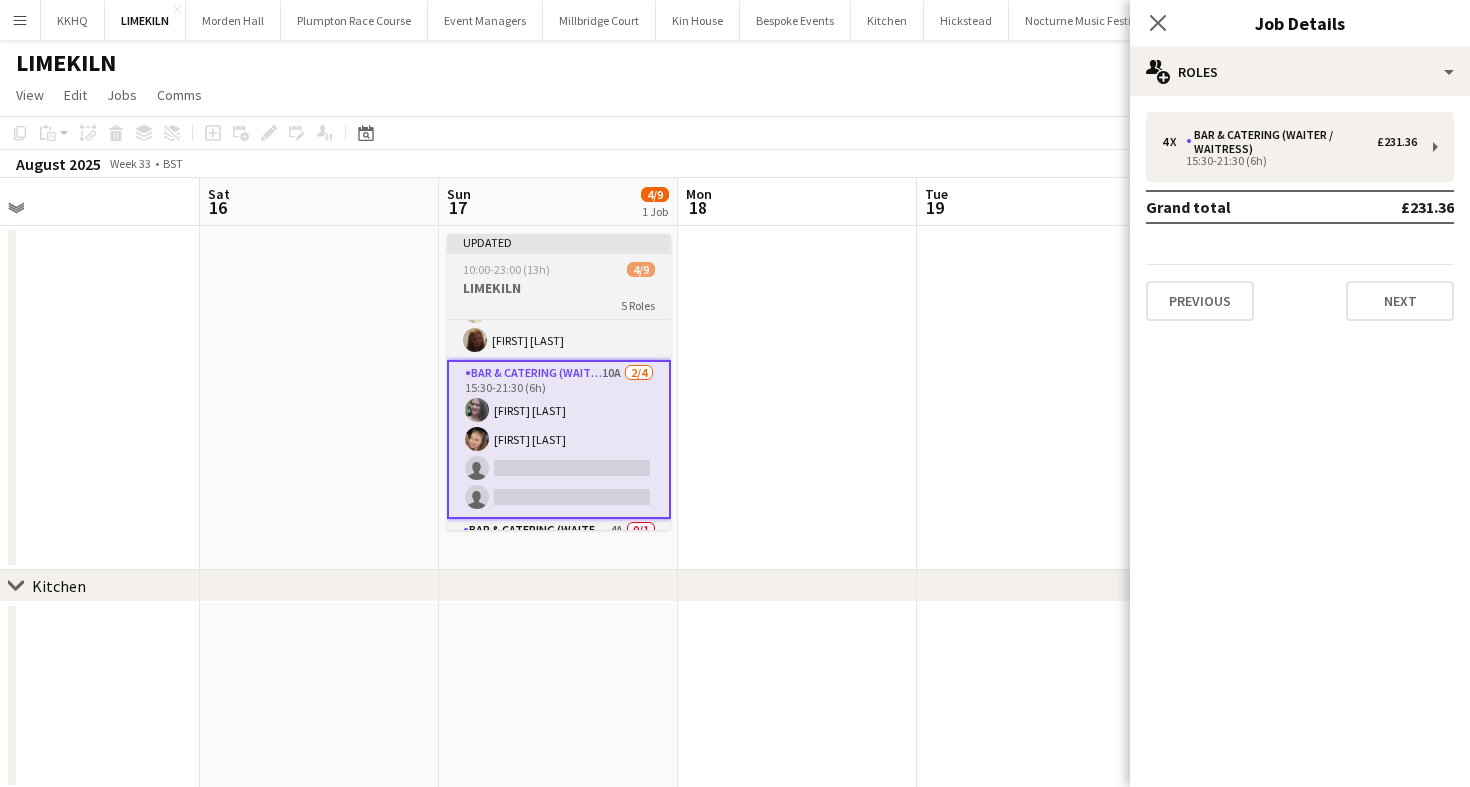 click on "August 2025   Week 33
•   BST   Publish 1 job   Revert 1 job" 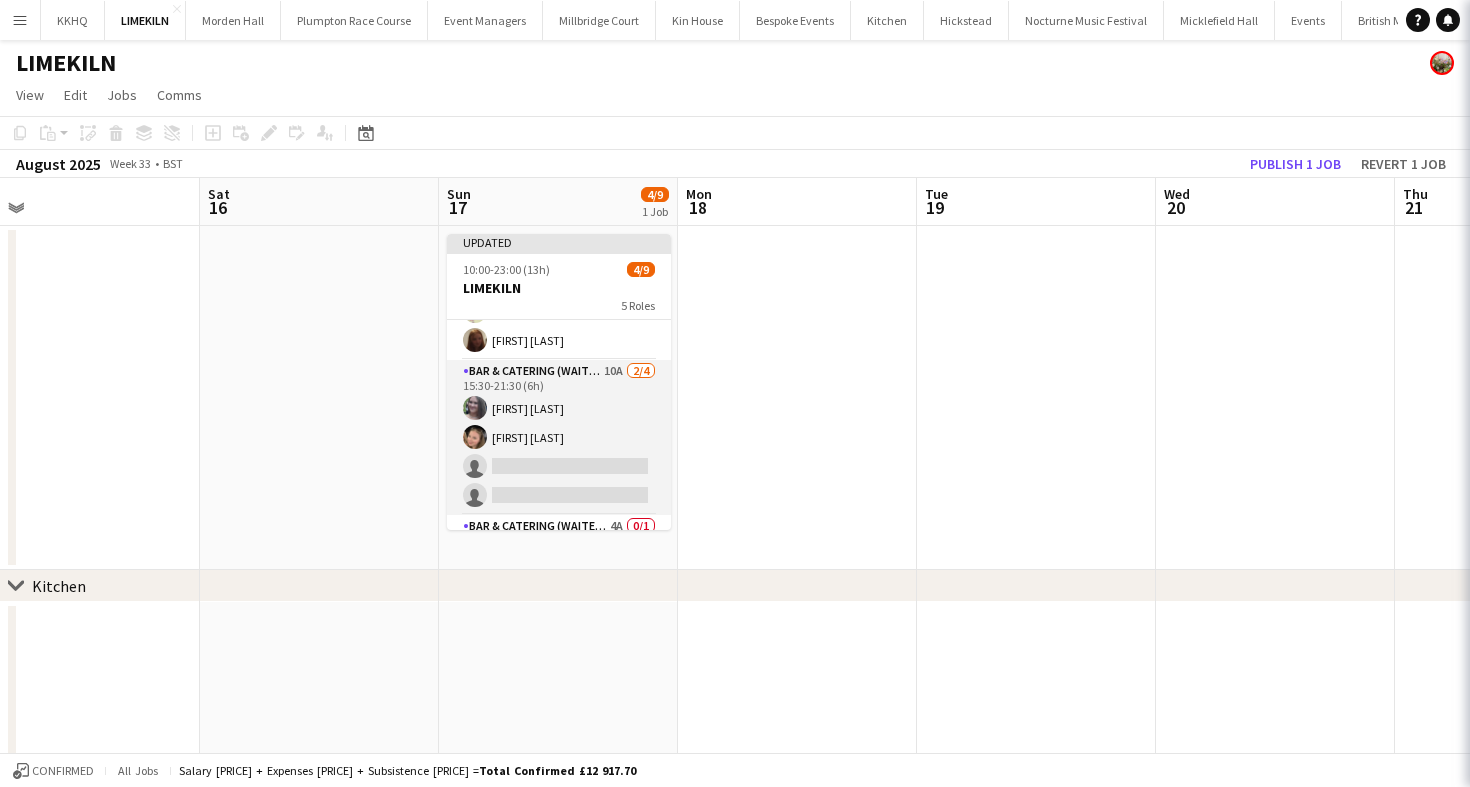 click on "Bar & Catering (Waiter / waitress)   10A   2/4   15:30-21:30 (6h)
Natalia Brzezicka Rosie Kenway
single-neutral-actions
single-neutral-actions" at bounding box center [559, 437] 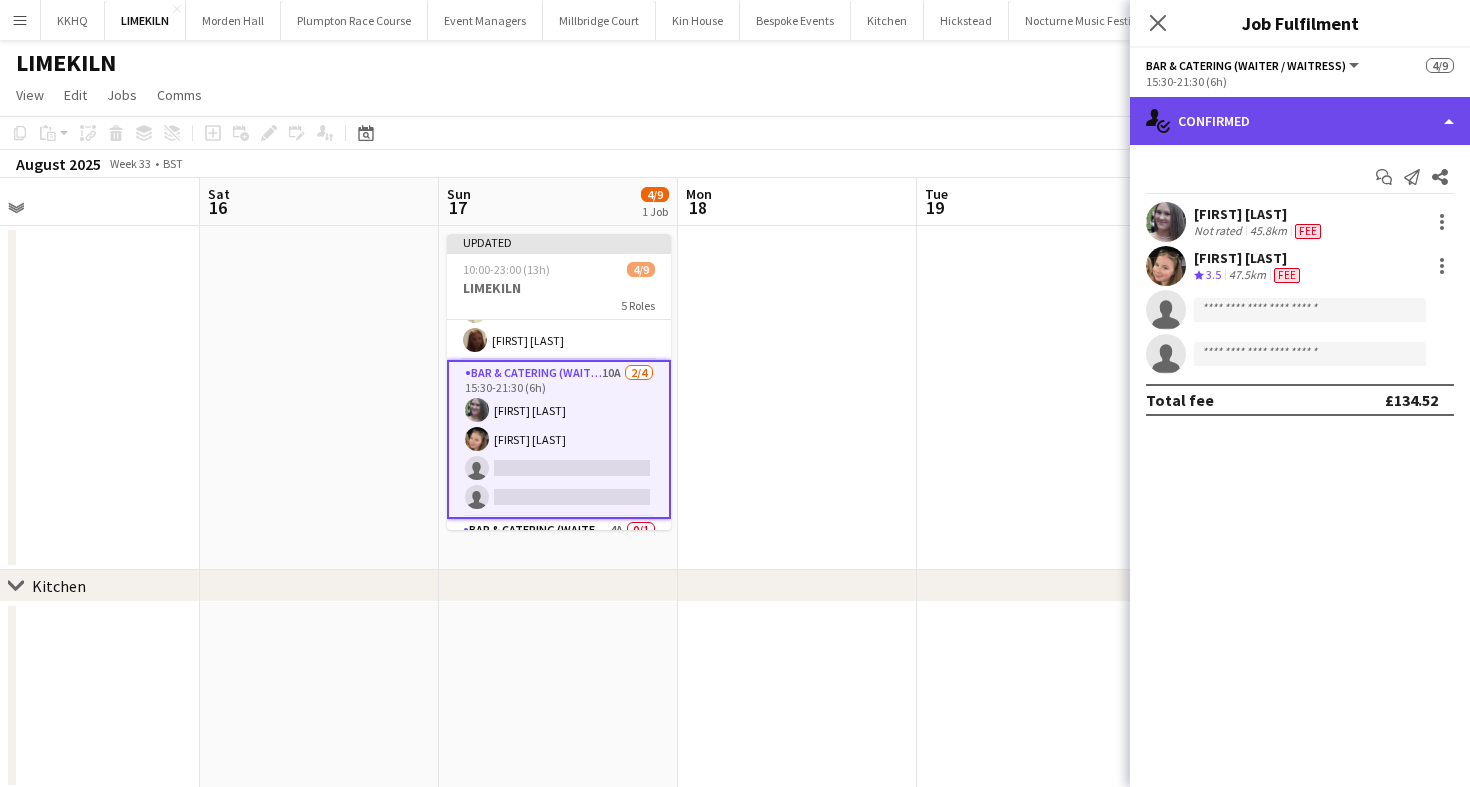 click on "single-neutral-actions-check-2
Confirmed" 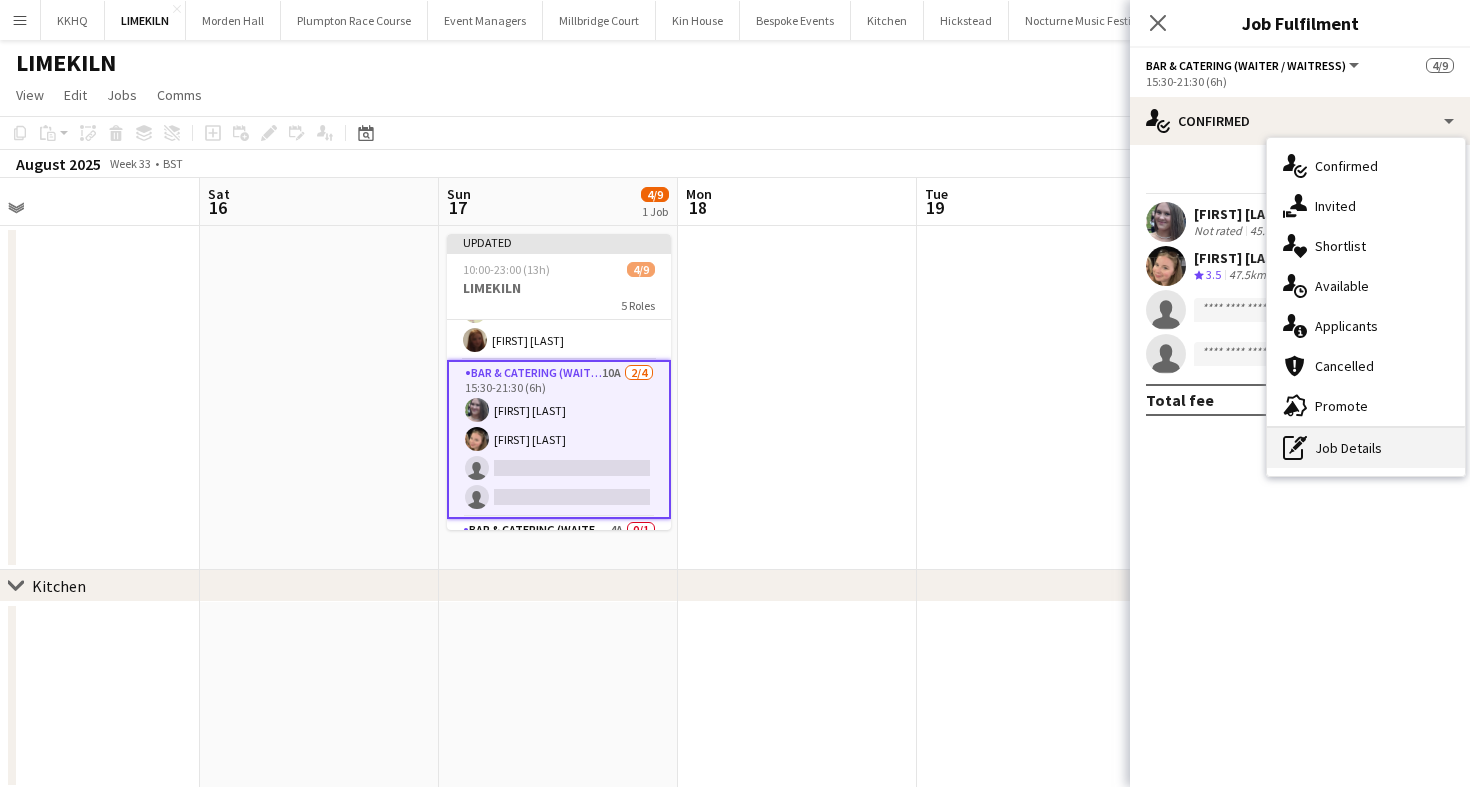 click on "pen-write
Job Details" at bounding box center [1366, 448] 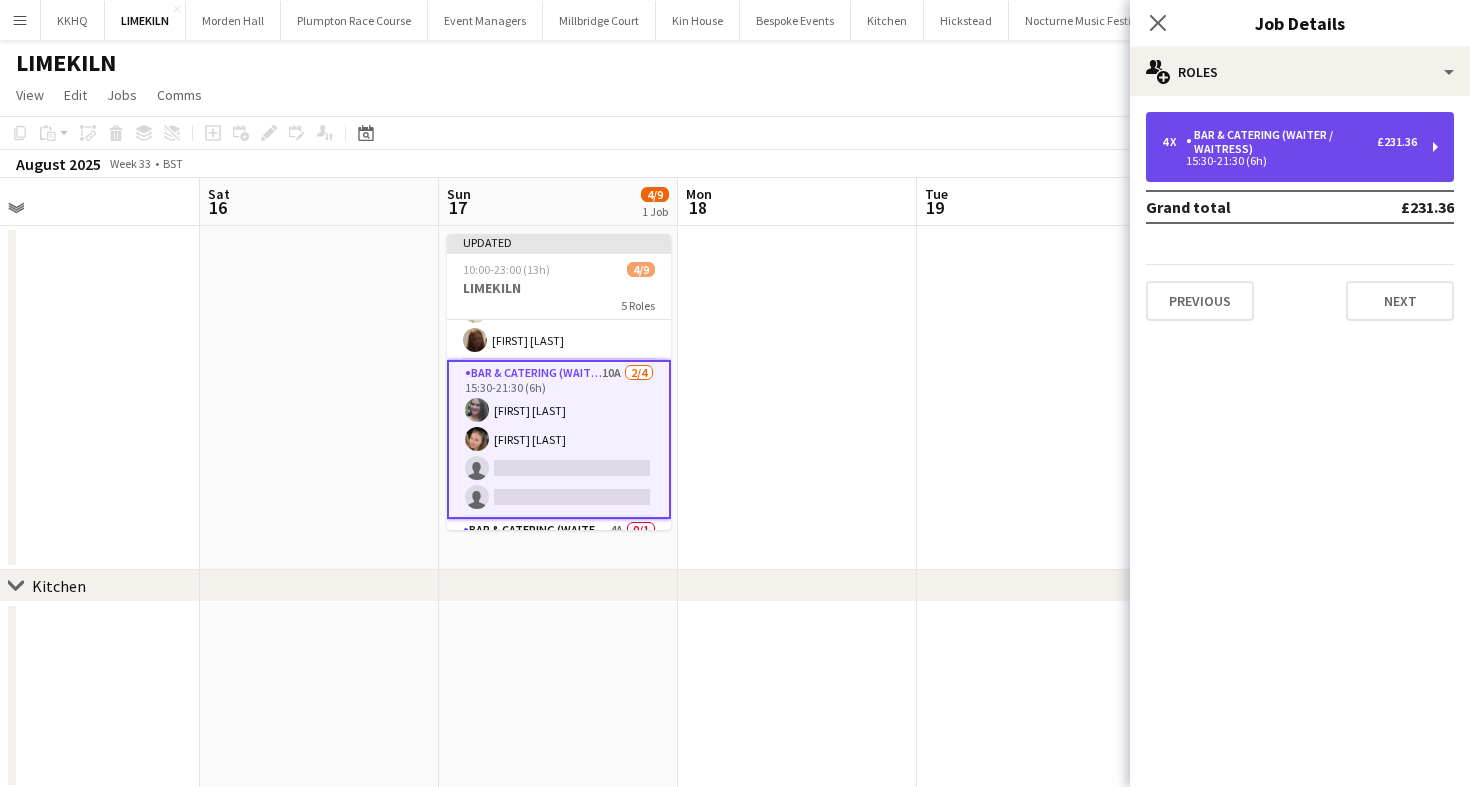 click on "Bar & Catering (Waiter / waitress)" at bounding box center (1281, 142) 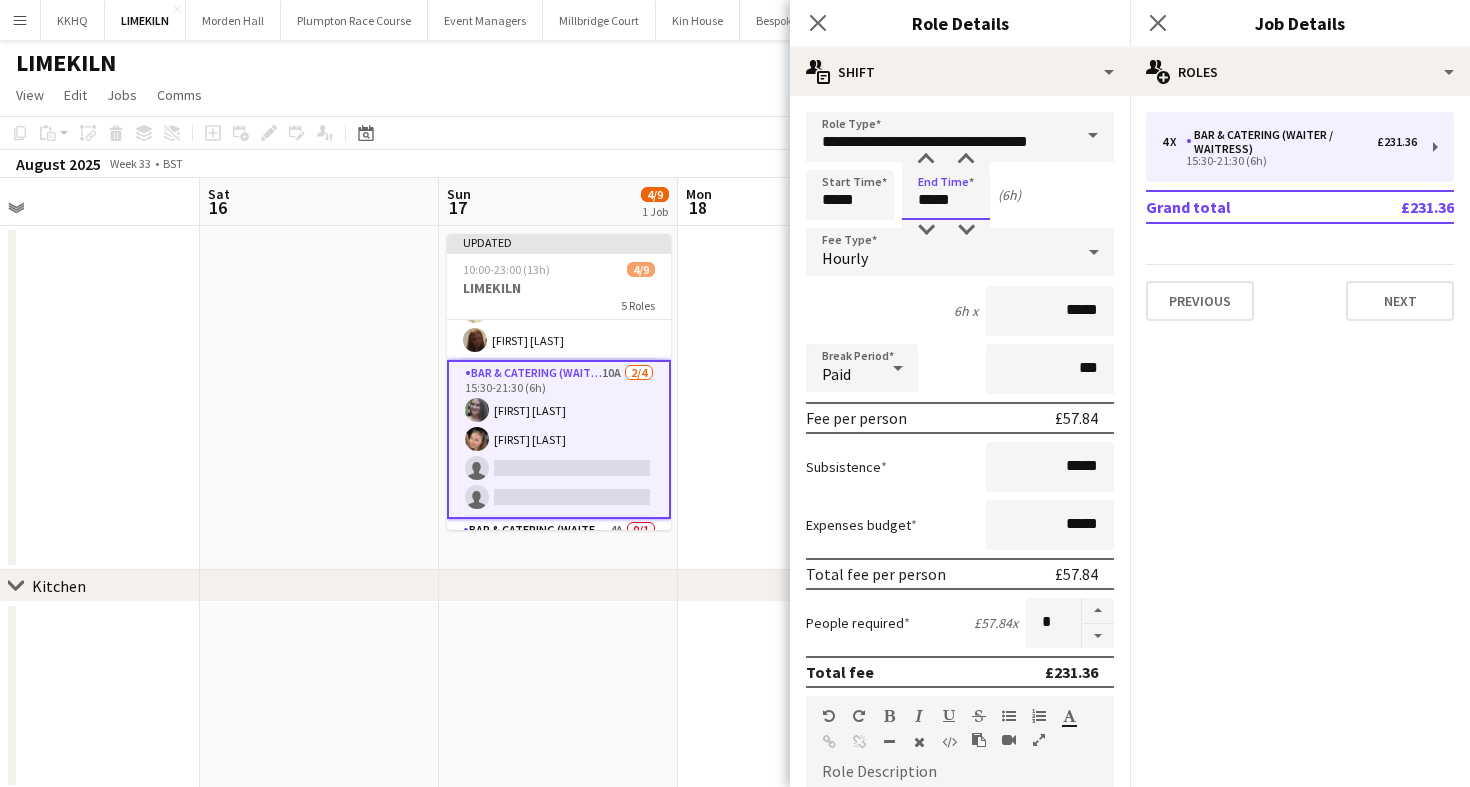 click on "*****" at bounding box center (946, 195) 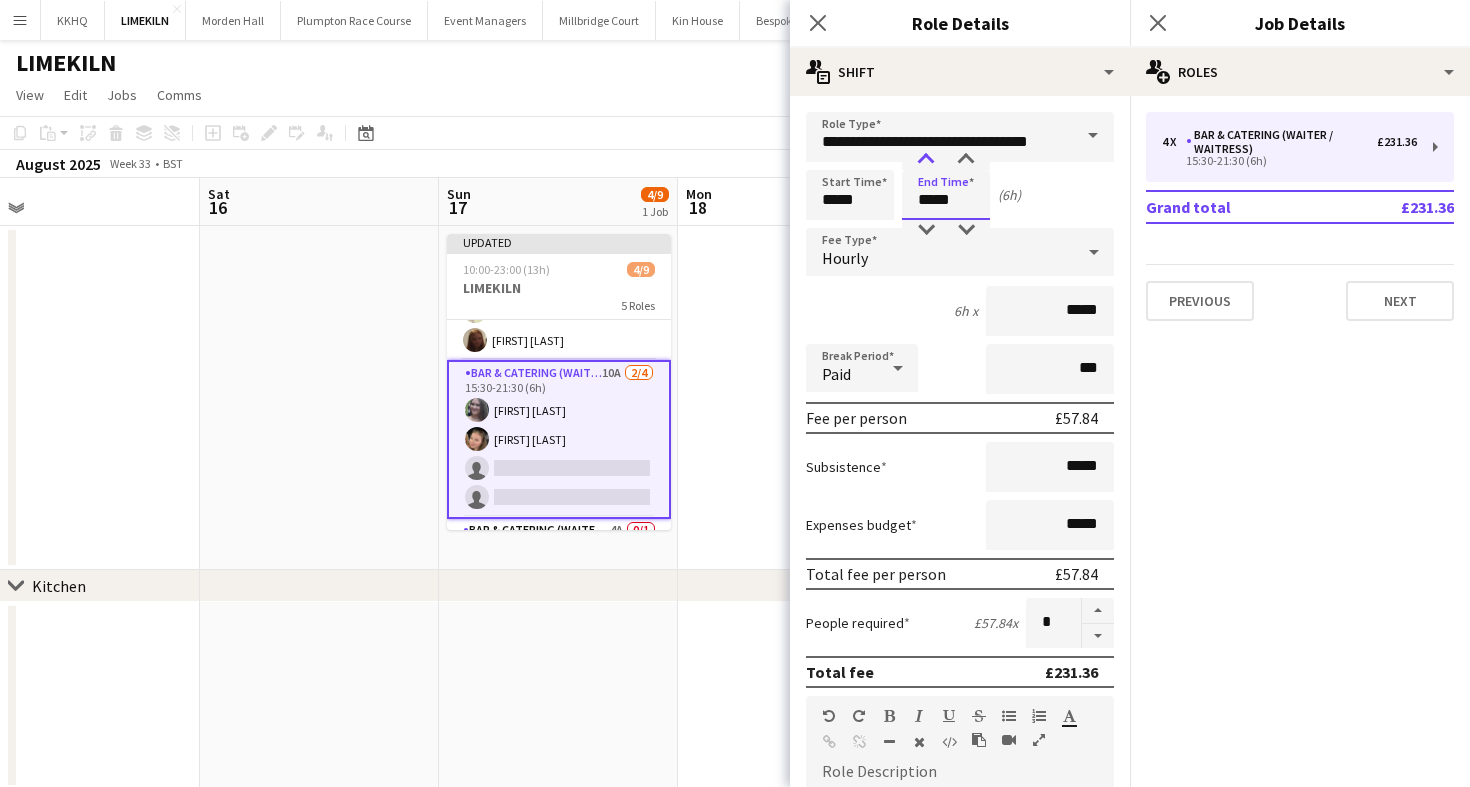 type on "*****" 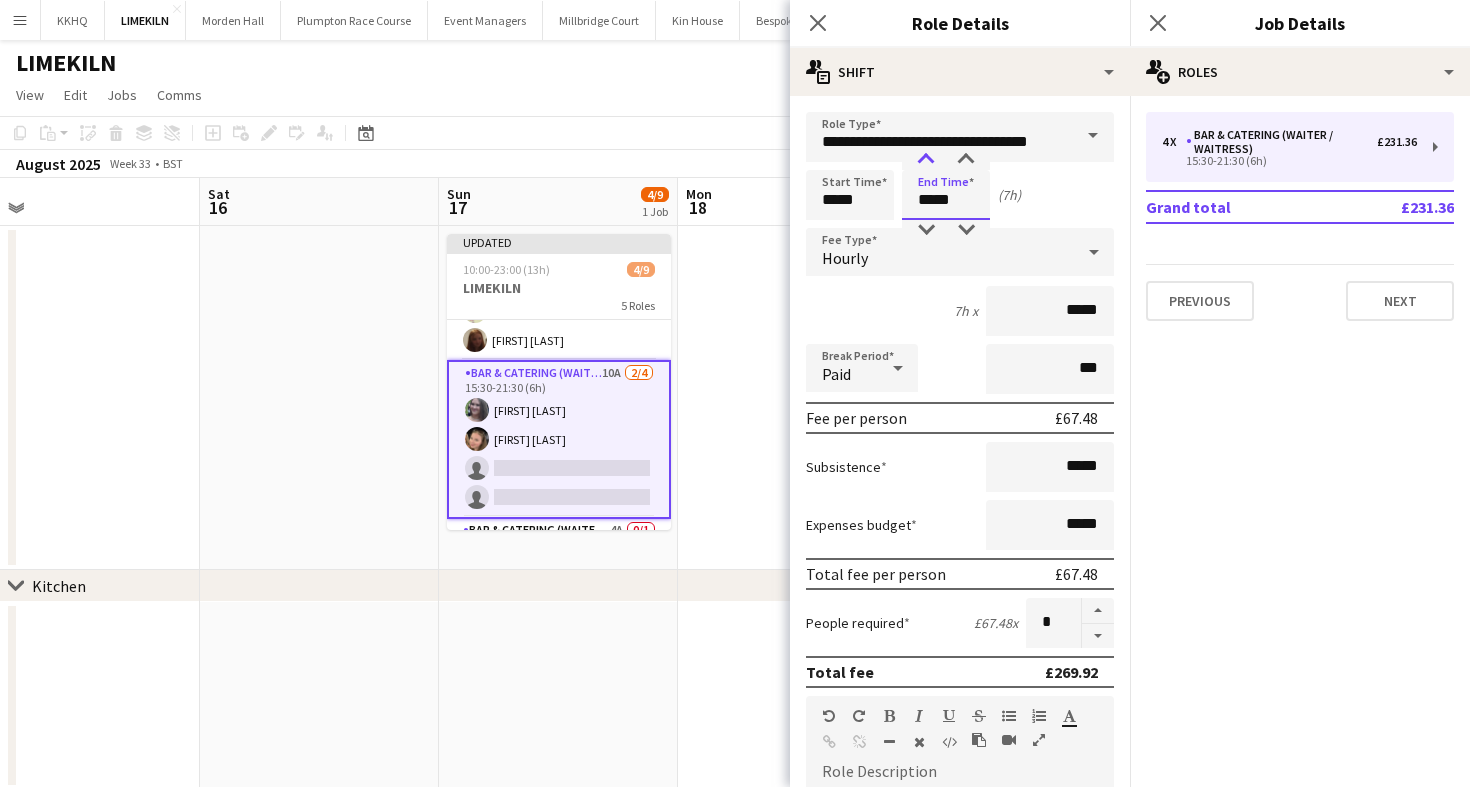 click at bounding box center [926, 160] 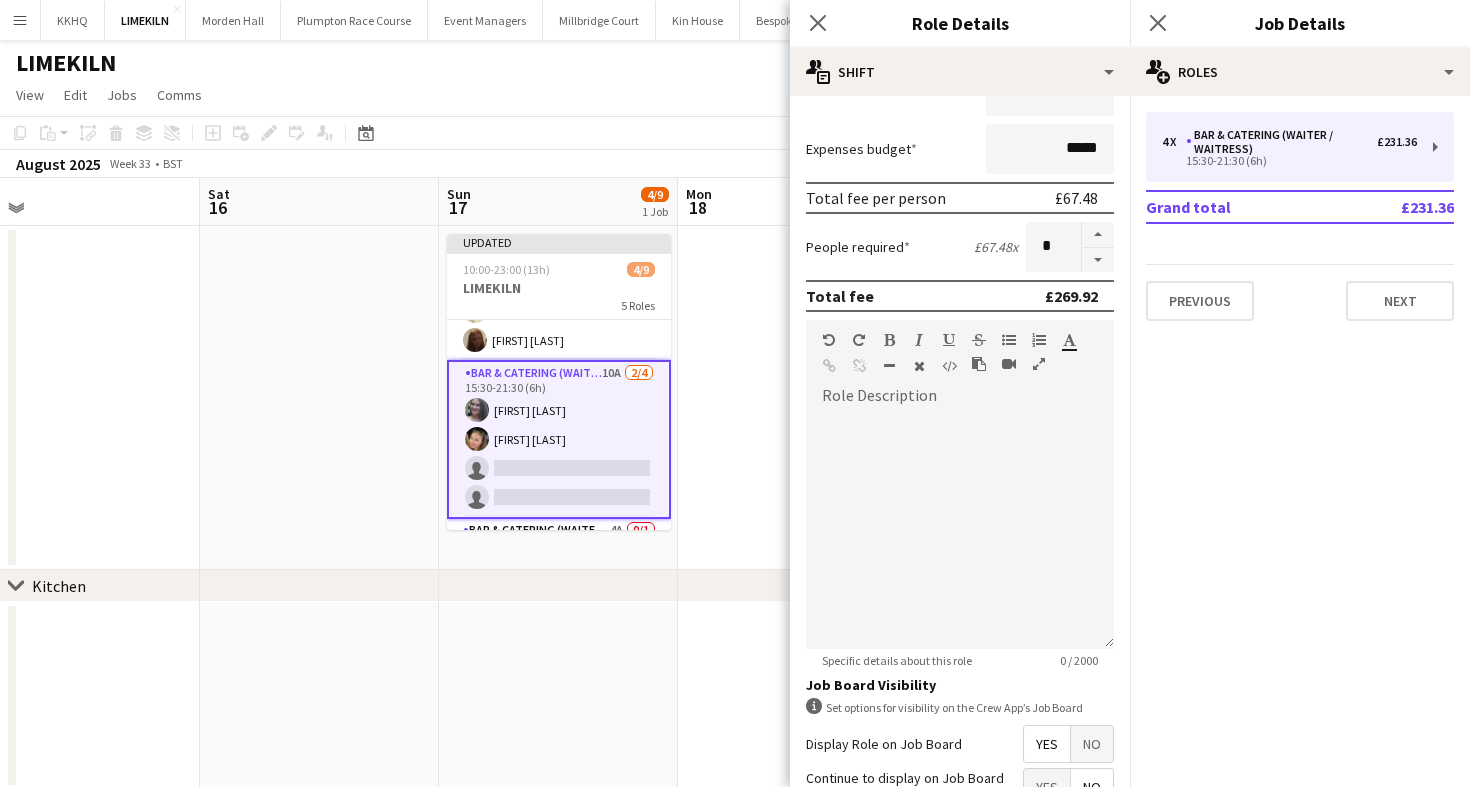 scroll, scrollTop: 567, scrollLeft: 0, axis: vertical 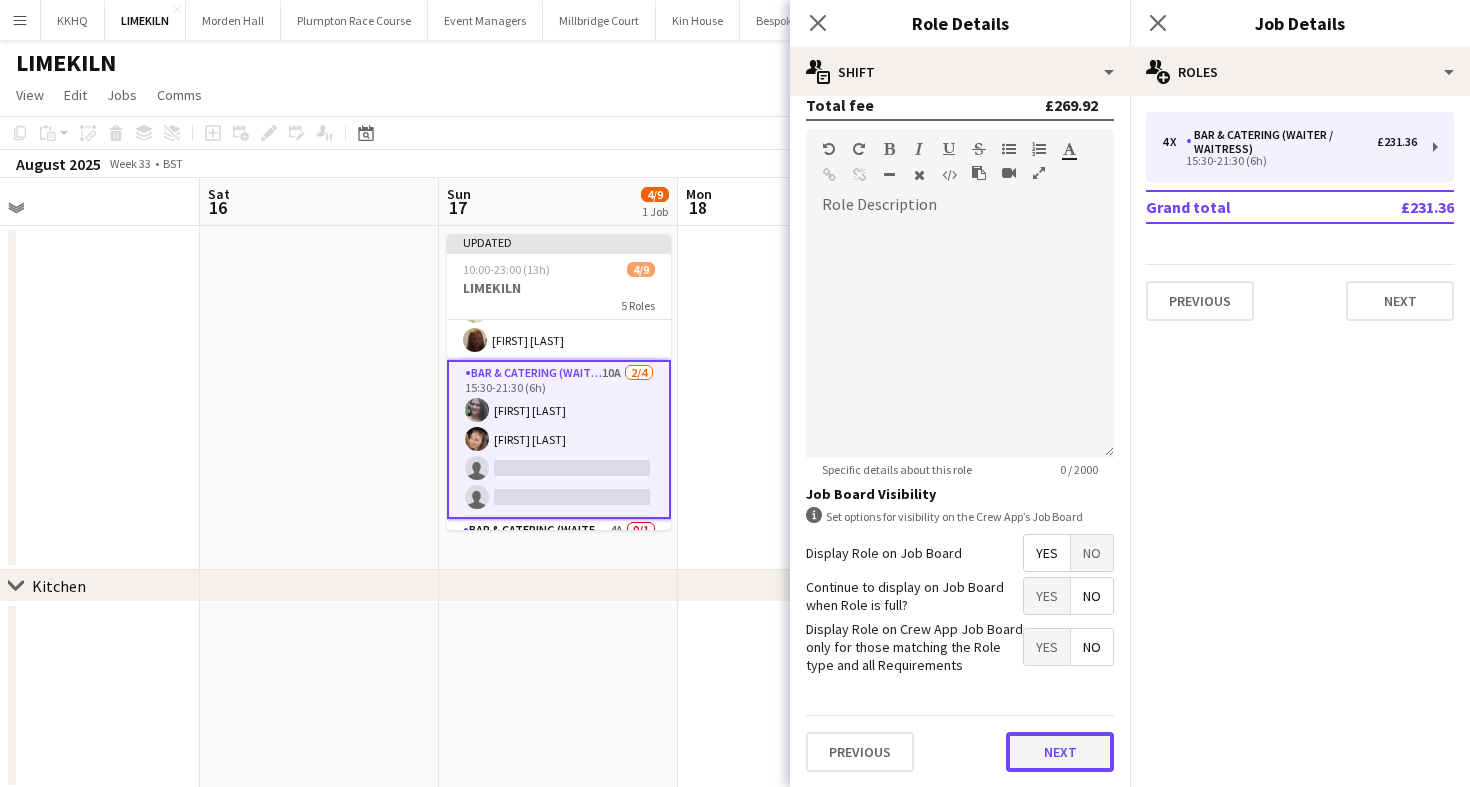 click on "Next" at bounding box center [1060, 752] 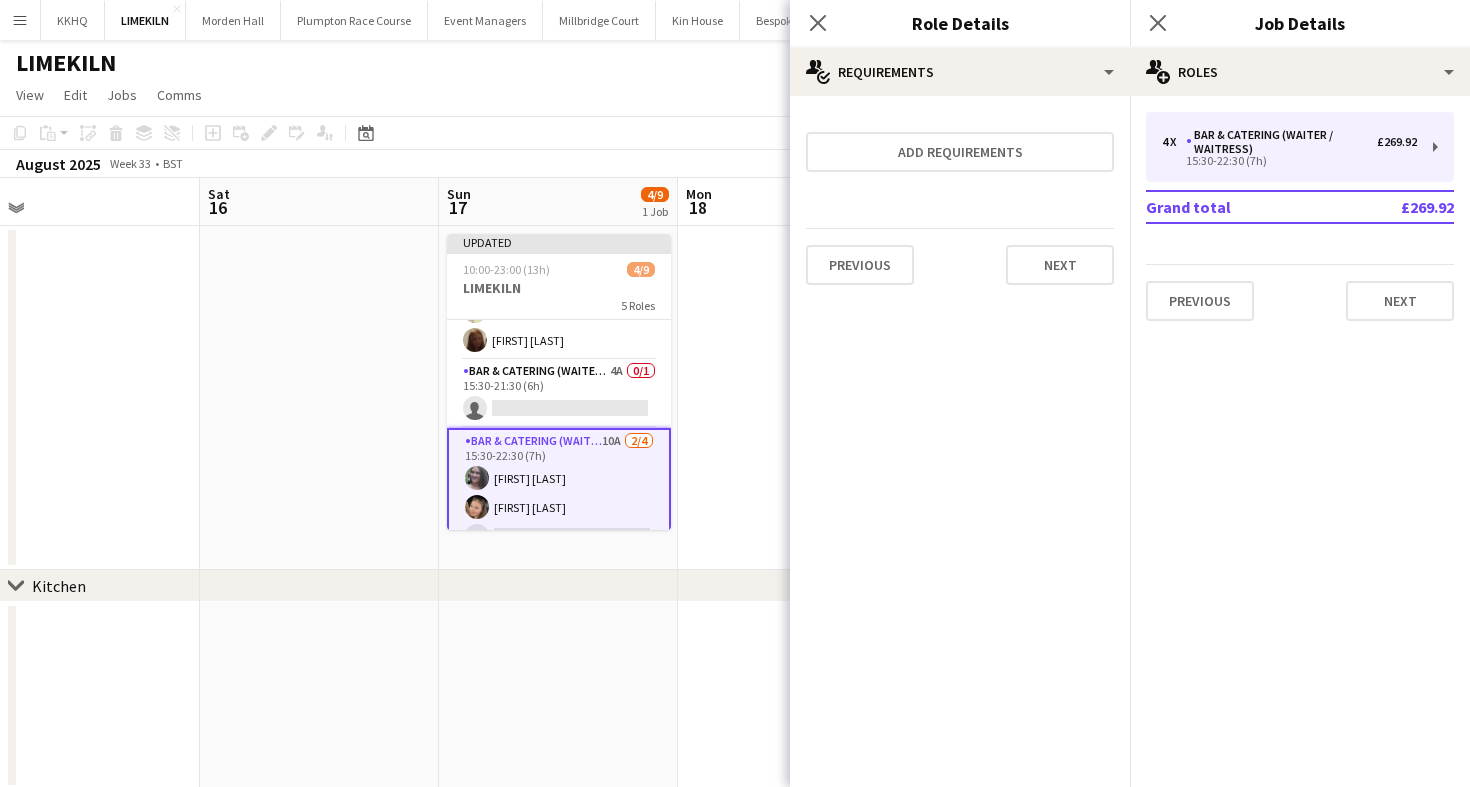 scroll, scrollTop: 0, scrollLeft: 0, axis: both 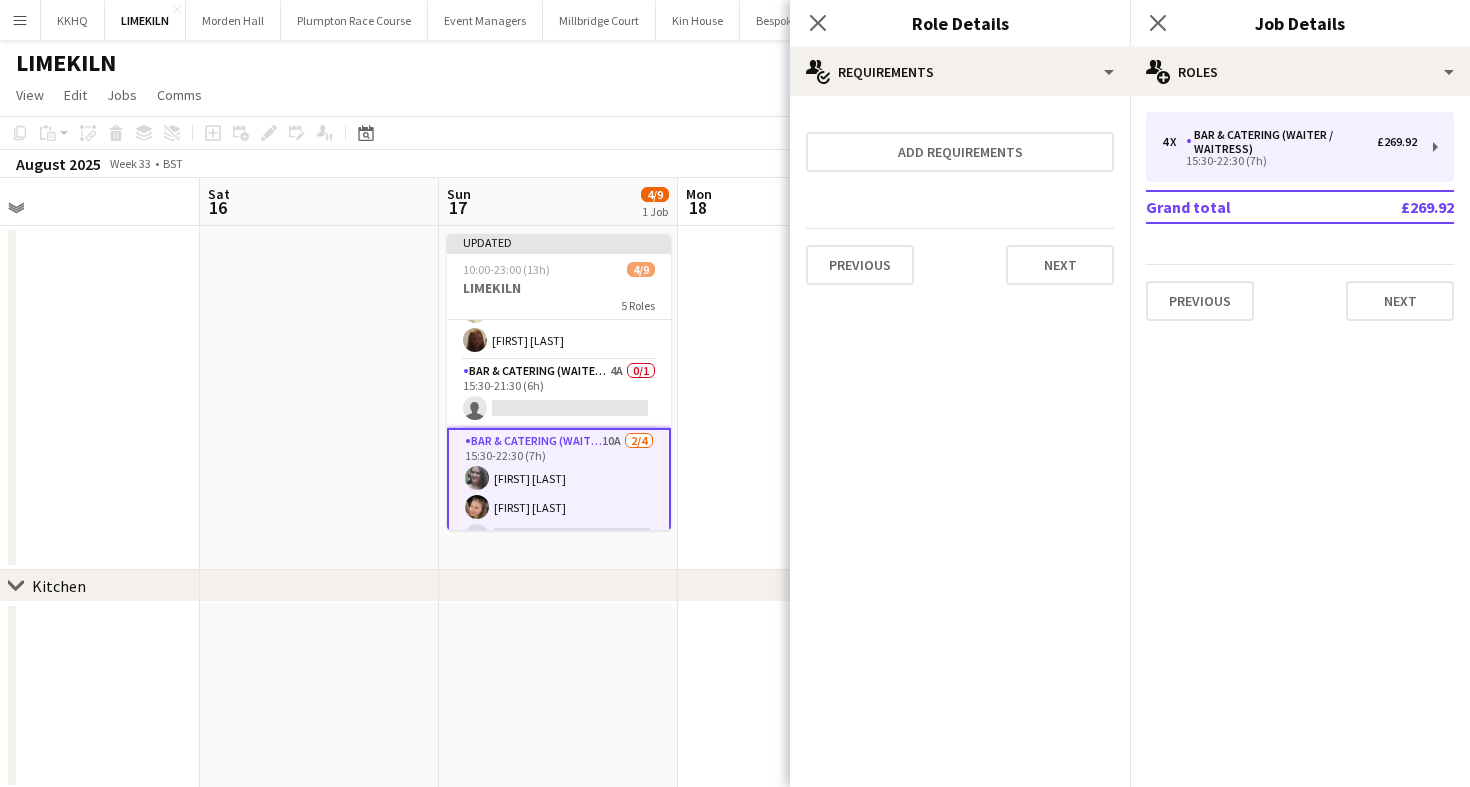 click on "Bar & Catering (Waiter / waitress)   10A   2/4   15:30-22:30 (7h)
[FIRST] [LAST] [FIRST] [LAST]
single-neutral-actions
single-neutral-actions" at bounding box center [559, 507] 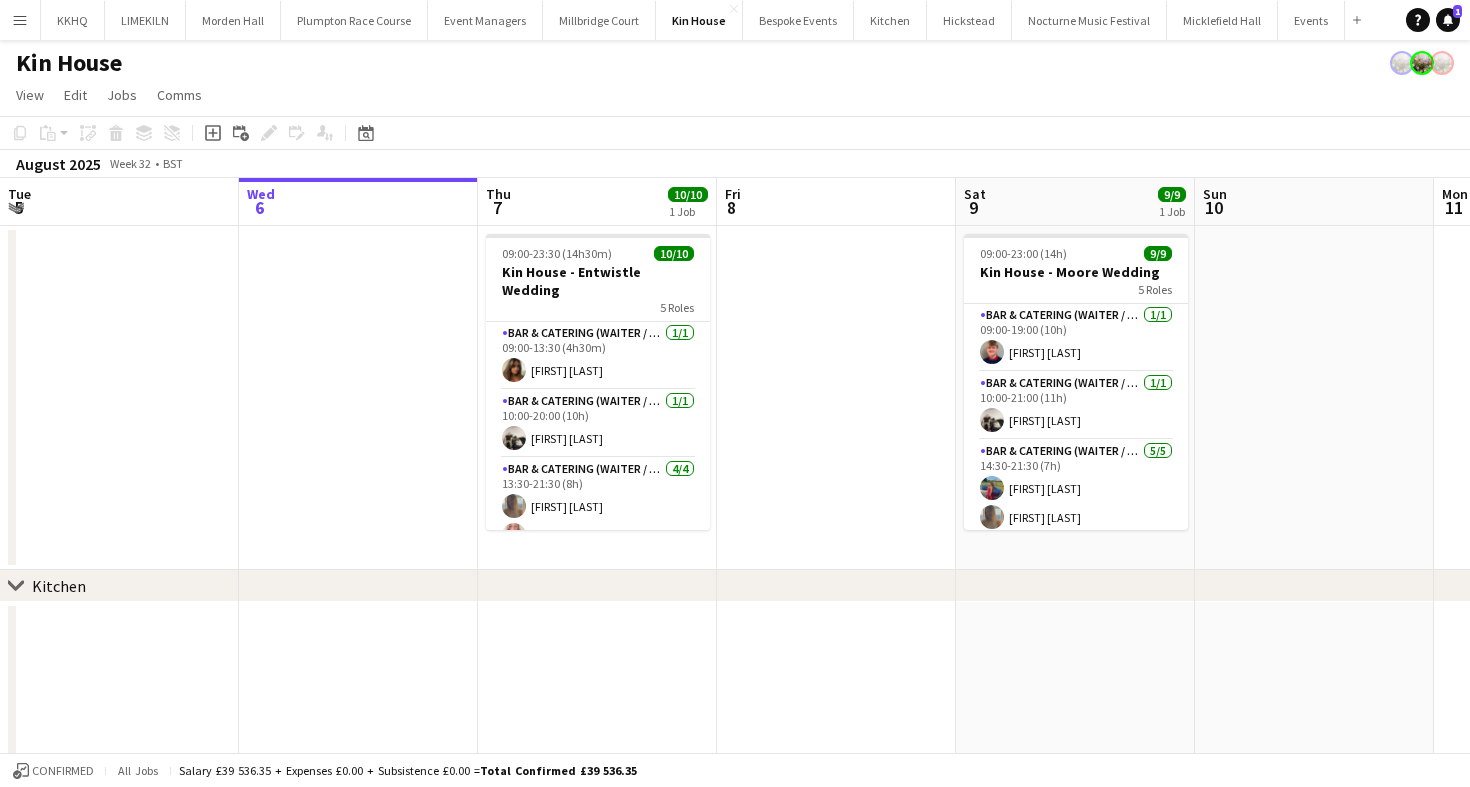 scroll, scrollTop: 0, scrollLeft: 0, axis: both 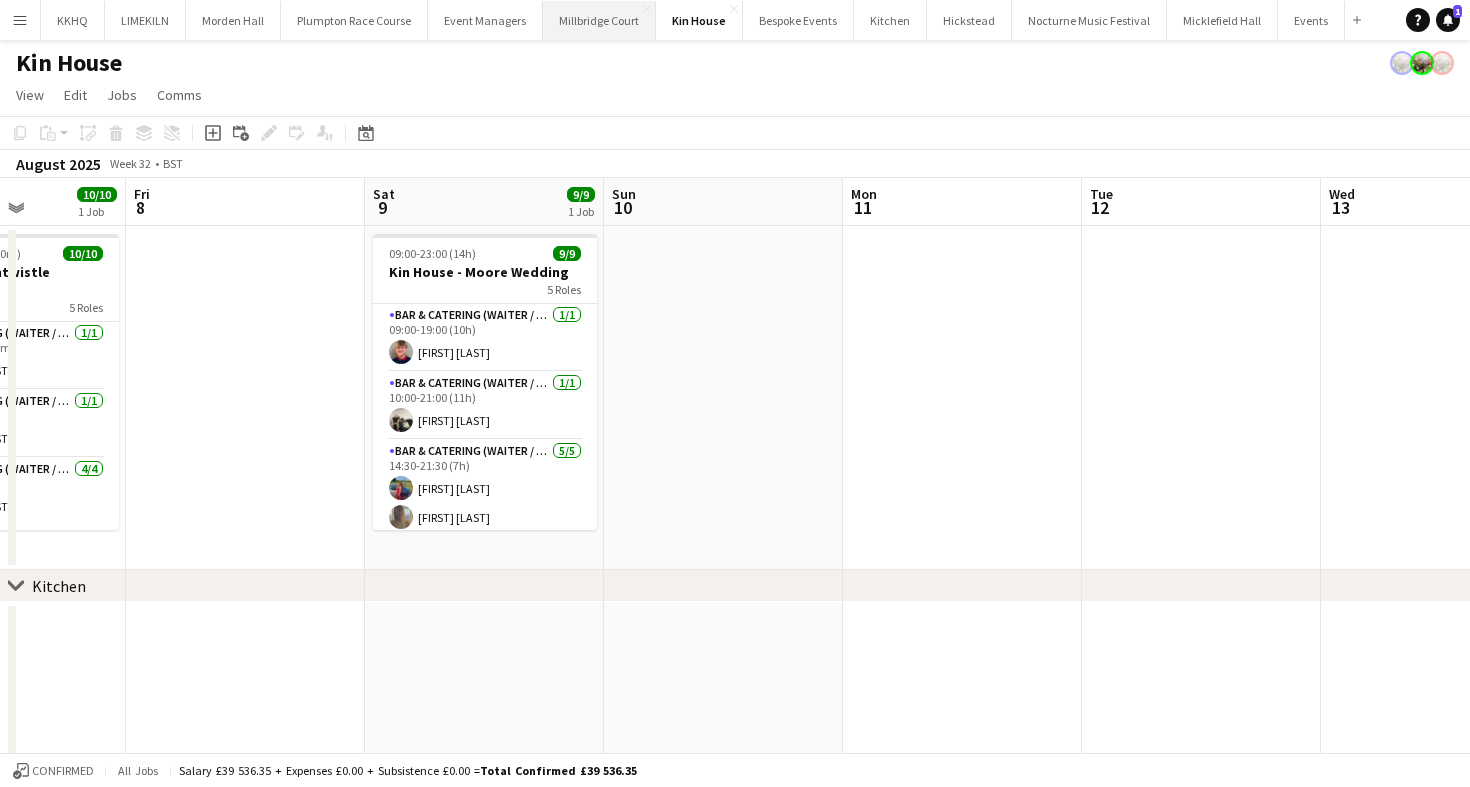 click on "Millbridge Court
Close" at bounding box center (599, 20) 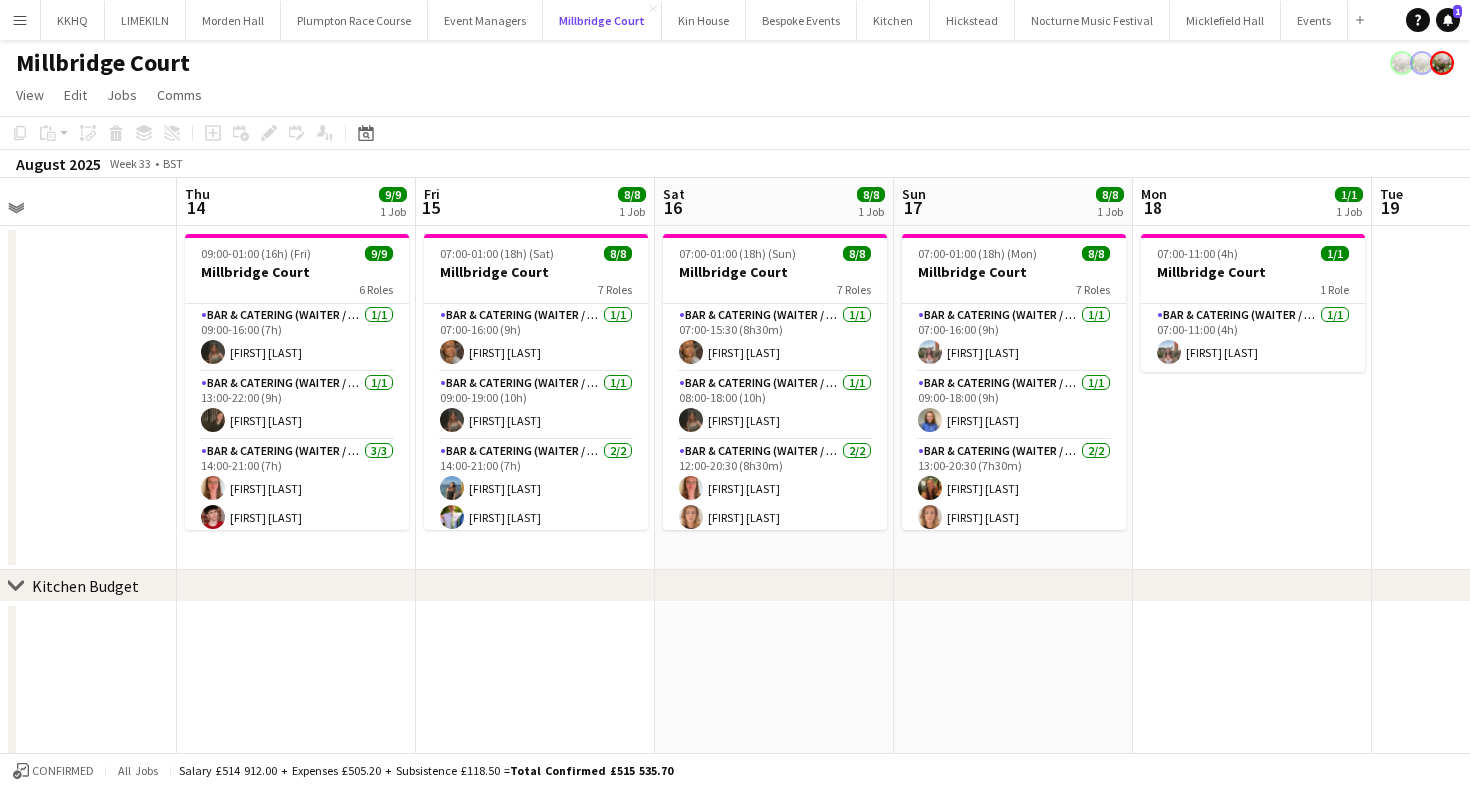 scroll, scrollTop: 0, scrollLeft: 783, axis: horizontal 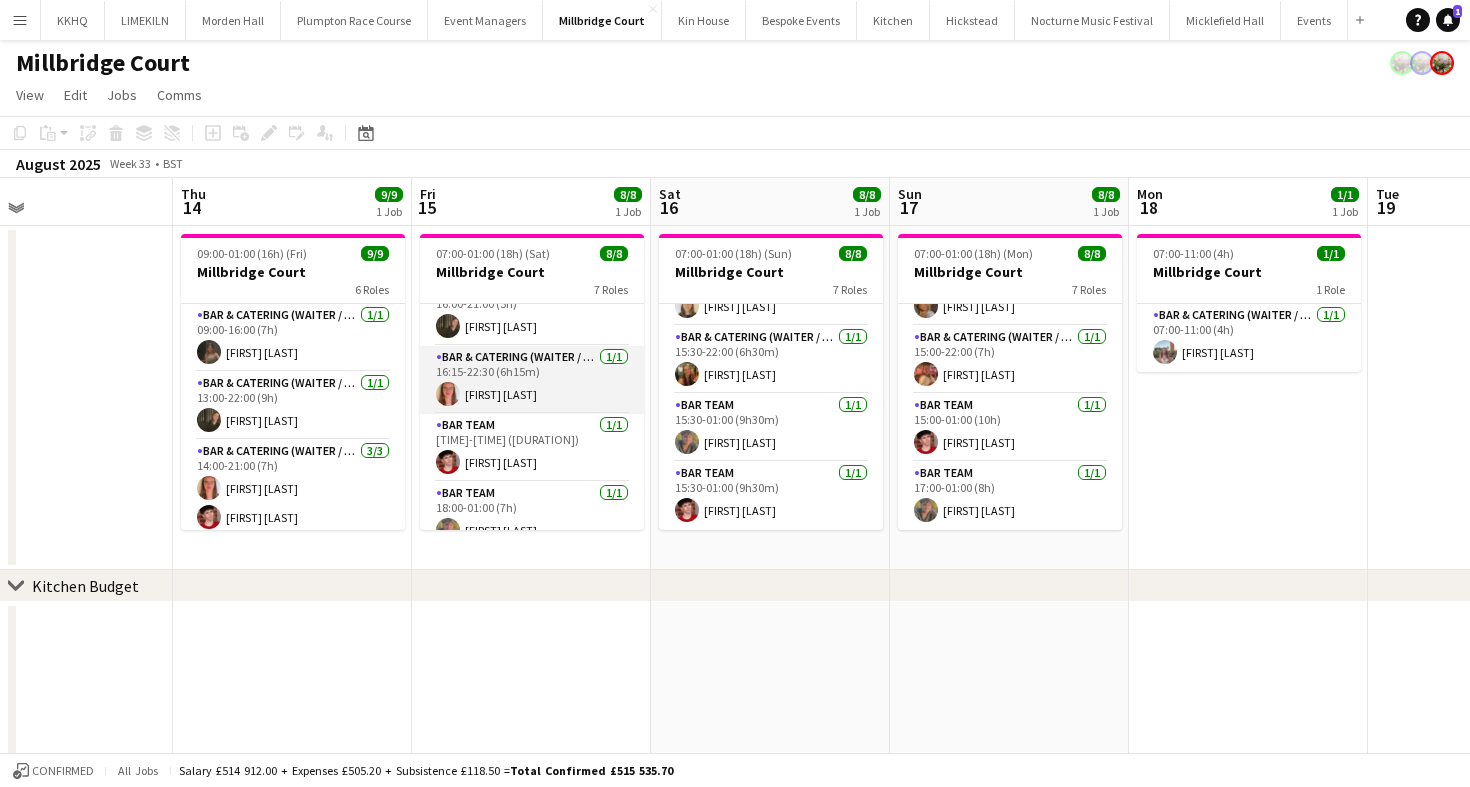 click on "Bar & Catering (Waiter / waitress)   1/1   16:15-22:30 (6h15m)
Freya Hanmer" at bounding box center [532, 380] 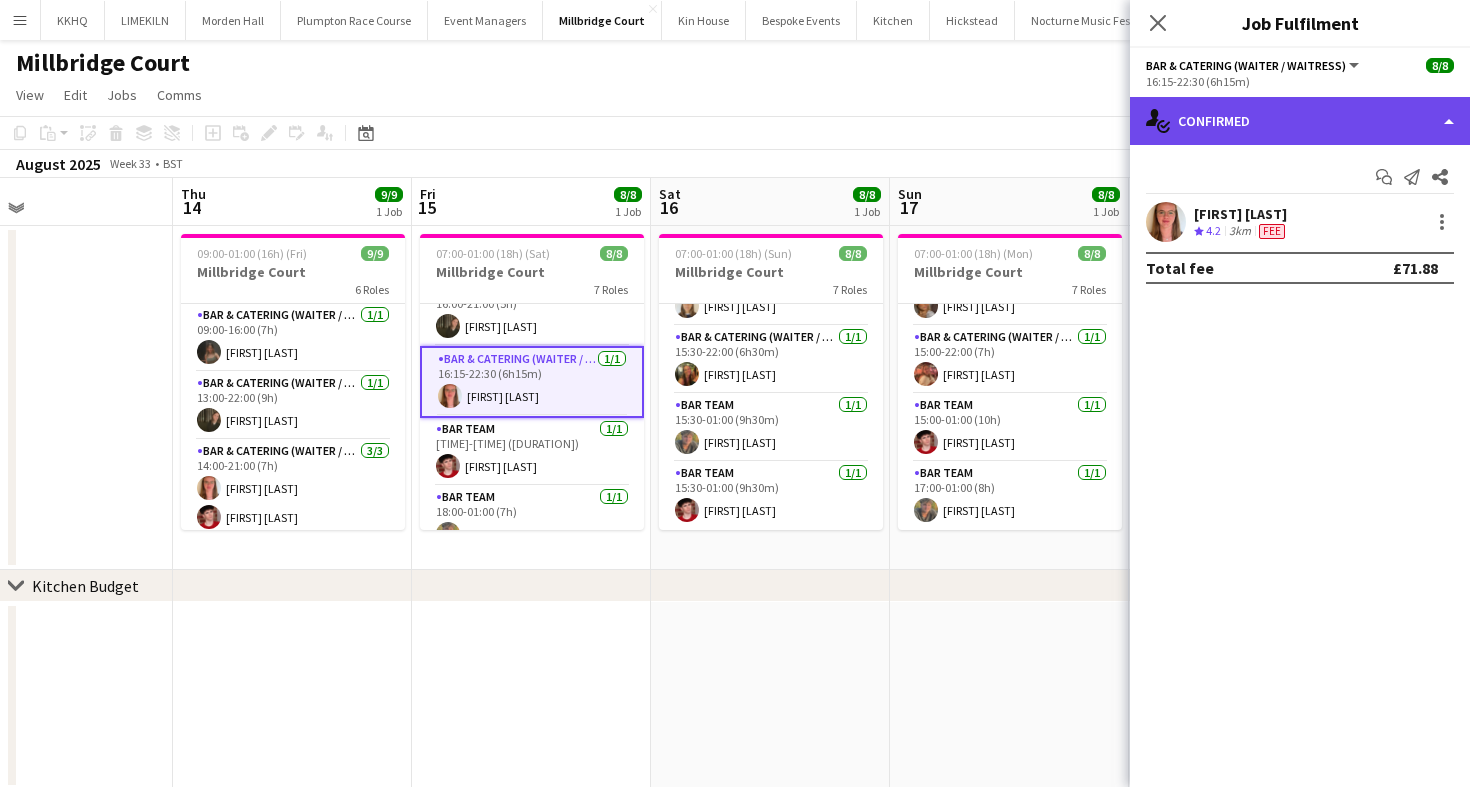 click on "single-neutral-actions-check-2
Confirmed" 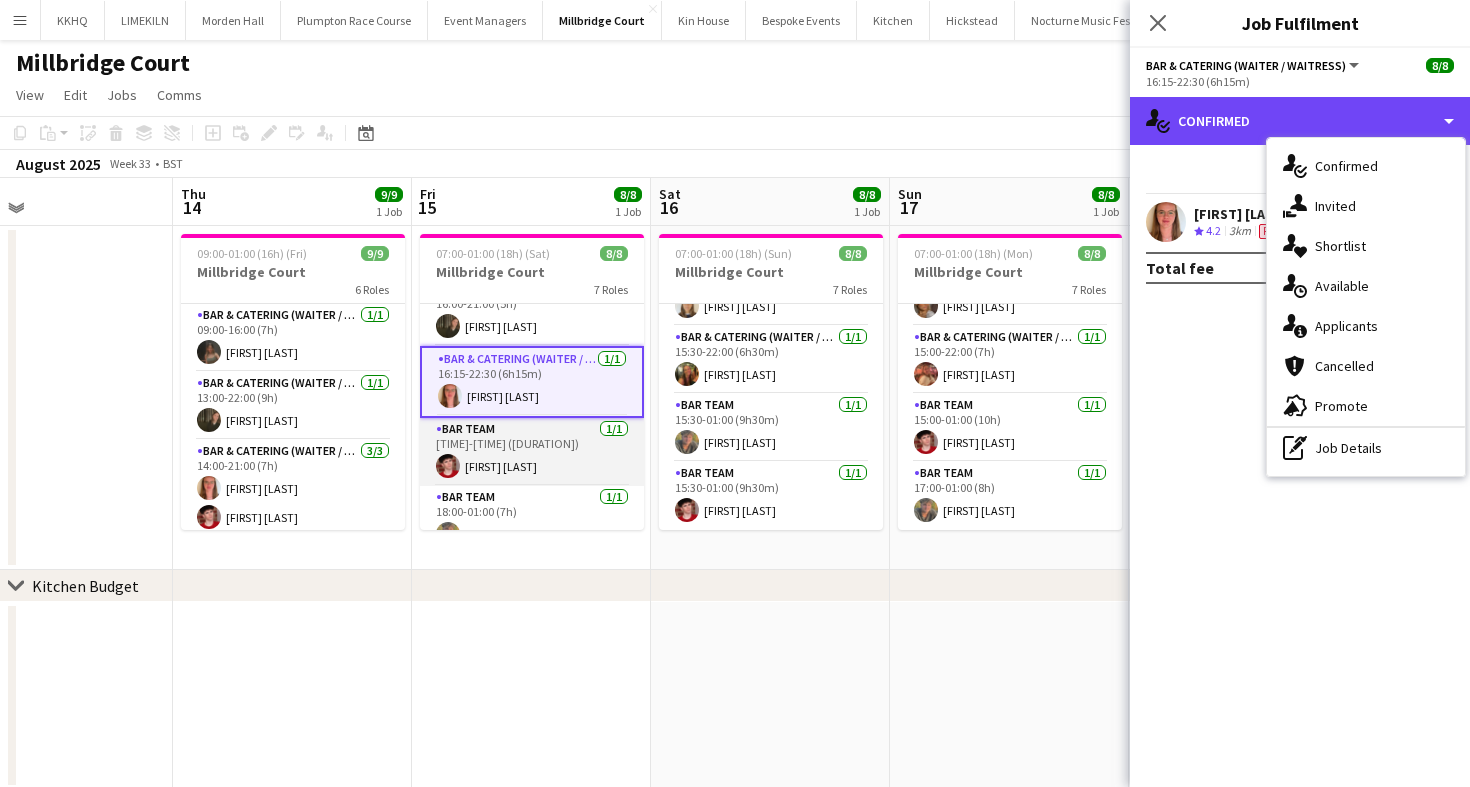 scroll, scrollTop: 0, scrollLeft: 0, axis: both 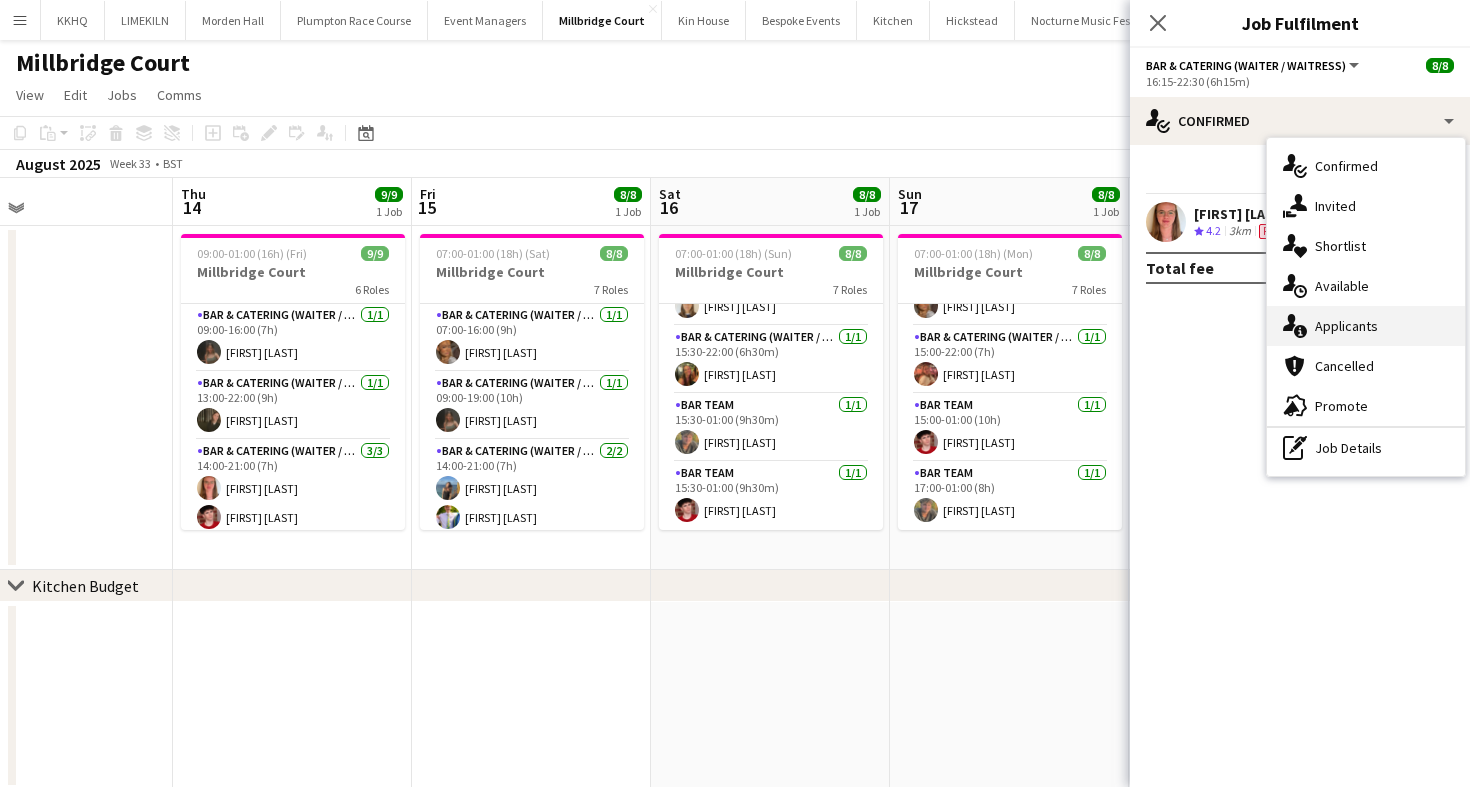 click on "single-neutral-actions-information
Applicants" at bounding box center (1366, 326) 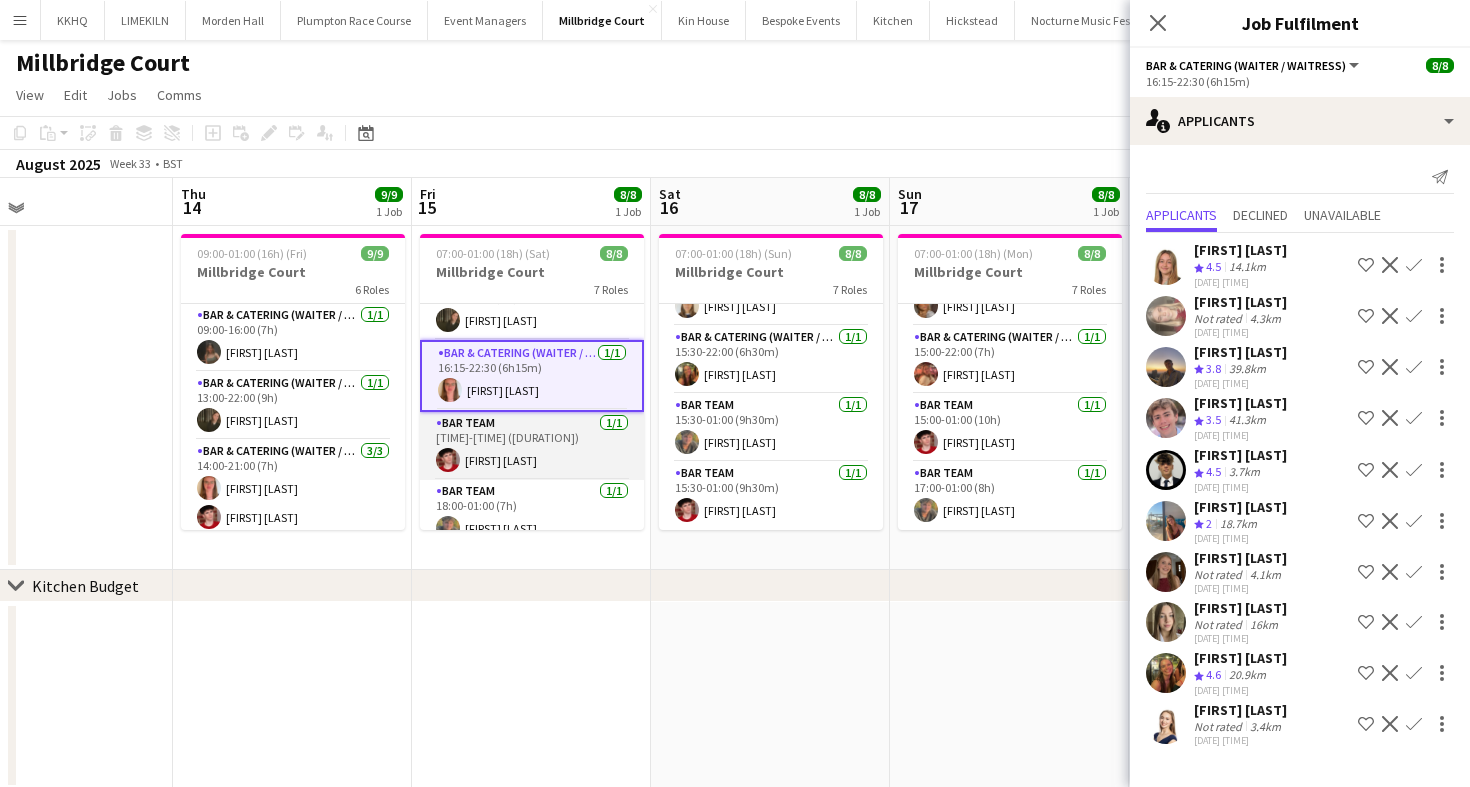 scroll, scrollTop: 283, scrollLeft: 0, axis: vertical 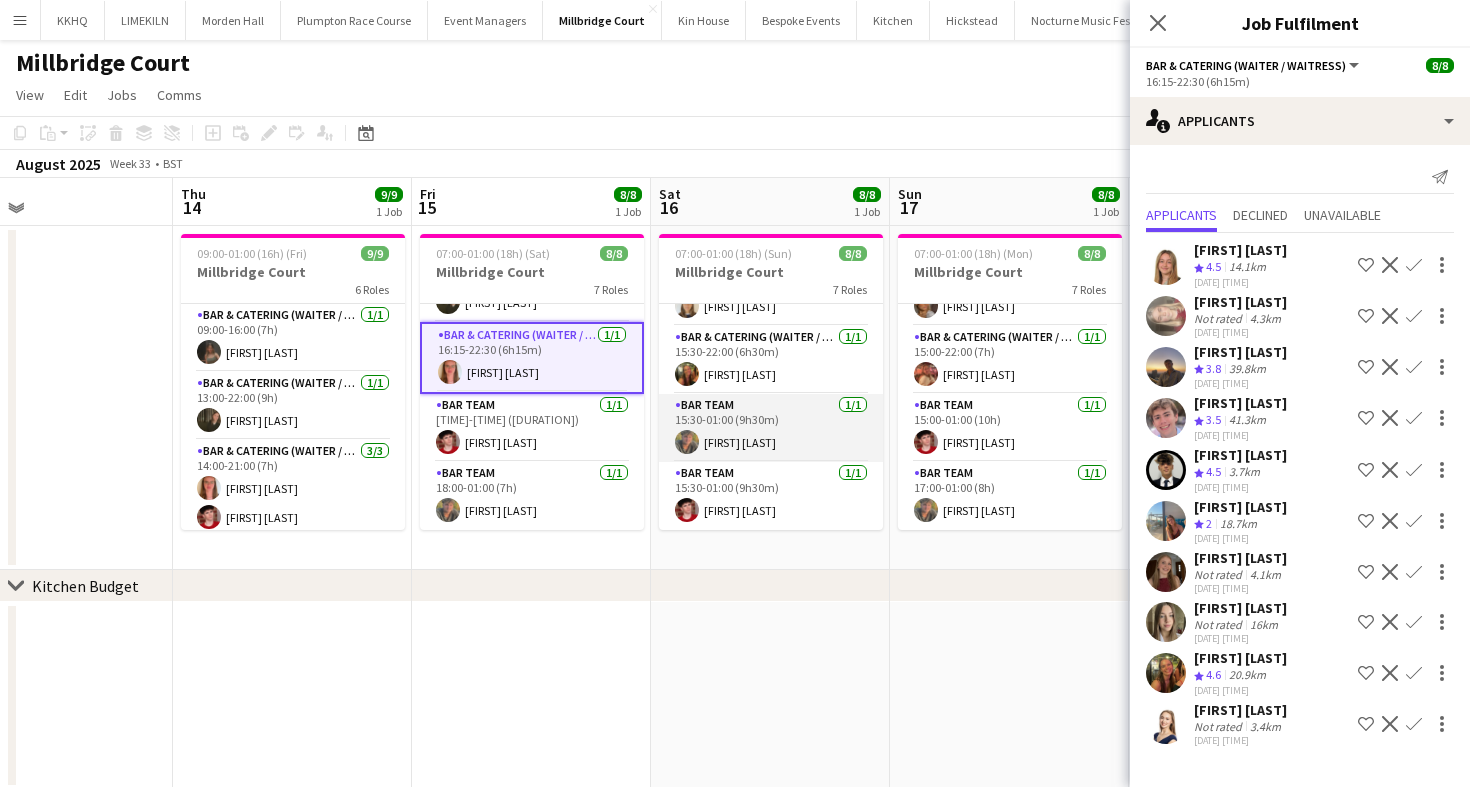 click on "Bar Team   1/1   15:30-01:00 (9h30m)
sam hibberd" at bounding box center [771, 428] 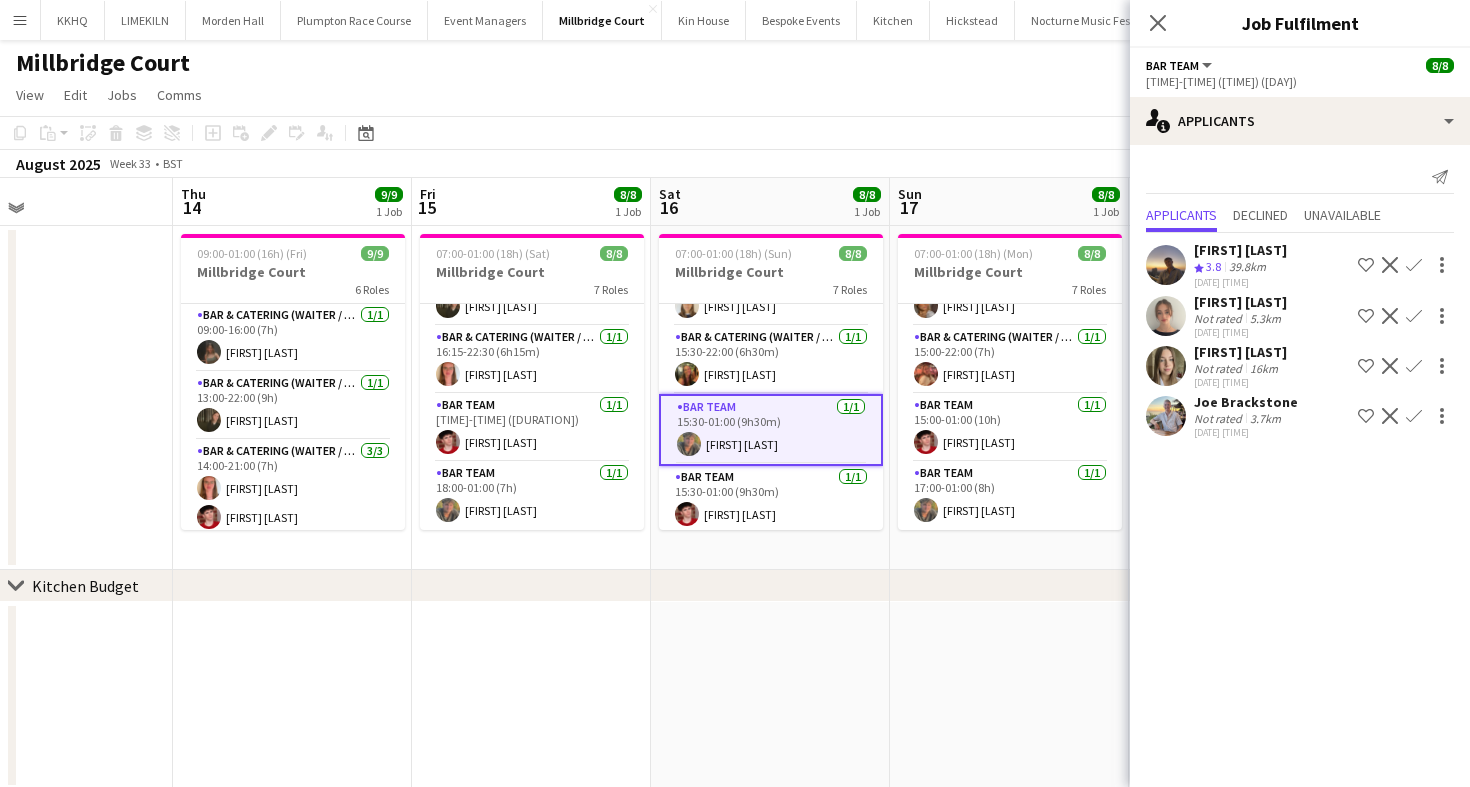 scroll, scrollTop: 279, scrollLeft: 0, axis: vertical 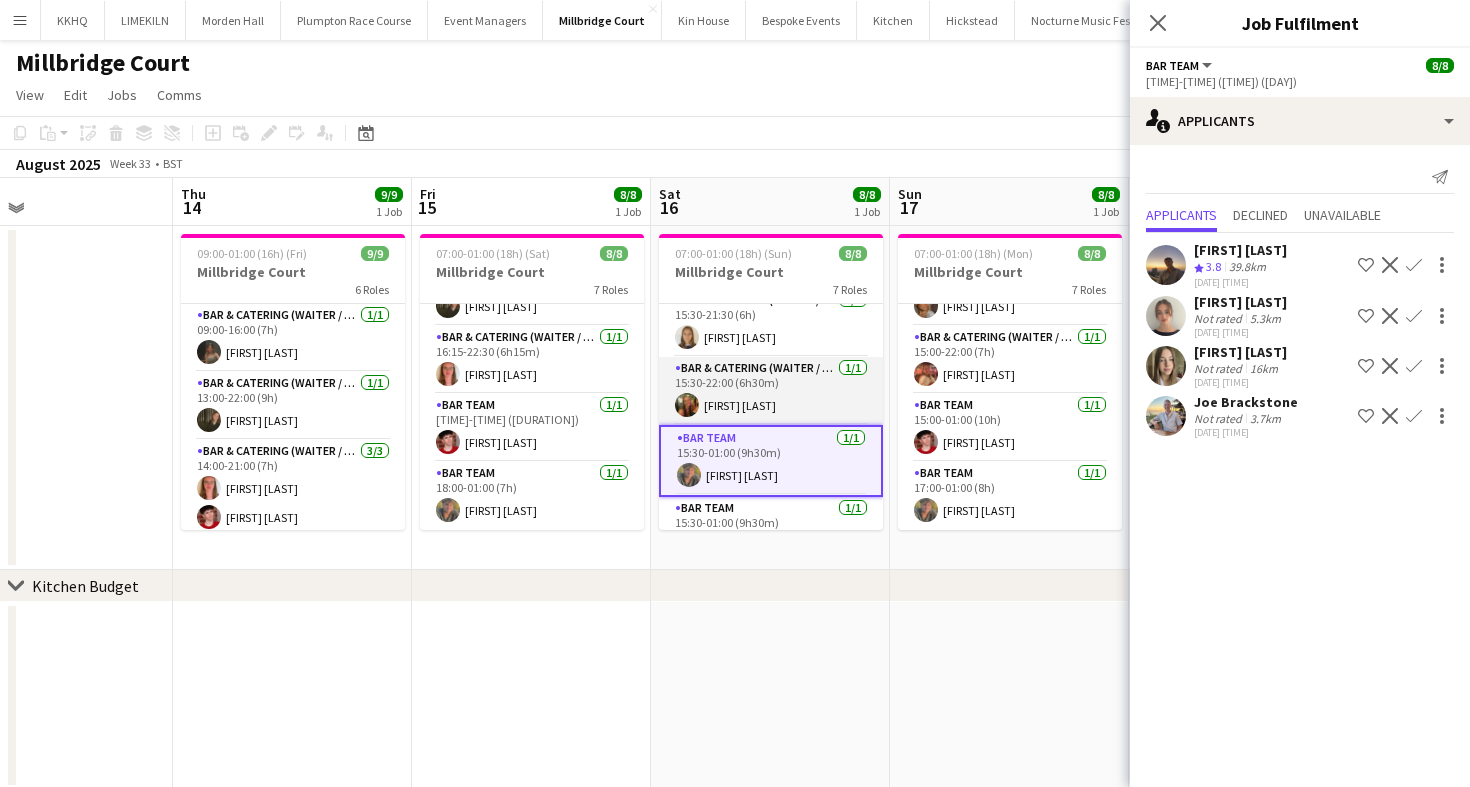 click on "Bar & Catering (Waiter / waitress)   1/1   15:30-22:00 (6h30m)
Emily Reed" at bounding box center (771, 391) 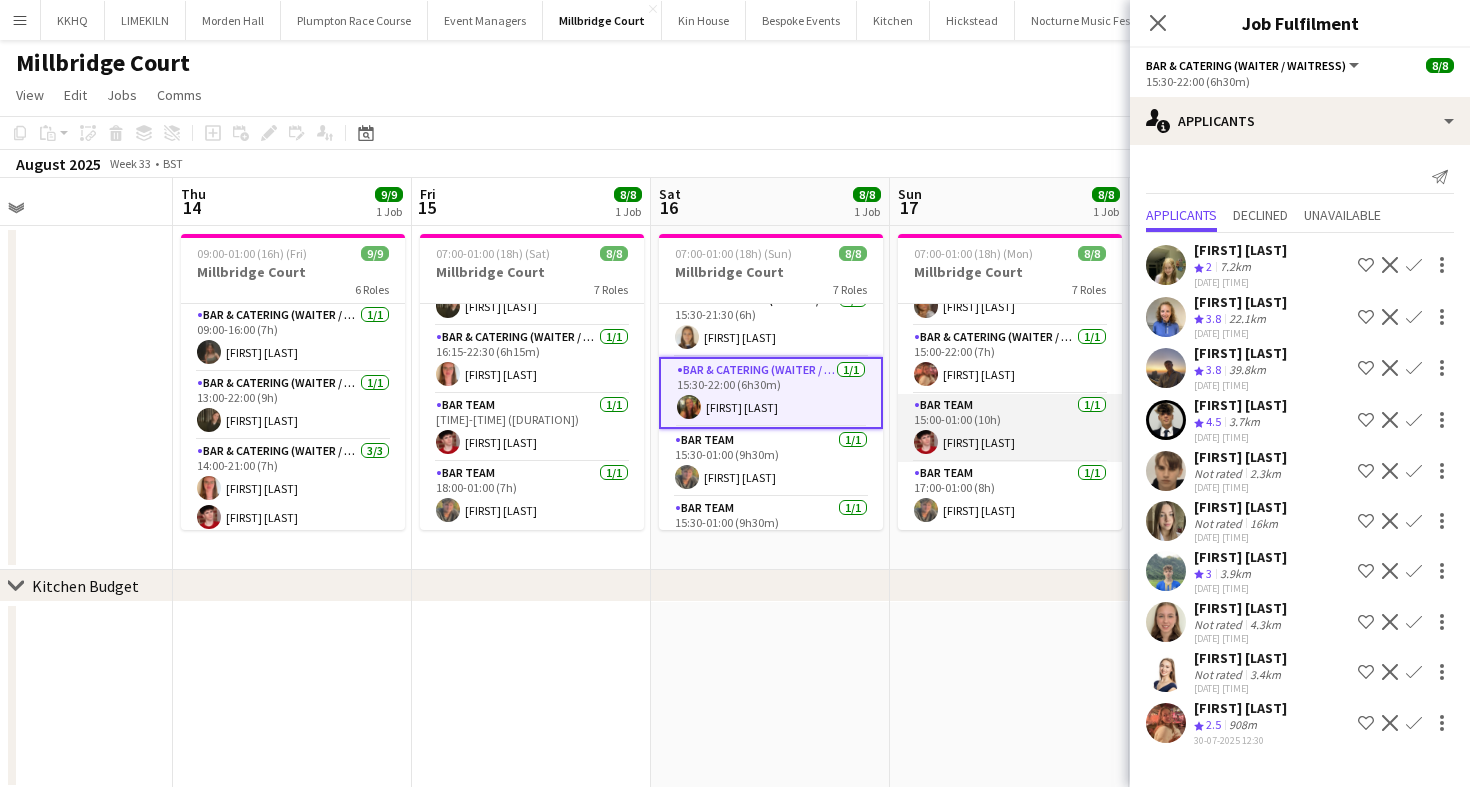 click on "Bar Team   1/1   15:00-01:00 (10h)
Jonnie Saunders" at bounding box center [1010, 428] 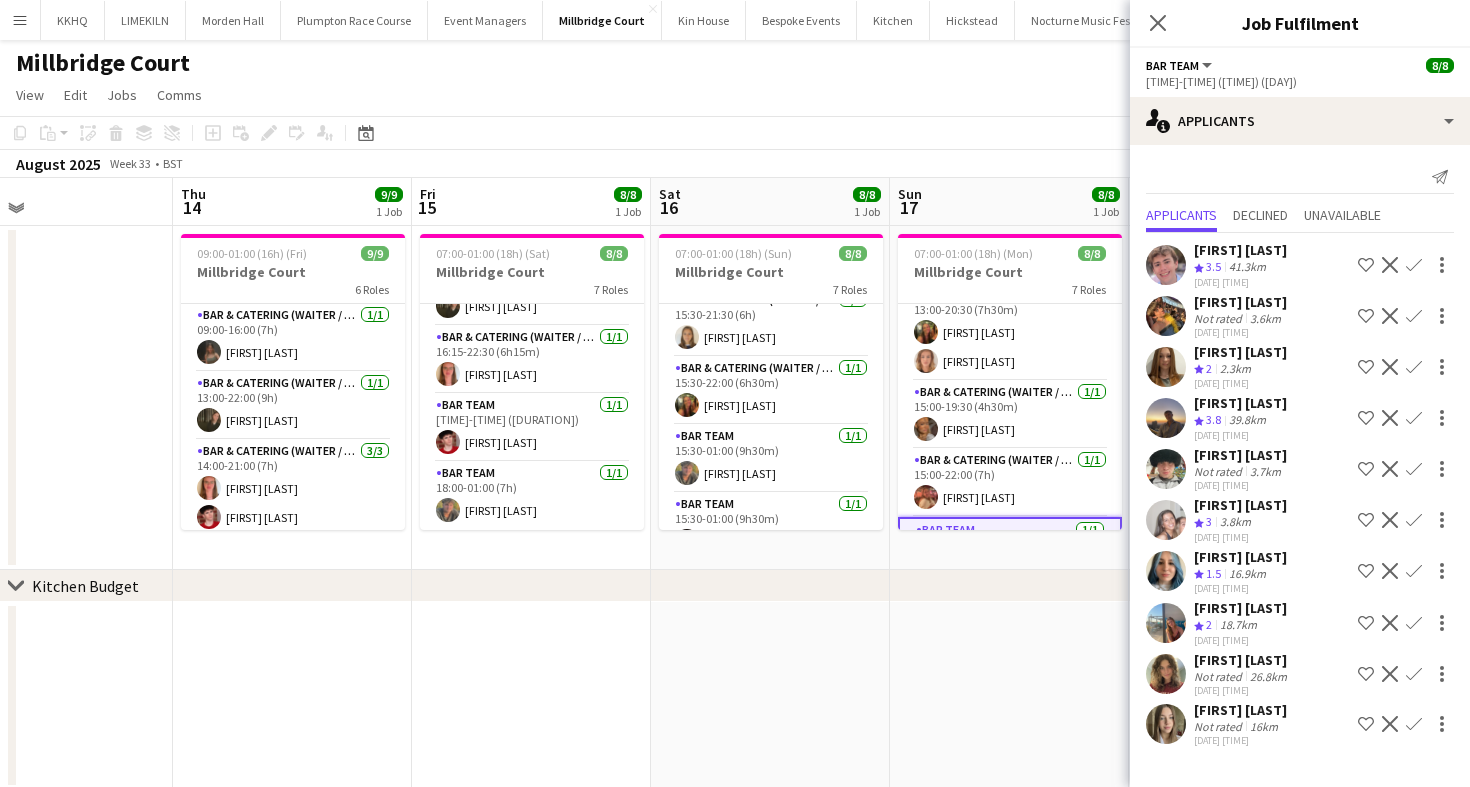 scroll, scrollTop: 129, scrollLeft: 0, axis: vertical 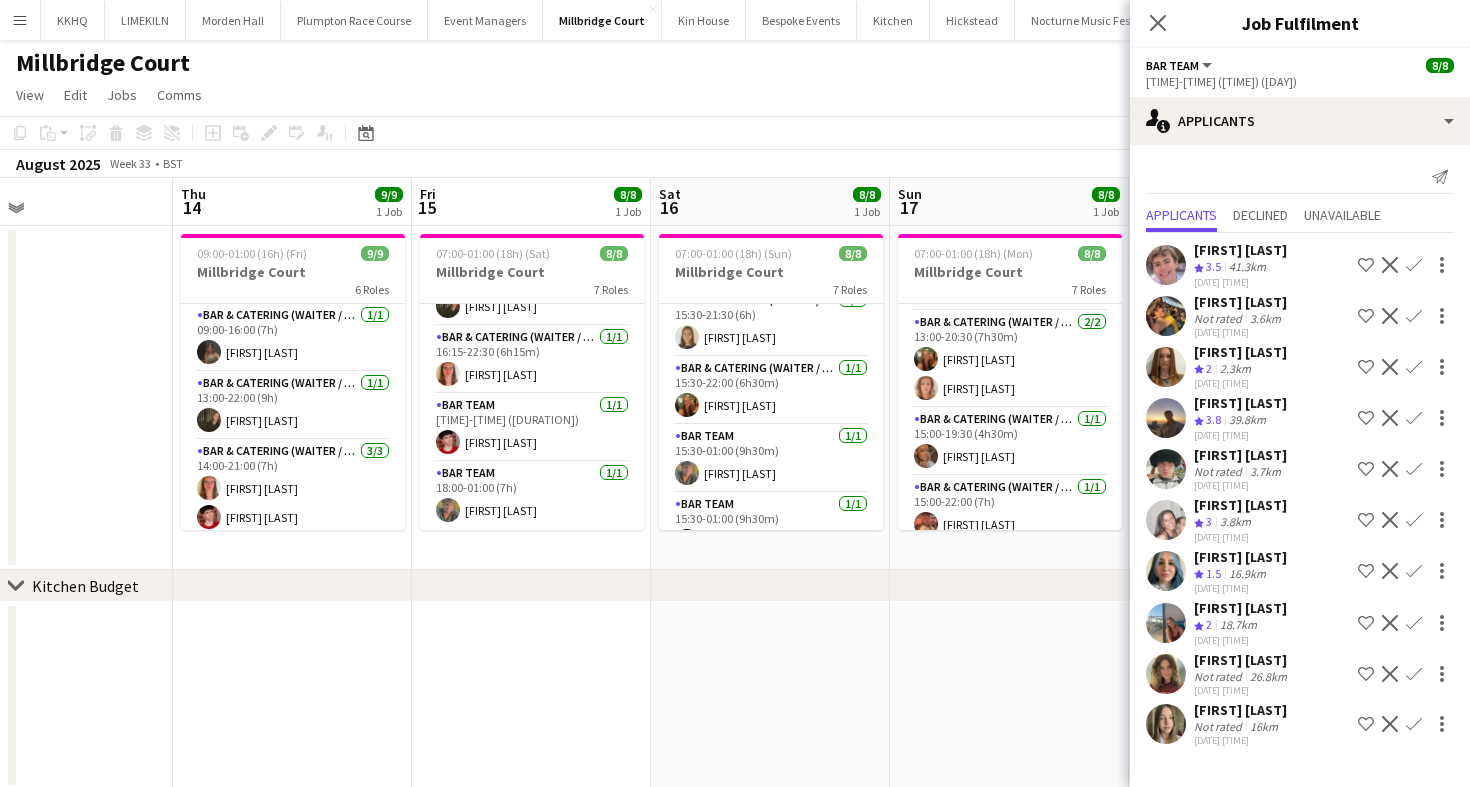 click on "Bar & Catering (Waiter / waitress)   1/1   15:00-19:30 (4h30m)
Jessica Platt" at bounding box center [1010, 442] 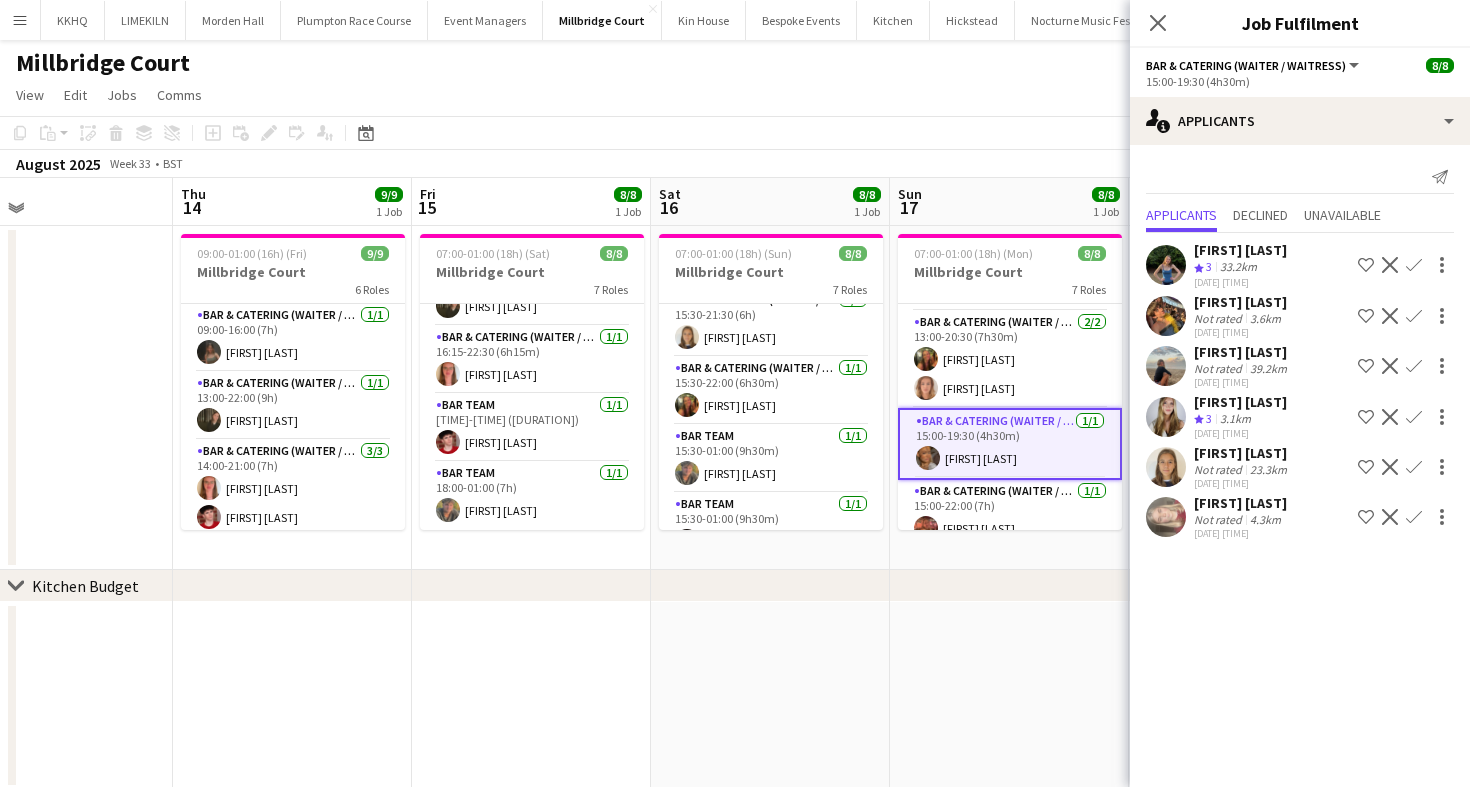 click on "Copy
Paste
Paste
Command
V Paste with crew
Command
Shift
V
Paste linked Job
Delete
Group
Ungroup
Add job
Add linked Job
Edit
Edit linked Job
Applicants
Date picker
AUG 2025 AUG 2025 Monday M Tuesday T Wednesday W Thursday T Friday F Saturday S Sunday S  AUG   1   2   3   4   5   6   7   8   9   10   11   12   13   14   15   16   17   18   19   20   21   22   23   24   25" 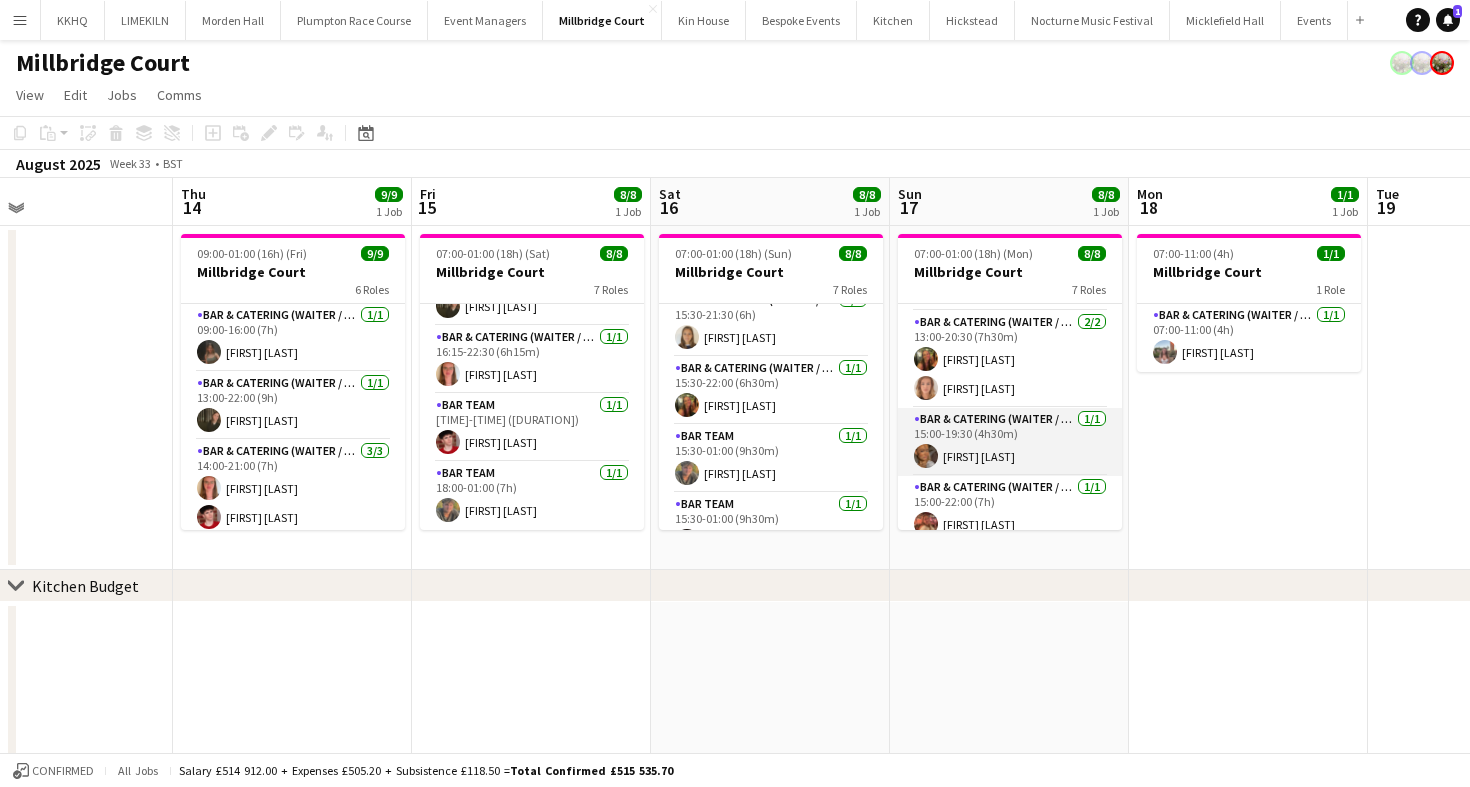 scroll, scrollTop: 116, scrollLeft: 0, axis: vertical 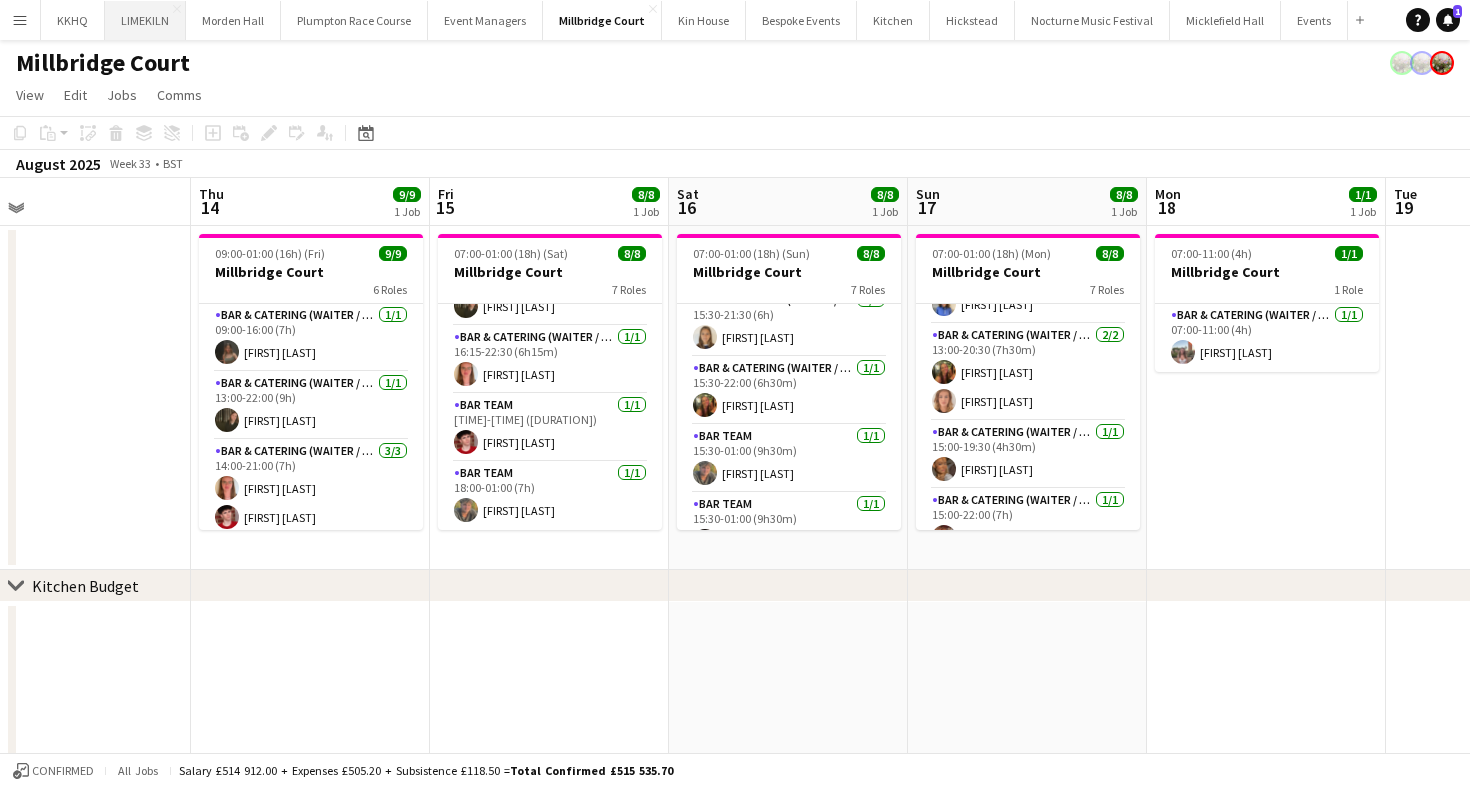 click on "LIMEKILN
Close" at bounding box center [145, 20] 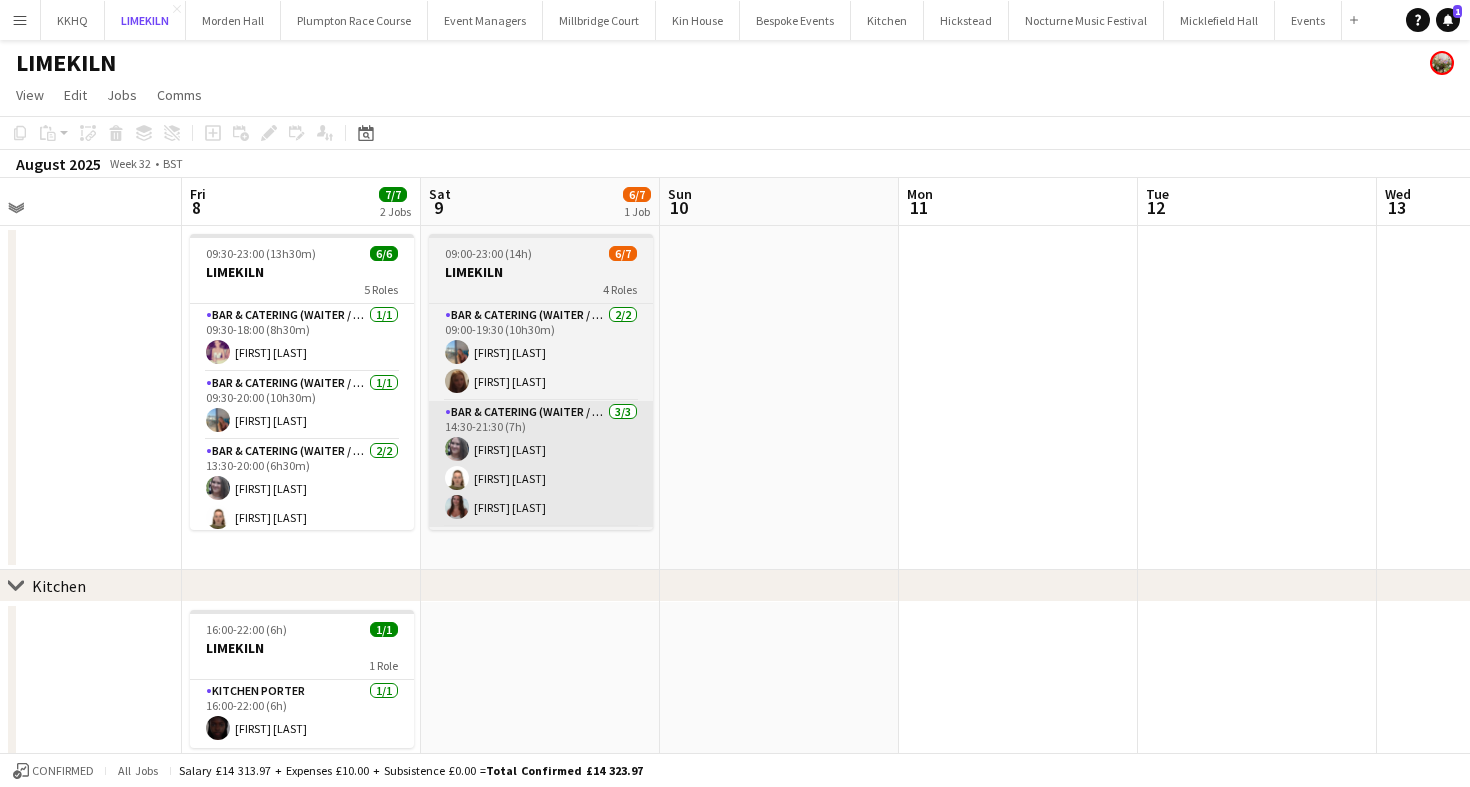 scroll, scrollTop: 0, scrollLeft: 535, axis: horizontal 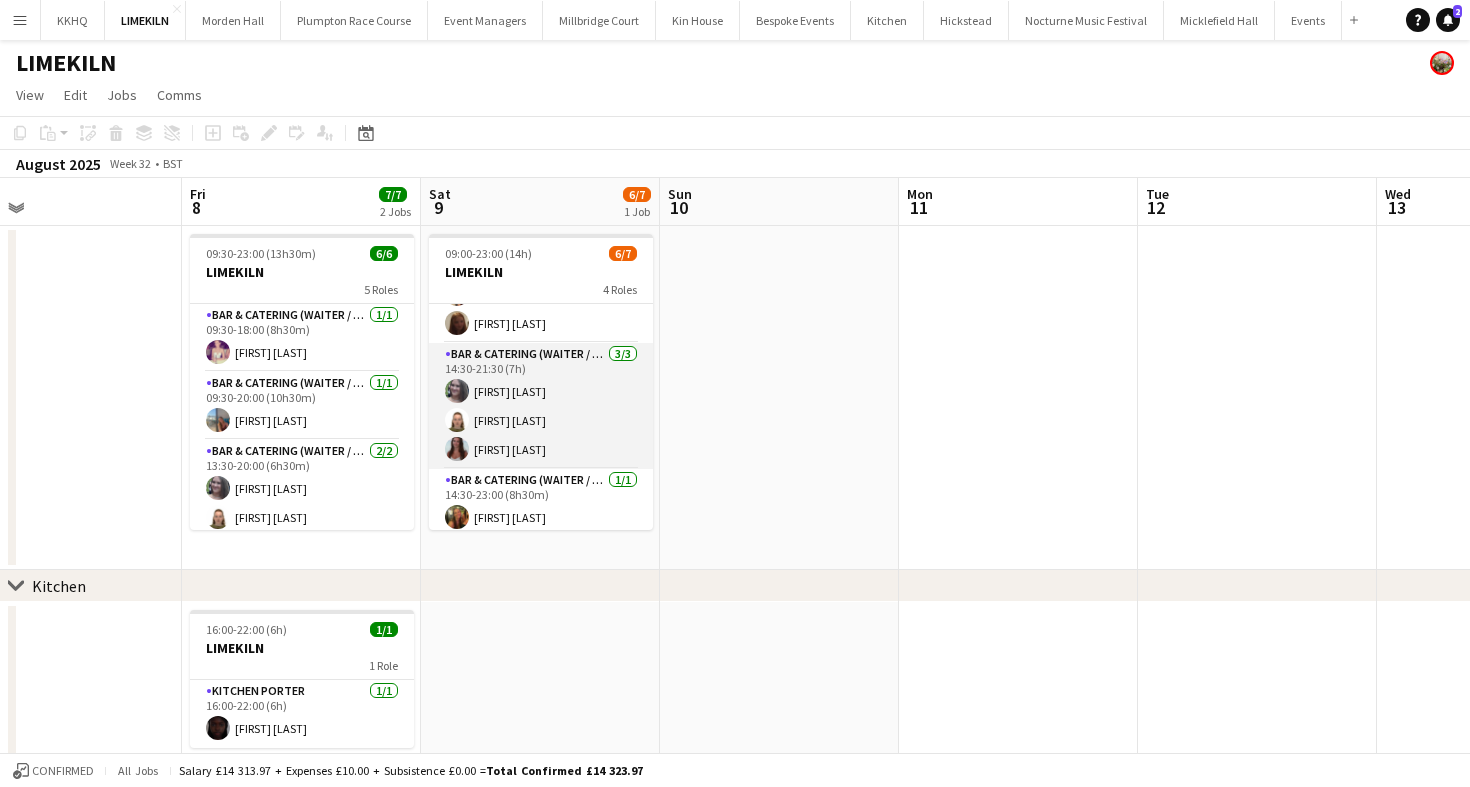 click on "Bar & Catering (Waiter / waitress)   3/3   14:30-21:30 (7h)
Natalia Brzezicka Marina Mann Beatrice Norris" at bounding box center (541, 406) 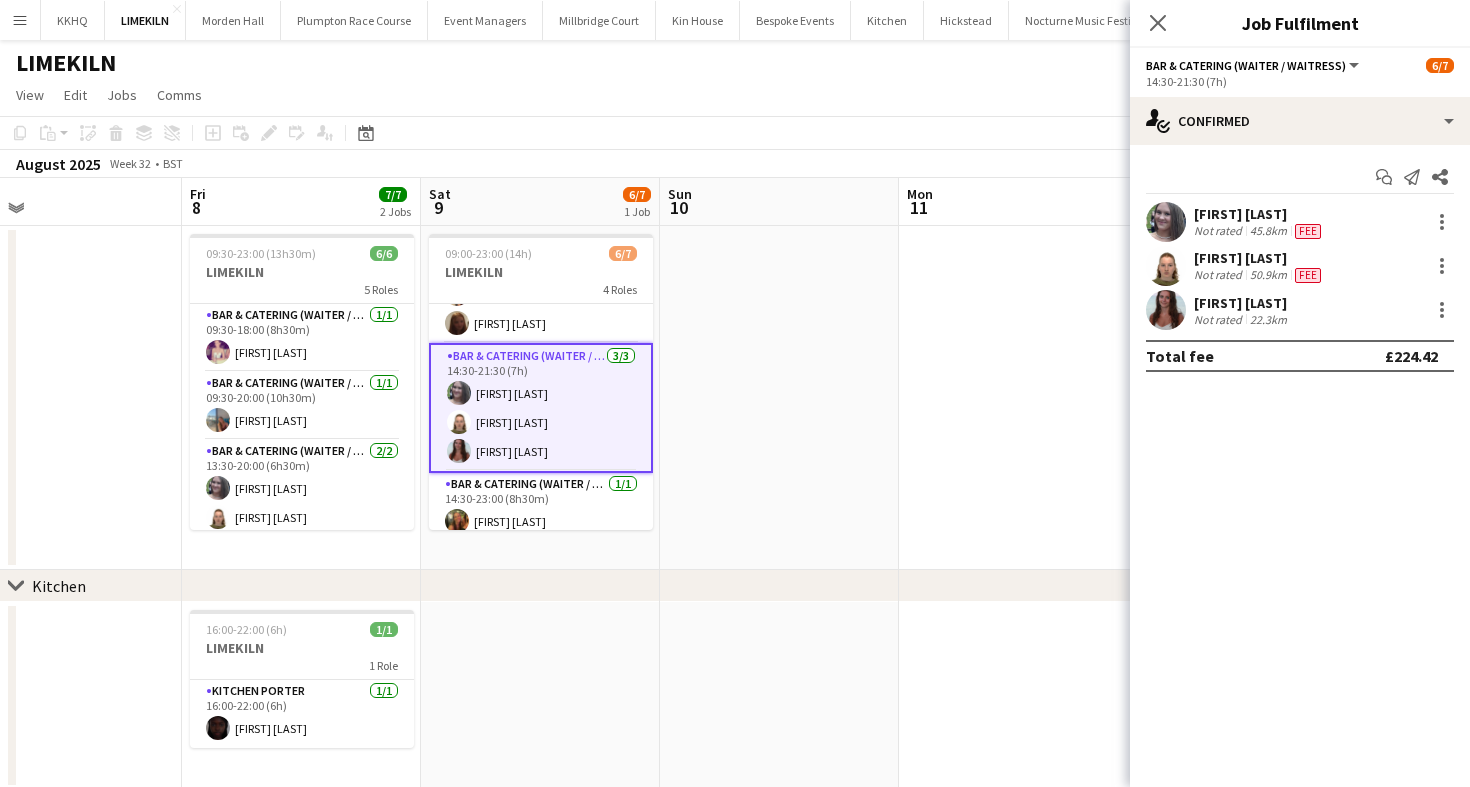 click on "Not rated" at bounding box center (1220, 319) 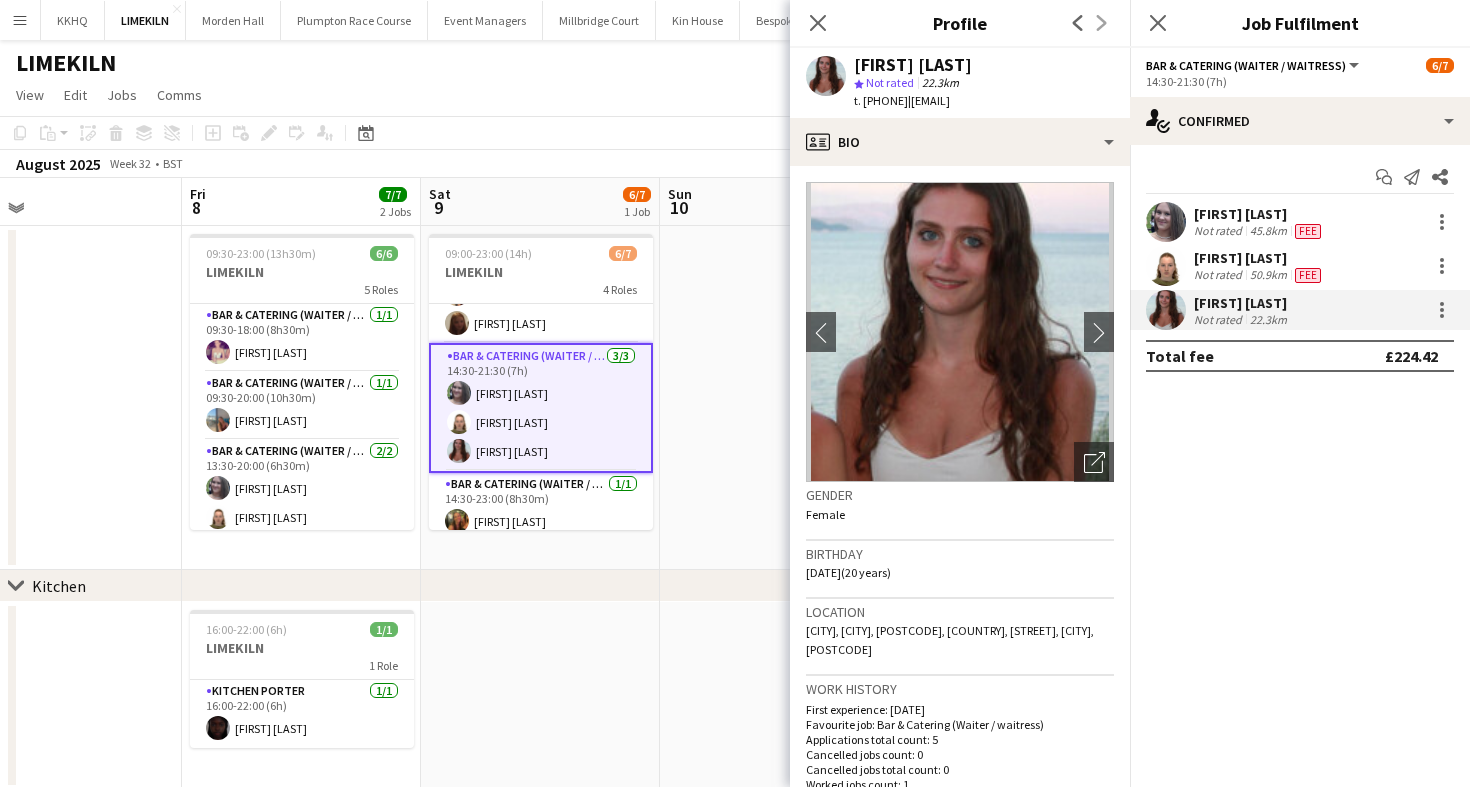 click on "August 2025   Week 32
•   BST" 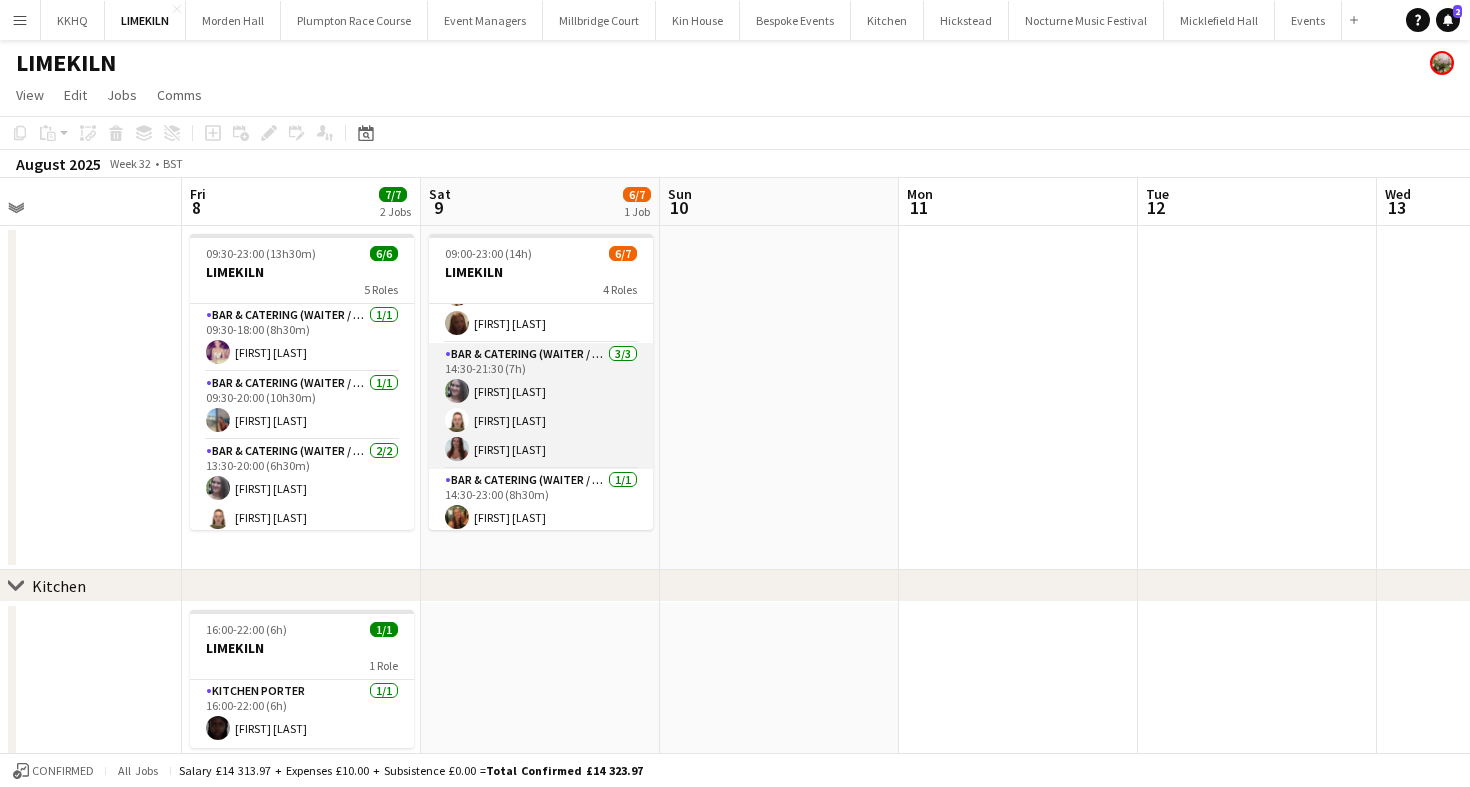click on "Bar & Catering (Waiter / waitress)   3/3   14:30-21:30 (7h)
Natalia Brzezicka Marina Mann Beatrice Norris" at bounding box center (541, 406) 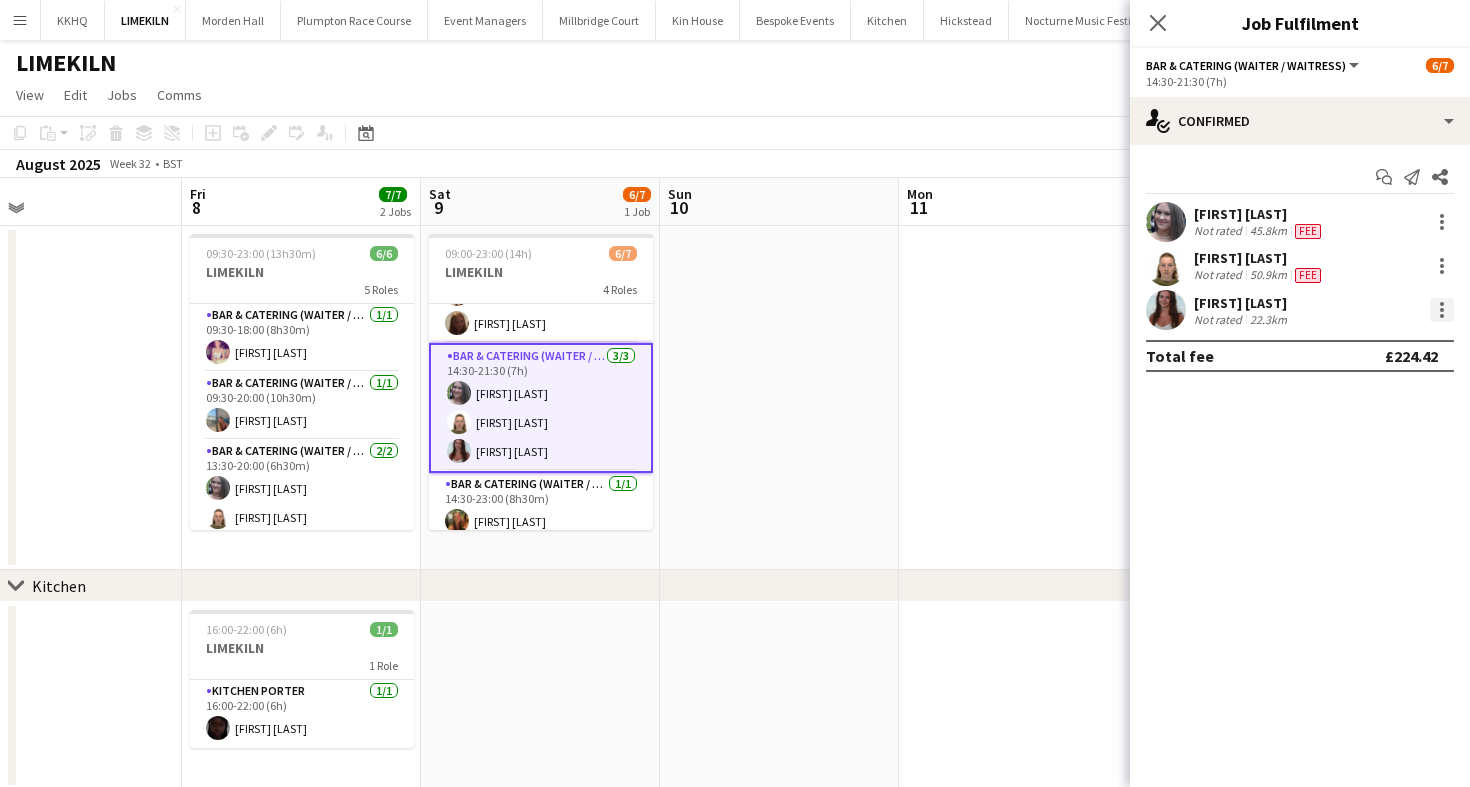 click at bounding box center [1442, 310] 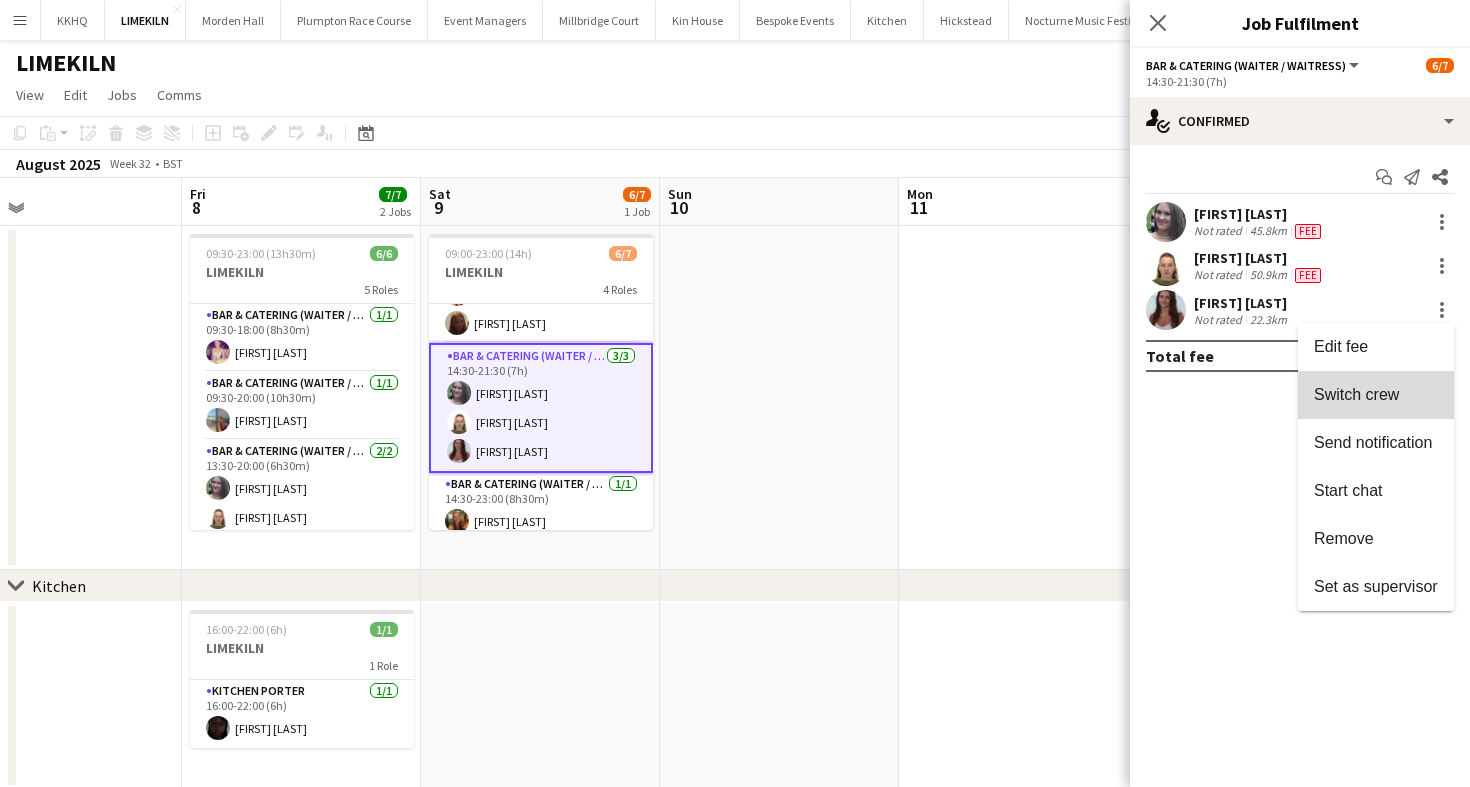 click on "Switch crew" at bounding box center (1376, 395) 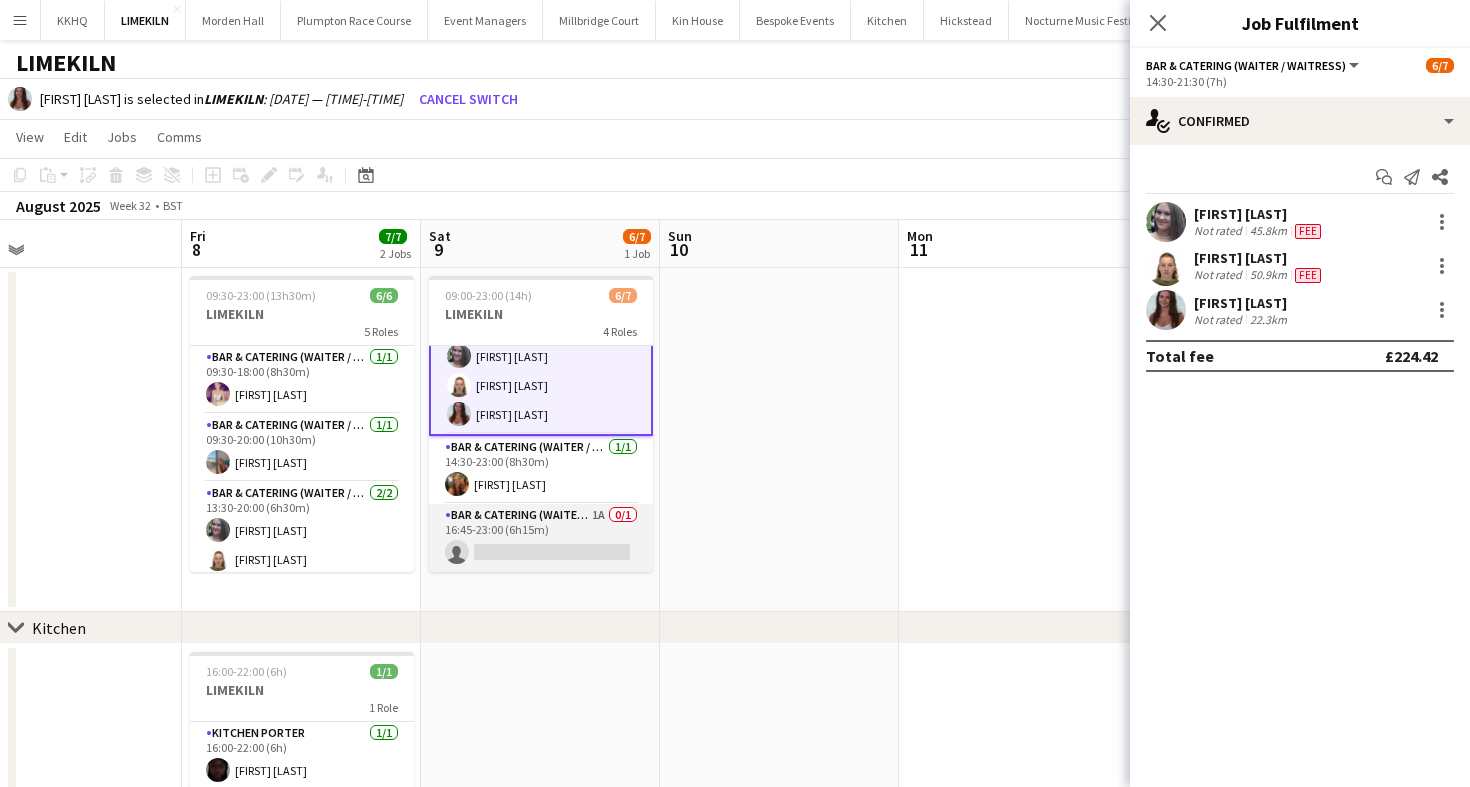 click on "Bar & Catering (Waiter / waitress)   1A   0/1   16:45-23:00 (6h15m)
single-neutral-actions" at bounding box center (541, 538) 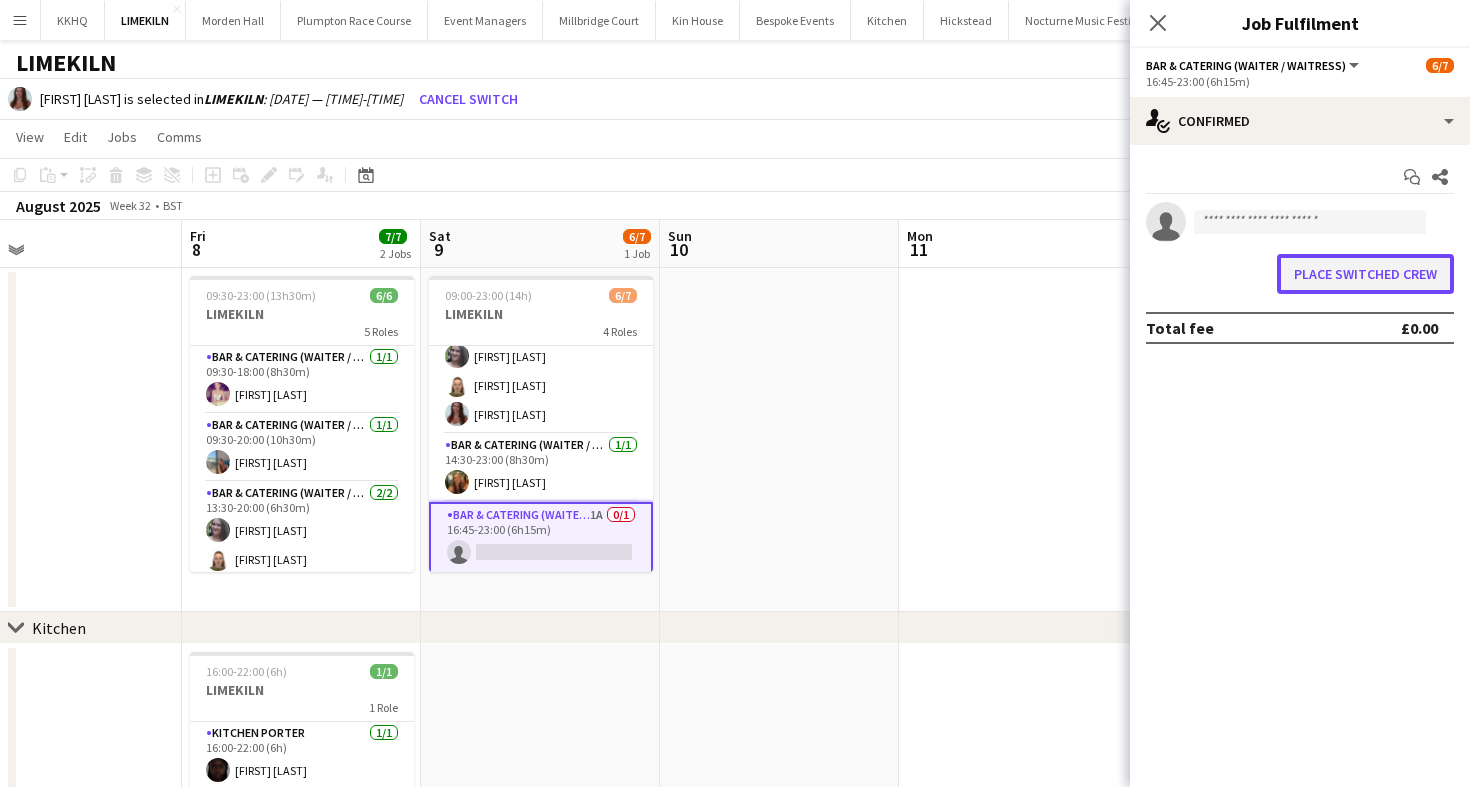 click on "Place switched crew" at bounding box center [1365, 274] 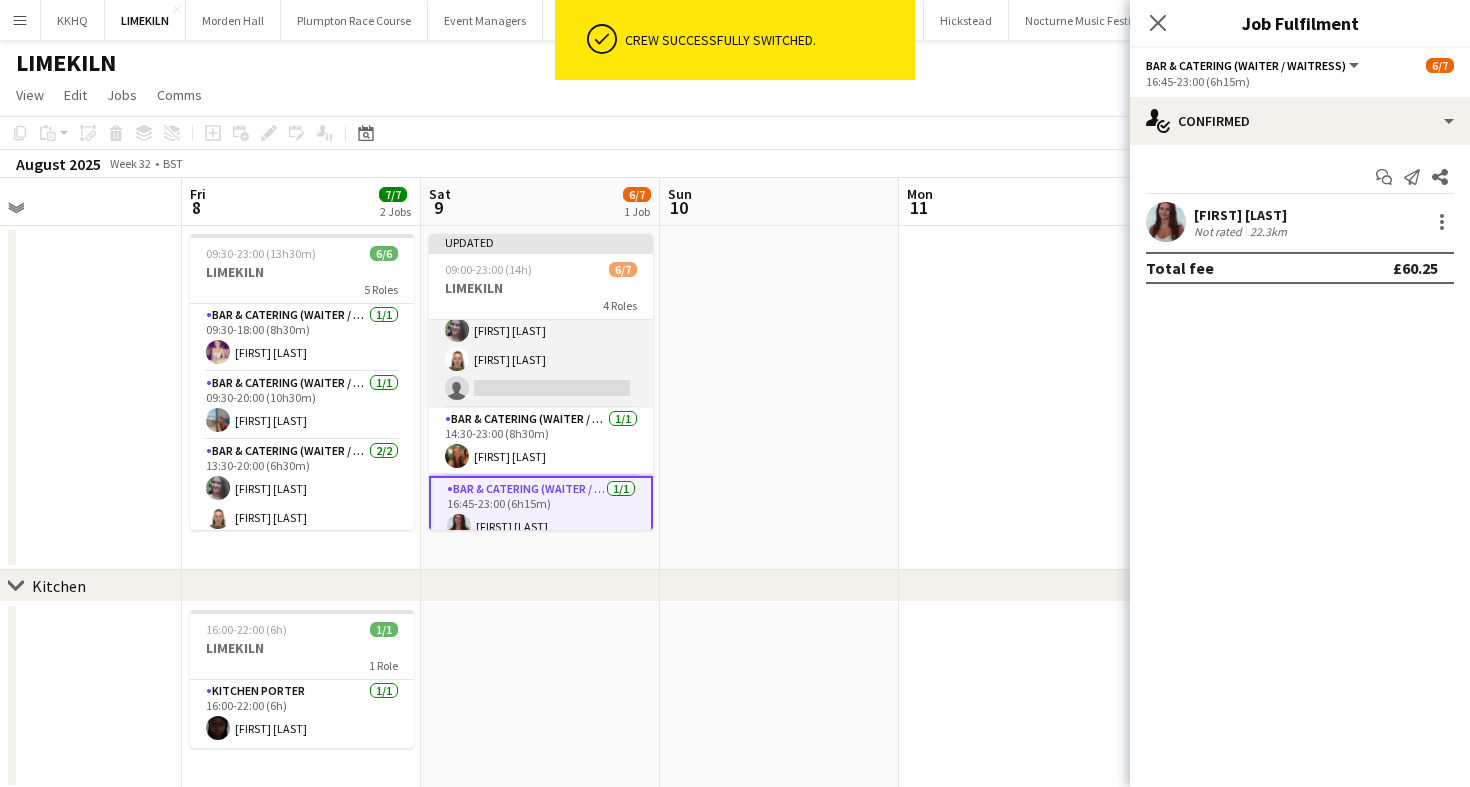 click on "Bar & Catering (Waiter / waitress)   2/3   14:30-21:30 (7h)
Natalia Brzezicka Marina Mann
single-neutral-actions" at bounding box center [541, 345] 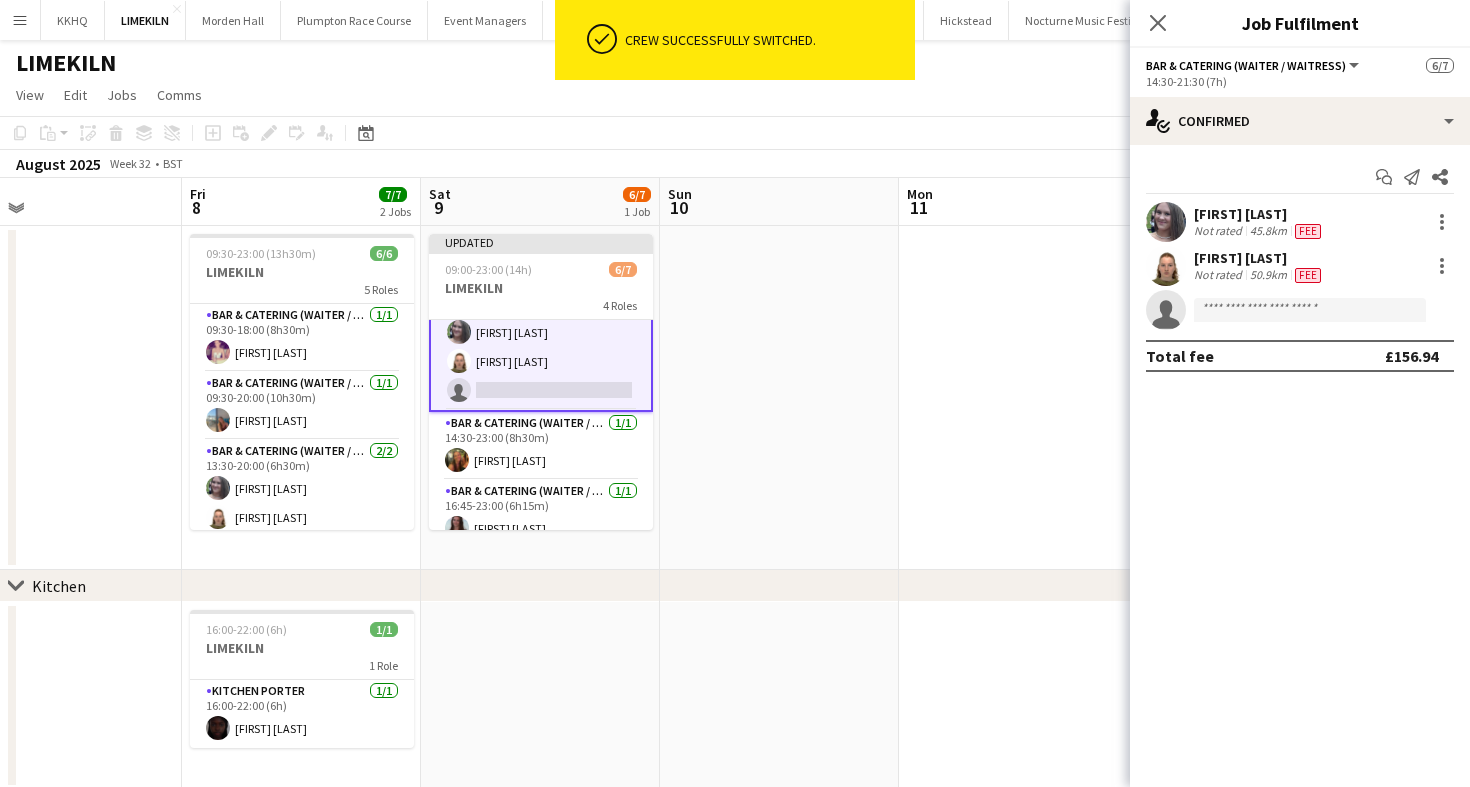scroll, scrollTop: 137, scrollLeft: 0, axis: vertical 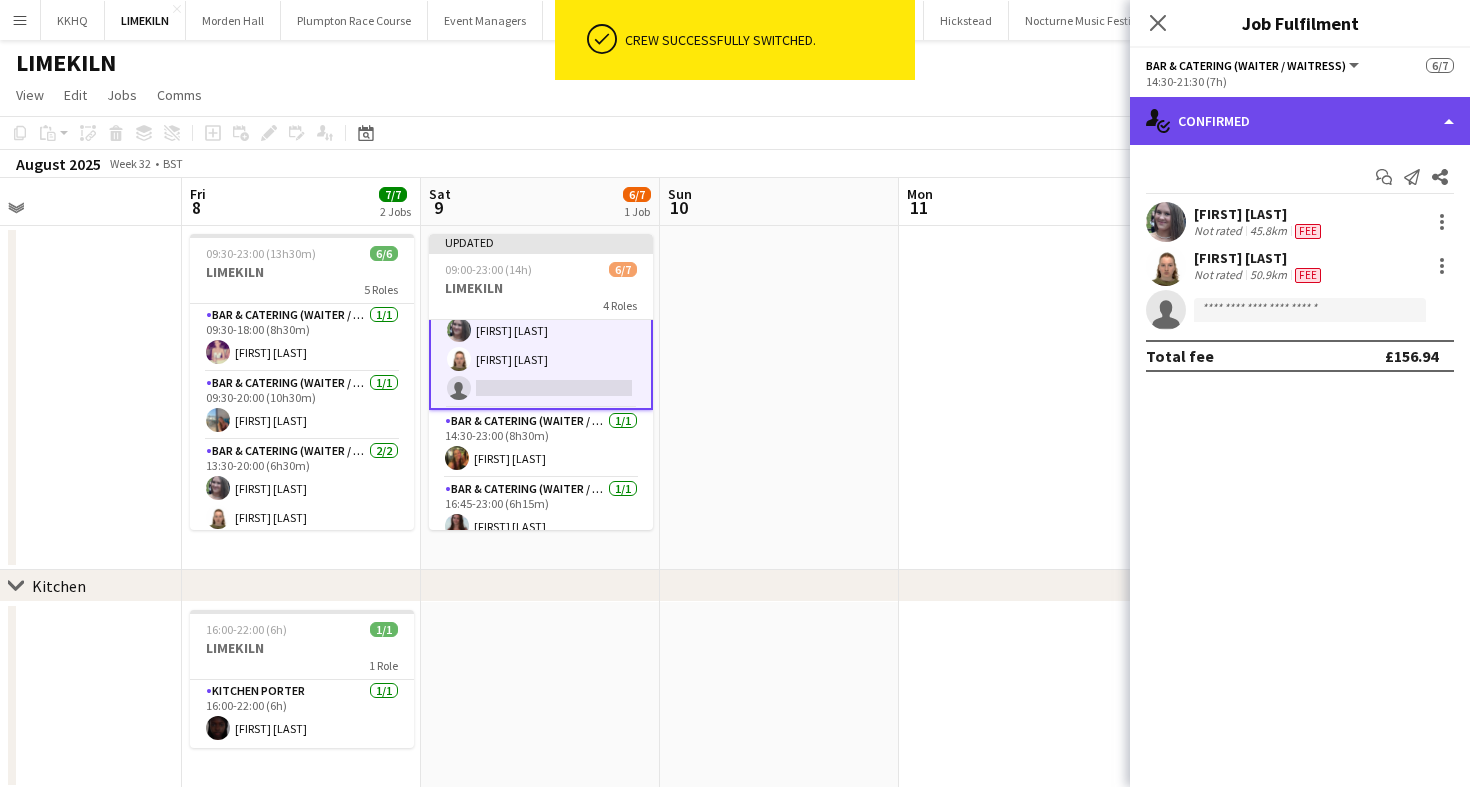 click on "single-neutral-actions-check-2
Confirmed" 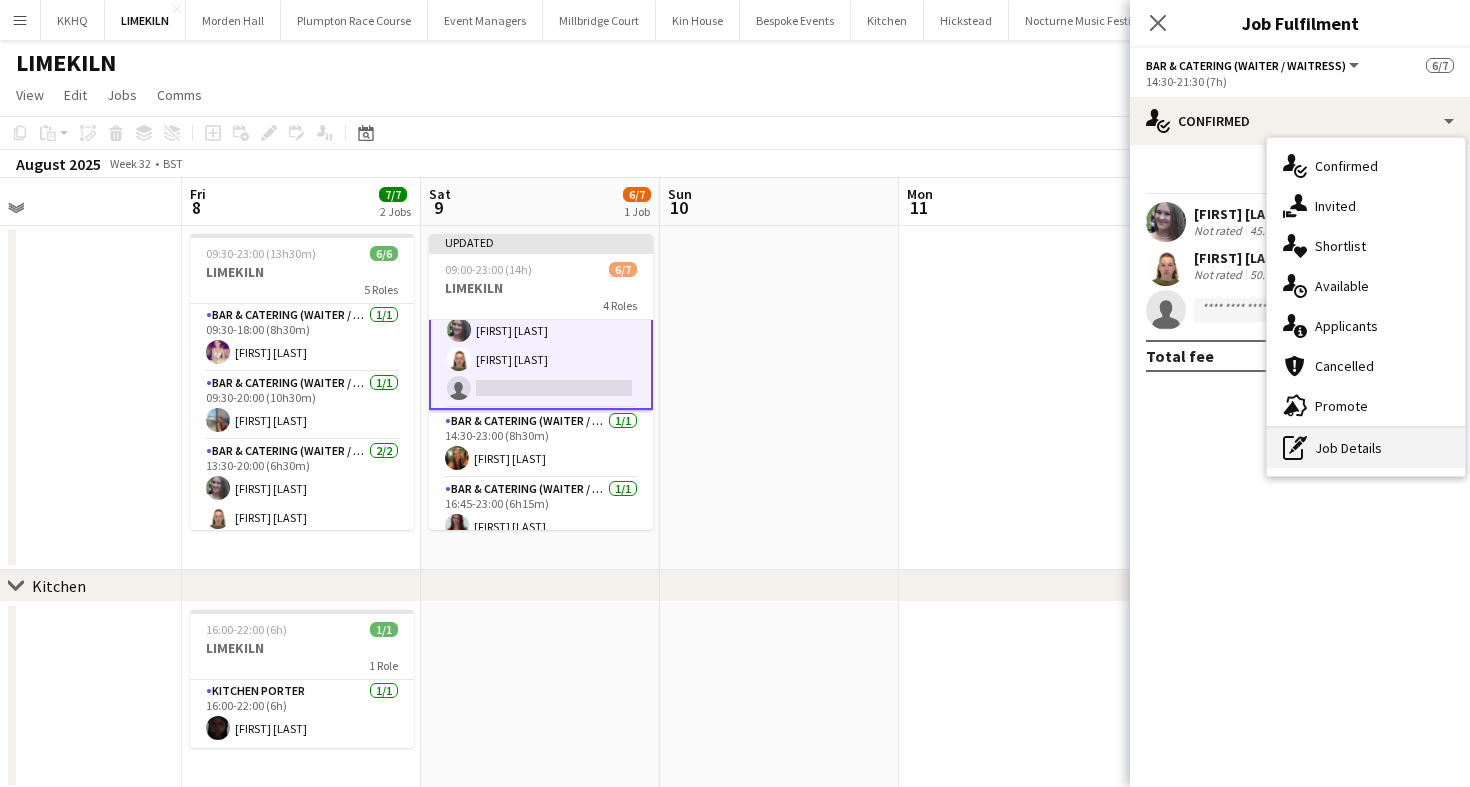 click on "pen-write
Job Details" at bounding box center [1366, 448] 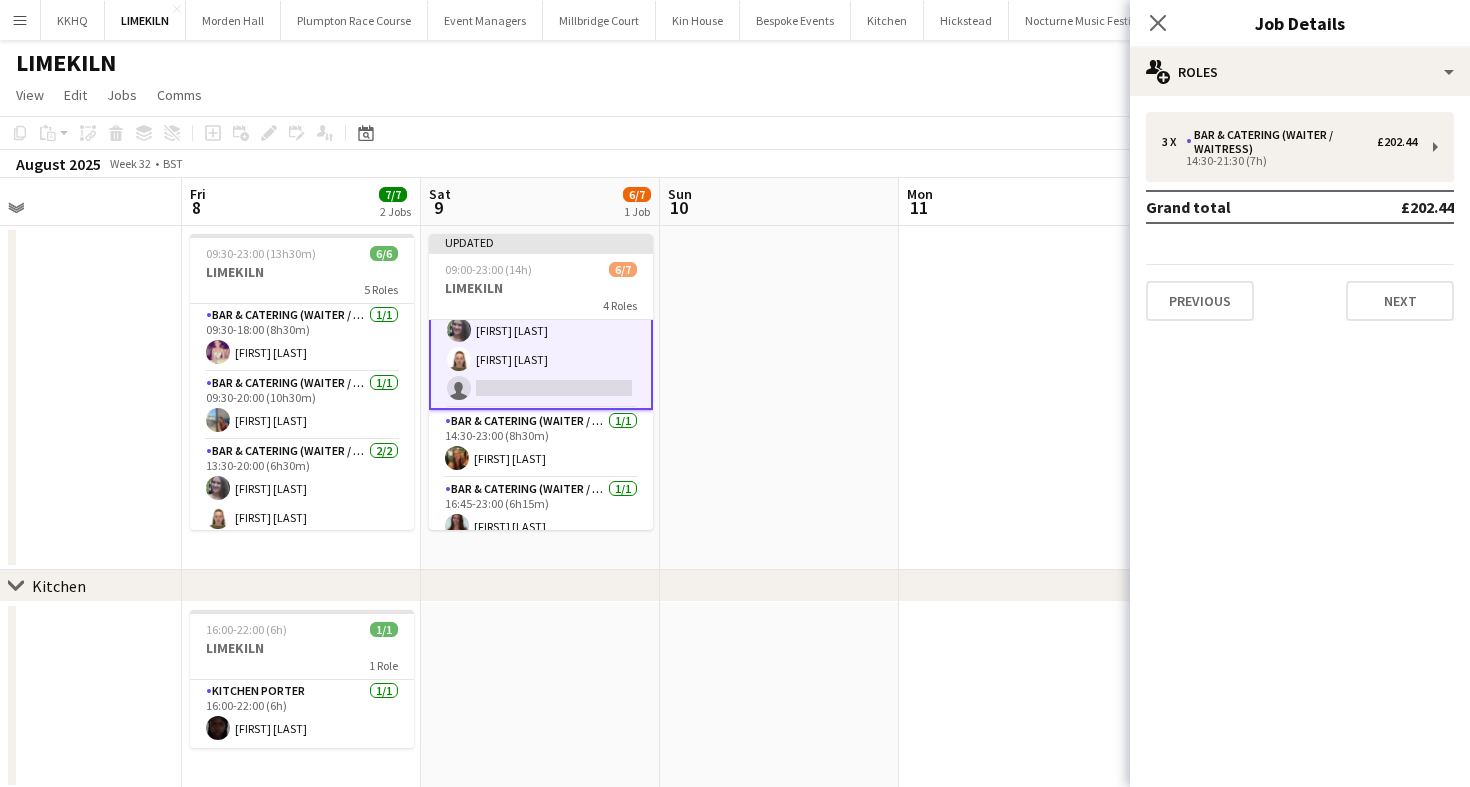 click on "3 x   Bar & Catering (Waiter / waitress)   £202.44   14:30-21:30 (7h)   Grand total   £202.44   Previous   Next" at bounding box center [1300, 216] 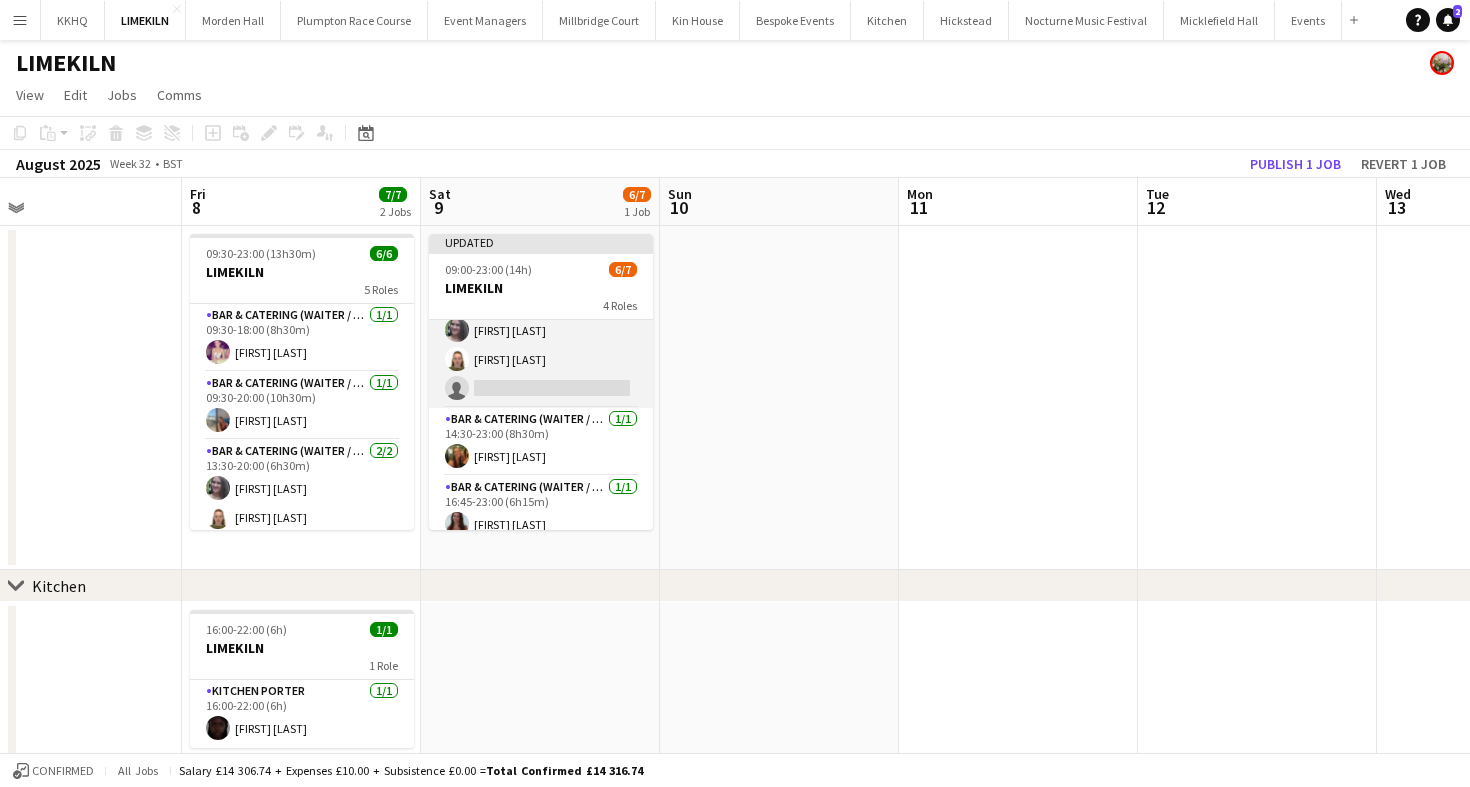 click on "Bar & Catering (Waiter / waitress)   2/3   14:30-21:30 (7h)
Natalia Brzezicka Marina Mann
single-neutral-actions" at bounding box center (541, 345) 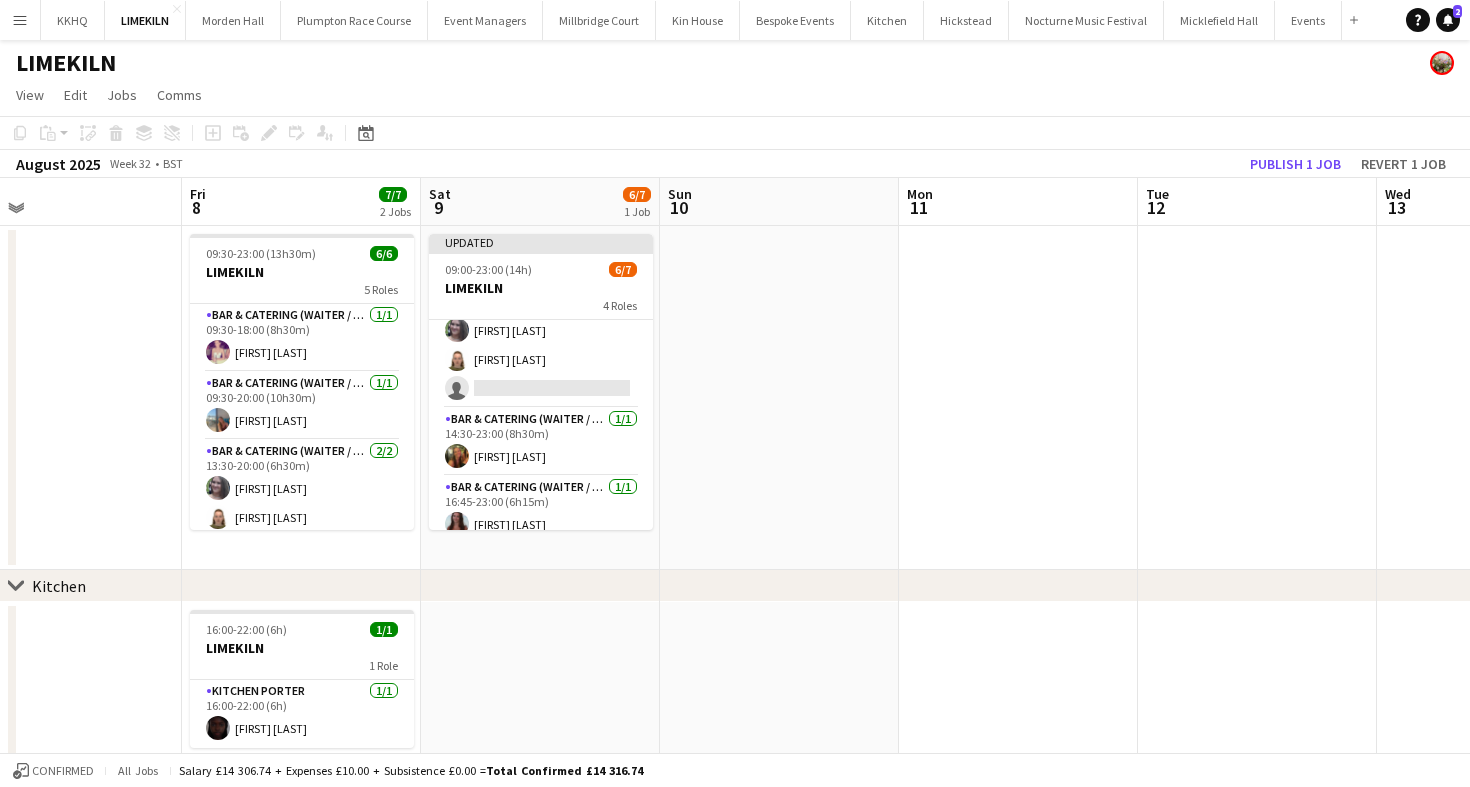 scroll, scrollTop: 137, scrollLeft: 0, axis: vertical 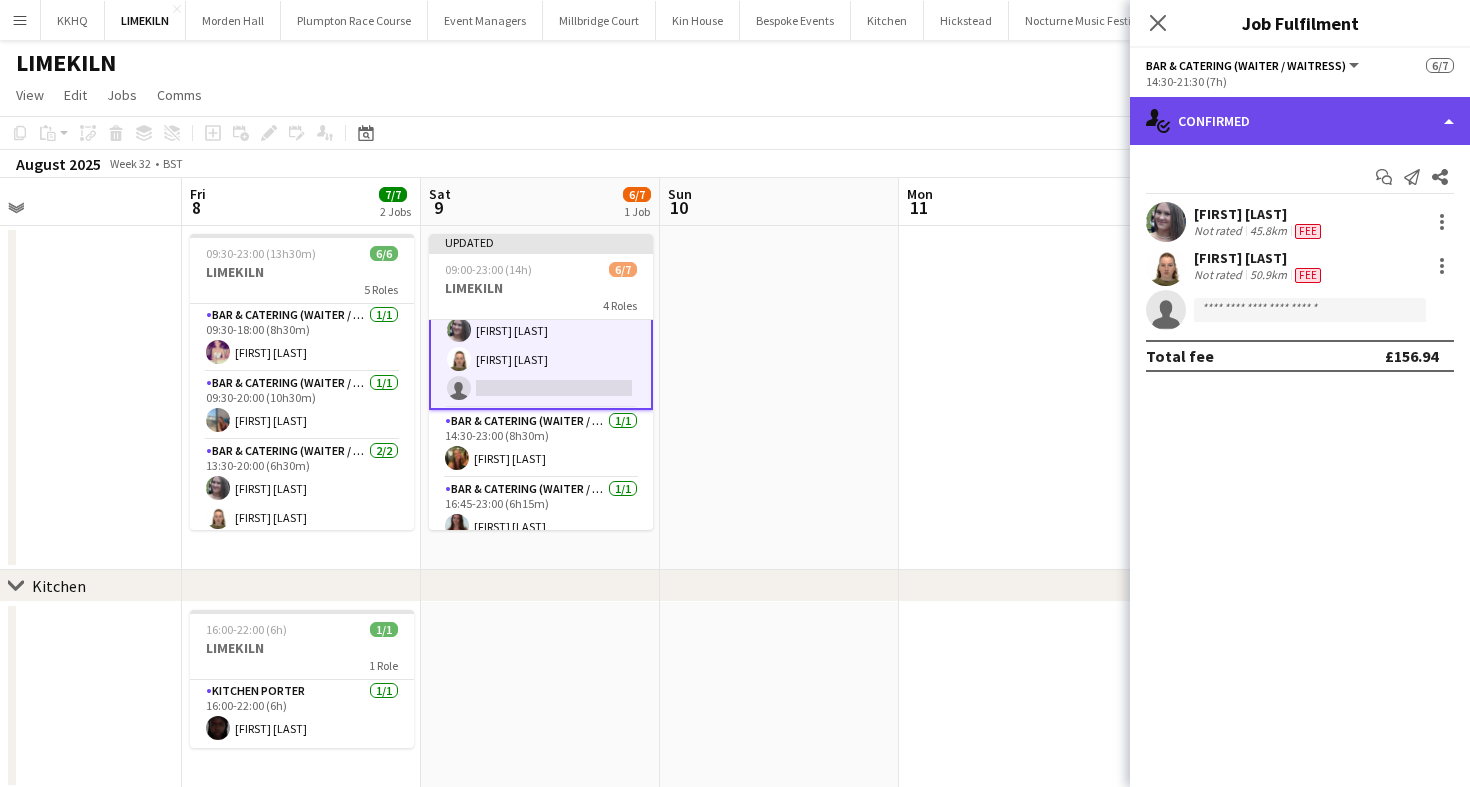 click on "single-neutral-actions-check-2
Confirmed" 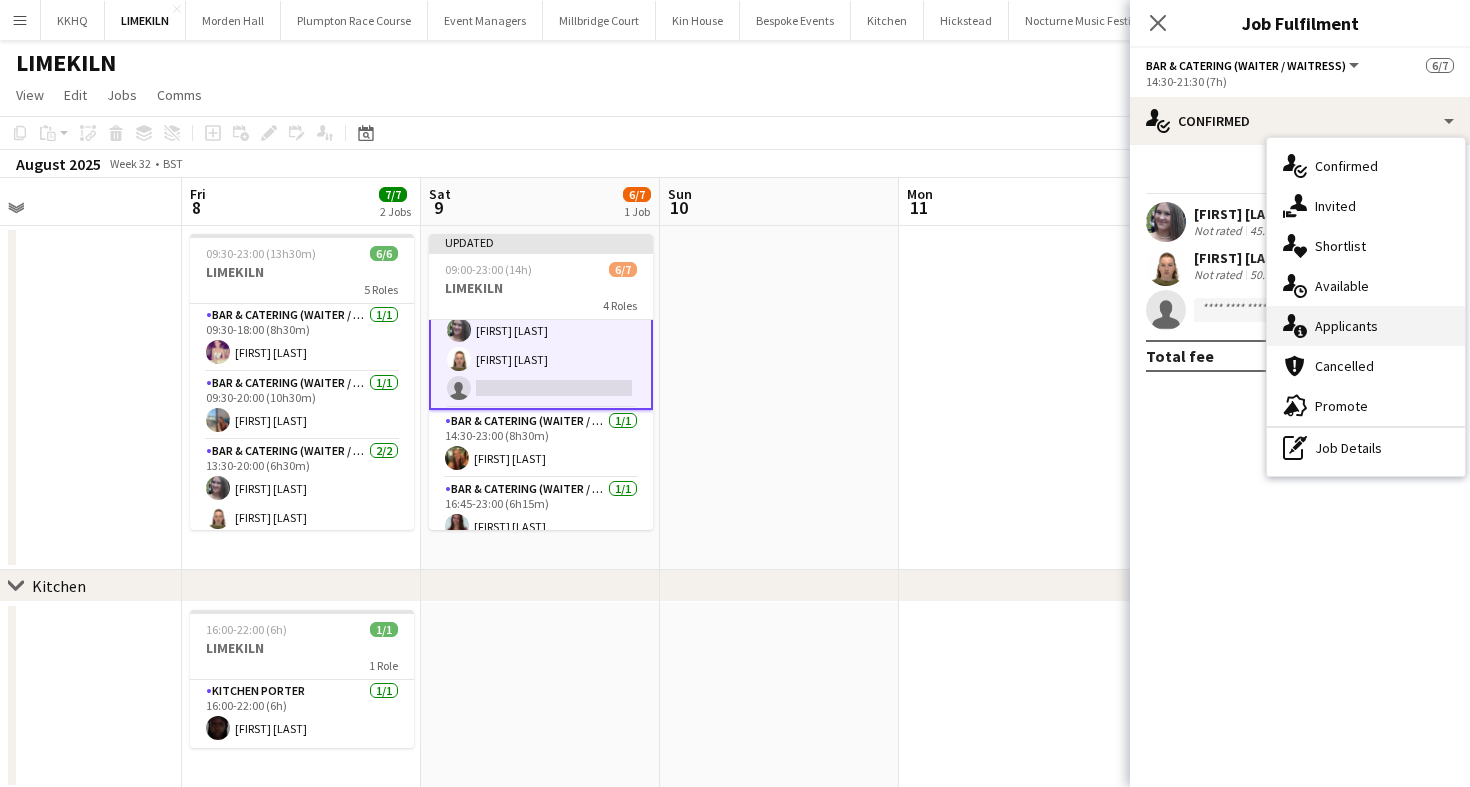 click on "single-neutral-actions-information
Applicants" at bounding box center [1366, 326] 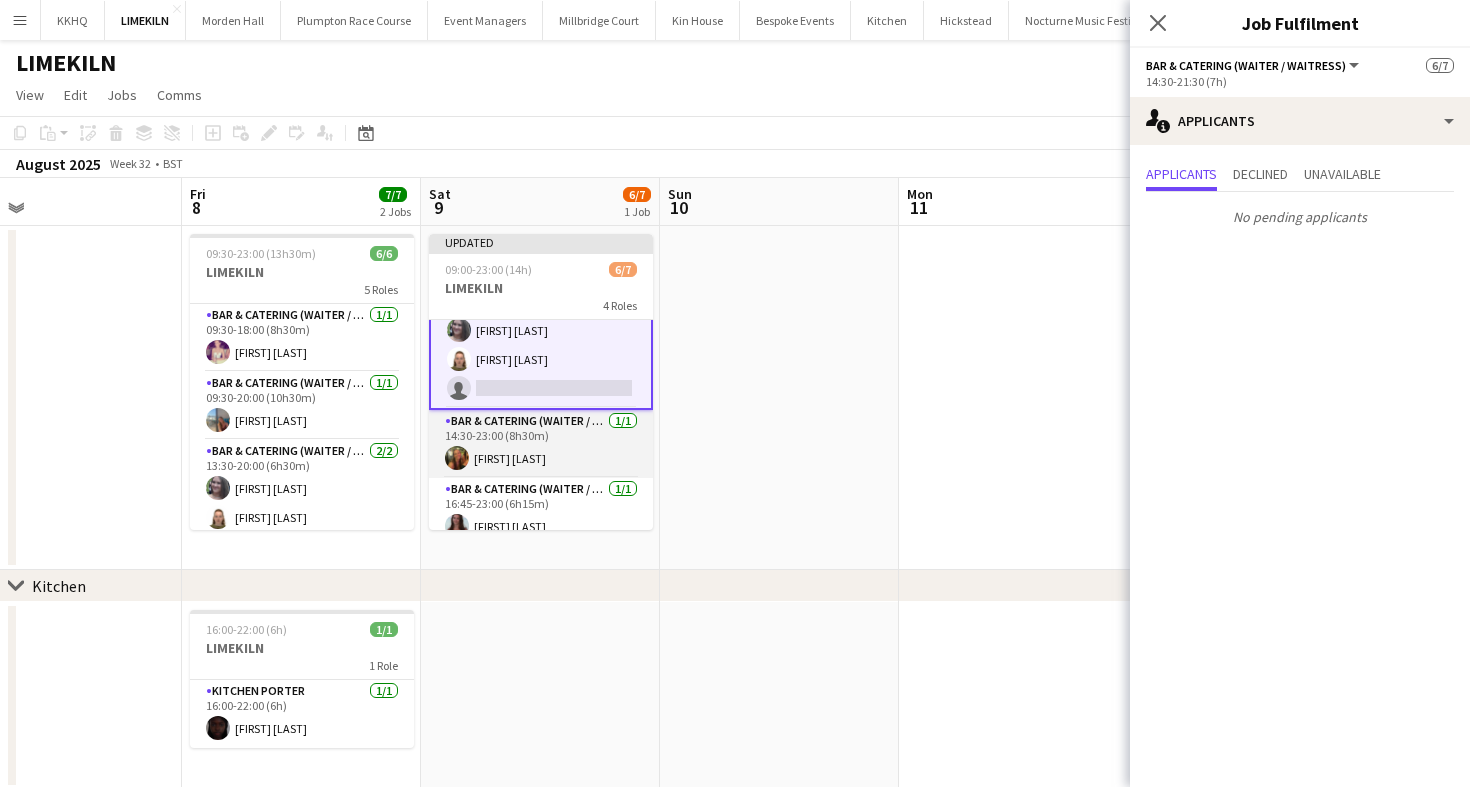 click on "Bar & Catering (Waiter / waitress)   1/1   14:30-23:00 (8h30m)
Emily Reed" at bounding box center (541, 444) 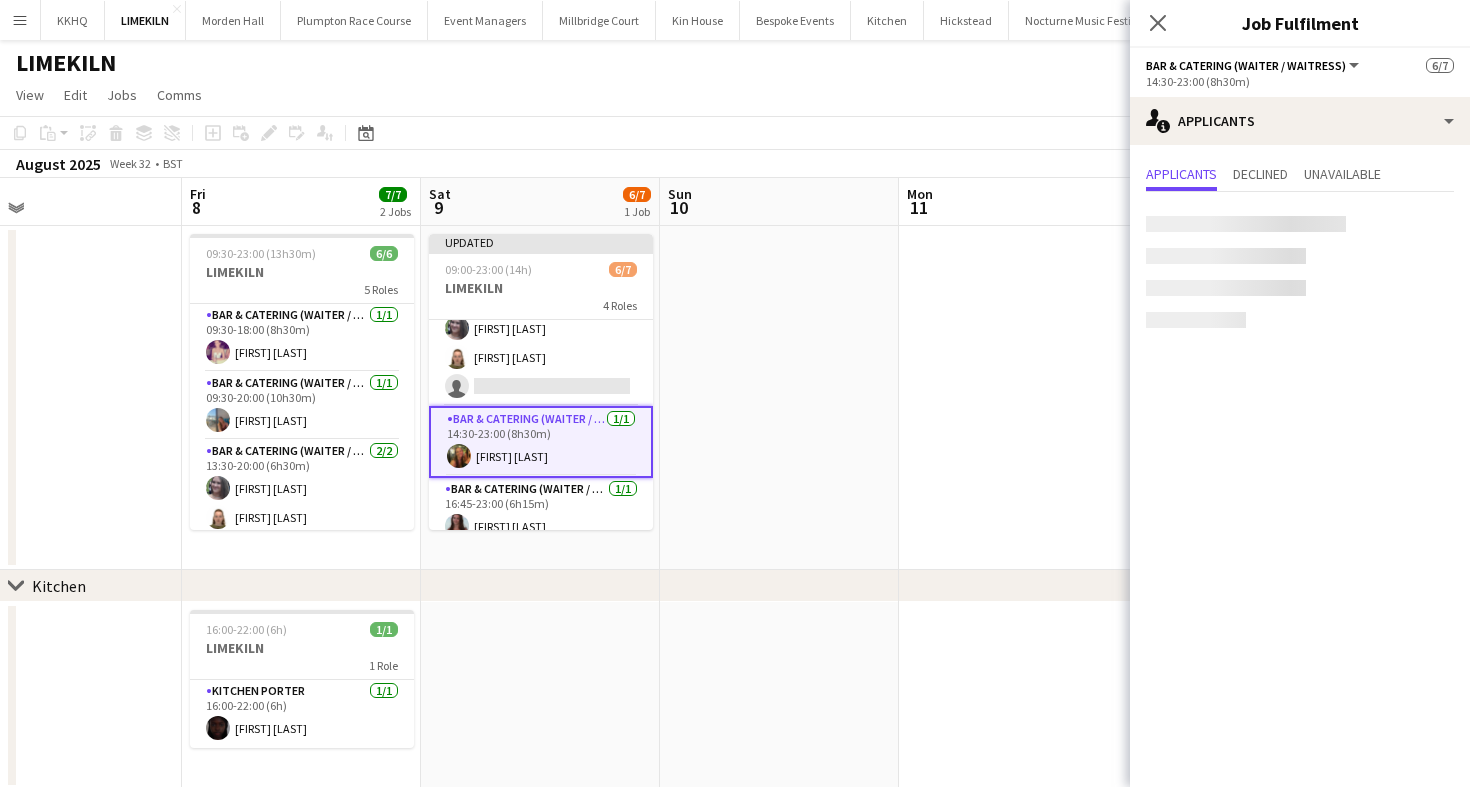 scroll, scrollTop: 135, scrollLeft: 0, axis: vertical 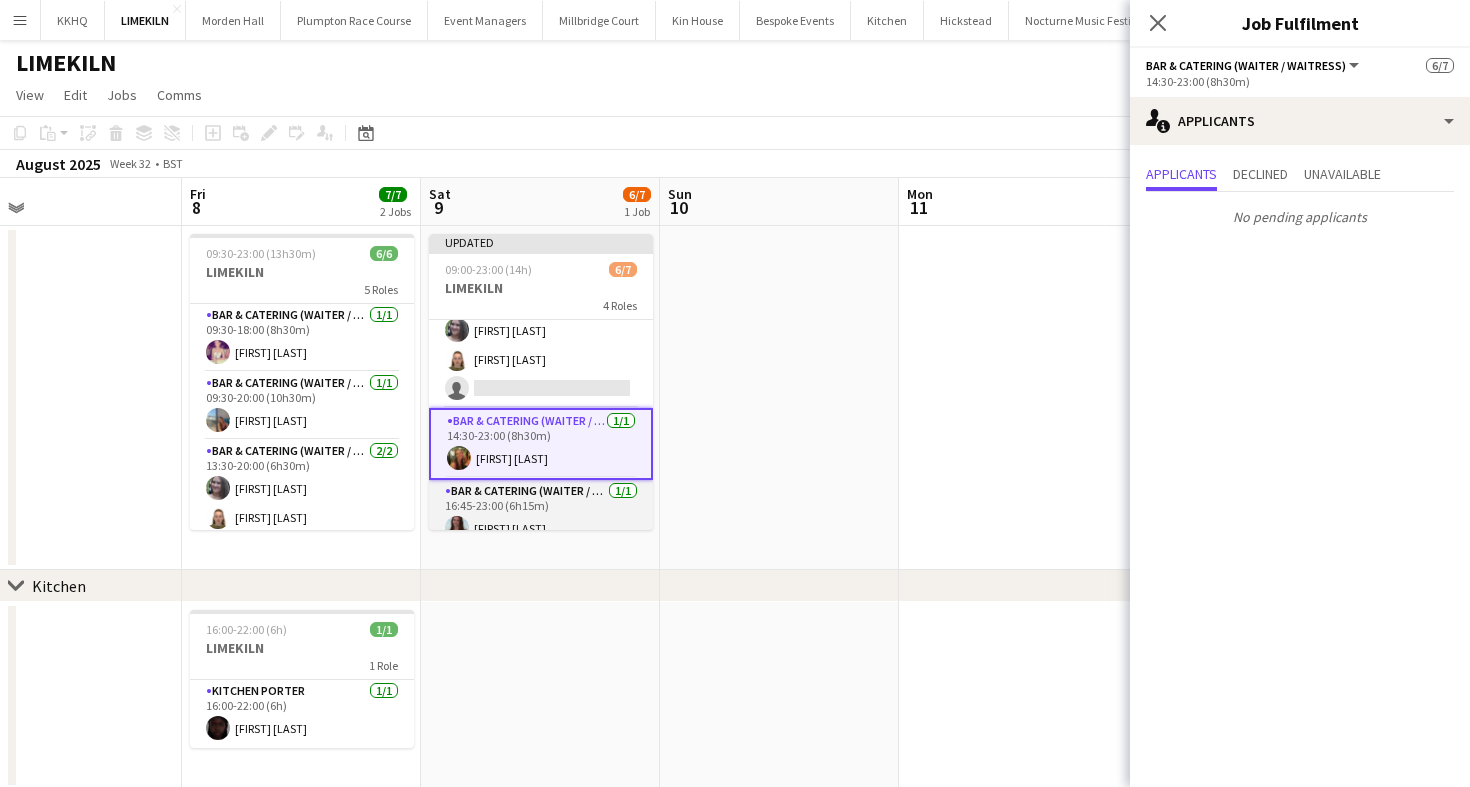 click on "Bar & Catering (Waiter / waitress)   1/1   16:45-23:00 (6h15m)
Beatrice Norris" at bounding box center [541, 514] 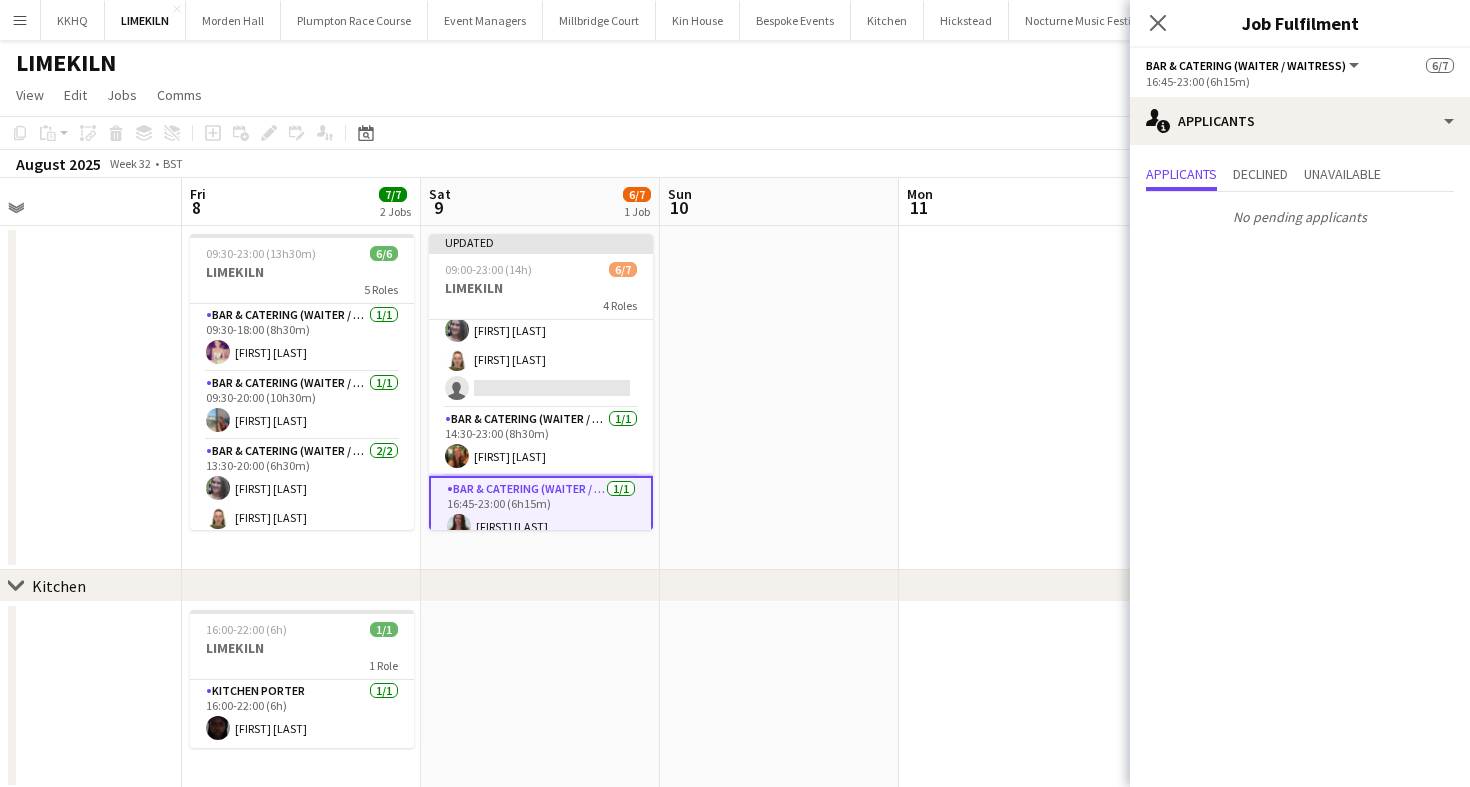 scroll, scrollTop: 0, scrollLeft: 0, axis: both 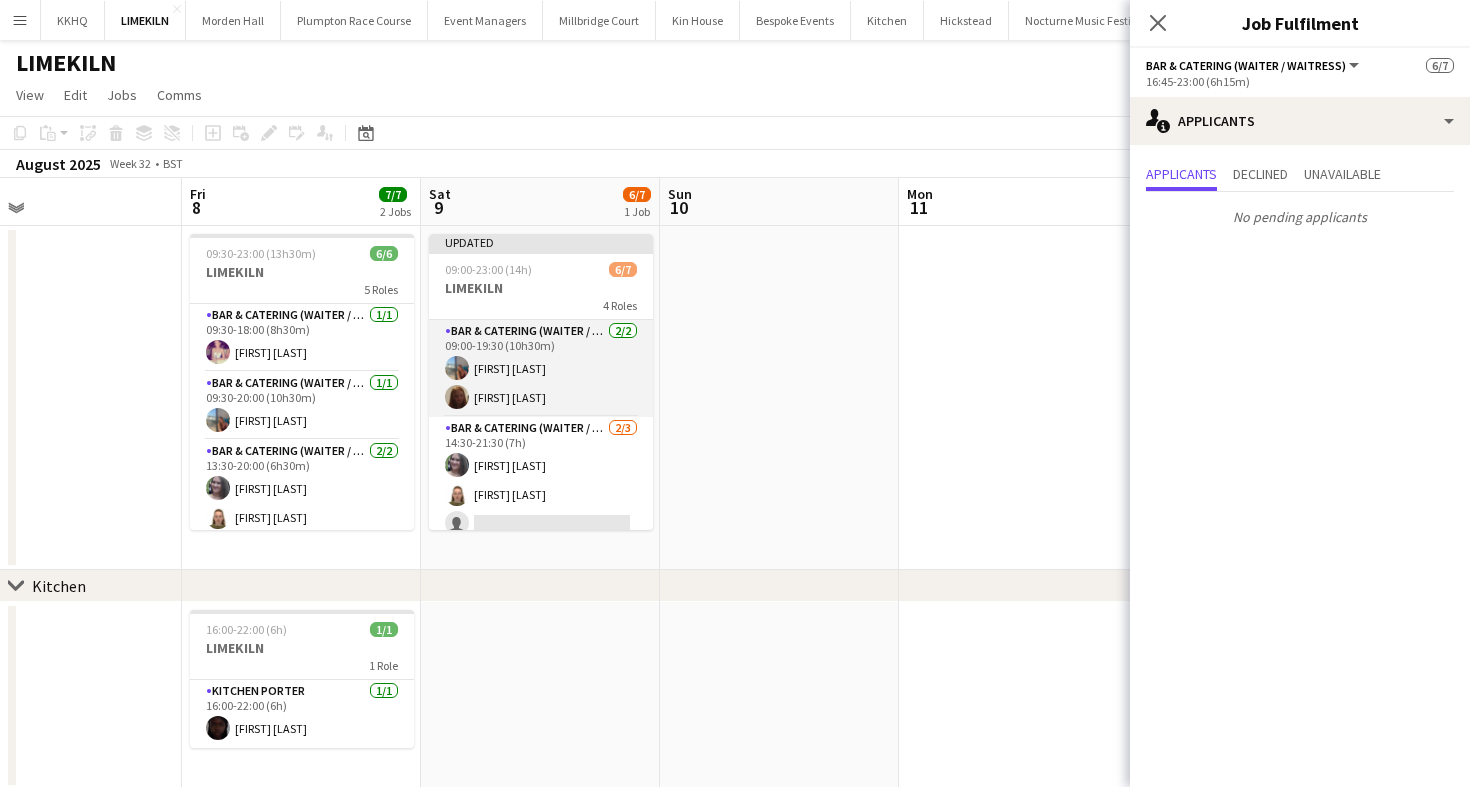 click on "Bar & Catering (Waiter / waitress)   2/2   09:00-19:30 (10h30m)
georgia willoughby Maddie Leader" at bounding box center (541, 368) 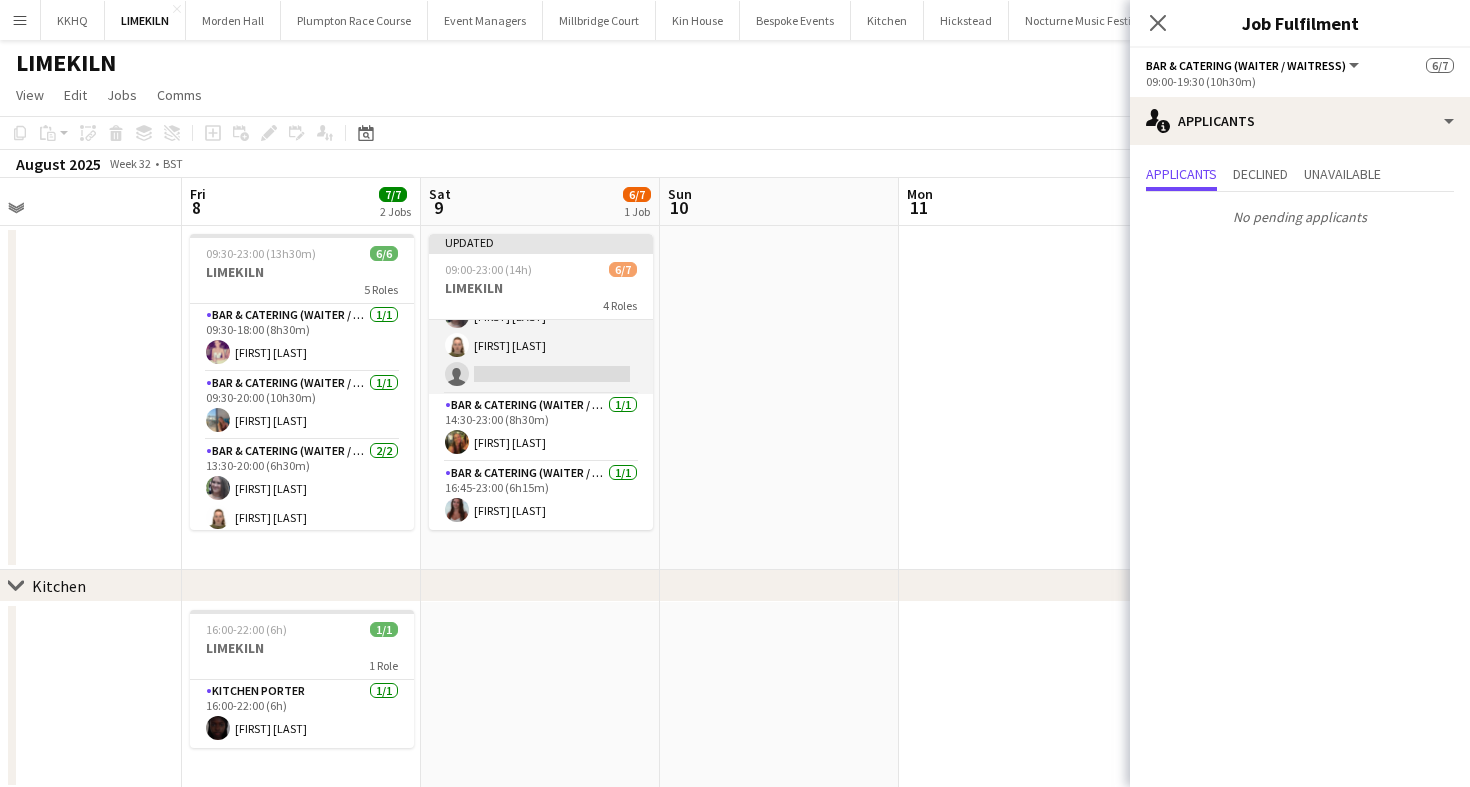 click on "Bar & Catering (Waiter / waitress)   2/3   14:30-21:30 (7h)
Natalia Brzezicka Marina Mann
single-neutral-actions" at bounding box center (541, 331) 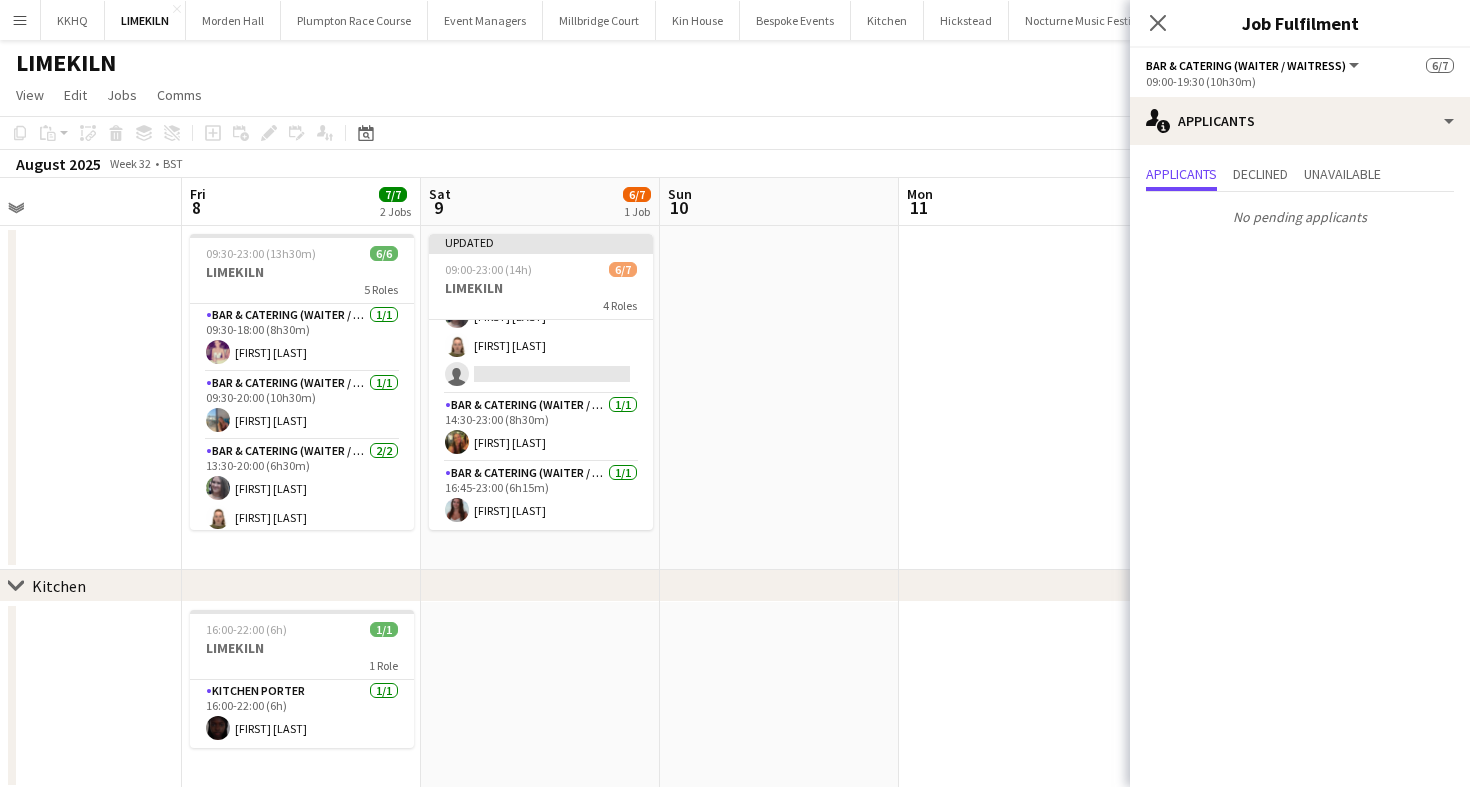 scroll, scrollTop: 151, scrollLeft: 0, axis: vertical 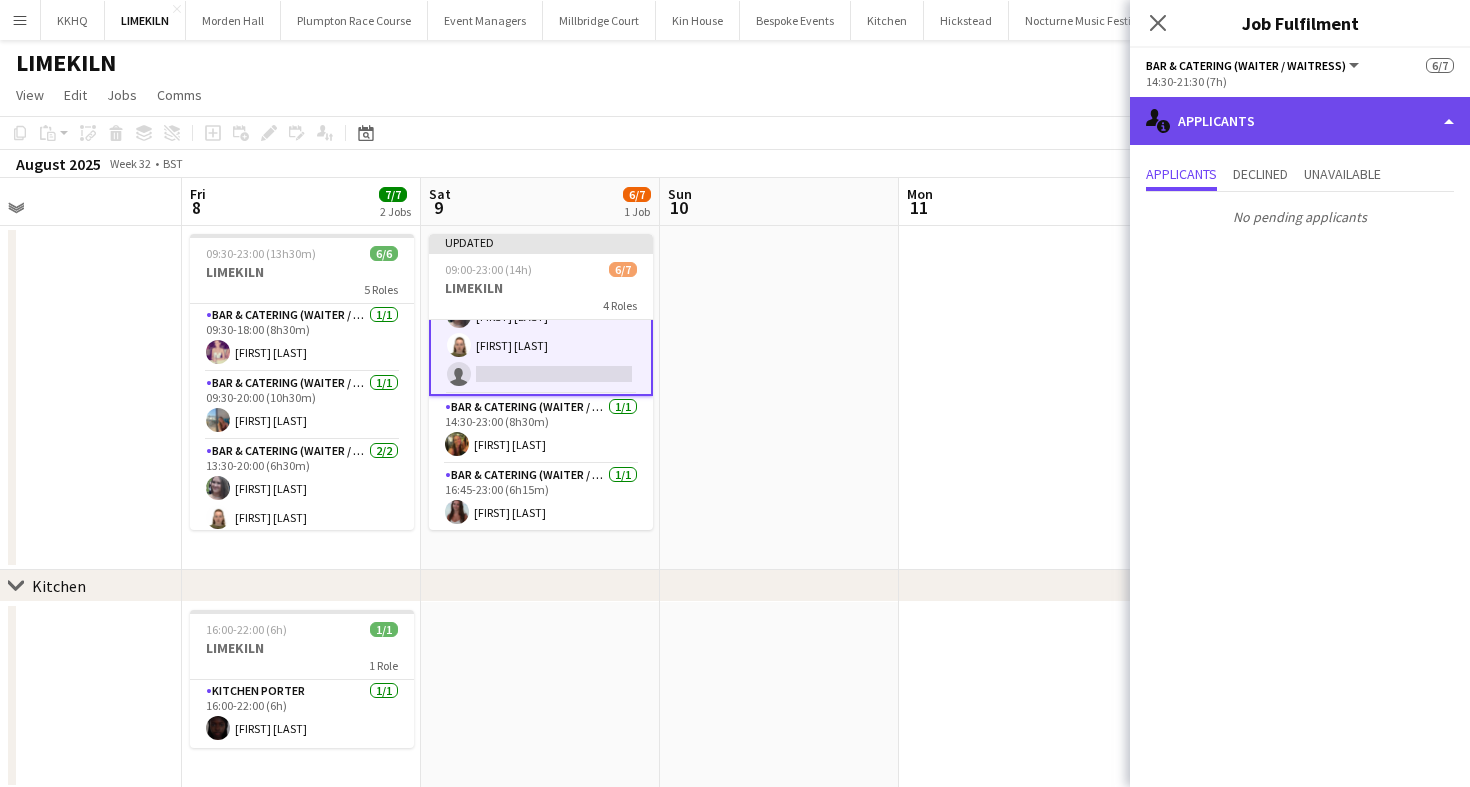click on "single-neutral-actions-information
Applicants" 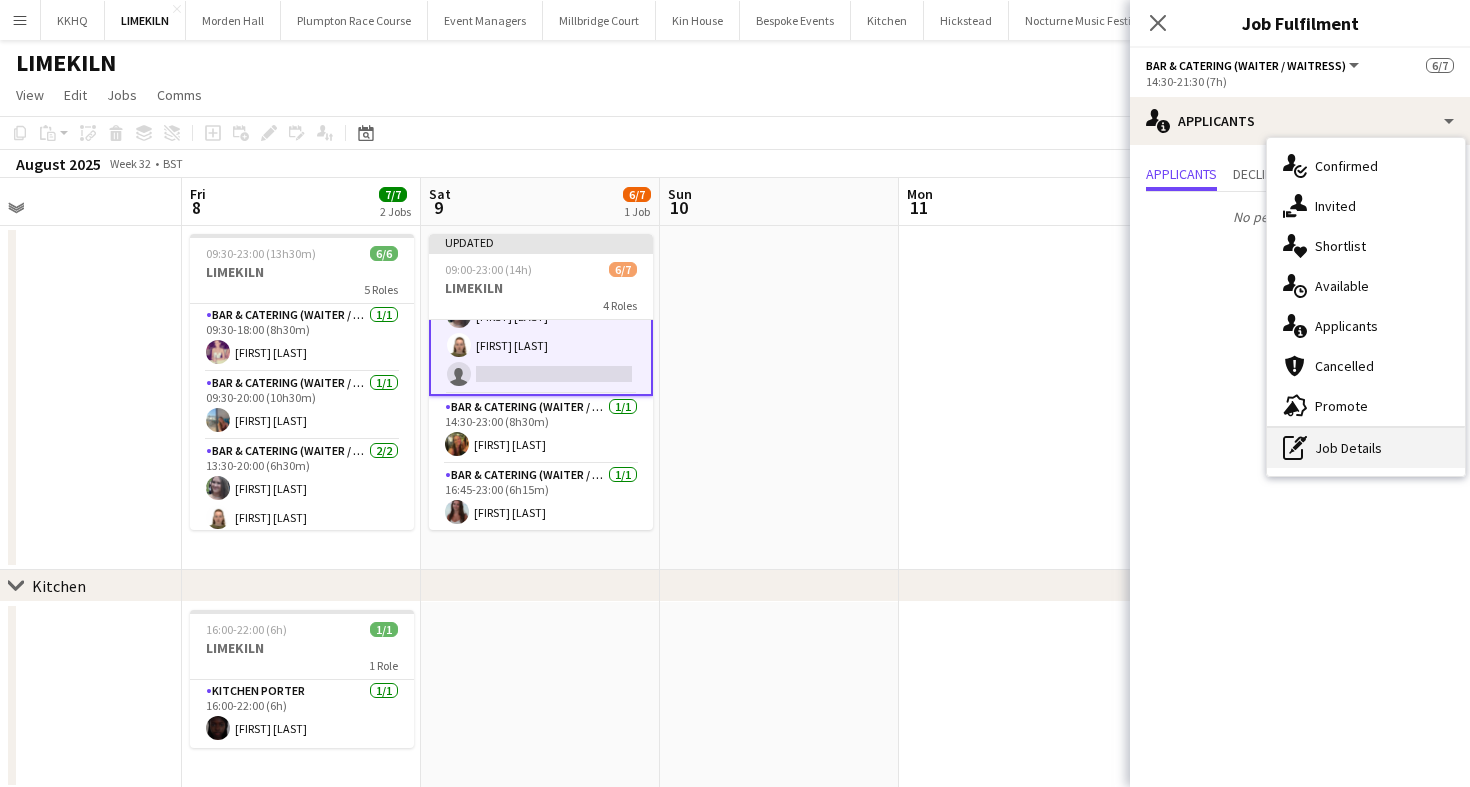 click on "pen-write
Job Details" at bounding box center [1366, 448] 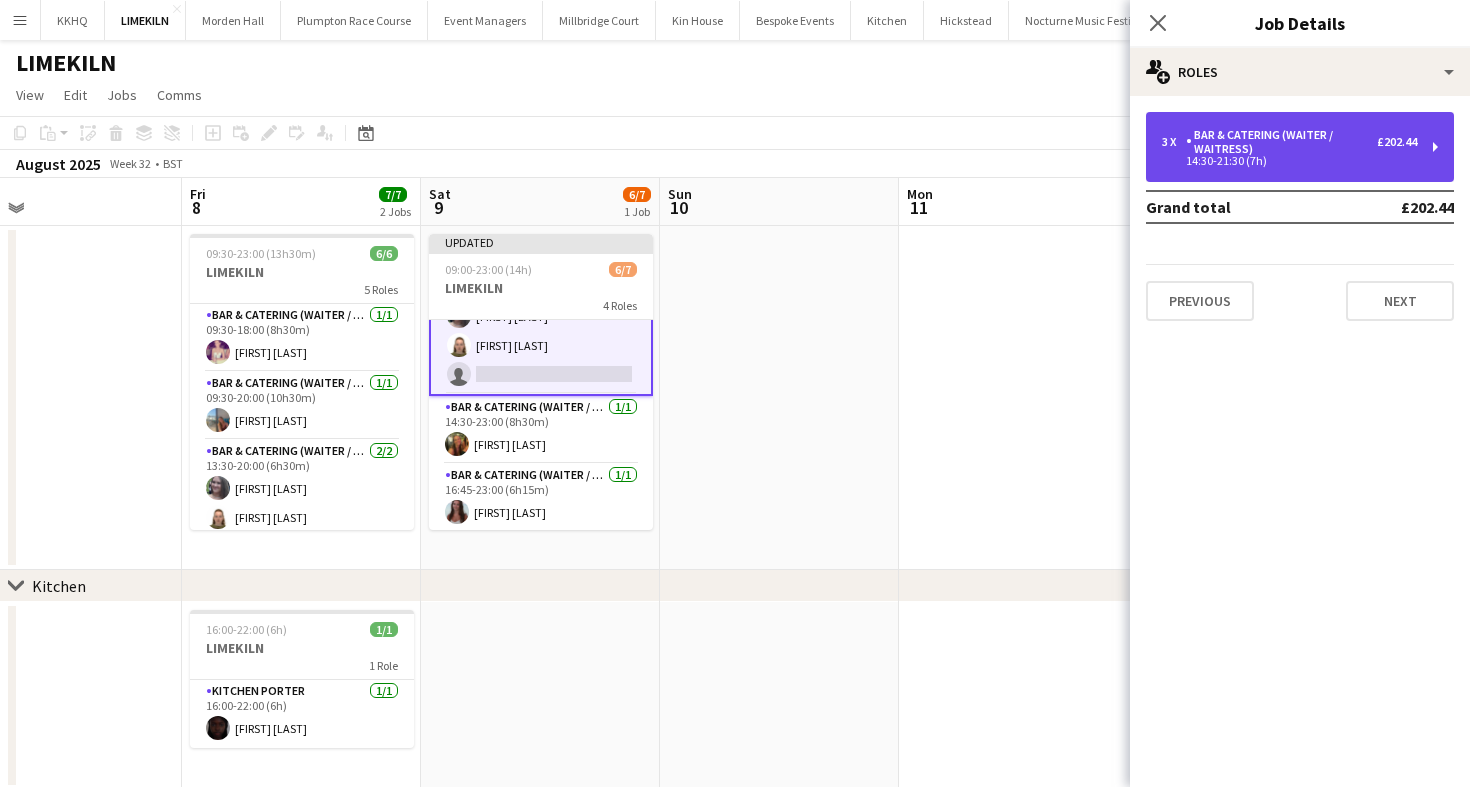 click on "Bar & Catering (Waiter / waitress)" at bounding box center (1281, 142) 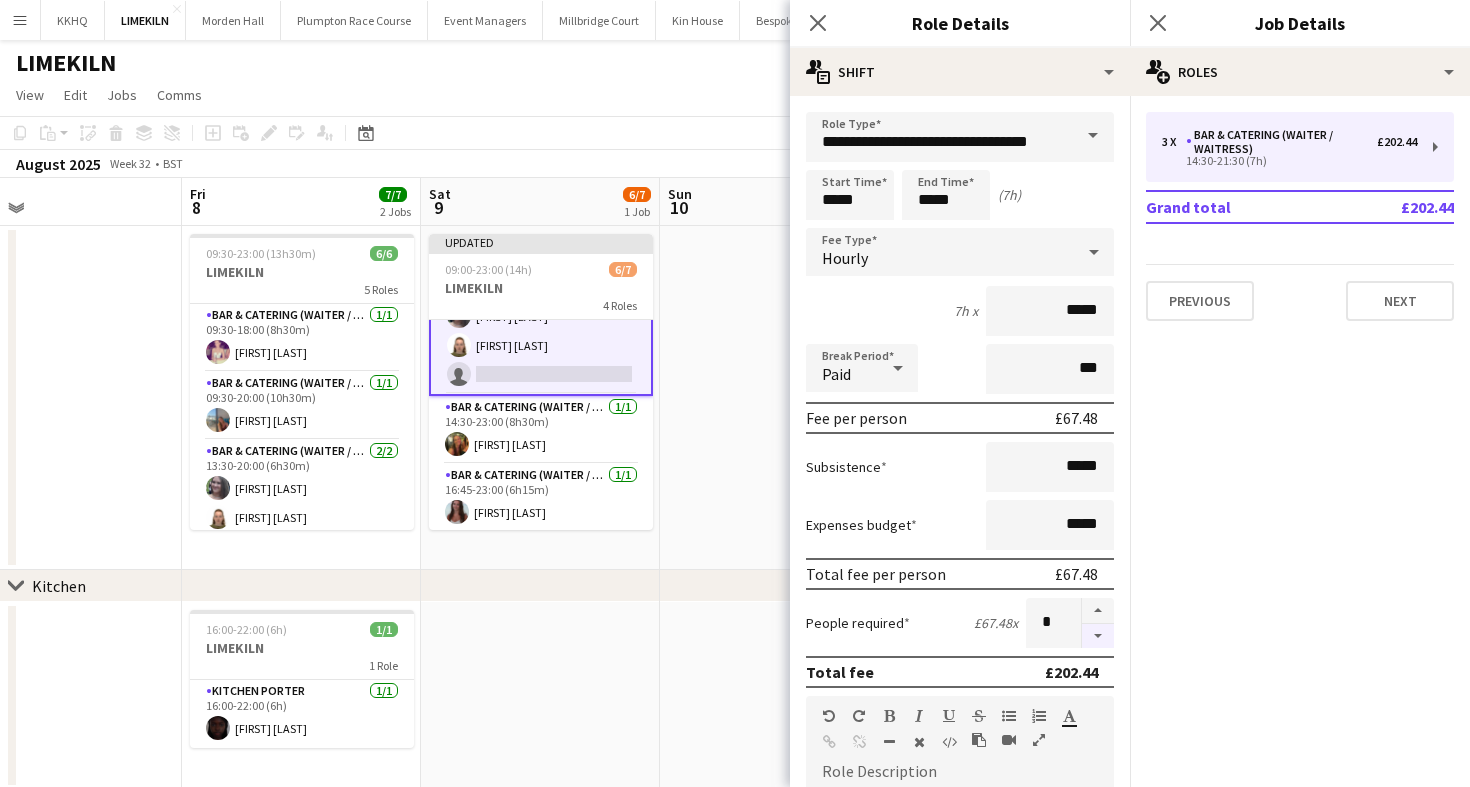 click at bounding box center (1098, 636) 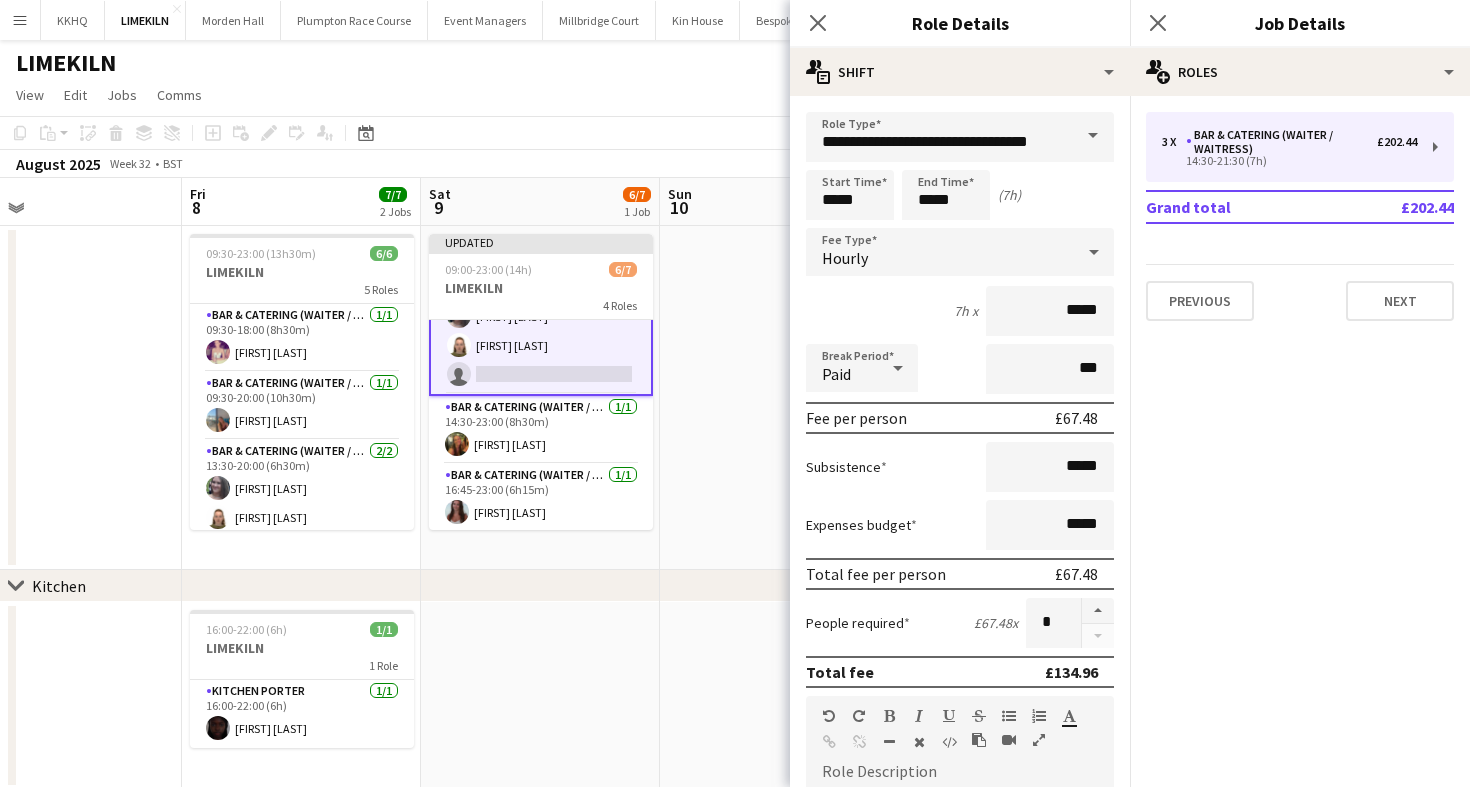 click on "Copy
Paste
Paste
Command
V Paste with crew
Command
Shift
V
Paste linked Job
Delete
Group
Ungroup
Add job
Add linked Job
Edit
Edit linked Job
Applicants
Date picker
AUG 2025 AUG 2025 Monday M Tuesday T Wednesday W Thursday T Friday F Saturday S Sunday S  AUG   1   2   3   4   5   6   7   8   9   10   11   12   13   14   15   16   17   18   19   20   21   22   23   24   25" 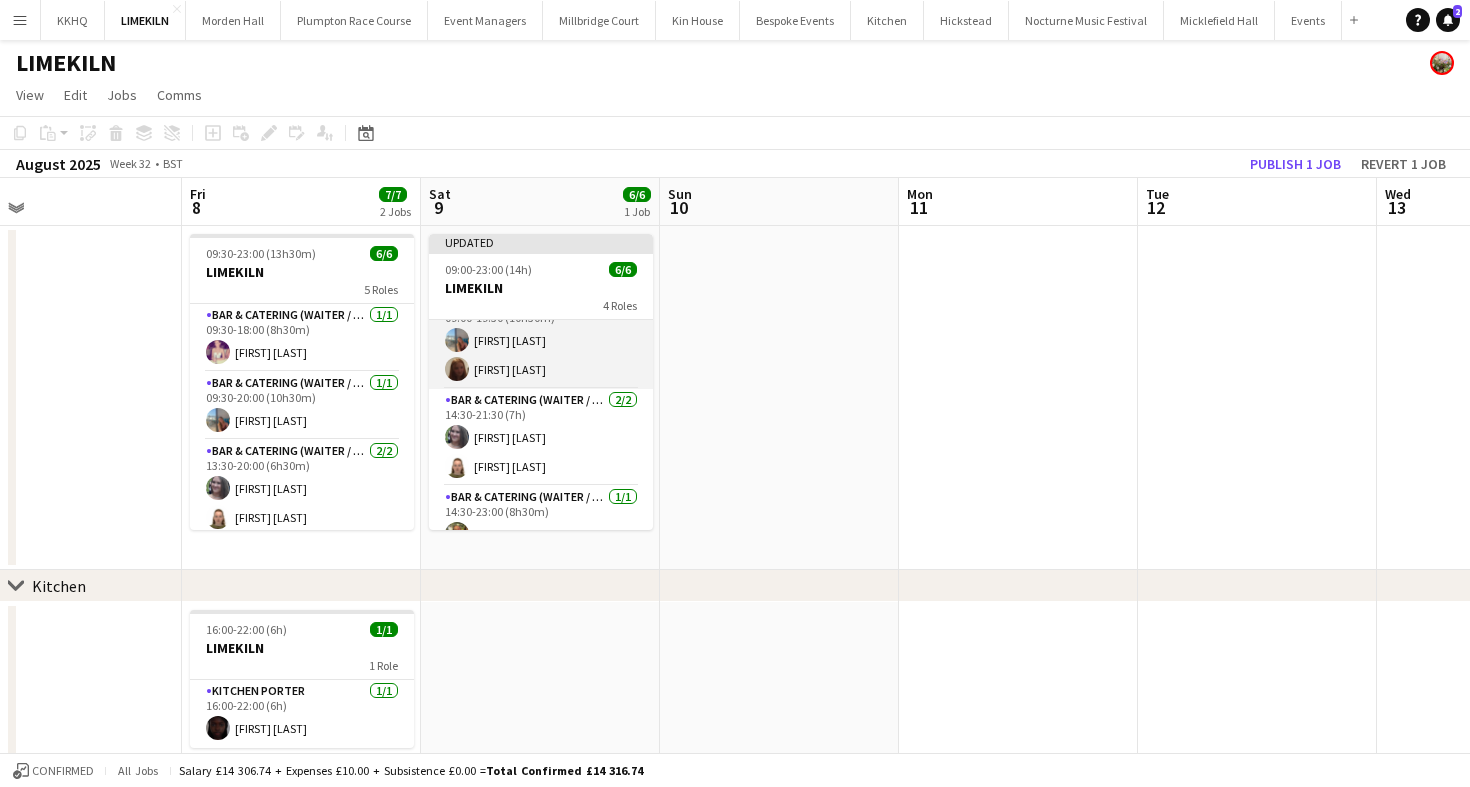 scroll, scrollTop: 0, scrollLeft: 0, axis: both 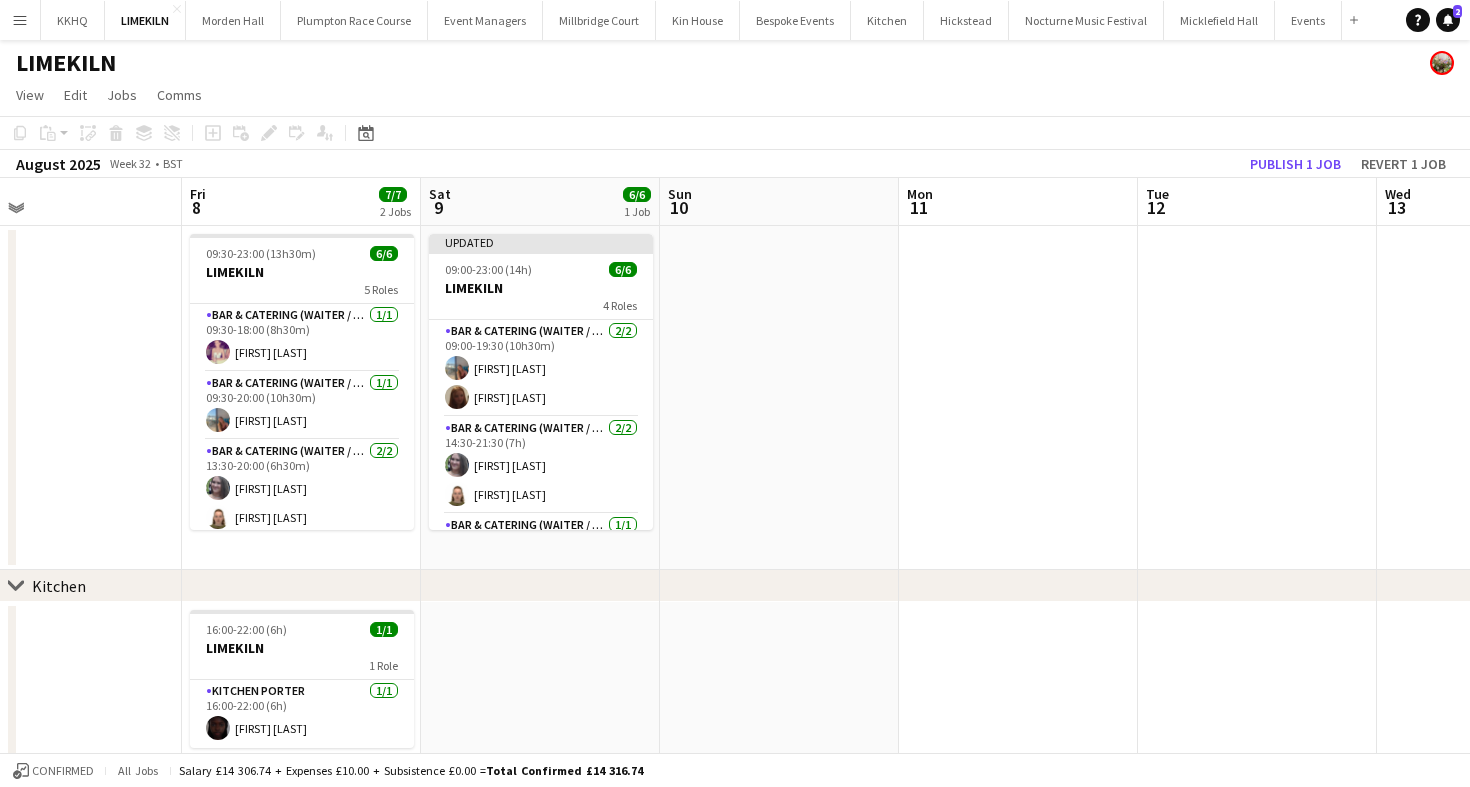 click on "Copy
Paste
Paste
Command
V Paste with crew
Command
Shift
V
Paste linked Job
Delete
Group
Ungroup
Add job
Add linked Job
Edit
Edit linked Job
Applicants
Date picker
AUG 2025 AUG 2025 Monday M Tuesday T Wednesday W Thursday T Friday F Saturday S Sunday S  AUG   1   2   3   4   5   6   7   8   9   10   11   12   13   14   15   16   17   18   19   20   21   22   23   24   25" 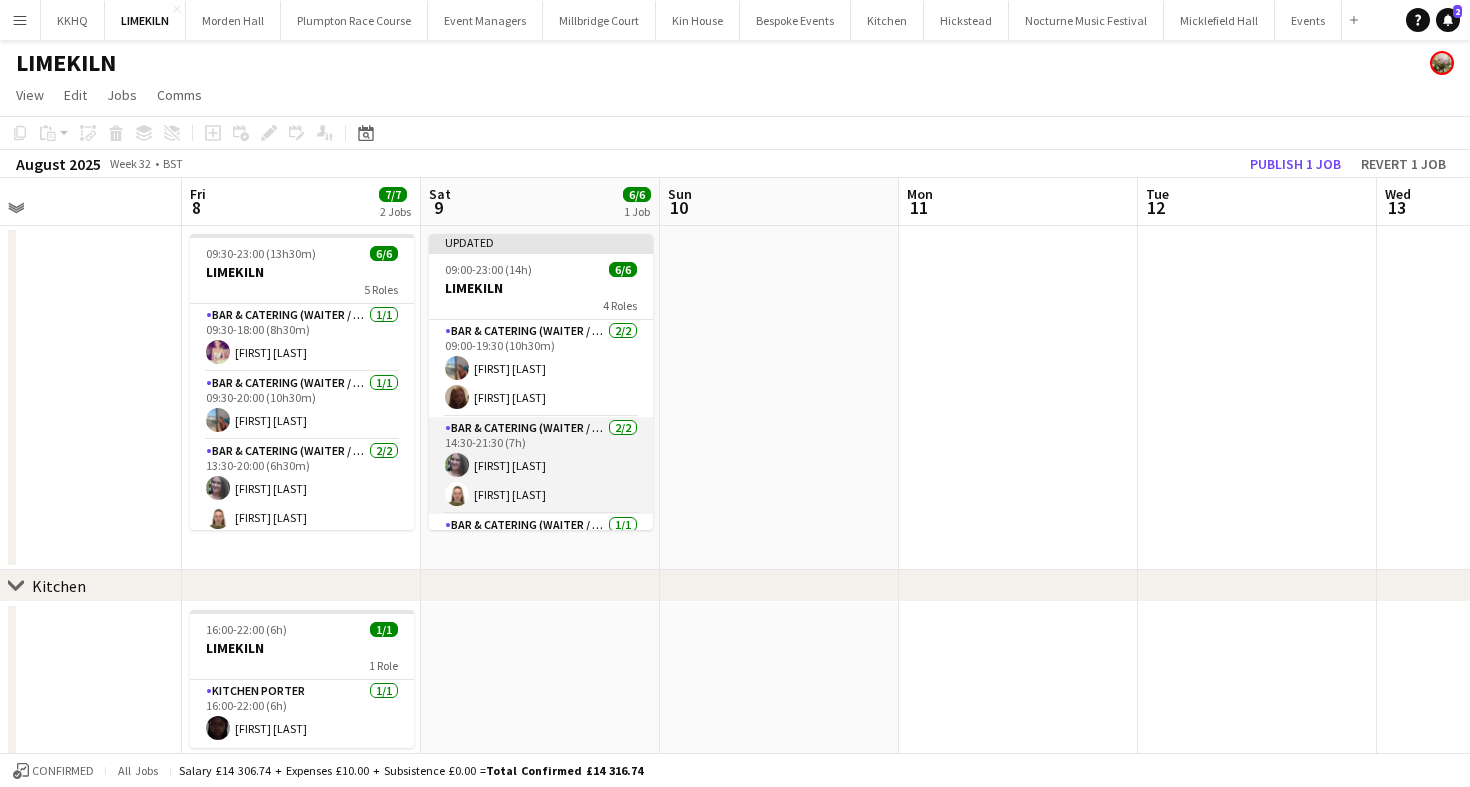 scroll, scrollTop: 120, scrollLeft: 0, axis: vertical 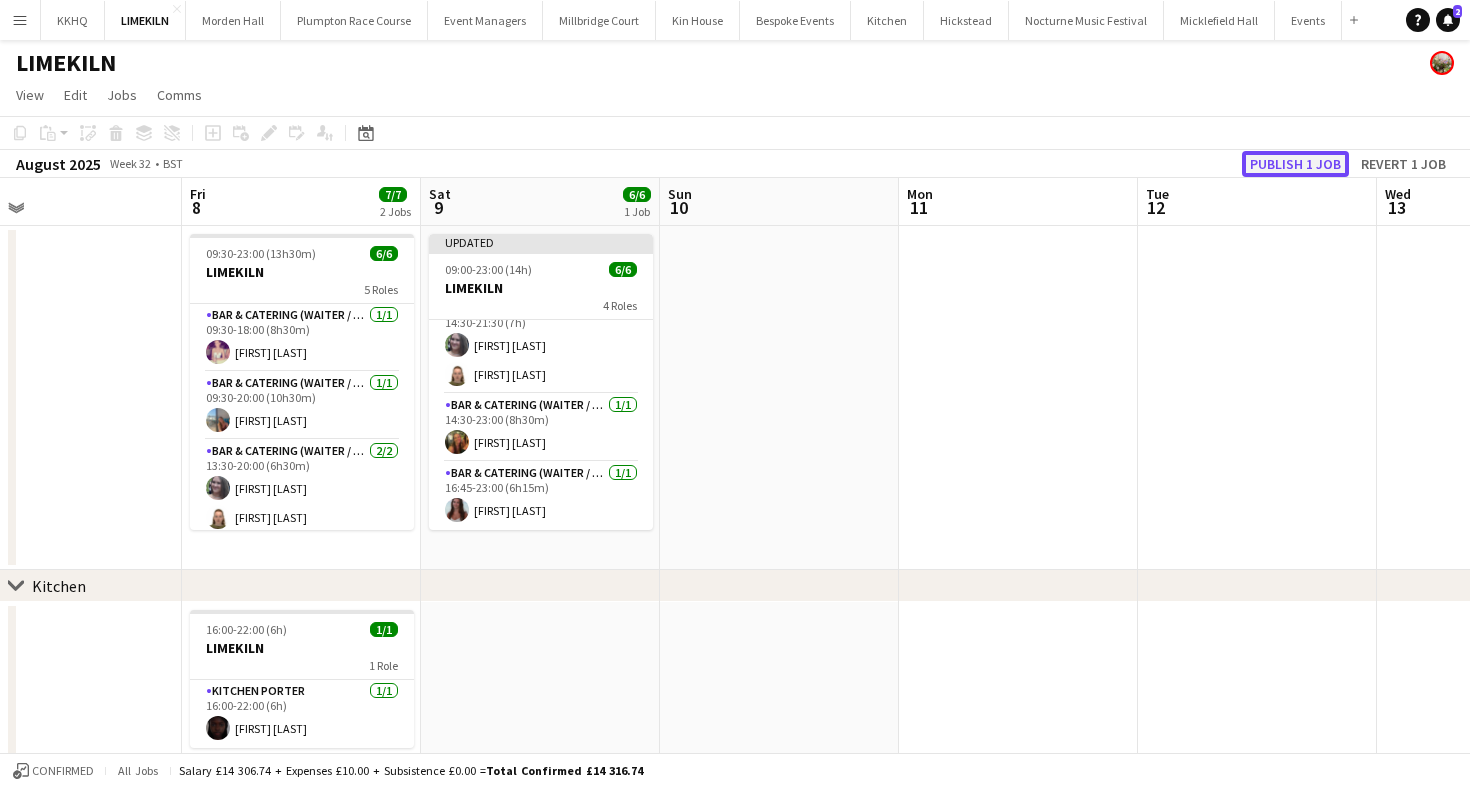 click on "Publish 1 job" 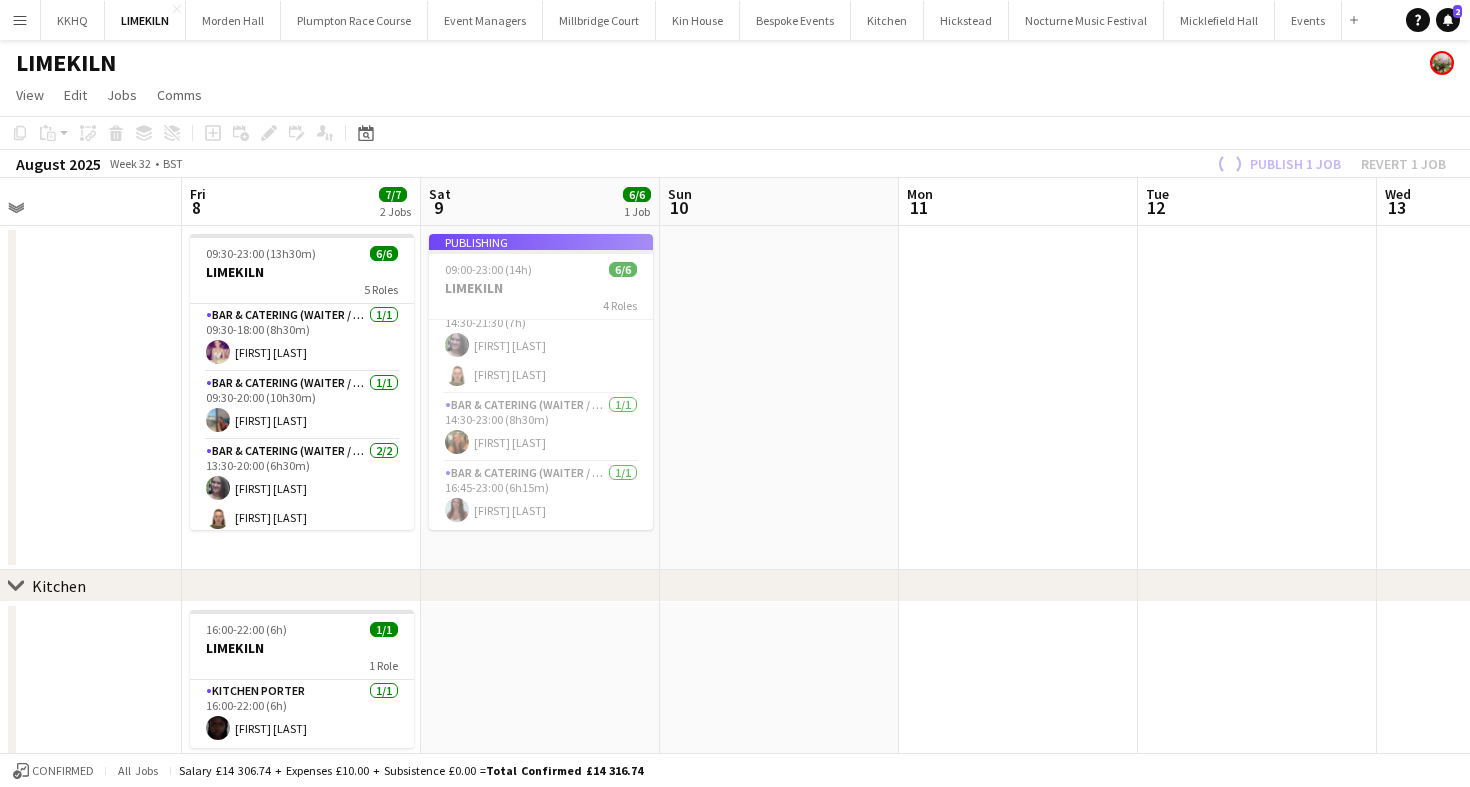 scroll, scrollTop: 104, scrollLeft: 0, axis: vertical 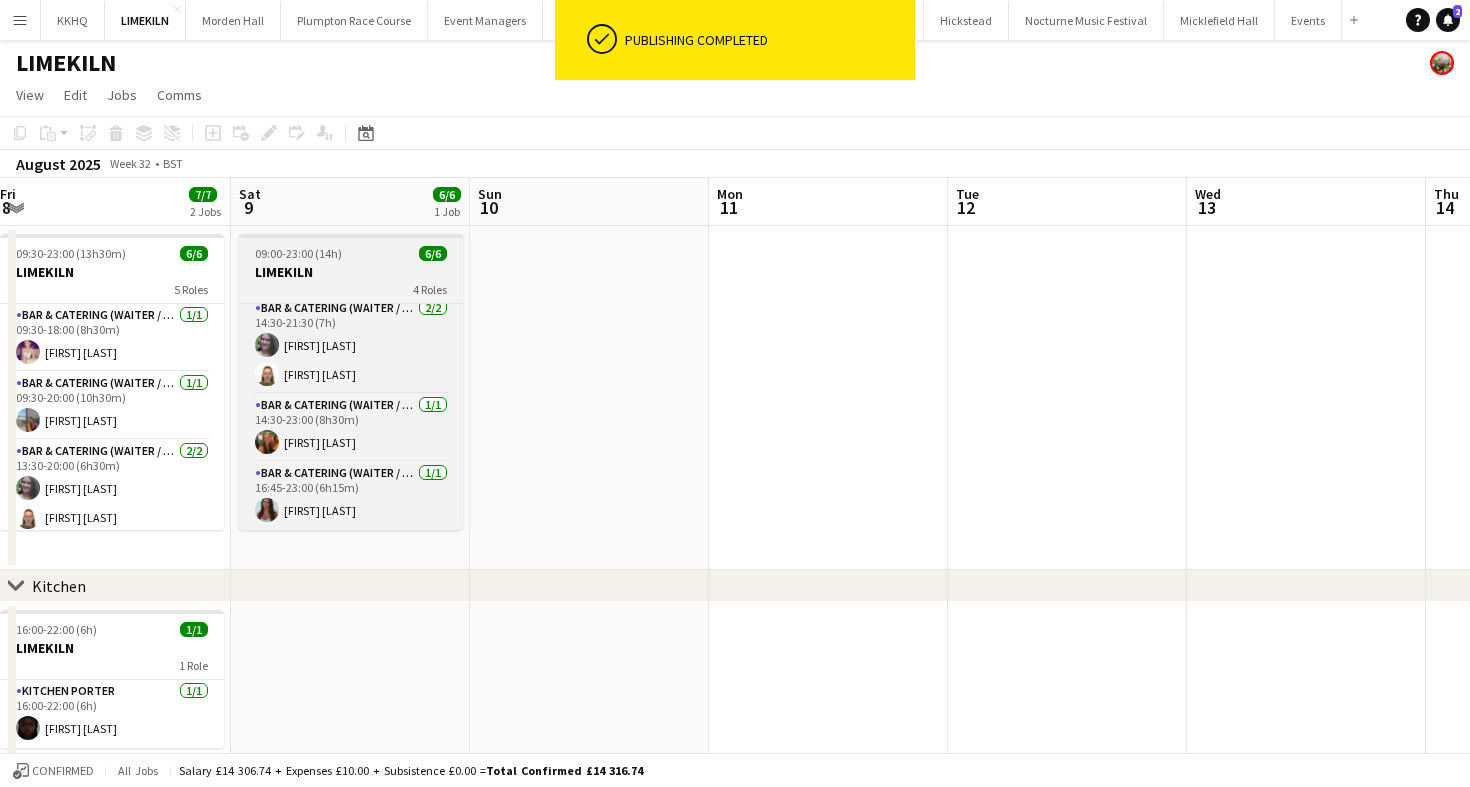 click on "LIMEKILN" at bounding box center [351, 272] 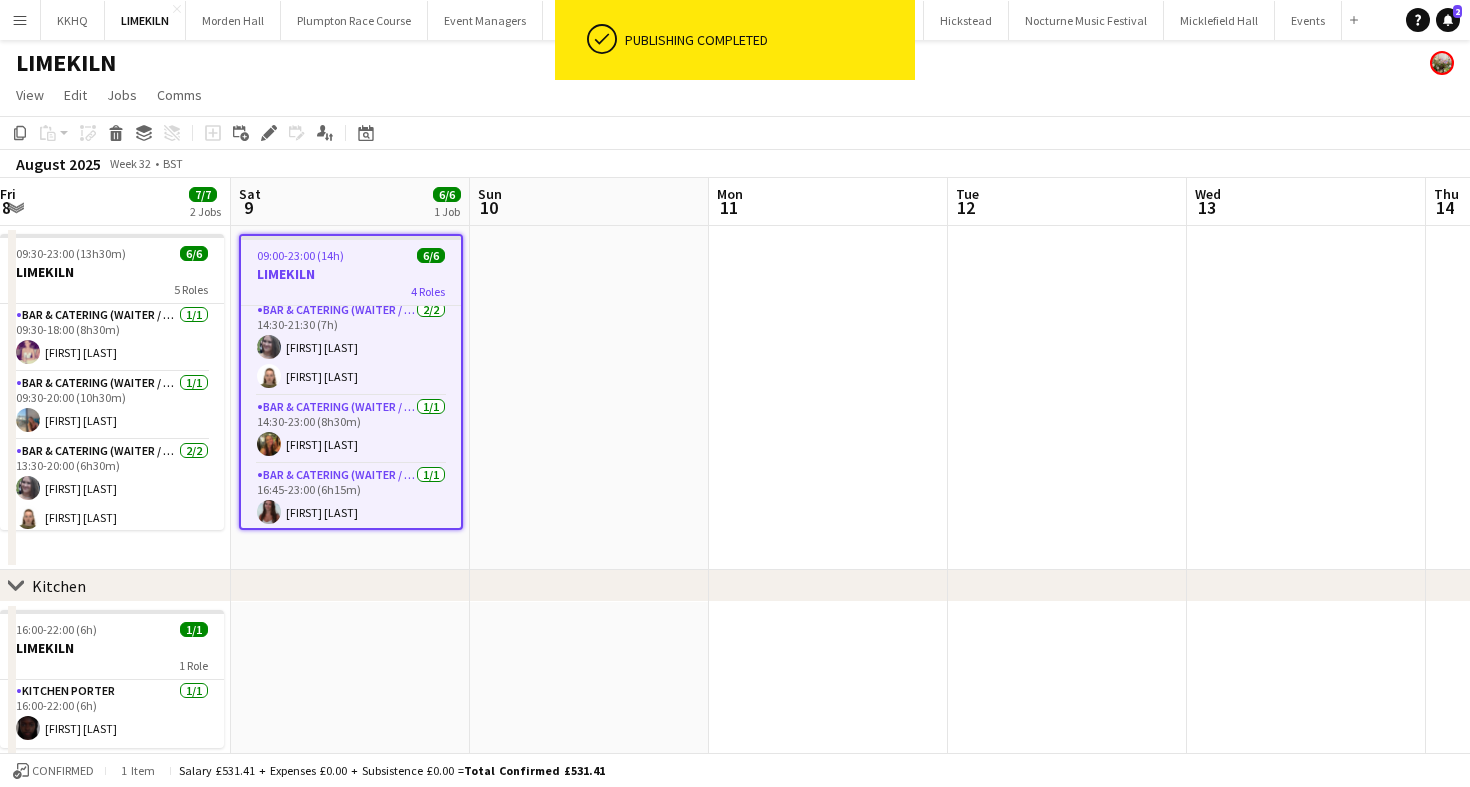 scroll, scrollTop: 108, scrollLeft: 0, axis: vertical 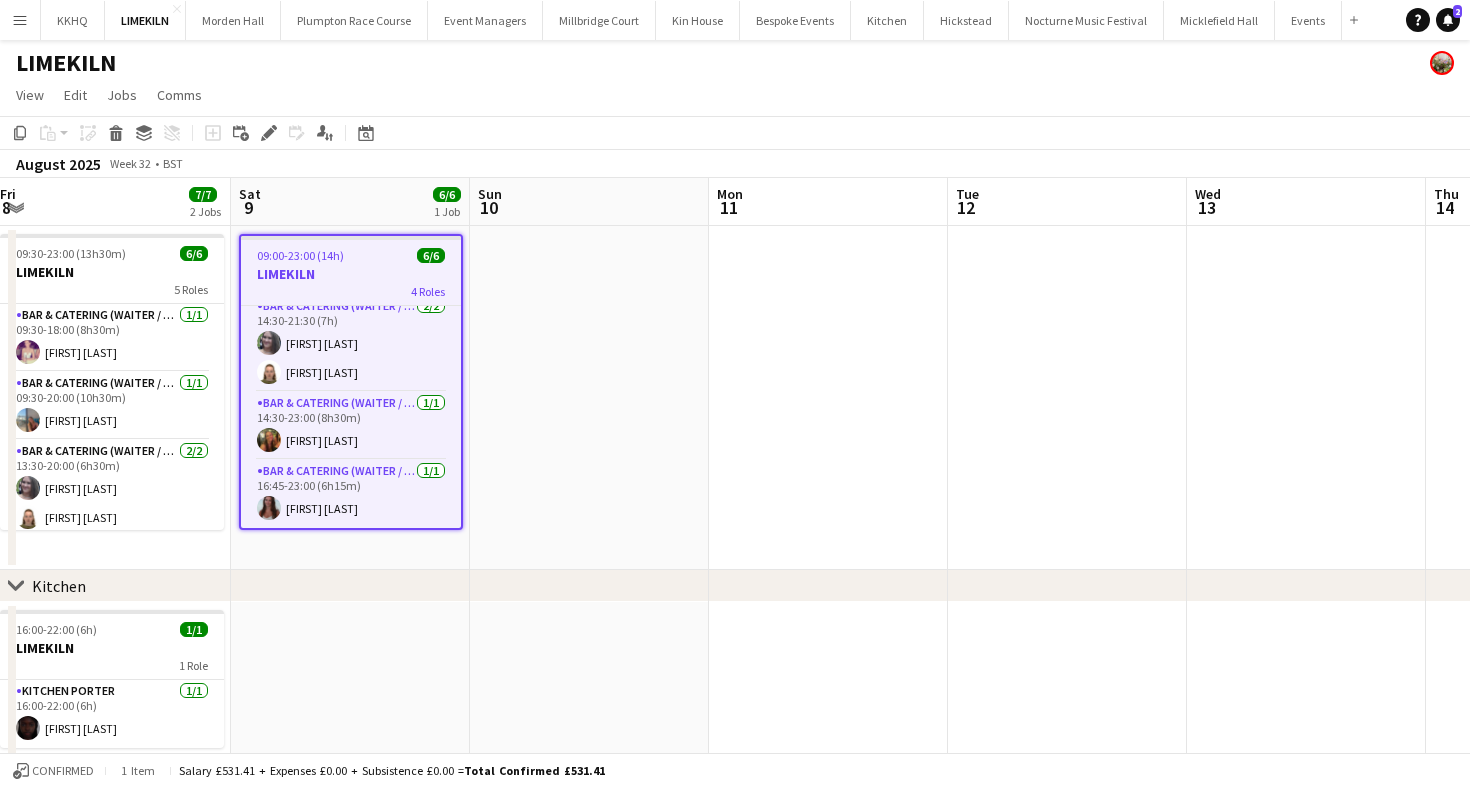 drag, startPoint x: 570, startPoint y: 771, endPoint x: 666, endPoint y: 771, distance: 96 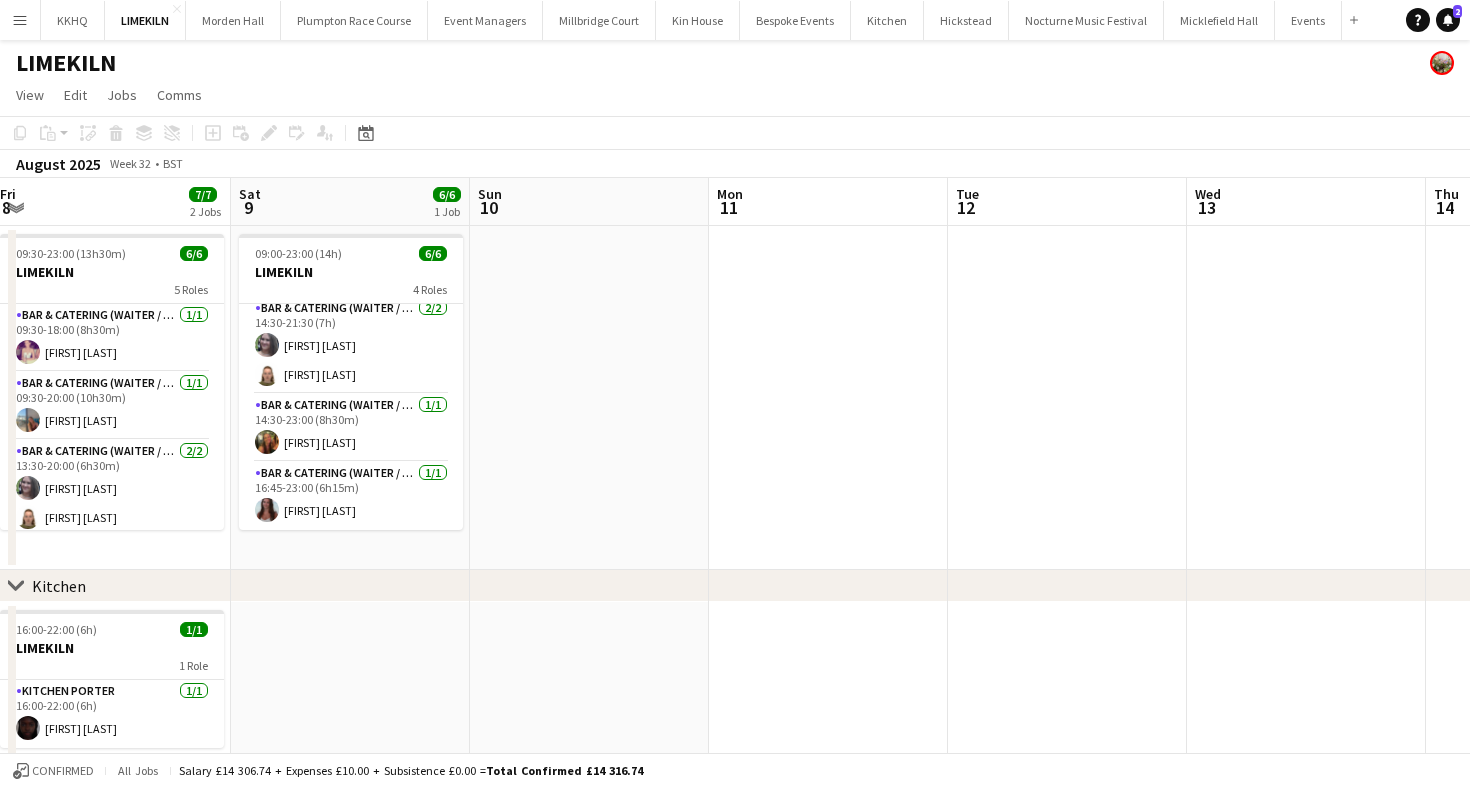 scroll, scrollTop: 104, scrollLeft: 0, axis: vertical 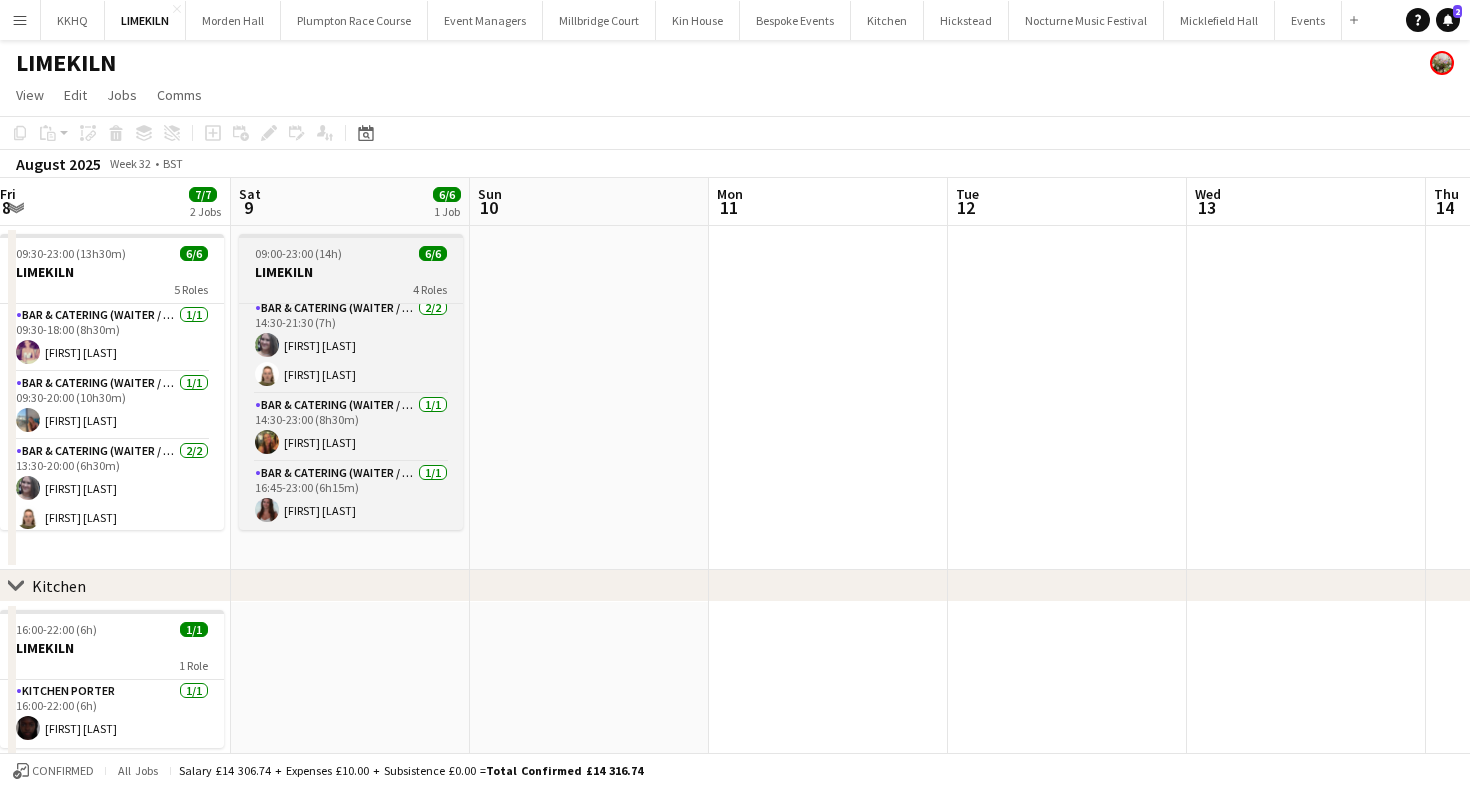 click on "09:00-23:00 (14h)" at bounding box center [298, 253] 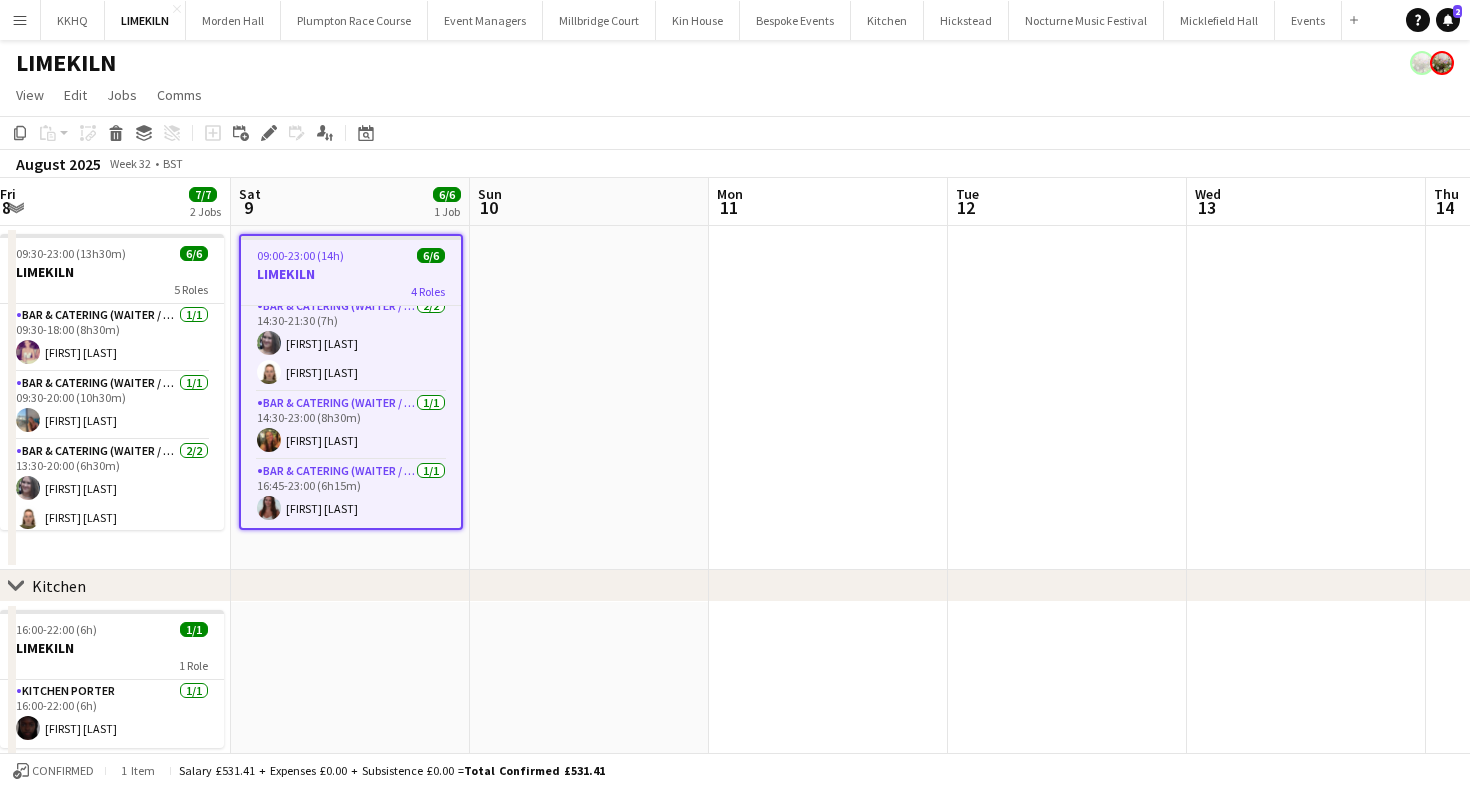 click on "Copy
Paste
Paste
Command
V Paste with crew
Command
Shift
V
Paste linked Job
Delete
Group
Ungroup
Add job
Add linked Job
Edit
Edit linked Job
Applicants
Date picker
AUG 2025 AUG 2025 Monday M Tuesday T Wednesday W Thursday T Friday F Saturday S Sunday S  AUG   1   2   3   4   5   6   7   8   9   10   11   12   13   14   15   16   17   18   19   20   21   22   23   24   25" 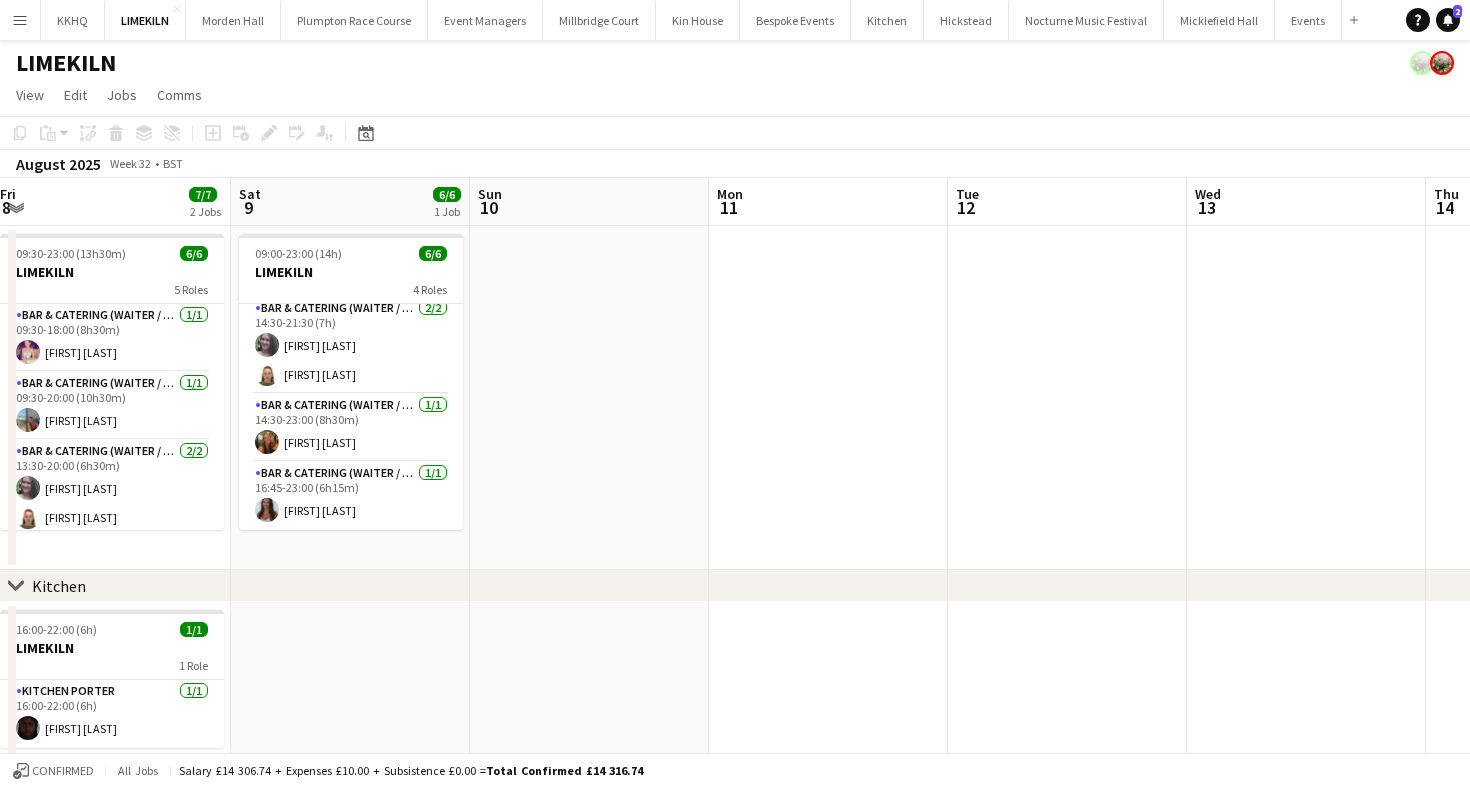 scroll, scrollTop: 104, scrollLeft: 0, axis: vertical 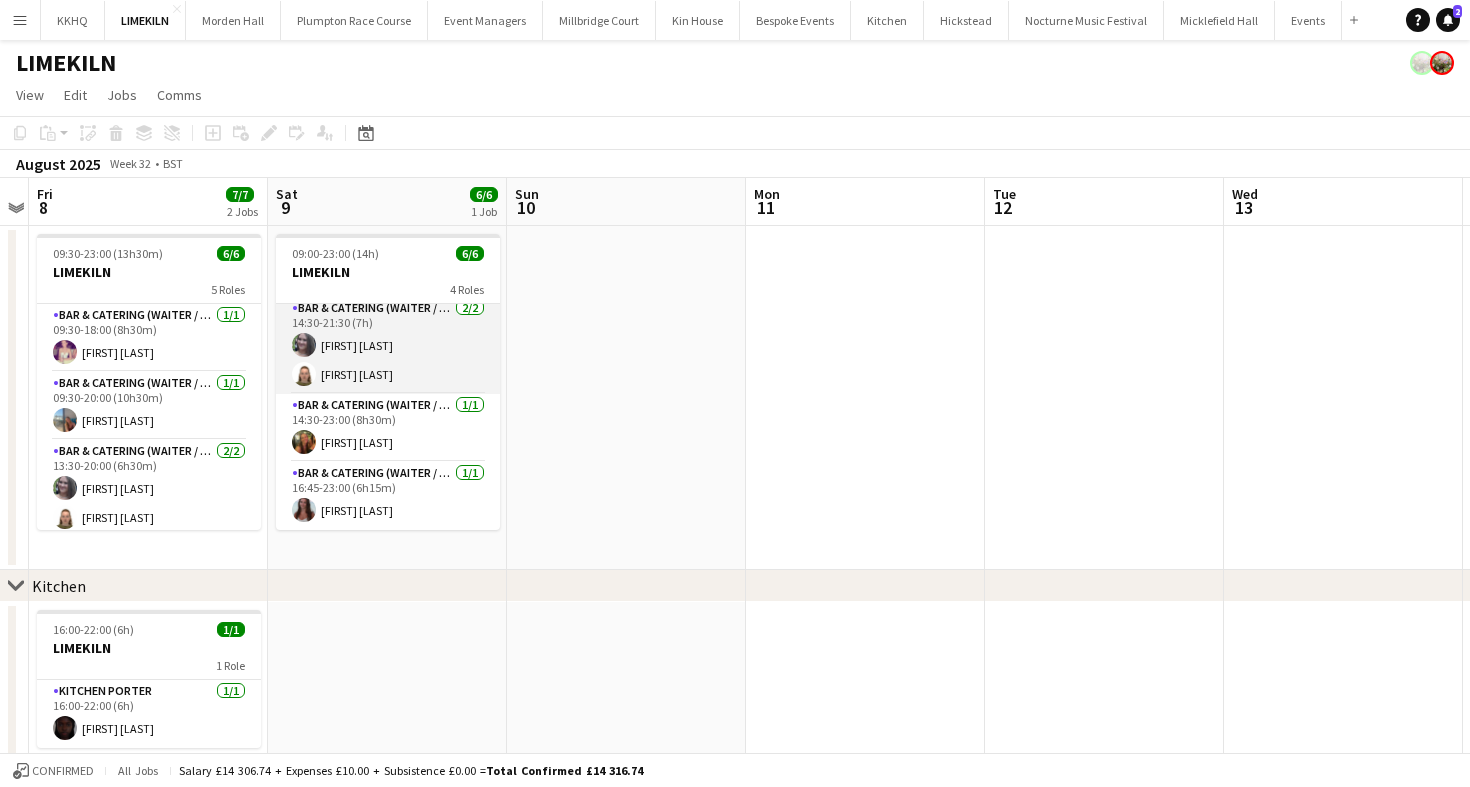click on "Bar & Catering (Waiter / waitress)   2/2   14:30-21:30 (7h)
Natalia Brzezicka Marina Mann" at bounding box center [388, 345] 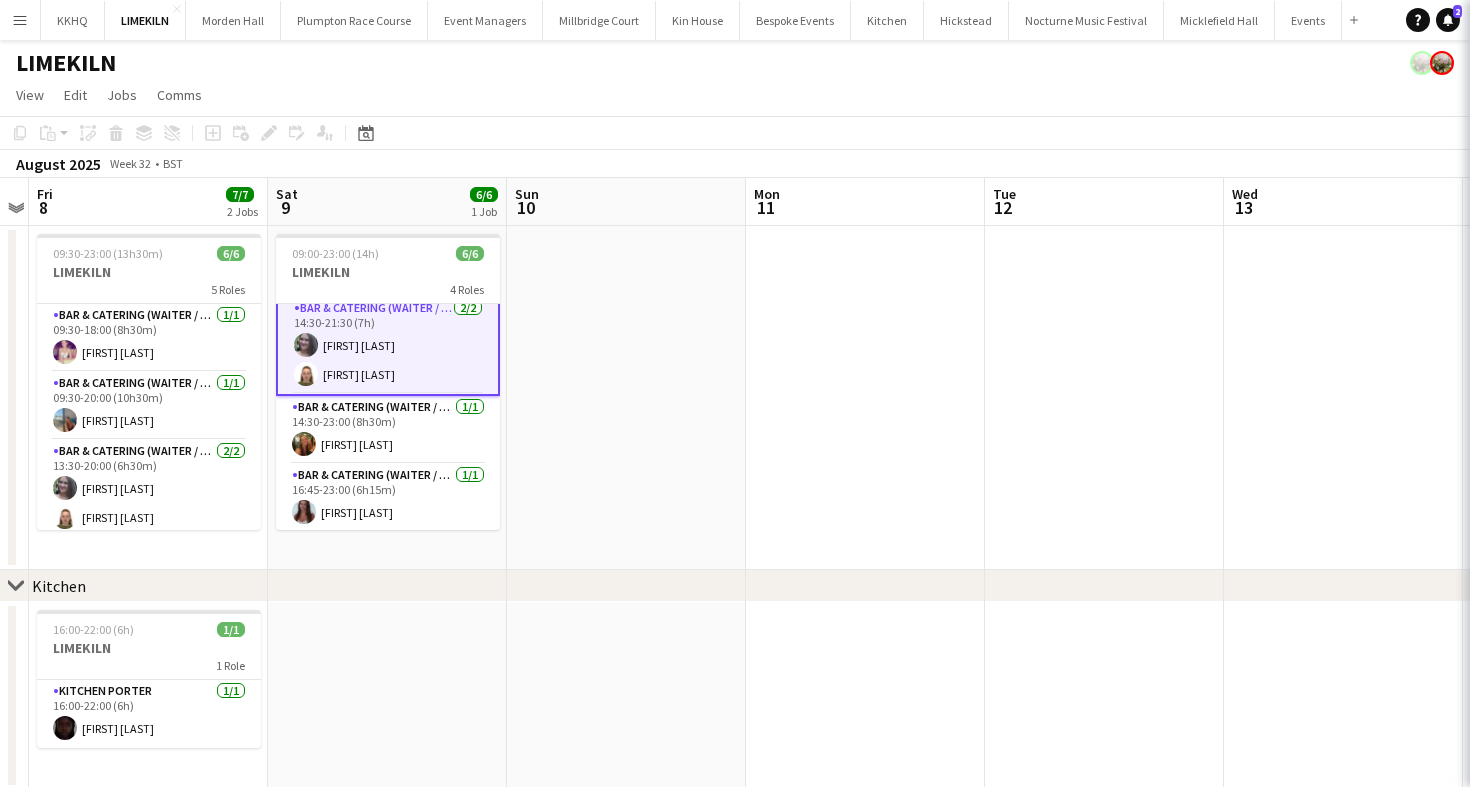 scroll, scrollTop: 0, scrollLeft: 0, axis: both 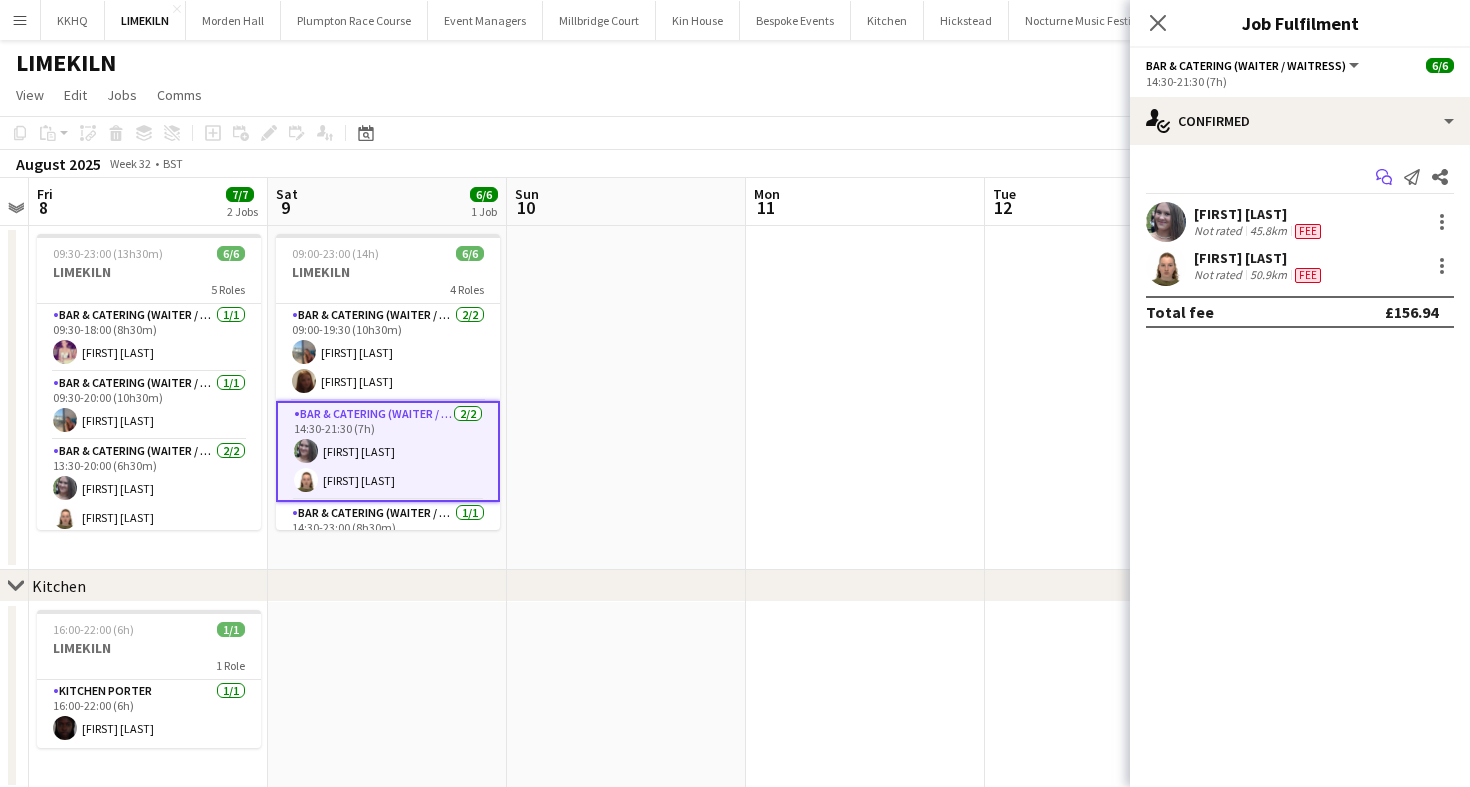 click on "Start chat" 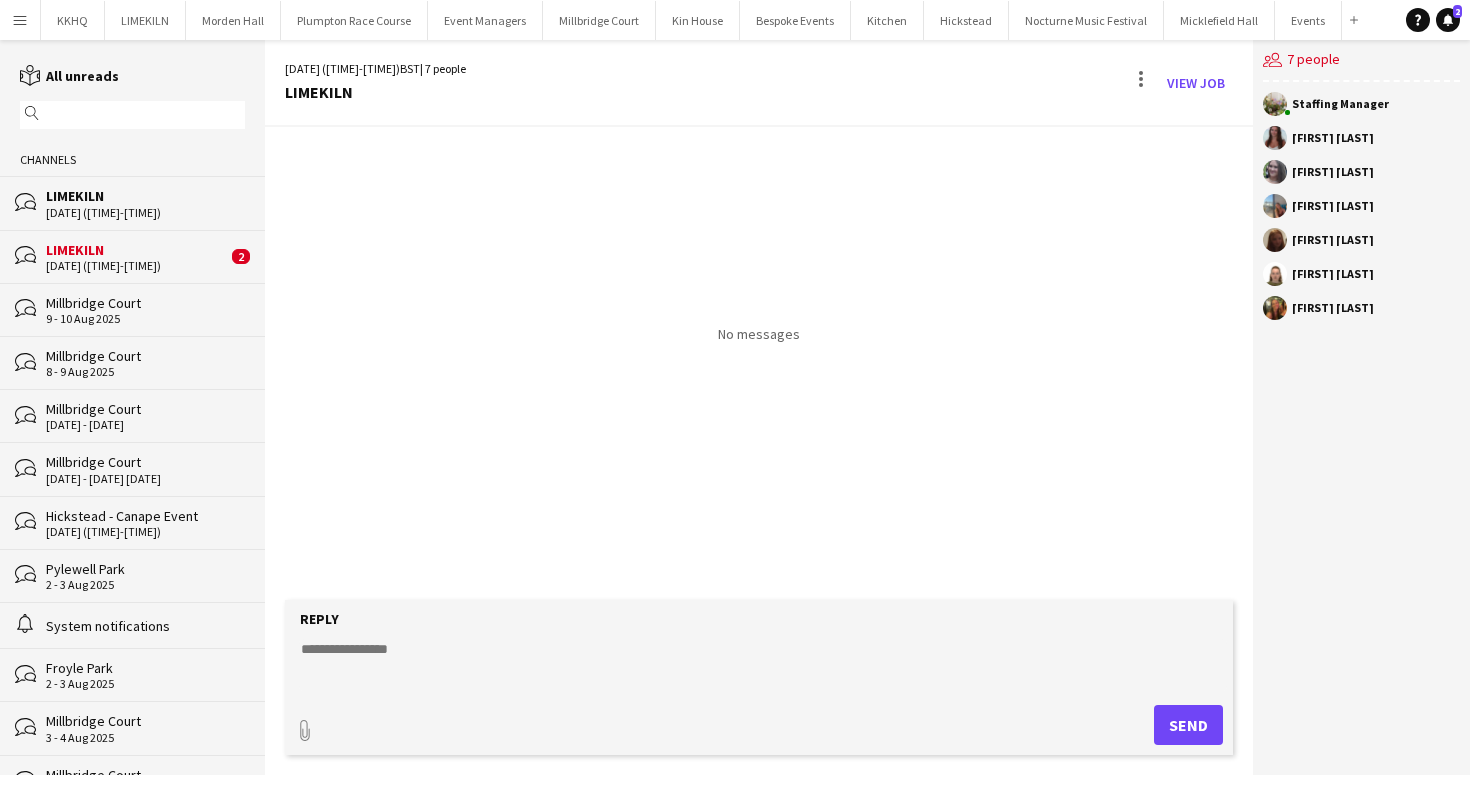 click on "08-08-2025 (09:30-23:00)" 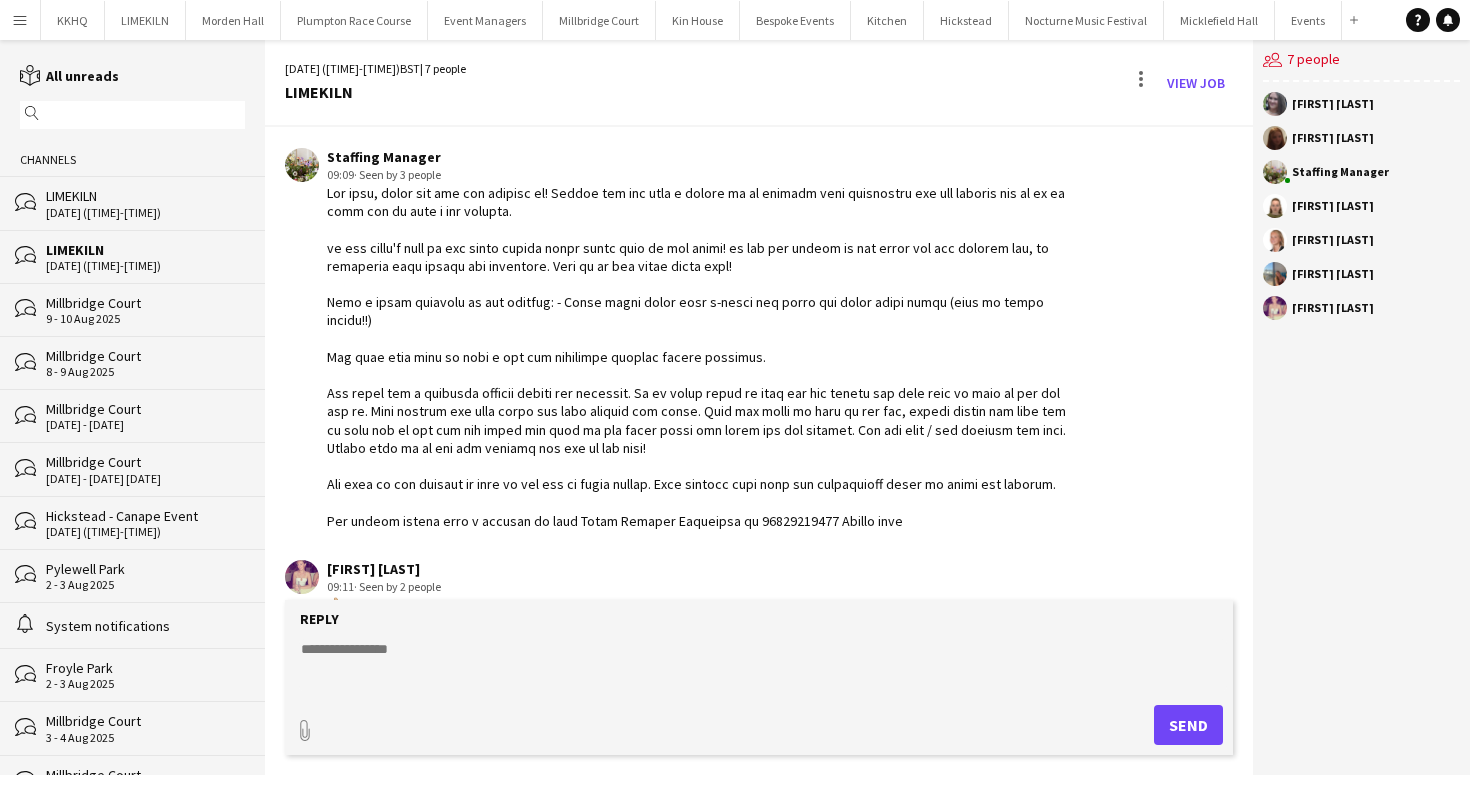 scroll, scrollTop: 50, scrollLeft: 0, axis: vertical 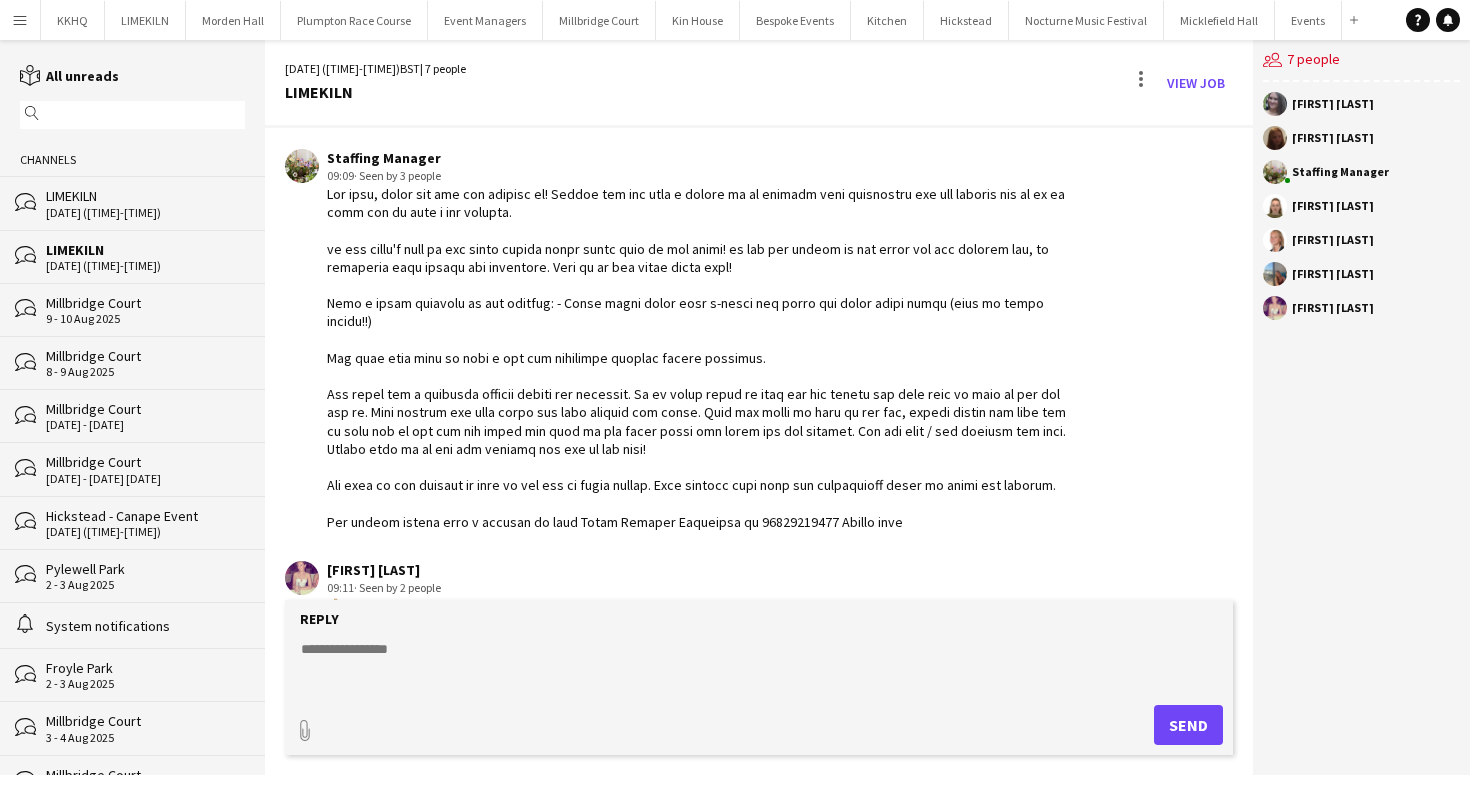 drag, startPoint x: 937, startPoint y: 512, endPoint x: 324, endPoint y: 195, distance: 690.1145 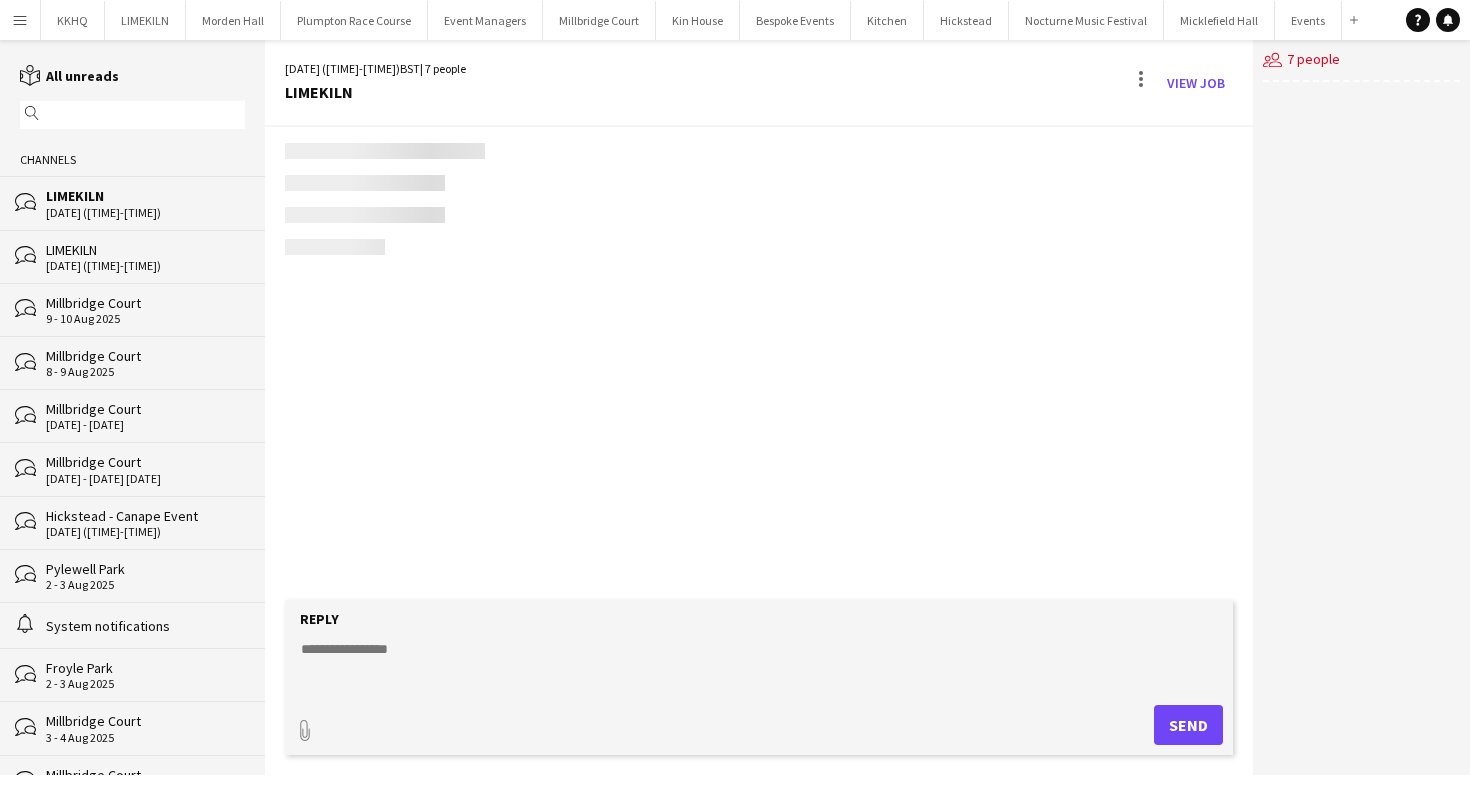scroll, scrollTop: 0, scrollLeft: 0, axis: both 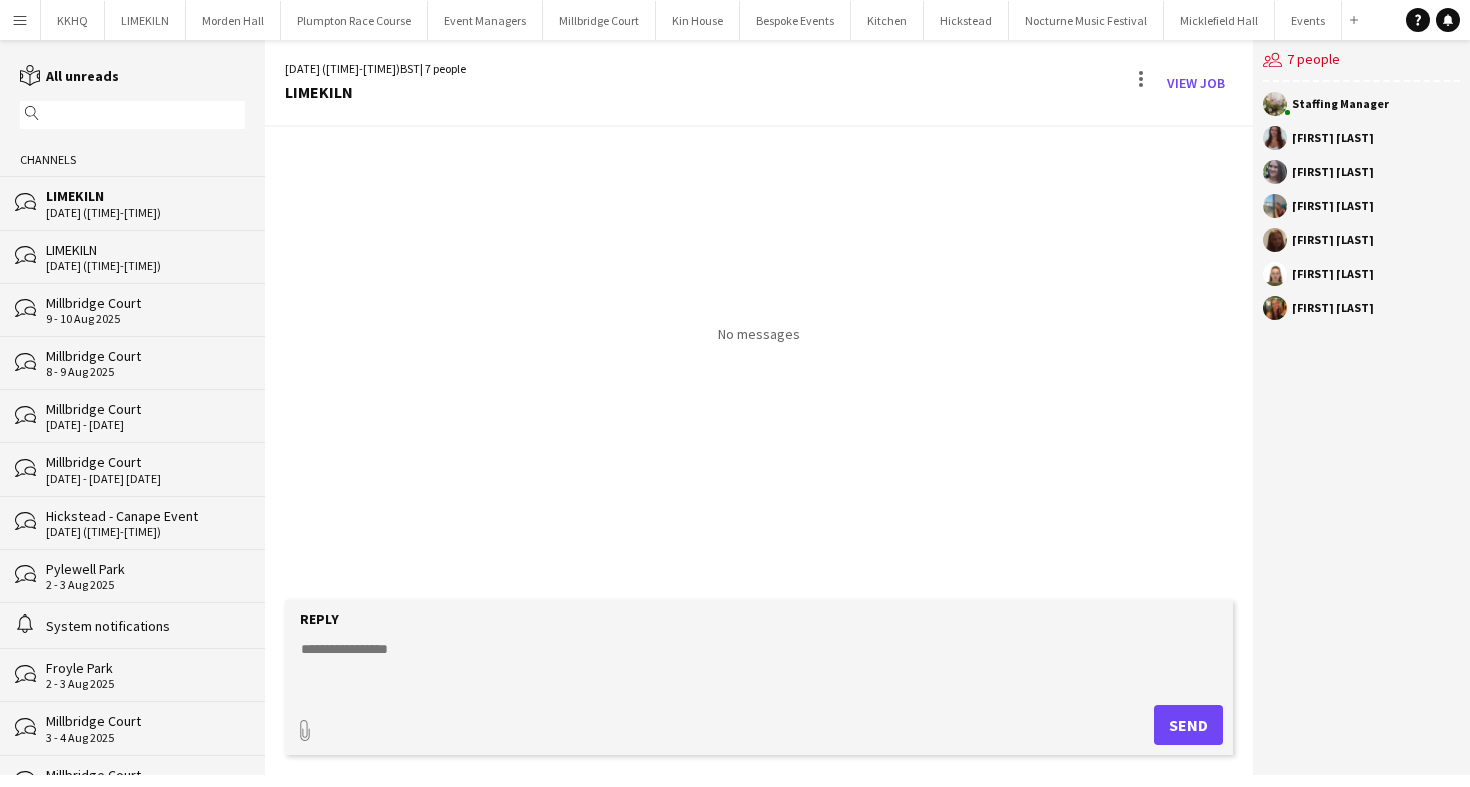 click 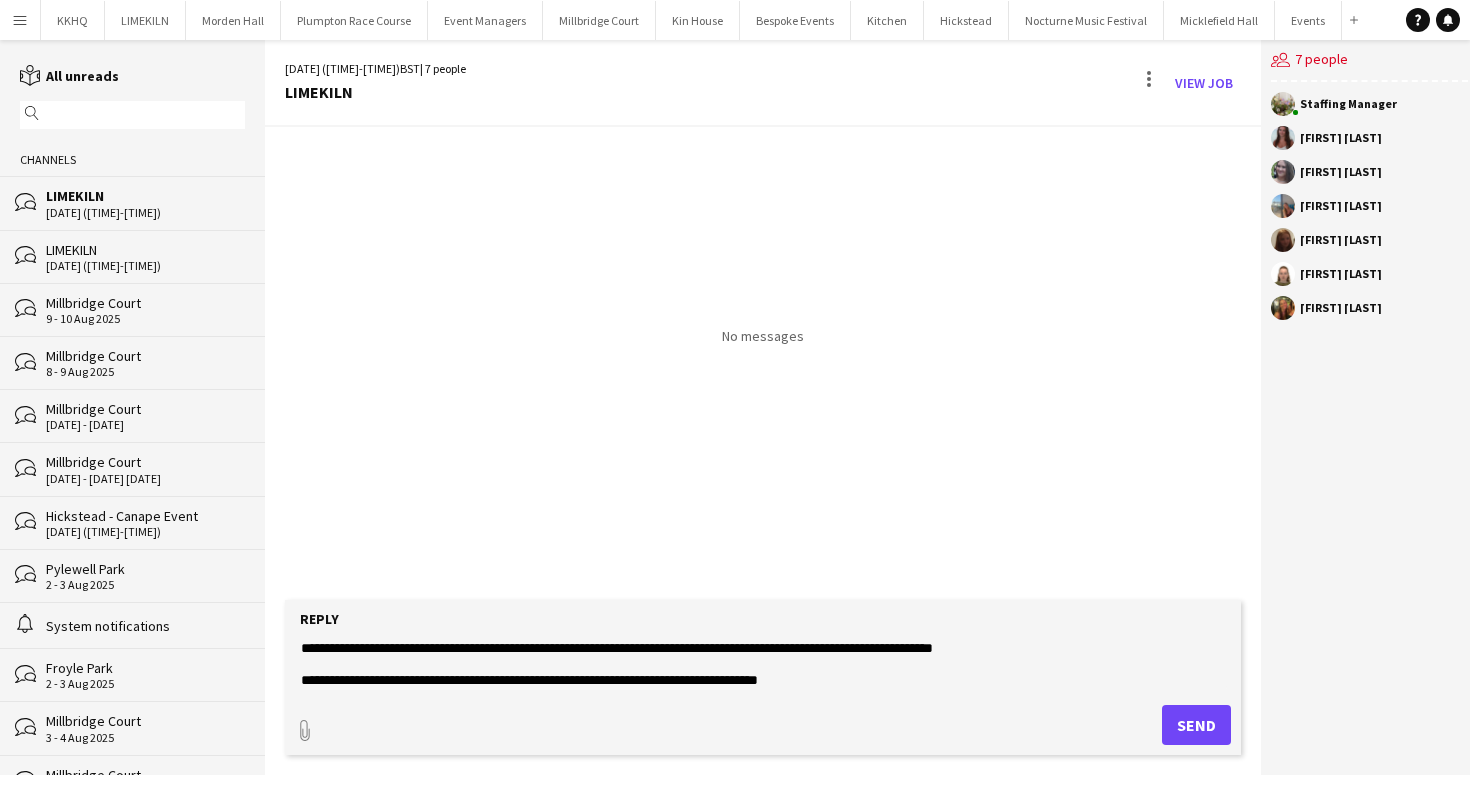scroll, scrollTop: 0, scrollLeft: 0, axis: both 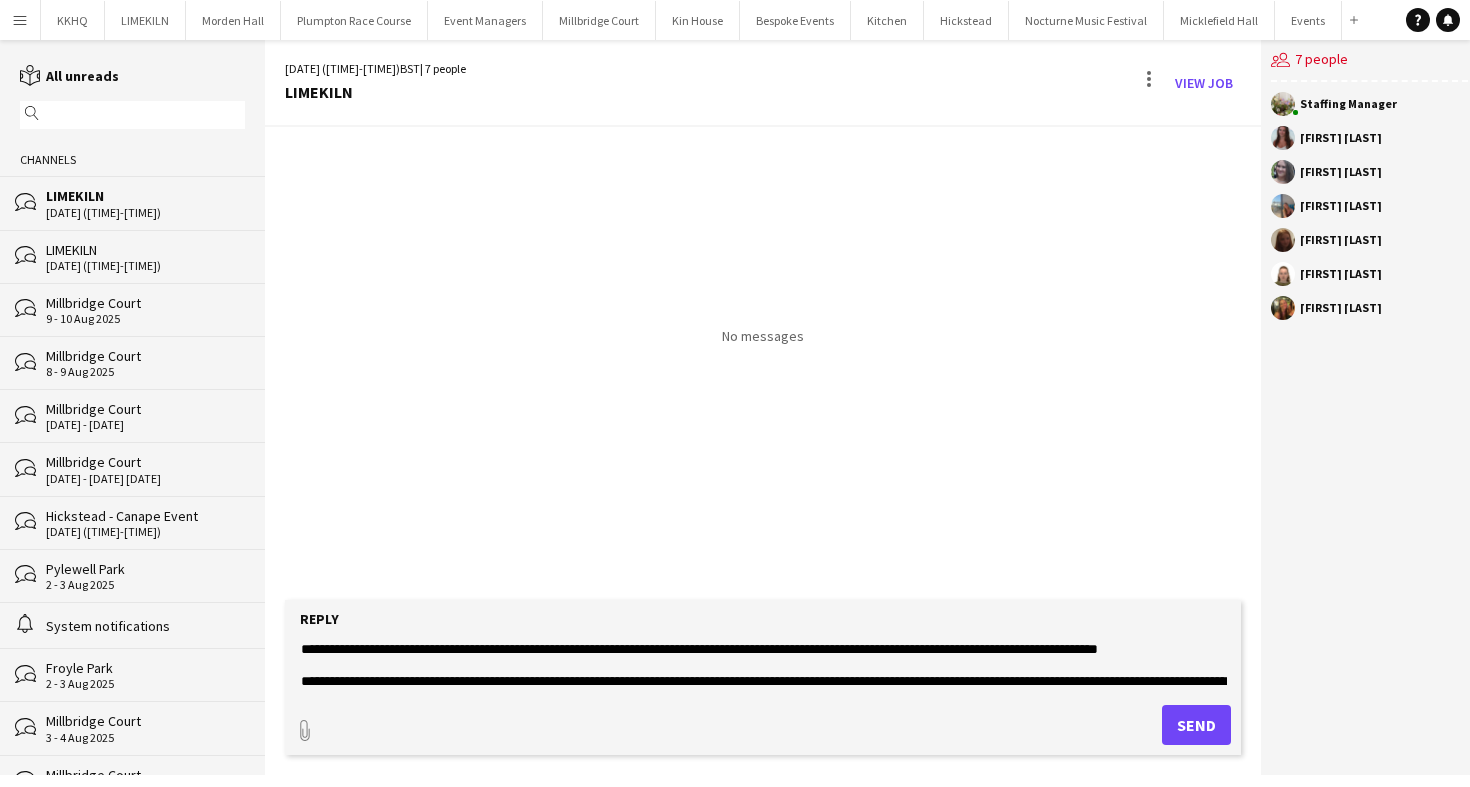 drag, startPoint x: 351, startPoint y: 652, endPoint x: 329, endPoint y: 652, distance: 22 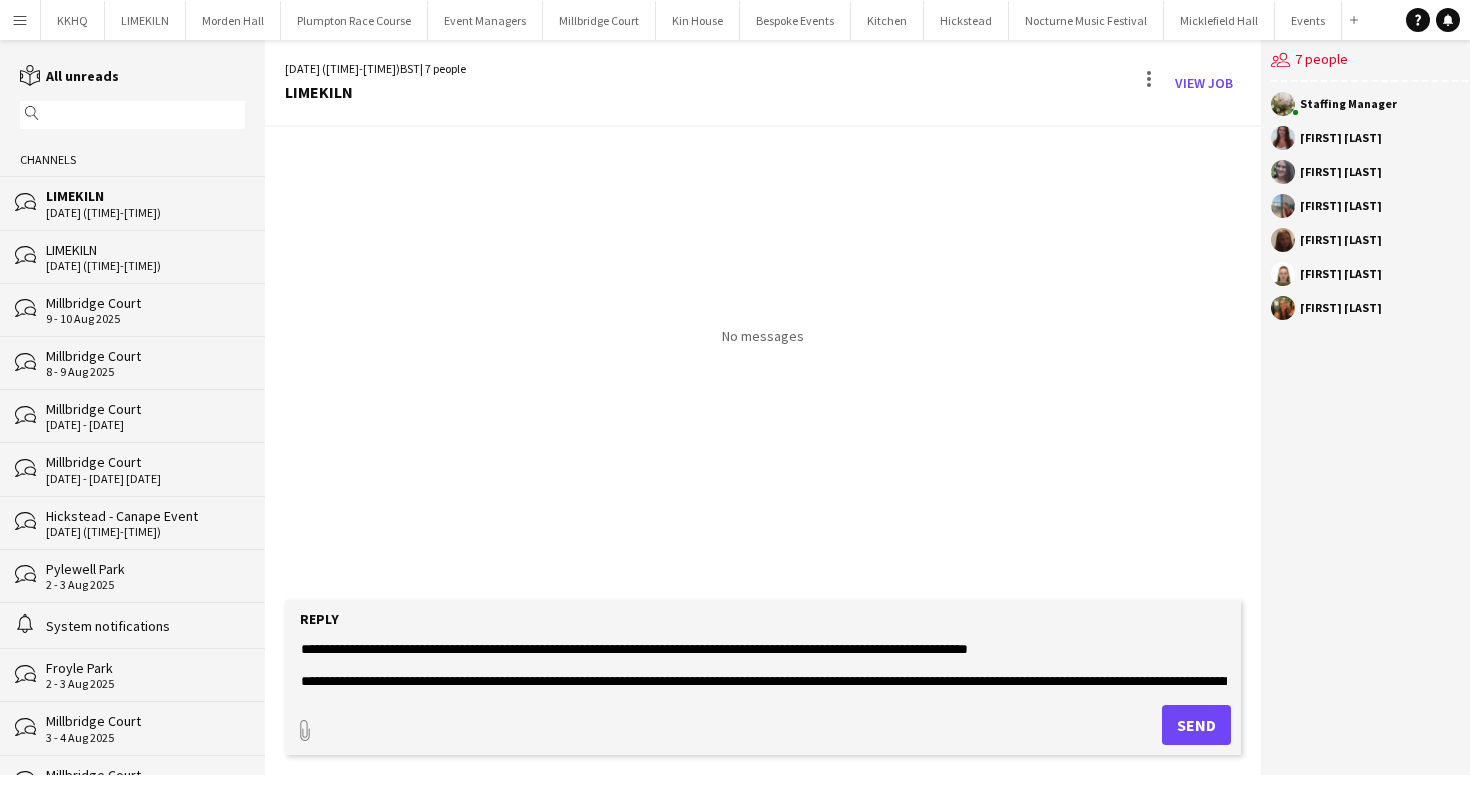 drag, startPoint x: 388, startPoint y: 648, endPoint x: 772, endPoint y: 648, distance: 384 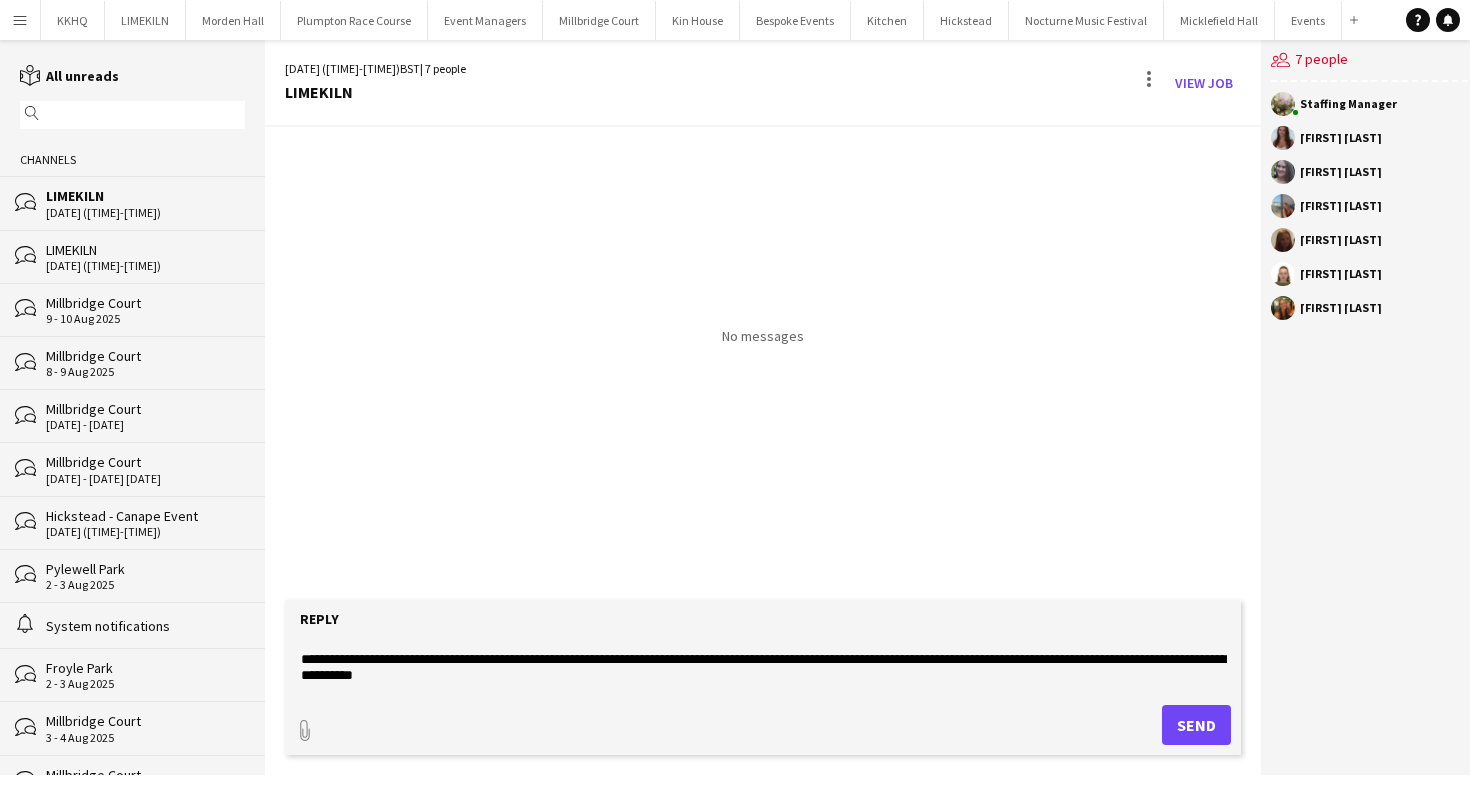 scroll, scrollTop: 24, scrollLeft: 0, axis: vertical 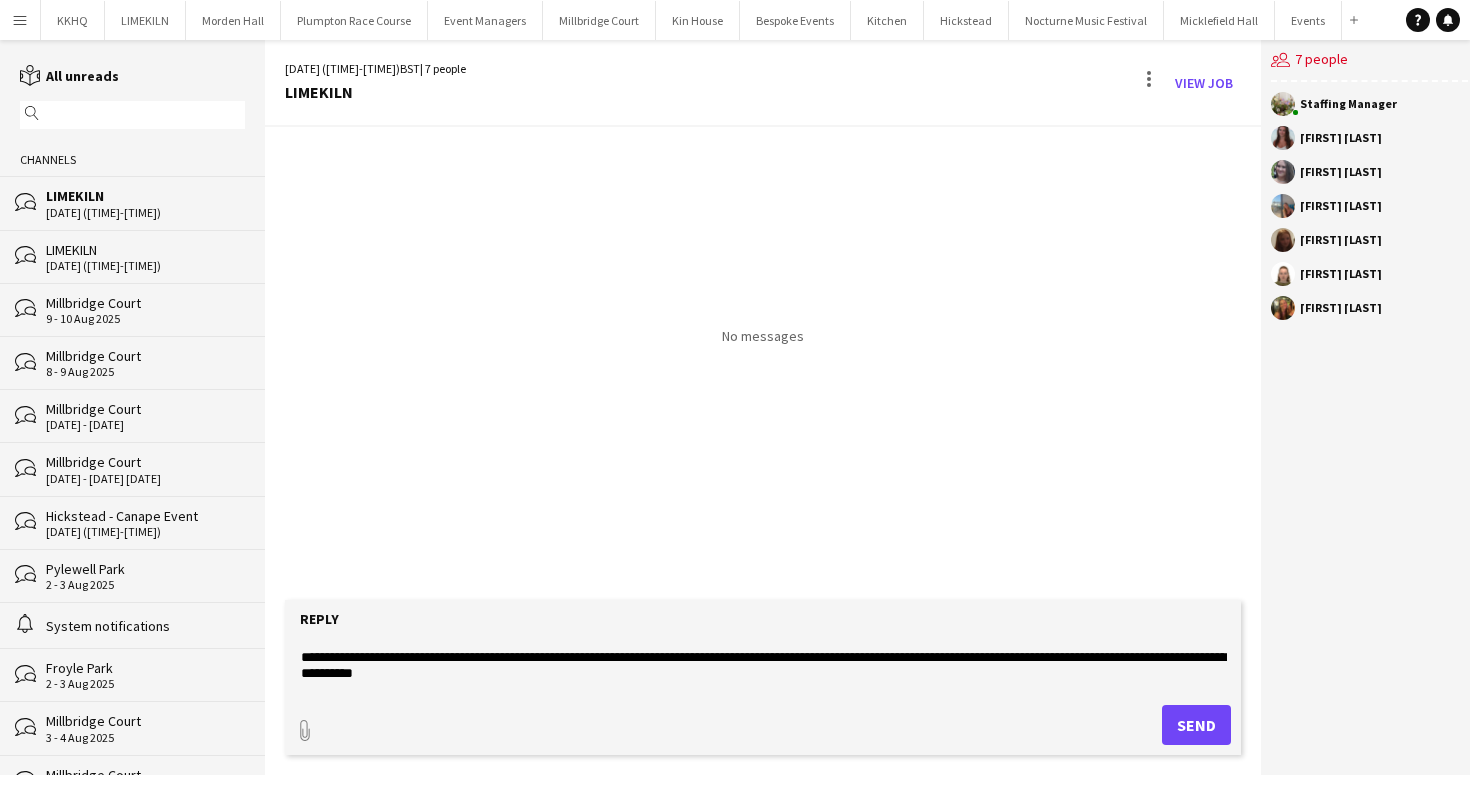 drag, startPoint x: 369, startPoint y: 661, endPoint x: 599, endPoint y: 661, distance: 230 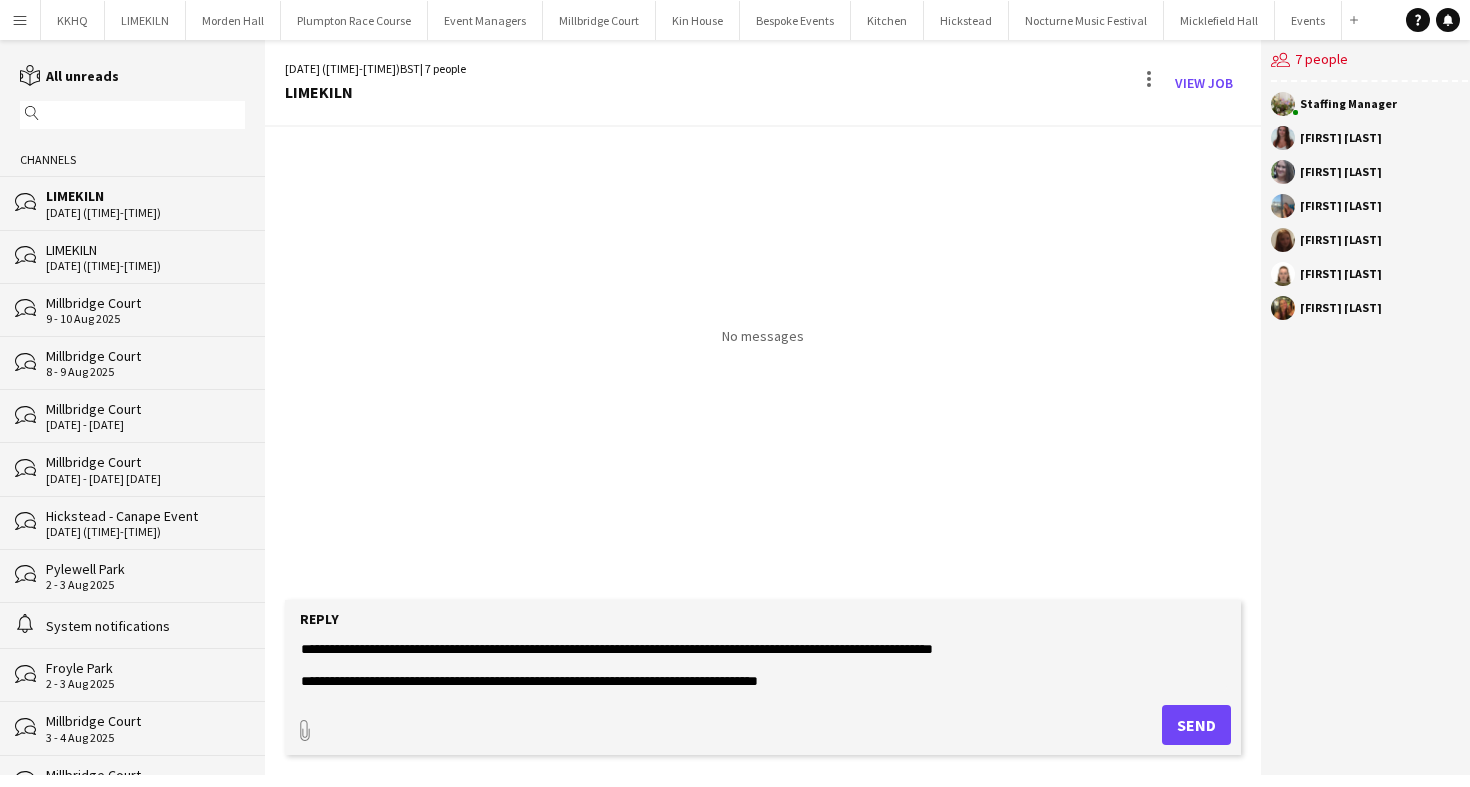 drag, startPoint x: 891, startPoint y: 657, endPoint x: 886, endPoint y: 675, distance: 18.681541 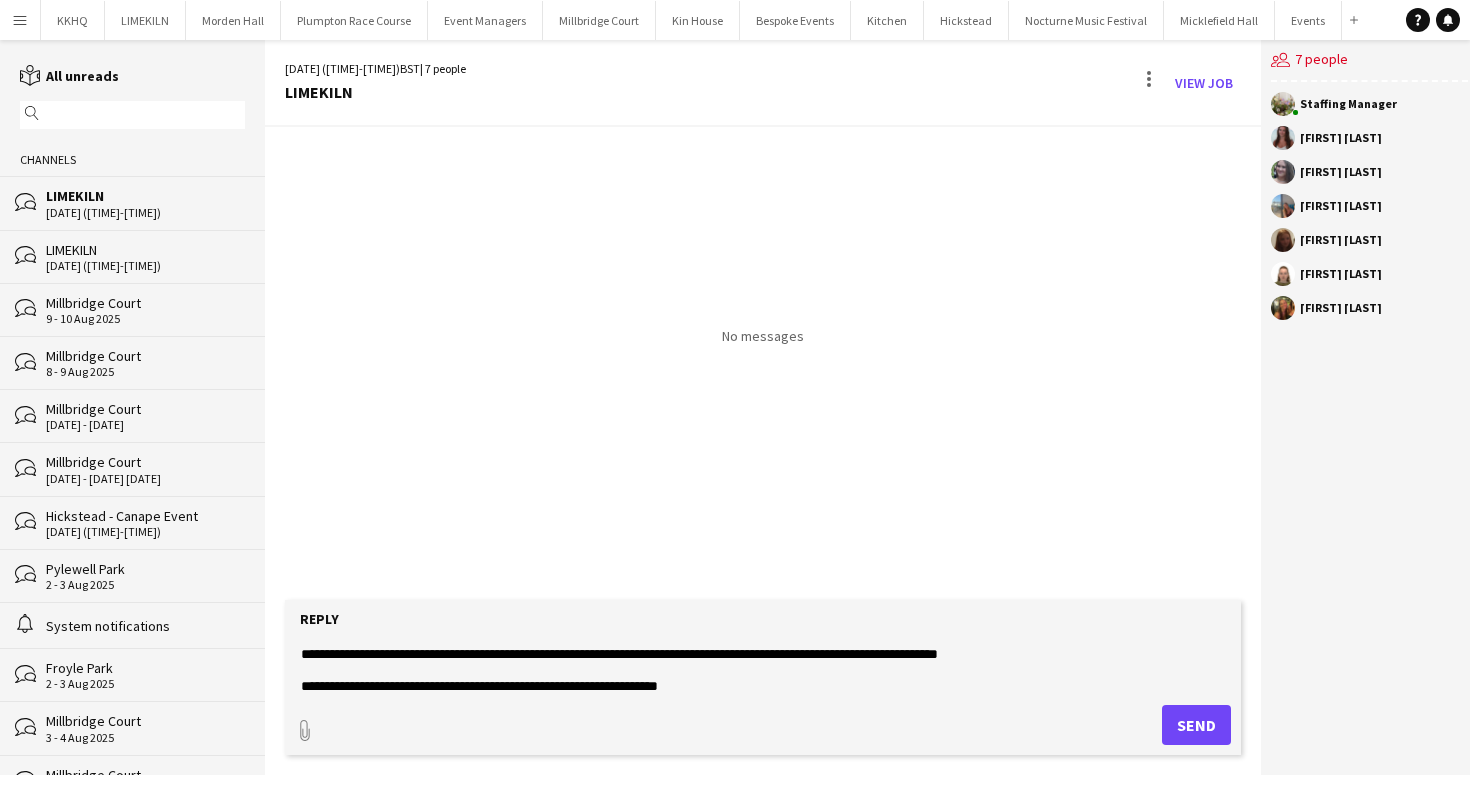 scroll, scrollTop: 0, scrollLeft: 0, axis: both 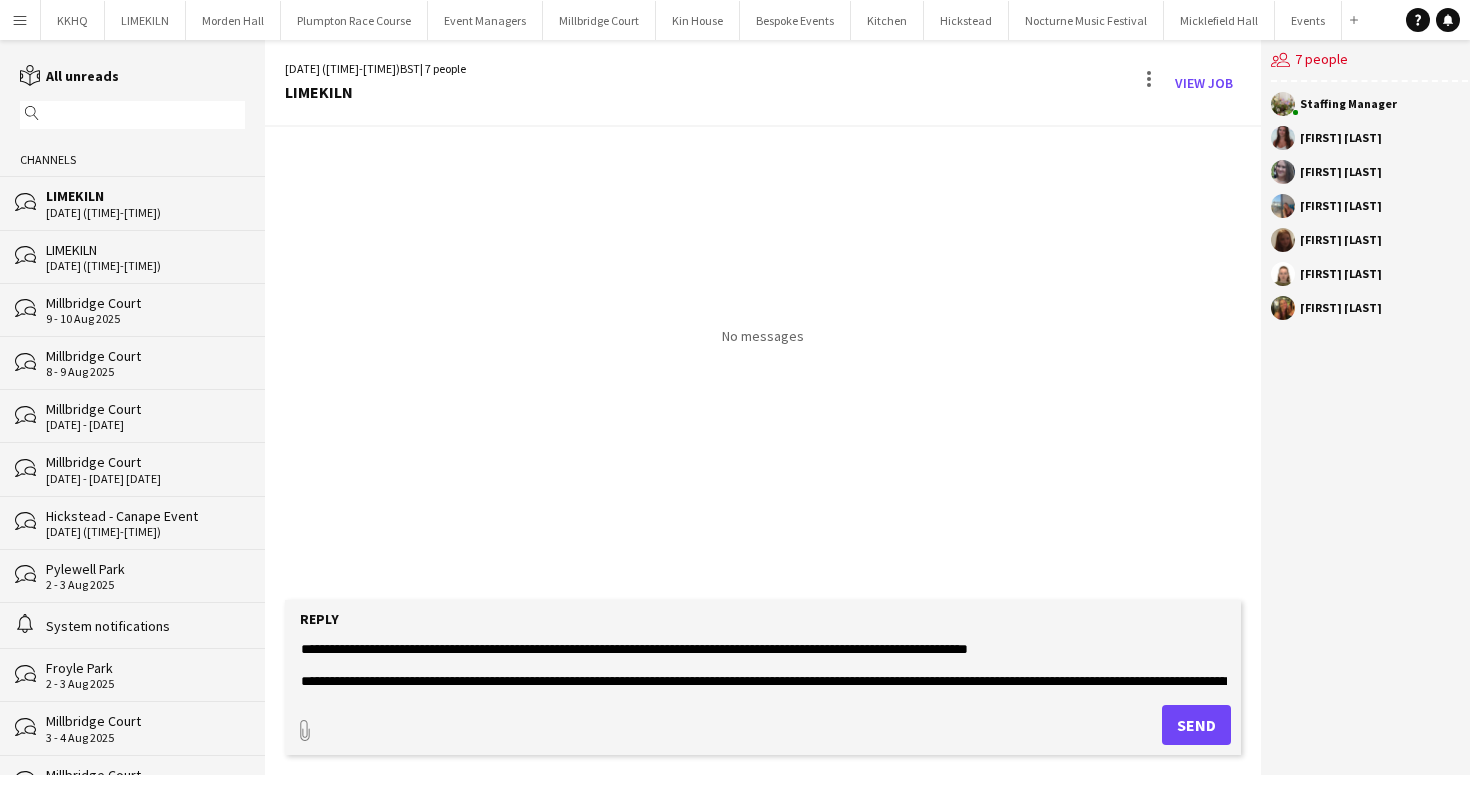 click 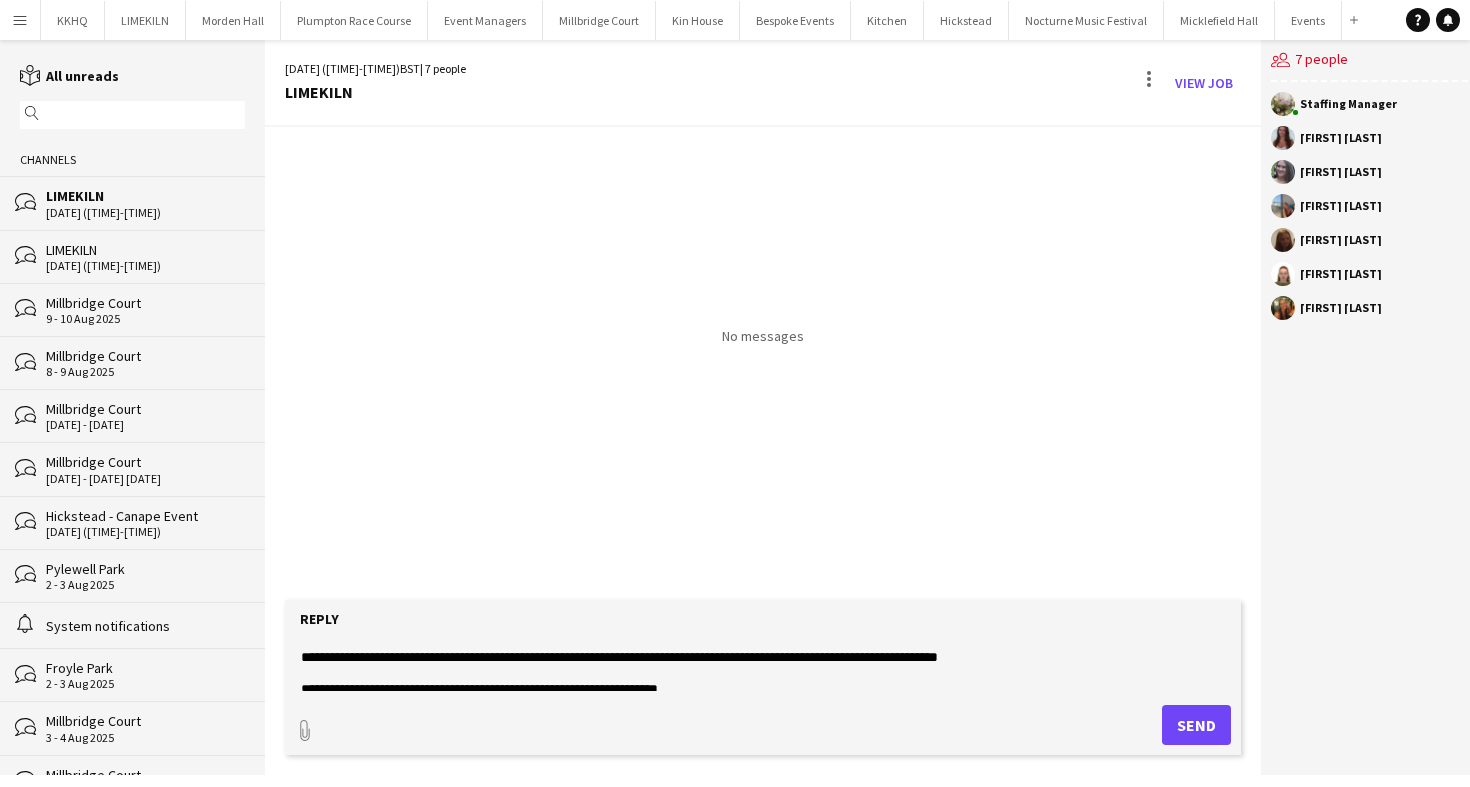 scroll, scrollTop: 75, scrollLeft: 0, axis: vertical 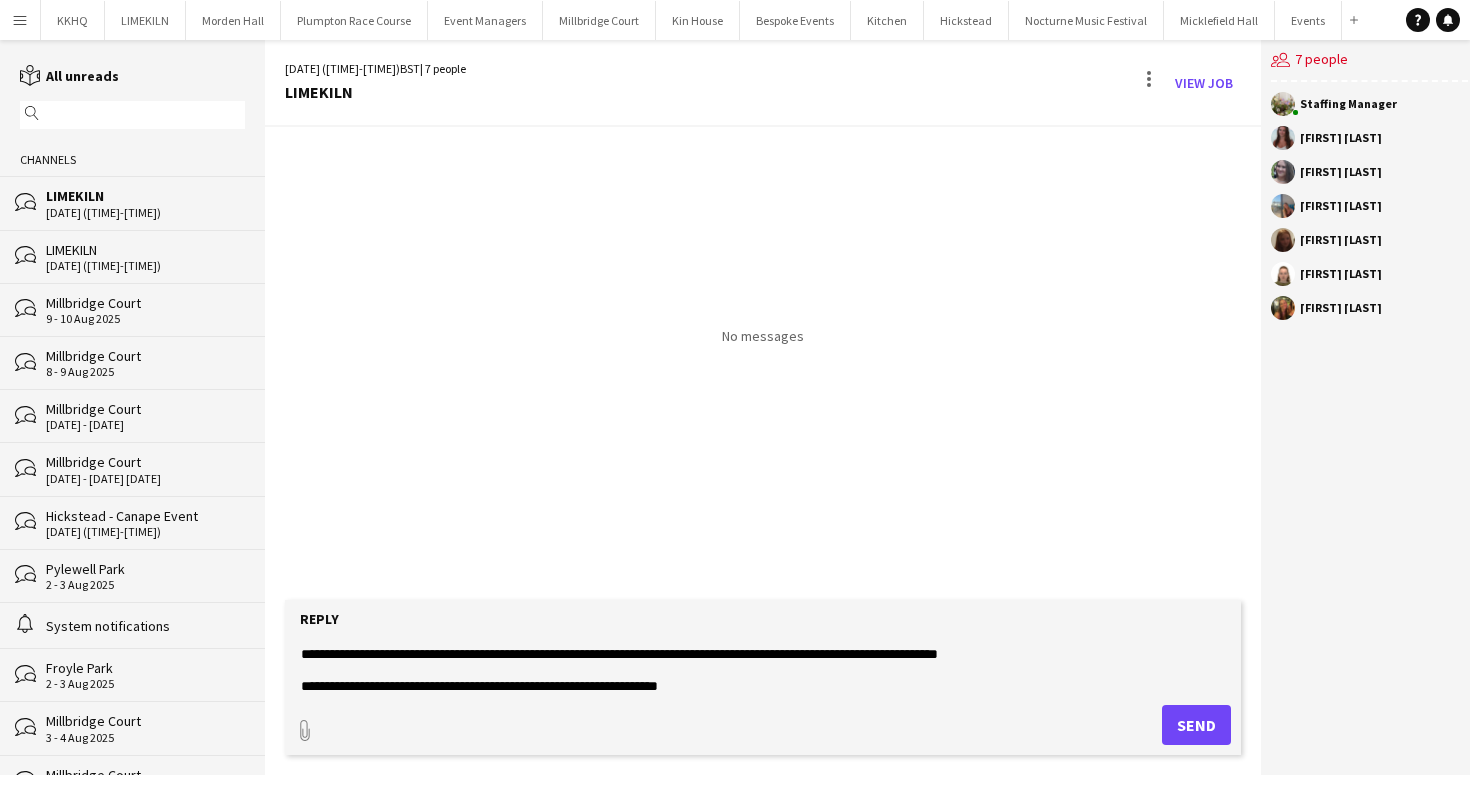 drag, startPoint x: 458, startPoint y: 662, endPoint x: 958, endPoint y: 662, distance: 500 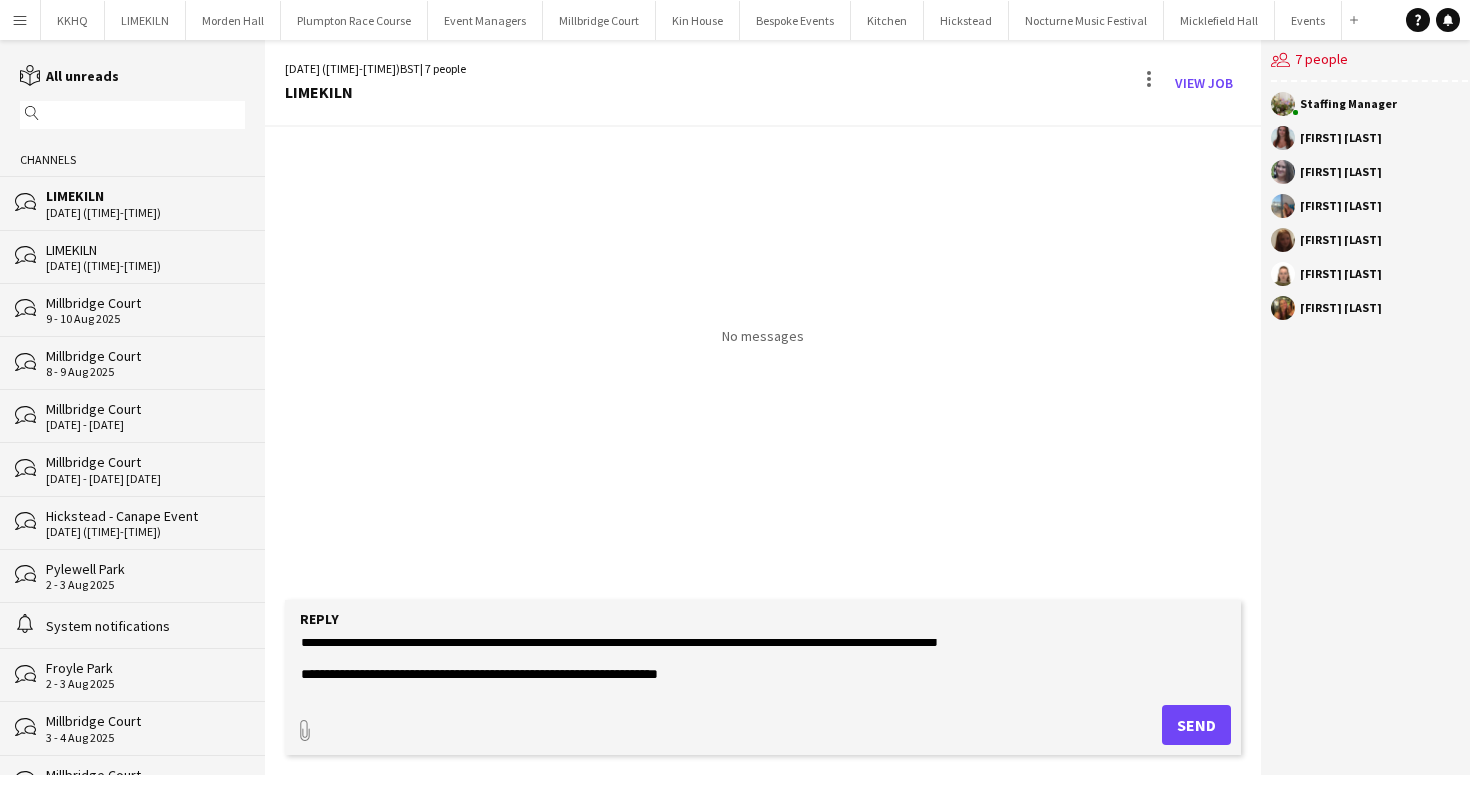 scroll, scrollTop: 90, scrollLeft: 0, axis: vertical 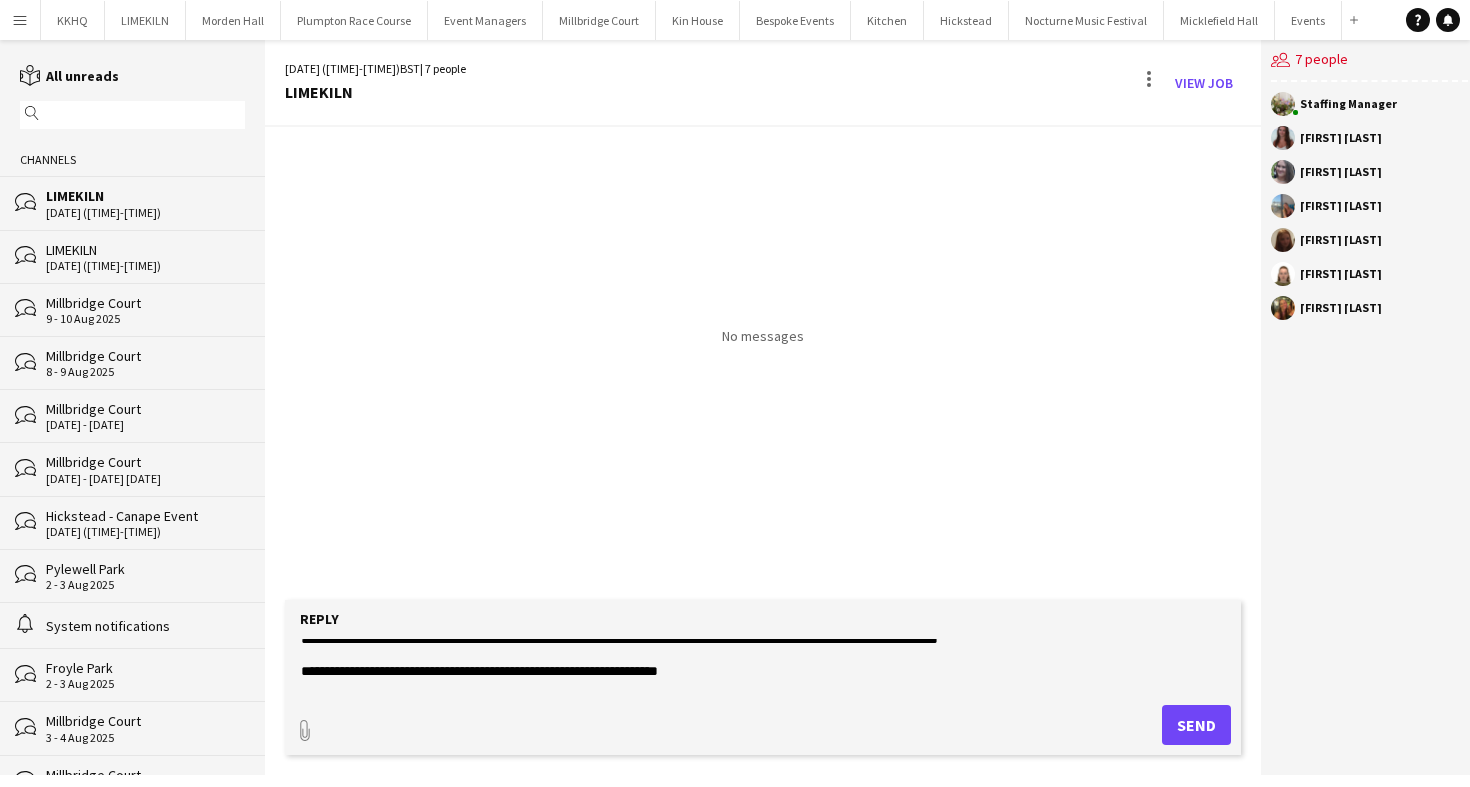 drag, startPoint x: 438, startPoint y: 676, endPoint x: 738, endPoint y: 676, distance: 300 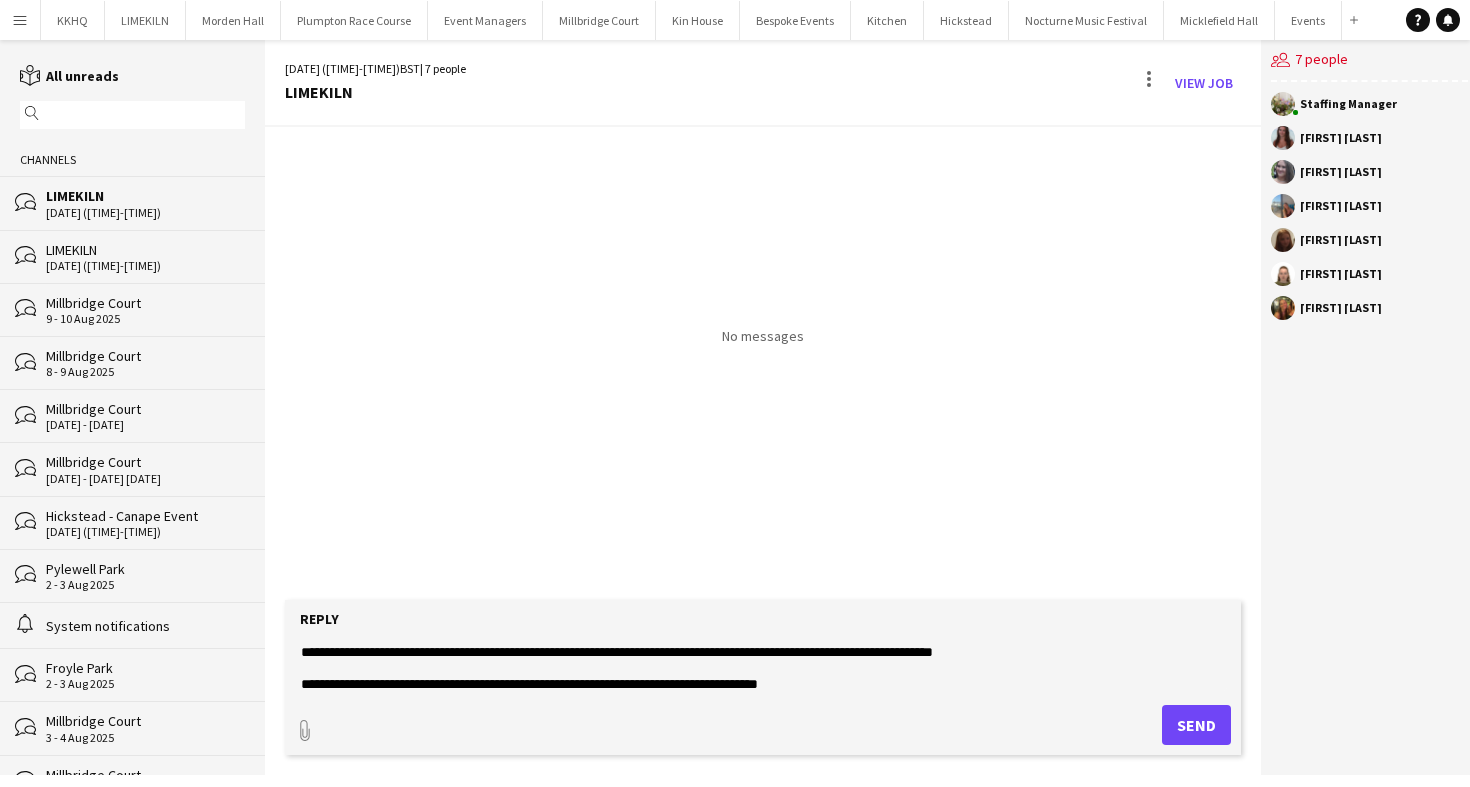 scroll, scrollTop: 209, scrollLeft: 0, axis: vertical 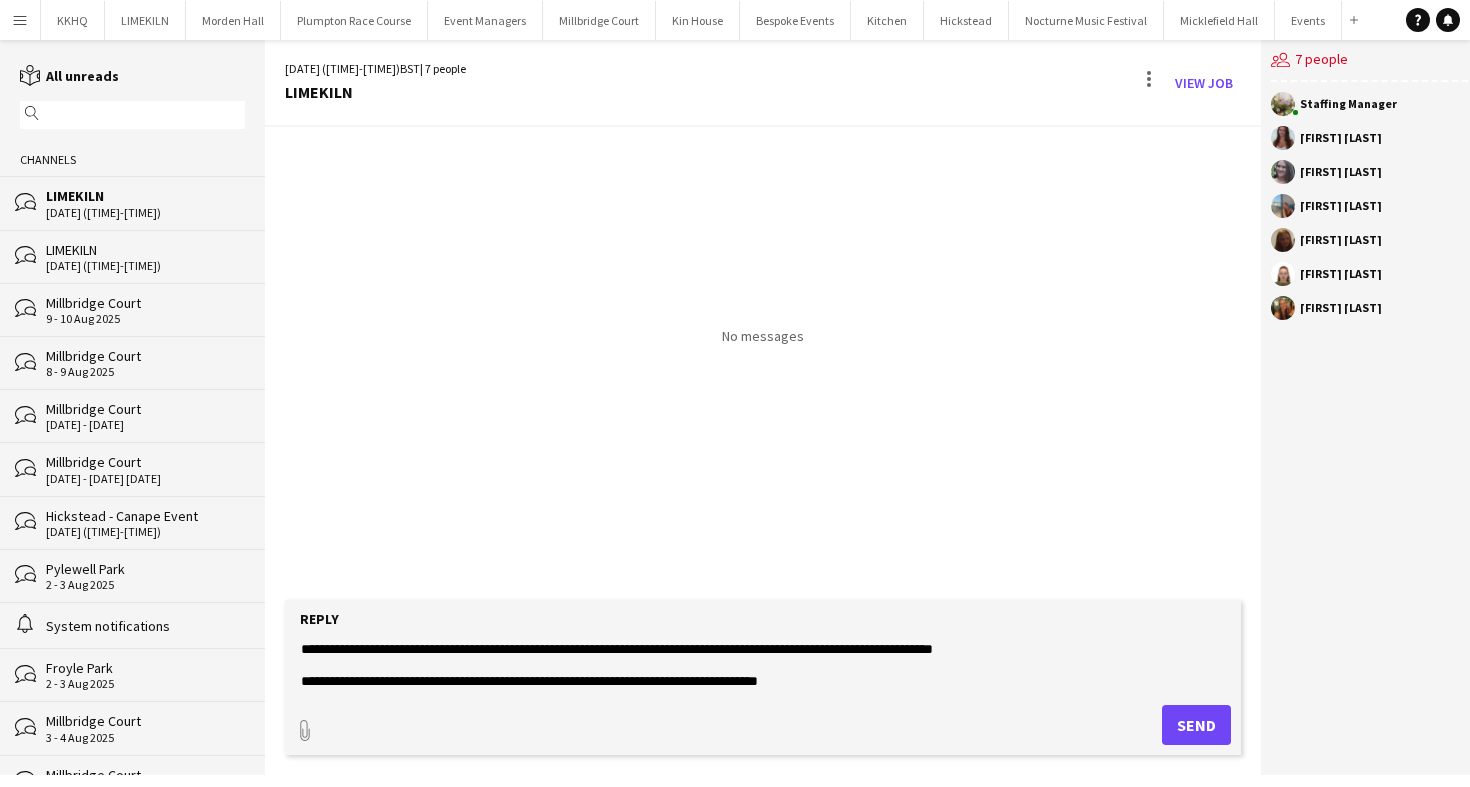 drag, startPoint x: 384, startPoint y: 682, endPoint x: 565, endPoint y: 682, distance: 181 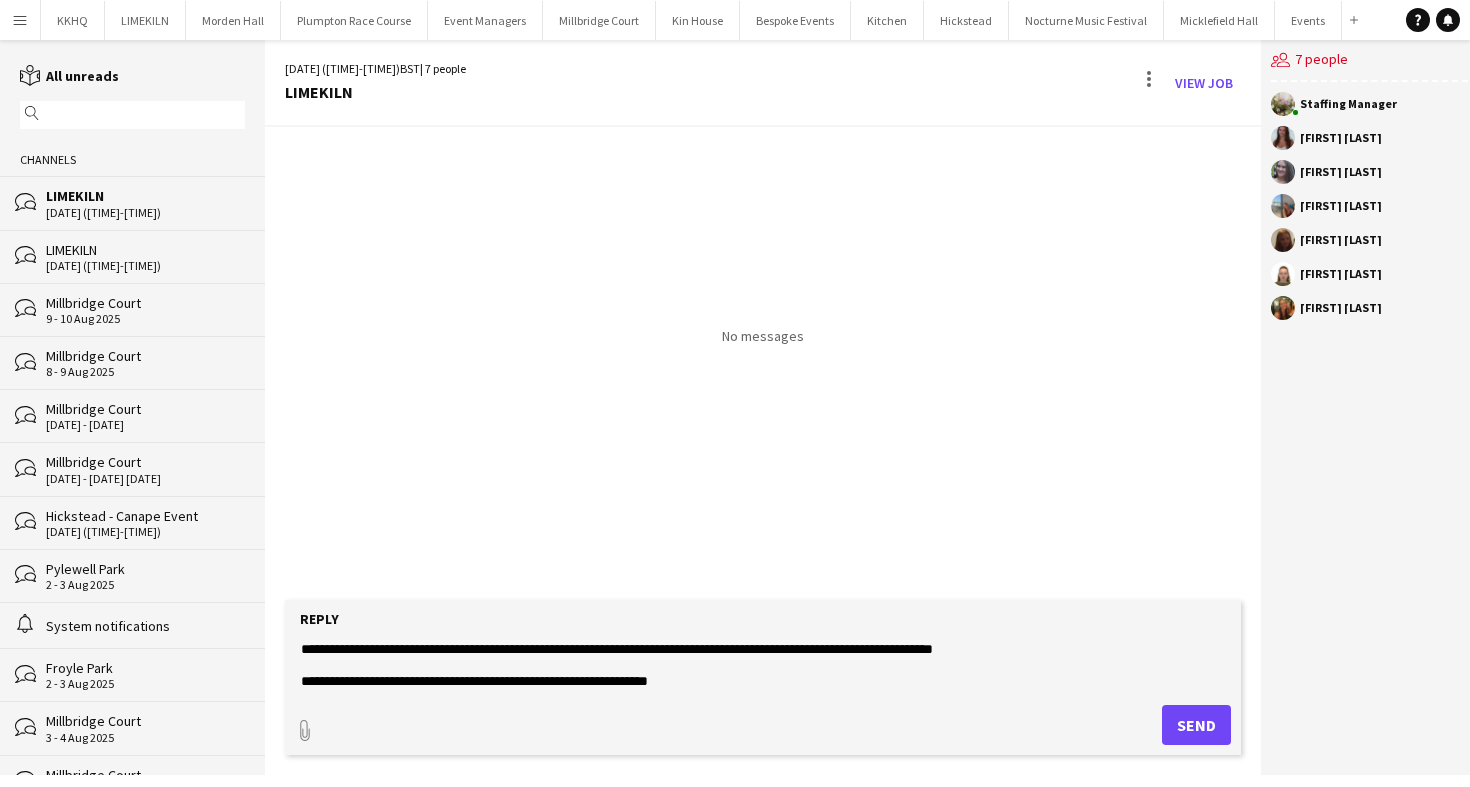 click 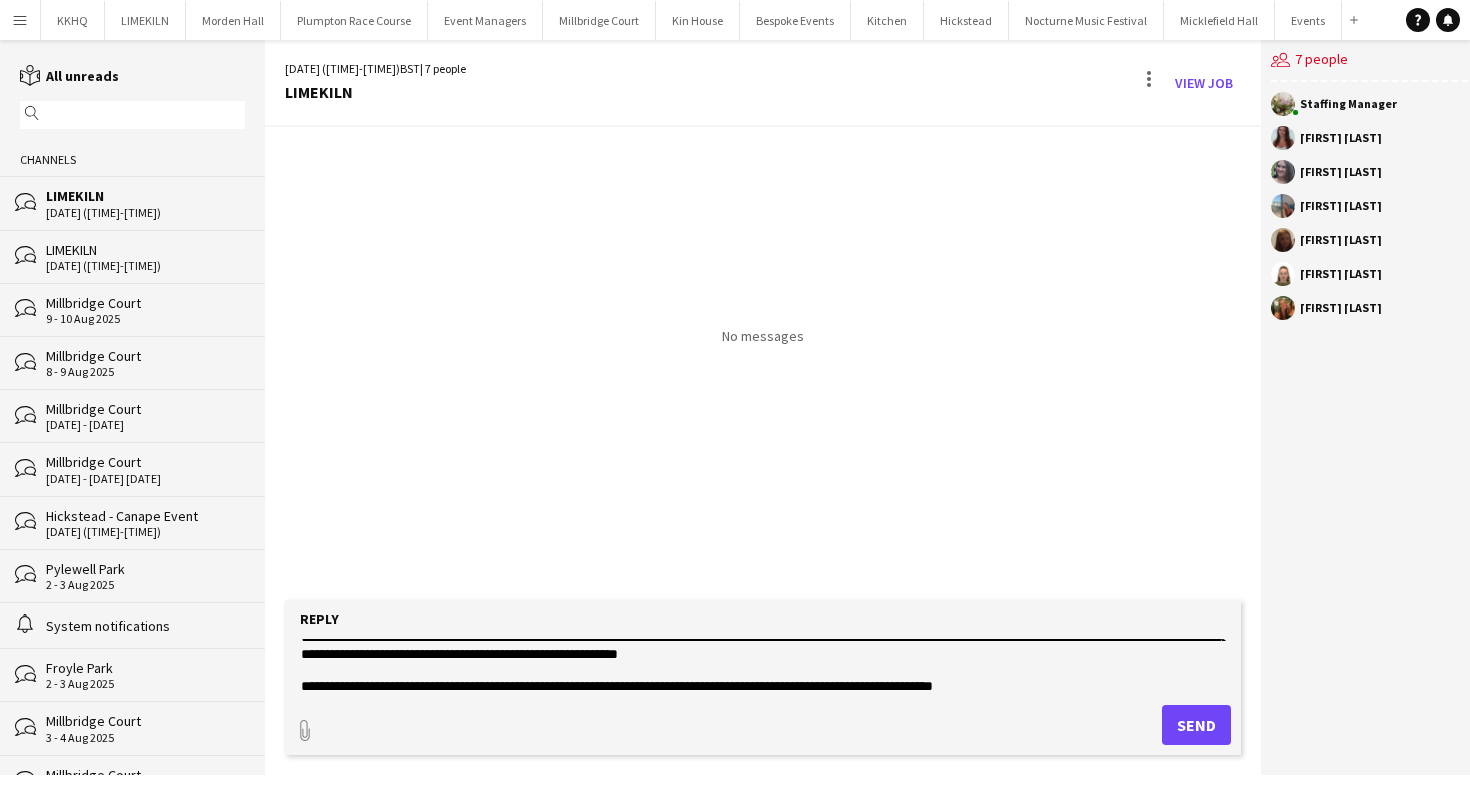 scroll, scrollTop: 209, scrollLeft: 0, axis: vertical 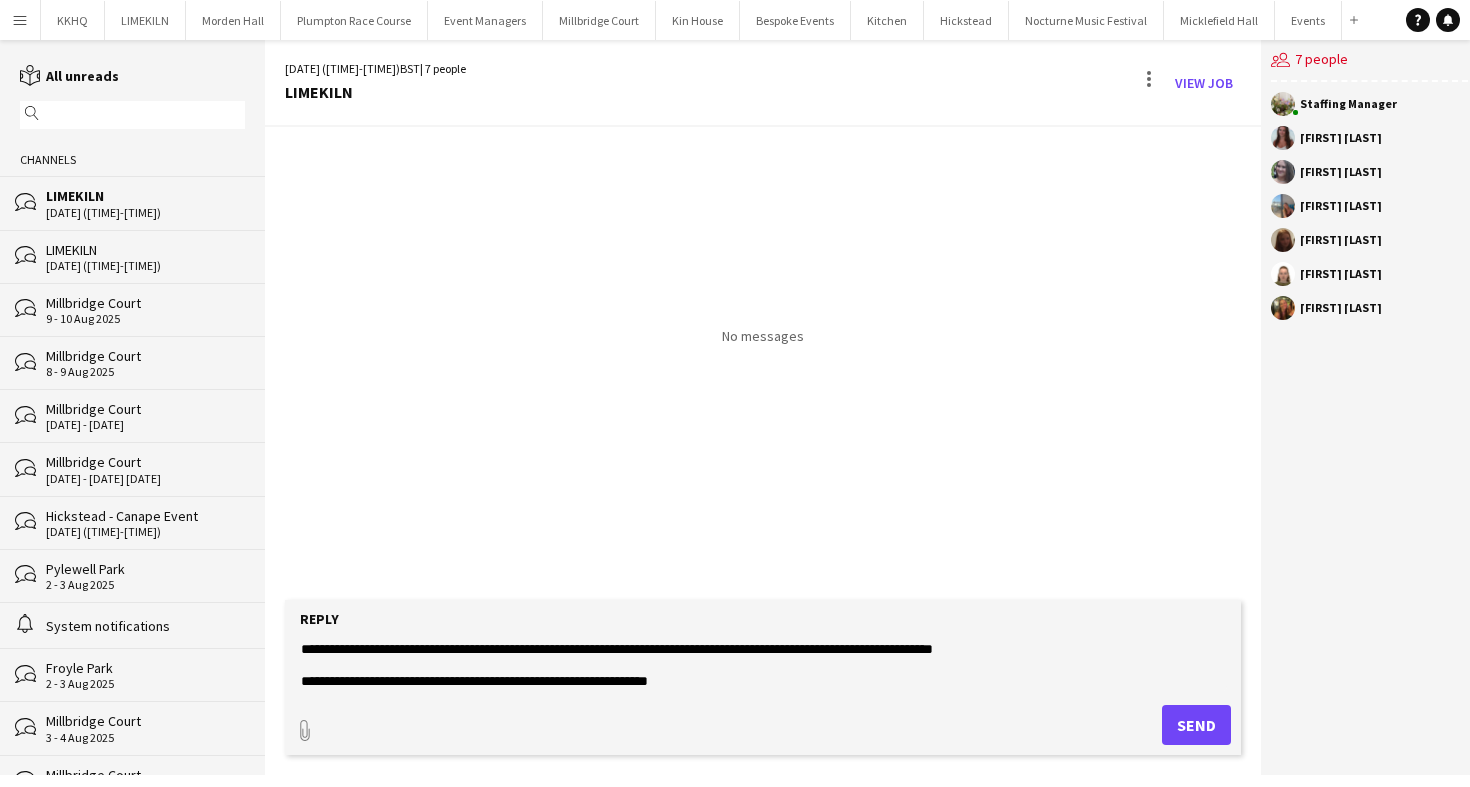 click on "Reply
paperclip
Send" 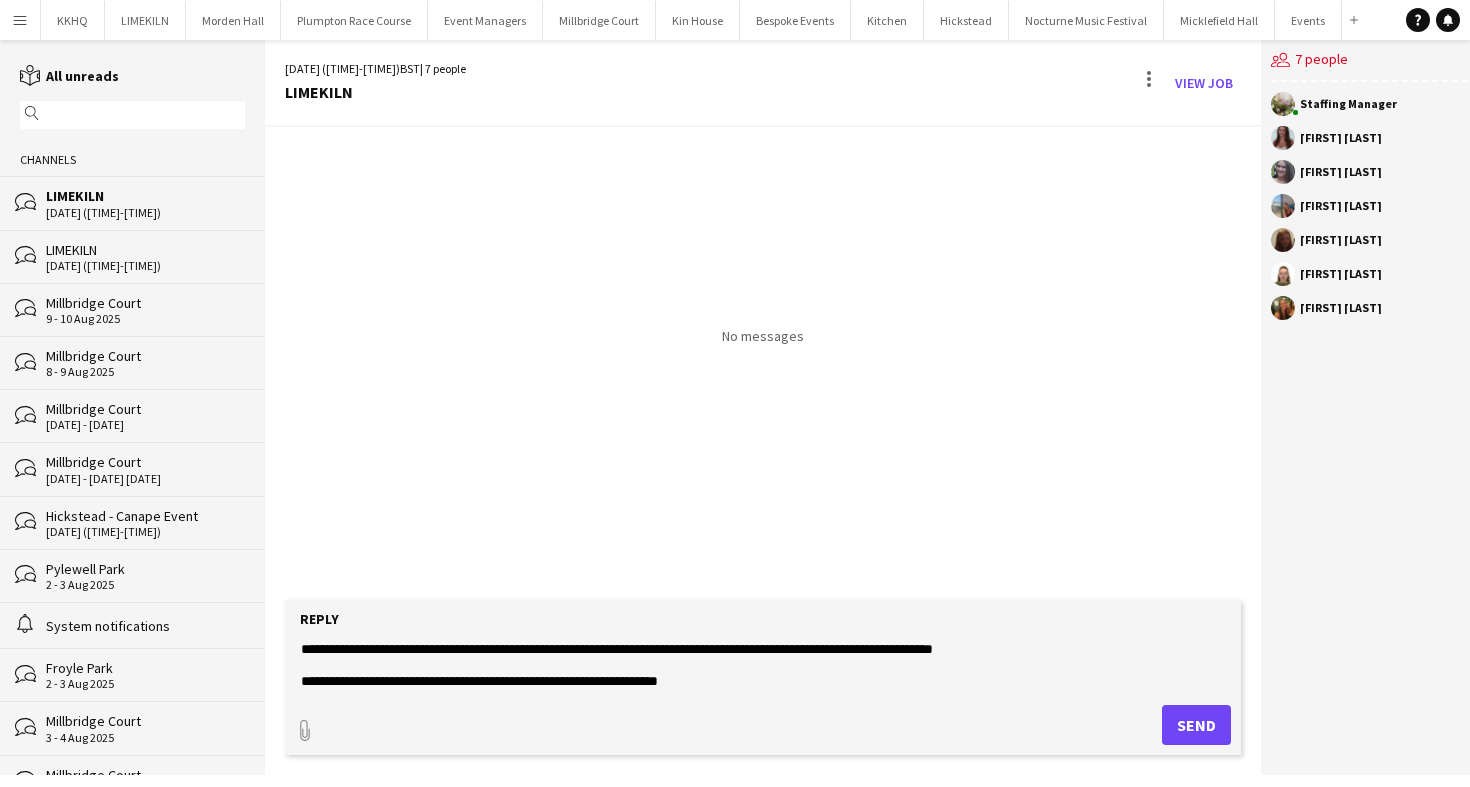 type on "**********" 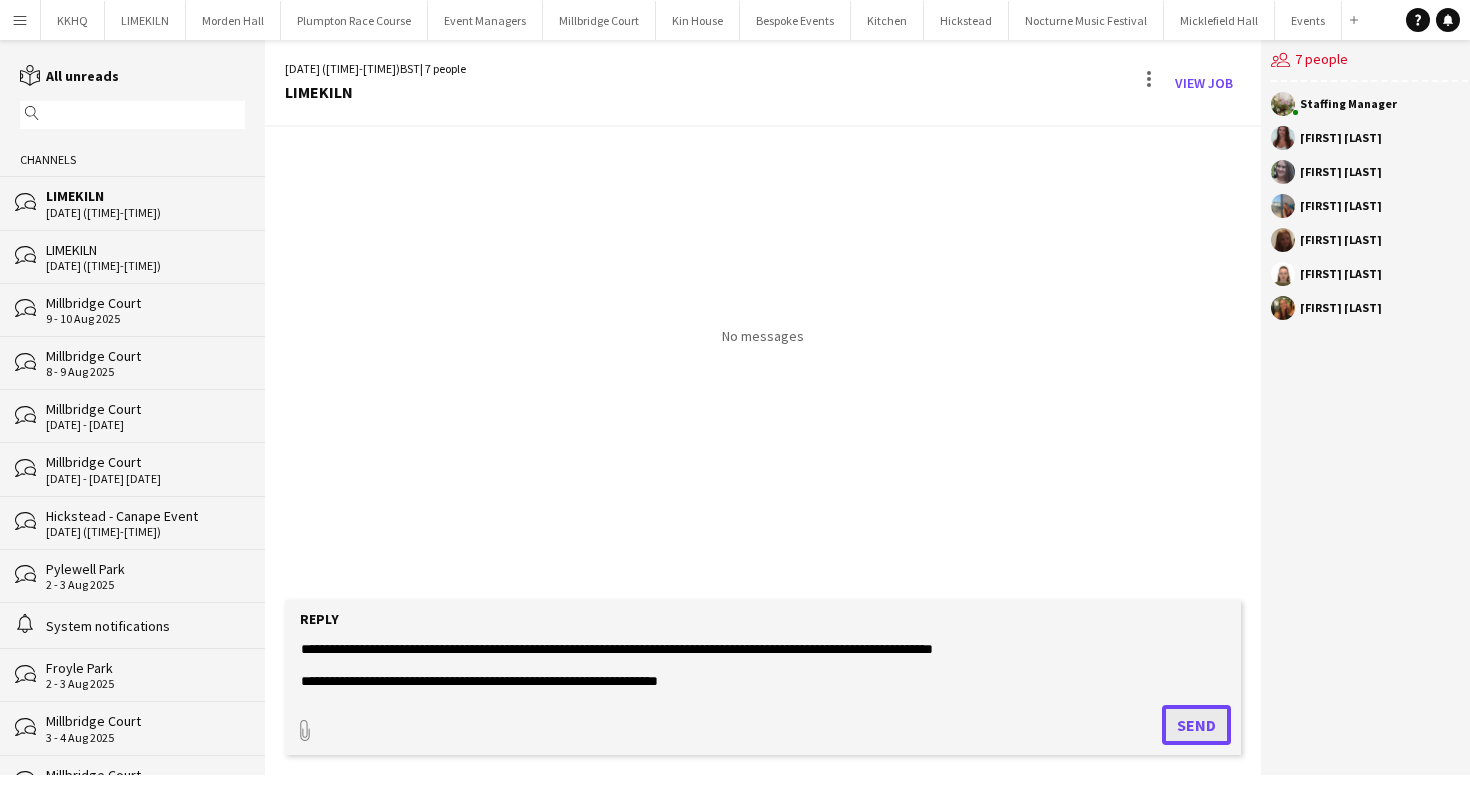 click on "Send" 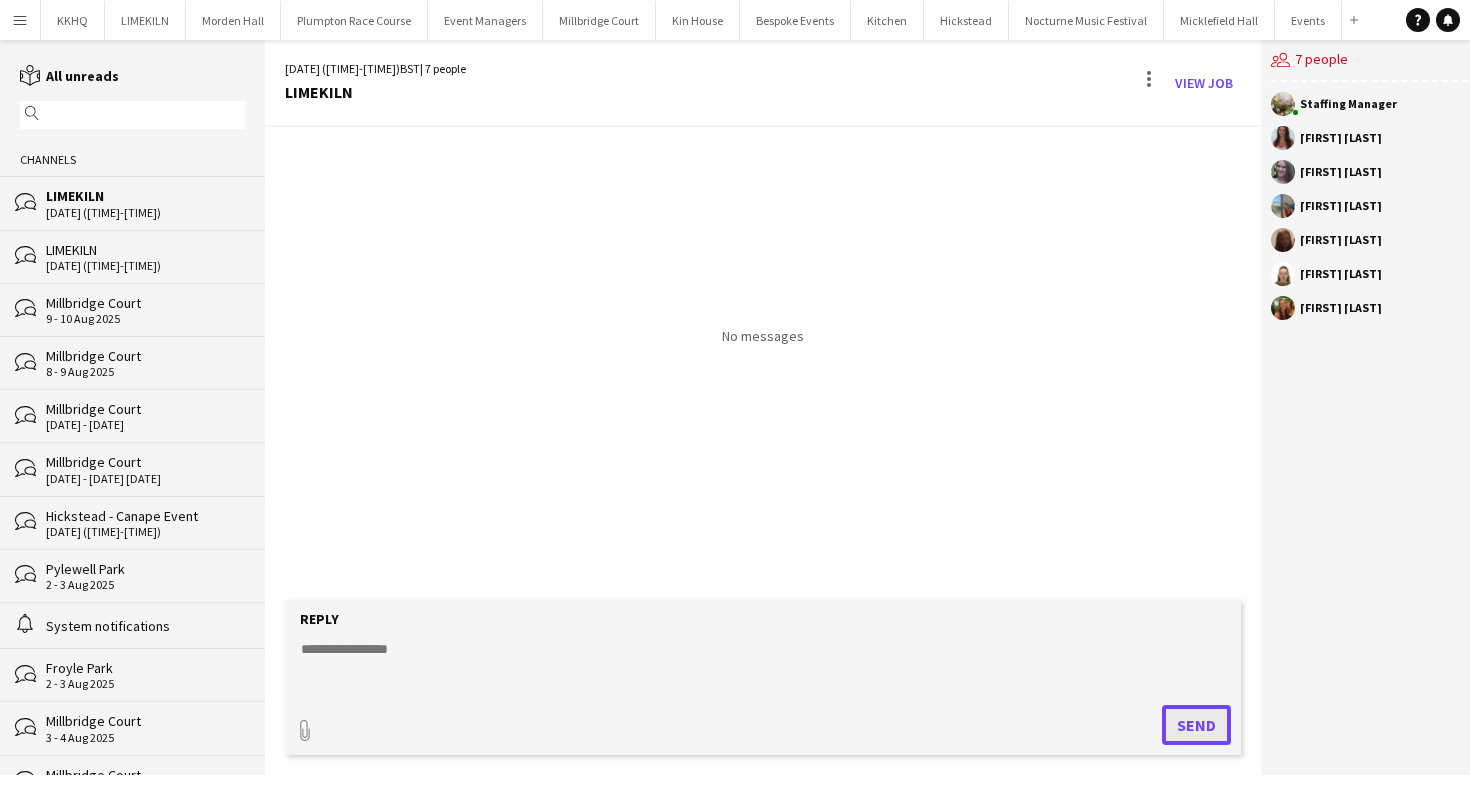 scroll, scrollTop: 0, scrollLeft: 0, axis: both 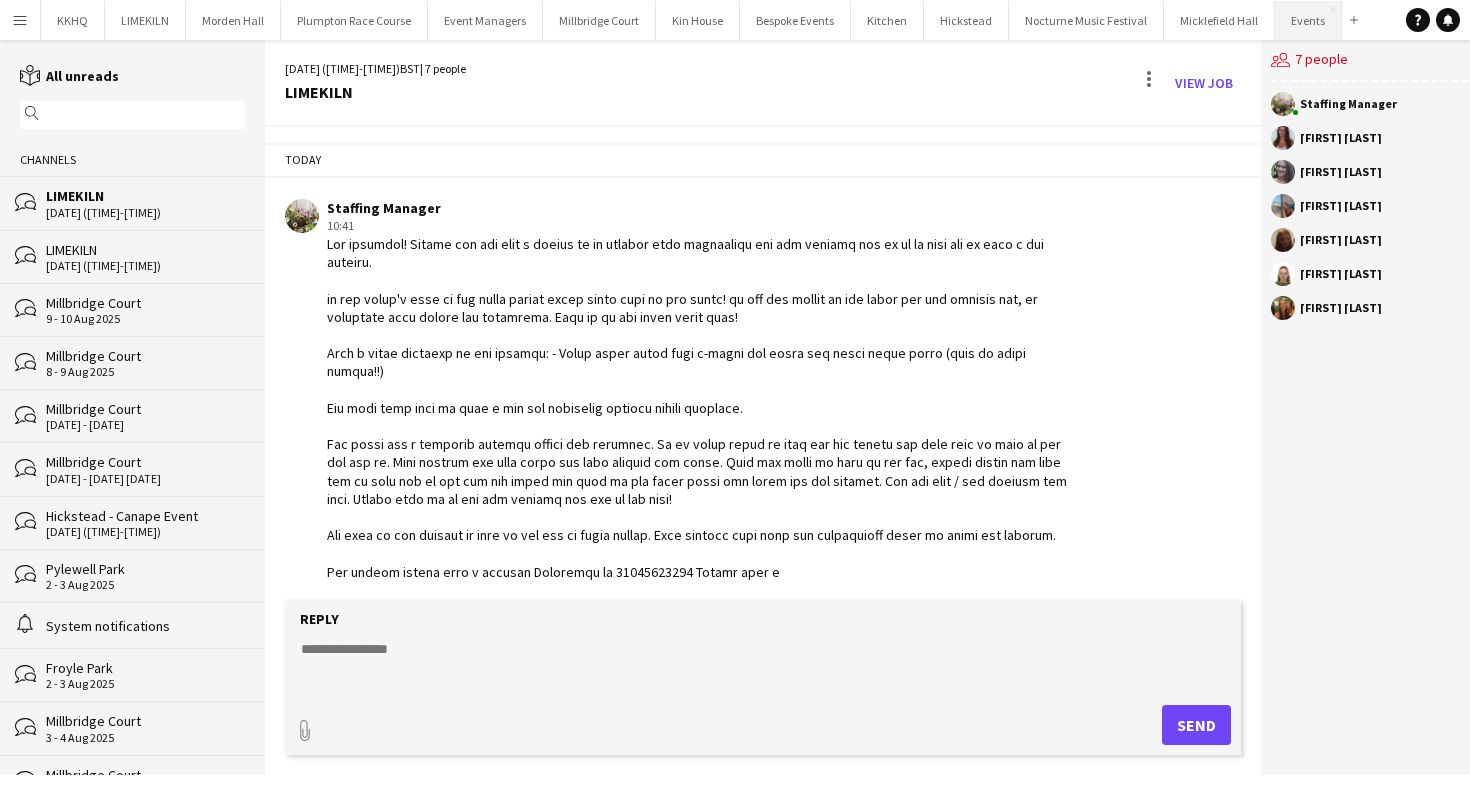 click on "Events
Close" at bounding box center [1308, 20] 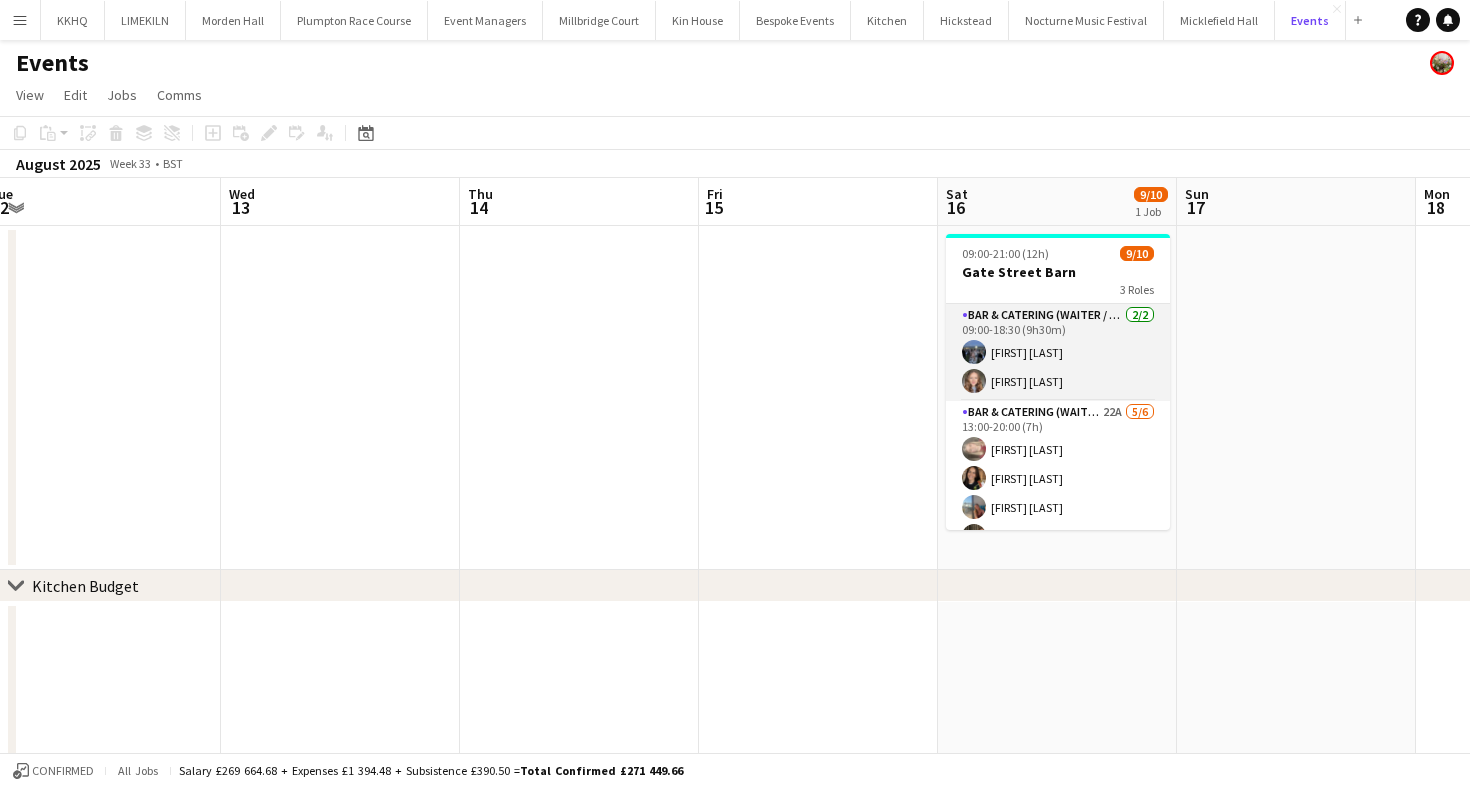scroll, scrollTop: 0, scrollLeft: 978, axis: horizontal 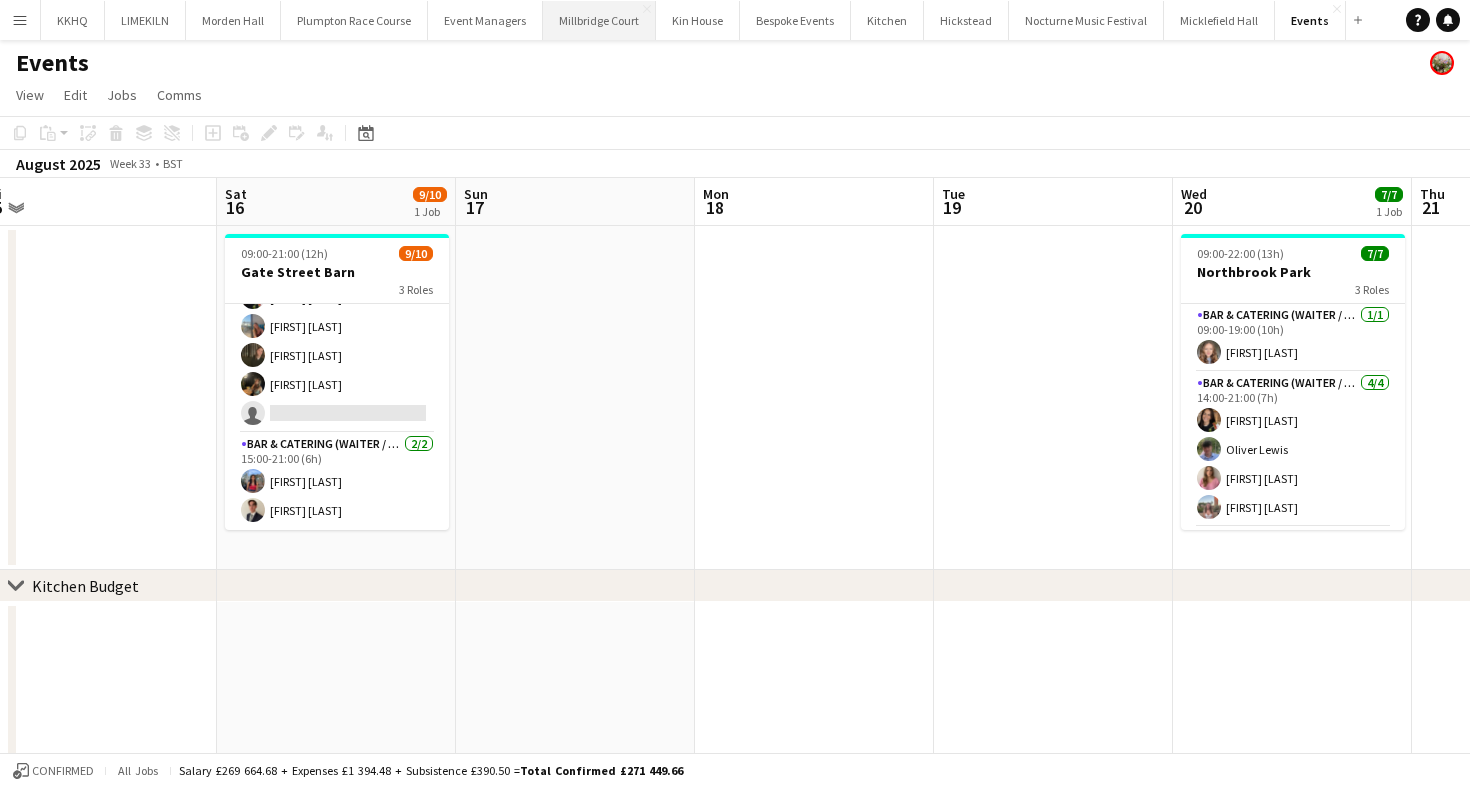 click on "Millbridge Court
Close" at bounding box center [599, 20] 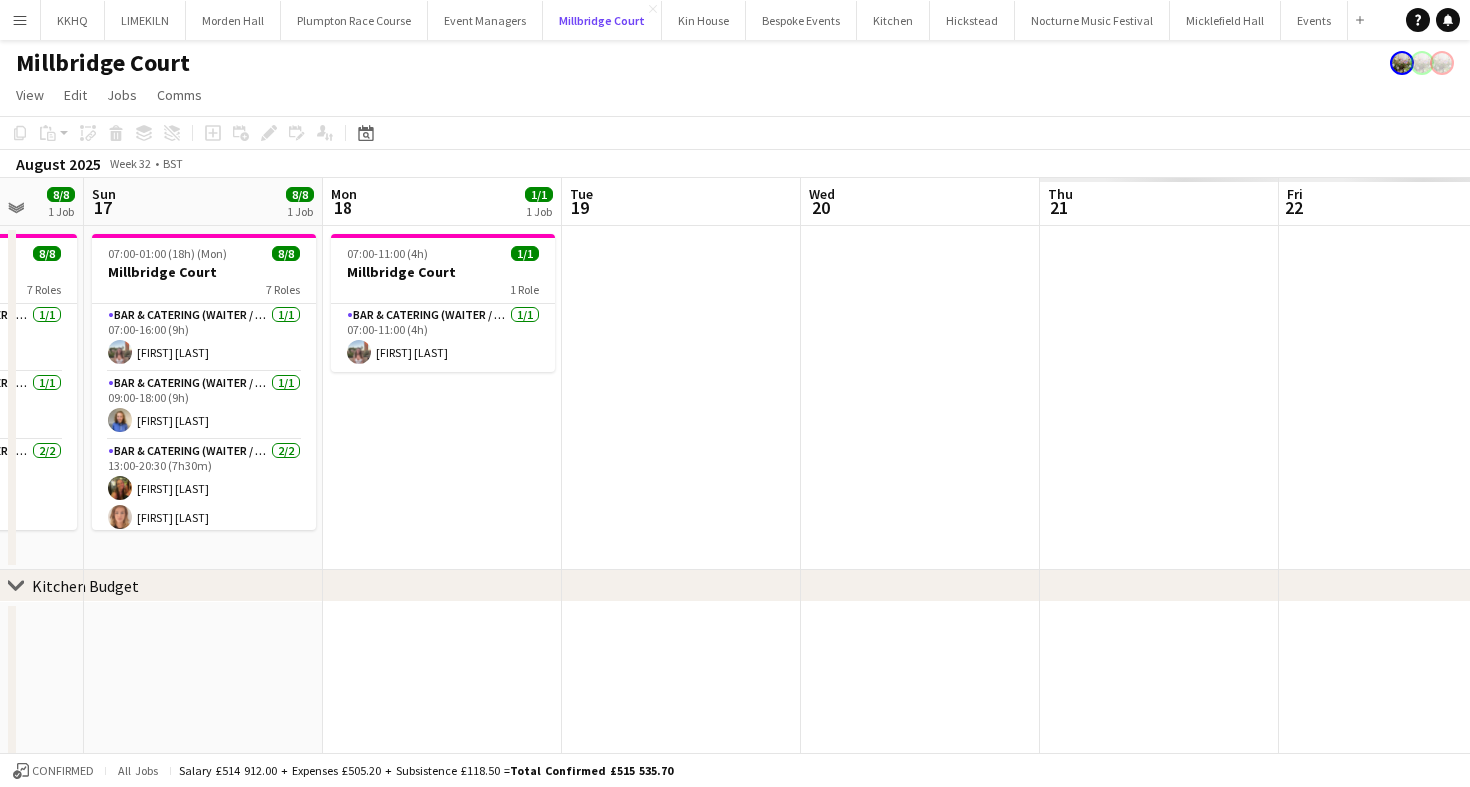 scroll, scrollTop: 0, scrollLeft: 597, axis: horizontal 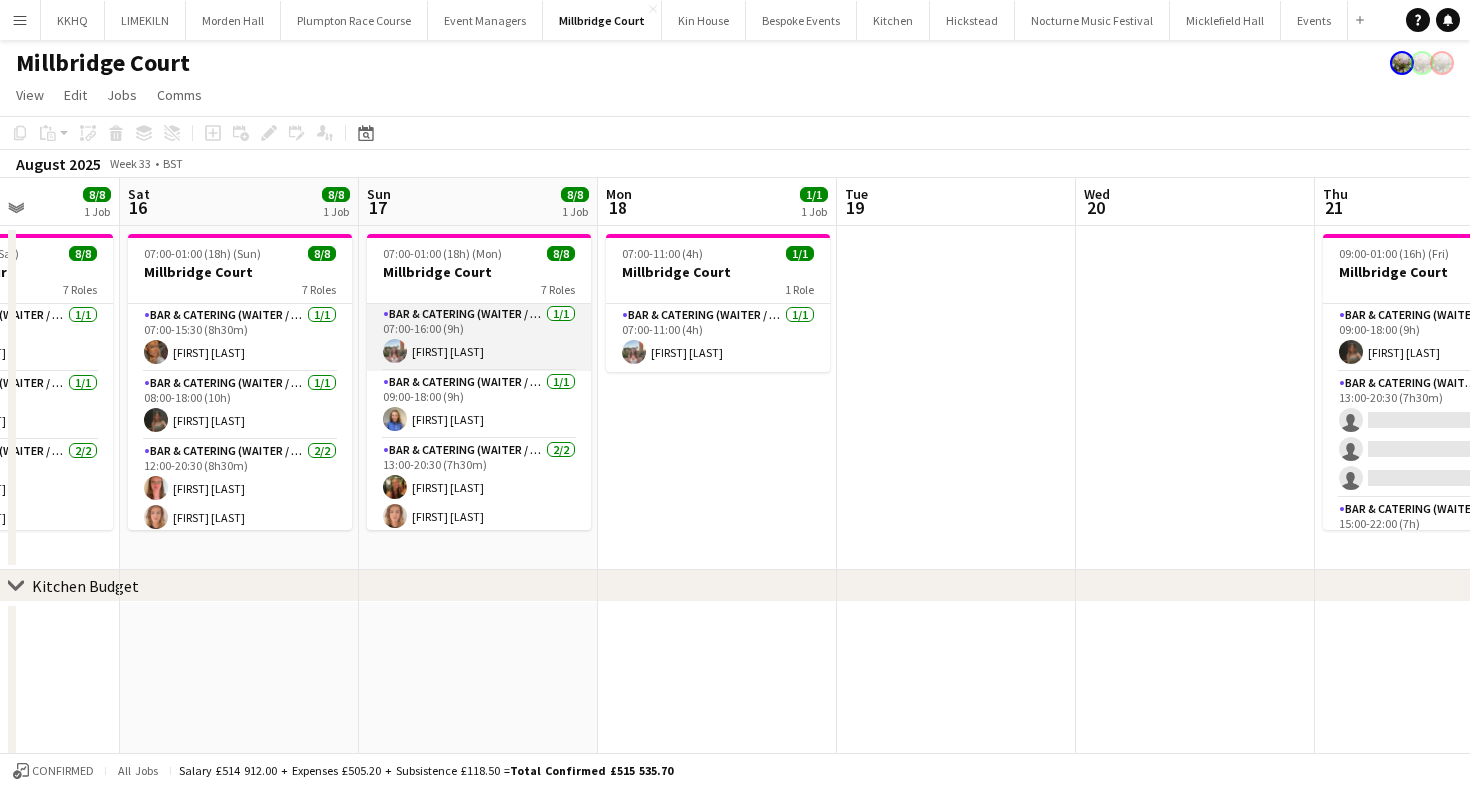 click on "Bar & Catering (Waiter / waitress)   1/1   07:00-16:00 (9h)
Grace Odell" at bounding box center (479, 337) 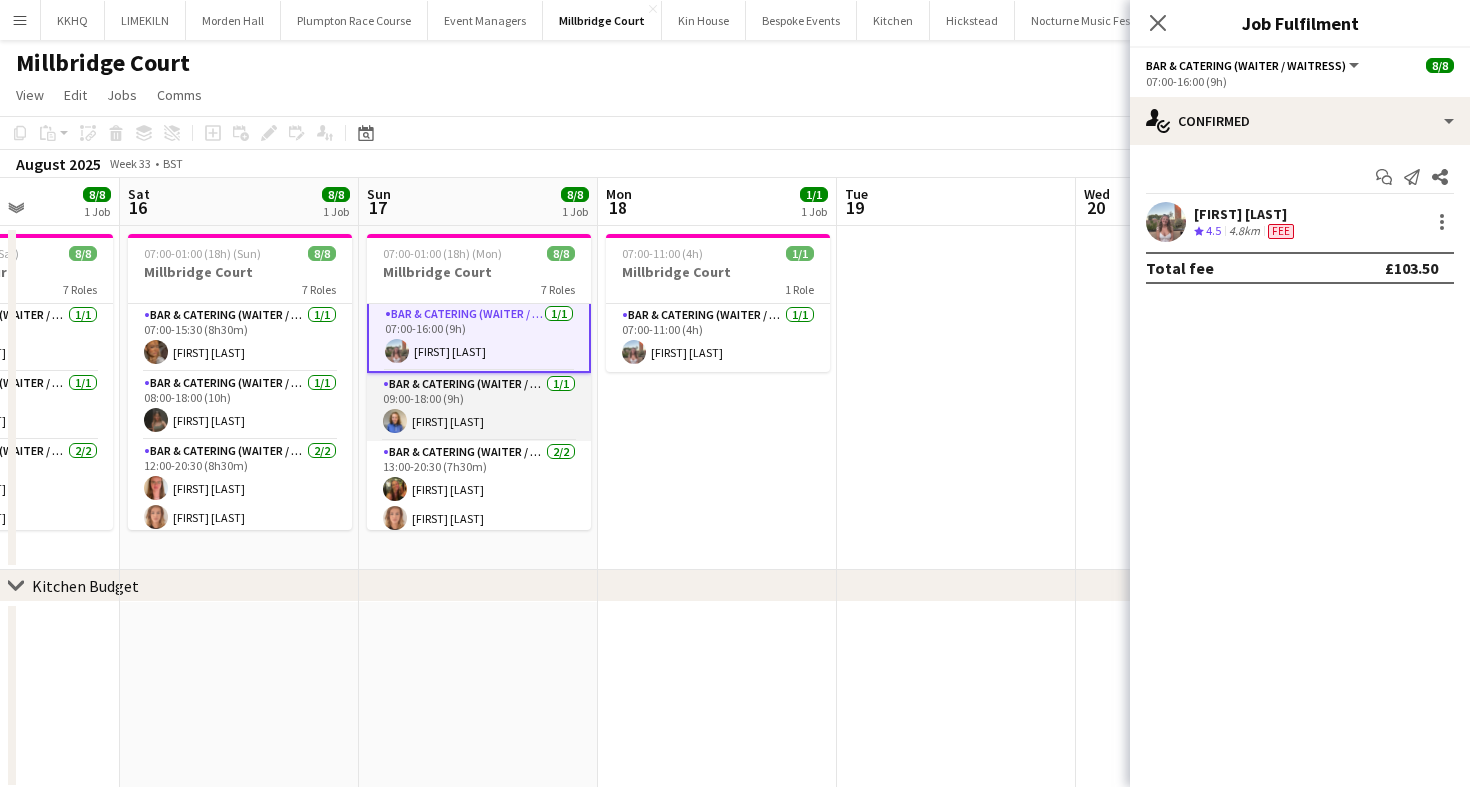 click on "Bar & Catering (Waiter / waitress)   1/1   09:00-18:00 (9h)
Helena Lorenzen" at bounding box center (479, 407) 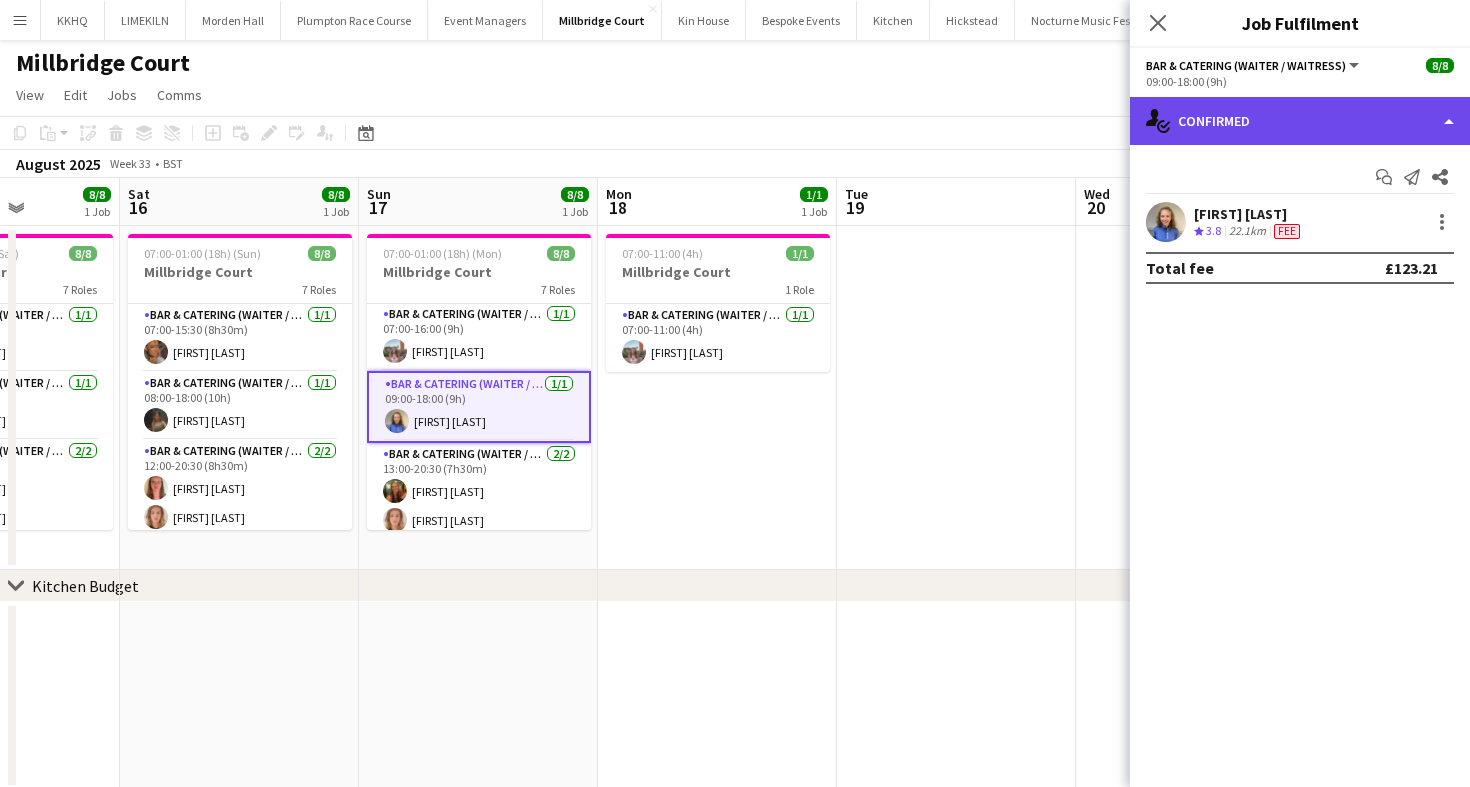 click on "single-neutral-actions-check-2
Confirmed" 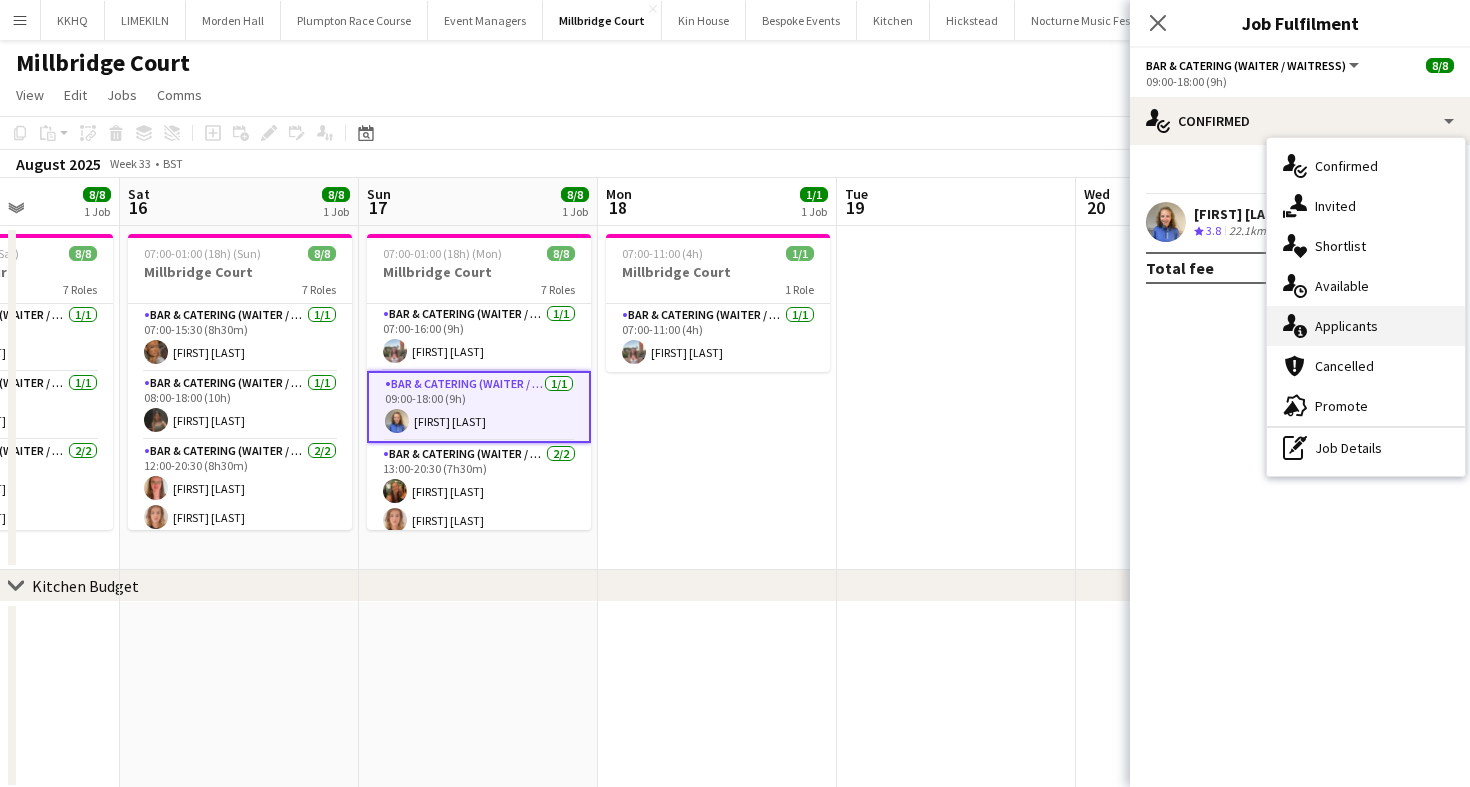 click on "single-neutral-actions-information
Applicants" at bounding box center (1366, 326) 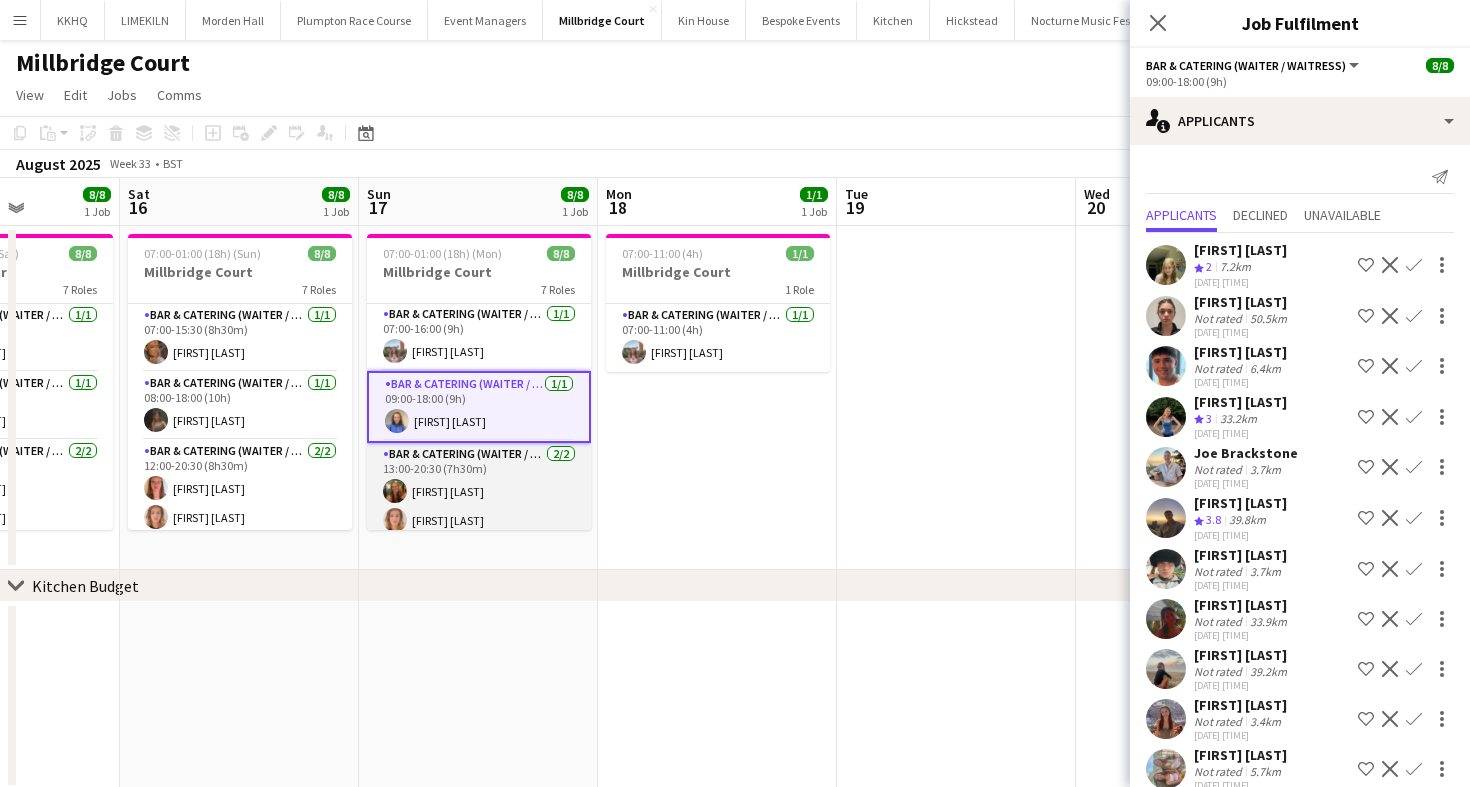 click on "Bar & Catering (Waiter / waitress)   2/2   13:00-20:30 (7h30m)
Emily Reed Ailsa Thompson" at bounding box center [479, 491] 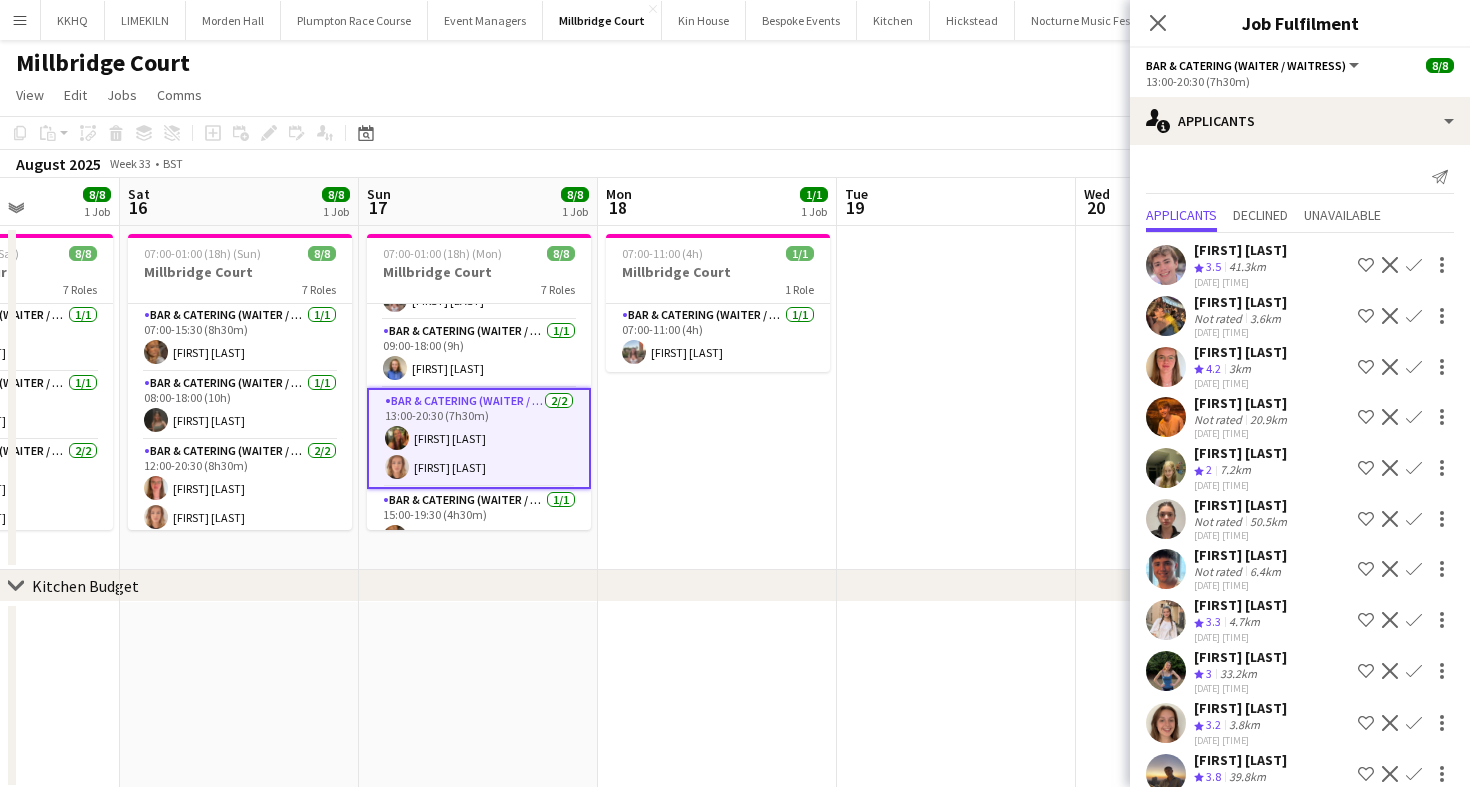 scroll, scrollTop: 65, scrollLeft: 0, axis: vertical 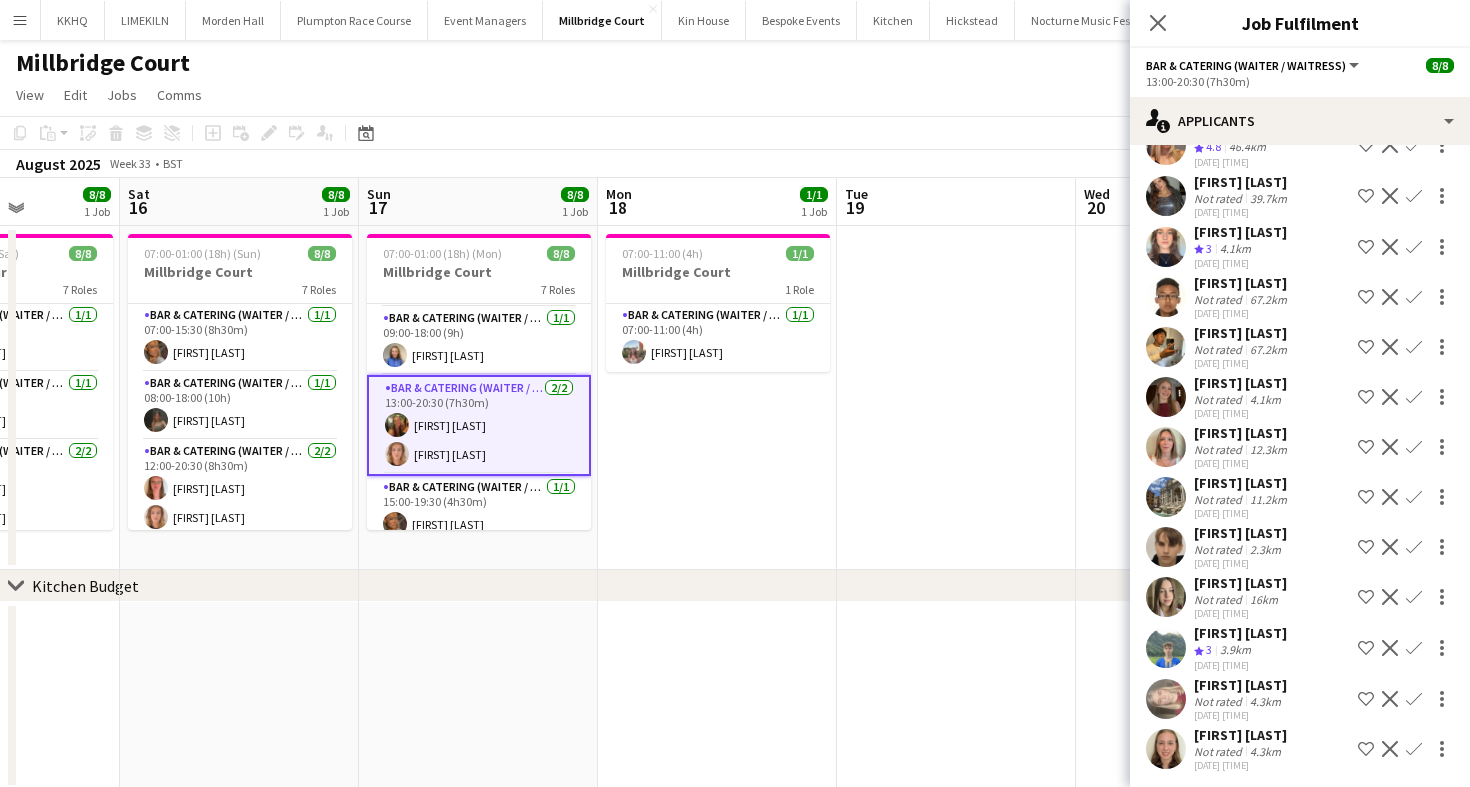 click on "Copy
Paste
Paste
Command
V Paste with crew
Command
Shift
V
Paste linked Job
Delete
Group
Ungroup
Add job
Add linked Job
Edit
Edit linked Job
Applicants
Date picker
AUG 2025 AUG 2025 Monday M Tuesday T Wednesday W Thursday T Friday F Saturday S Sunday S  AUG   1   2   3   4   5   6   7   8   9   10   11   12   13   14   15   16   17   18   19   20   21   22   23   24   25" 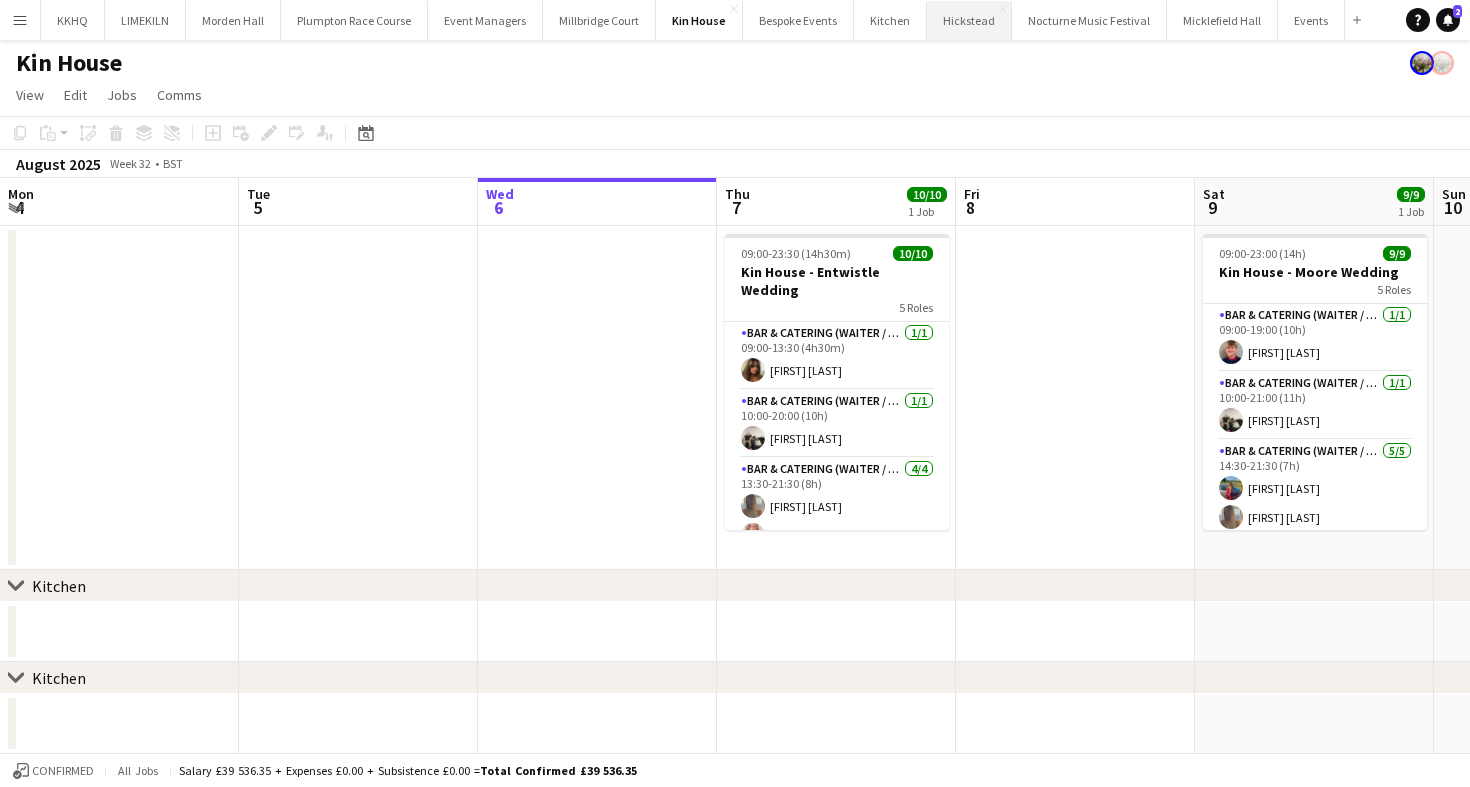 scroll, scrollTop: 0, scrollLeft: 0, axis: both 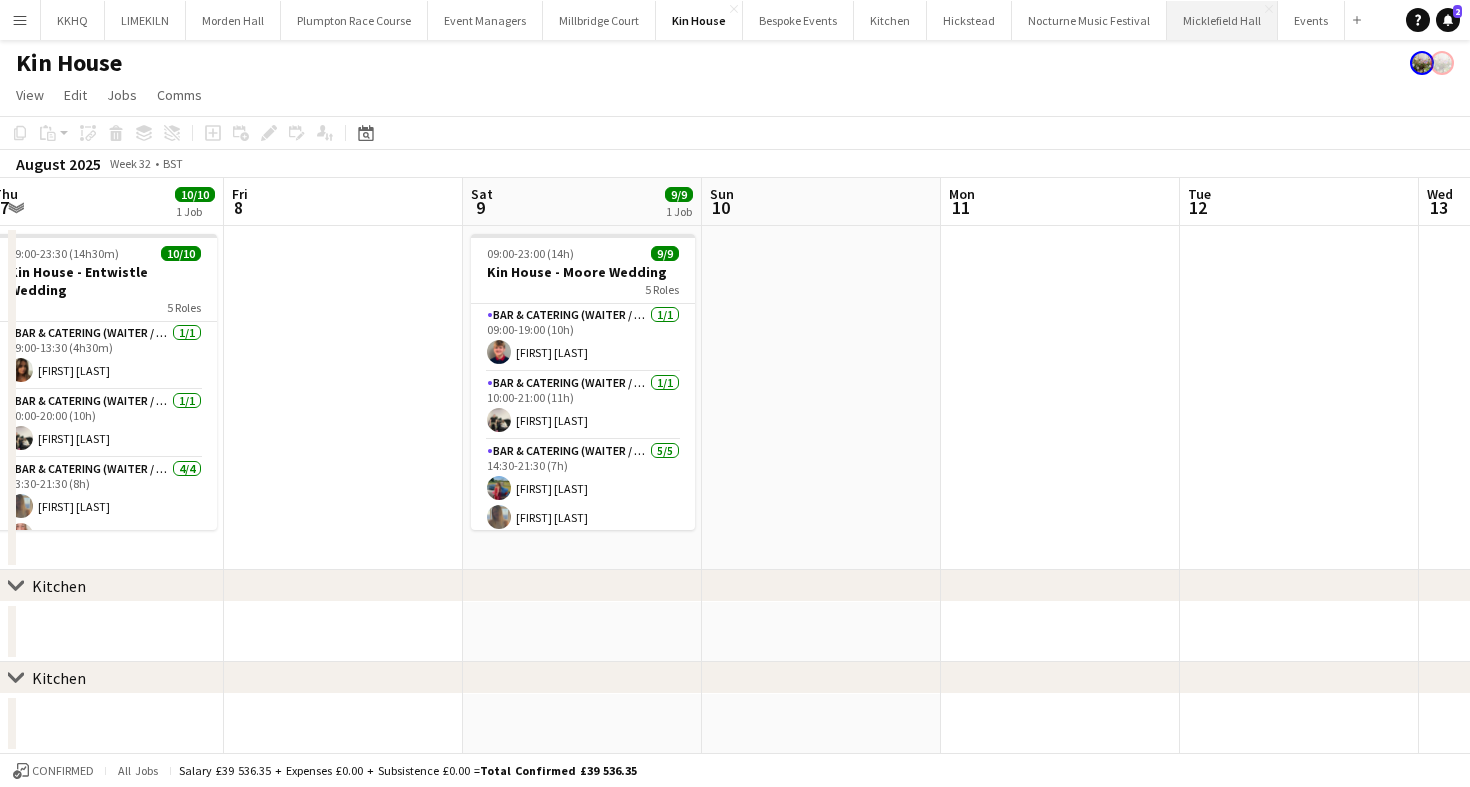 click on "Micklefield Hall
Close" at bounding box center (1222, 20) 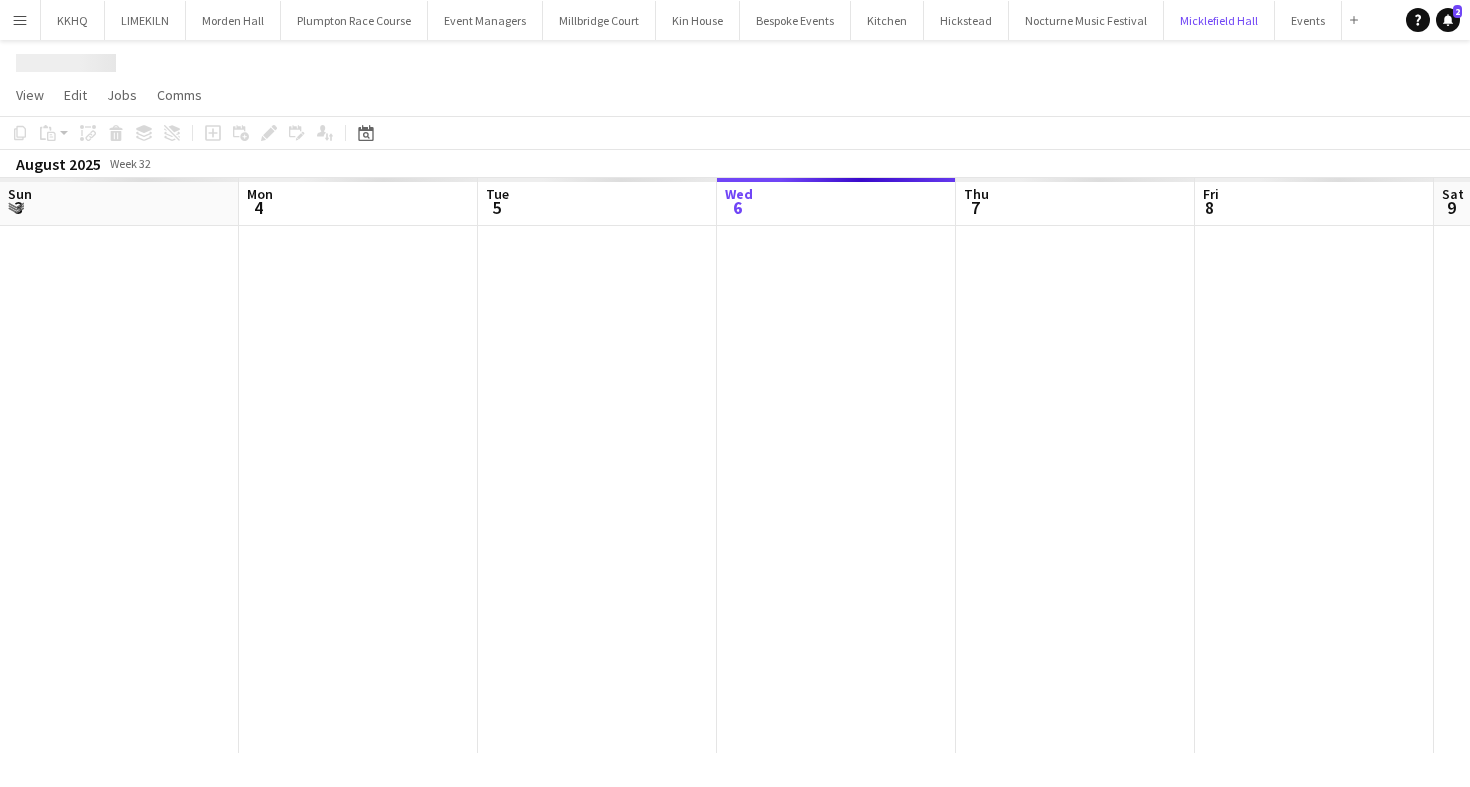 scroll, scrollTop: 0, scrollLeft: 478, axis: horizontal 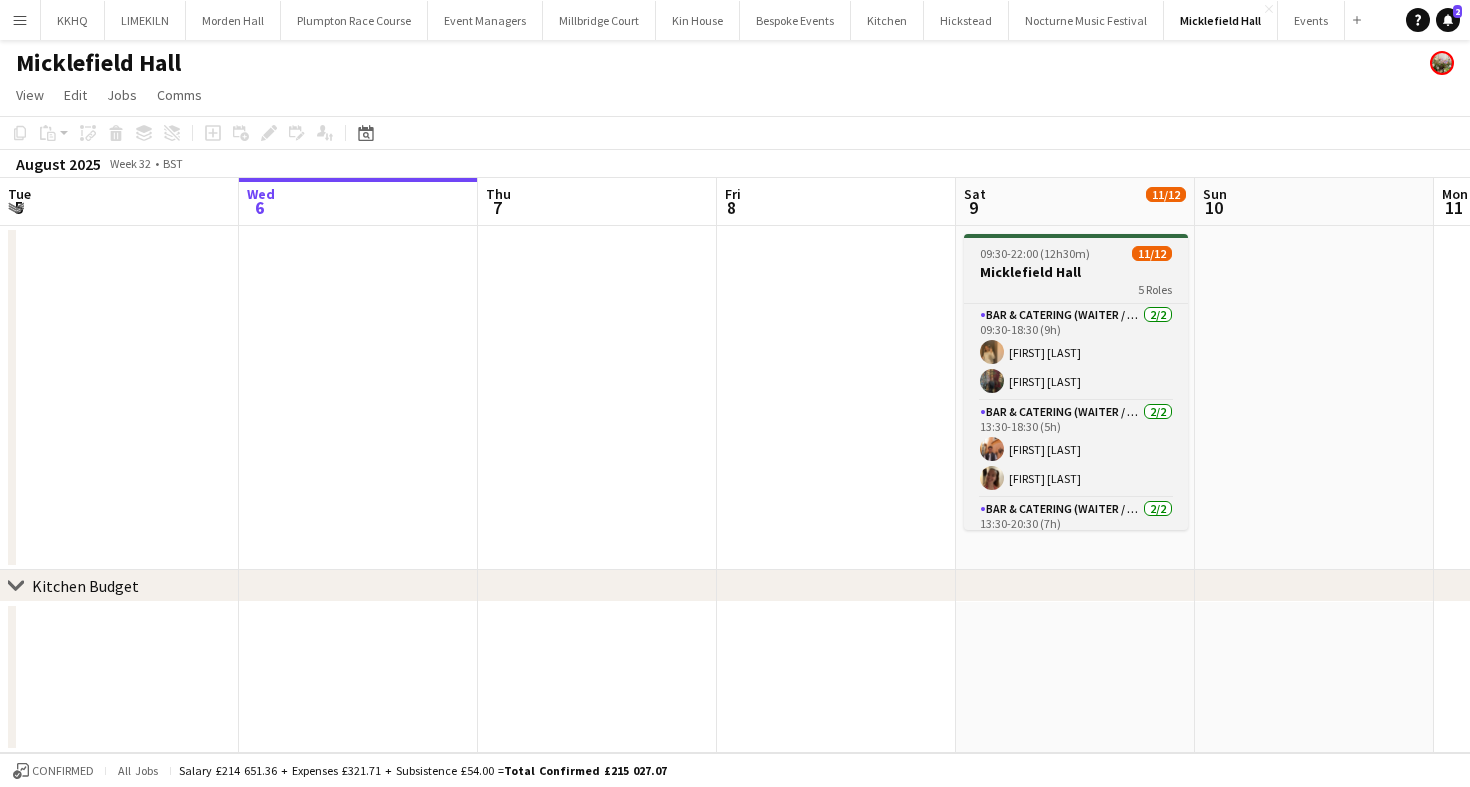 click on "Micklefield Hall" at bounding box center [1076, 272] 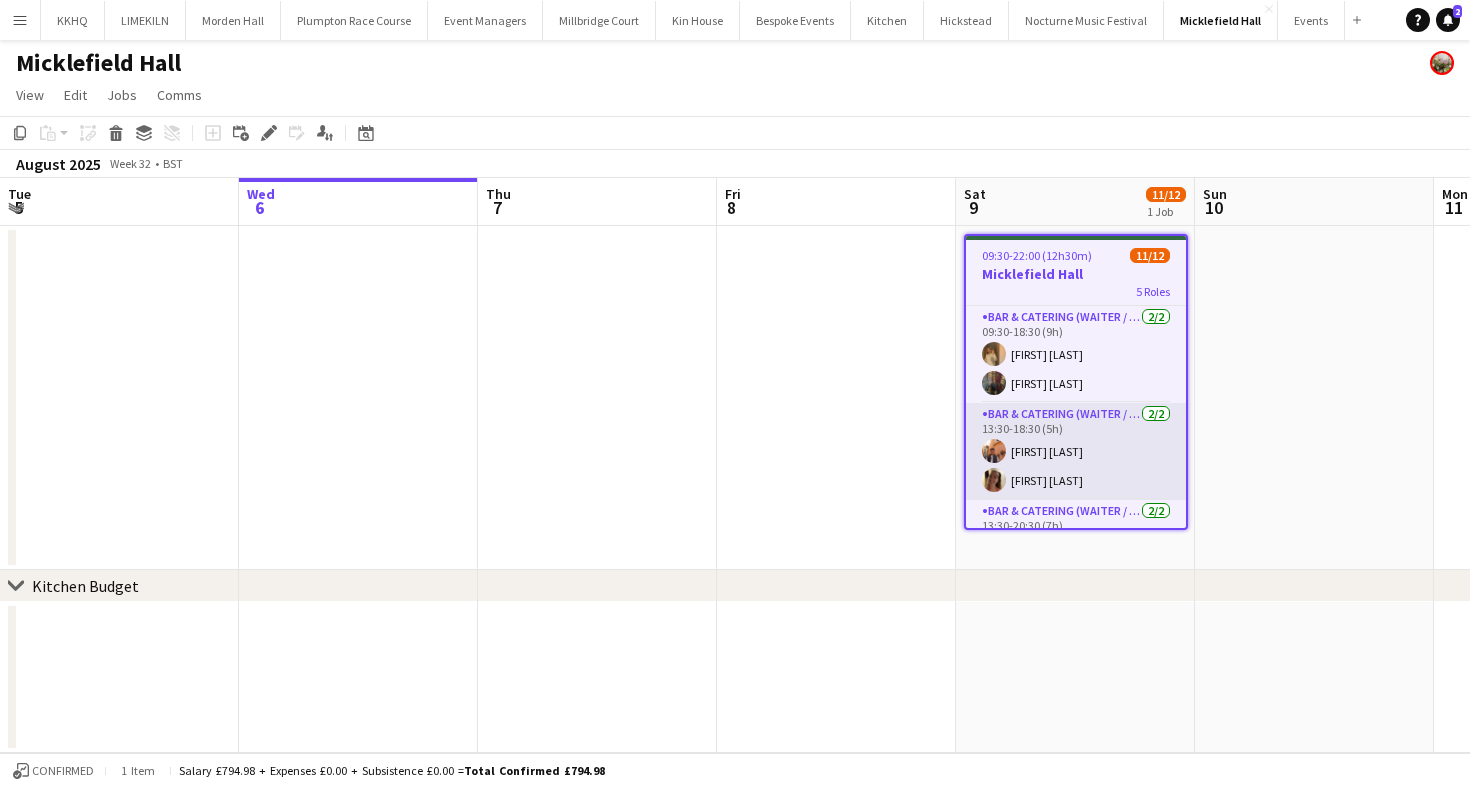 scroll, scrollTop: 321, scrollLeft: 0, axis: vertical 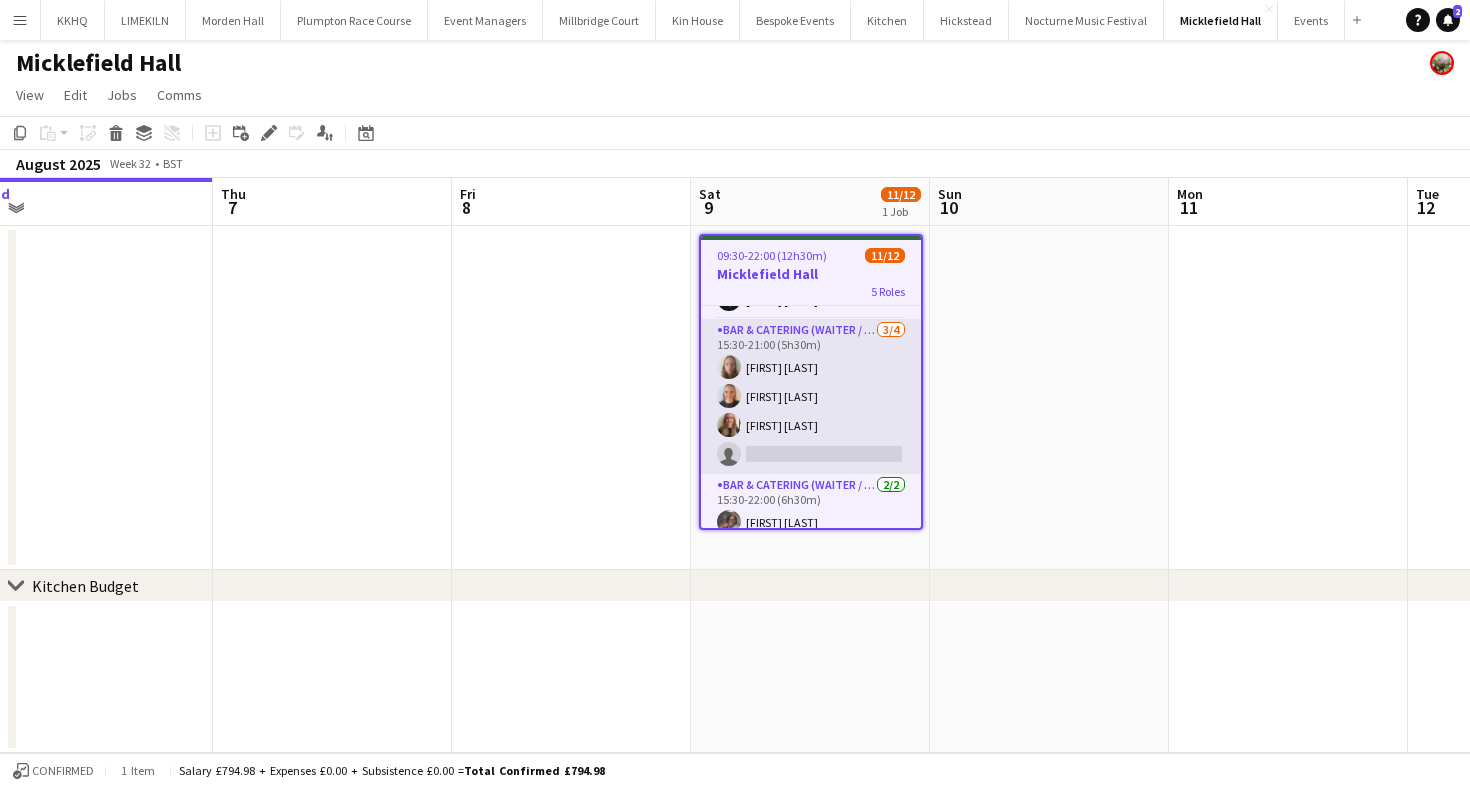 click on "Bar & Catering (Waiter / waitress)   3/4   15:30-21:00 (5h30m)
Sophie Hayers edie ivory Mia Brady
single-neutral-actions" at bounding box center (811, 396) 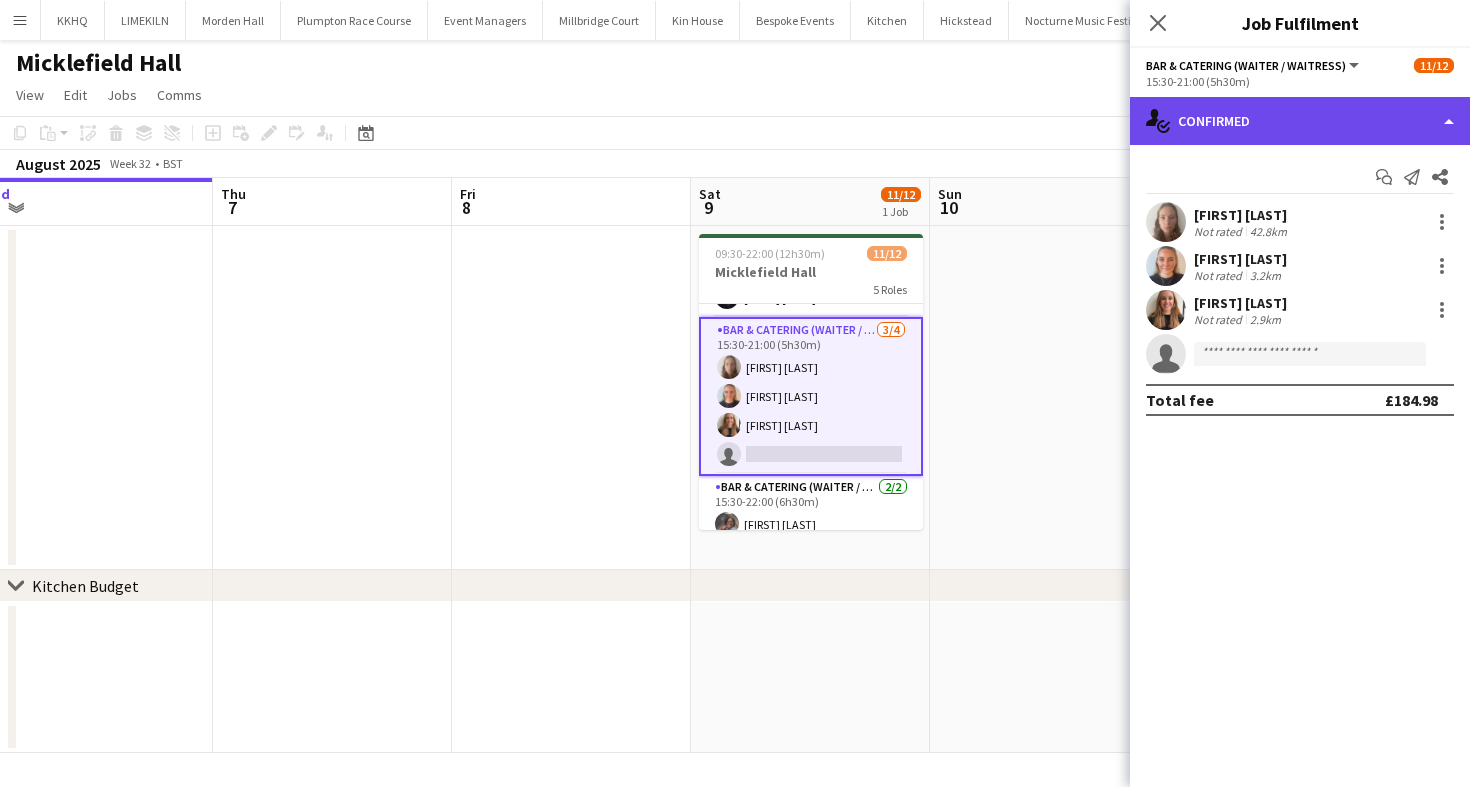click on "single-neutral-actions-check-2
Confirmed" 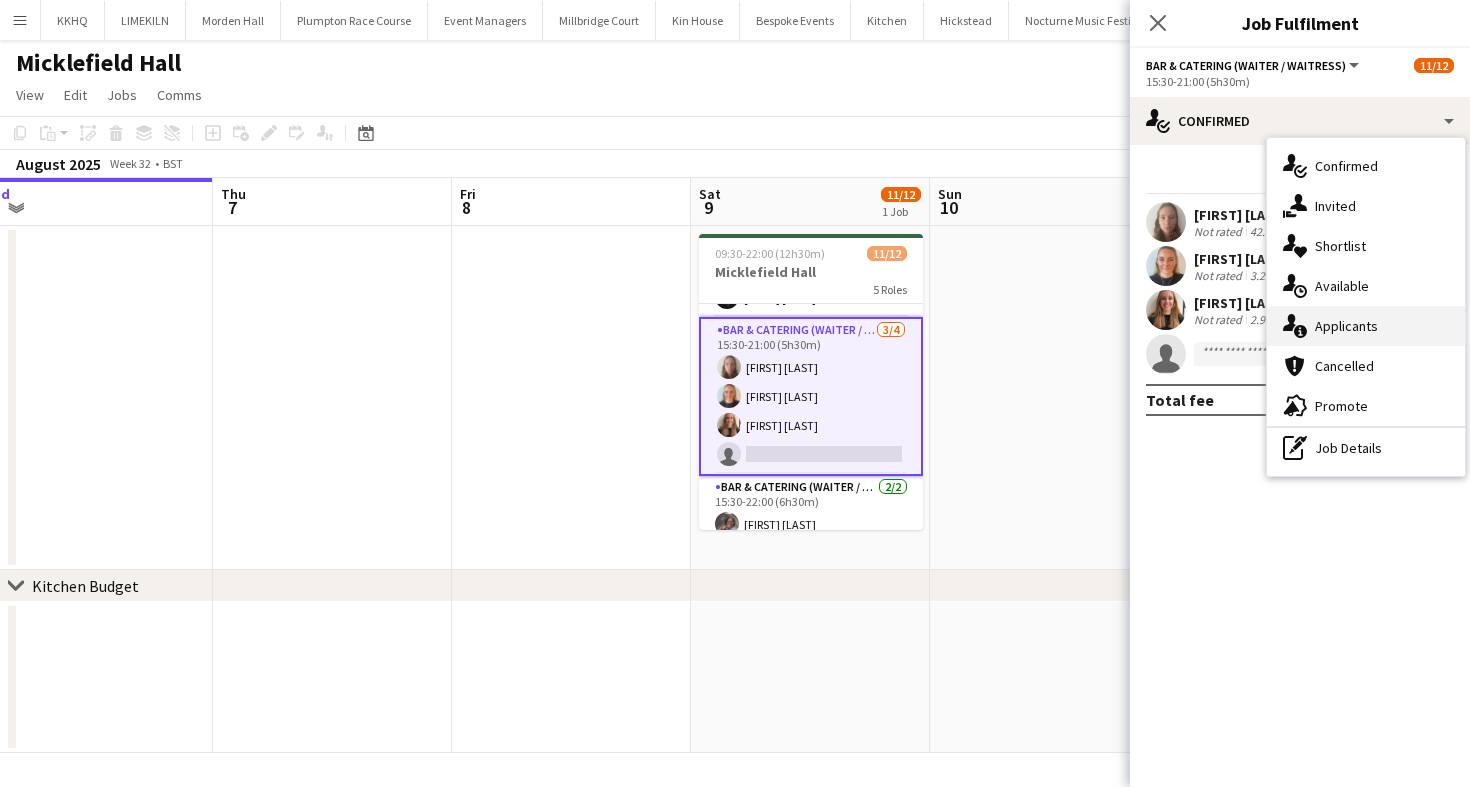 click on "single-neutral-actions-information
Applicants" at bounding box center [1366, 326] 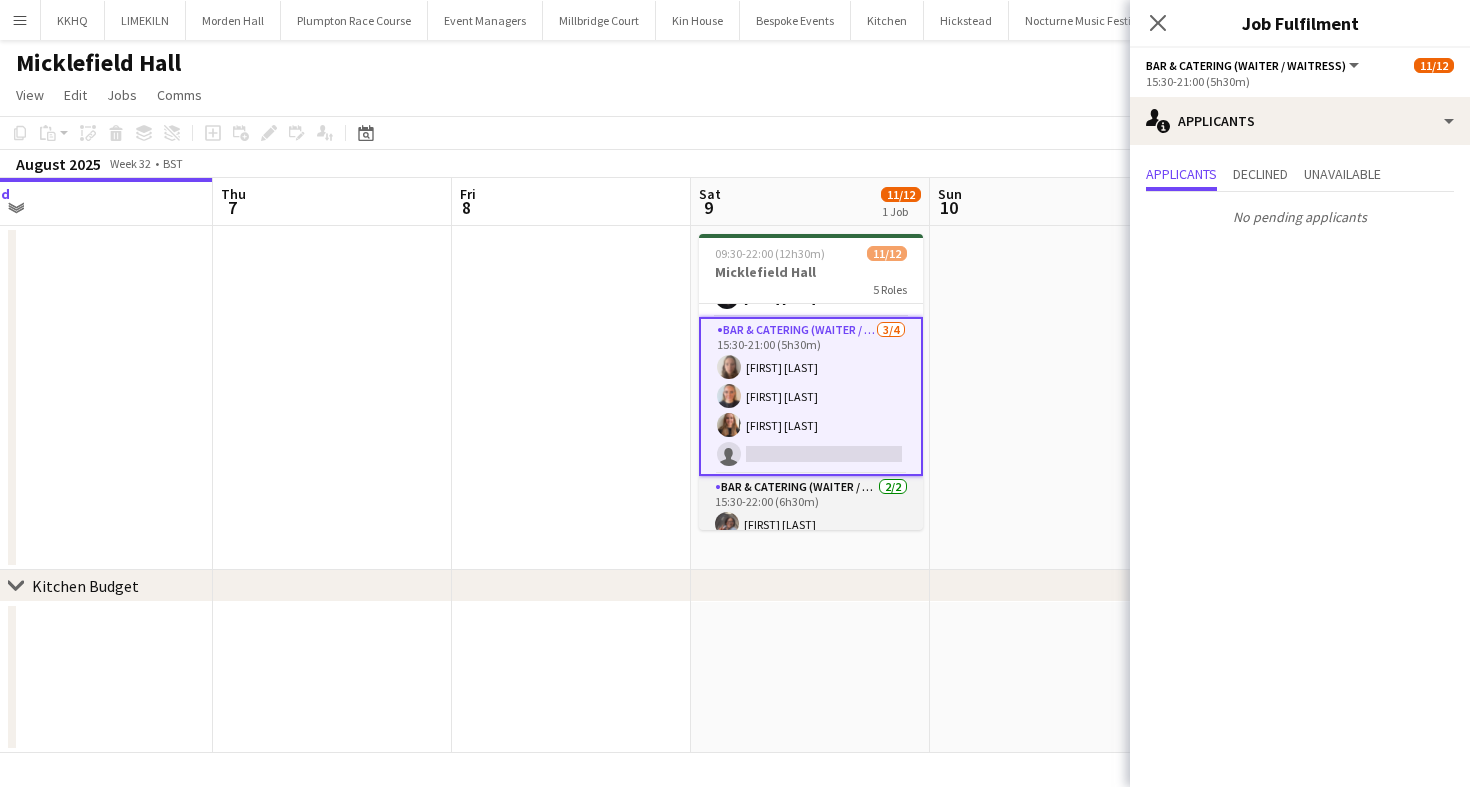 click on "Bar & Catering (Waiter / waitress)   2/2   15:30-22:00 (6h30m)
Deborah Edema Daisy Shaw" at bounding box center (811, 524) 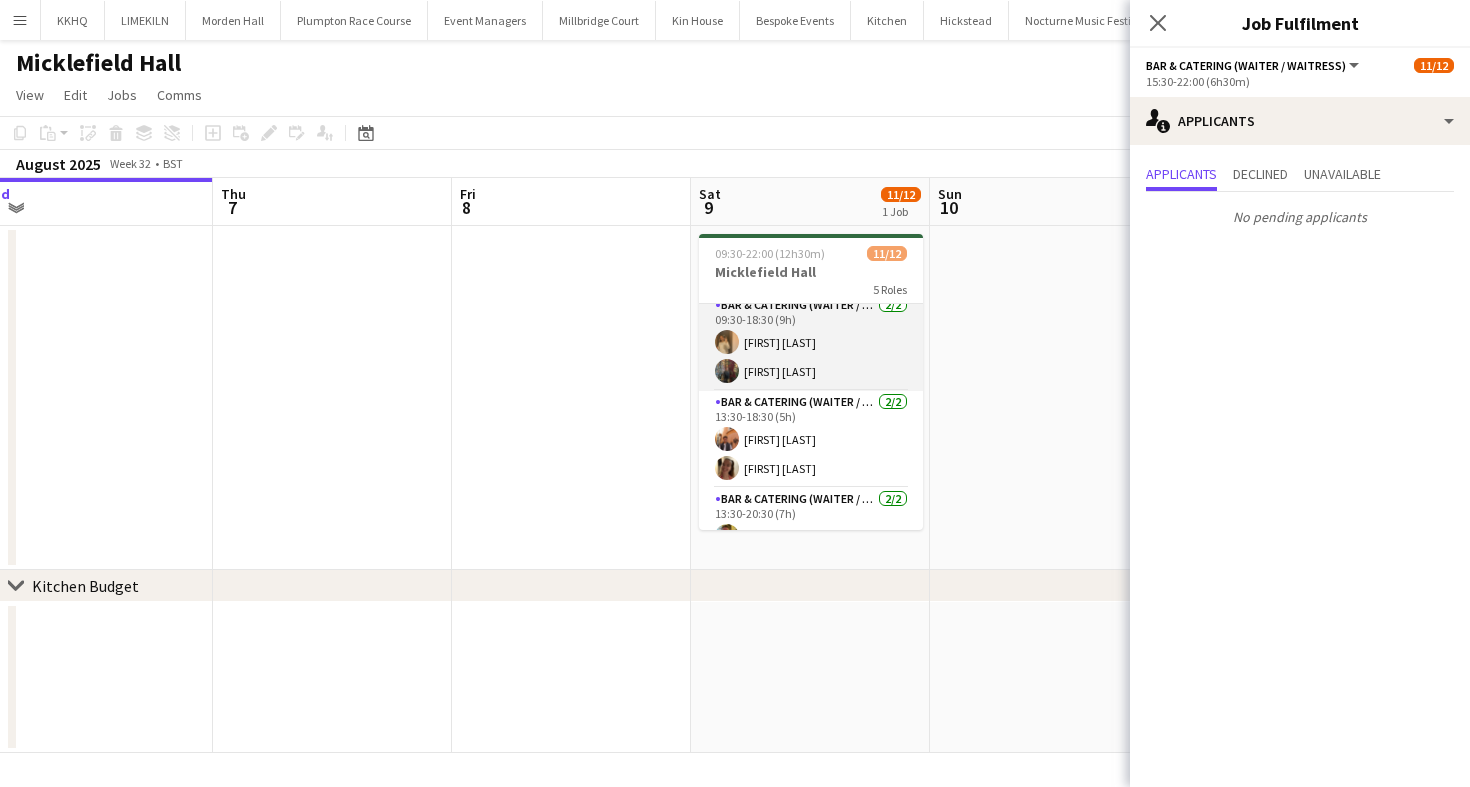 click on "Bar & Catering (Waiter / waitress)   2/2   09:30-18:30 (9h)
Lauren Dunstone Annabel Perry" at bounding box center (811, 342) 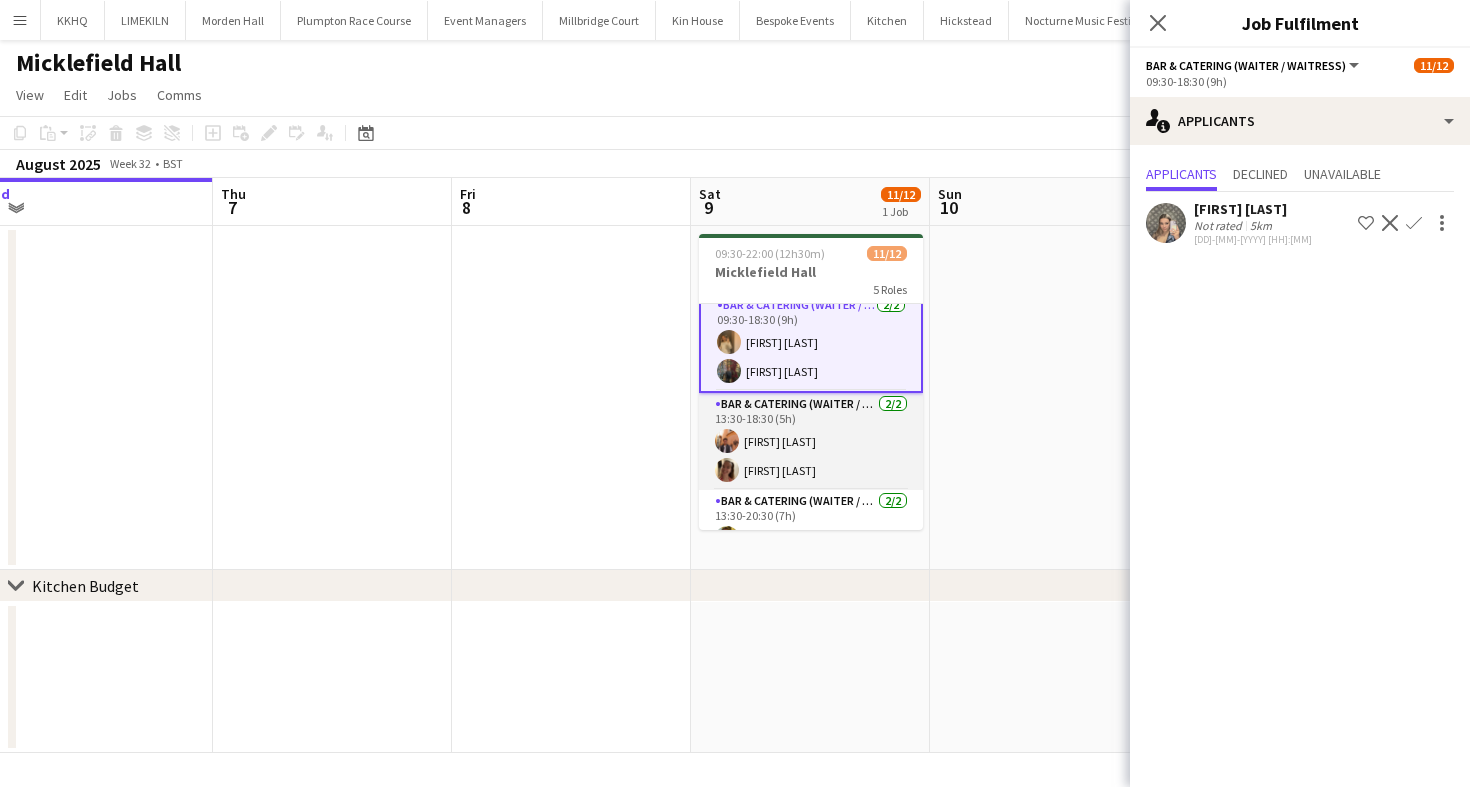 click on "Bar & Catering (Waiter / waitress)   2/2   13:30-18:30 (5h)
Charlie Sylvester Rebecca Dunstone" at bounding box center (811, 441) 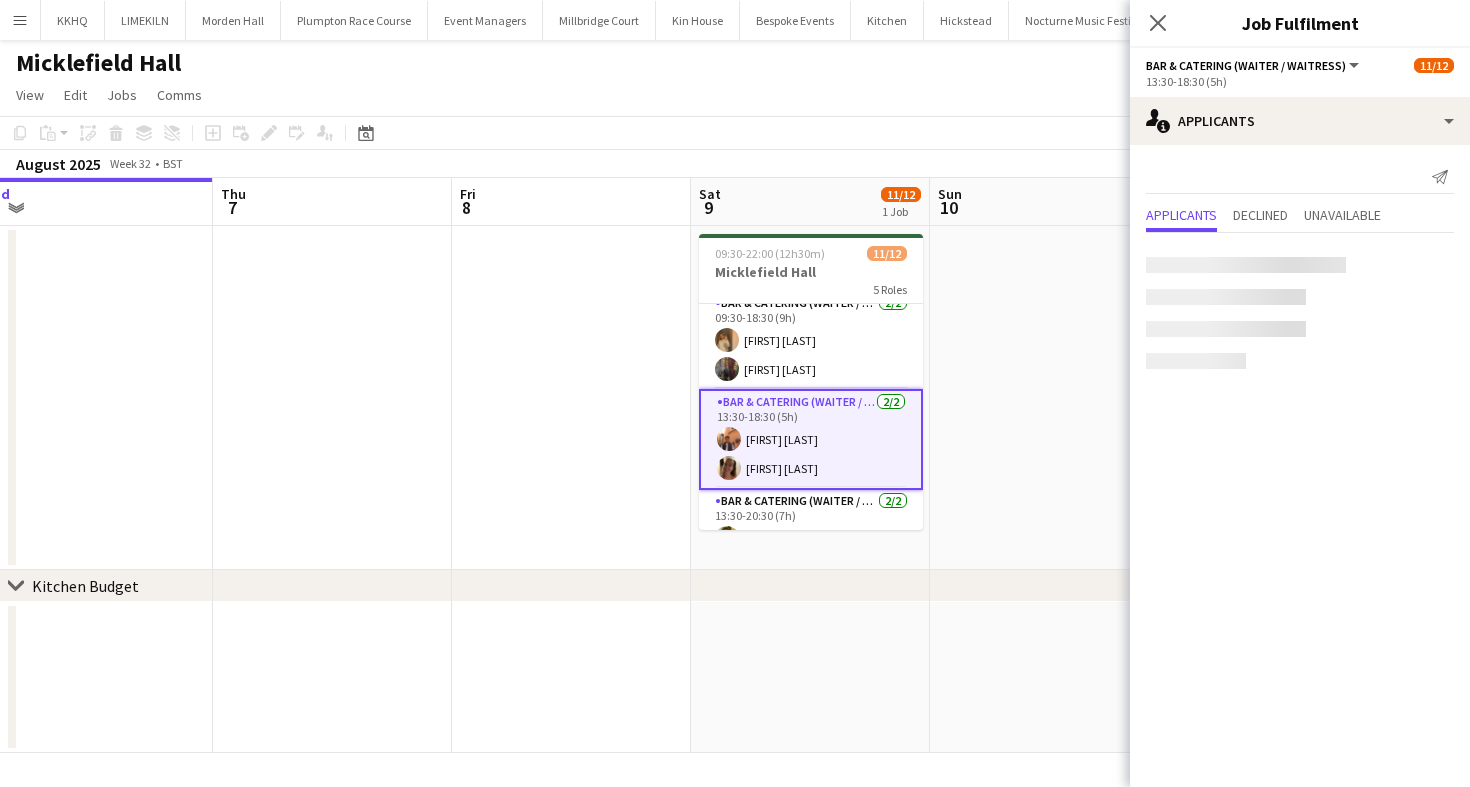scroll, scrollTop: 10, scrollLeft: 0, axis: vertical 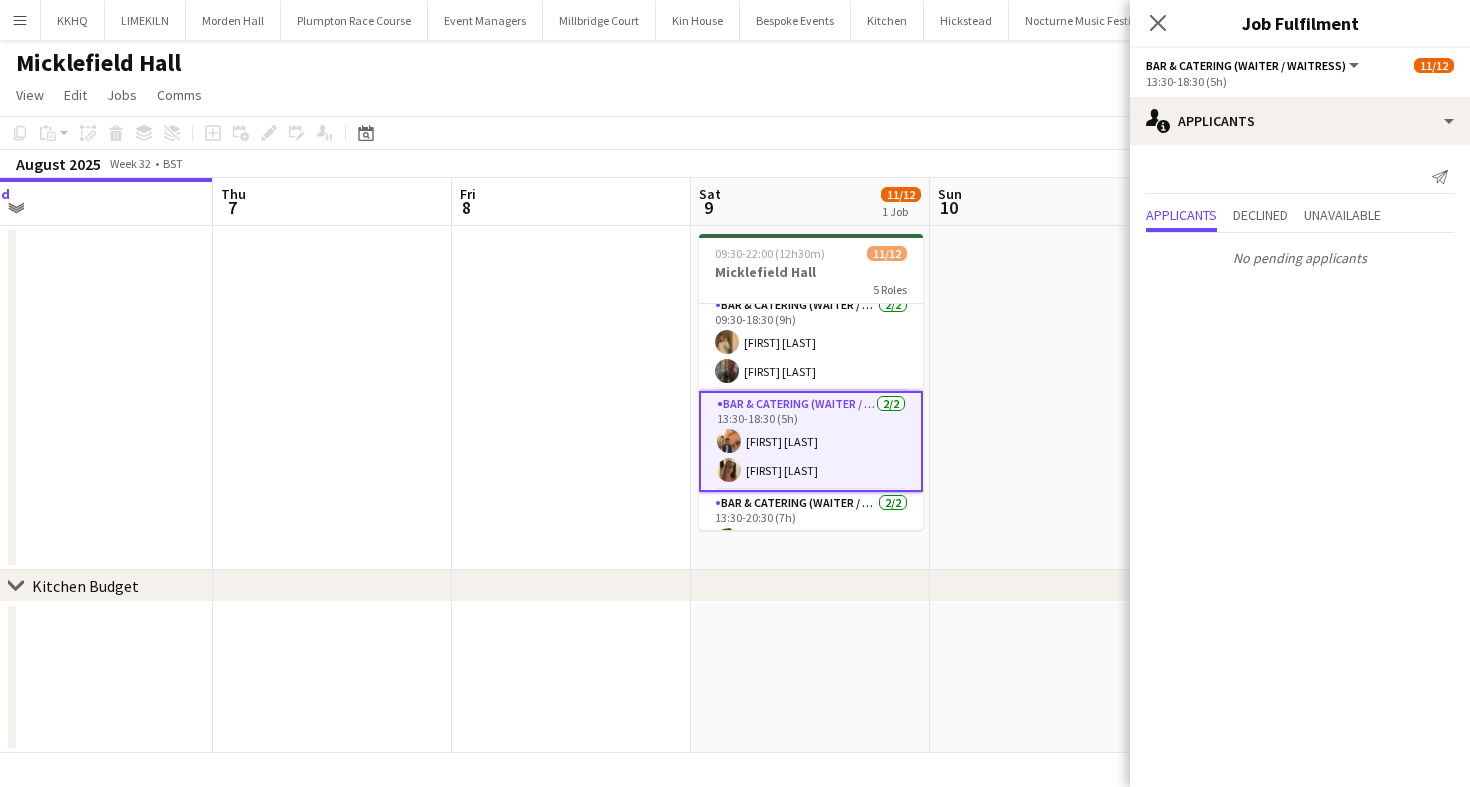click on "View  Day view expanded Day view collapsed Month view Date picker Jump to today Expand Linked Jobs Collapse Linked Jobs  Edit  Copy
Command
C  Paste  Without Crew
Command
V With Crew
Command
Shift
V Paste as linked job  Group  Group Ungroup  Jobs  New Job Edit Job Delete Job New Linked Job Edit Linked Jobs Job fulfilment Promote Role Copy Role URL  Comms  Notify confirmed crew Create chat" 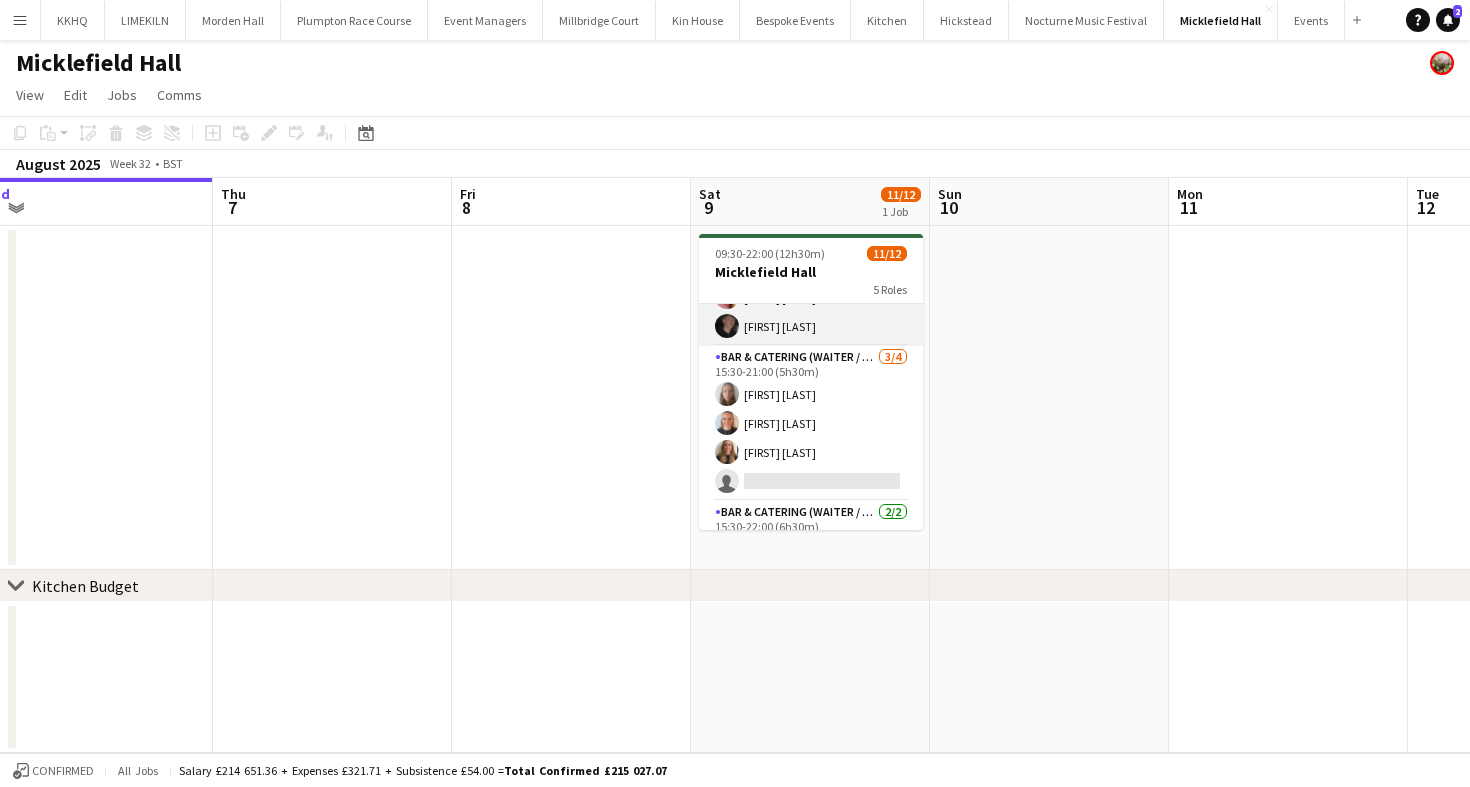 scroll, scrollTop: 317, scrollLeft: 0, axis: vertical 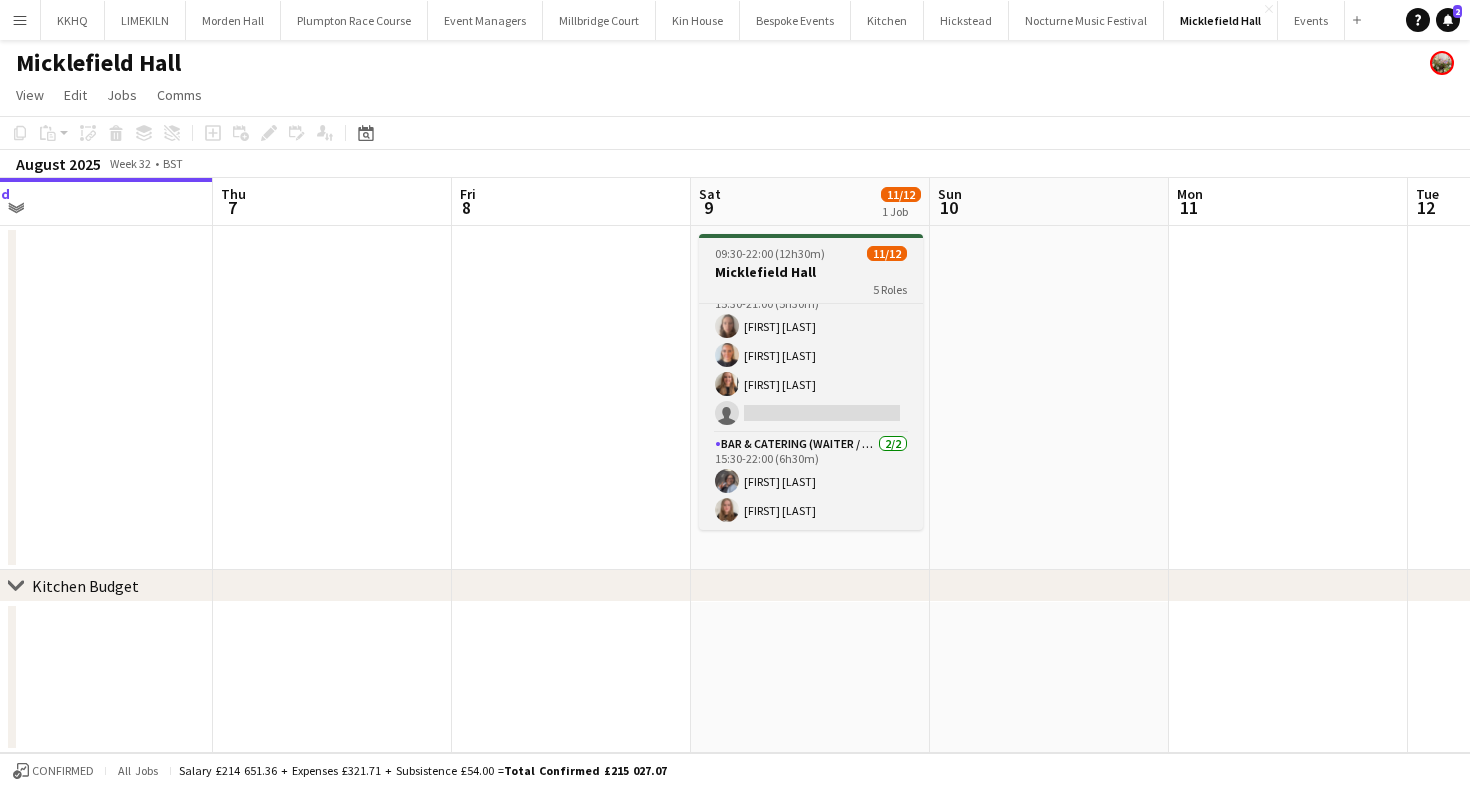 click on "Micklefield Hall" at bounding box center (811, 272) 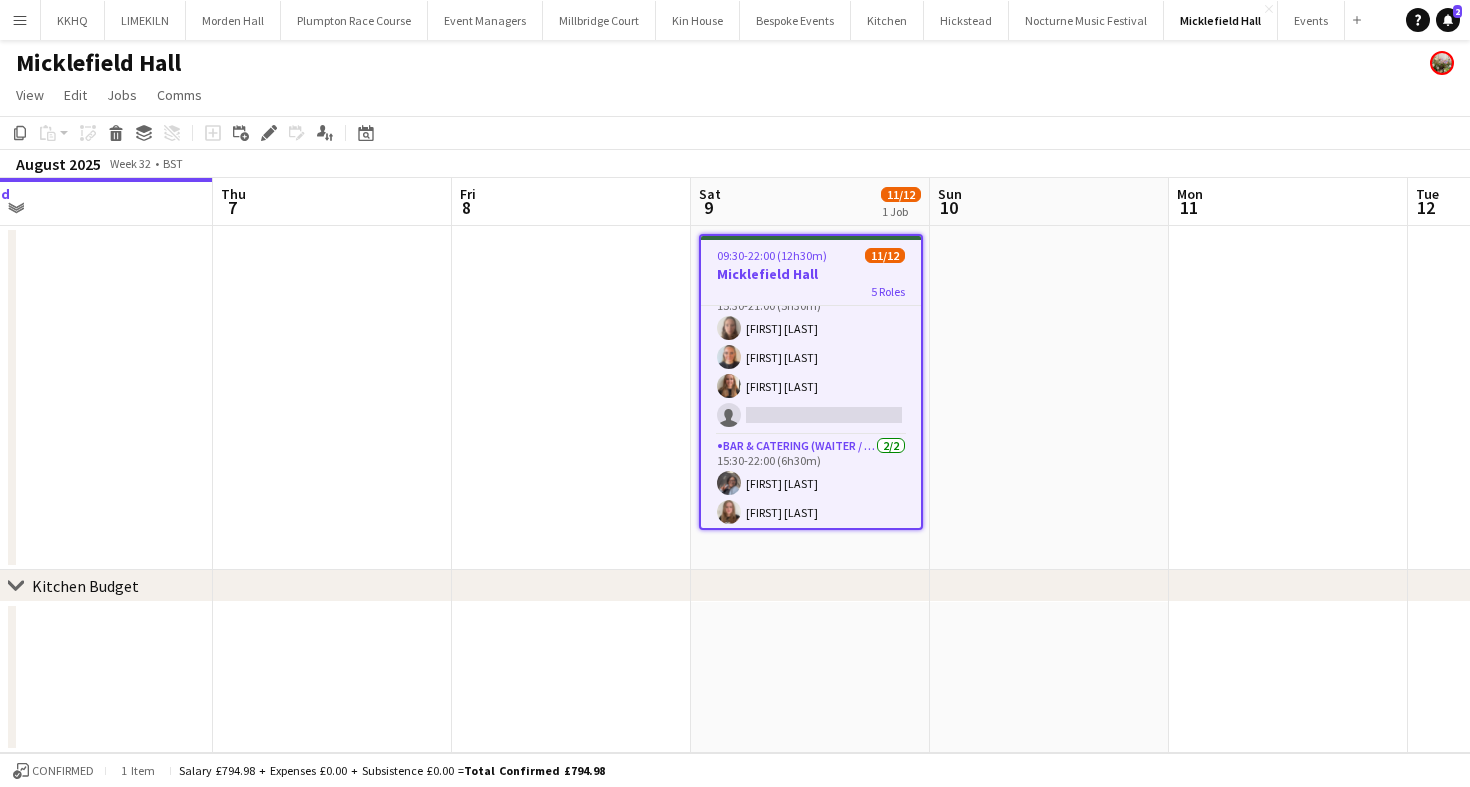 click on "View  Day view expanded Day view collapsed Month view Date picker Jump to today Expand Linked Jobs Collapse Linked Jobs  Edit  Copy
Command
C  Paste  Without Crew
Command
V With Crew
Command
Shift
V Paste as linked job  Group  Group Ungroup  Jobs  New Job Edit Job Delete Job New Linked Job Edit Linked Jobs Job fulfilment Promote Role Copy Role URL  Comms  Notify confirmed crew Create chat" 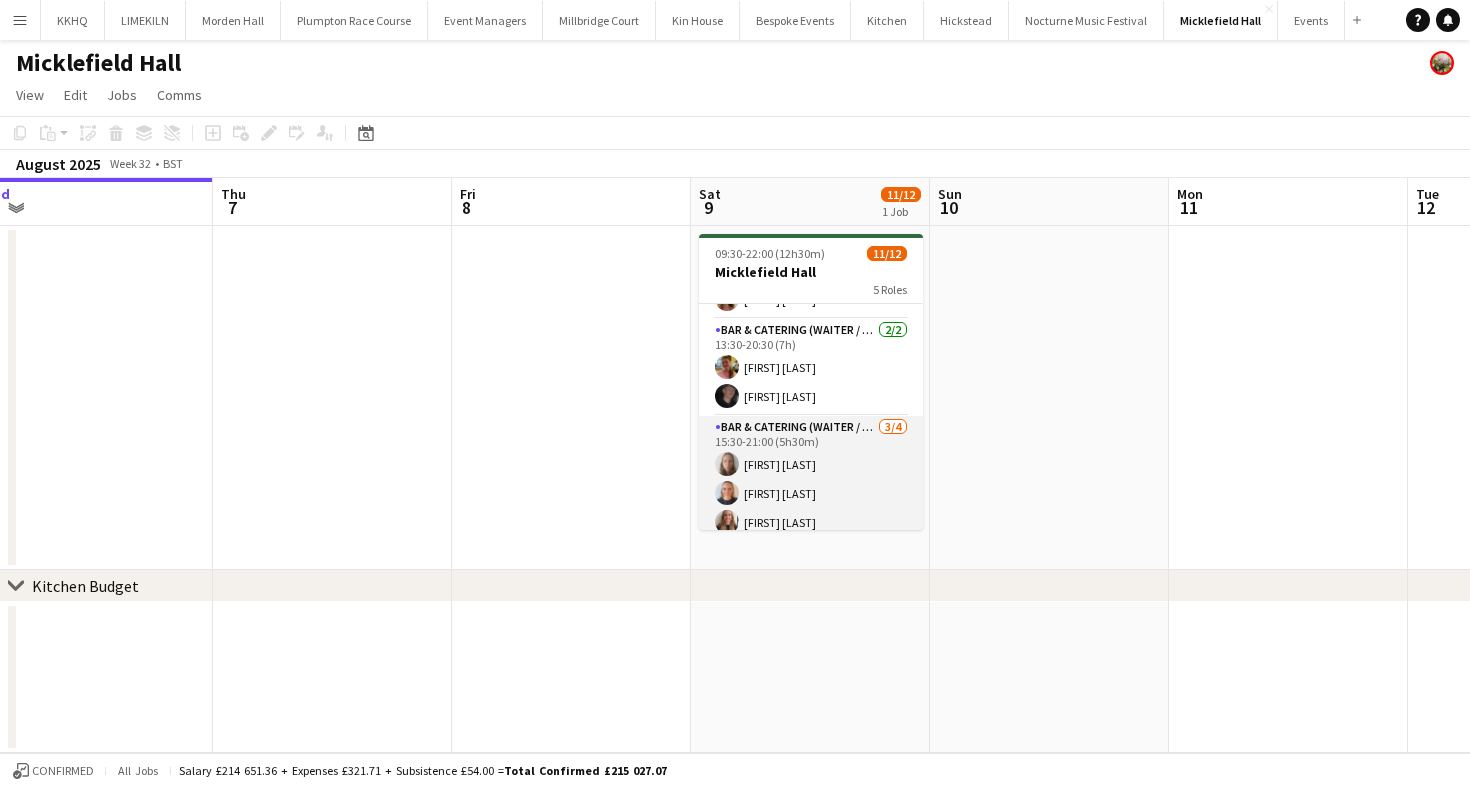 scroll, scrollTop: 181, scrollLeft: 0, axis: vertical 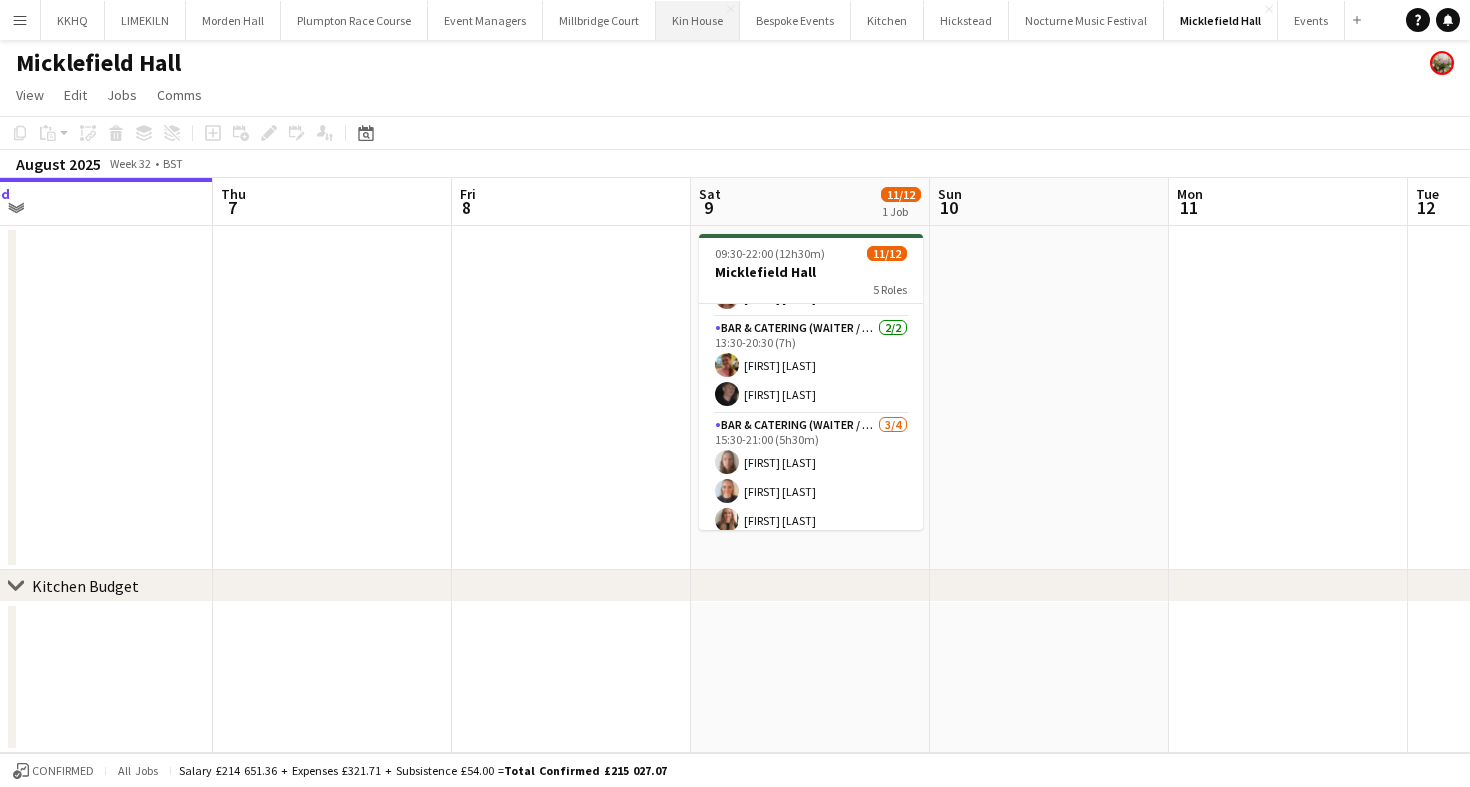 click on "Kin House
Close" at bounding box center (698, 20) 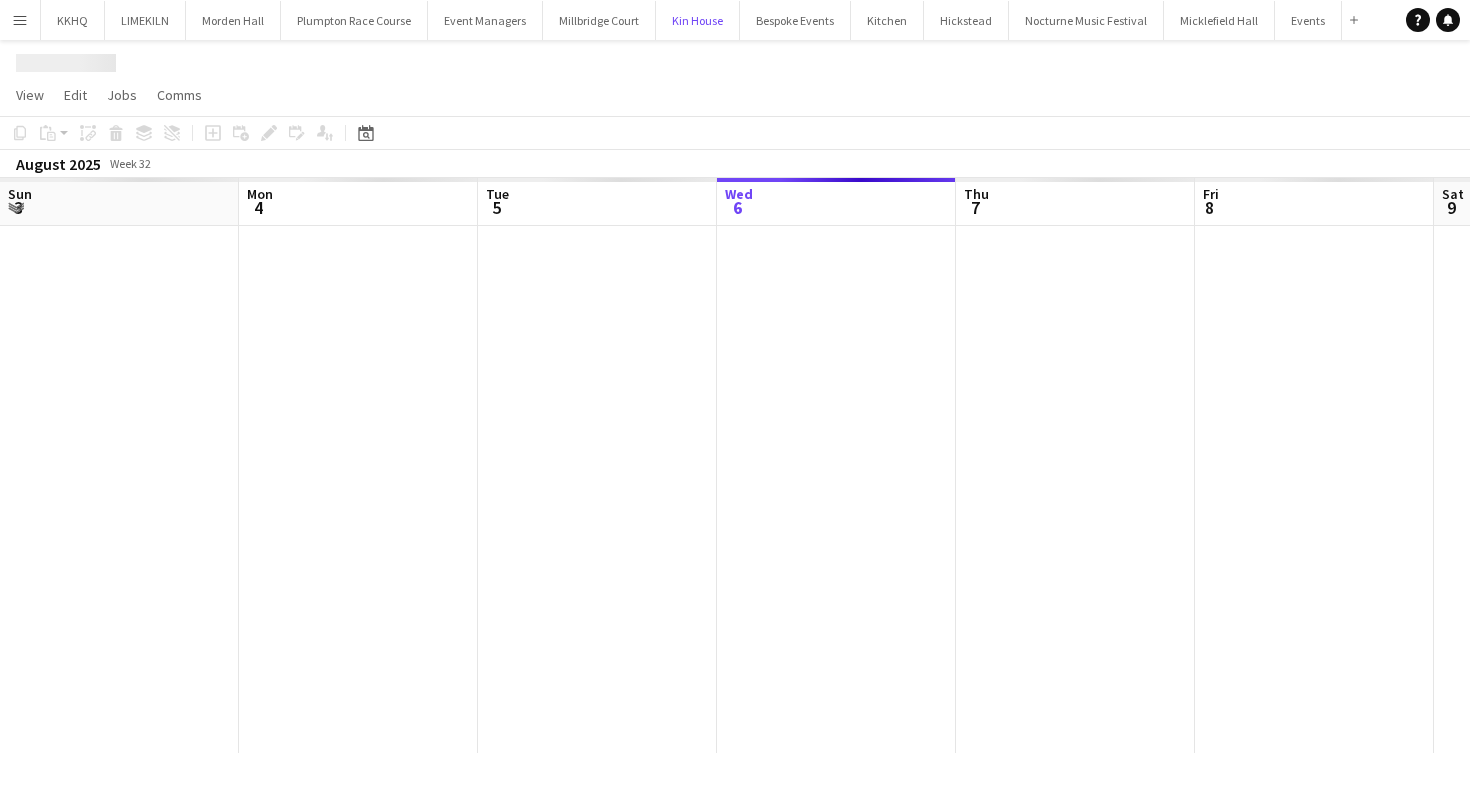 scroll, scrollTop: 0, scrollLeft: 478, axis: horizontal 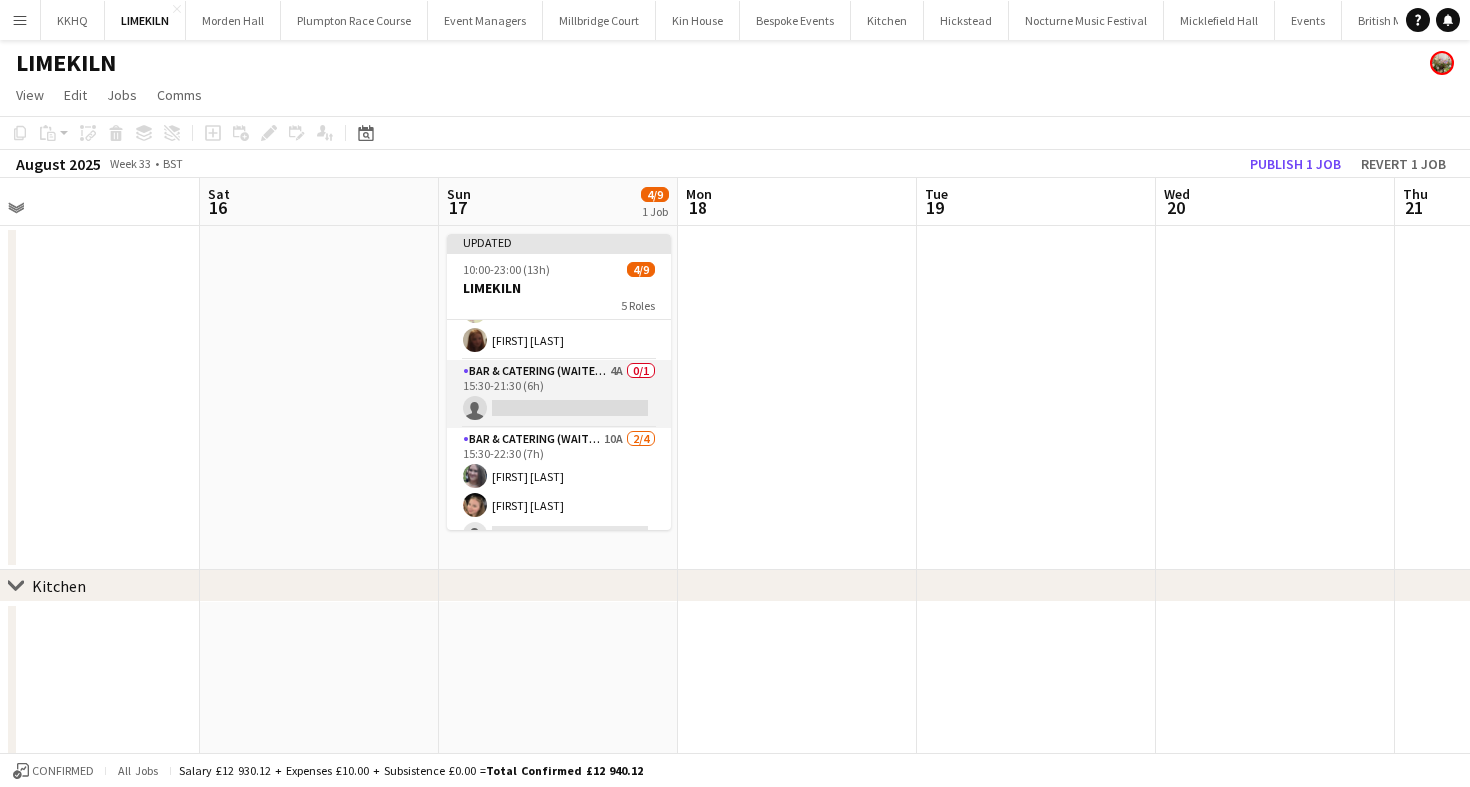 click on "Bar & Catering (Waiter / waitress)   4A   0/1   15:30-21:30 (6h)
single-neutral-actions" at bounding box center (559, 394) 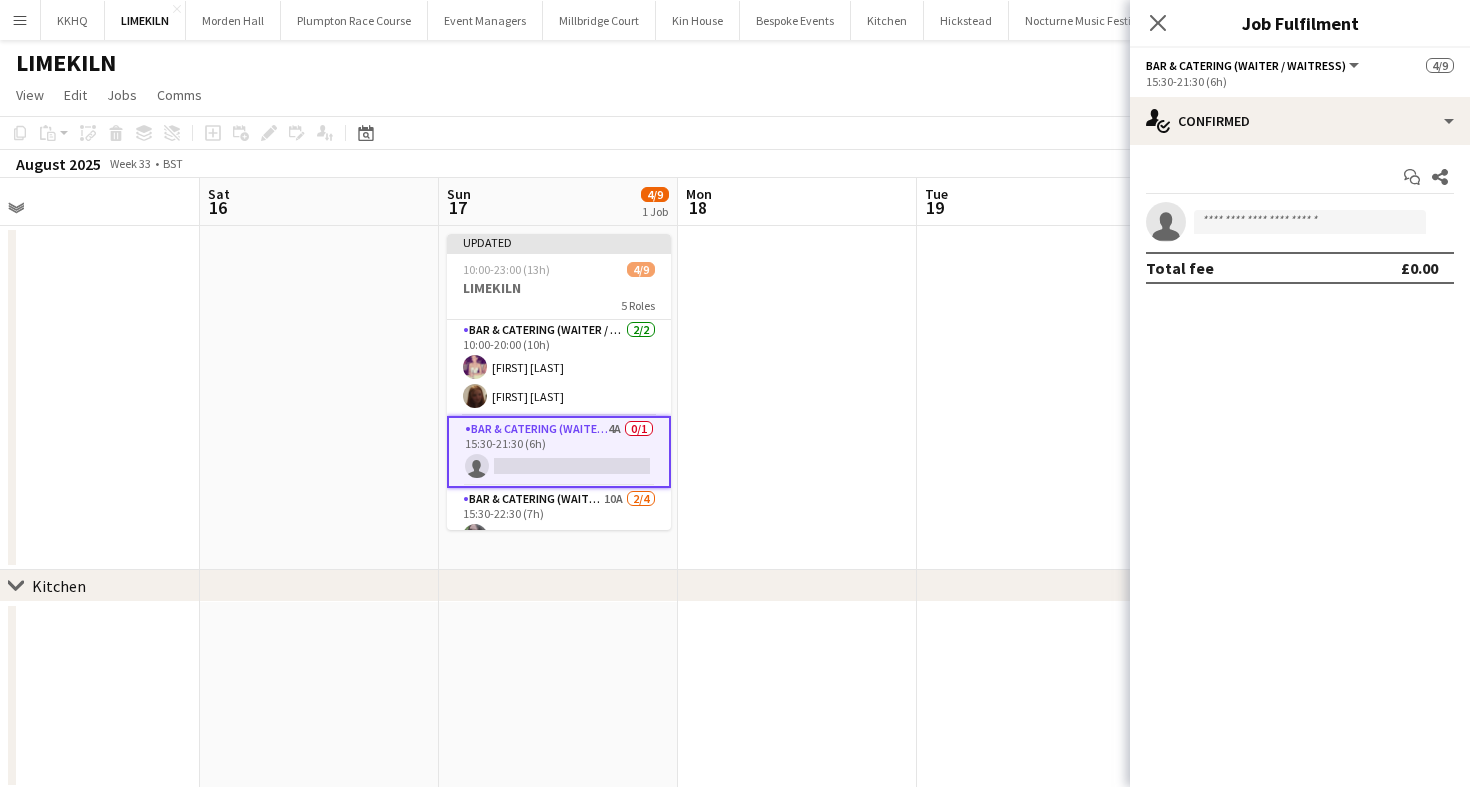 scroll, scrollTop: 0, scrollLeft: 0, axis: both 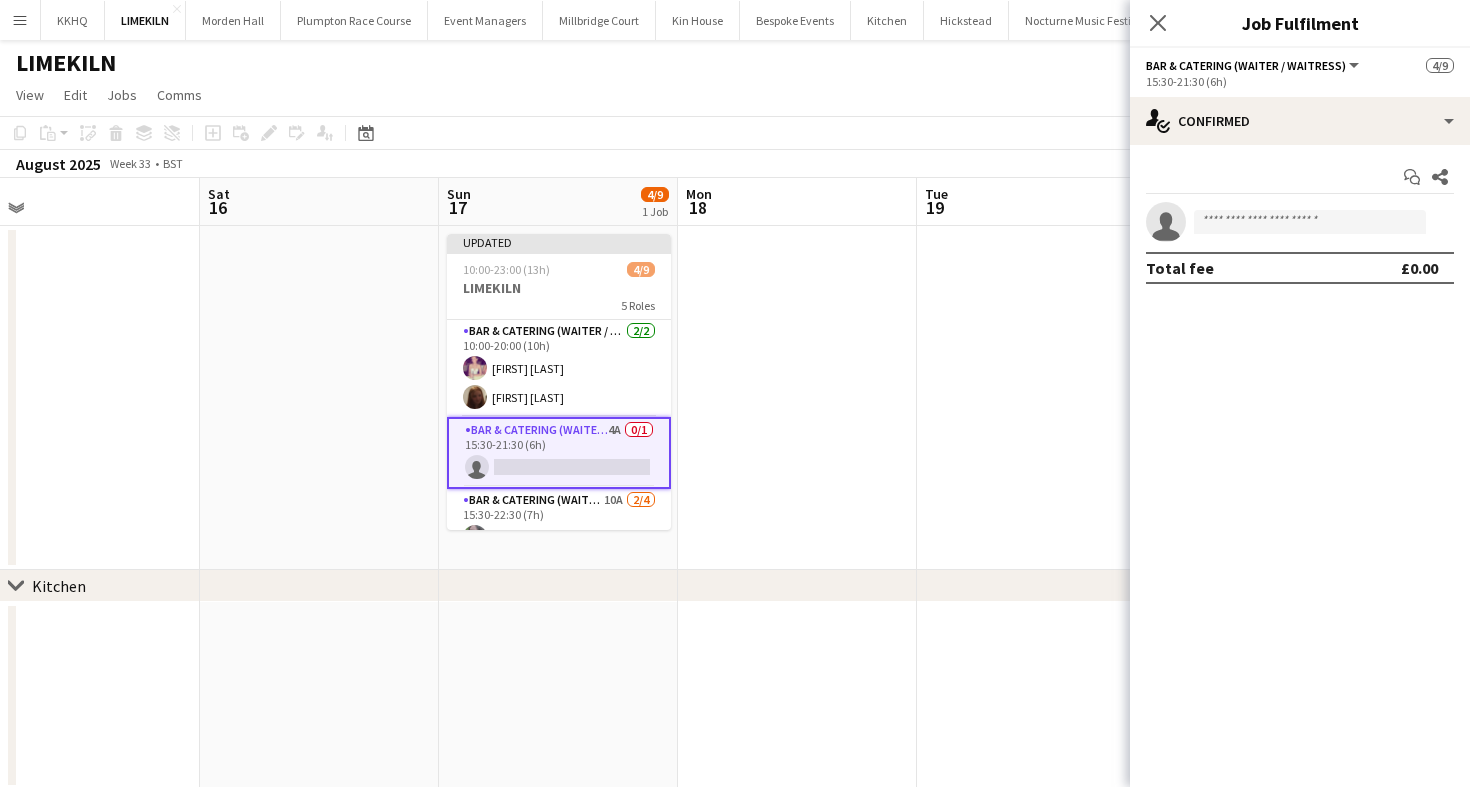 click on "August 2025   Week 33
•   BST   Publish 1 job   Revert 1 job" 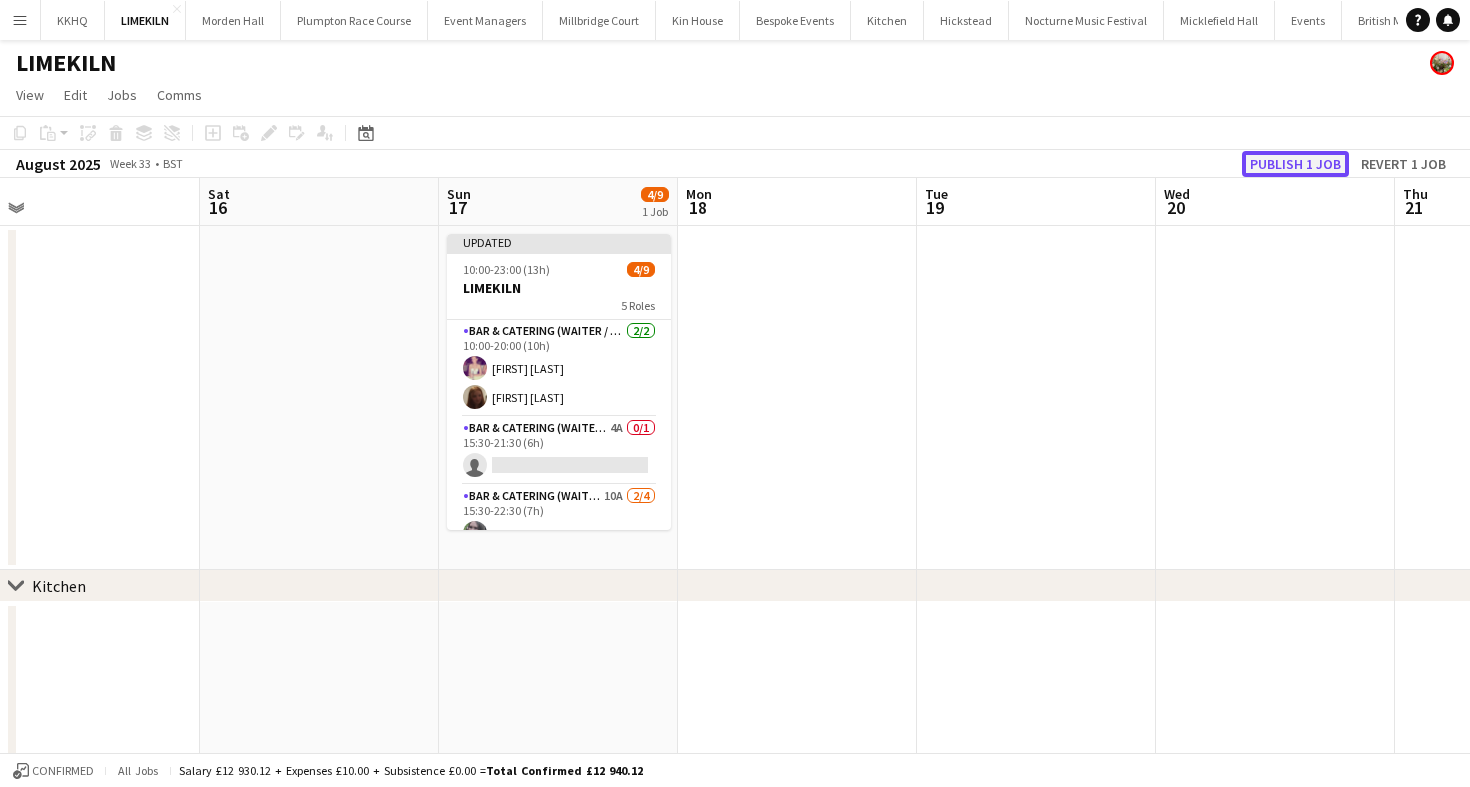 click on "Publish 1 job" 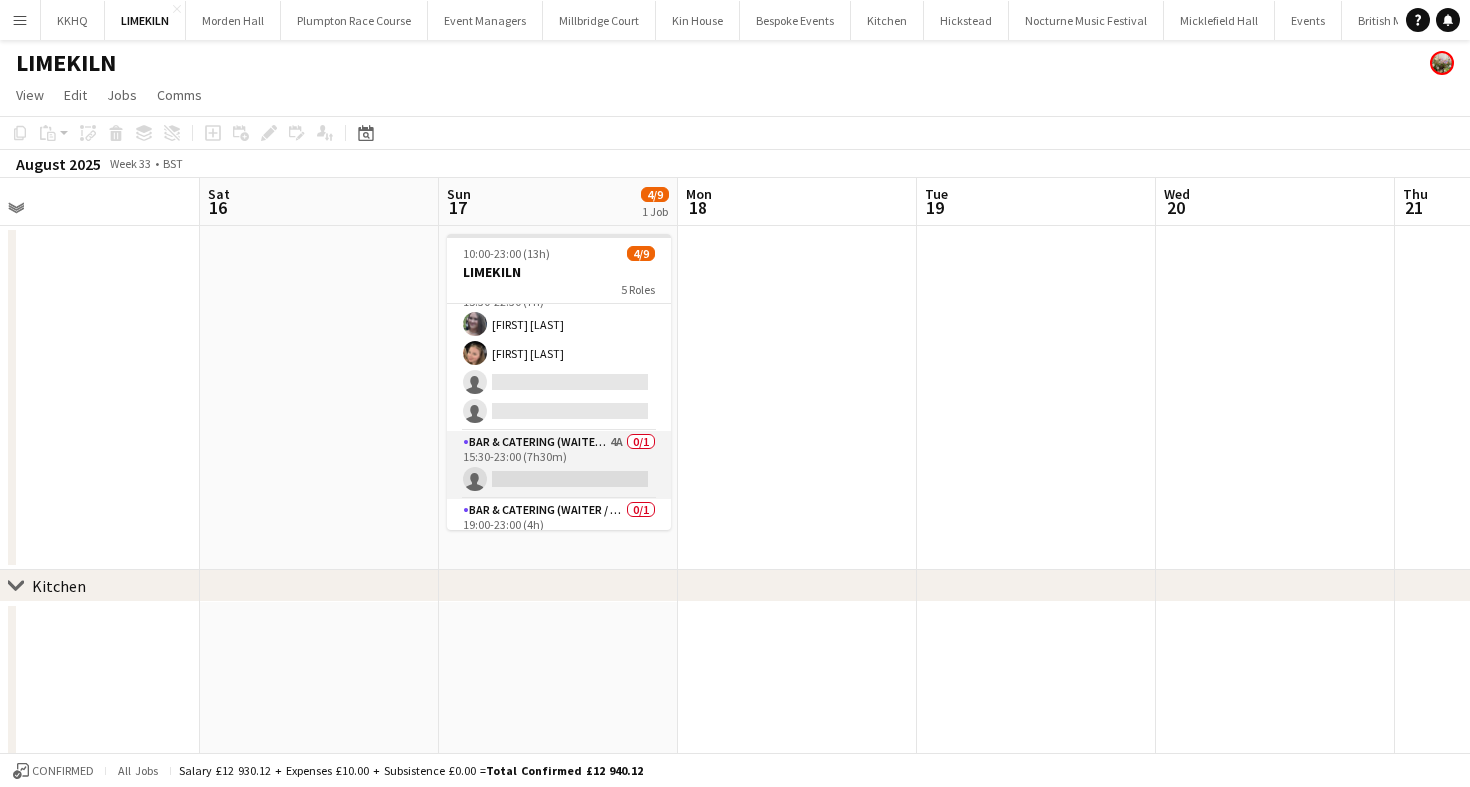 scroll, scrollTop: 230, scrollLeft: 0, axis: vertical 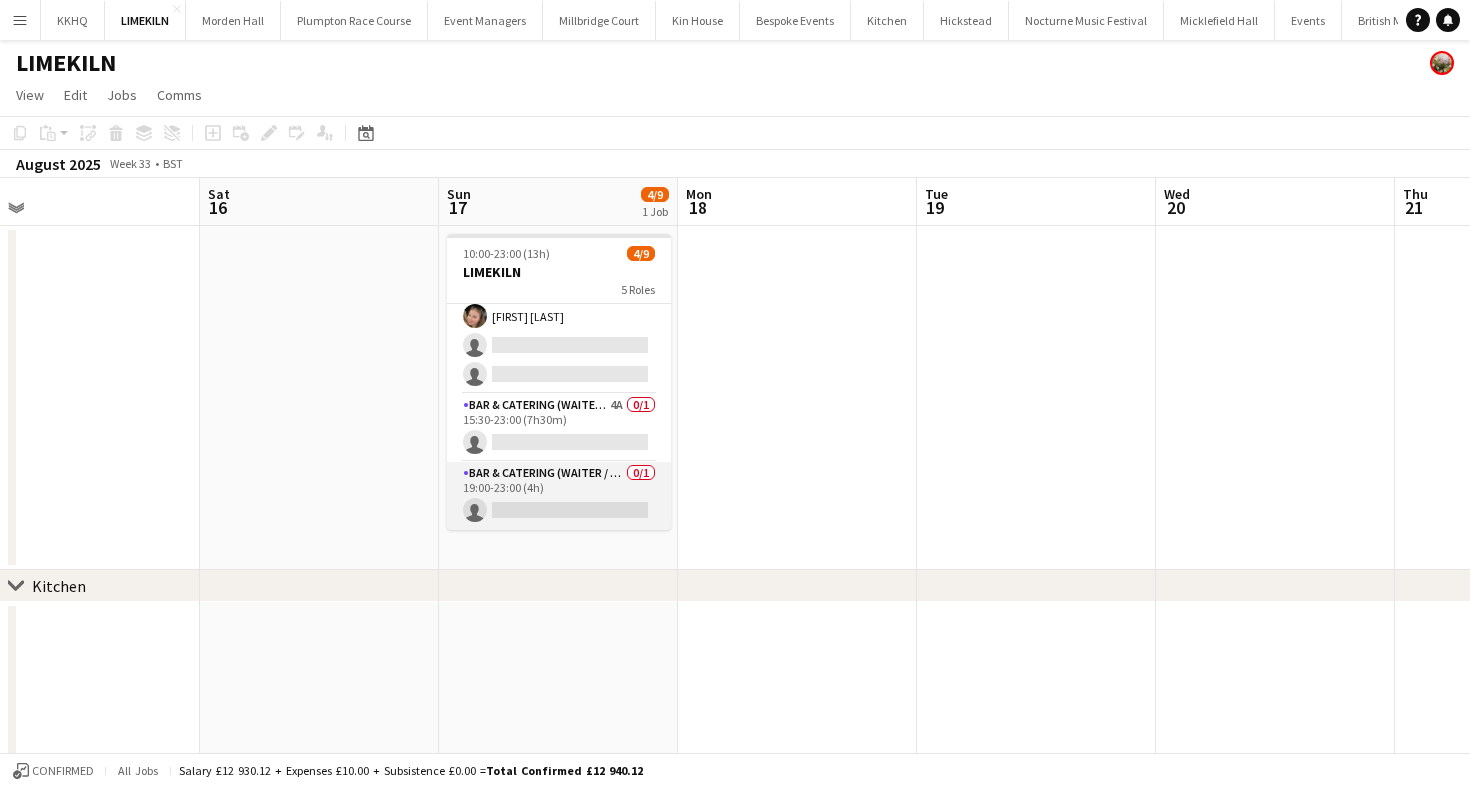 click on "Bar & Catering (Waiter / waitress)   0/1   19:00-23:00 (4h)
single-neutral-actions" at bounding box center [559, 496] 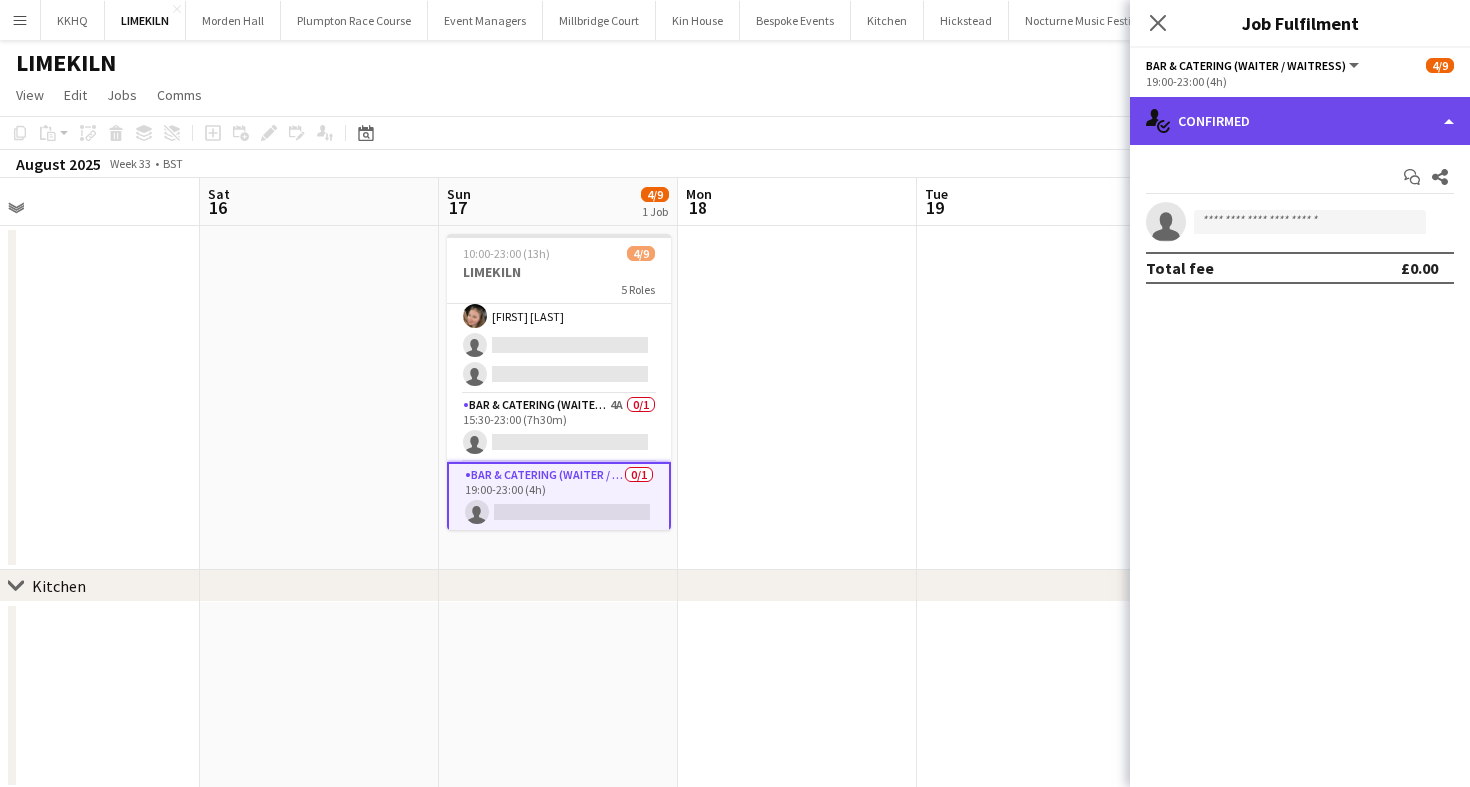 click on "single-neutral-actions-check-2
Confirmed" 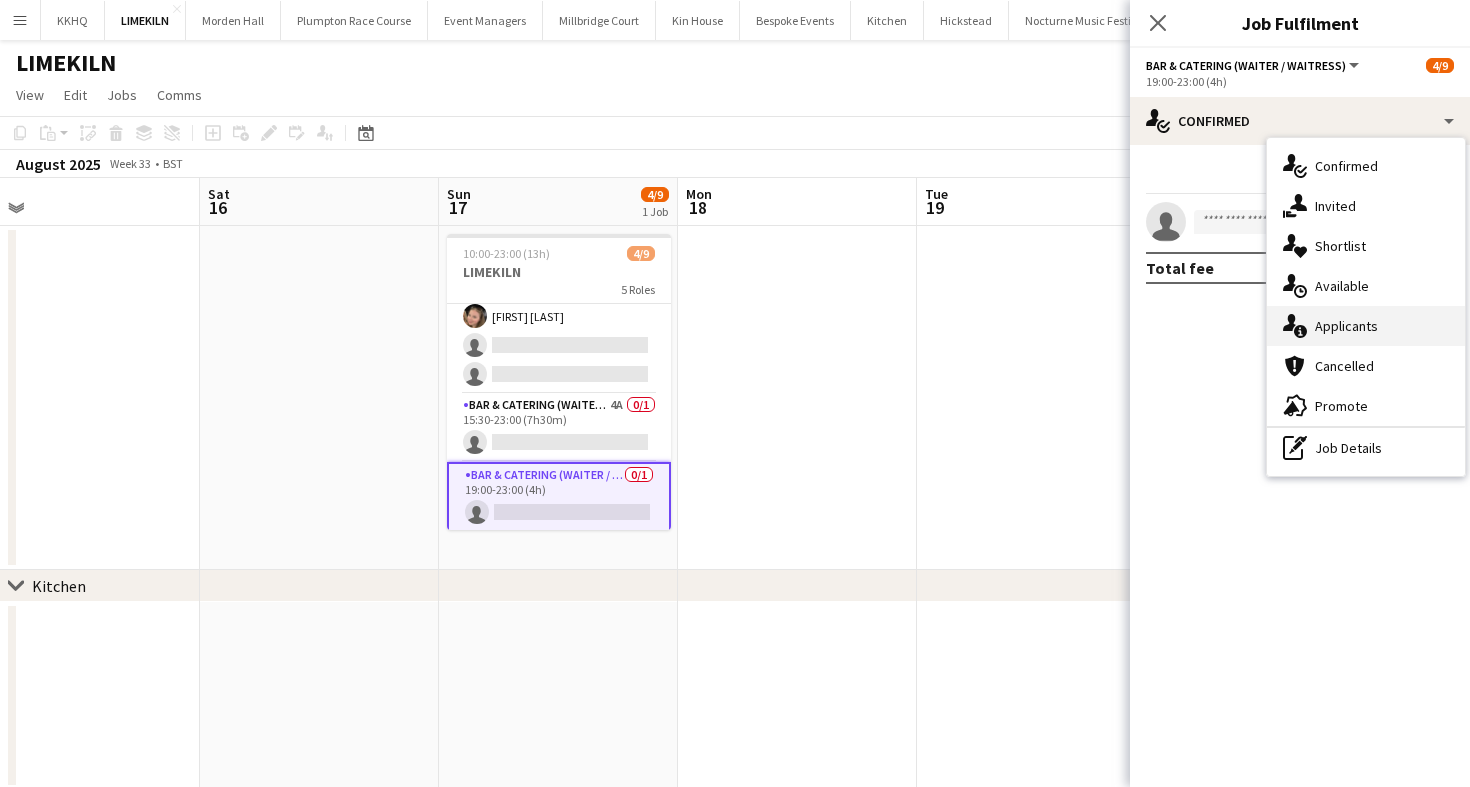 click on "single-neutral-actions-information
Applicants" at bounding box center (1366, 326) 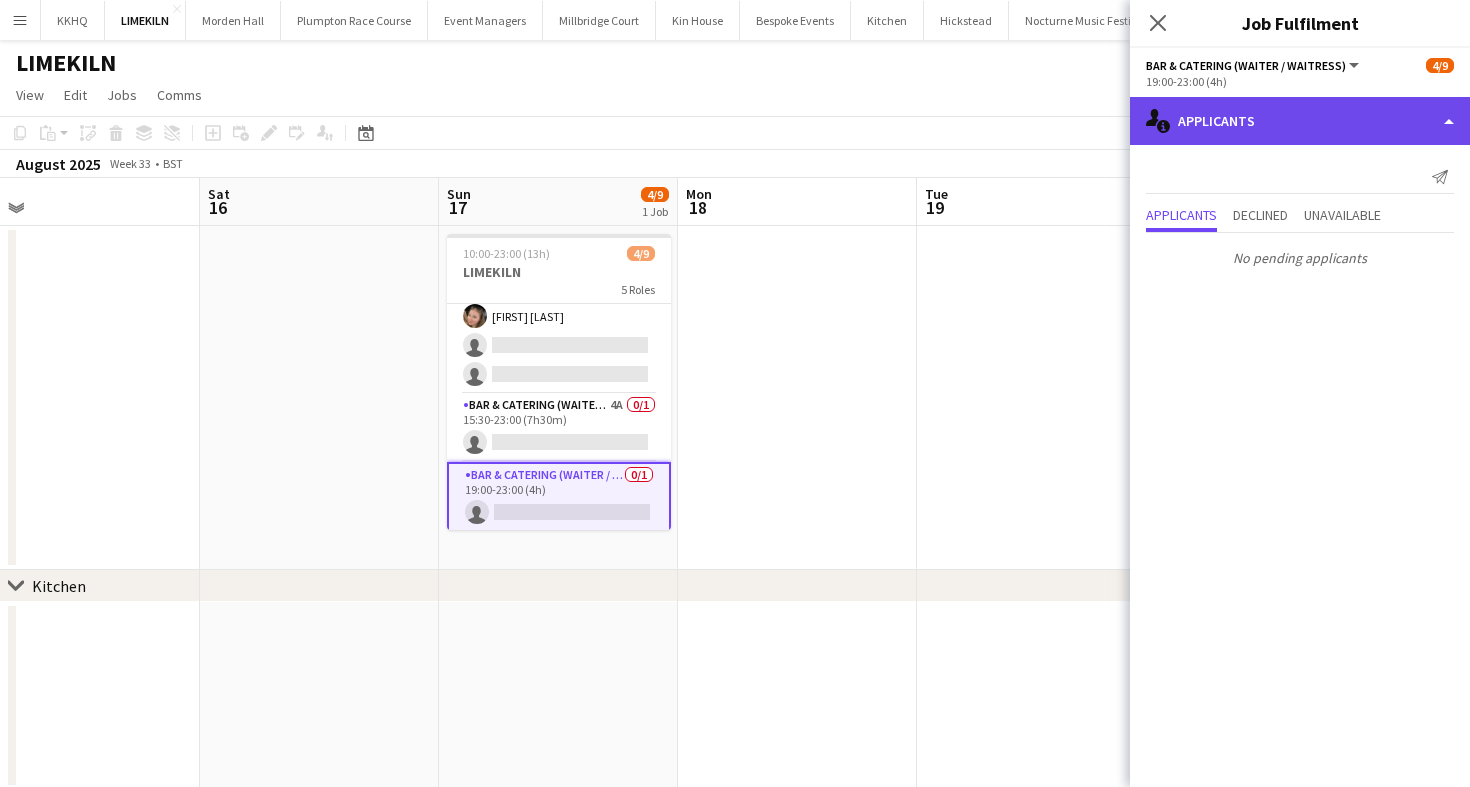 click on "single-neutral-actions-information
Applicants" 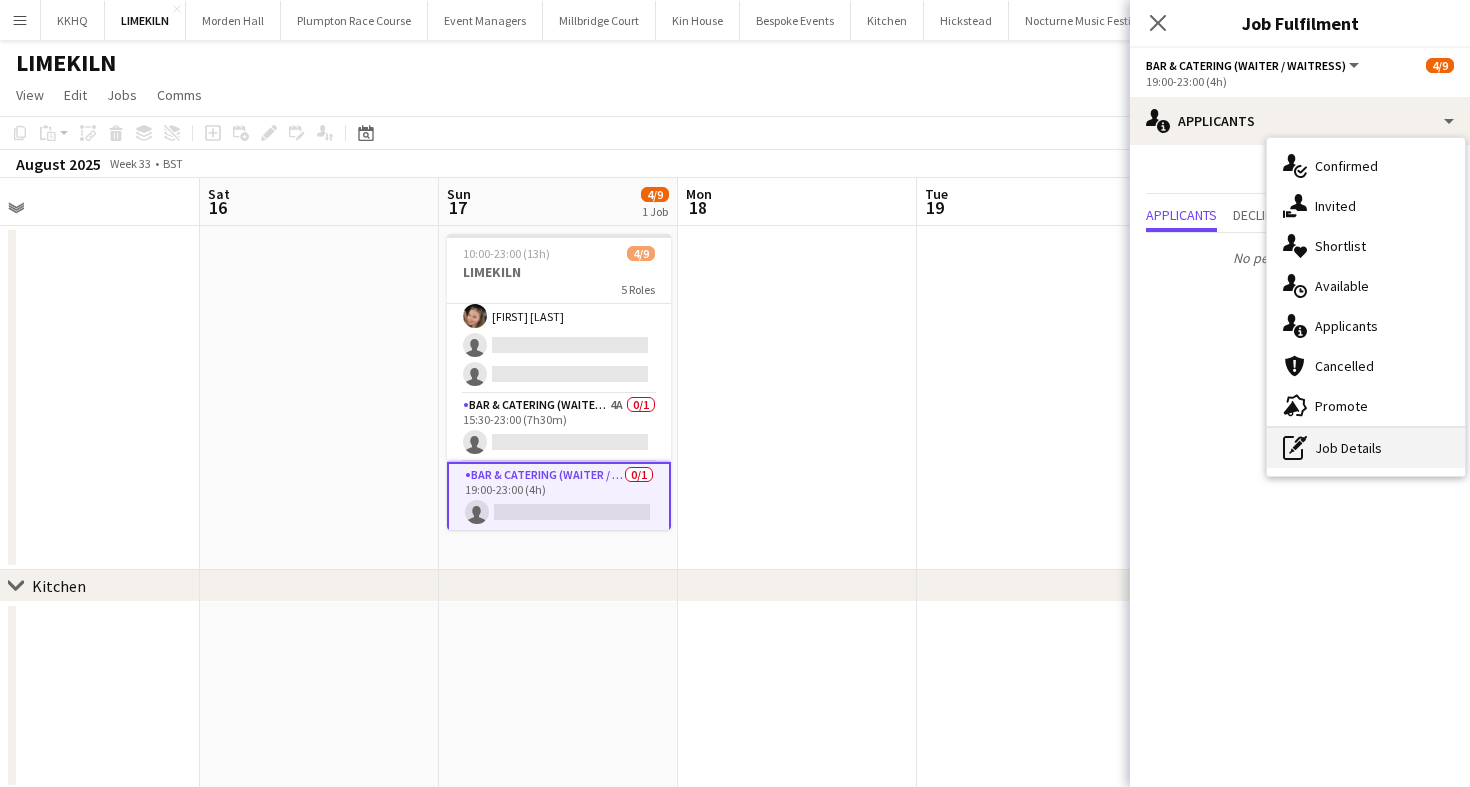 click on "pen-write" 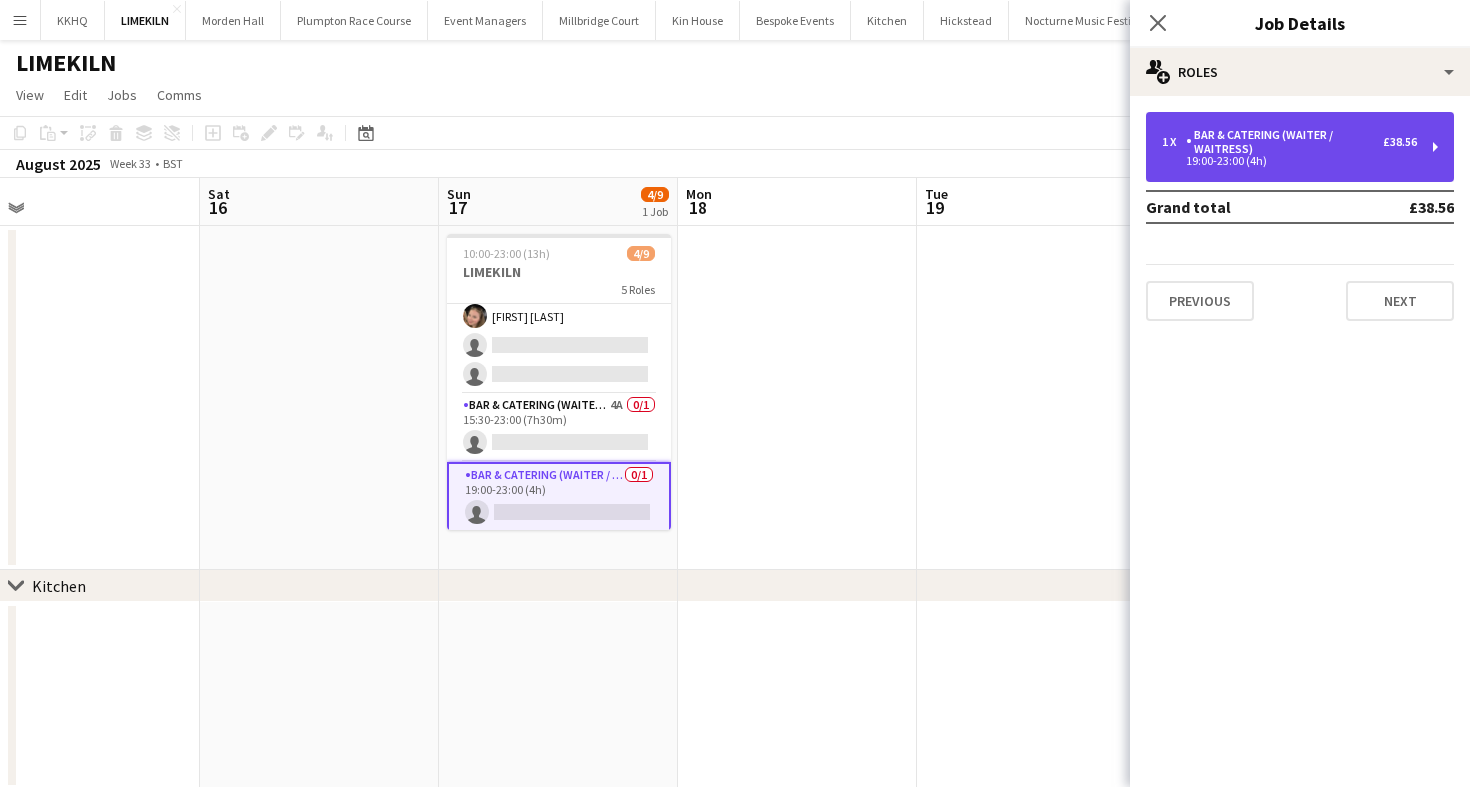click on "1 x   Bar & Catering (Waiter / waitress)   £38.56   19:00-23:00 (4h)" at bounding box center [1300, 147] 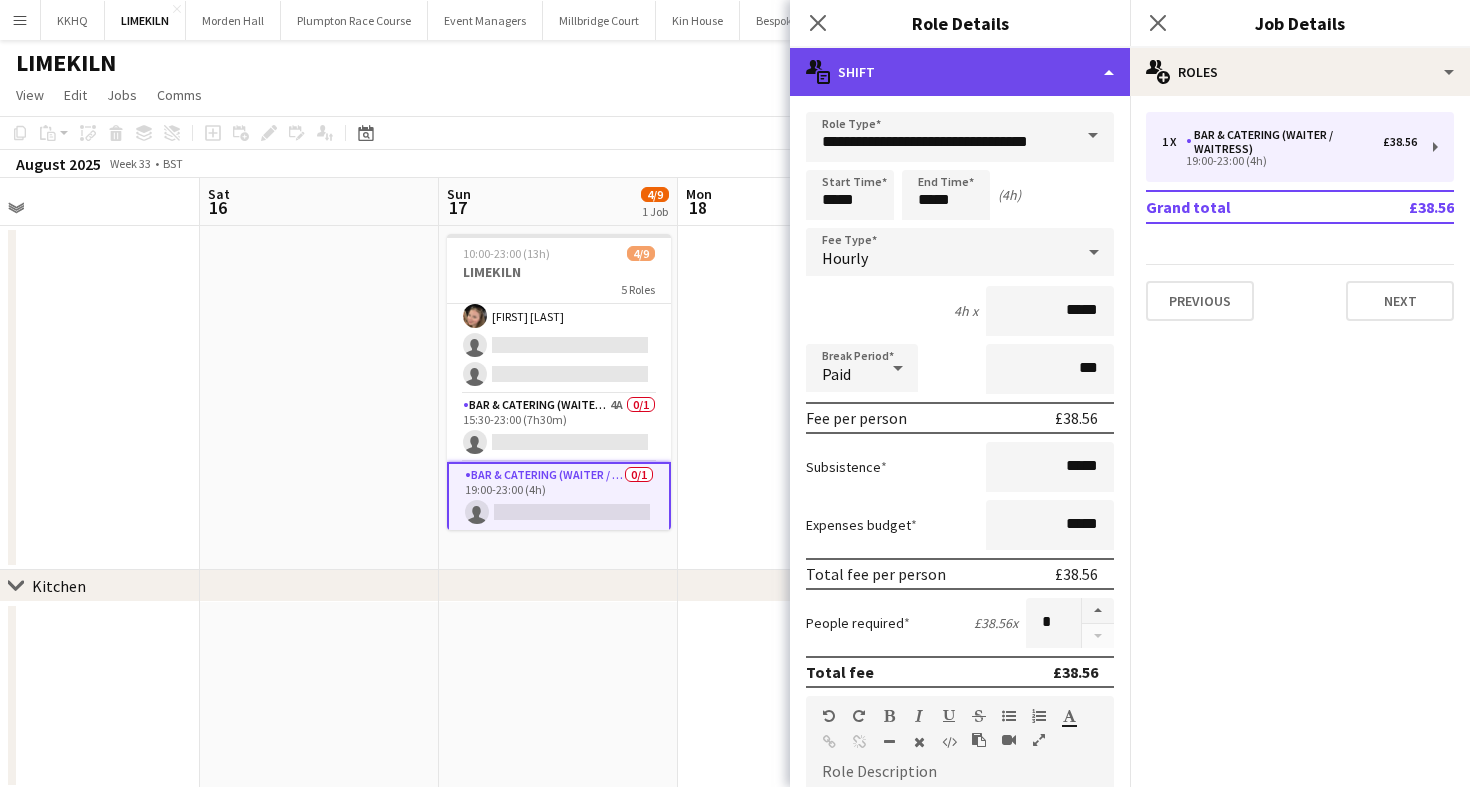 click on "multiple-actions-text
Shift" 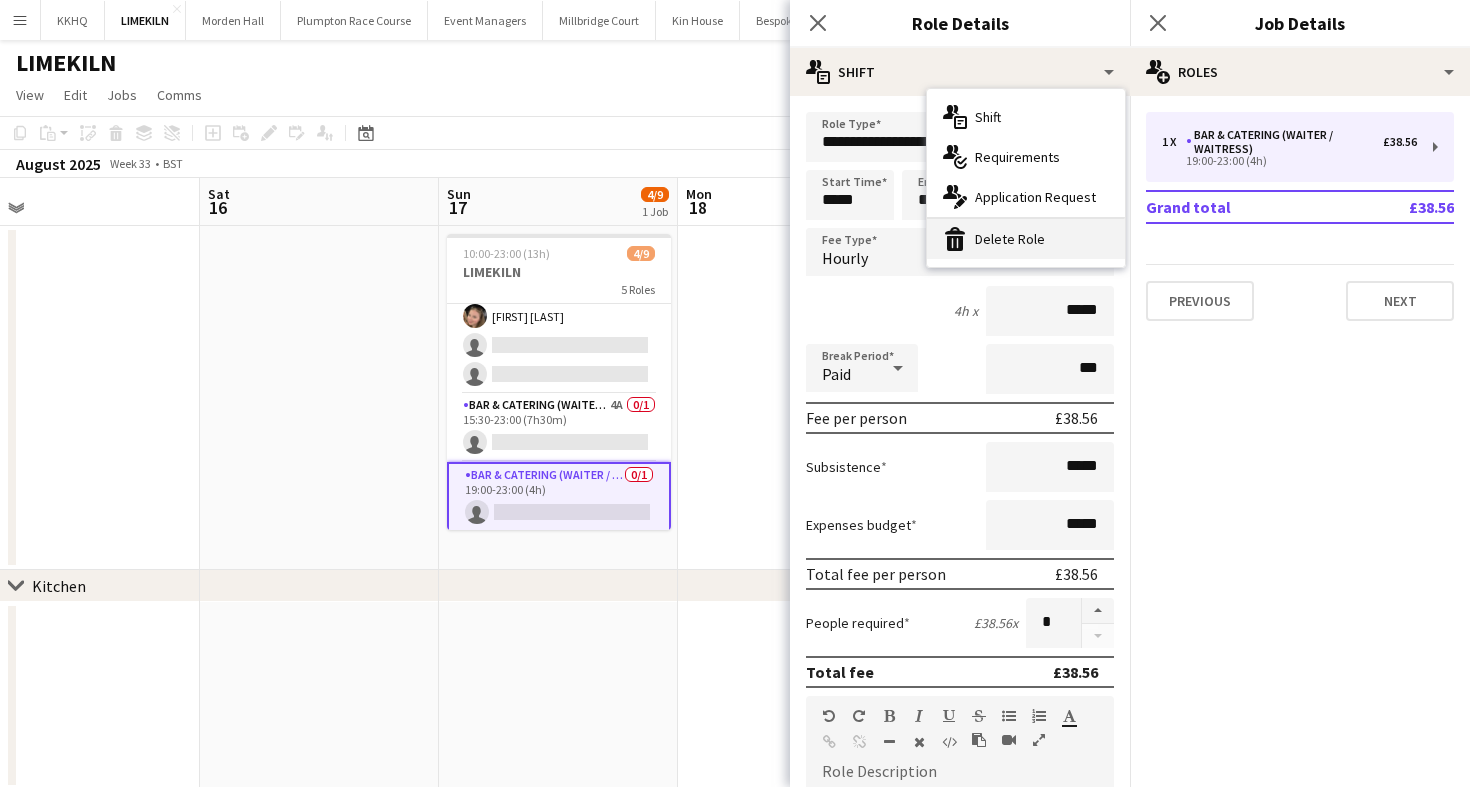 click on "bin-2
Delete Role" at bounding box center [1026, 239] 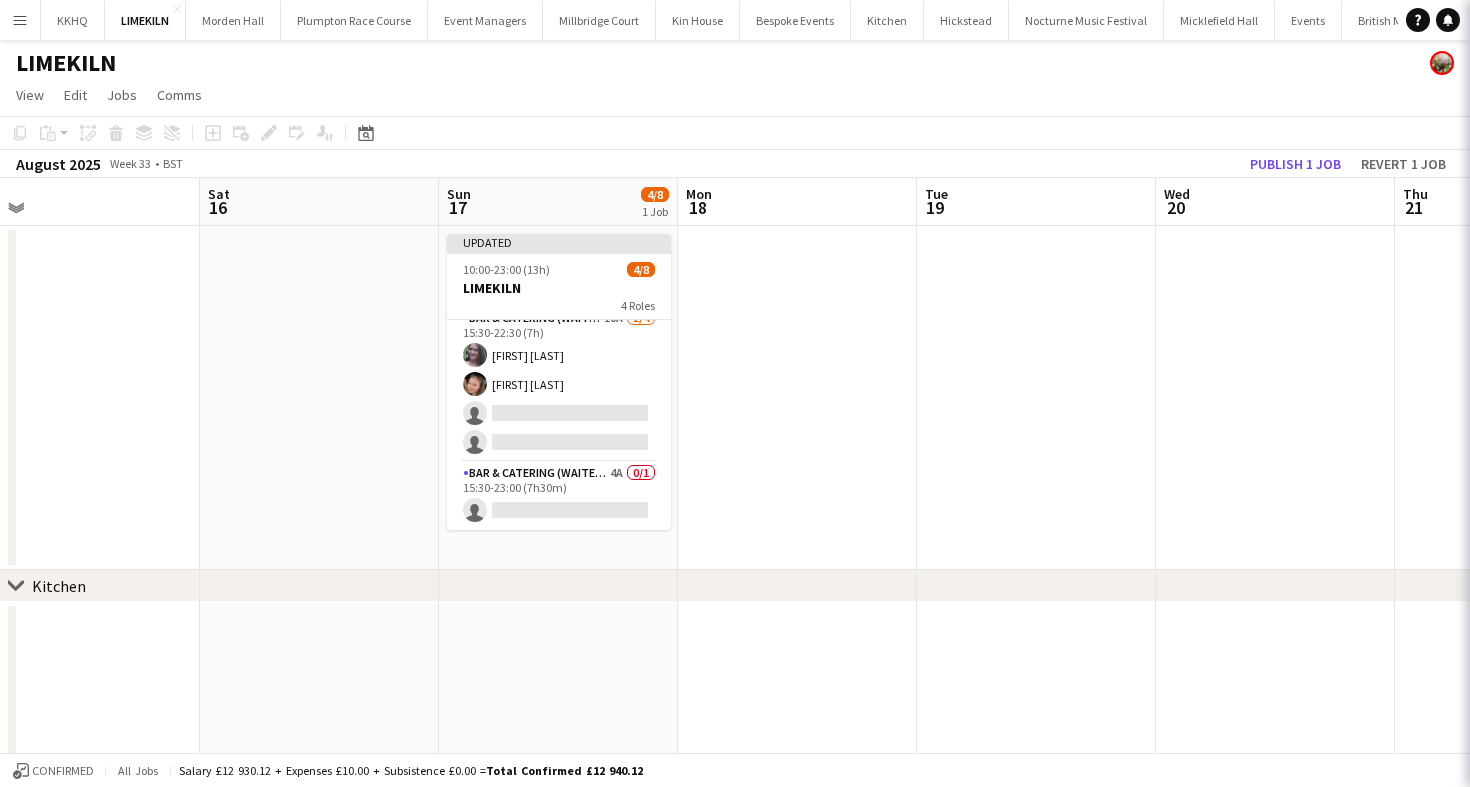 scroll, scrollTop: 178, scrollLeft: 0, axis: vertical 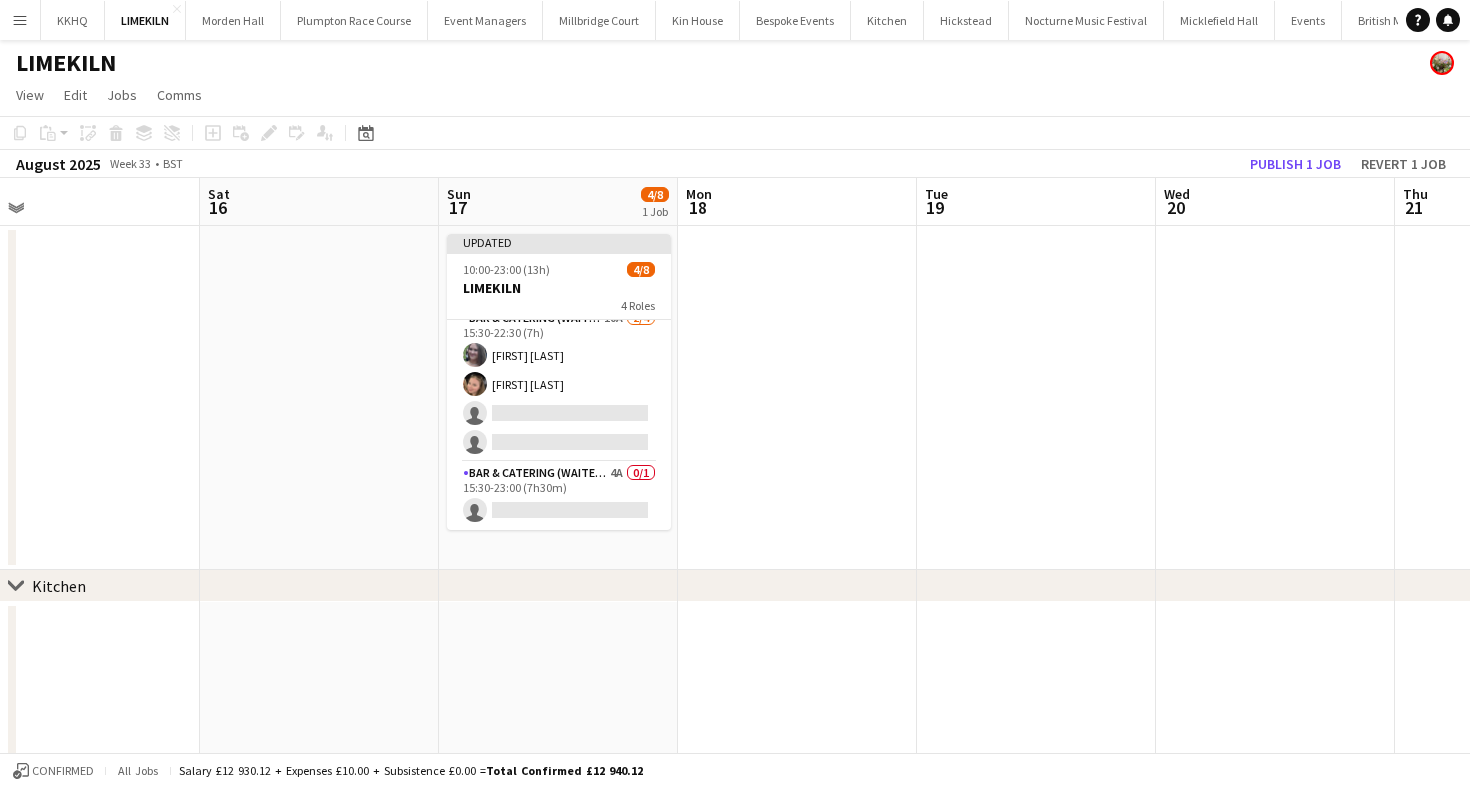 click on "Copy
Paste
Paste
Command
V Paste with crew
Command
Shift
V
Paste linked Job
Delete
Group
Ungroup
Add job
Add linked Job
Edit
Edit linked Job
Applicants
Date picker
AUG 2025 AUG 2025 Monday M Tuesday T Wednesday W Thursday T Friday F Saturday S Sunday S  AUG   1   2   3   4   5   6   7   8   9   10   11   12   13   14   15   16   17   18   19   20   21   22   23   24   25" 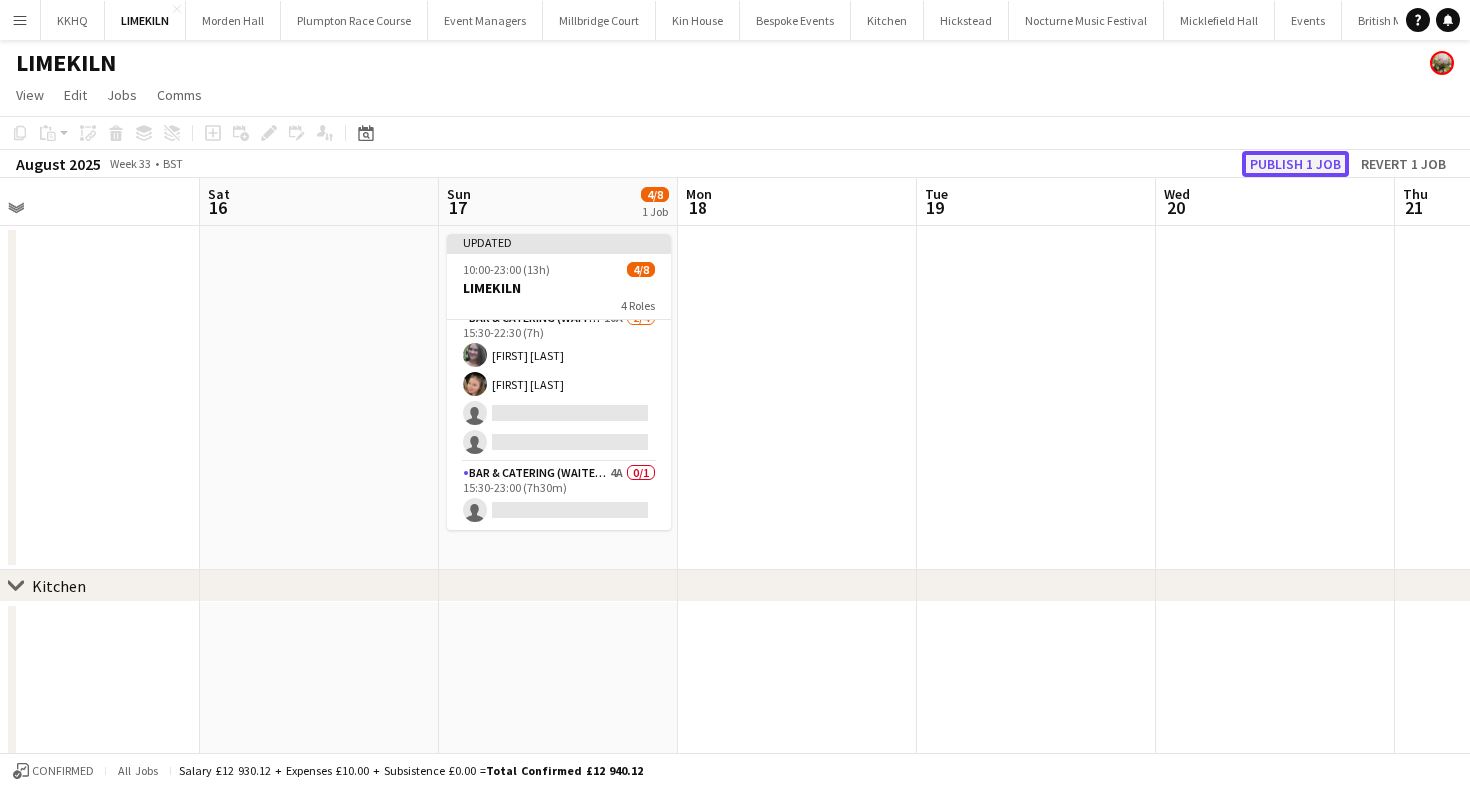 click on "Publish 1 job" 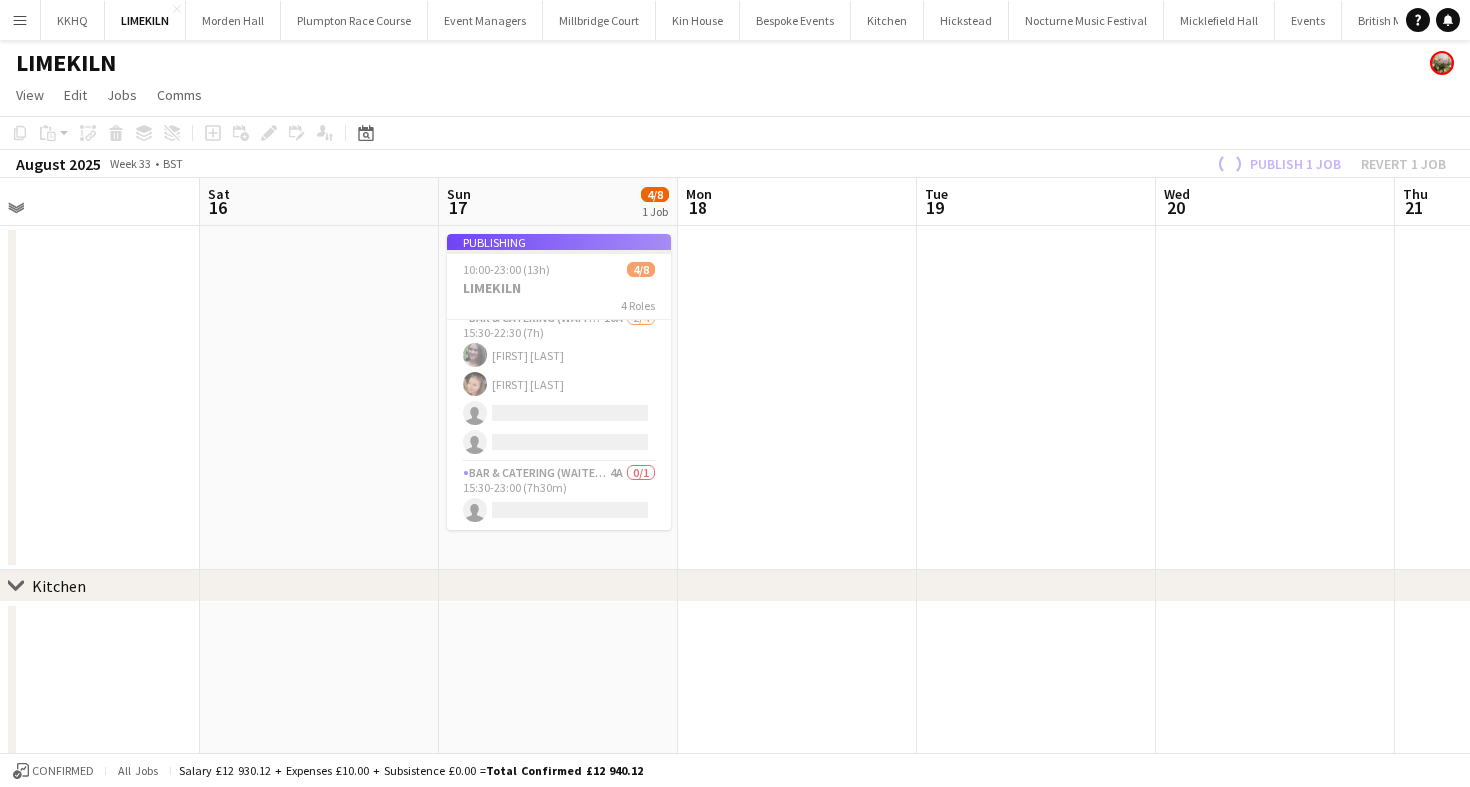 scroll, scrollTop: 162, scrollLeft: 0, axis: vertical 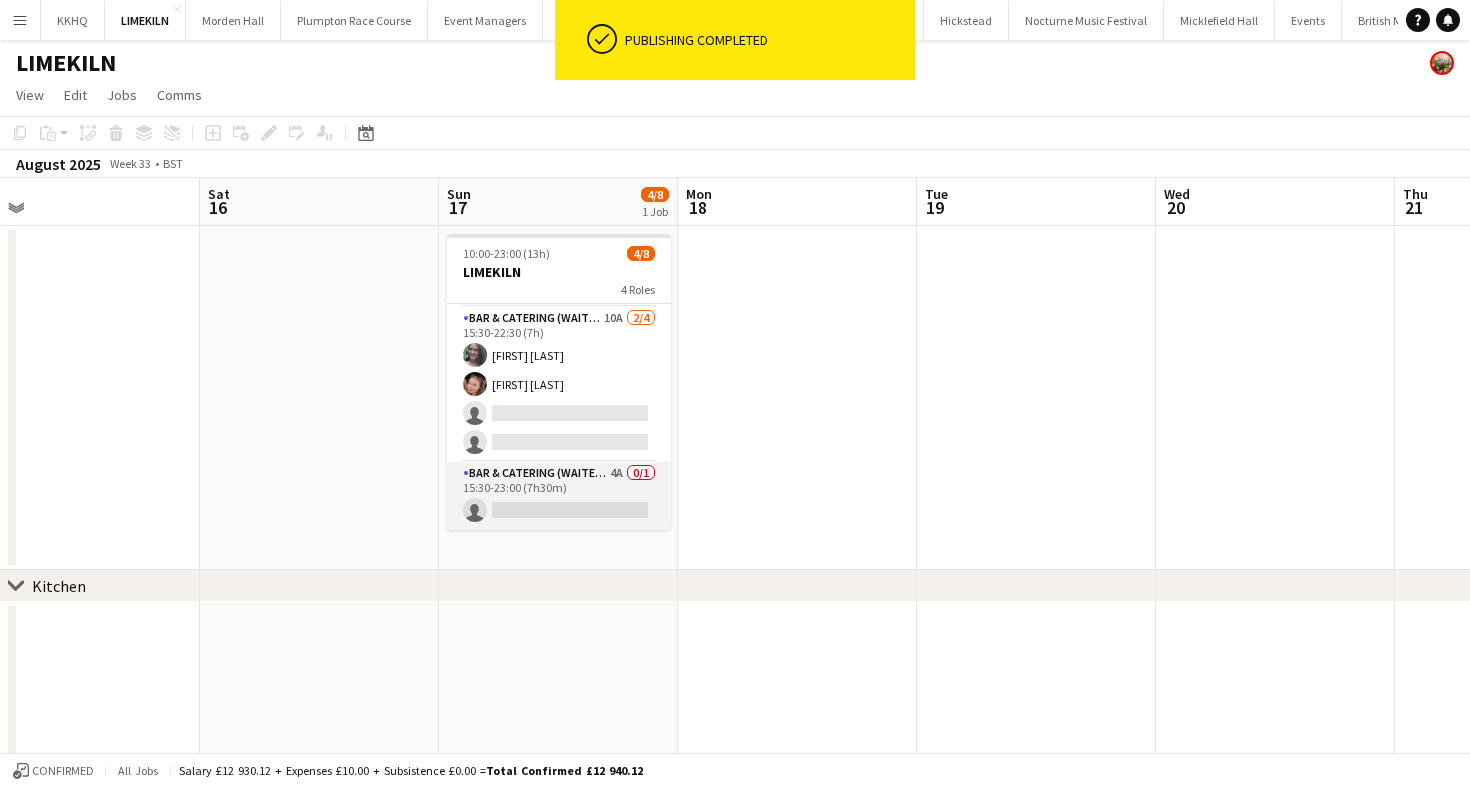 click on "Bar & Catering (Waiter / waitress)   4A   0/1   15:30-23:00 (7h30m)
single-neutral-actions" at bounding box center [559, 496] 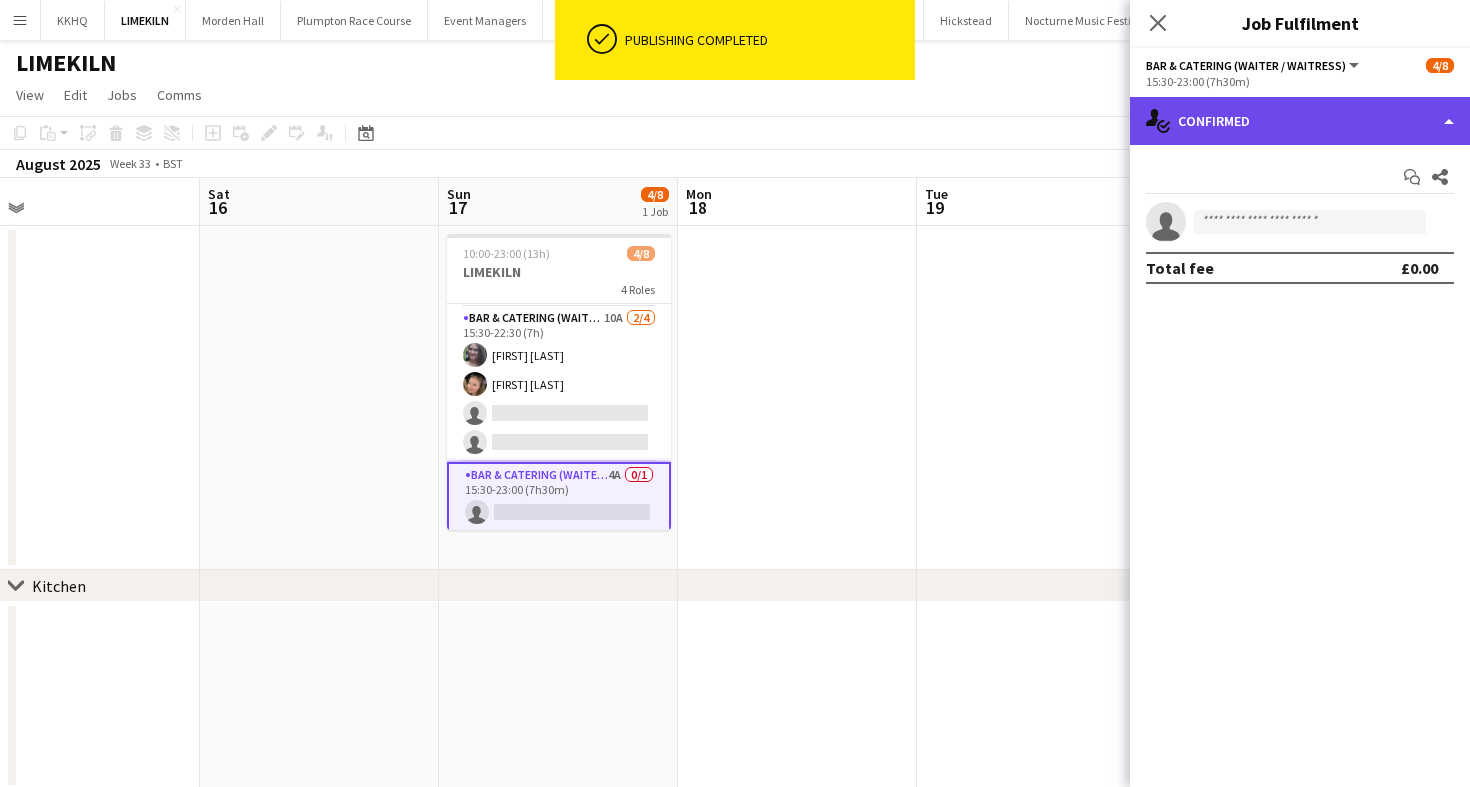 click on "single-neutral-actions-check-2
Confirmed" 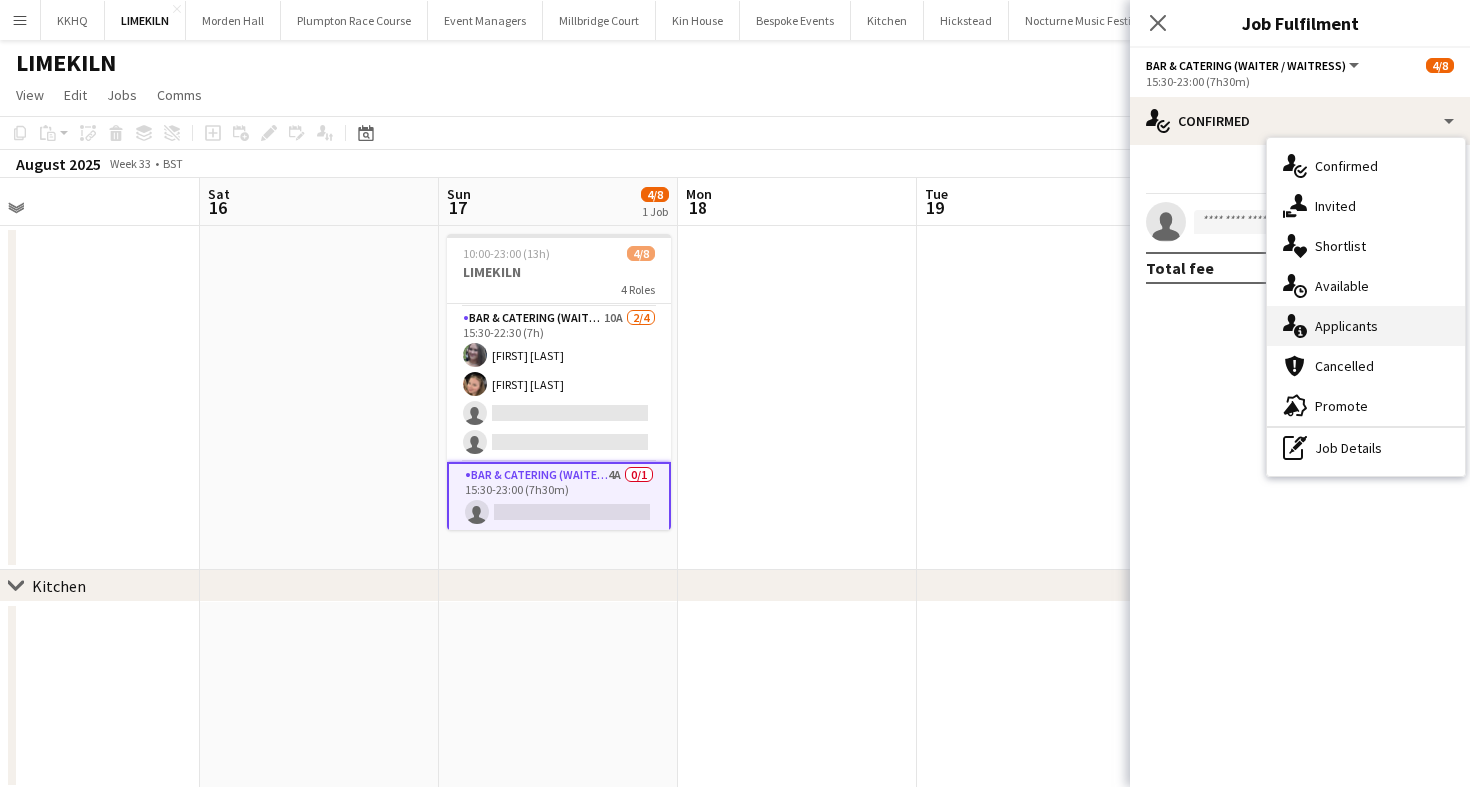 click on "single-neutral-actions-information
Applicants" at bounding box center (1366, 326) 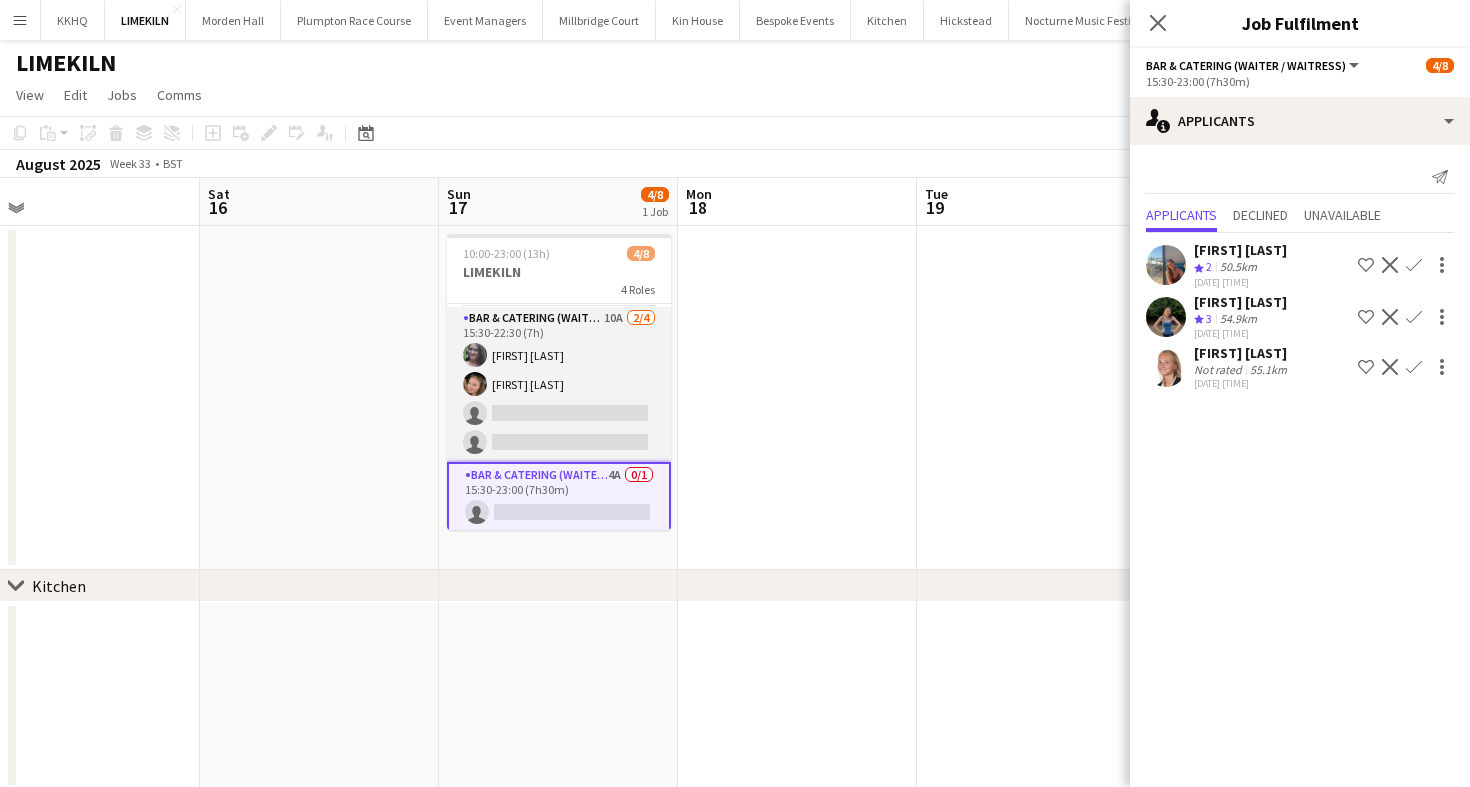click on "Bar & Catering (Waiter / waitress)   10A   2/4   15:30-22:30 (7h)
[FIRST] [LAST] [FIRST] [LAST]
single-neutral-actions
single-neutral-actions" at bounding box center (559, 384) 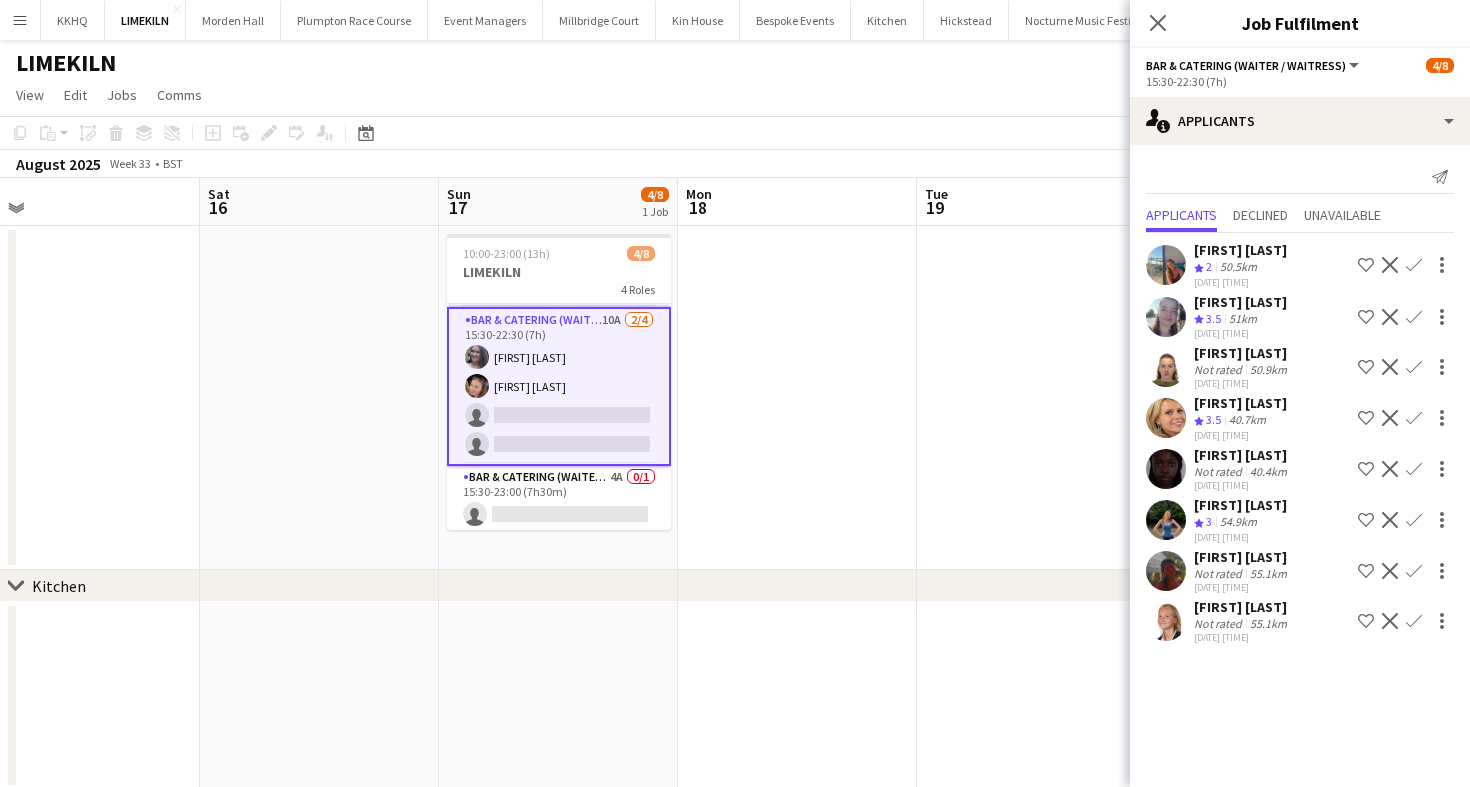 scroll, scrollTop: 0, scrollLeft: 0, axis: both 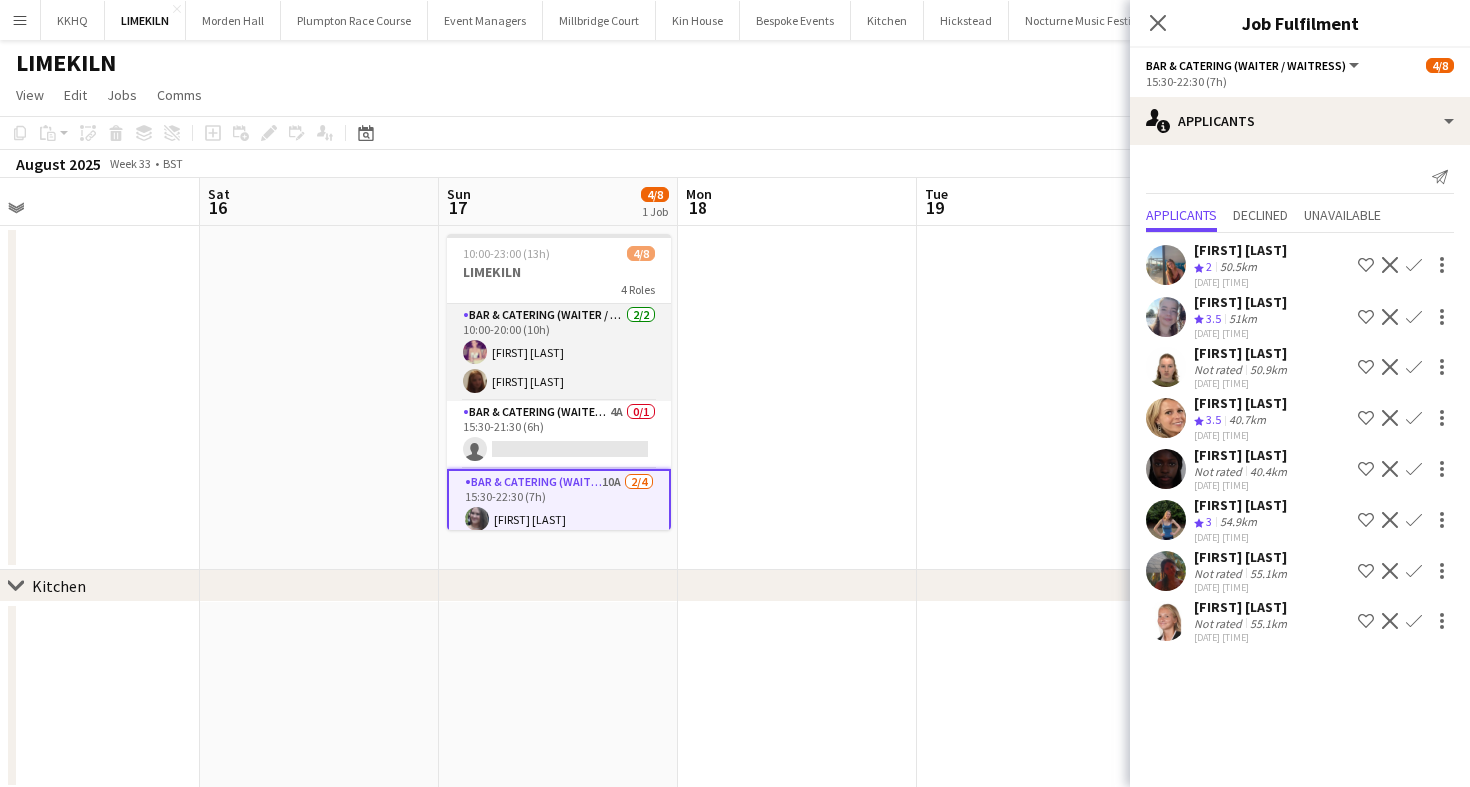 click on "Bar & Catering (Waiter / waitress)   2/2   10:00-20:00 (10h)
[FIRST] [LAST] [FIRST] [LAST]" at bounding box center [559, 352] 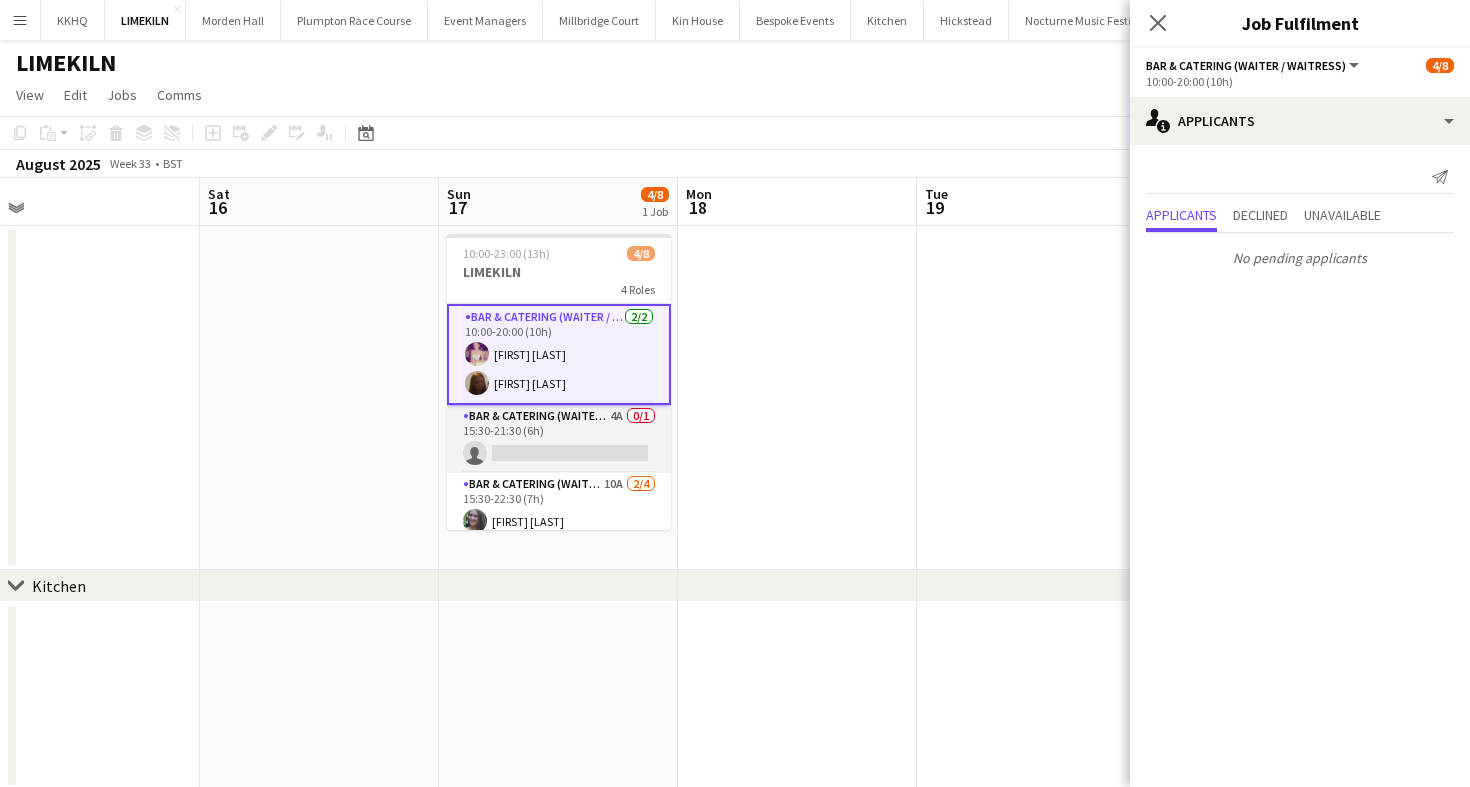click on "Bar & Catering (Waiter / waitress)   4A   0/1   15:30-21:30 (6h)
single-neutral-actions" at bounding box center (559, 439) 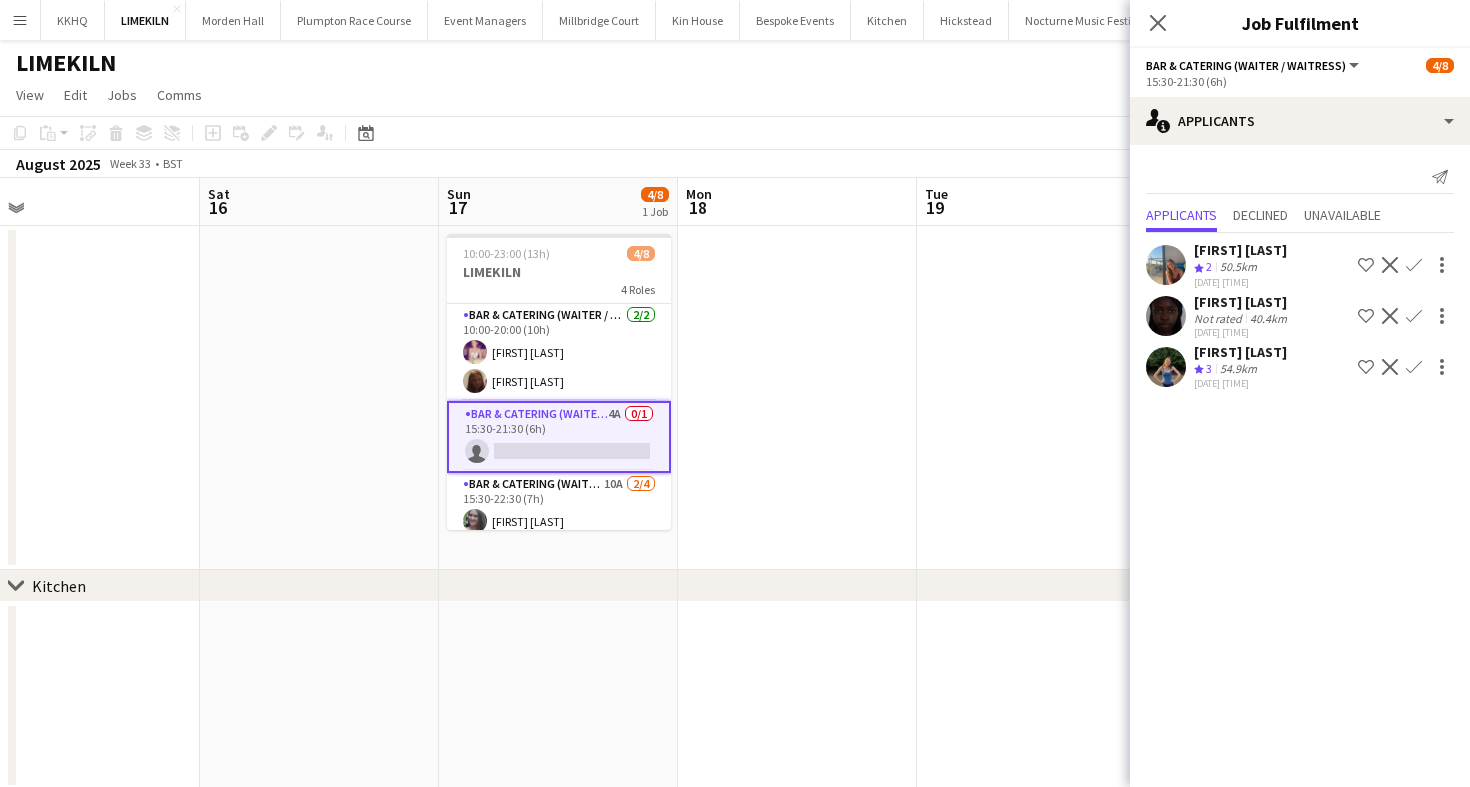 click on "View  Day view expanded Day view collapsed Month view Date picker Jump to today Expand Linked Jobs Collapse Linked Jobs  Edit  Copy
Command
C  Paste  Without Crew
Command
V With Crew
Command
Shift
V Paste as linked job  Group  Group Ungroup  Jobs  New Job Edit Job Delete Job New Linked Job Edit Linked Jobs Job fulfilment Promote Role Copy Role URL  Comms  Notify confirmed crew Create chat" 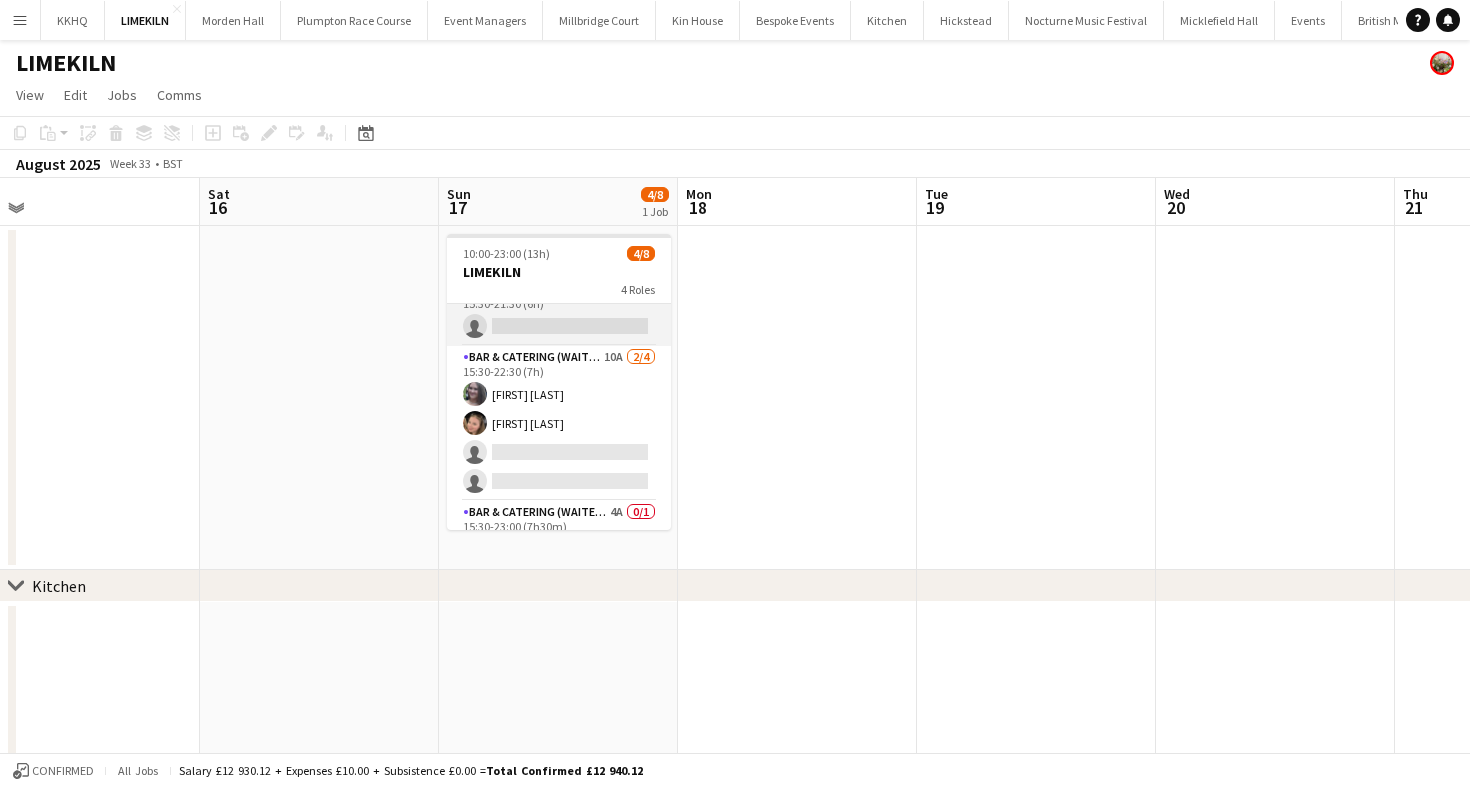 scroll, scrollTop: 130, scrollLeft: 0, axis: vertical 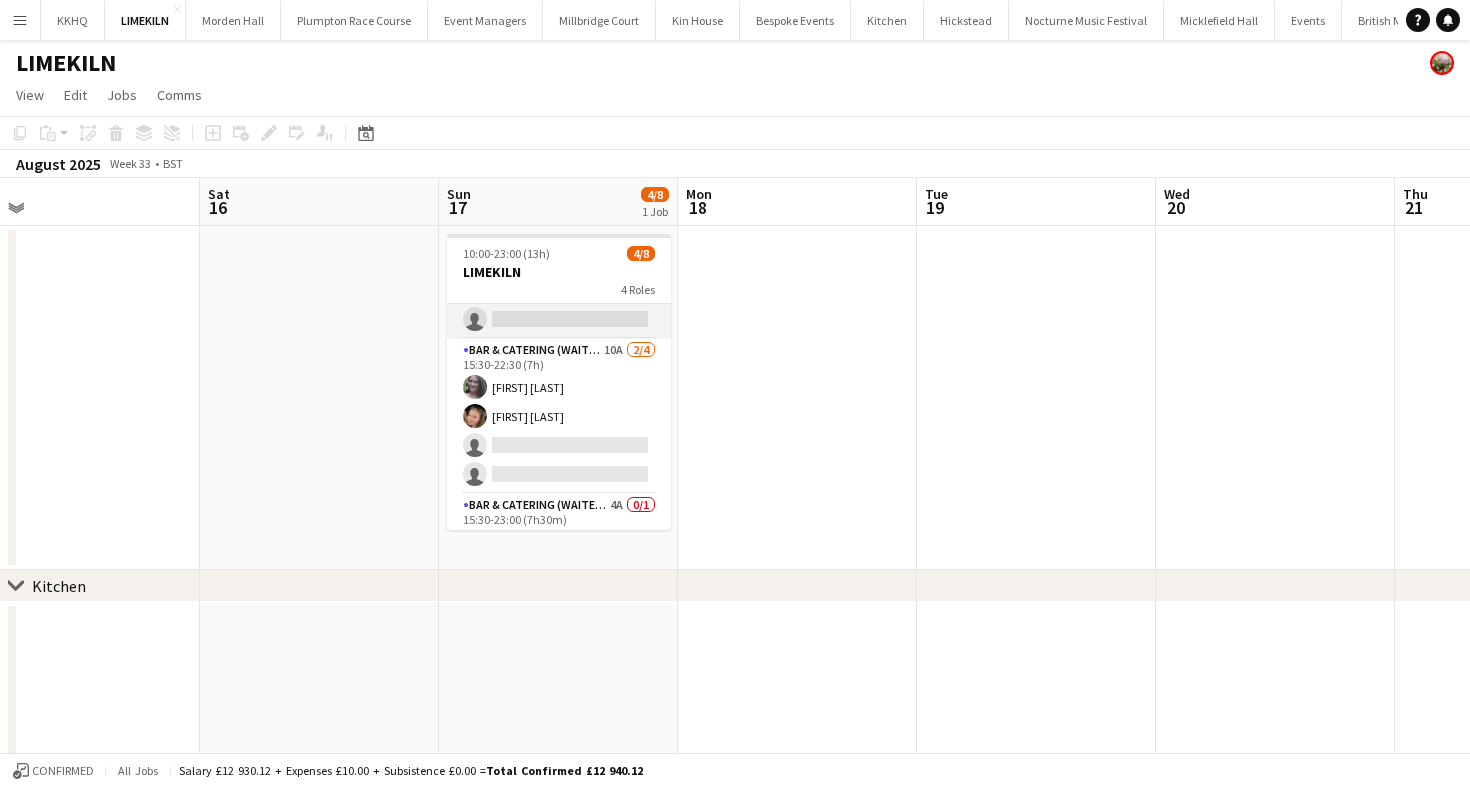 click on "Bar & Catering (Waiter / waitress)   4A   0/1   15:30-21:30 (6h)
single-neutral-actions" at bounding box center [559, 305] 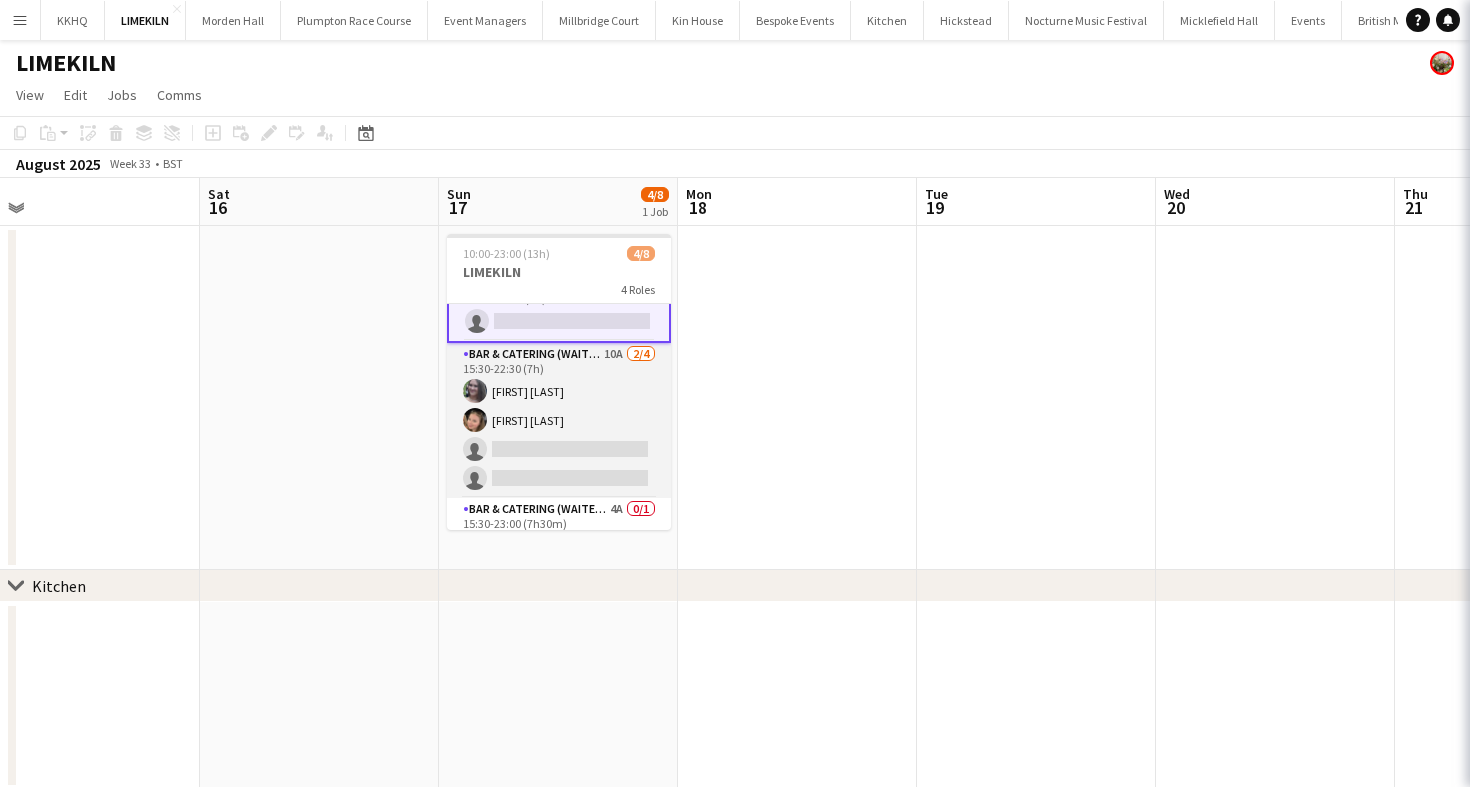 scroll, scrollTop: 132, scrollLeft: 0, axis: vertical 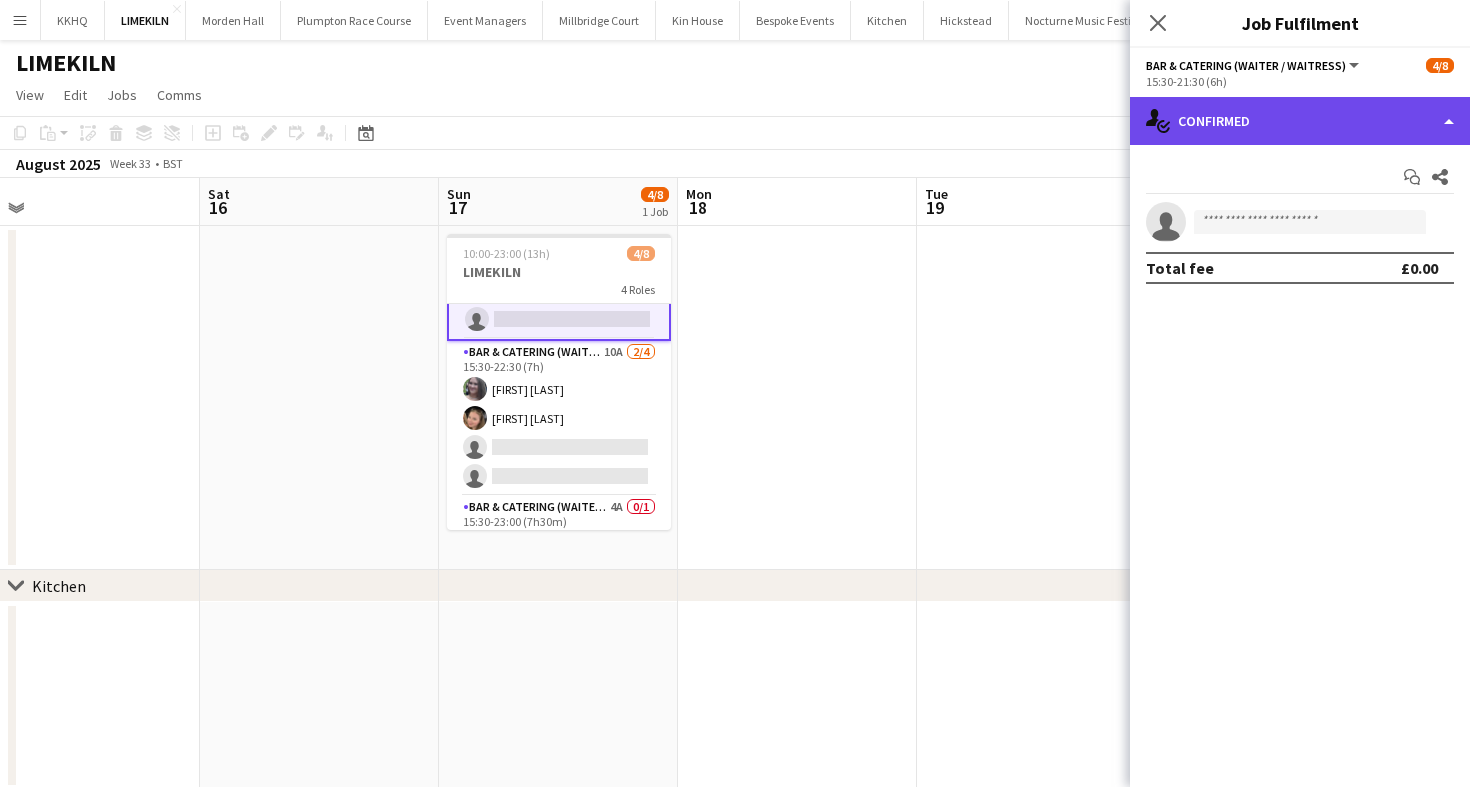 click on "single-neutral-actions-check-2
Confirmed" 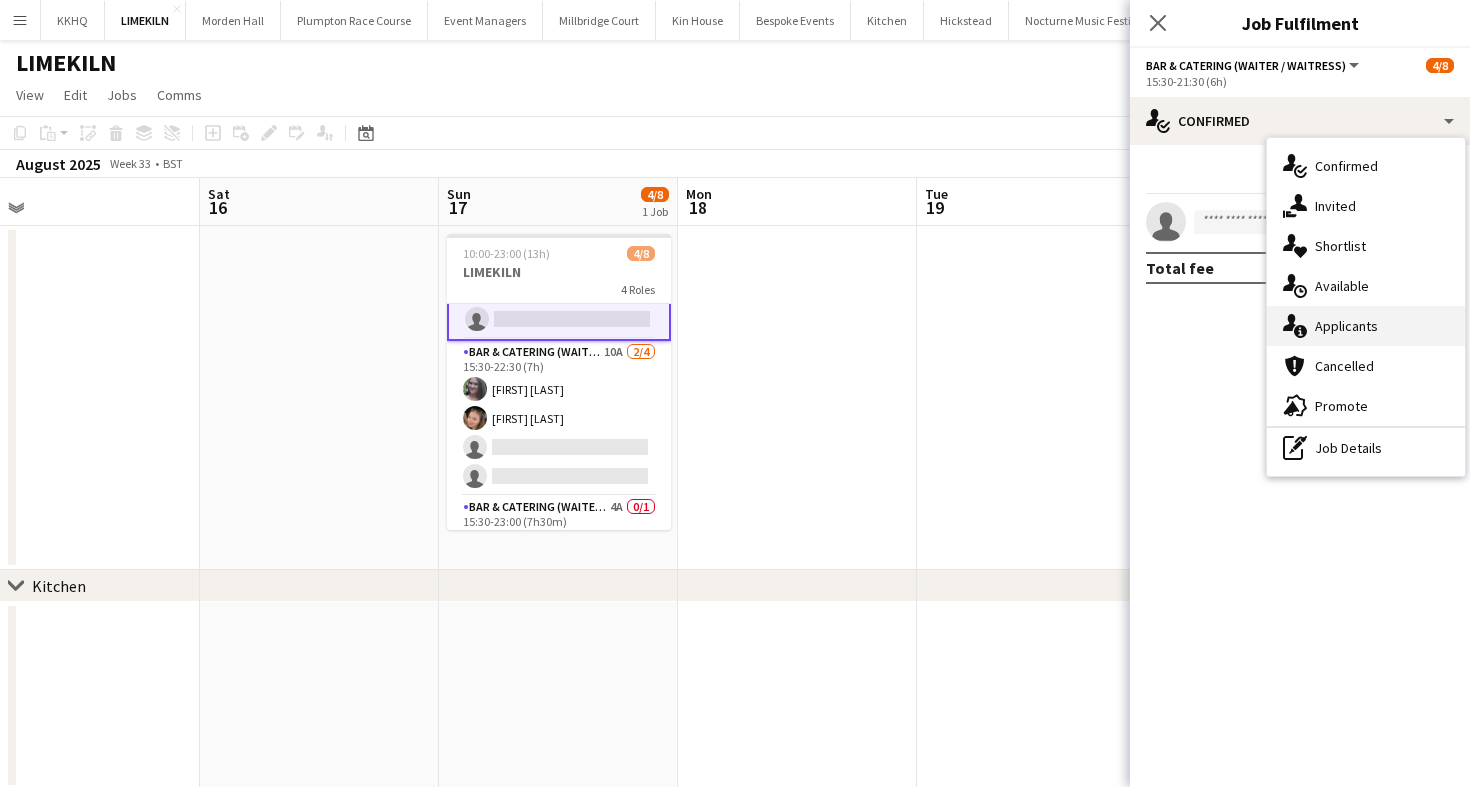 click on "single-neutral-actions-information
Applicants" at bounding box center [1366, 326] 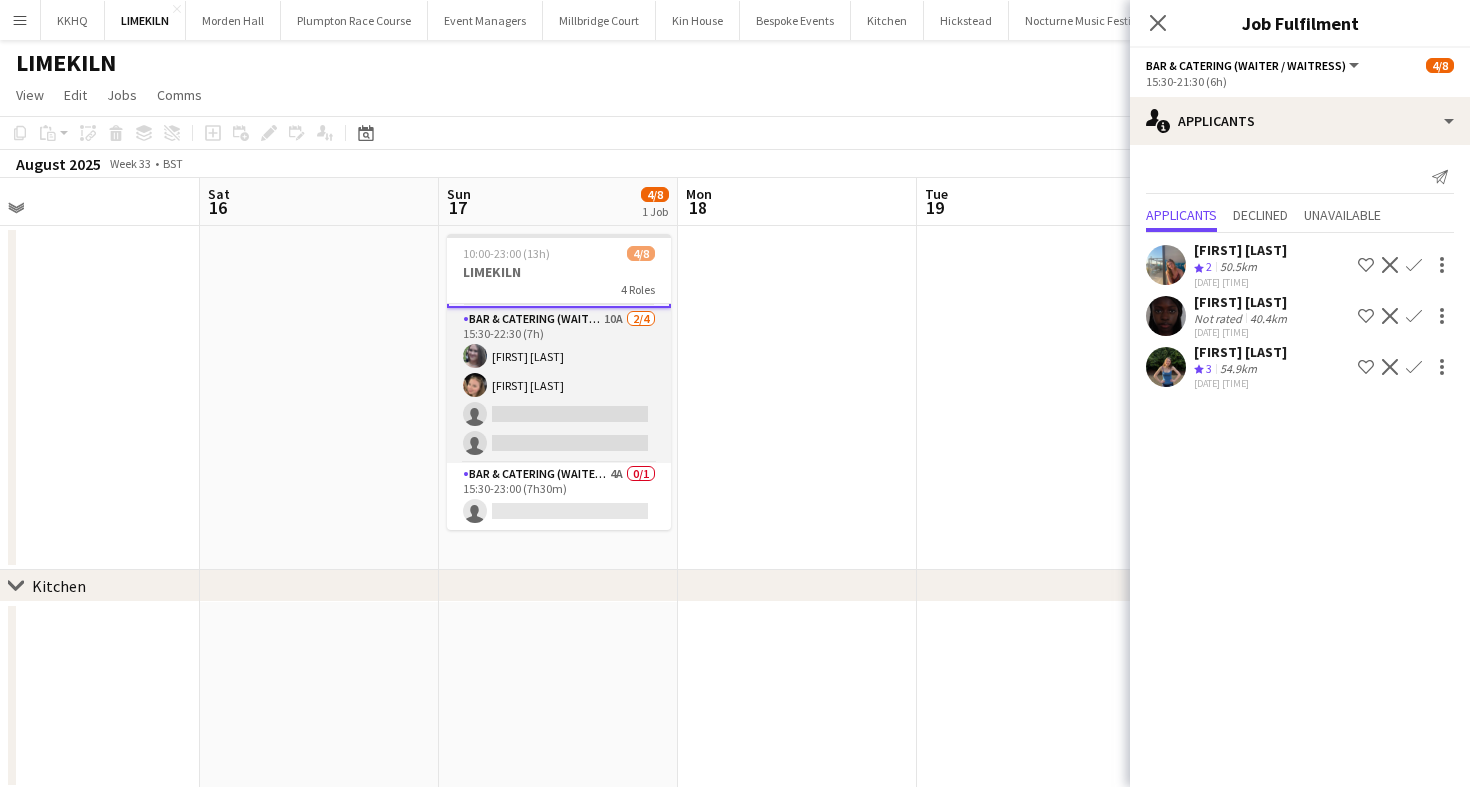 scroll, scrollTop: 166, scrollLeft: 0, axis: vertical 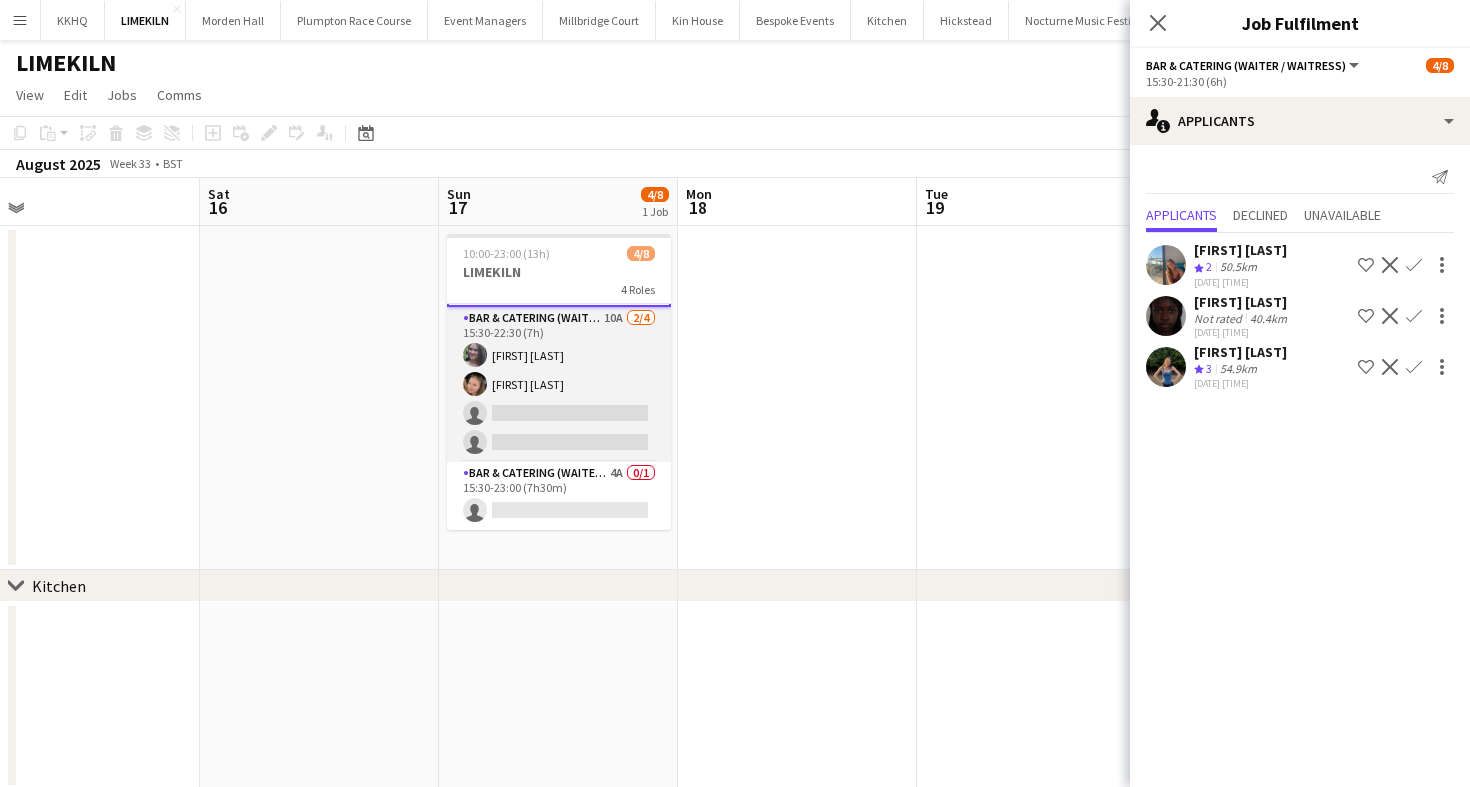 click on "Bar & Catering (Waiter / waitress)   10A   2/4   15:30-22:30 (7h)
[FIRST] [LAST] [FIRST] [LAST]
single-neutral-actions
single-neutral-actions" at bounding box center [559, 384] 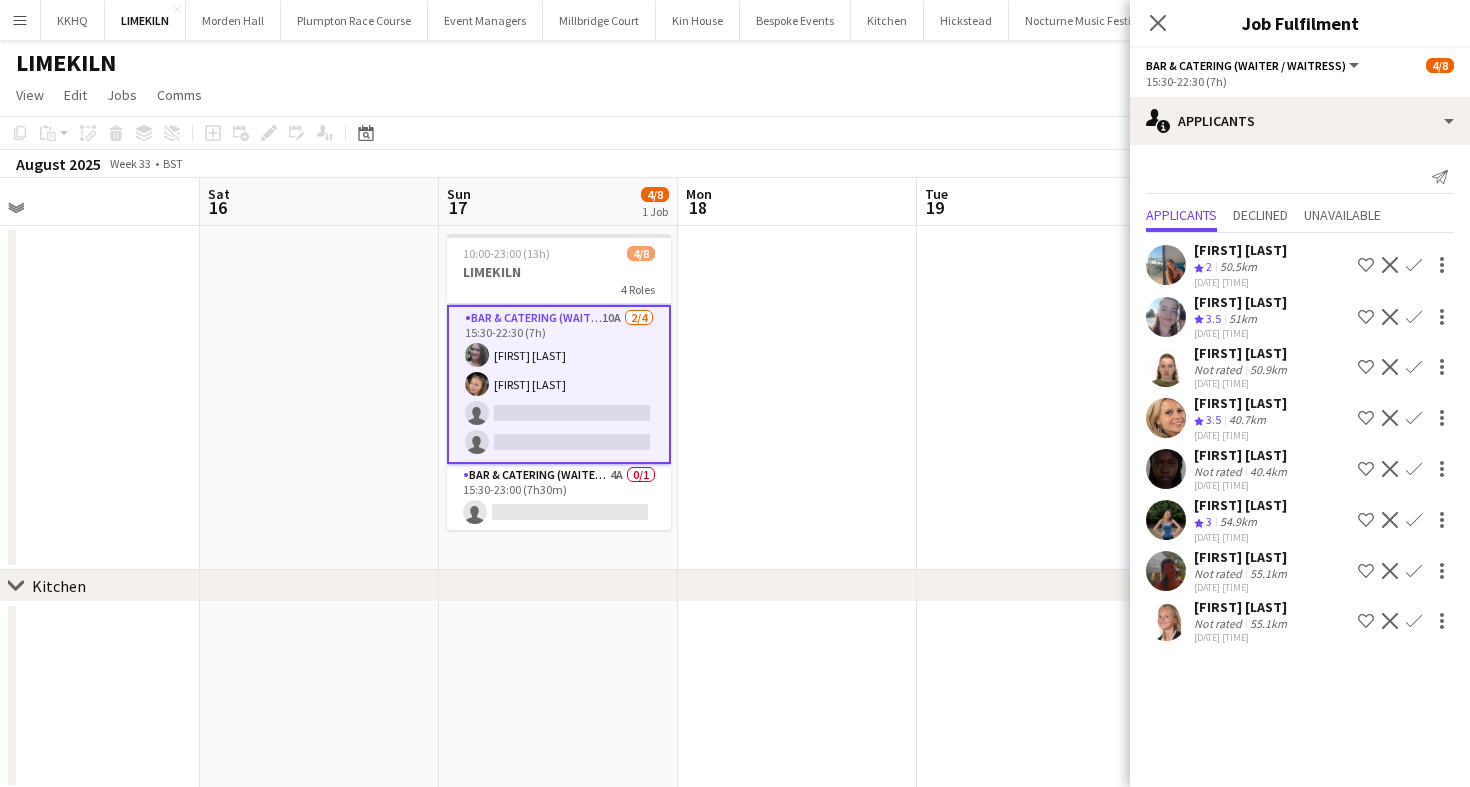 scroll, scrollTop: 48, scrollLeft: 0, axis: vertical 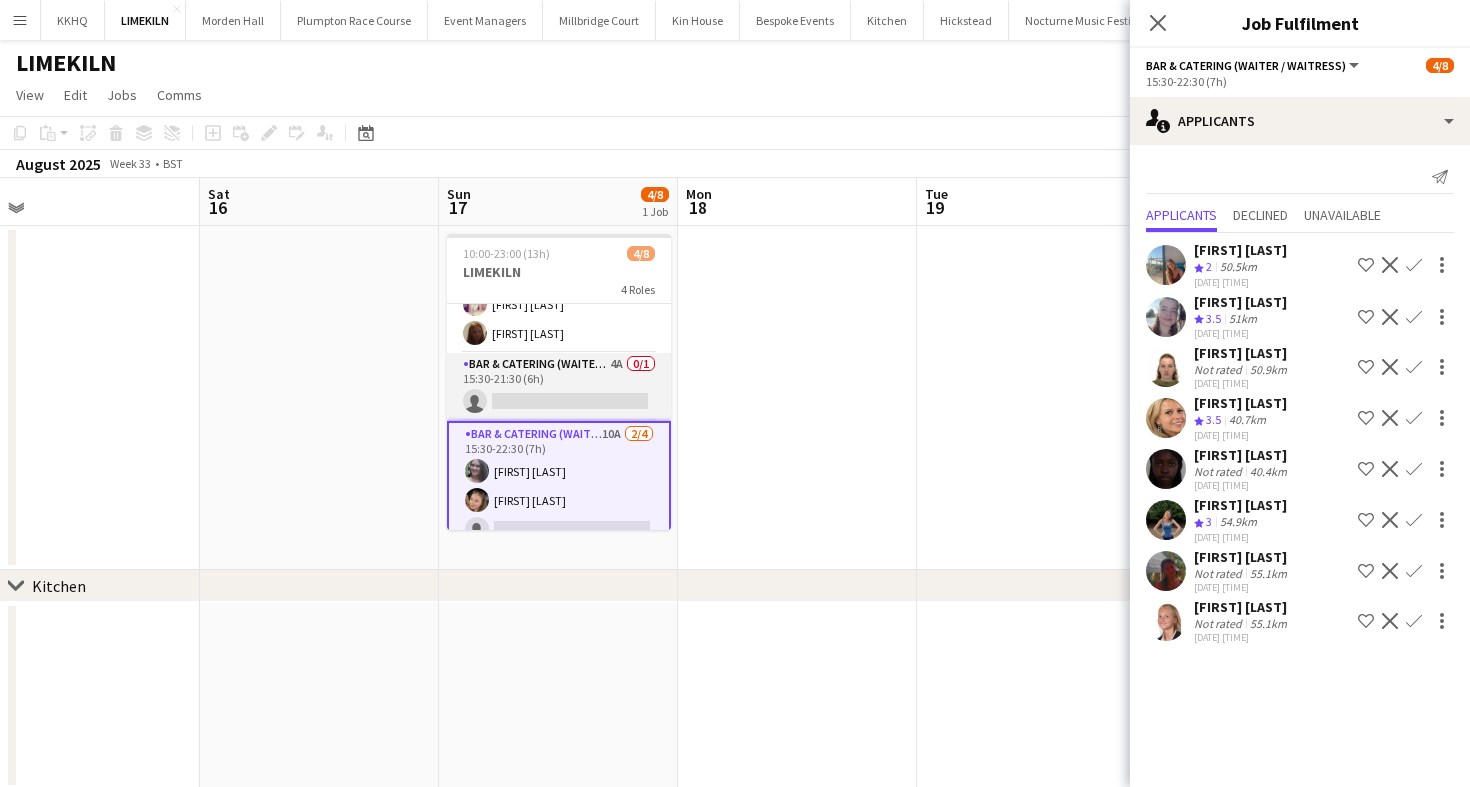 click on "Bar & Catering (Waiter / waitress)   4A   0/1   15:30-21:30 (6h)
single-neutral-actions" at bounding box center [559, 387] 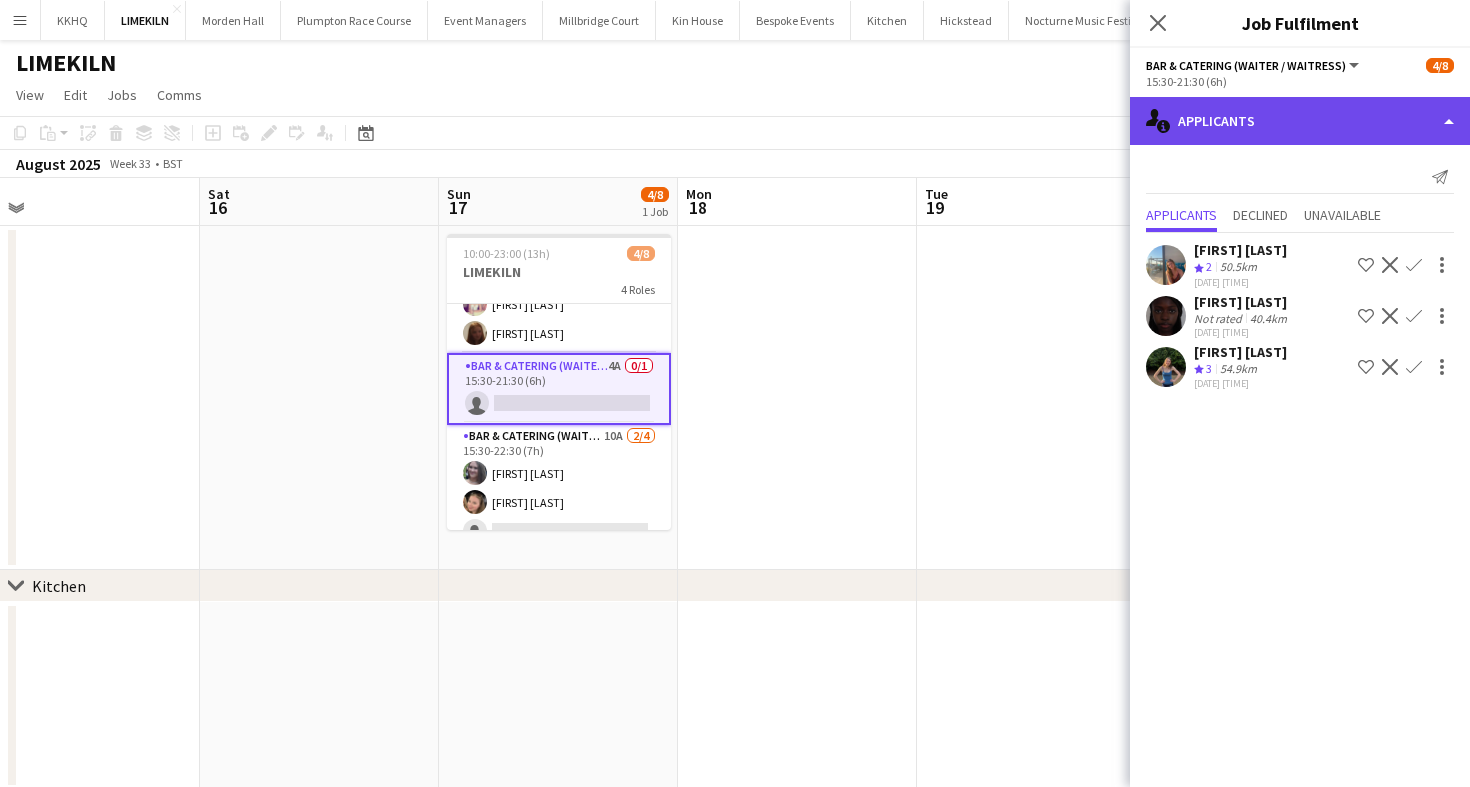 click on "single-neutral-actions-information
Applicants" 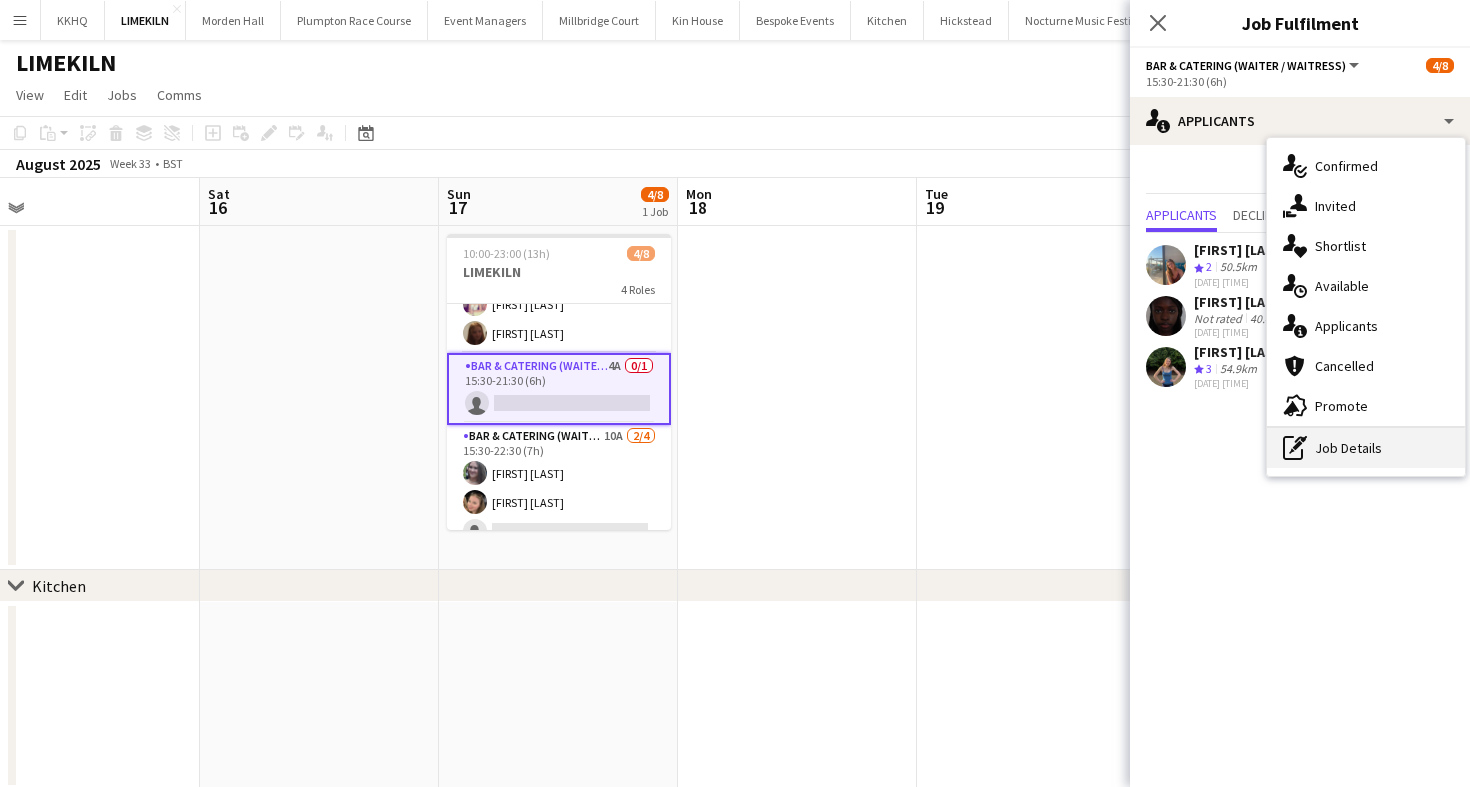 click on "pen-write
Job Details" at bounding box center (1366, 448) 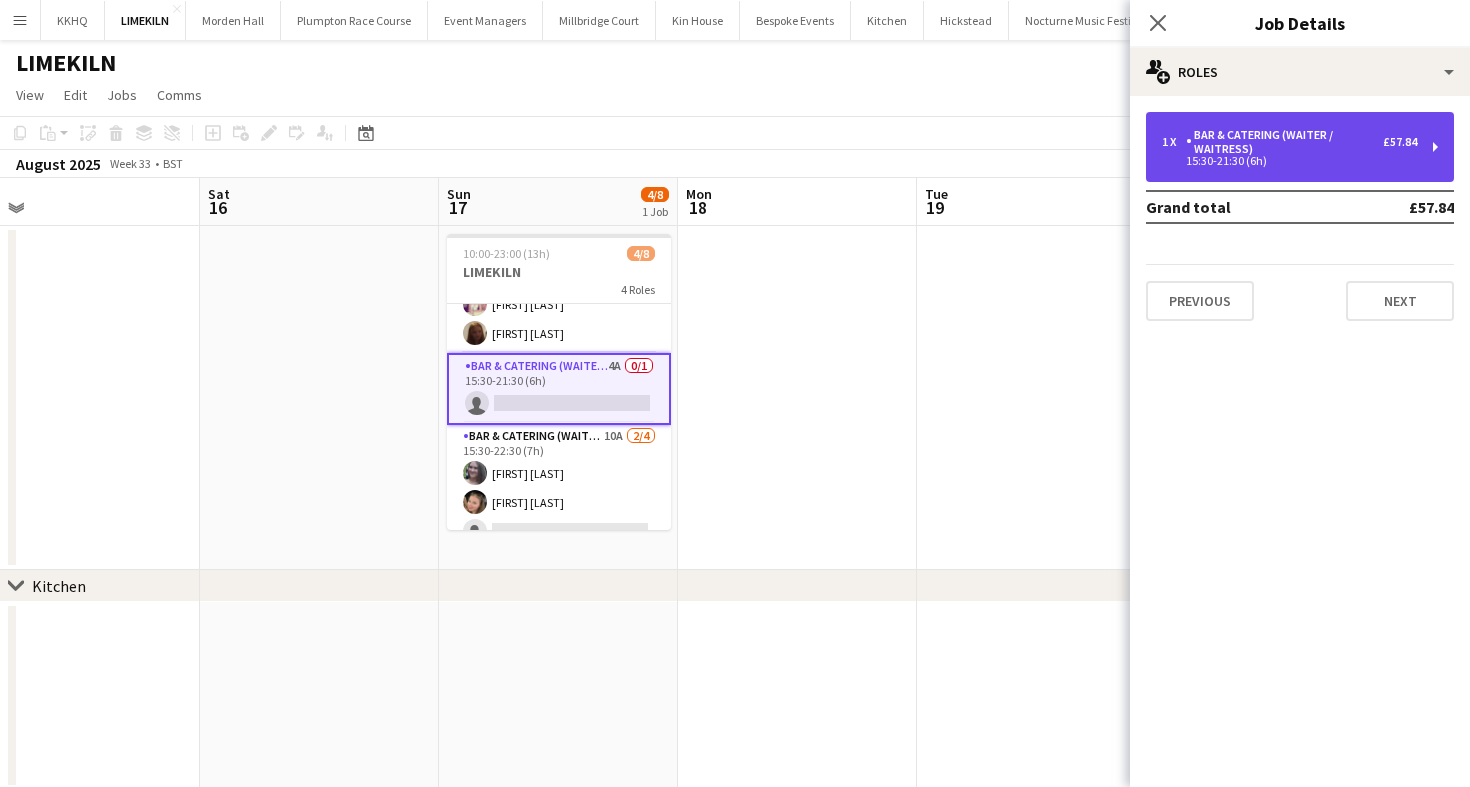 click on "15:30-21:30 (6h)" at bounding box center (1289, 161) 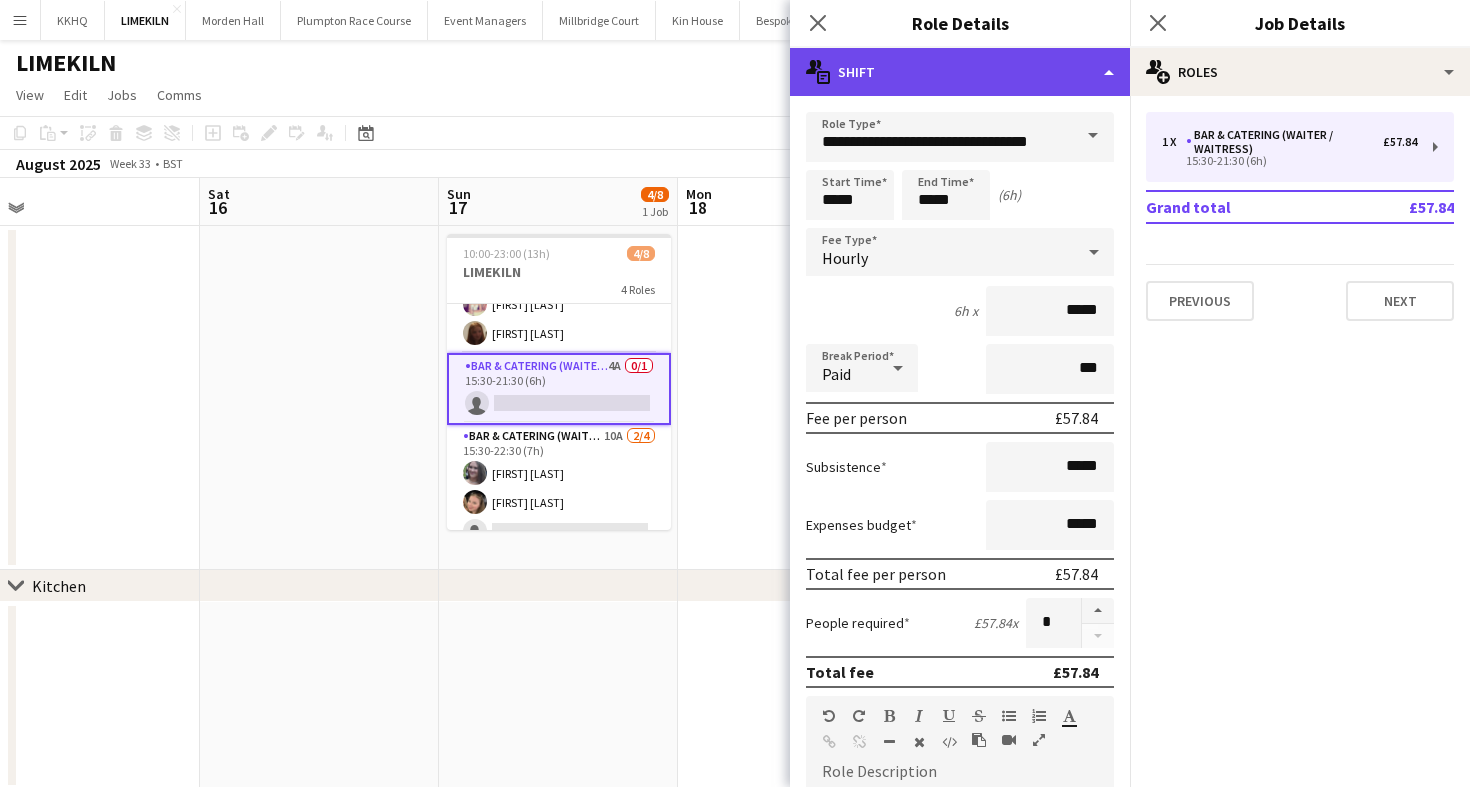 click on "multiple-actions-text
Shift" 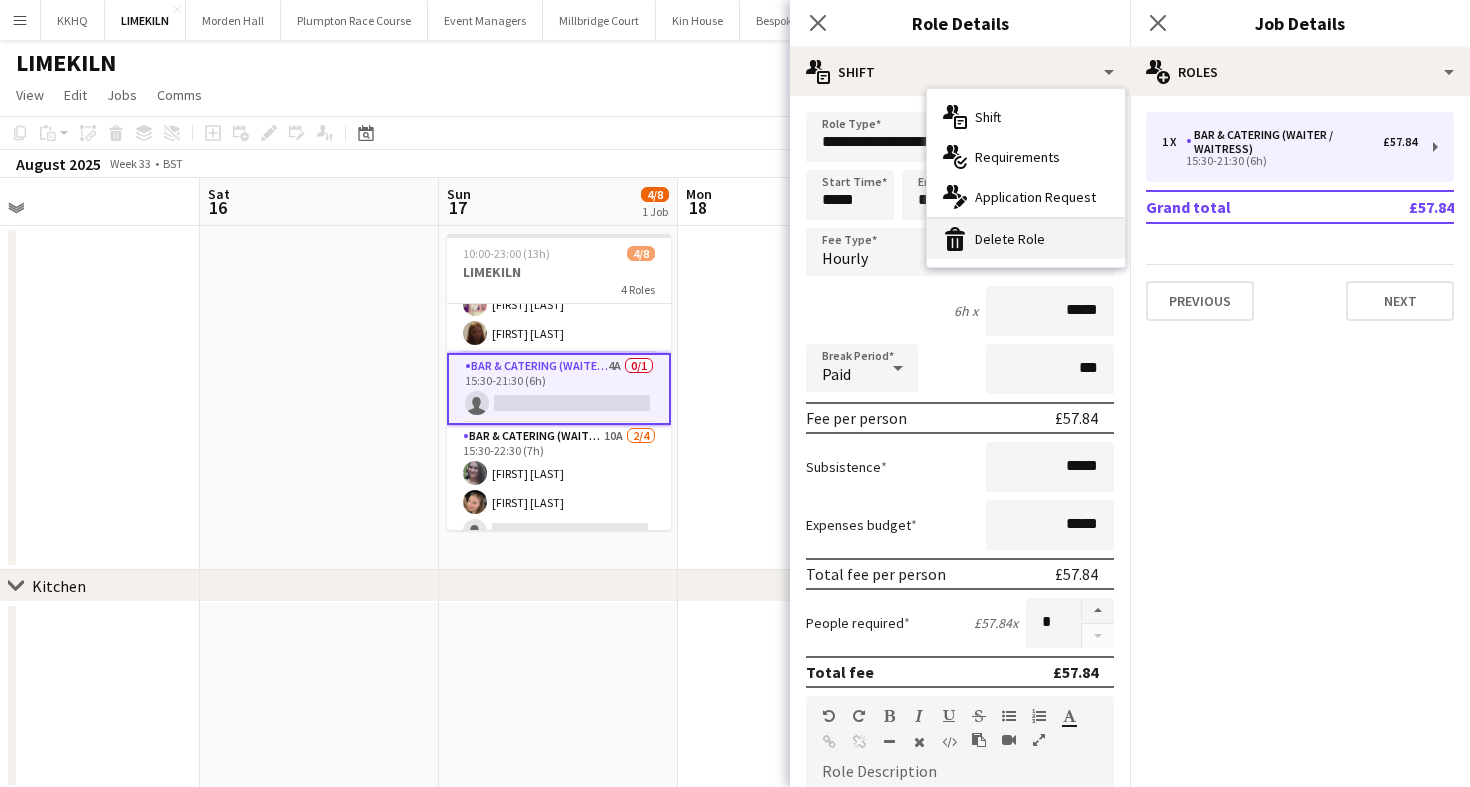 click on "bin-2" 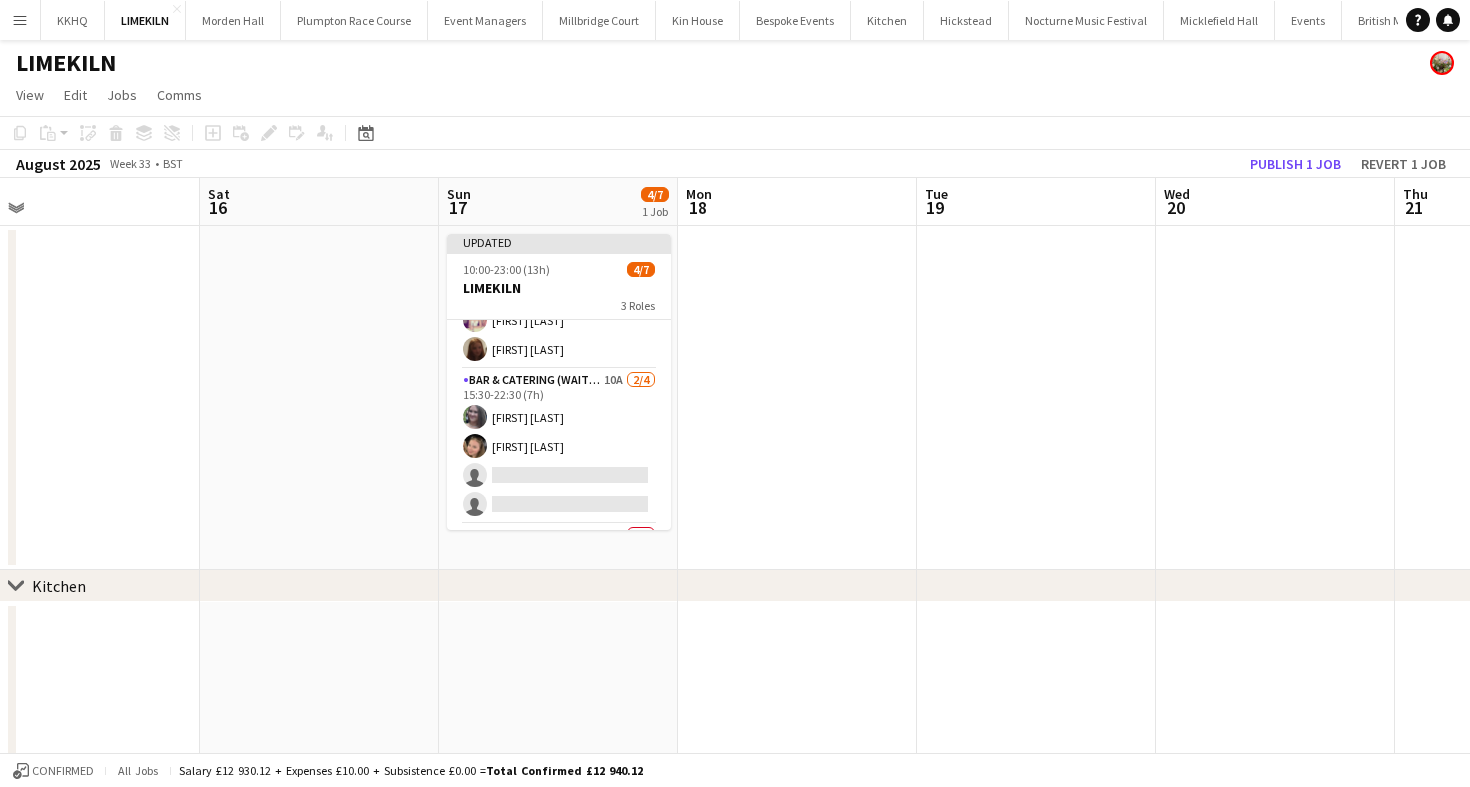click on "Copy
Paste
Paste
Command
V Paste with crew
Command
Shift
V
Paste linked Job
Delete
Group
Ungroup
Add job
Add linked Job
Edit
Edit linked Job
Applicants
Date picker
AUG 2025 AUG 2025 Monday M Tuesday T Wednesday W Thursday T Friday F Saturday S Sunday S  AUG   1   2   3   4   5   6   7   8   9   10   11   12   13   14   15   16   17   18   19   20   21   22   23   24   25" 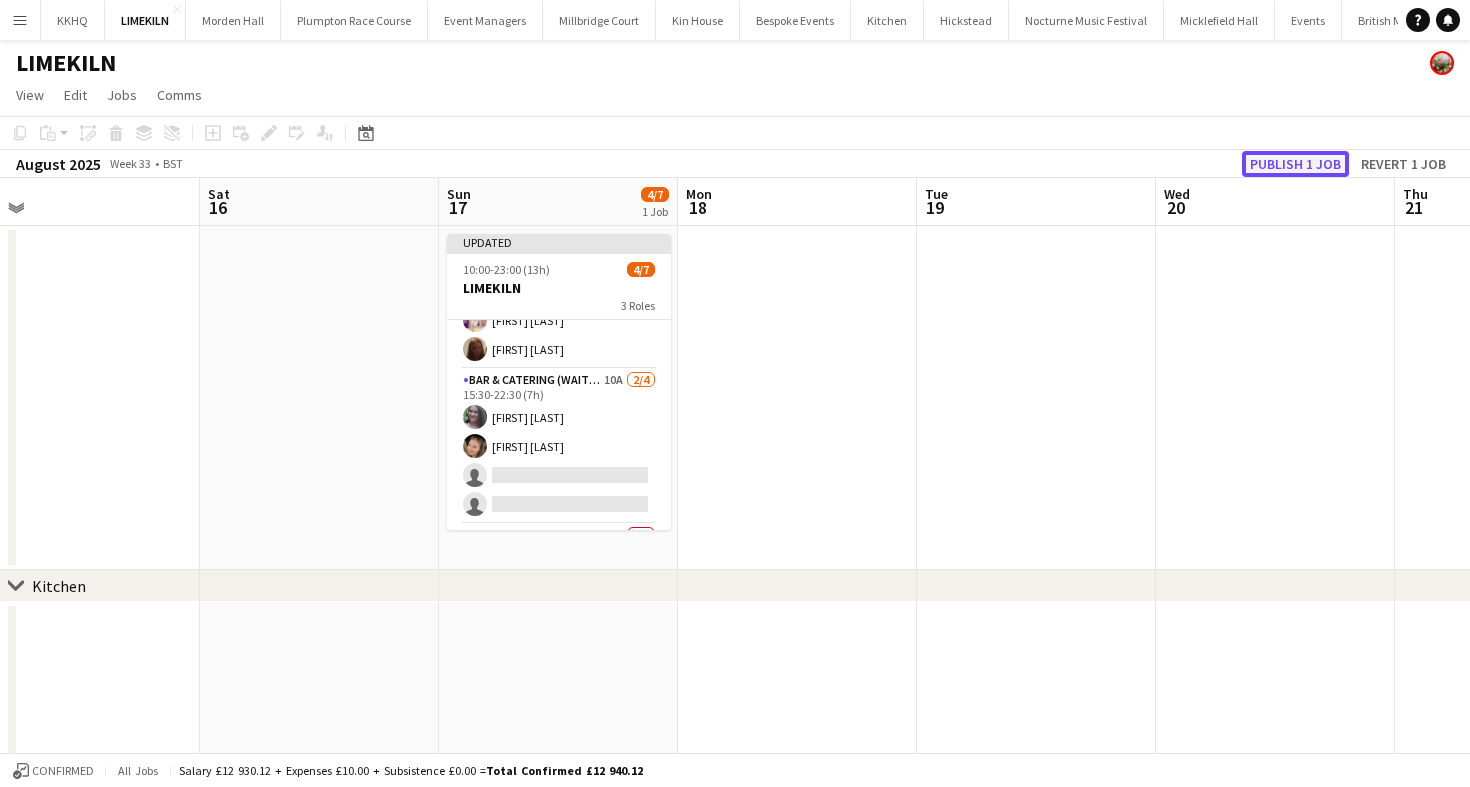 click on "Publish 1 job" 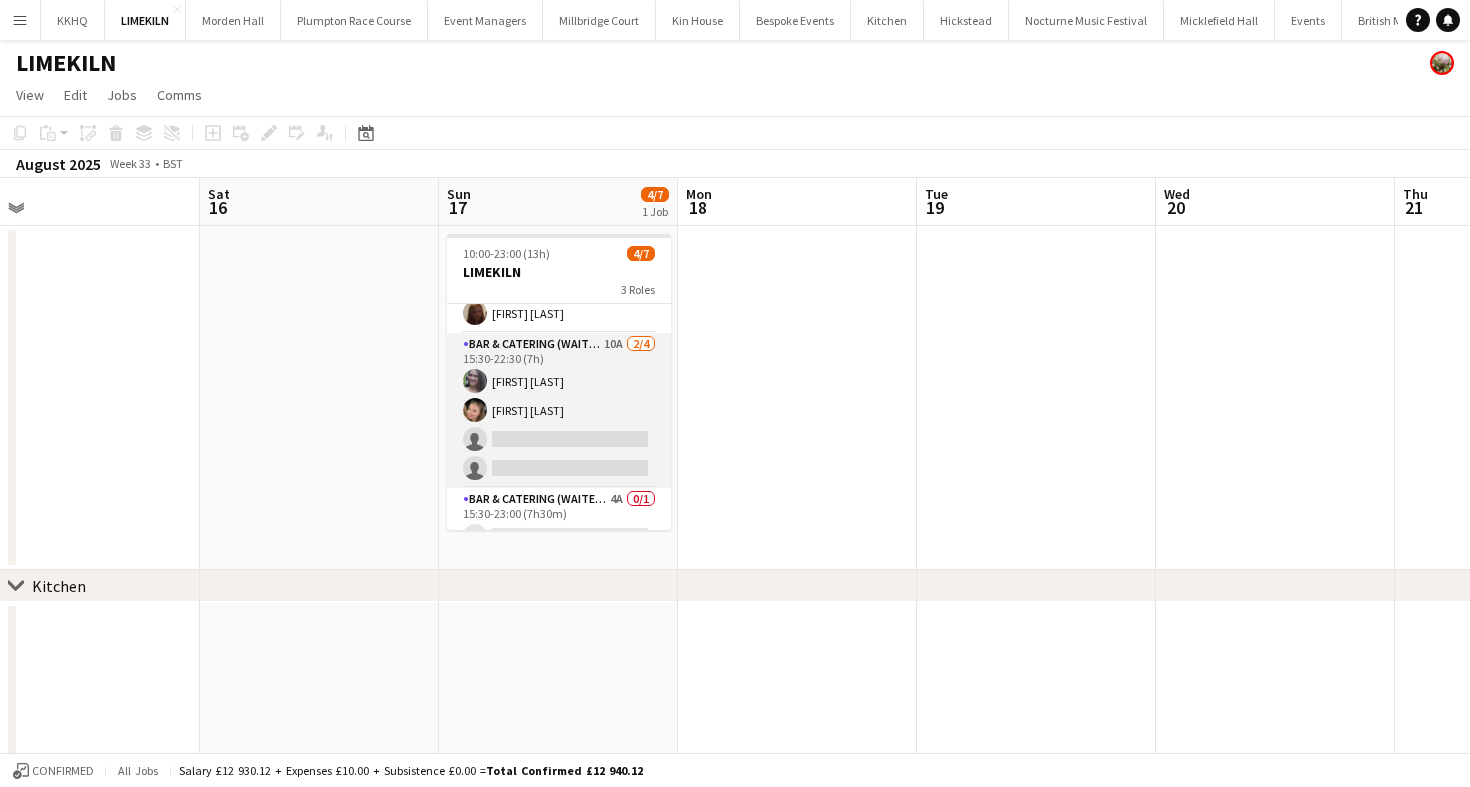 scroll, scrollTop: 69, scrollLeft: 0, axis: vertical 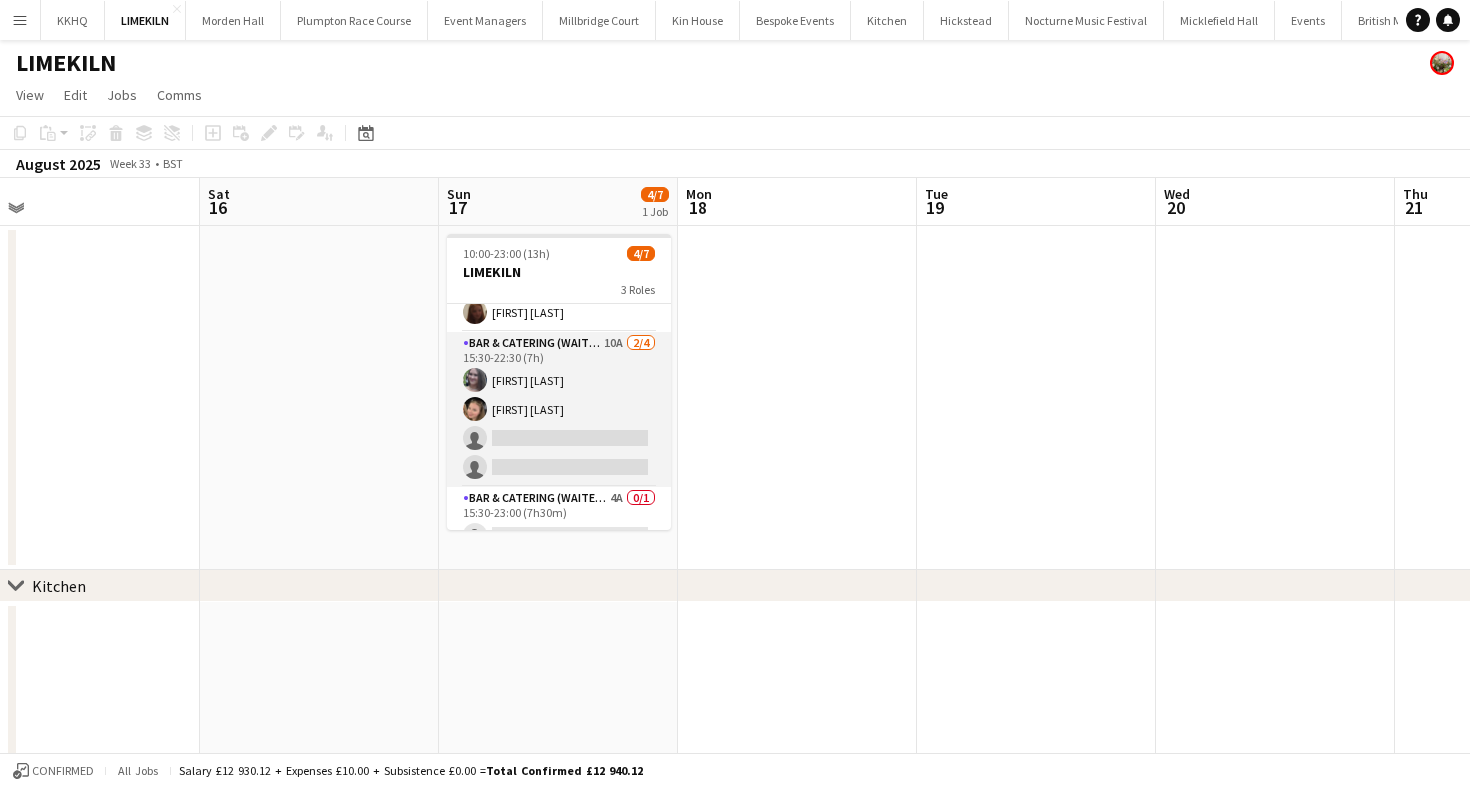 click on "Bar & Catering (Waiter / waitress)   10A   2/4   15:30-22:30 (7h)
[FIRST] [LAST] [FIRST] [LAST]
single-neutral-actions
single-neutral-actions" at bounding box center [559, 409] 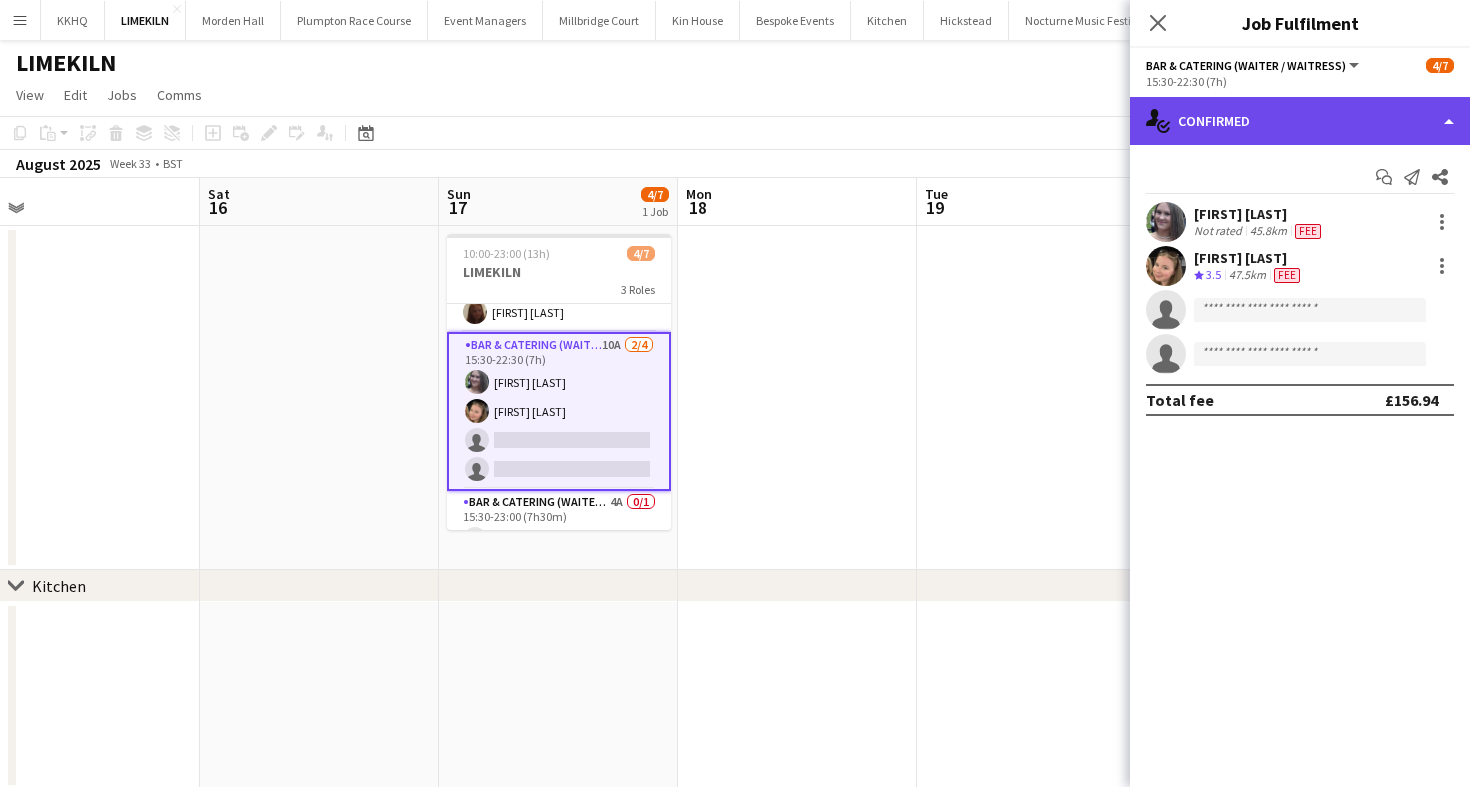 click on "single-neutral-actions-check-2
Confirmed" 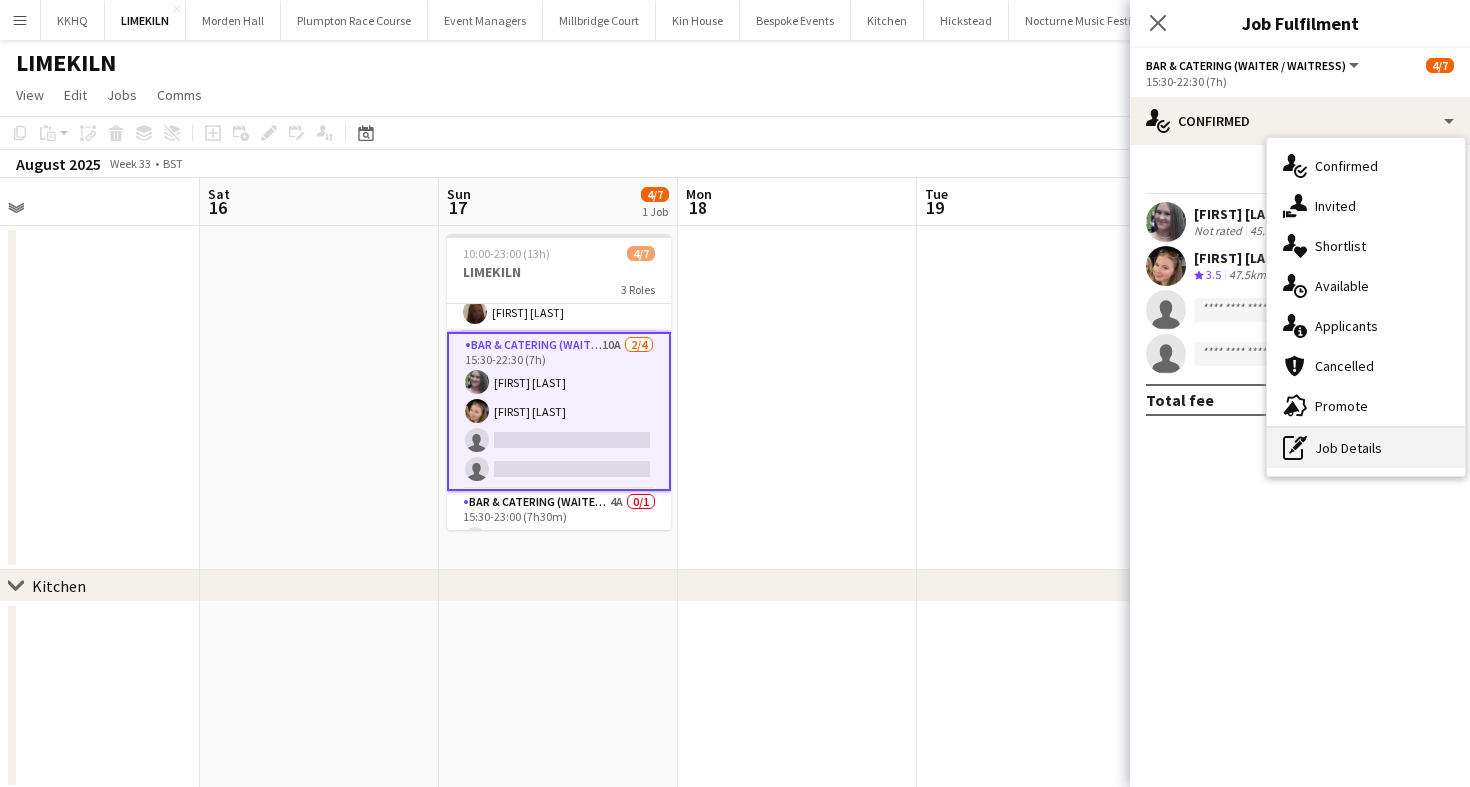 click on "pen-write
Job Details" at bounding box center [1366, 448] 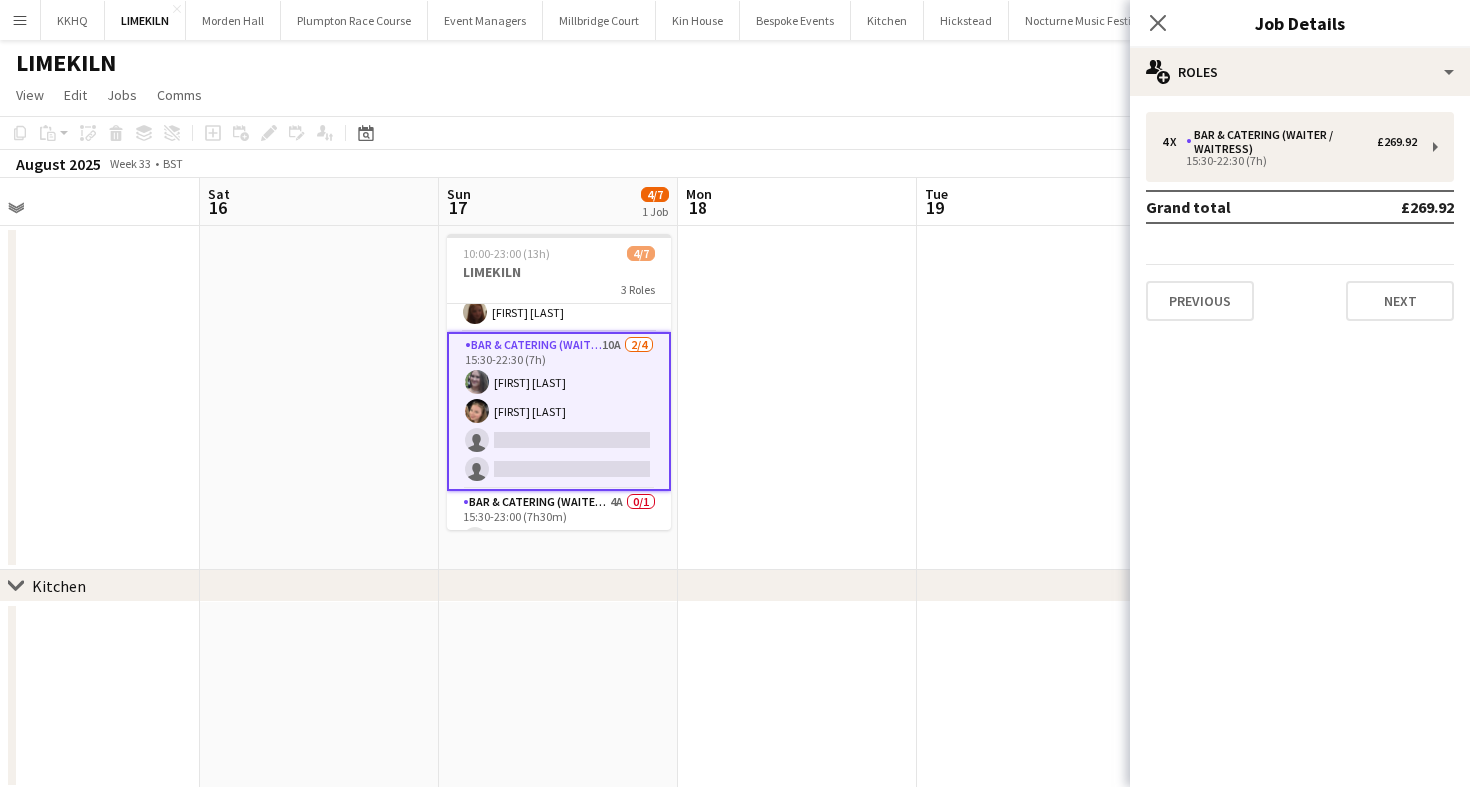 scroll, scrollTop: 98, scrollLeft: 0, axis: vertical 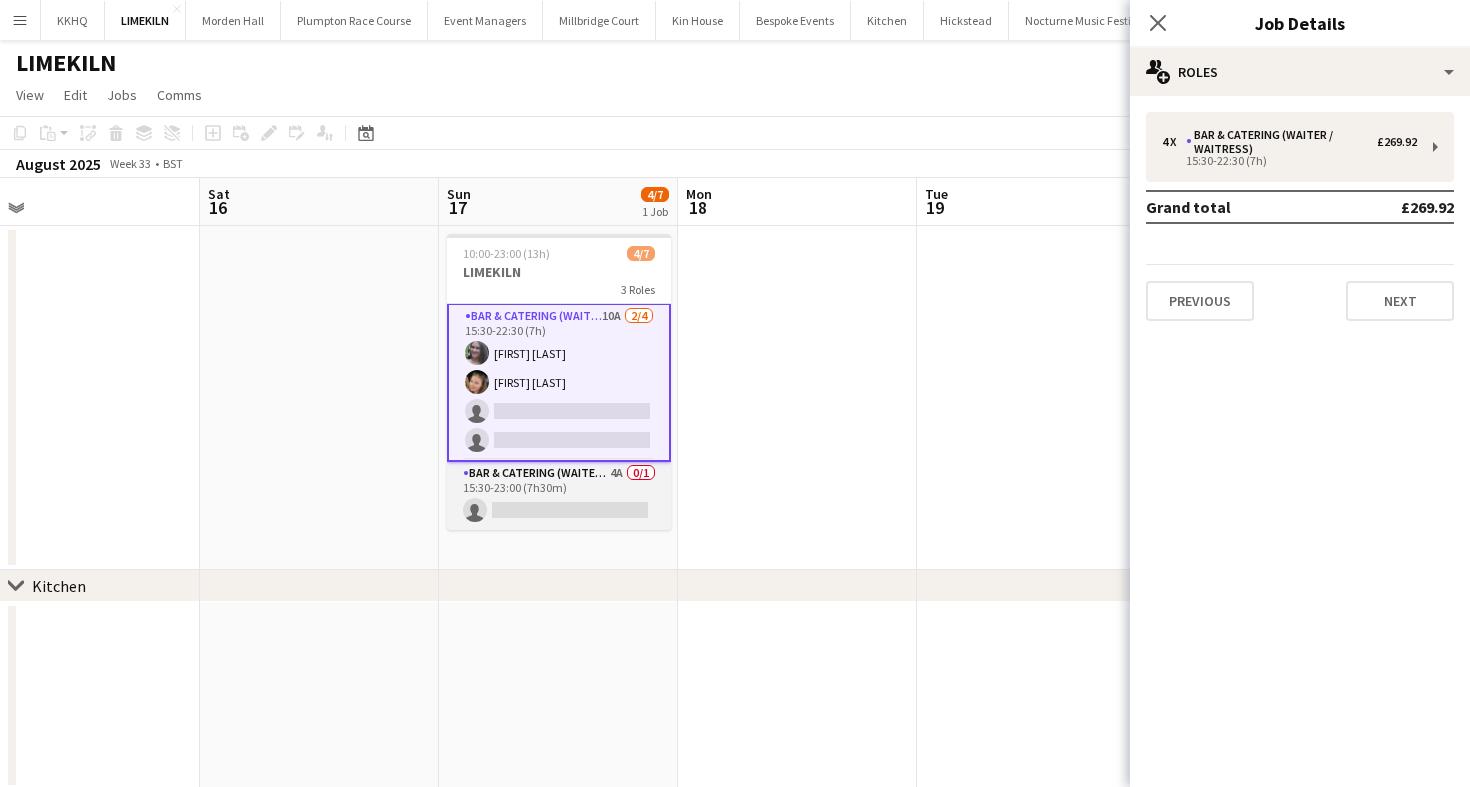 click on "Bar & Catering (Waiter / waitress)   4A   0/1   15:30-23:00 (7h30m)
single-neutral-actions" at bounding box center (559, 496) 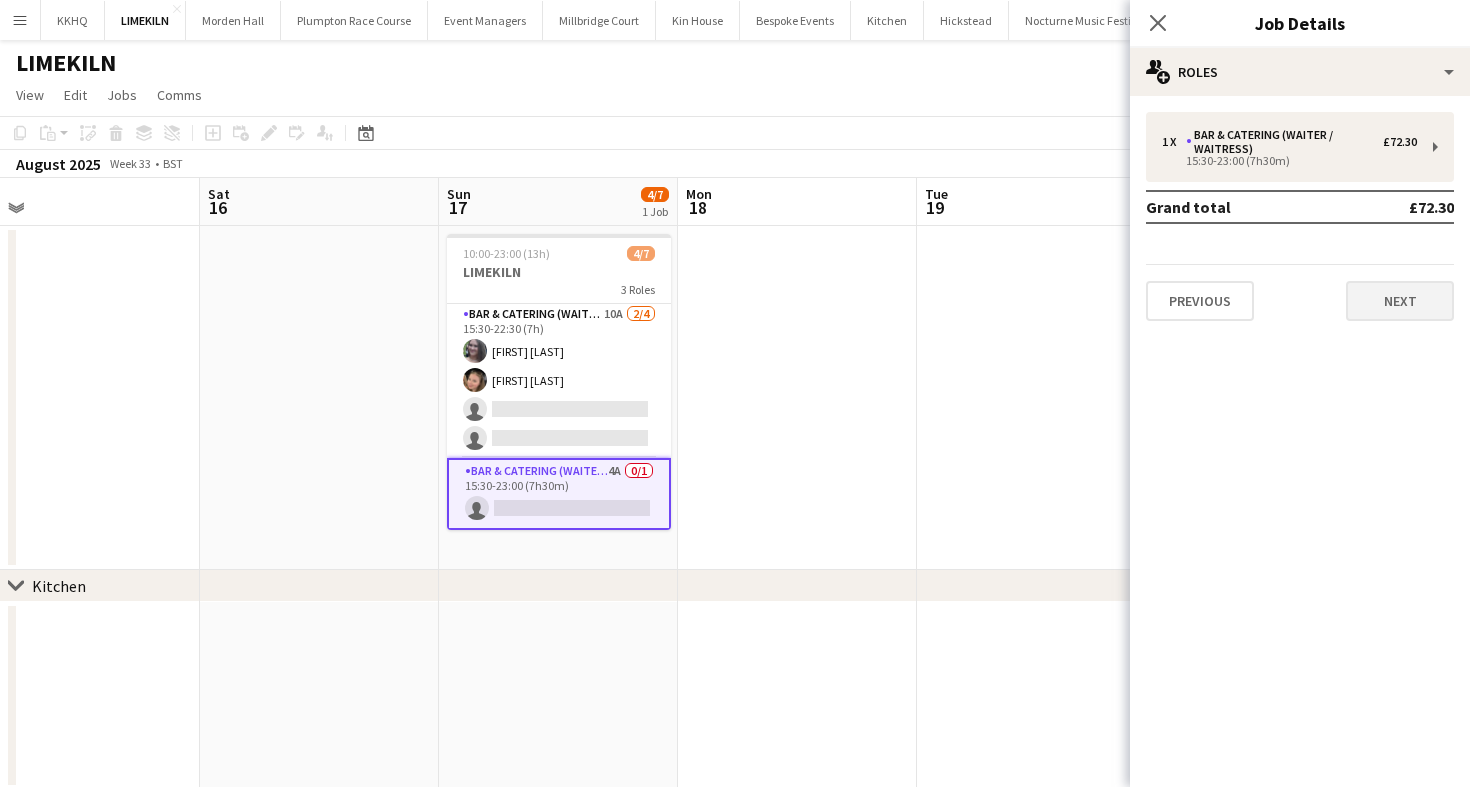 scroll, scrollTop: 96, scrollLeft: 0, axis: vertical 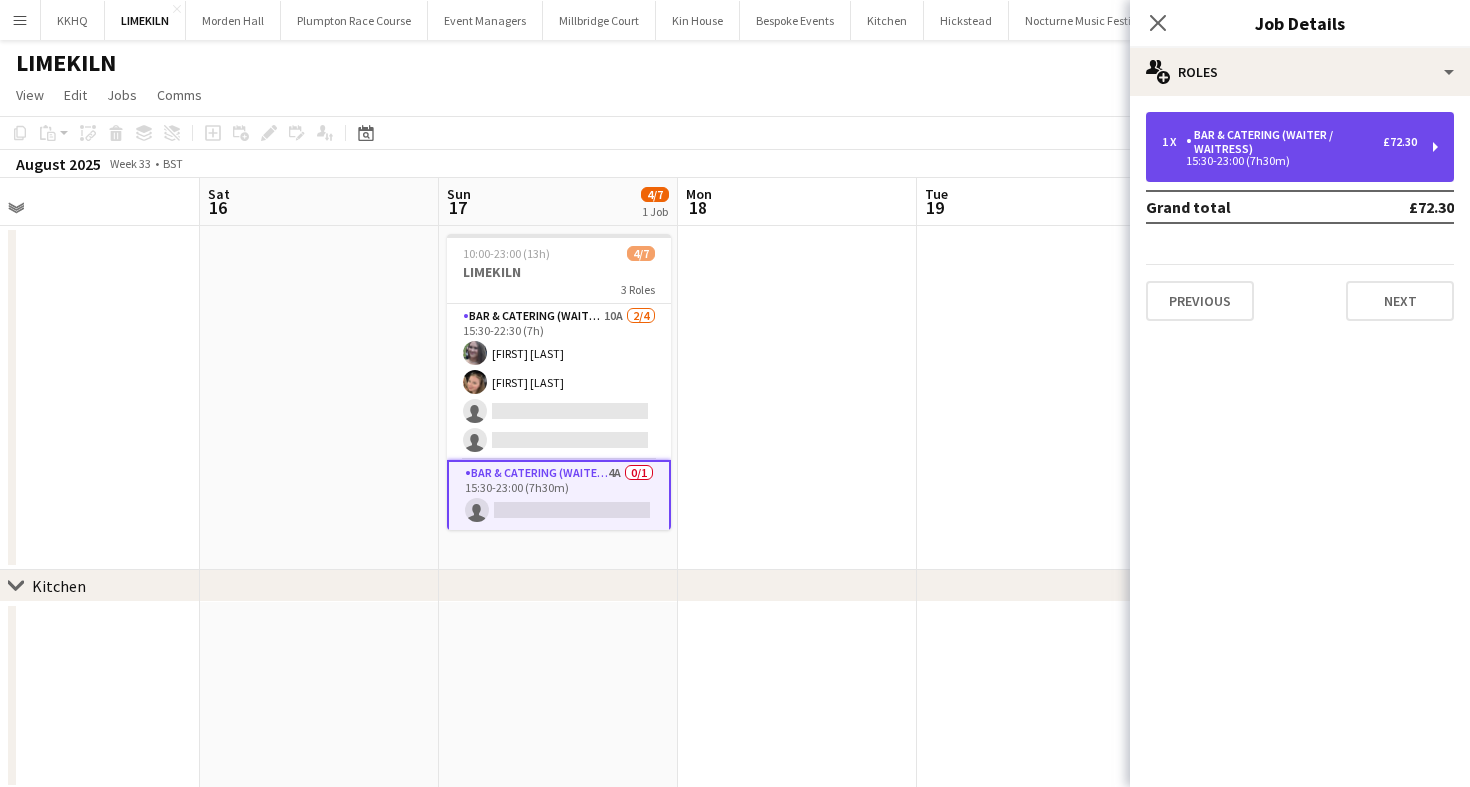 click on "Bar & Catering (Waiter / waitress)" at bounding box center (1284, 142) 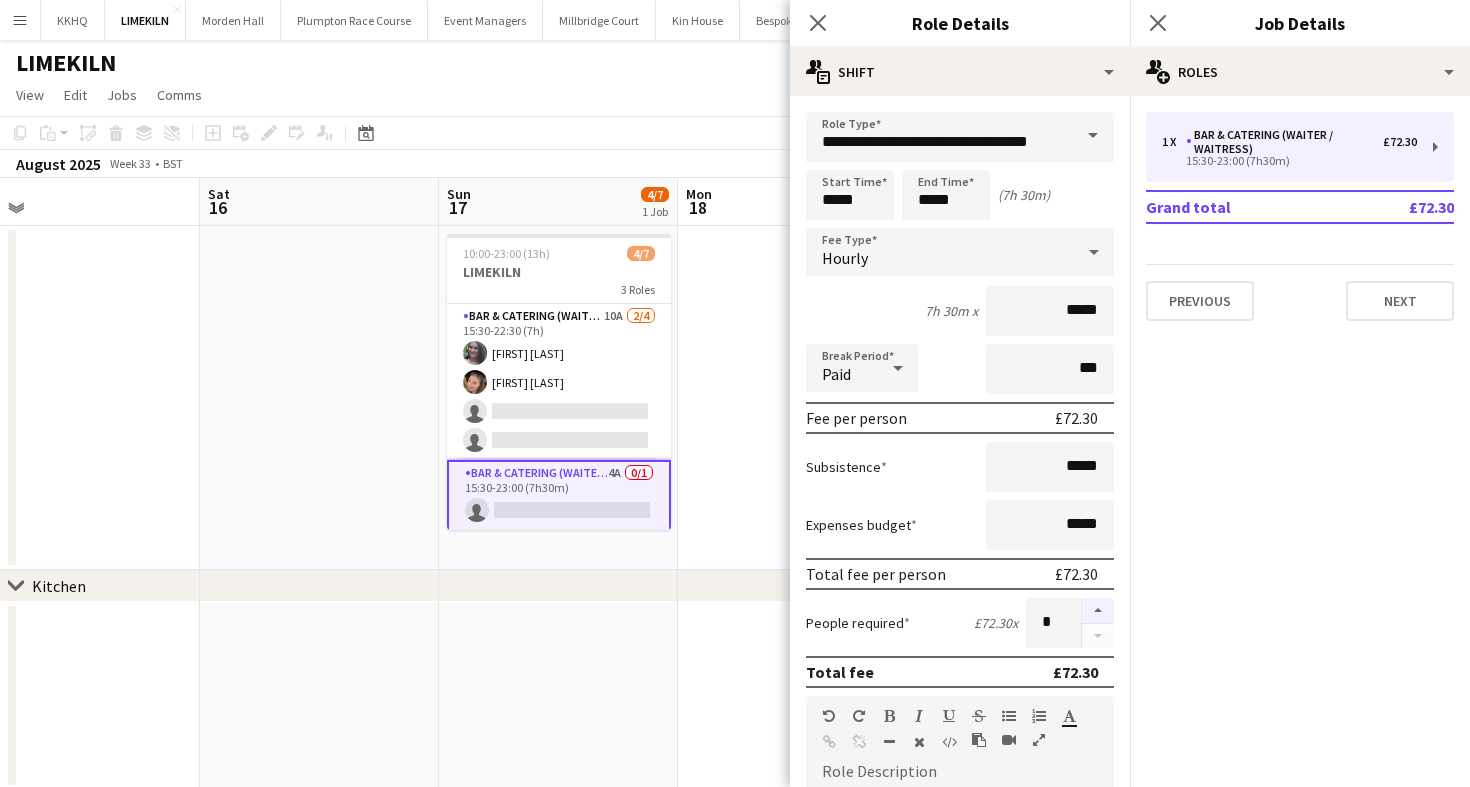 click at bounding box center [1098, 611] 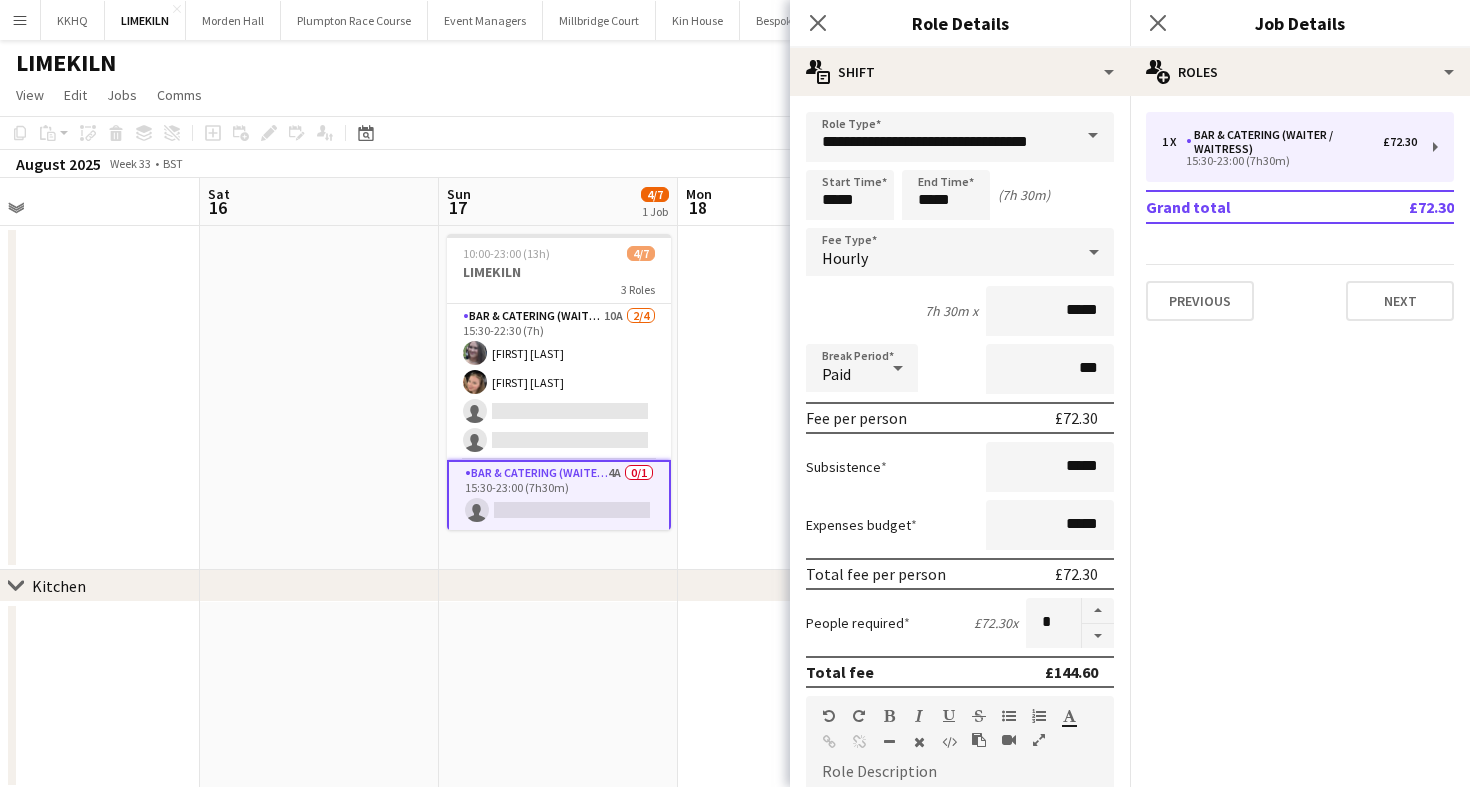 click on "LIMEKILN" 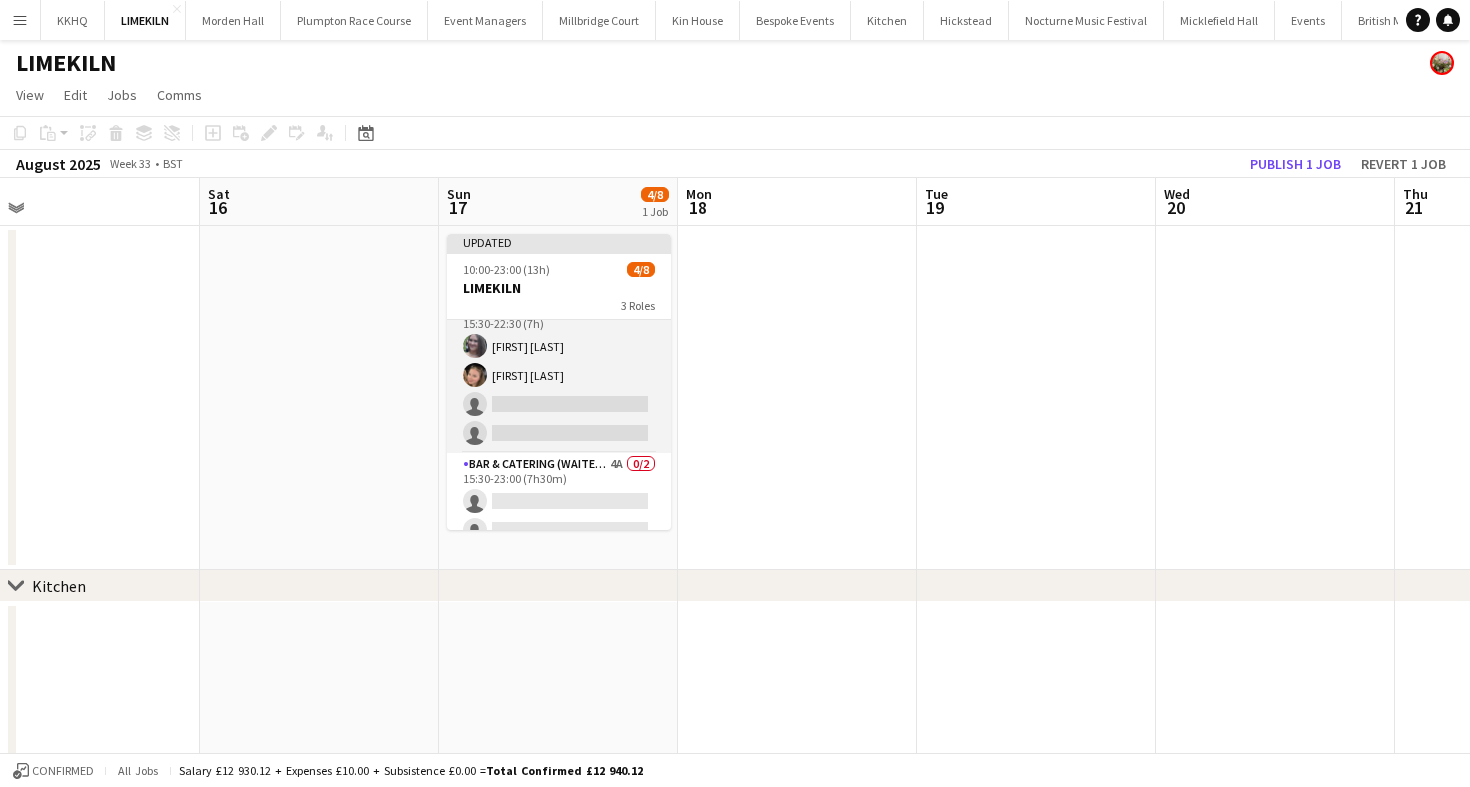 scroll, scrollTop: 139, scrollLeft: 0, axis: vertical 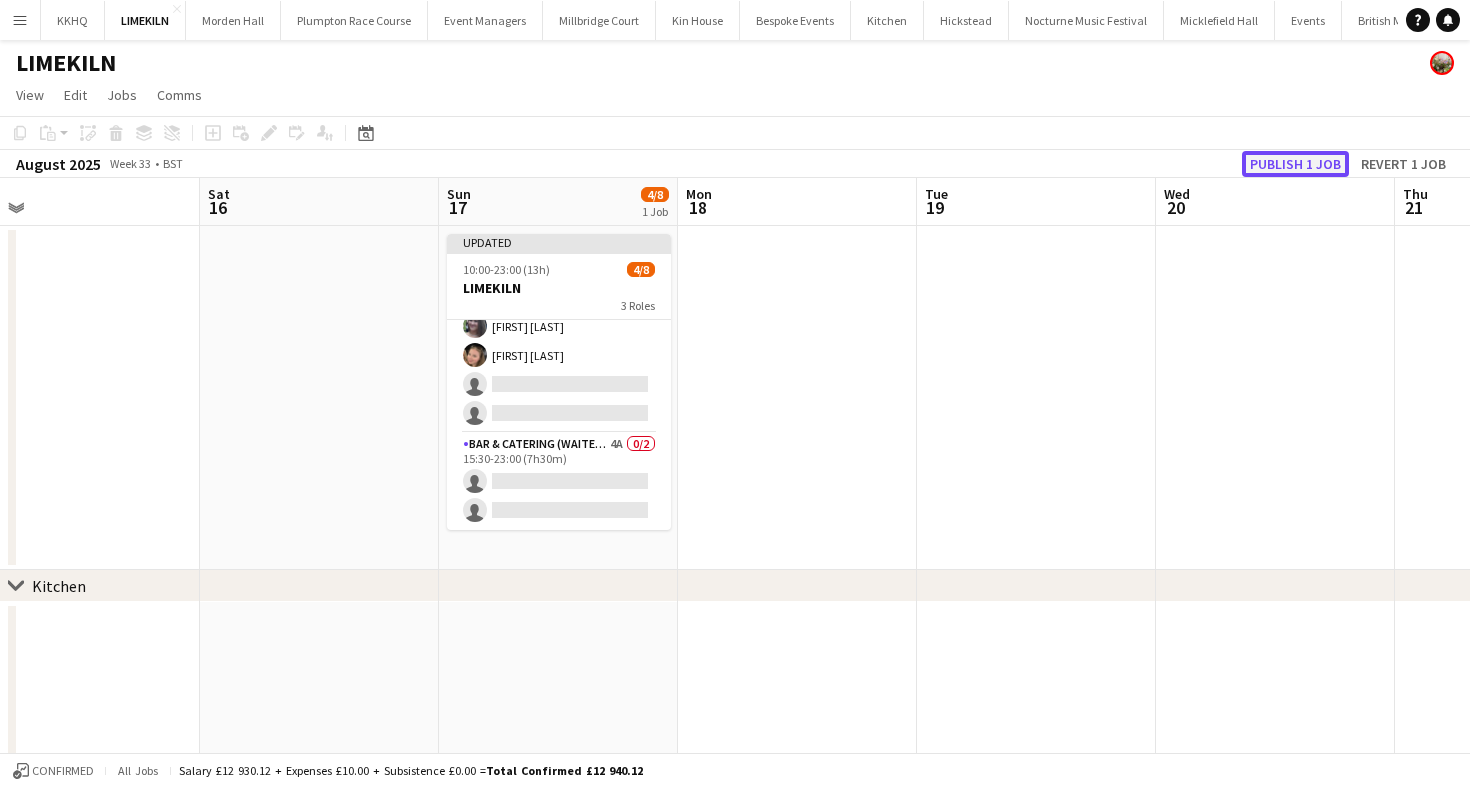 click on "Publish 1 job" 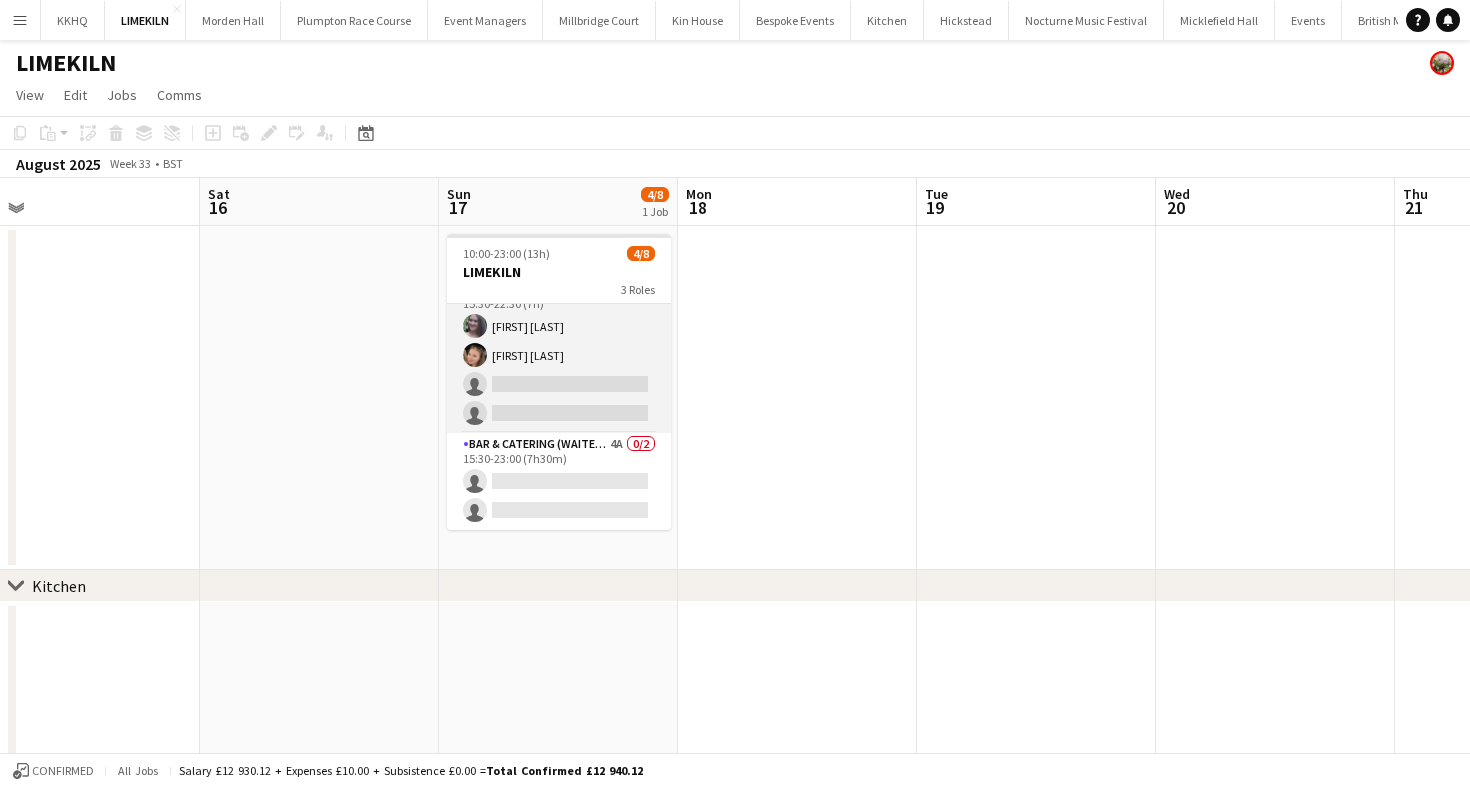scroll, scrollTop: 0, scrollLeft: 0, axis: both 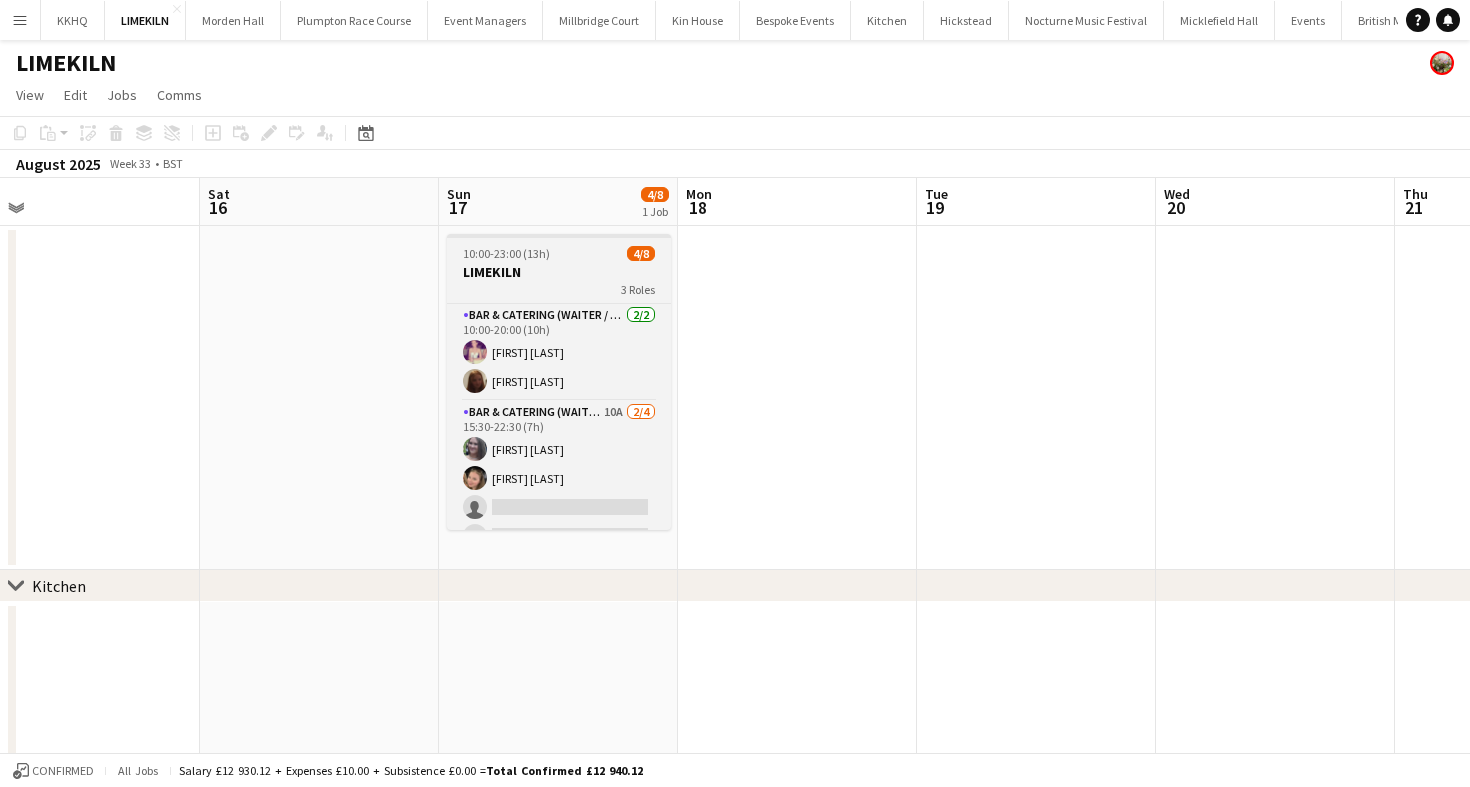 click on "10:00-23:00 (13h)" at bounding box center (506, 253) 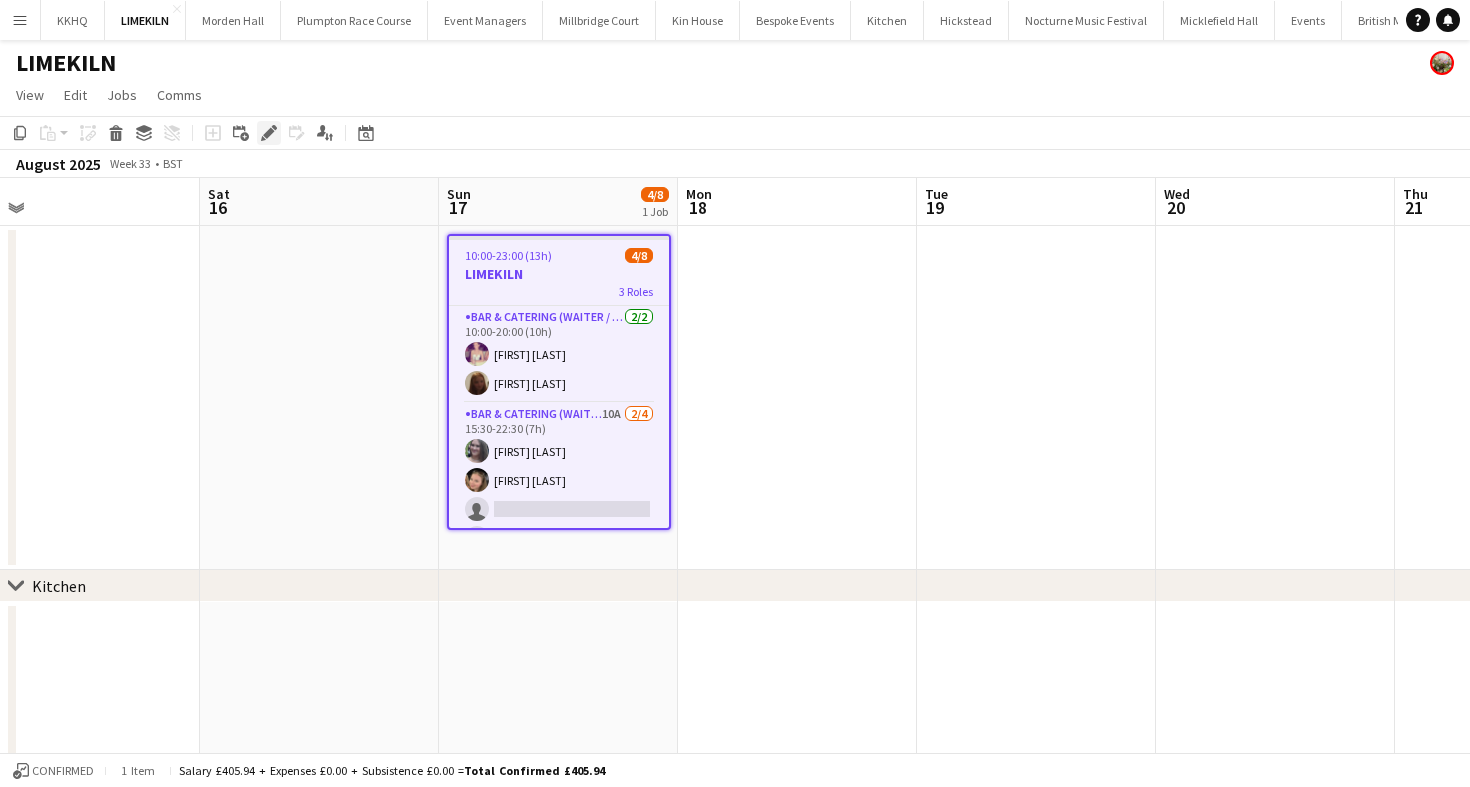 click on "Edit" 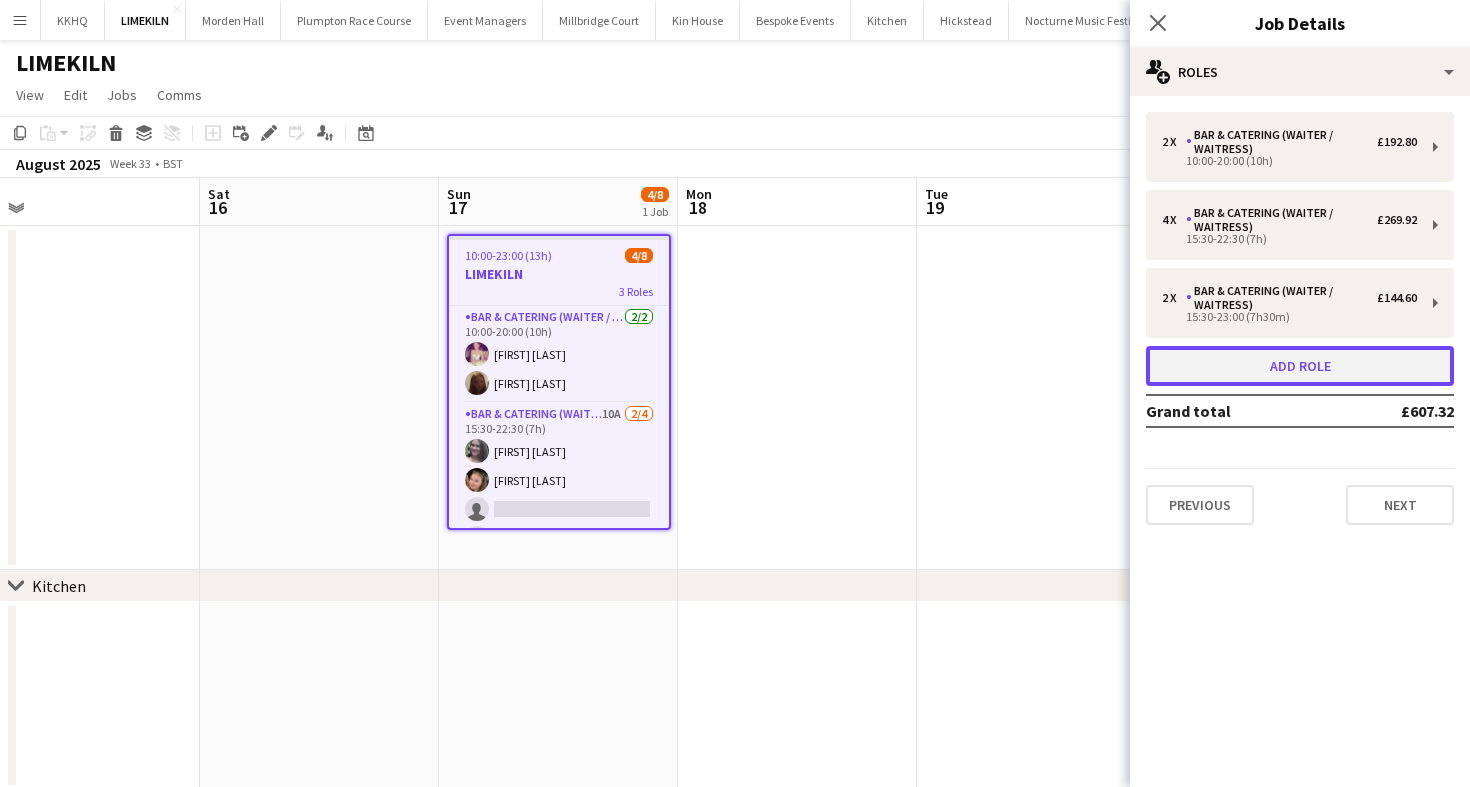 click on "Add role" at bounding box center [1300, 366] 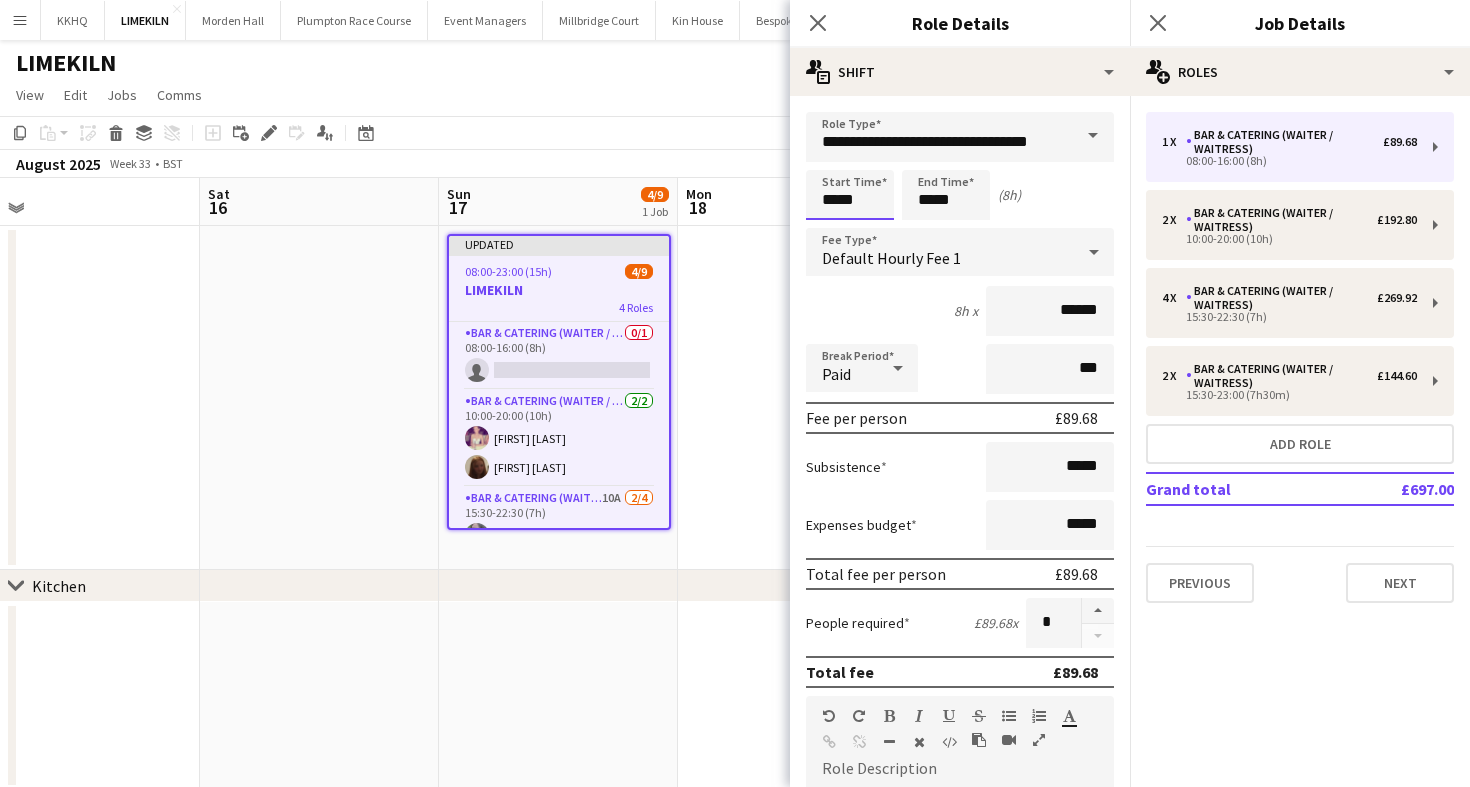 click on "*****" at bounding box center (850, 195) 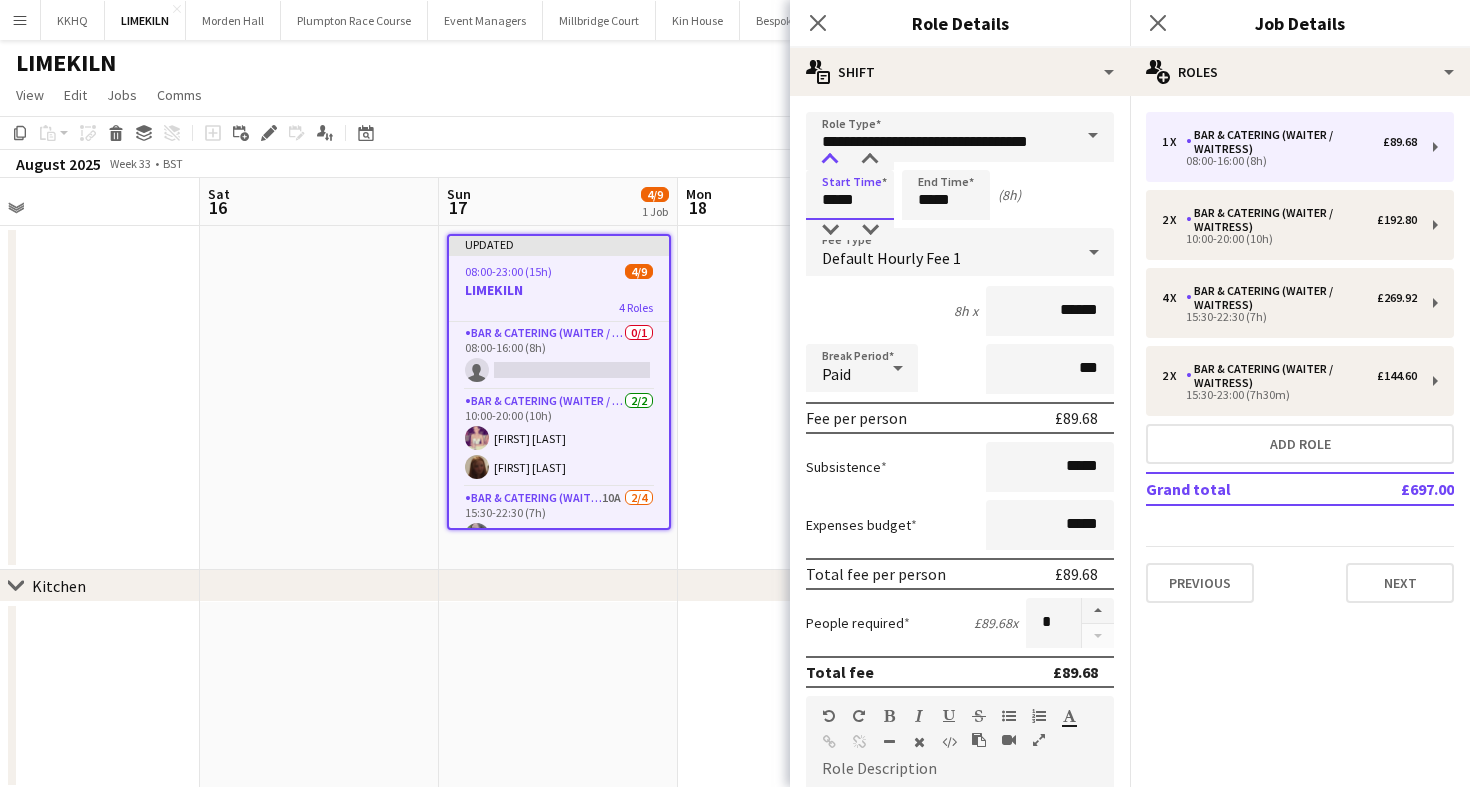 click at bounding box center [830, 160] 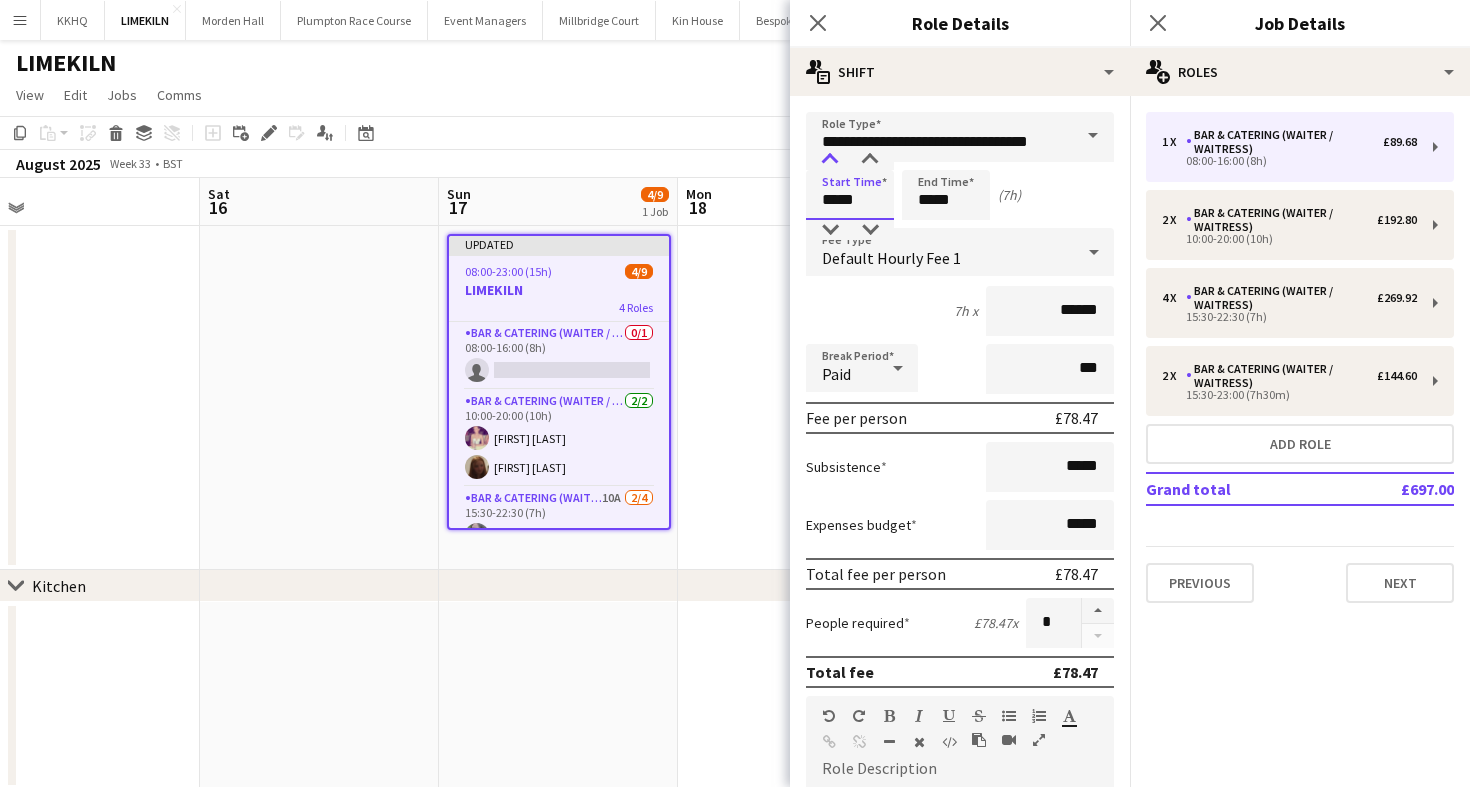 click at bounding box center (830, 160) 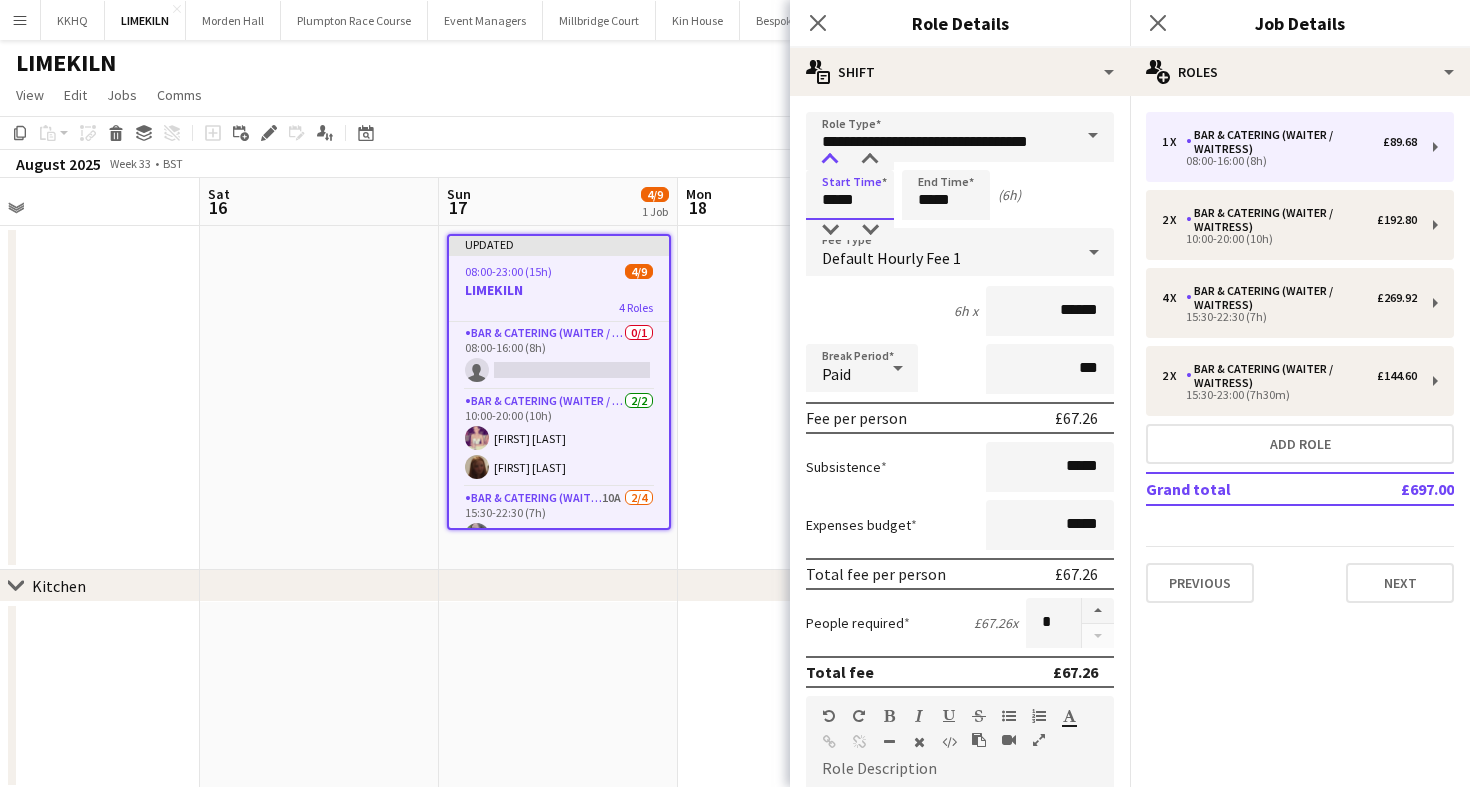 click at bounding box center [830, 160] 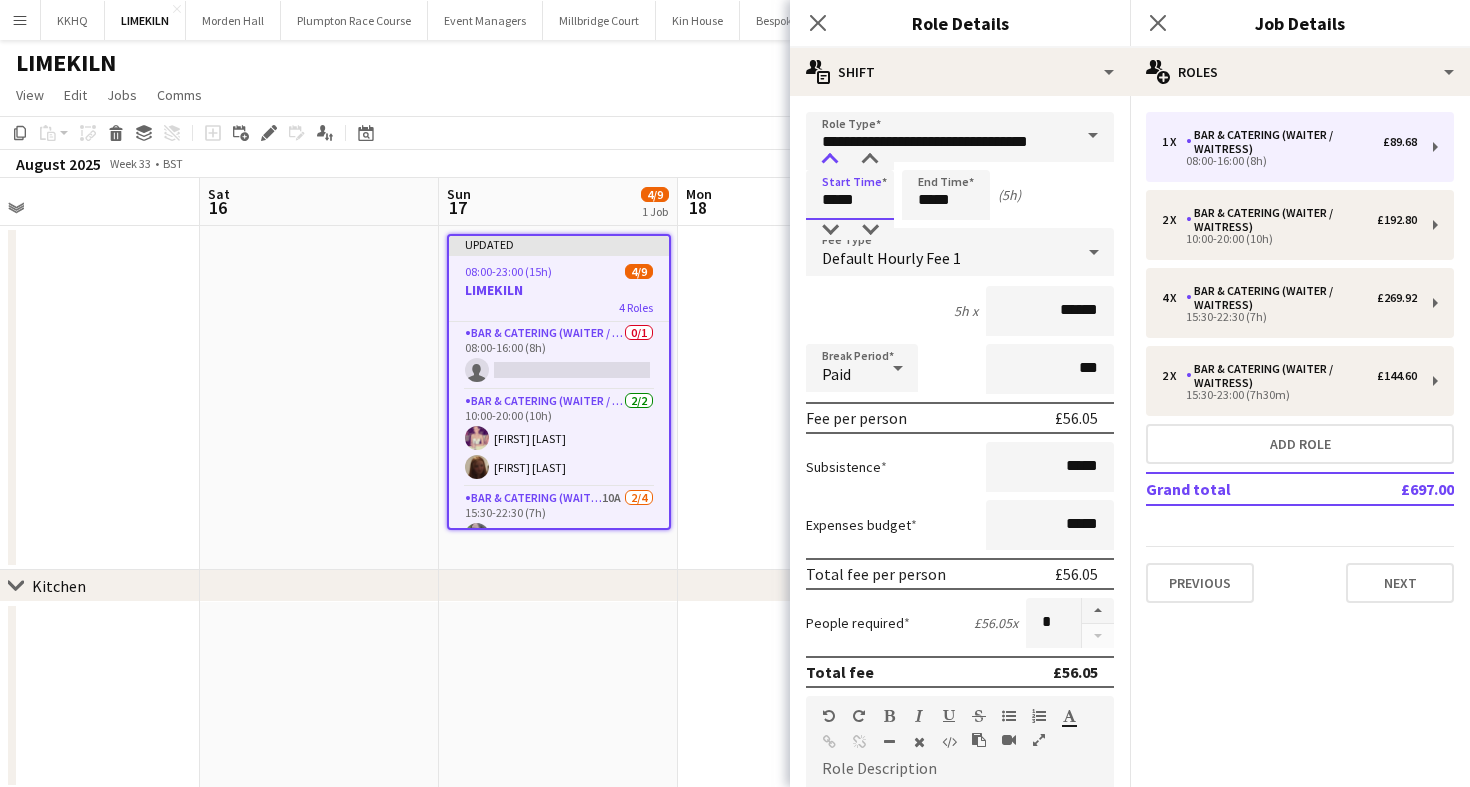 click at bounding box center [830, 160] 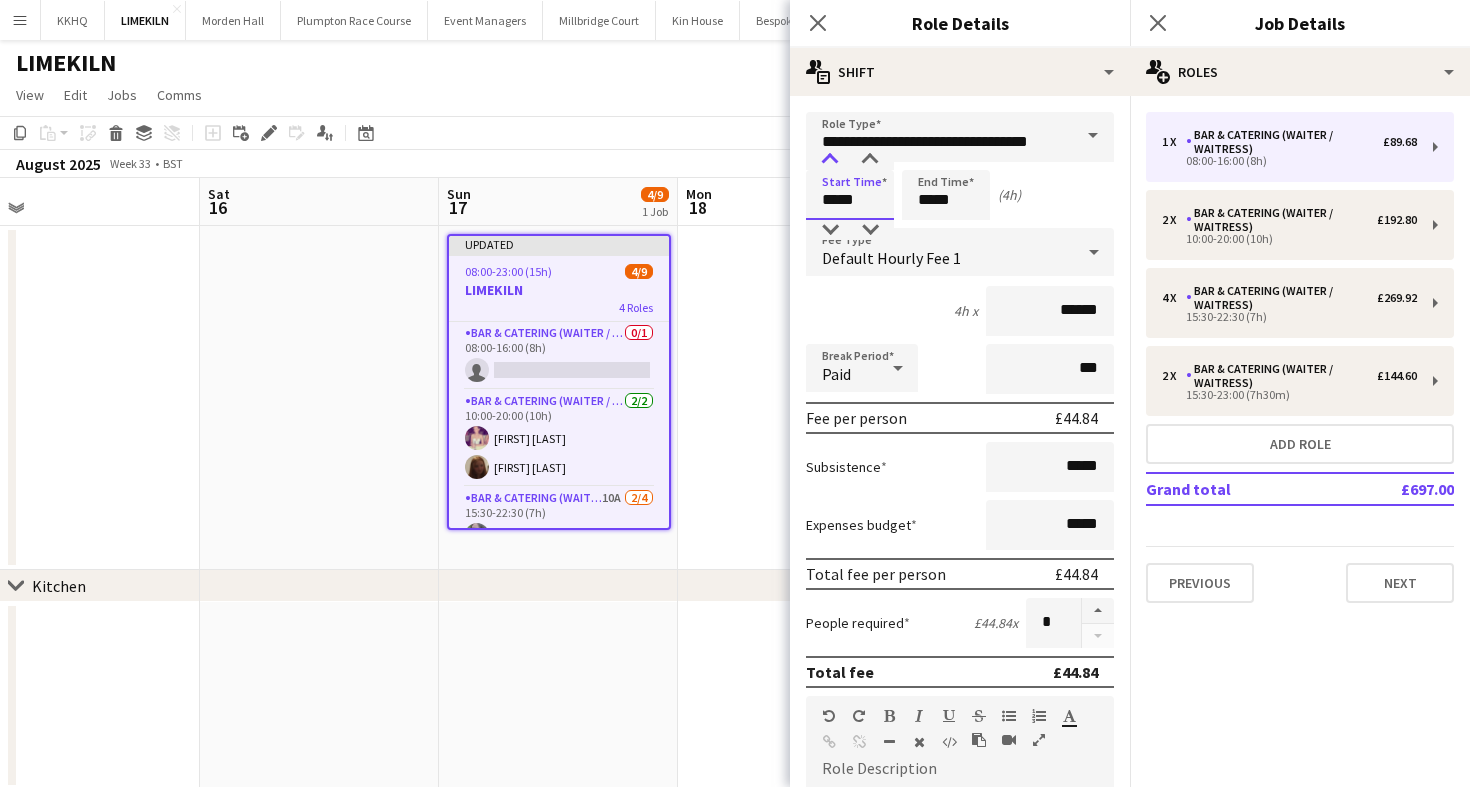 click at bounding box center (830, 160) 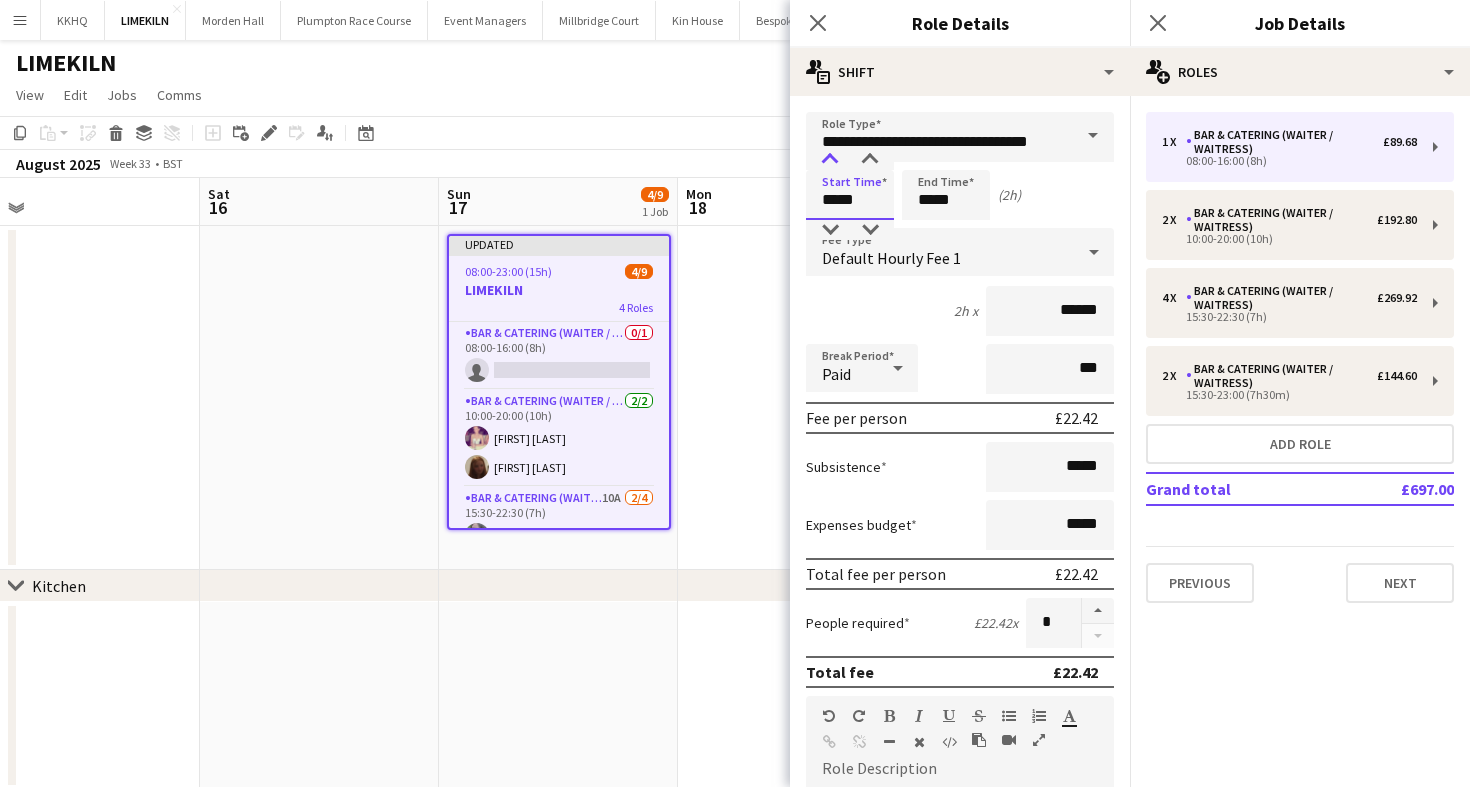 click at bounding box center [830, 160] 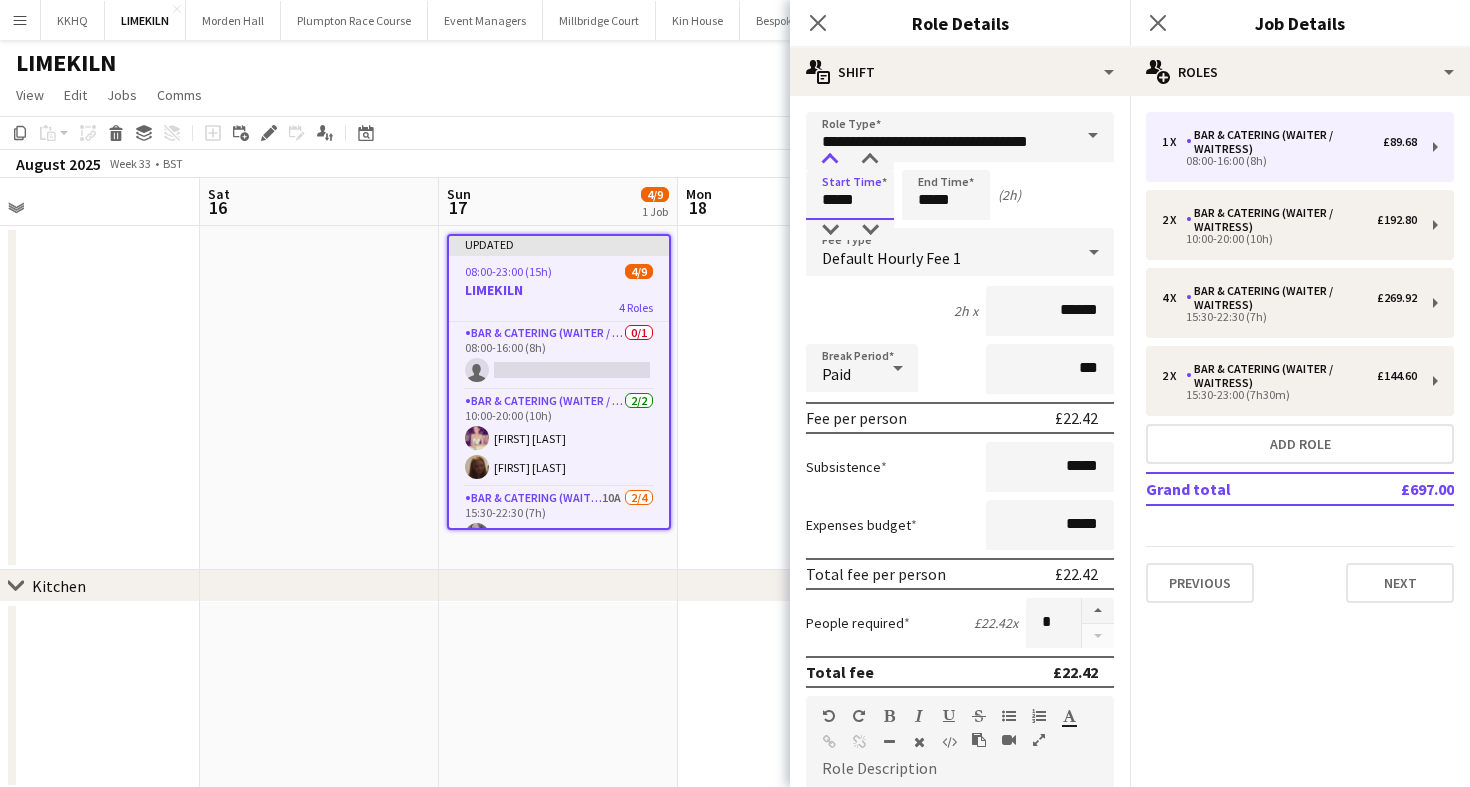 click at bounding box center [830, 160] 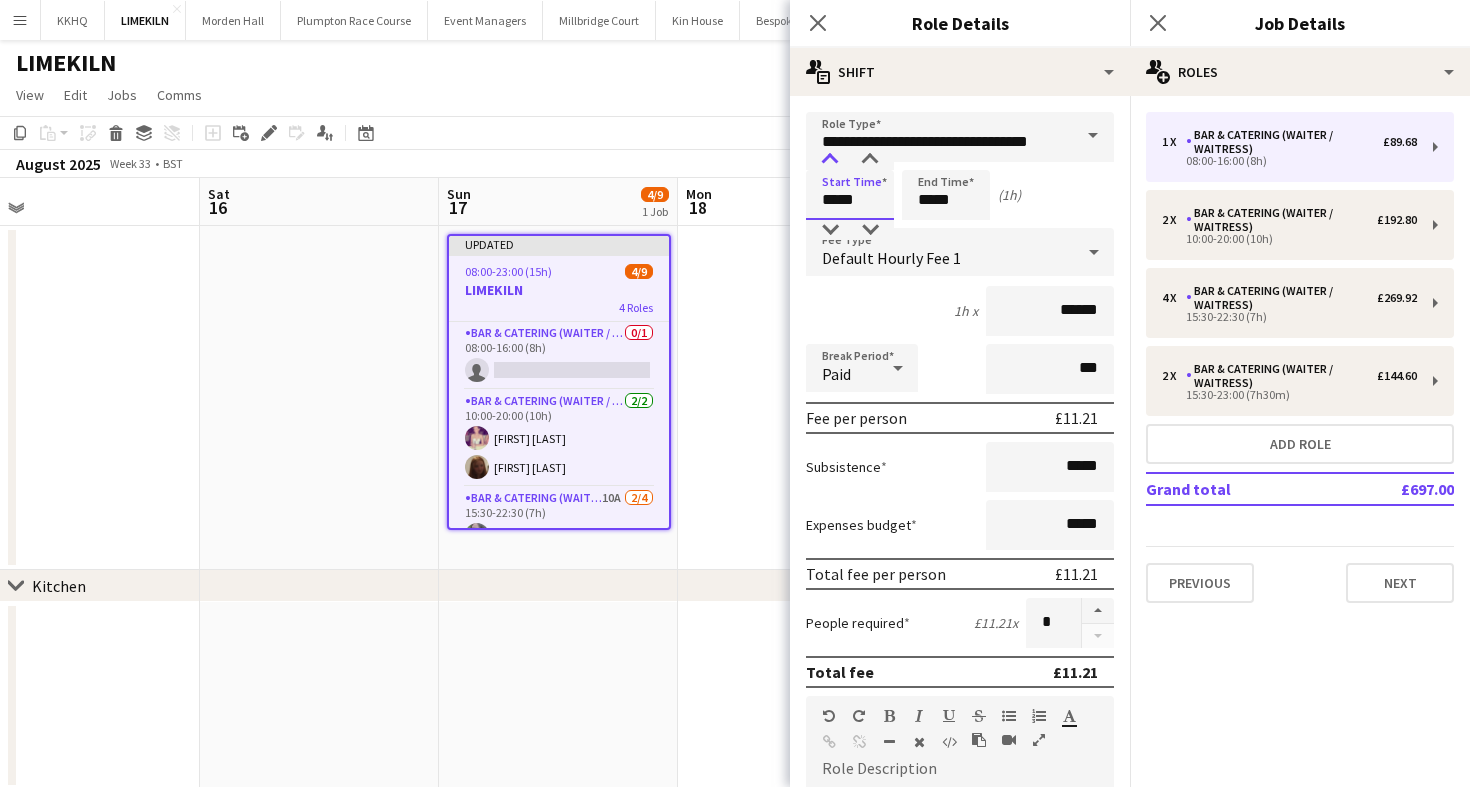 click at bounding box center [830, 160] 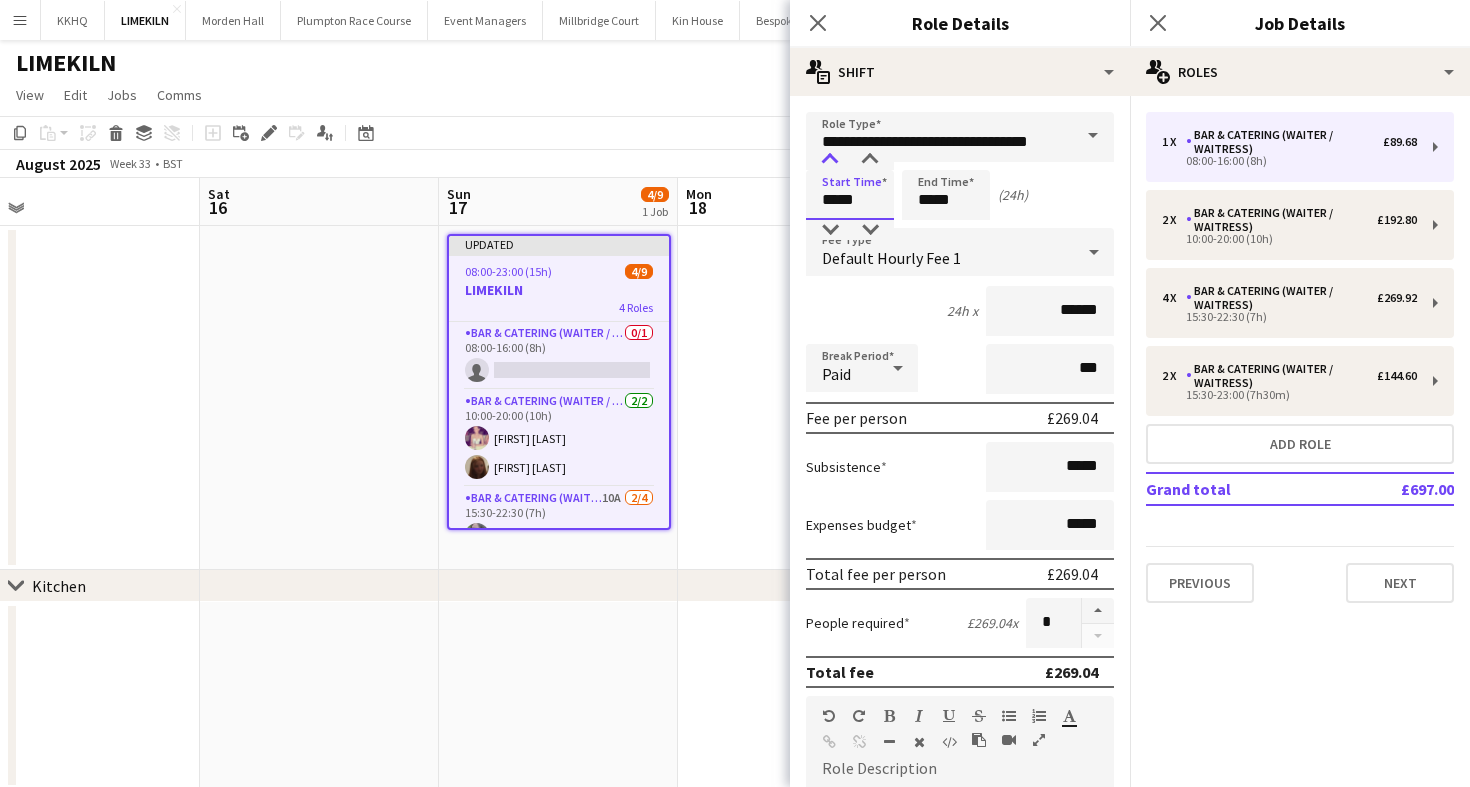 type on "*****" 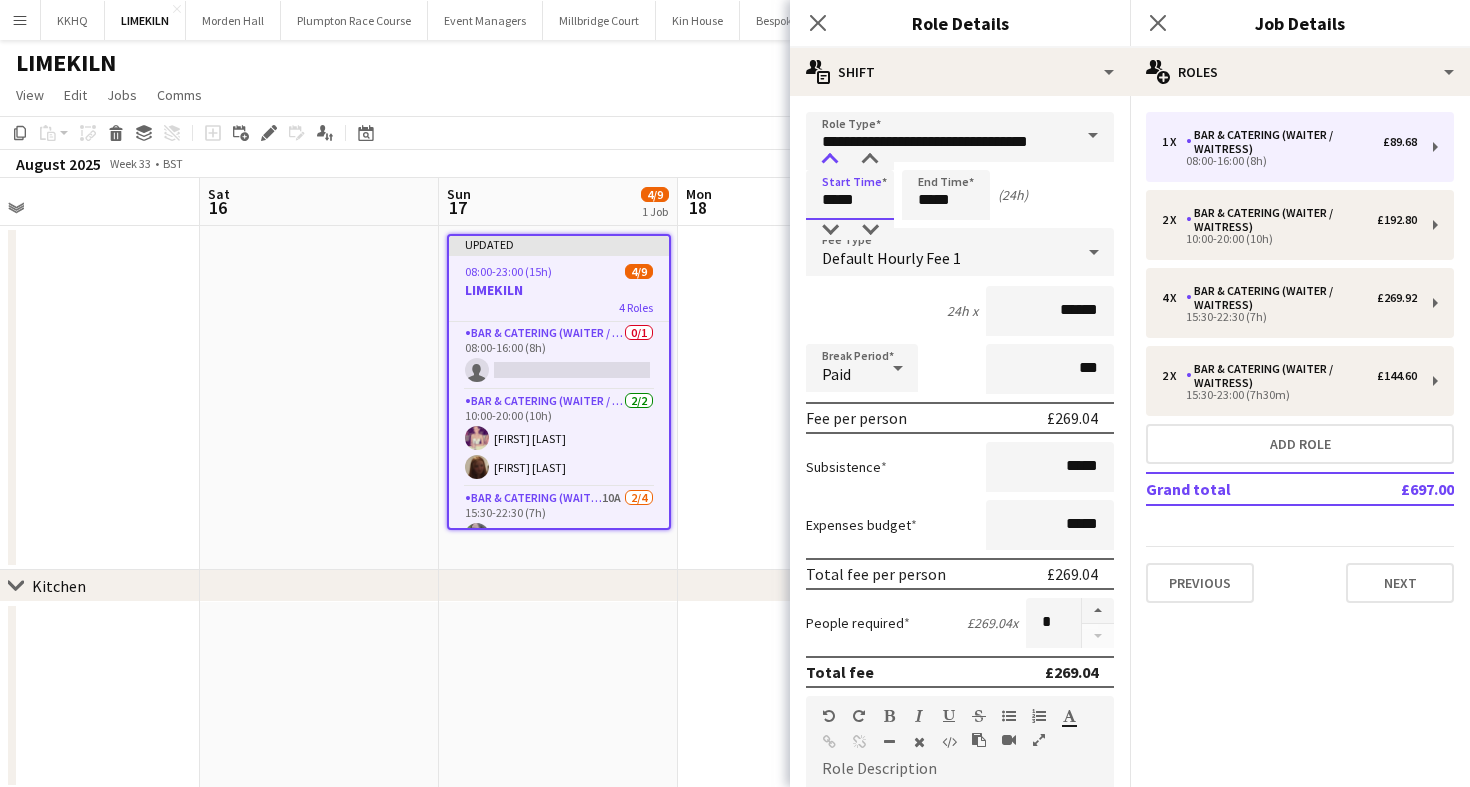 click at bounding box center [830, 160] 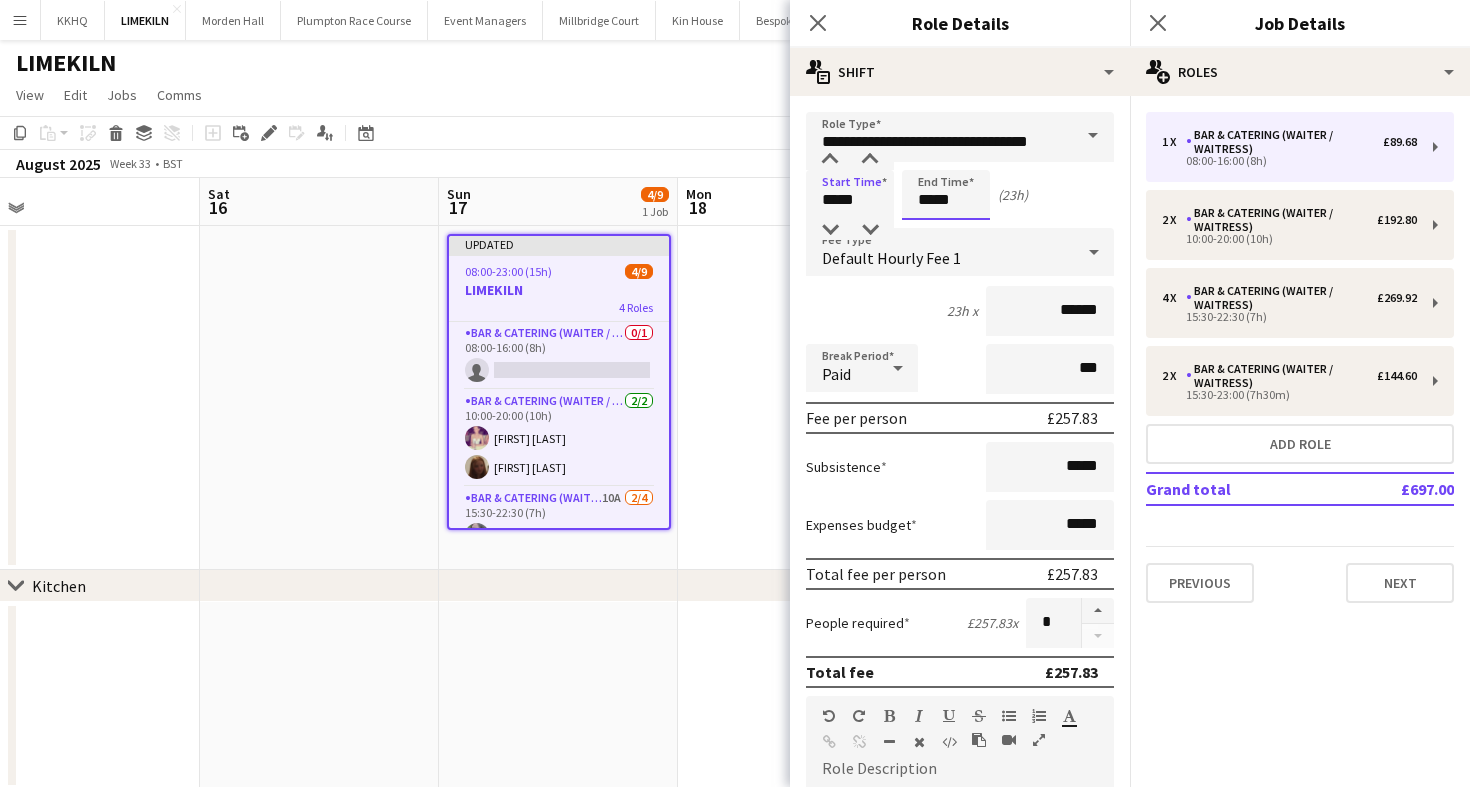 click on "*****" at bounding box center (946, 195) 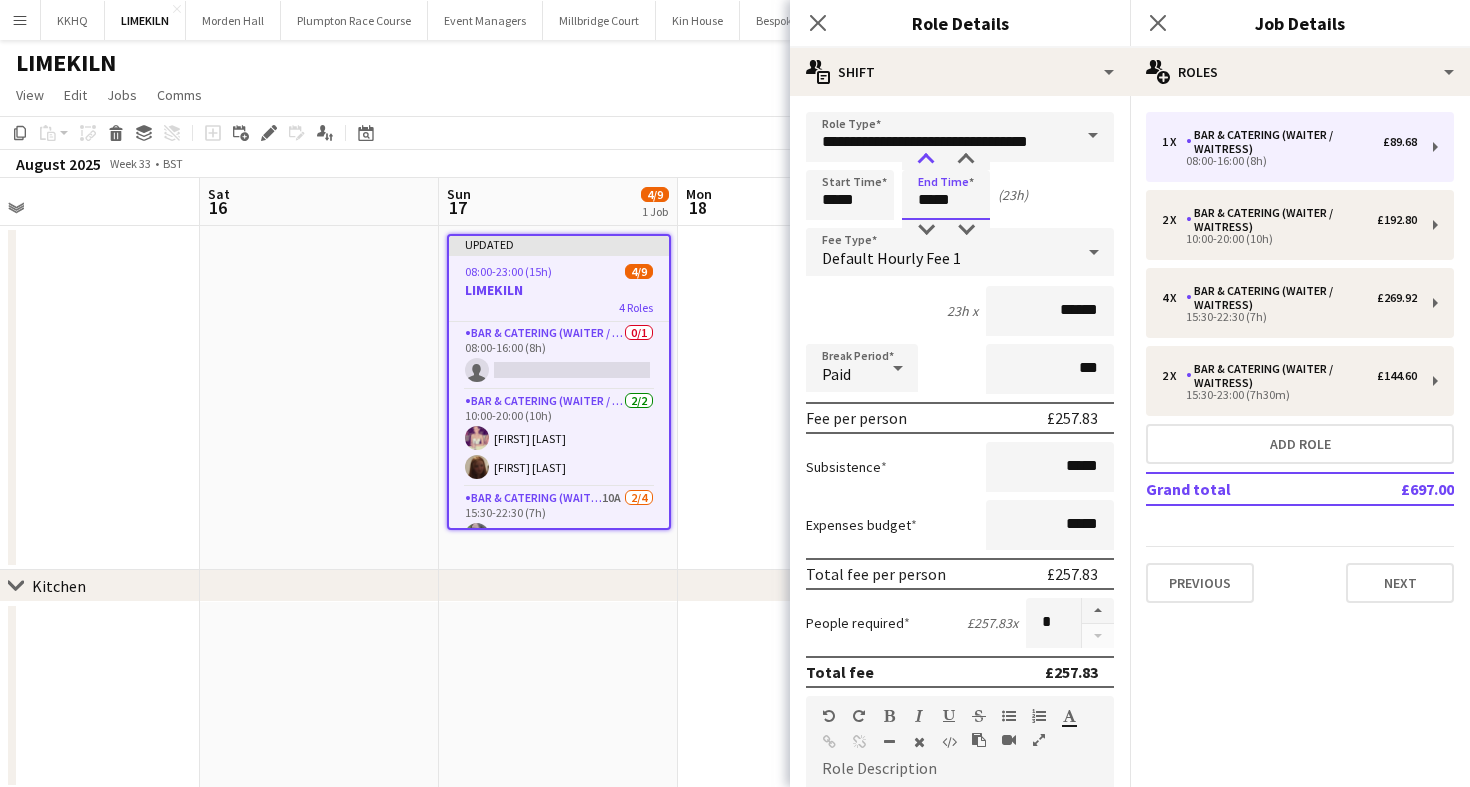 click at bounding box center [926, 160] 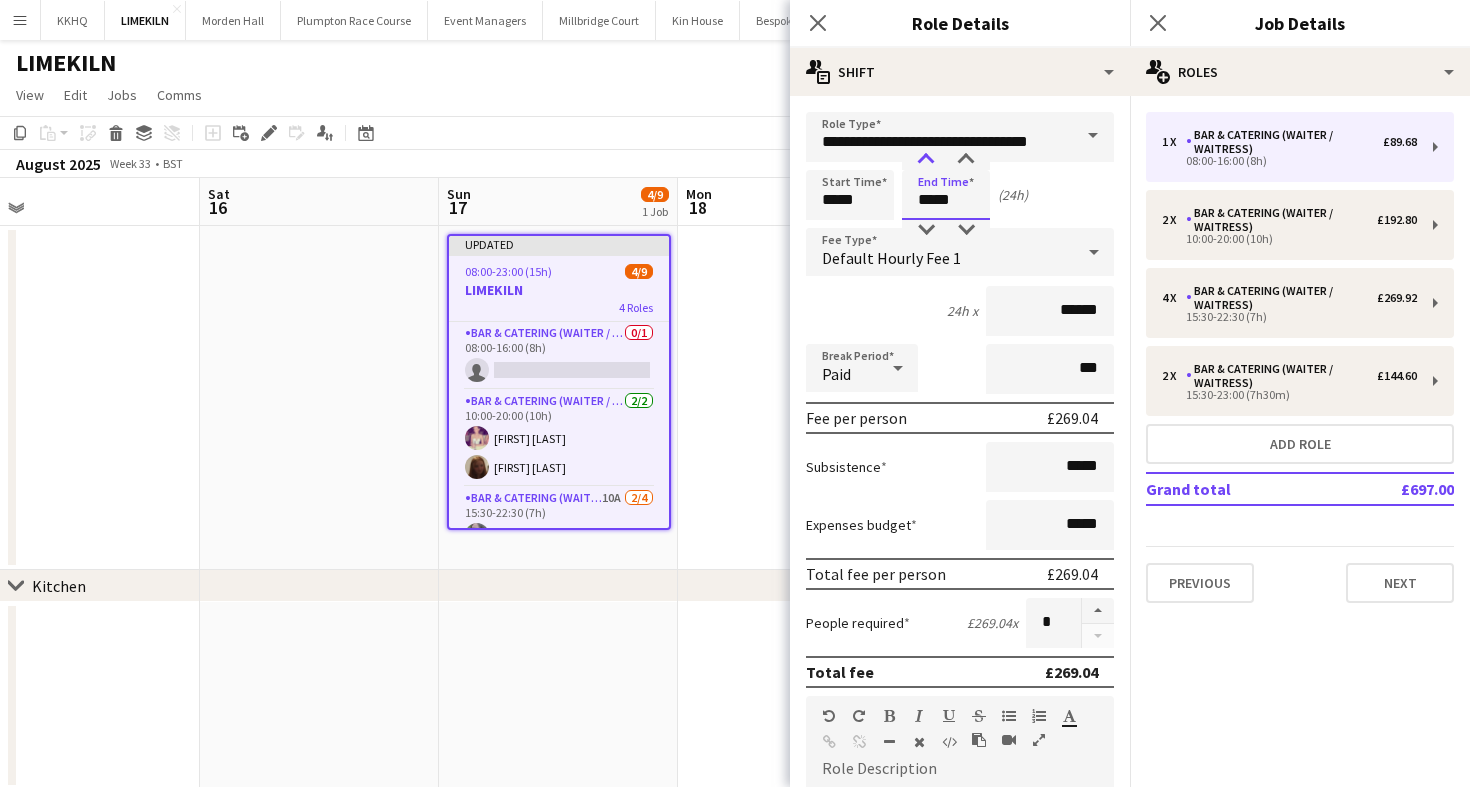 click at bounding box center [926, 160] 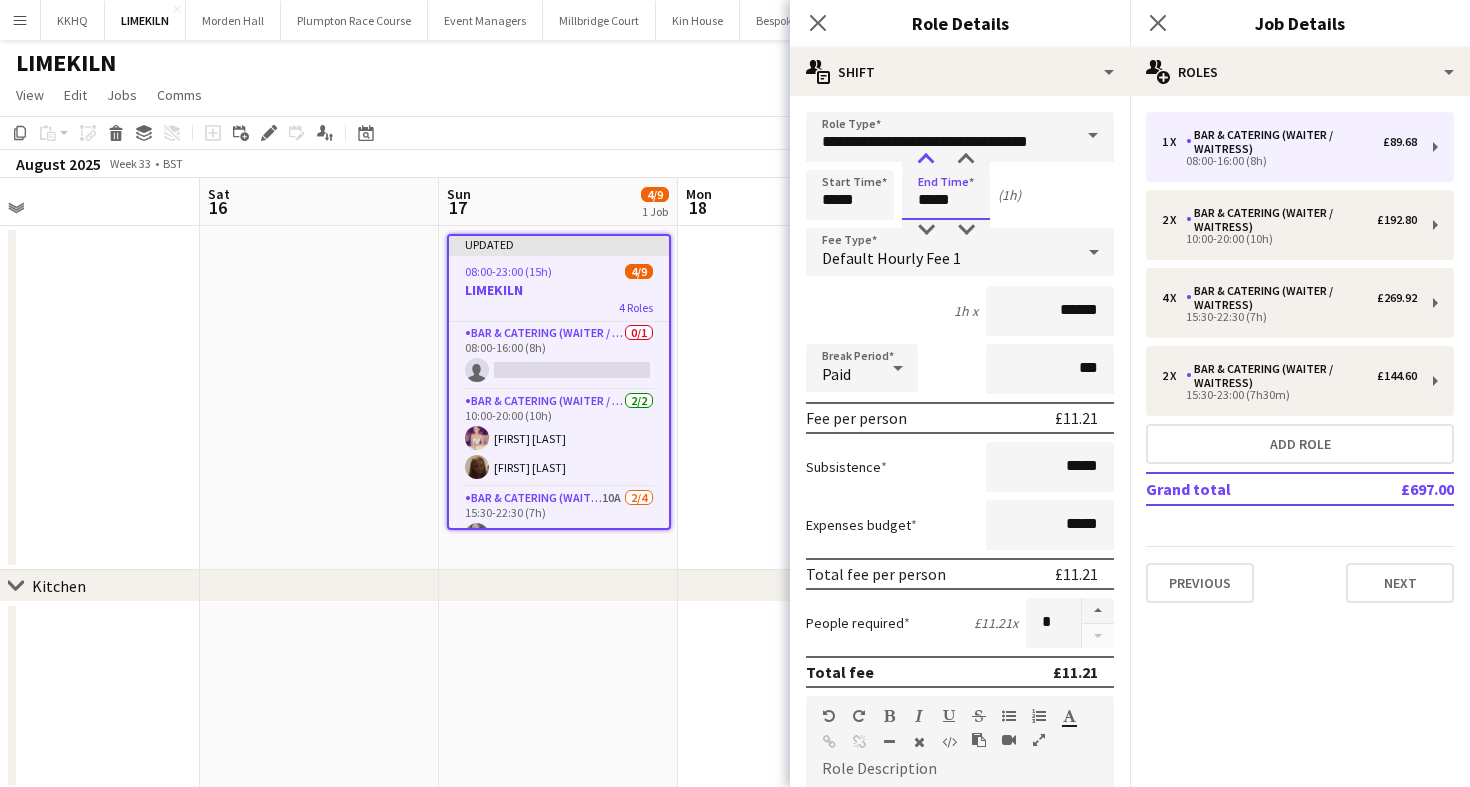 click at bounding box center (926, 160) 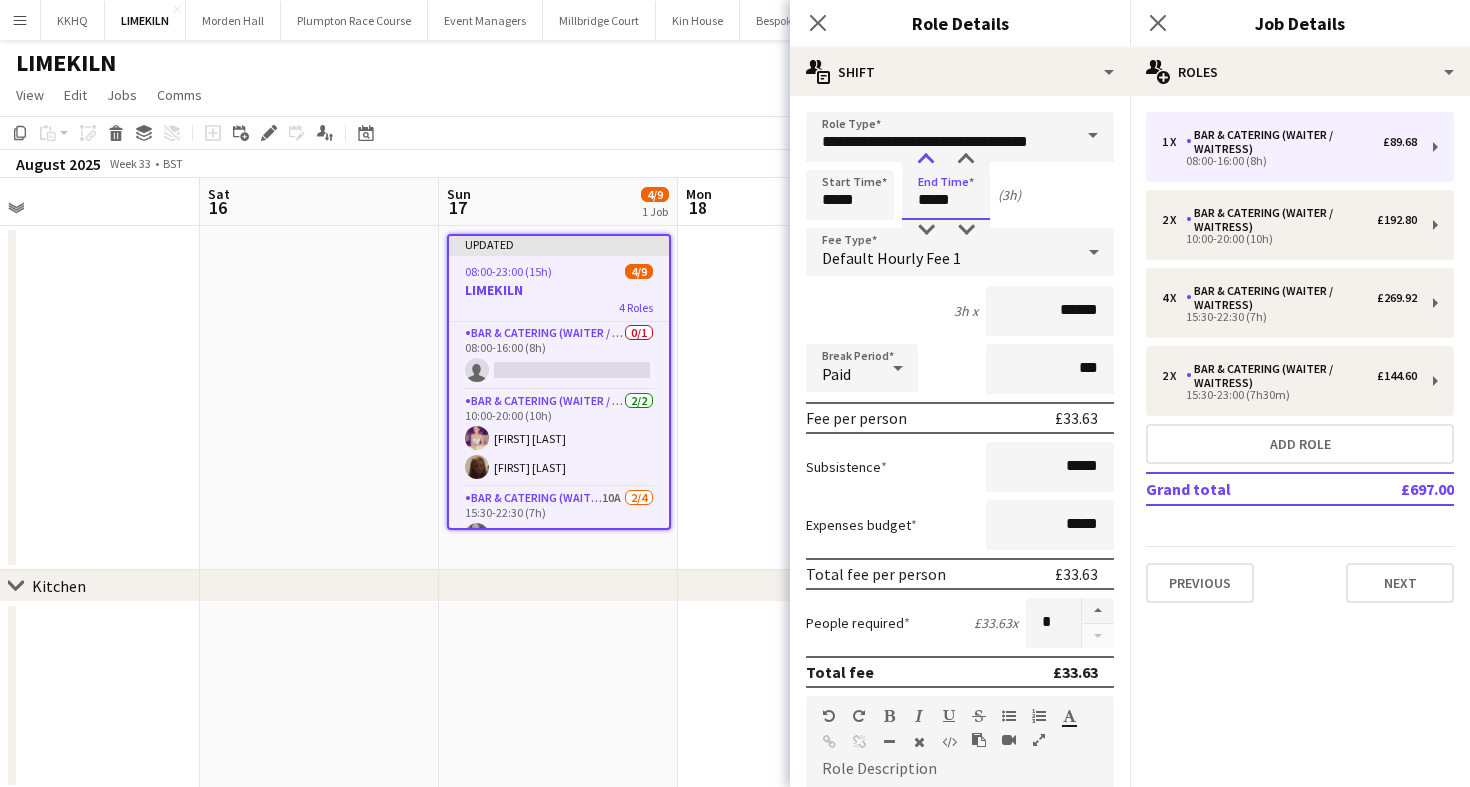 click at bounding box center (926, 160) 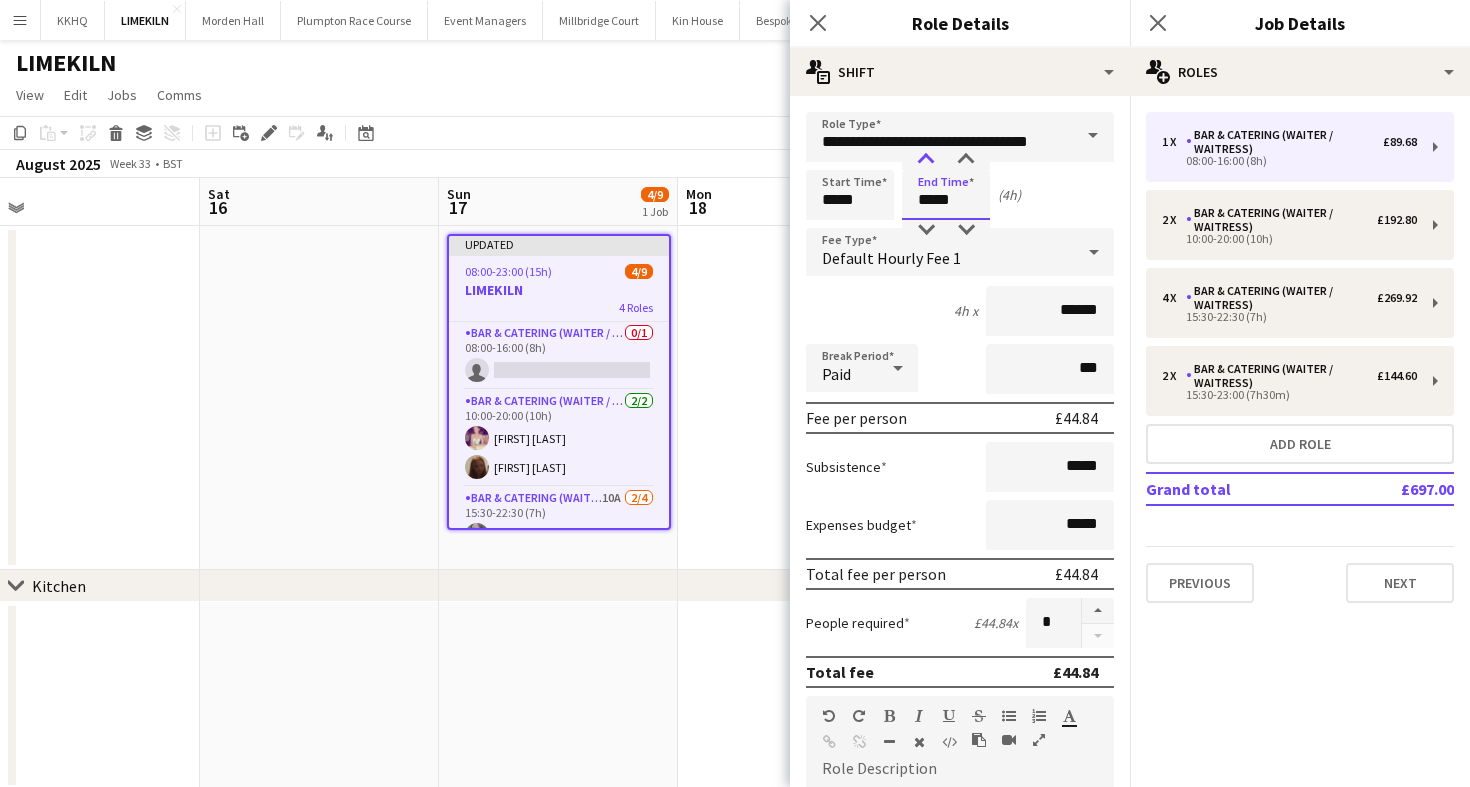 click at bounding box center (926, 160) 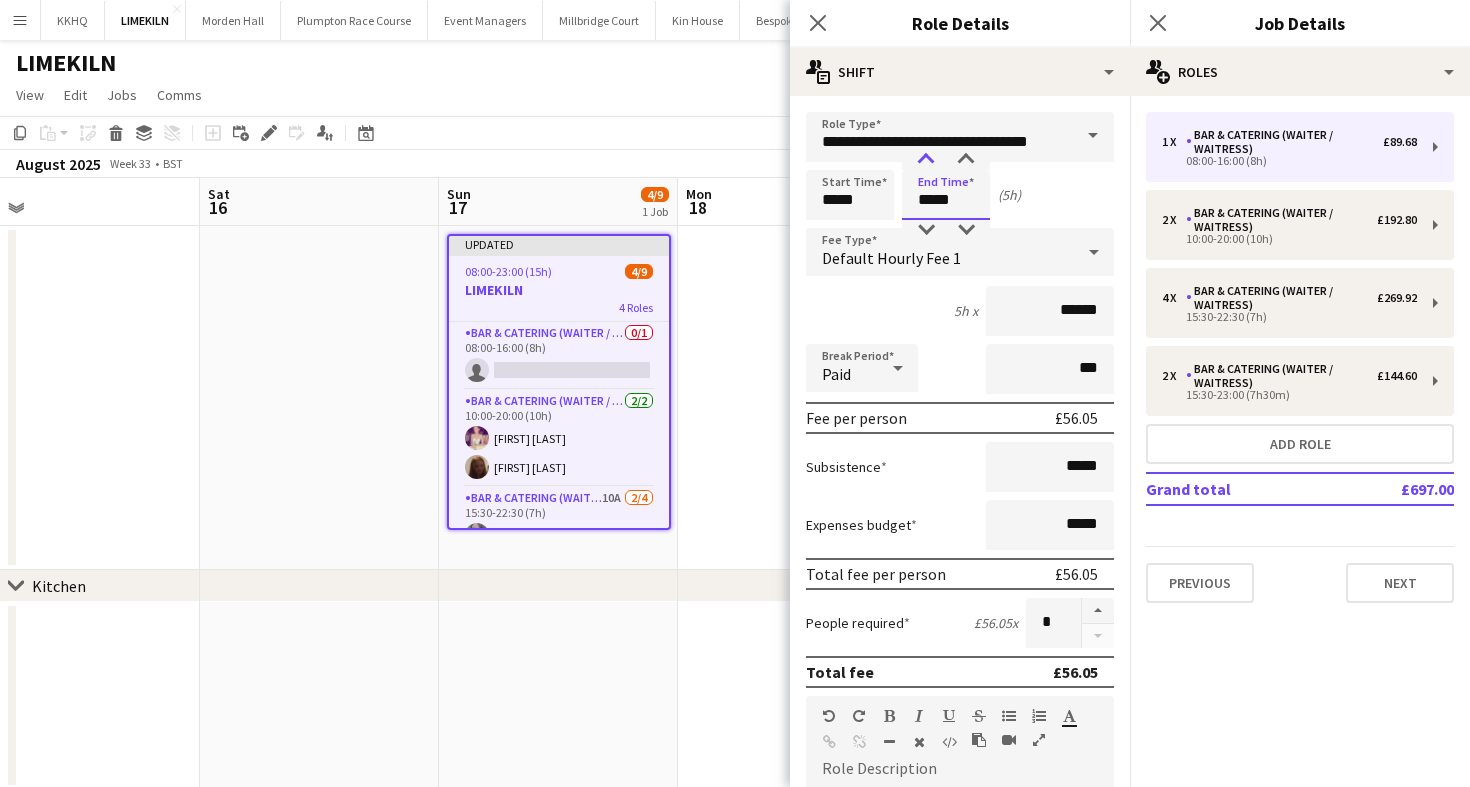 click at bounding box center [926, 160] 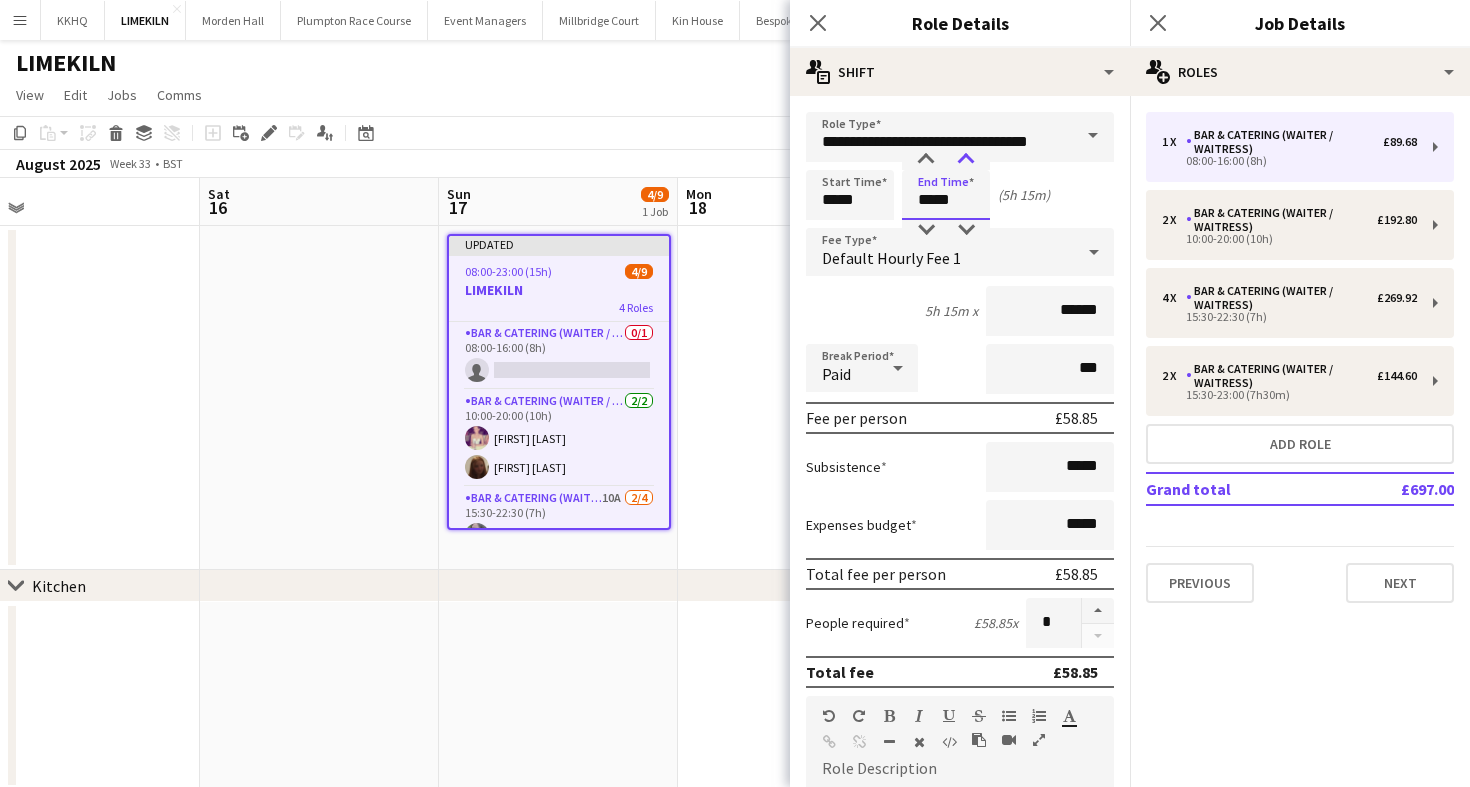 click at bounding box center (966, 160) 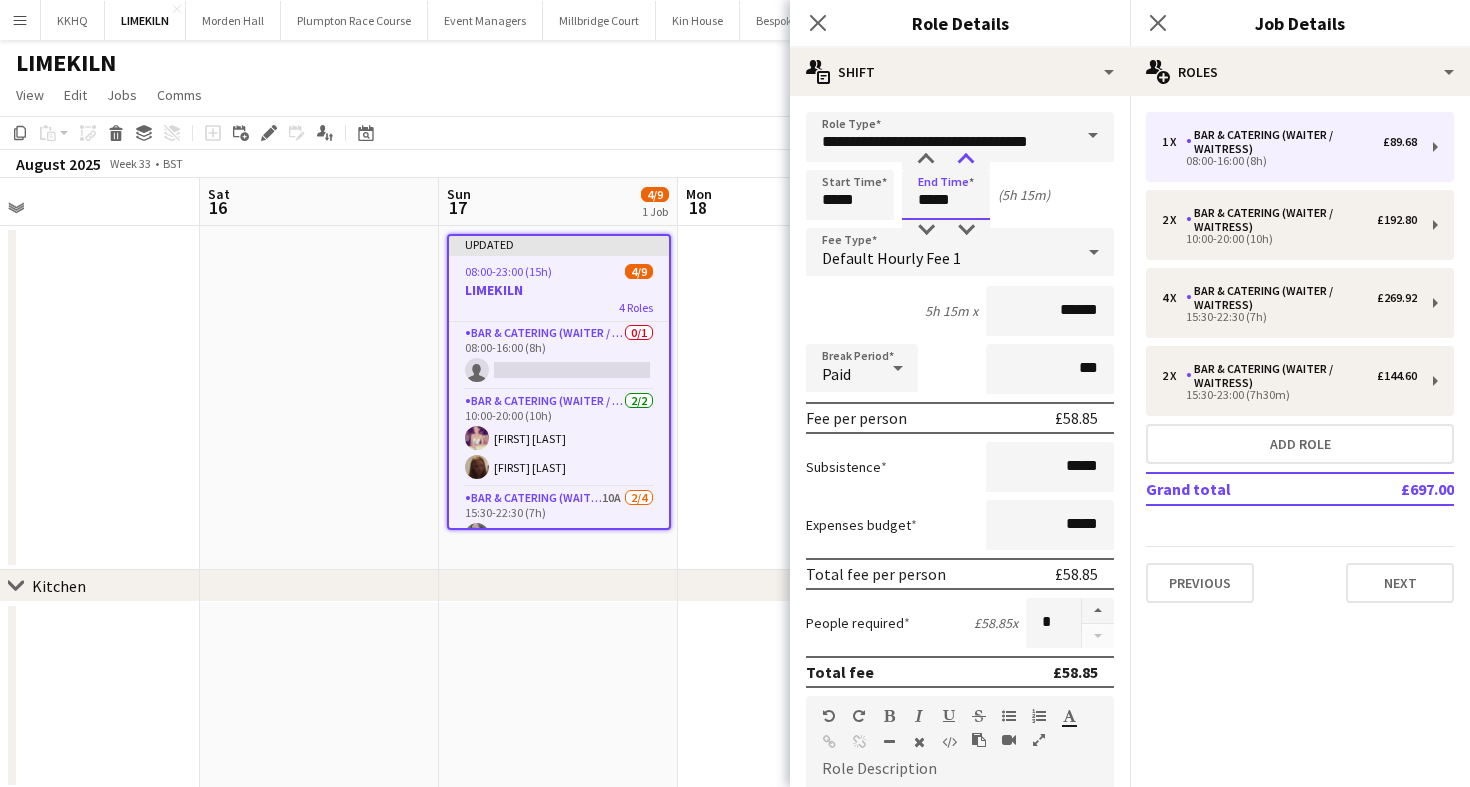 type on "*****" 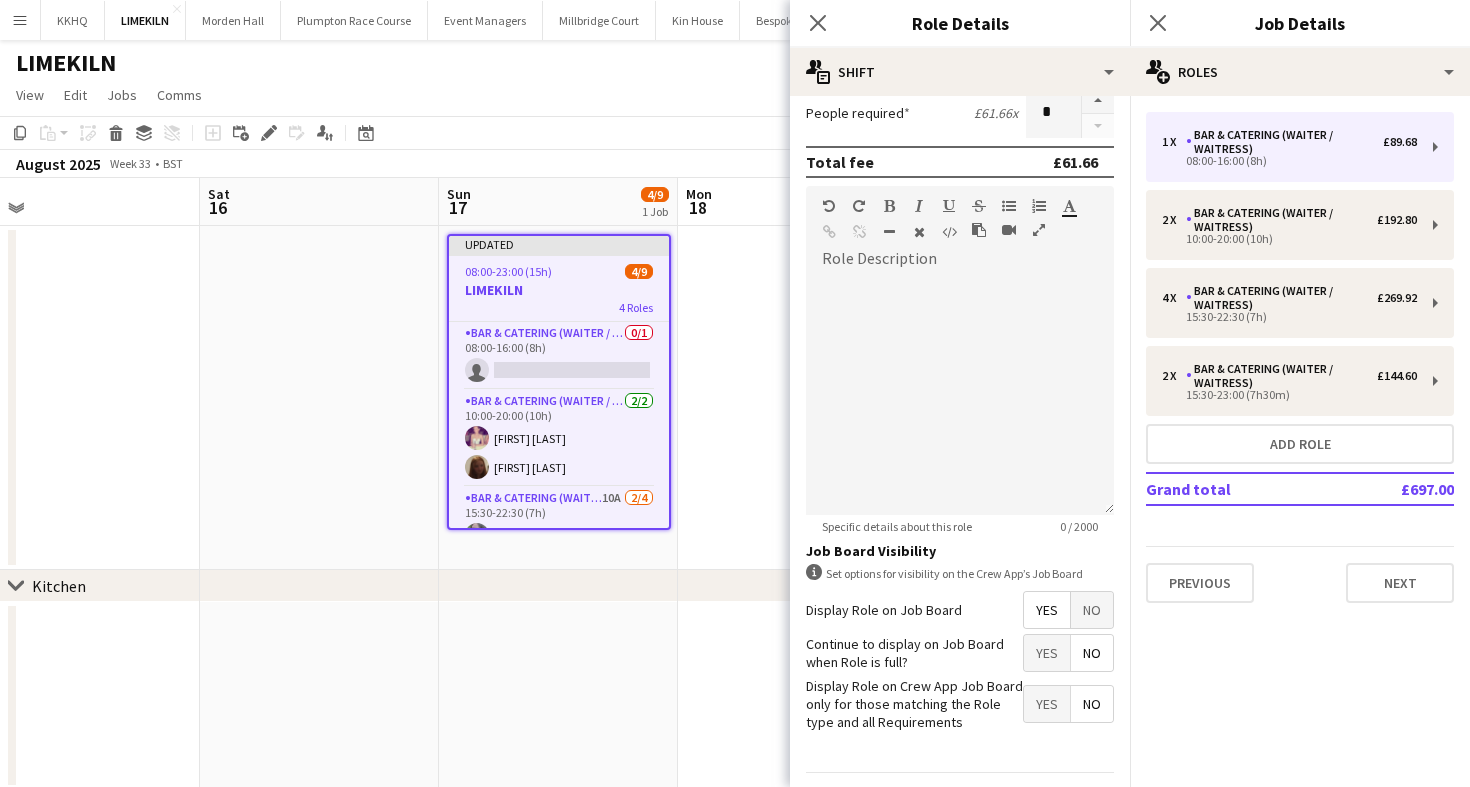 scroll, scrollTop: 567, scrollLeft: 0, axis: vertical 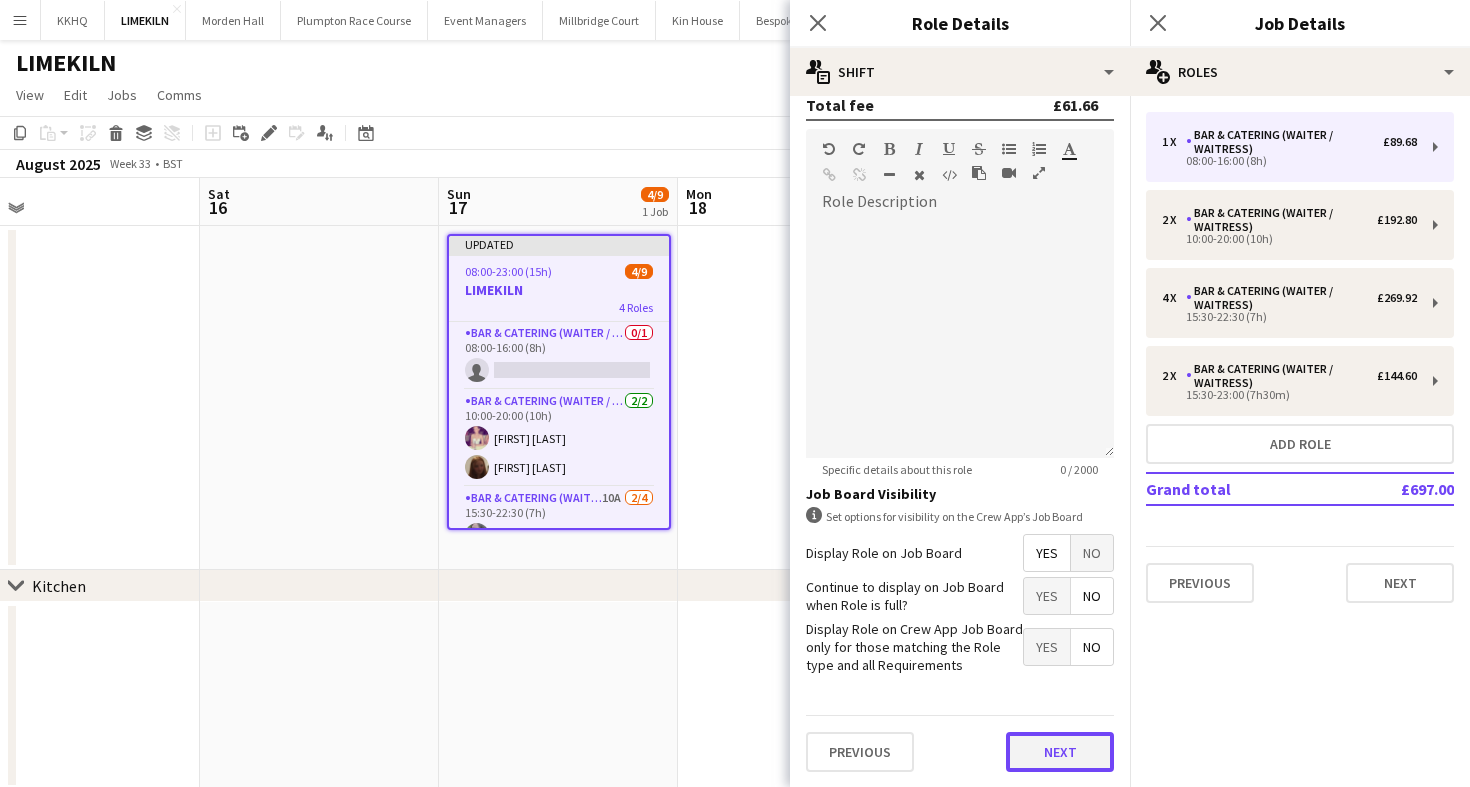 click on "Next" at bounding box center (1060, 752) 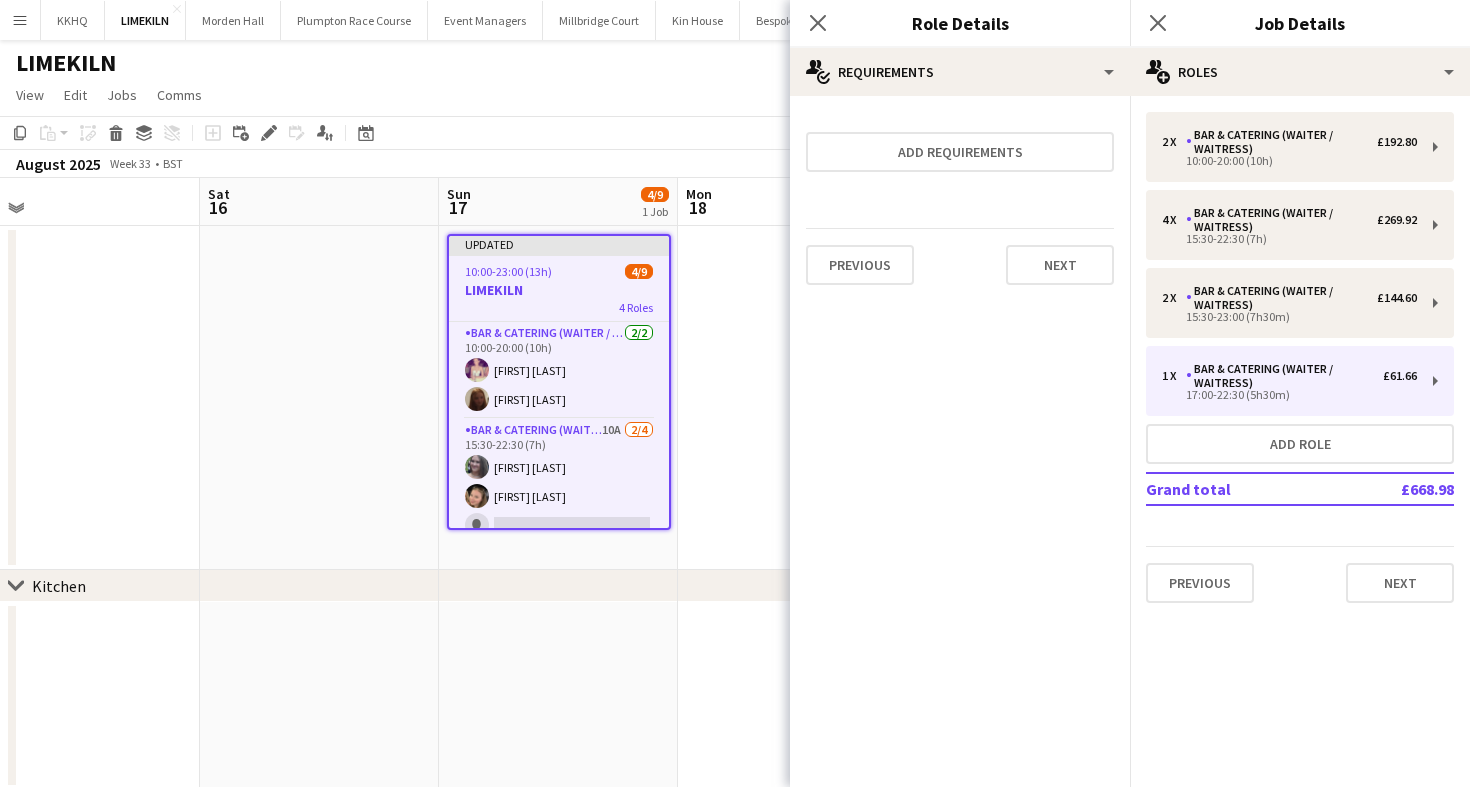 scroll, scrollTop: 0, scrollLeft: 0, axis: both 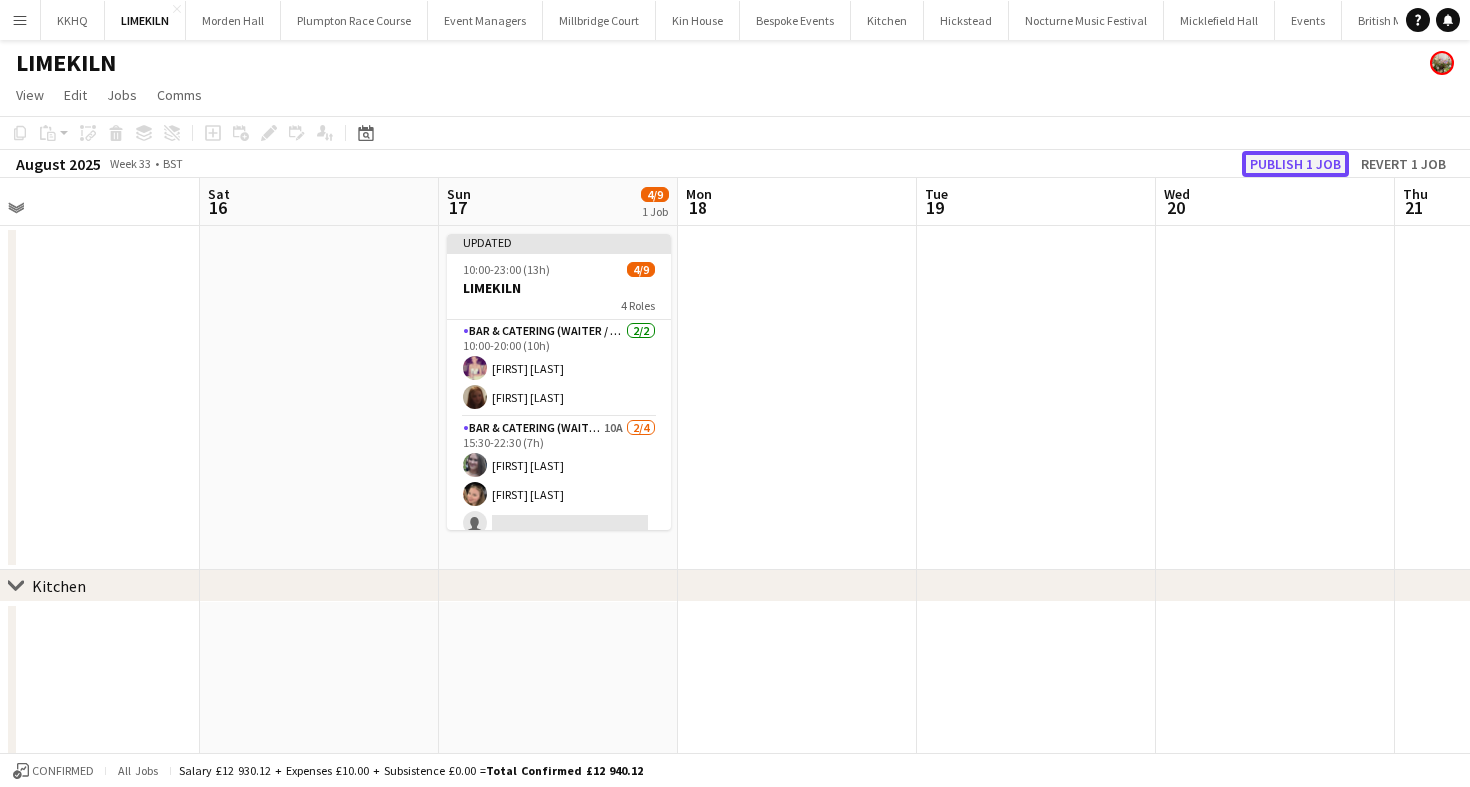 click on "Publish 1 job" 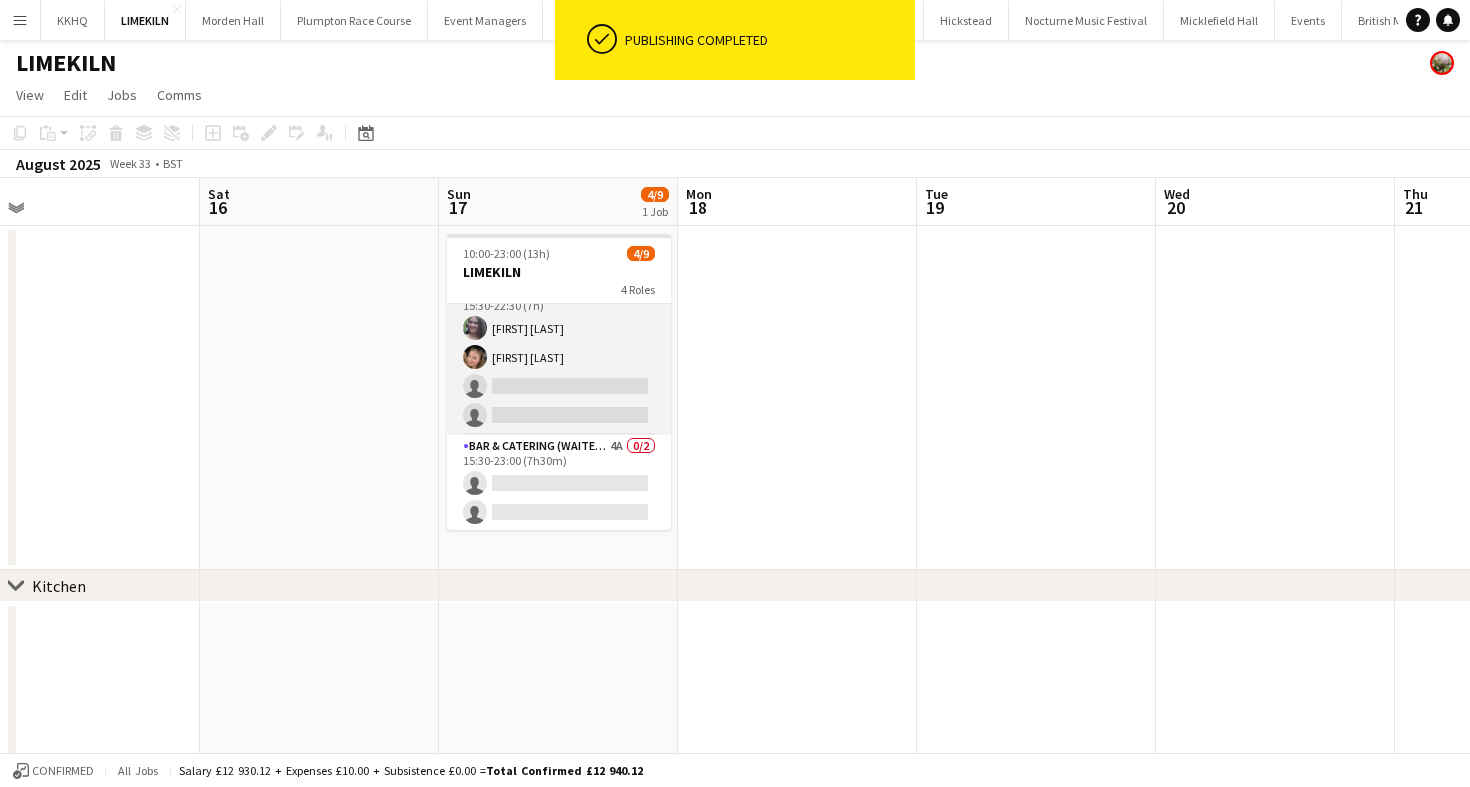 click on "Bar & Catering (Waiter / waitress)   10A   2/4   15:30-22:30 (7h)
[FIRST] [LAST] [FIRST] [LAST]
single-neutral-actions
single-neutral-actions" at bounding box center [559, 357] 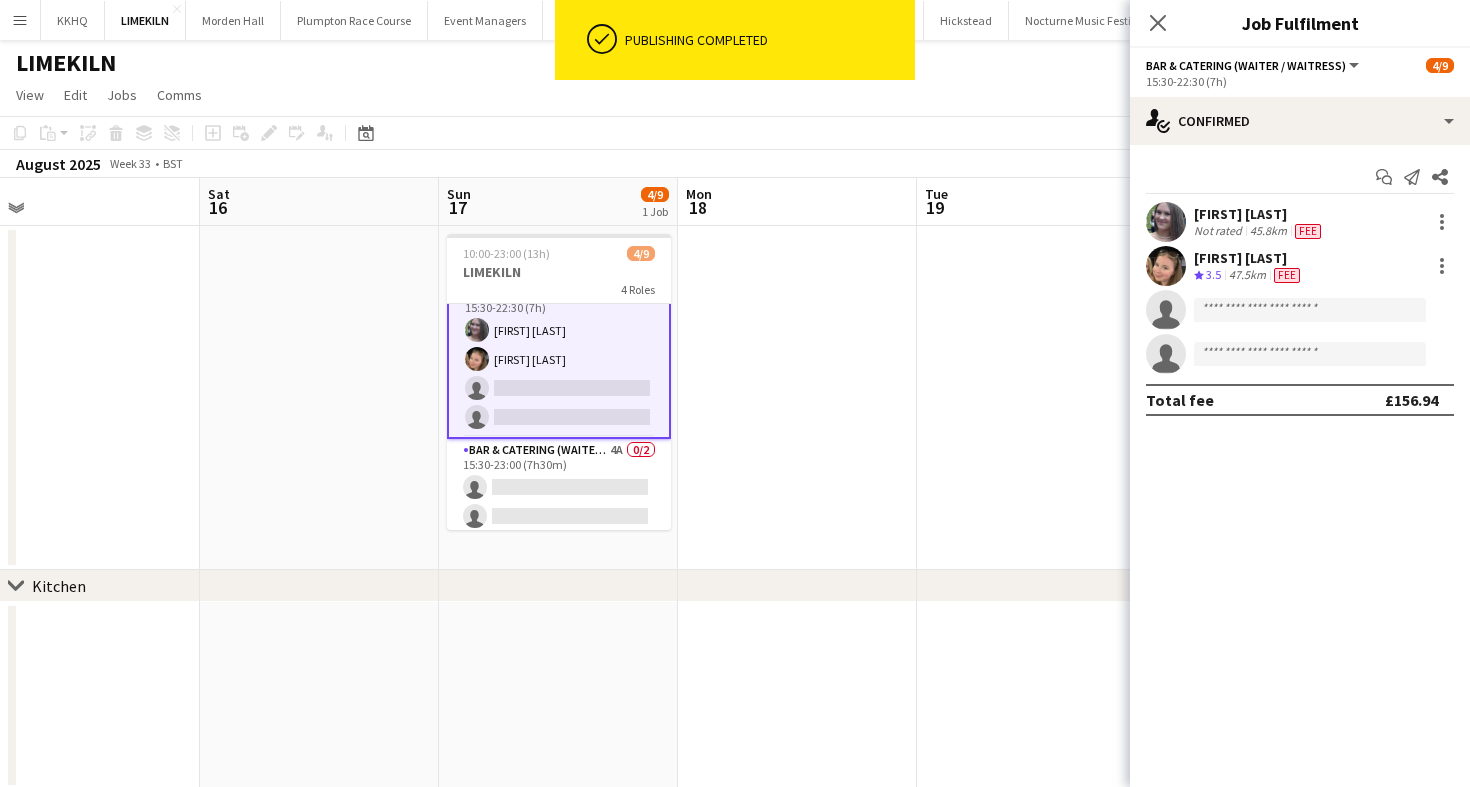 scroll, scrollTop: 123, scrollLeft: 0, axis: vertical 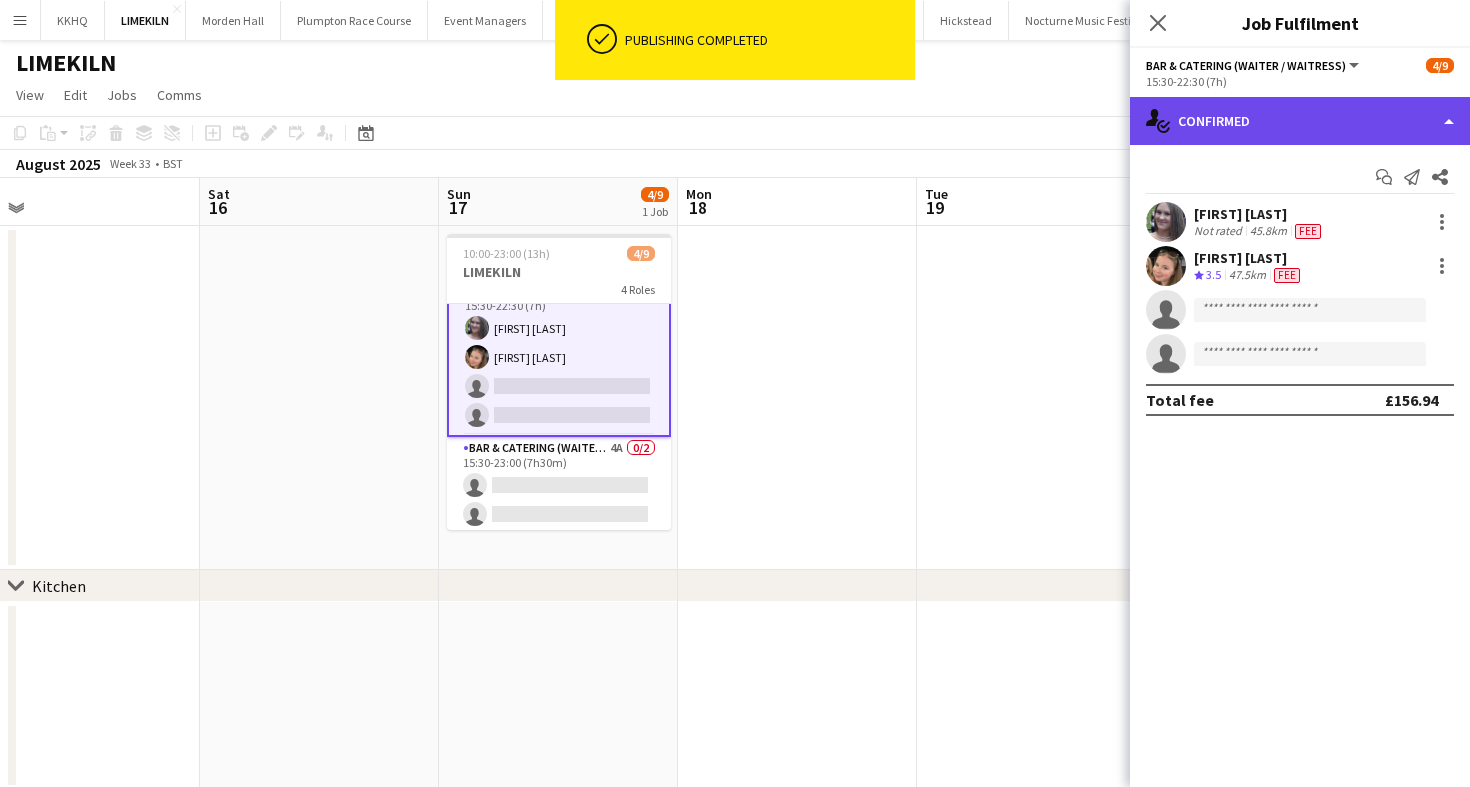 click on "single-neutral-actions-check-2
Confirmed" 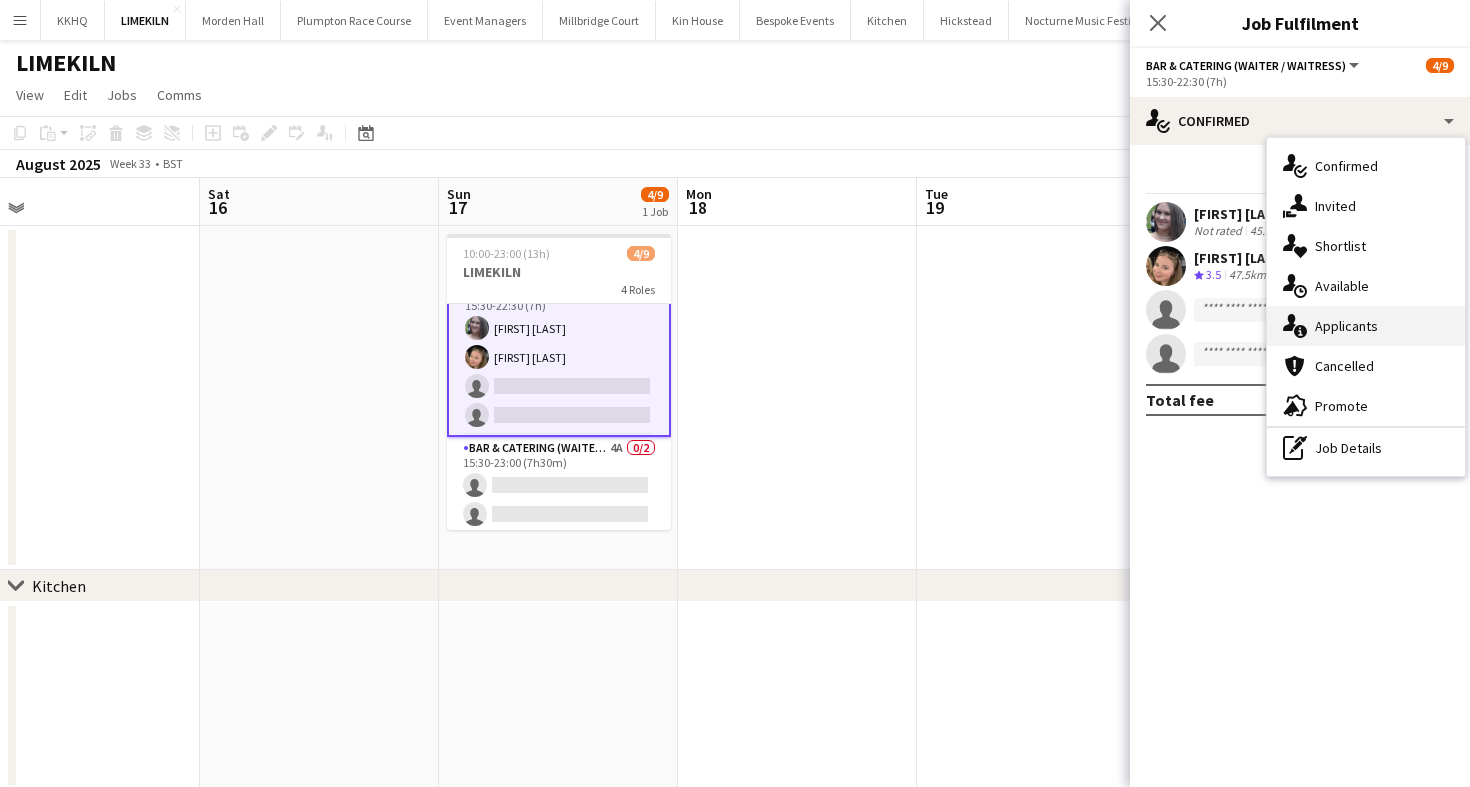 click on "single-neutral-actions-information
Applicants" at bounding box center [1366, 326] 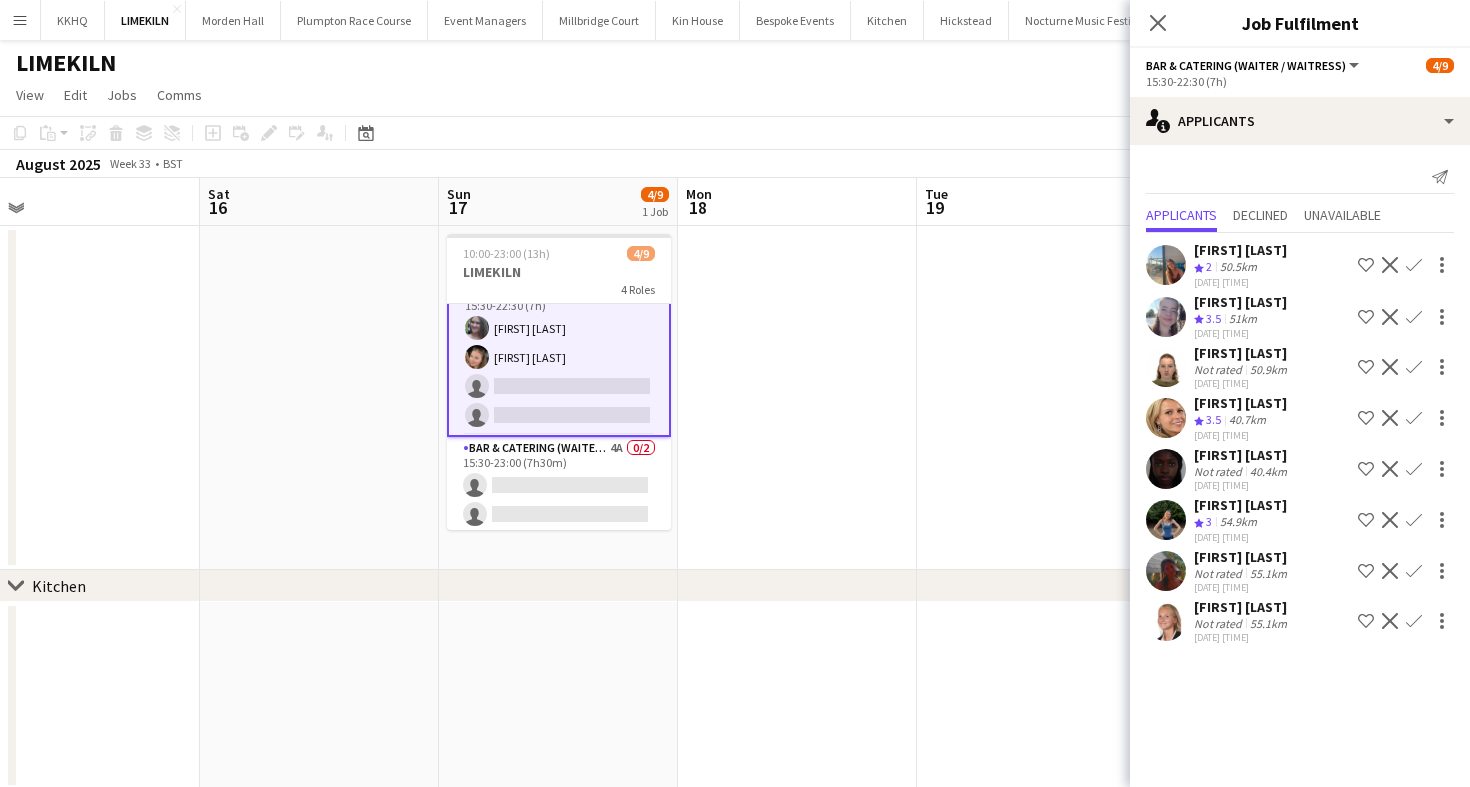 click on "51km" at bounding box center [1268, 369] 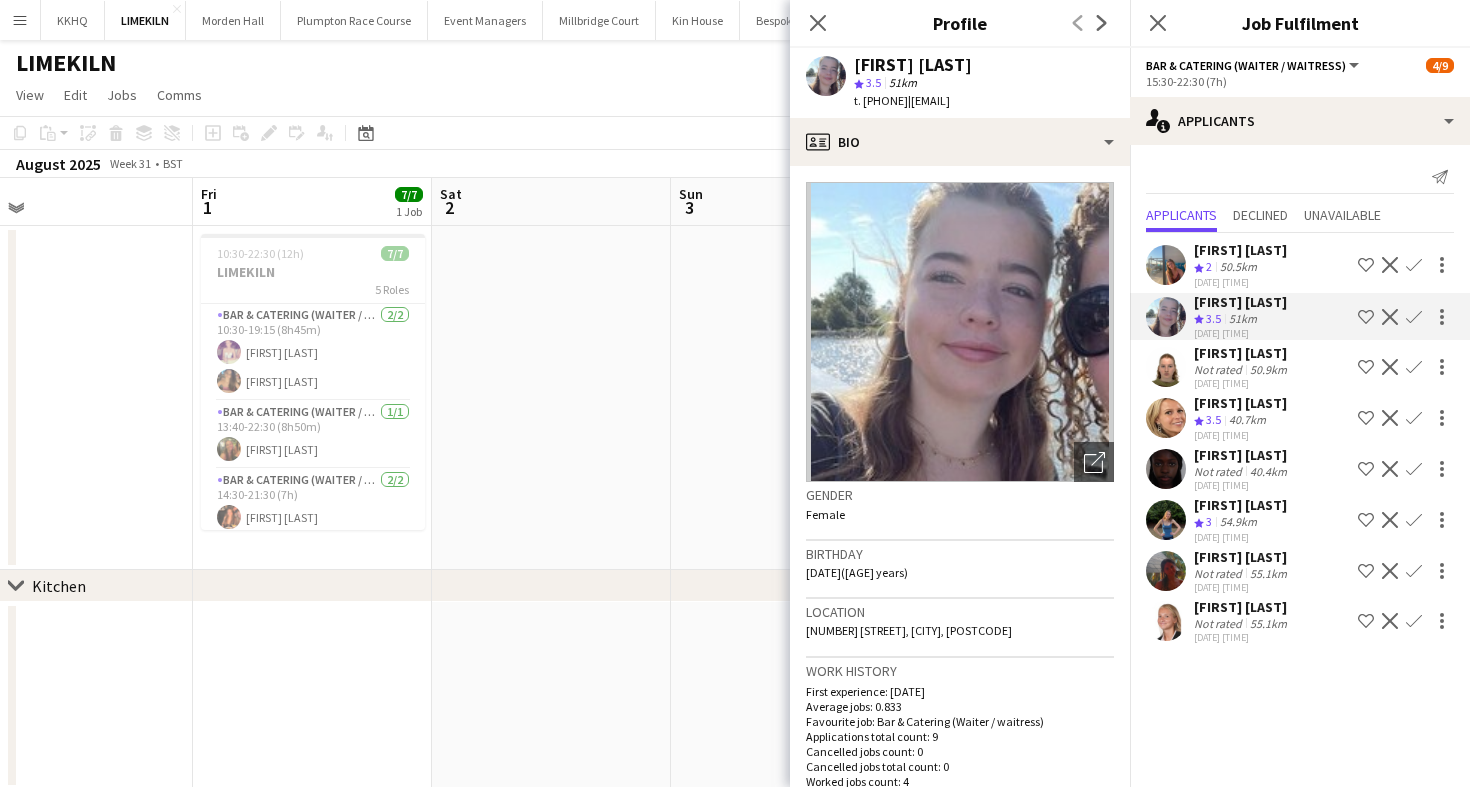 scroll, scrollTop: 0, scrollLeft: 520, axis: horizontal 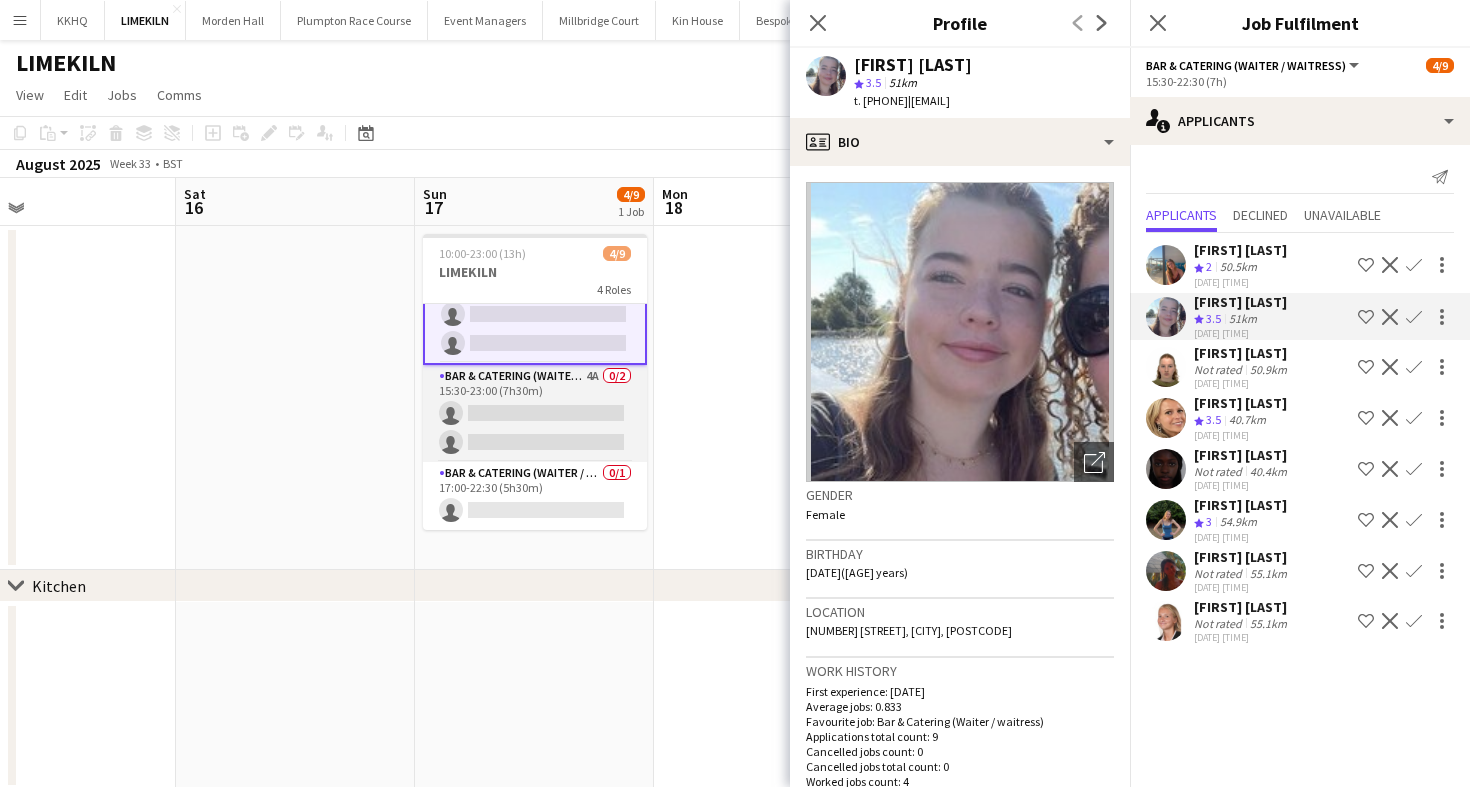 click on "Bar & Catering (Waiter / waitress)   4A   0/2   15:30-23:00 (7h30m)
single-neutral-actions
single-neutral-actions" at bounding box center [535, 413] 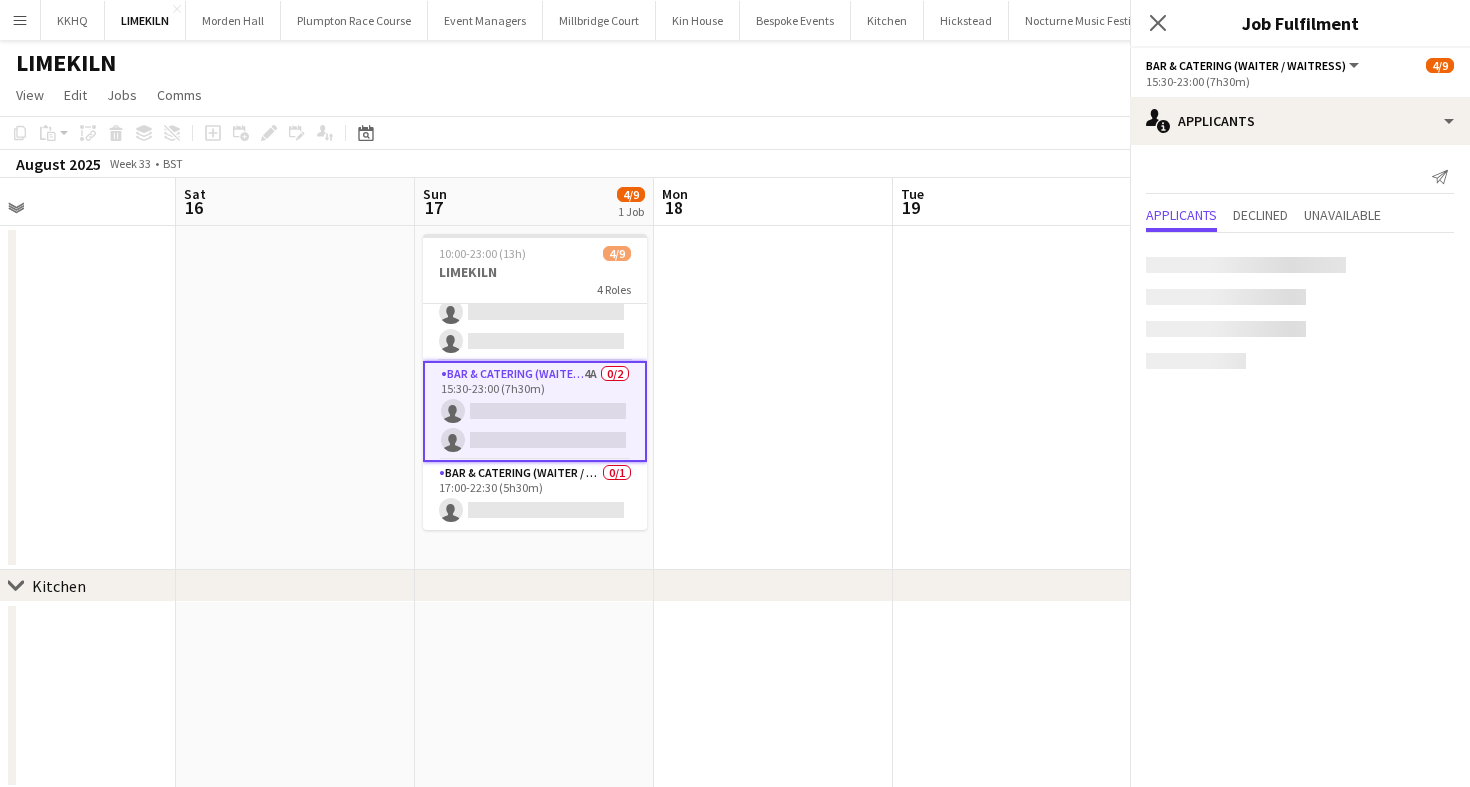 scroll, scrollTop: 193, scrollLeft: 0, axis: vertical 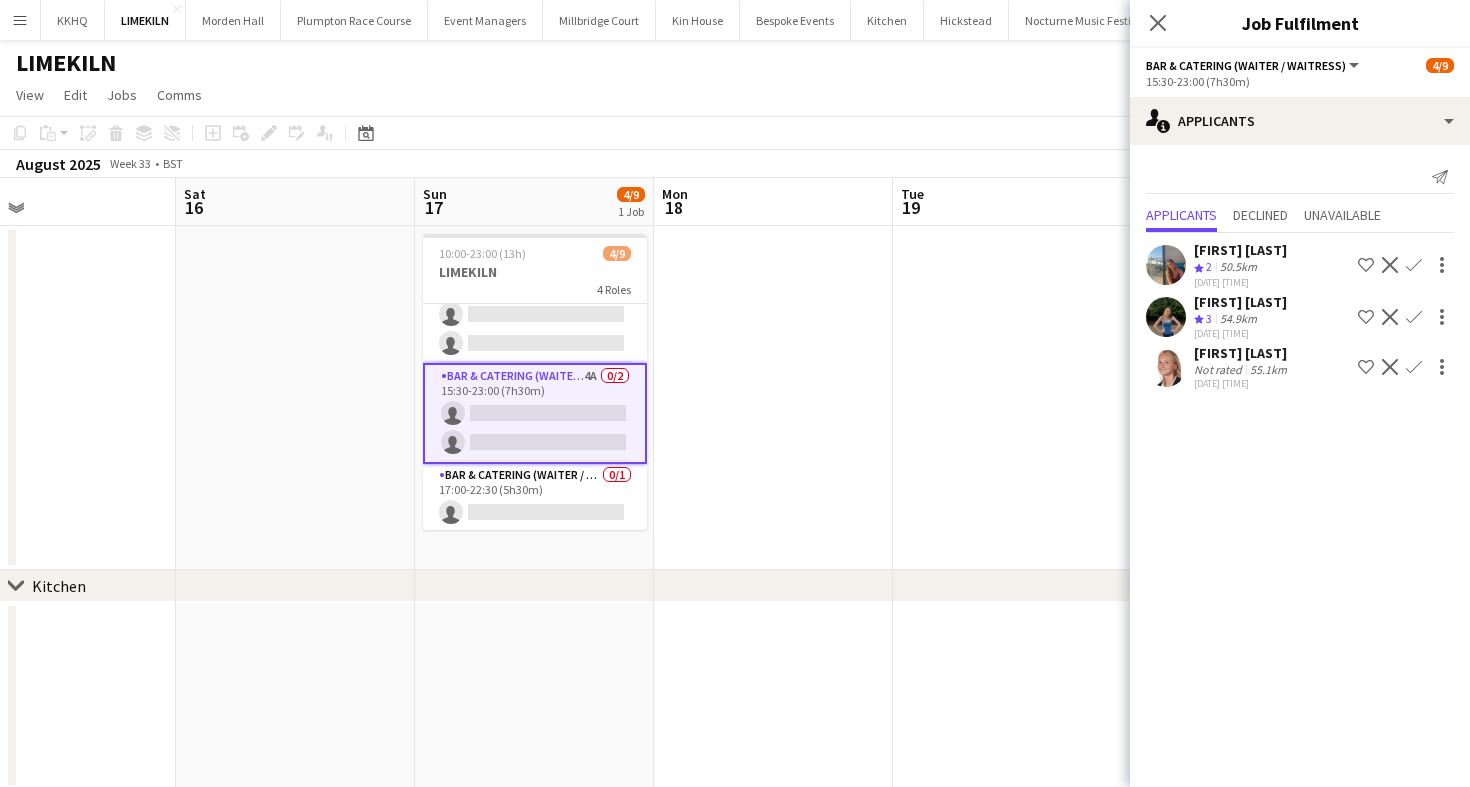 click on "Confirm" at bounding box center (1414, 317) 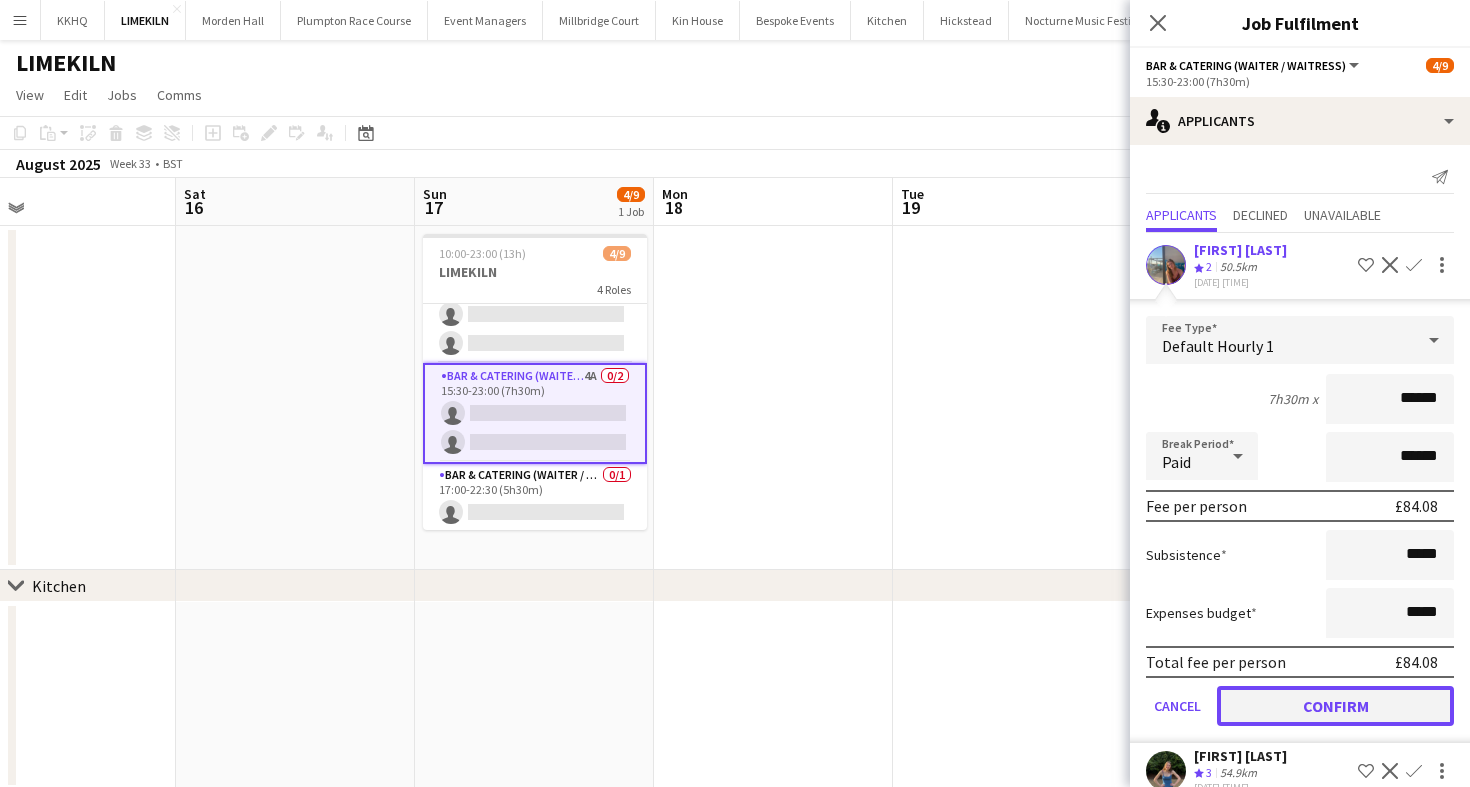 click on "Confirm" 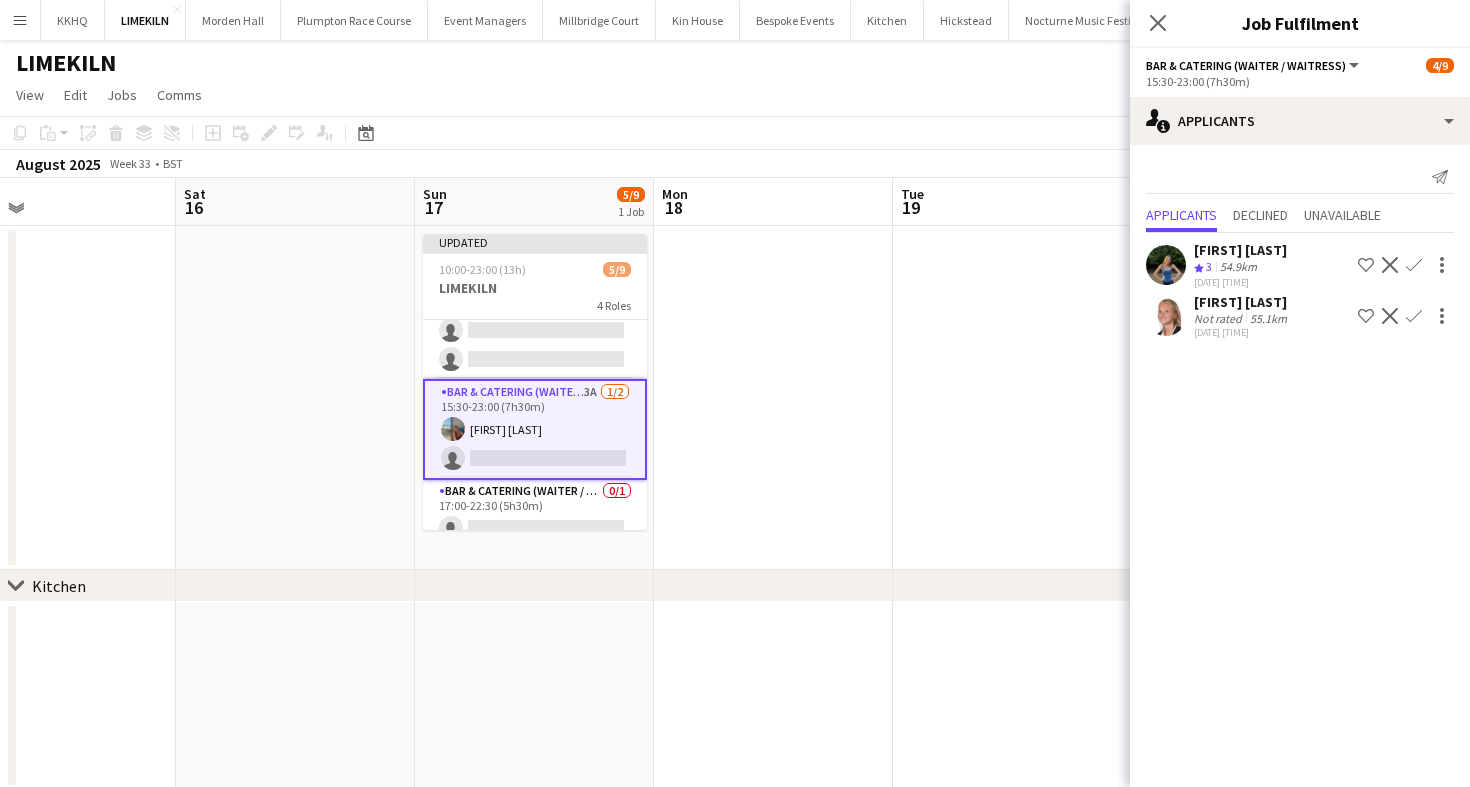 click on "[FIRST] [LAST]" 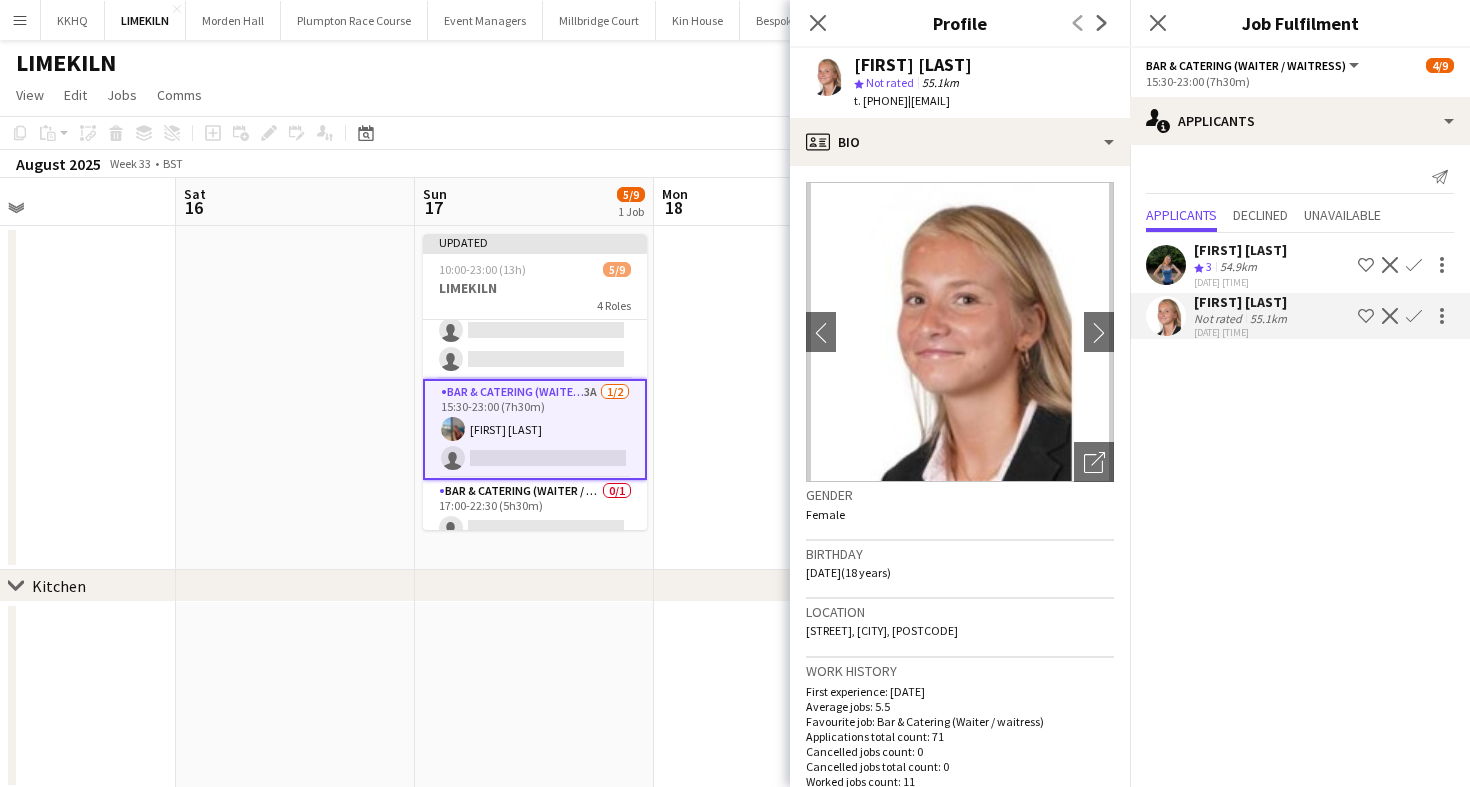 click on "Confirm" 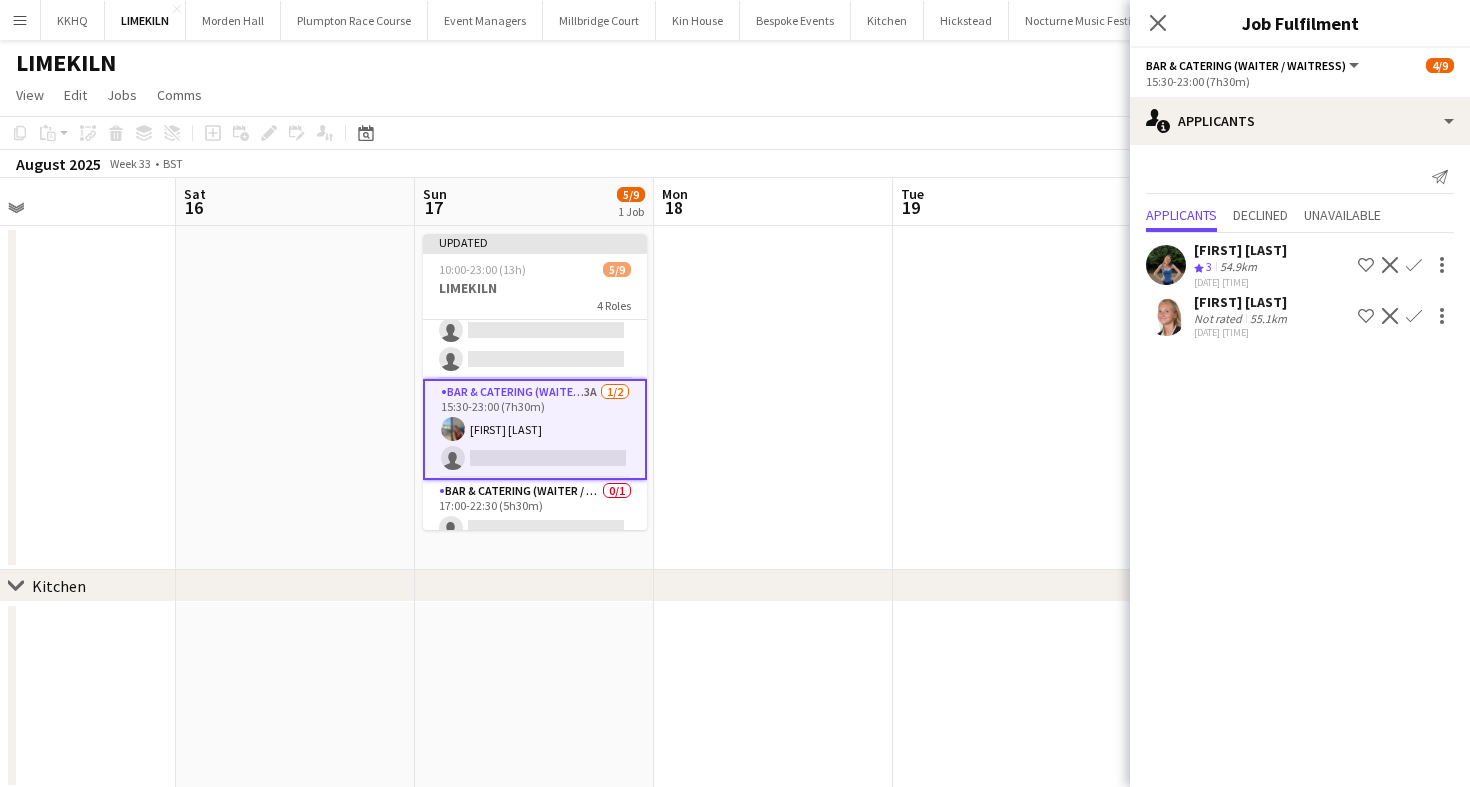 scroll, scrollTop: 31, scrollLeft: 0, axis: vertical 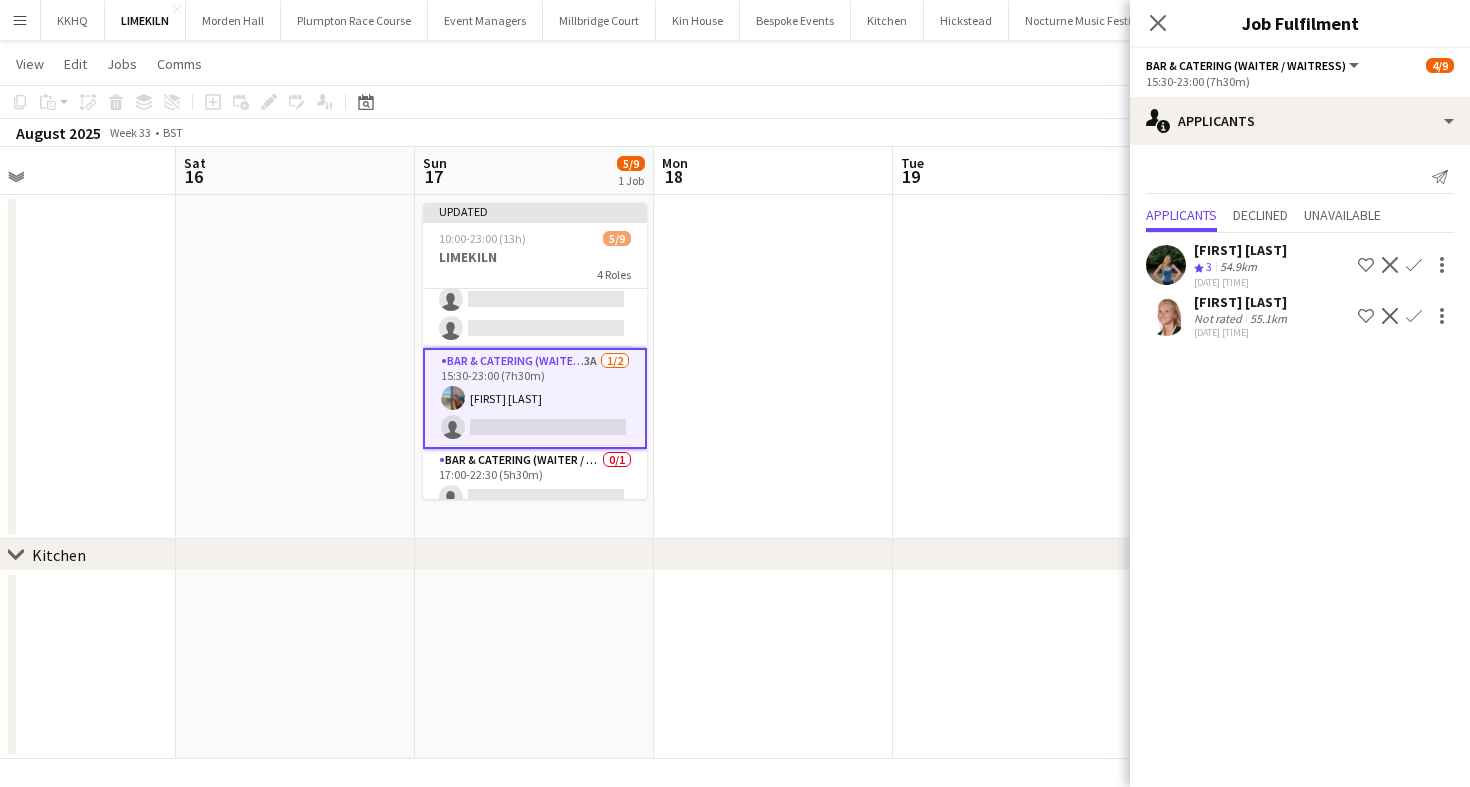 click on "Confirm" 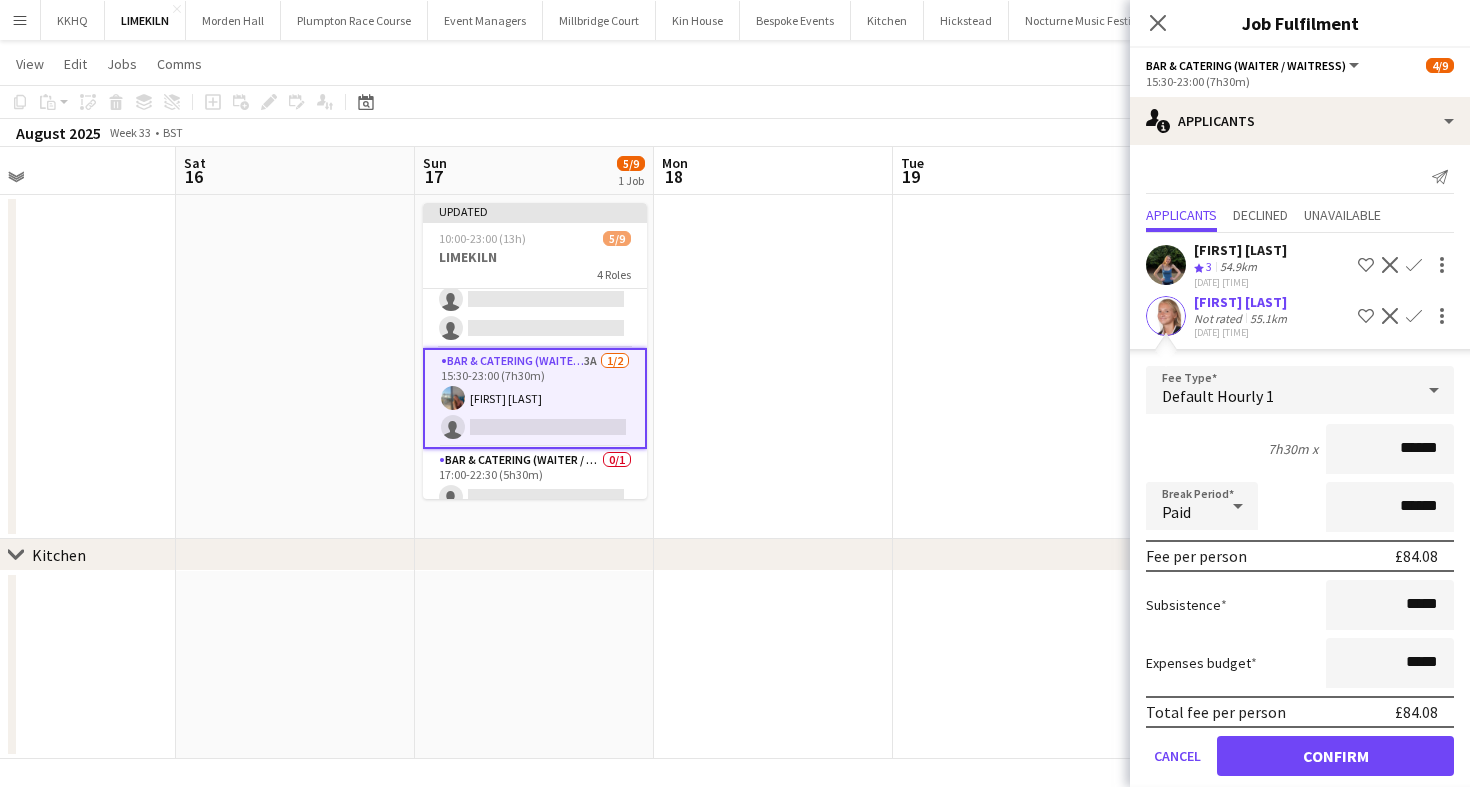 scroll, scrollTop: 25, scrollLeft: 0, axis: vertical 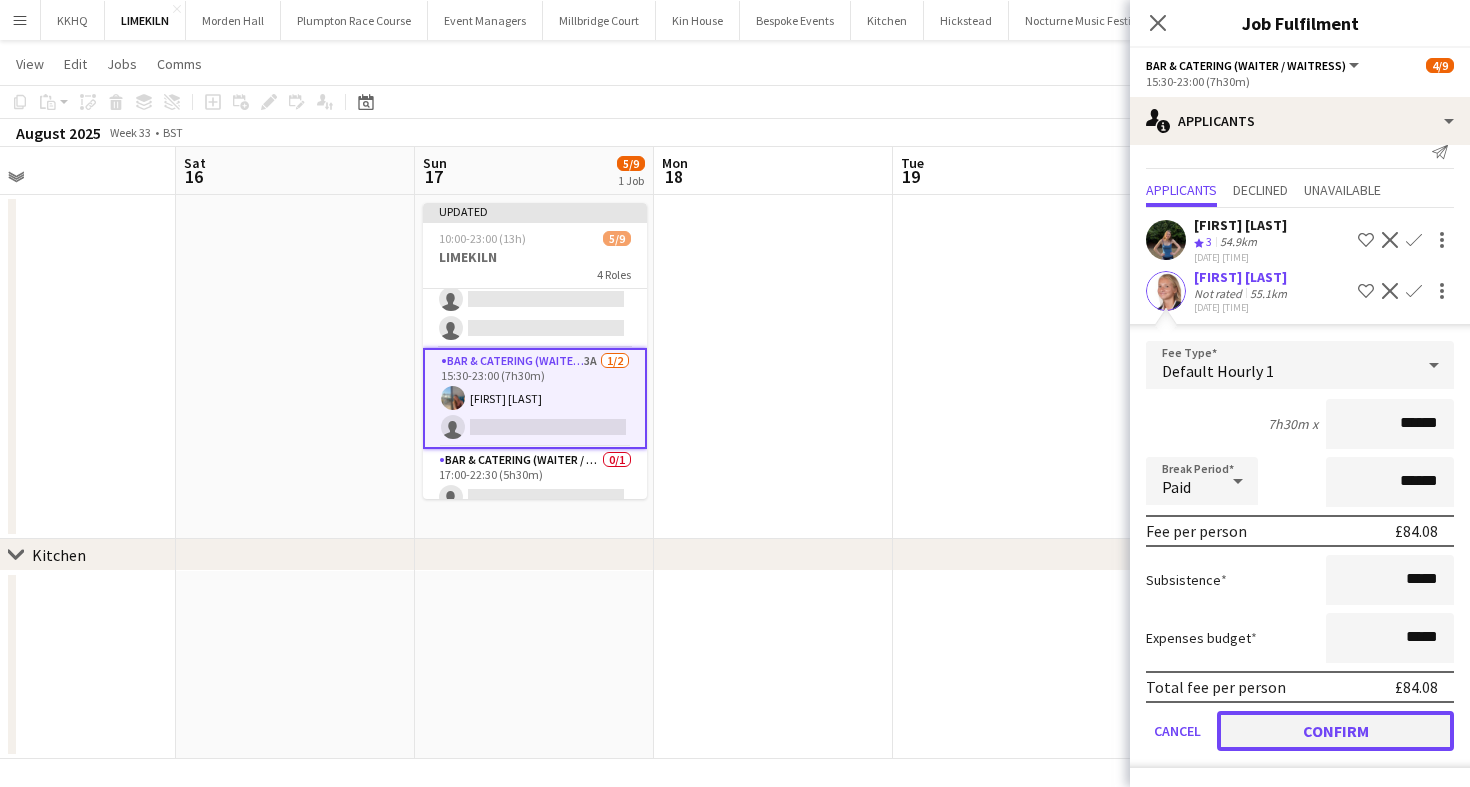 click on "Confirm" 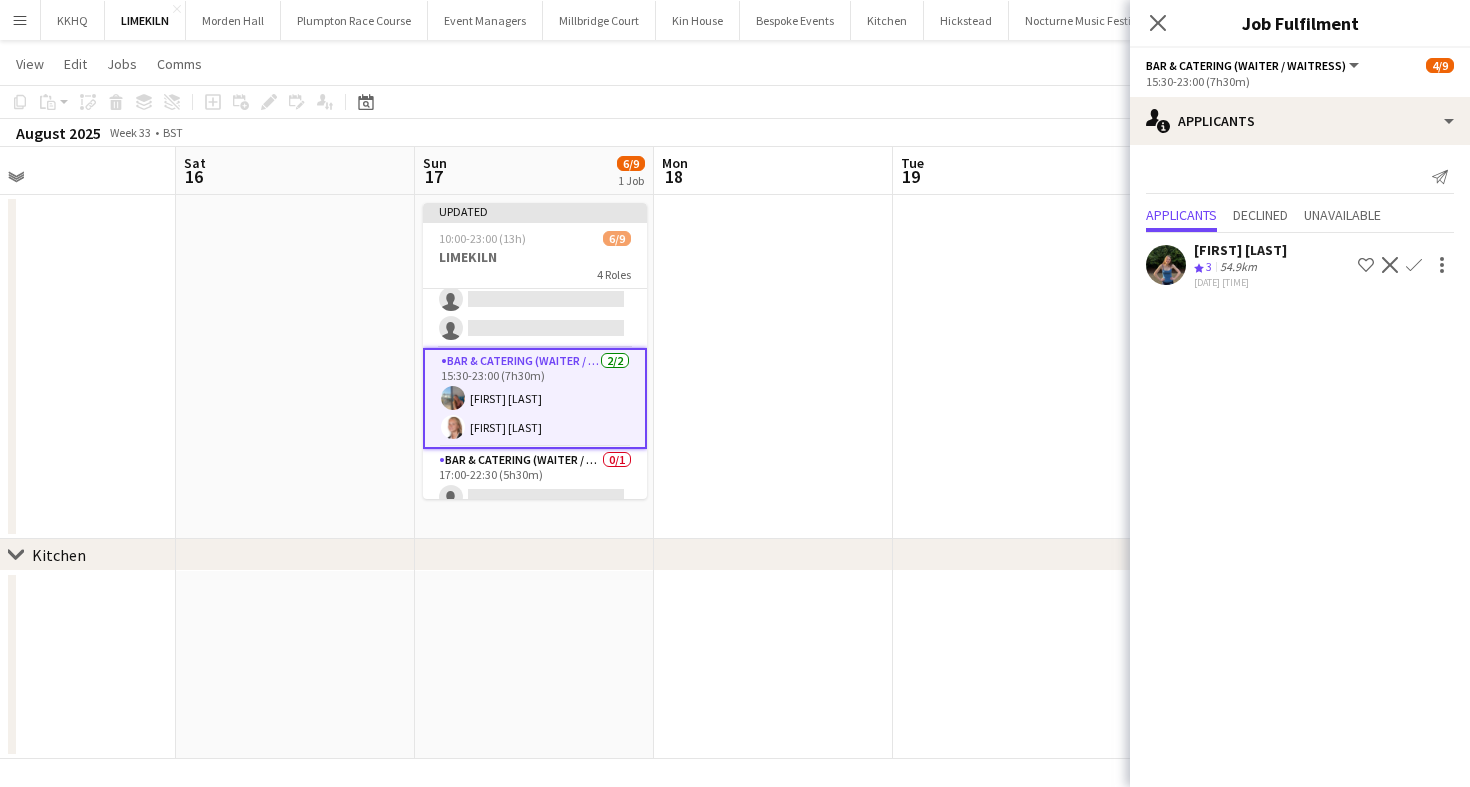 scroll, scrollTop: 0, scrollLeft: 0, axis: both 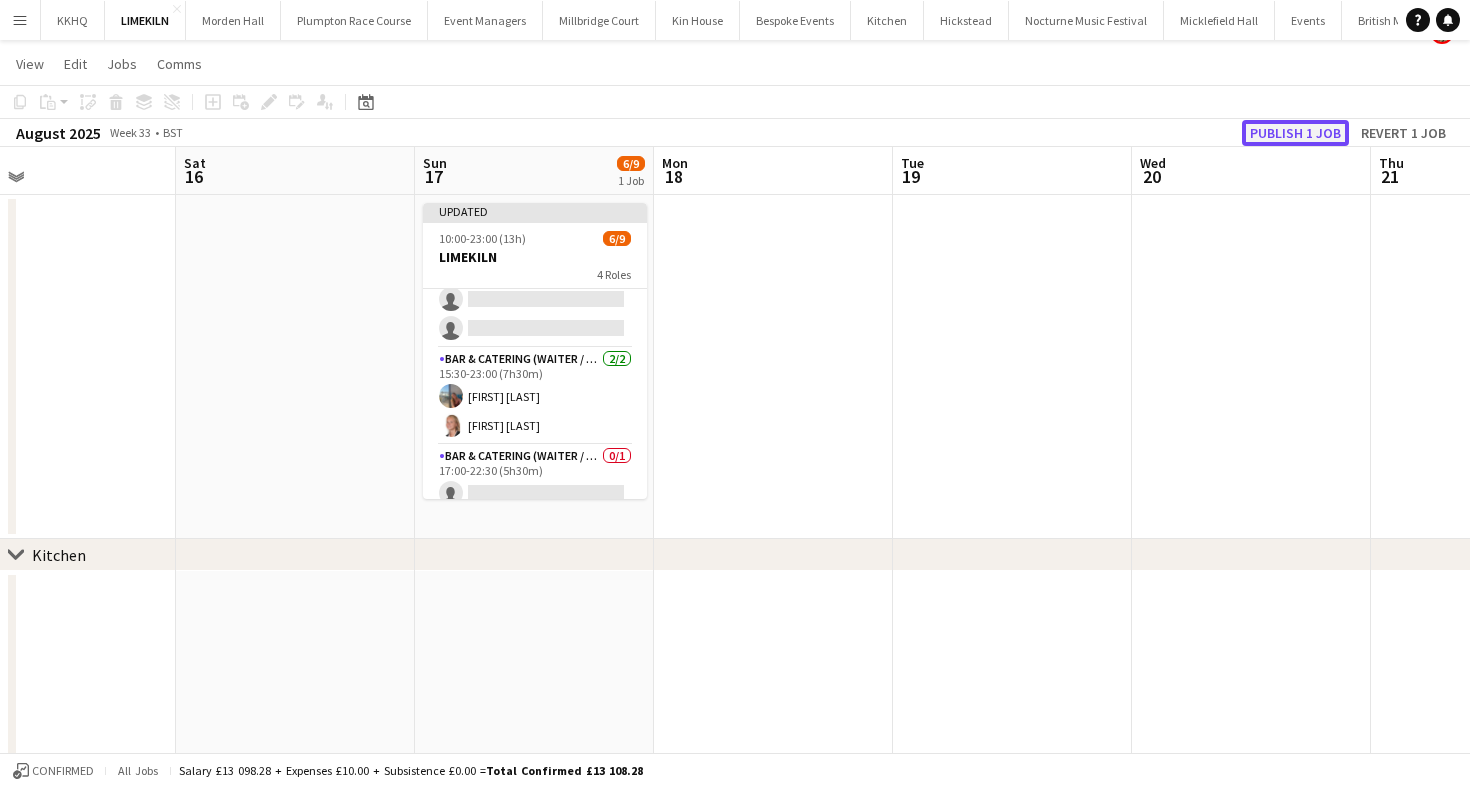 click on "Publish 1 job" 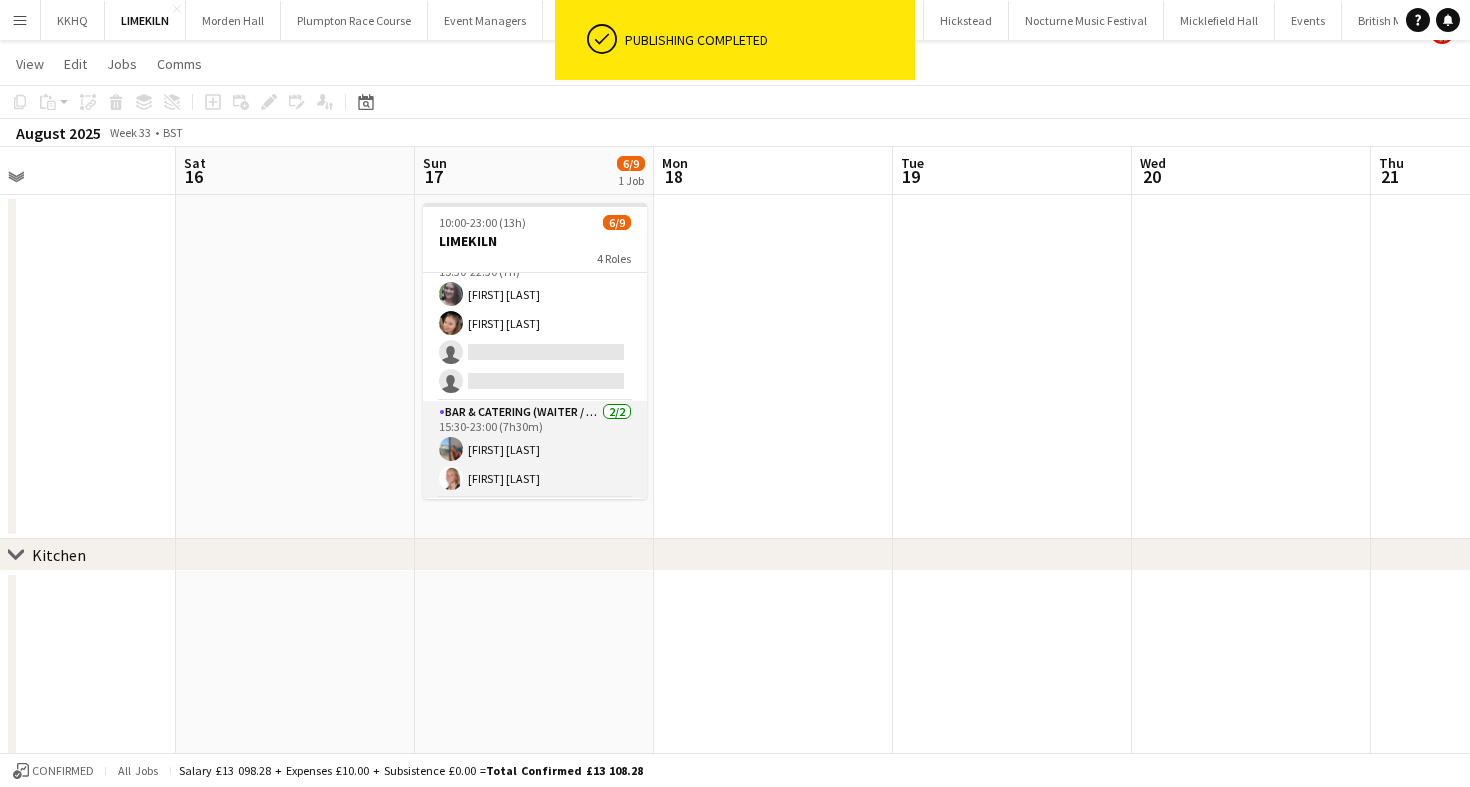 scroll, scrollTop: 59, scrollLeft: 0, axis: vertical 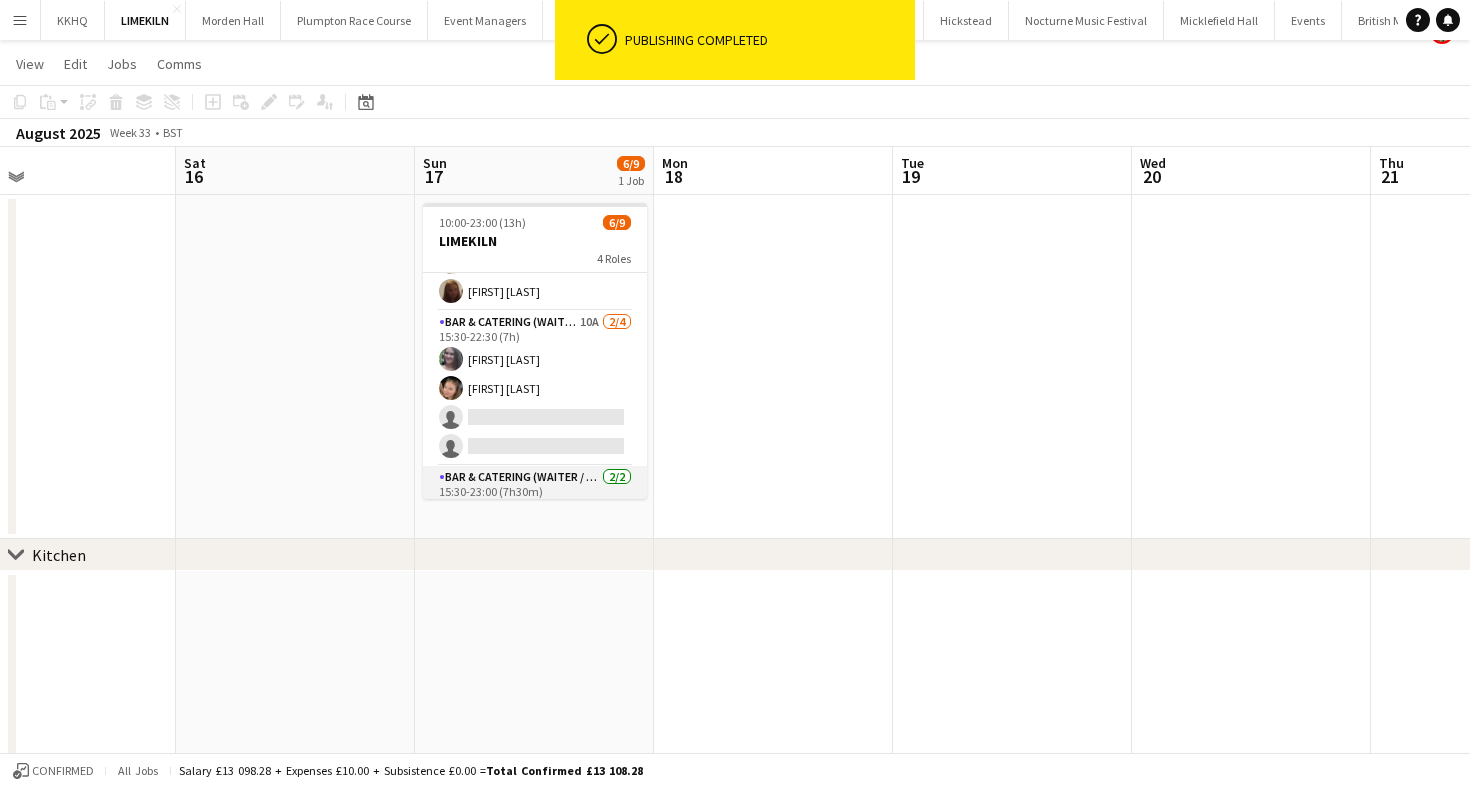 click on "Bar & Catering (Waiter / waitress)   10A   2/4   15:30-22:30 (7h)
[FIRST] [LAST] [FIRST] [LAST]
single-neutral-actions
single-neutral-actions" at bounding box center (535, 388) 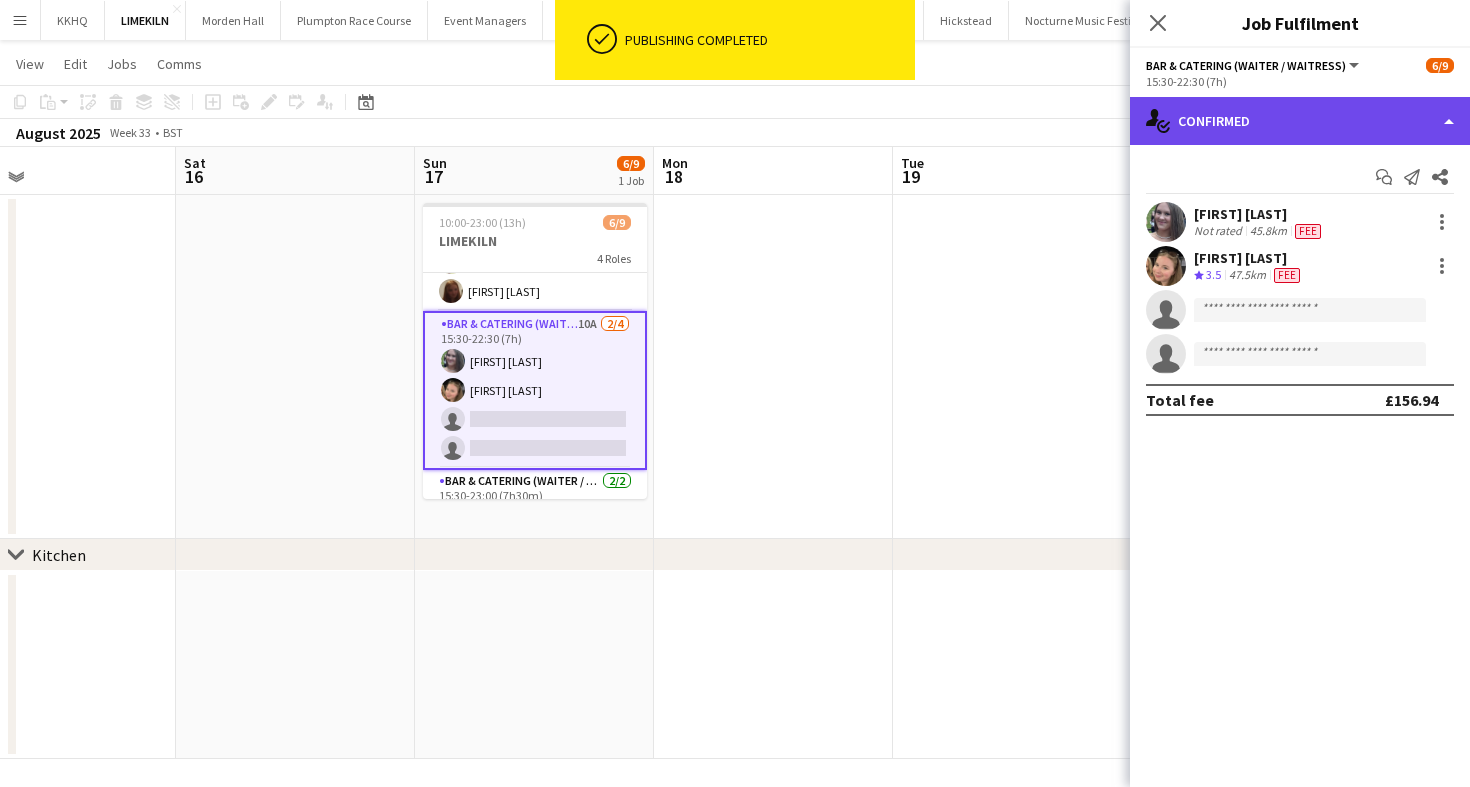 click on "single-neutral-actions-check-2
Confirmed" 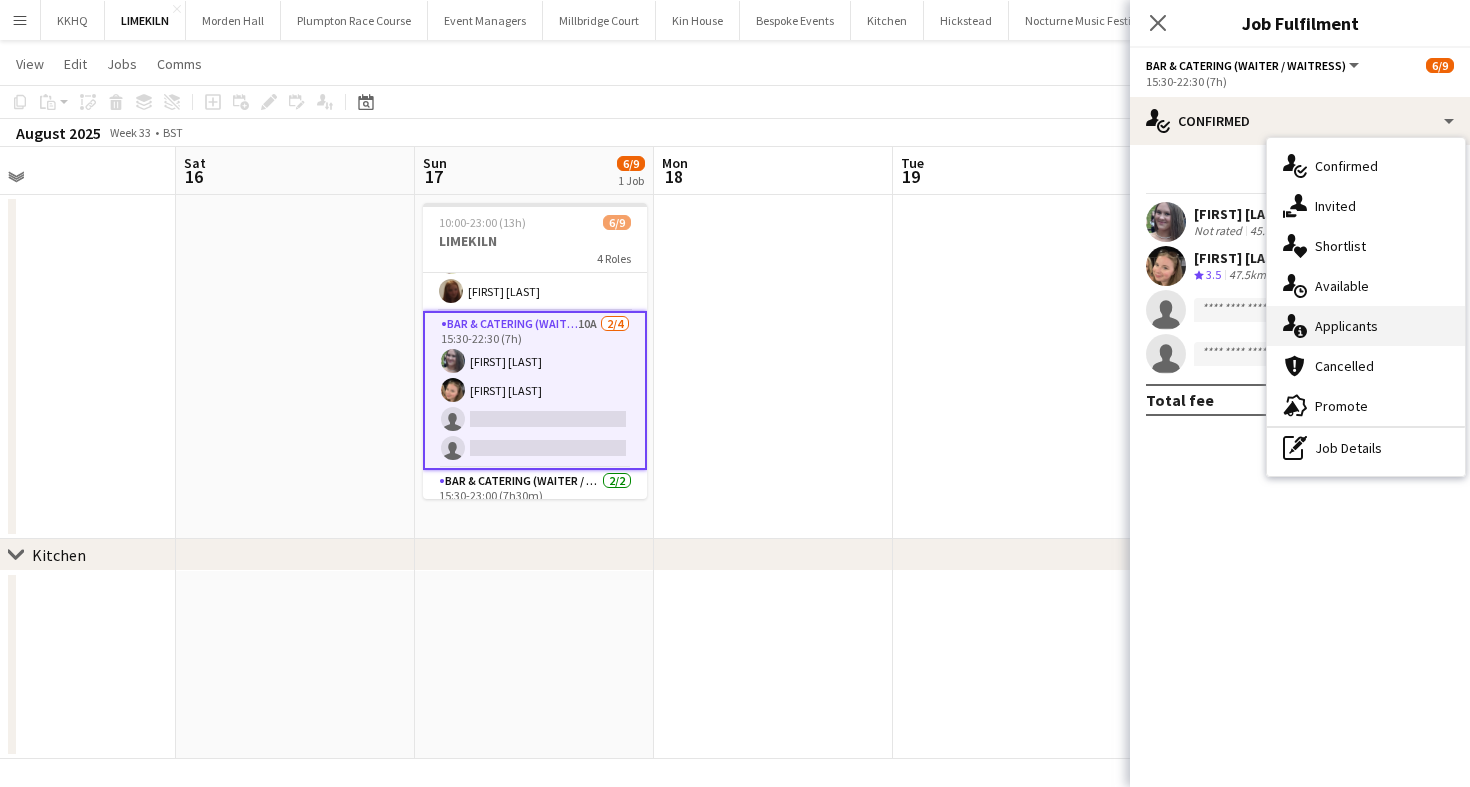 click on "single-neutral-actions-information
Applicants" at bounding box center (1366, 326) 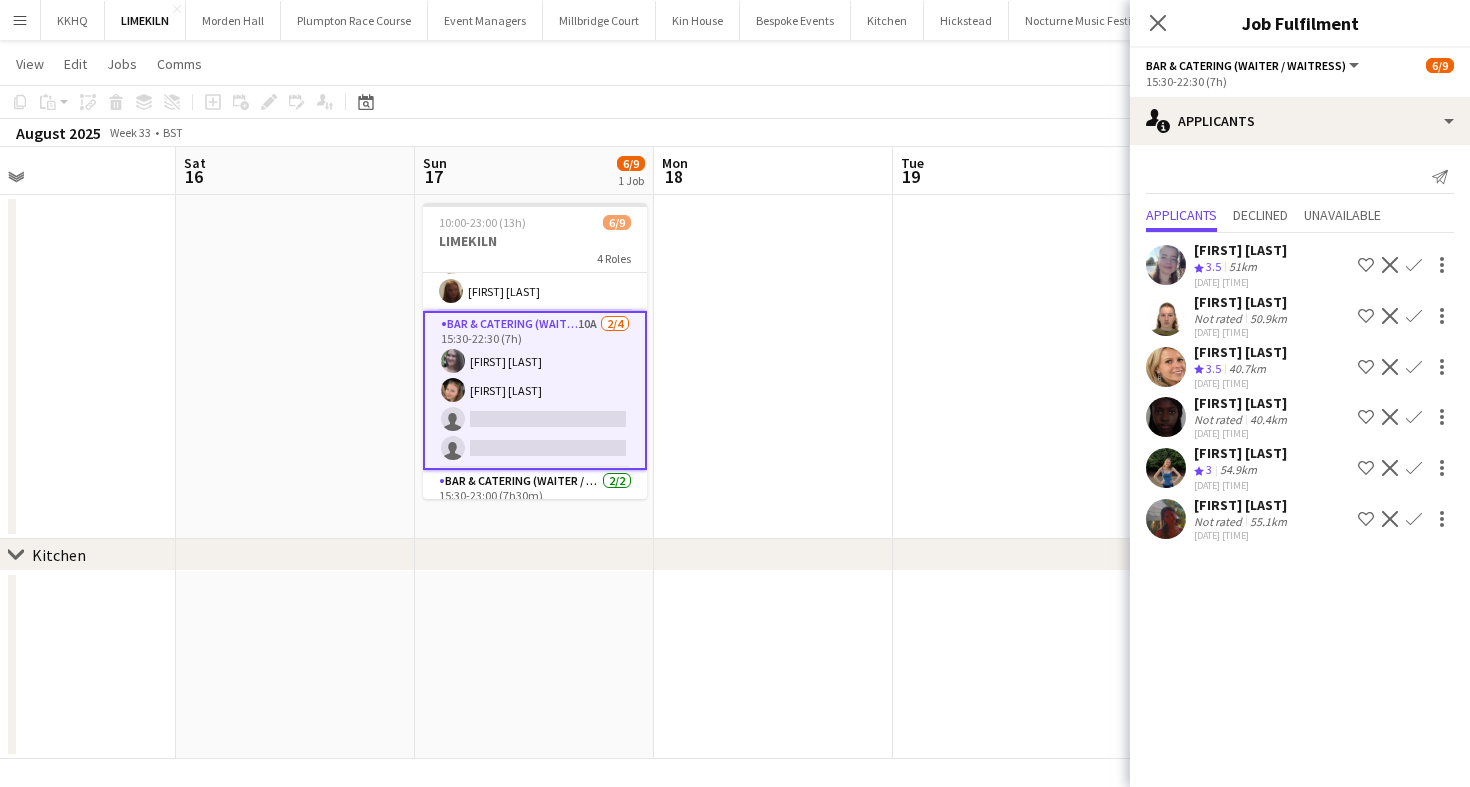 click on "August 2025   Week 33
•   BST" 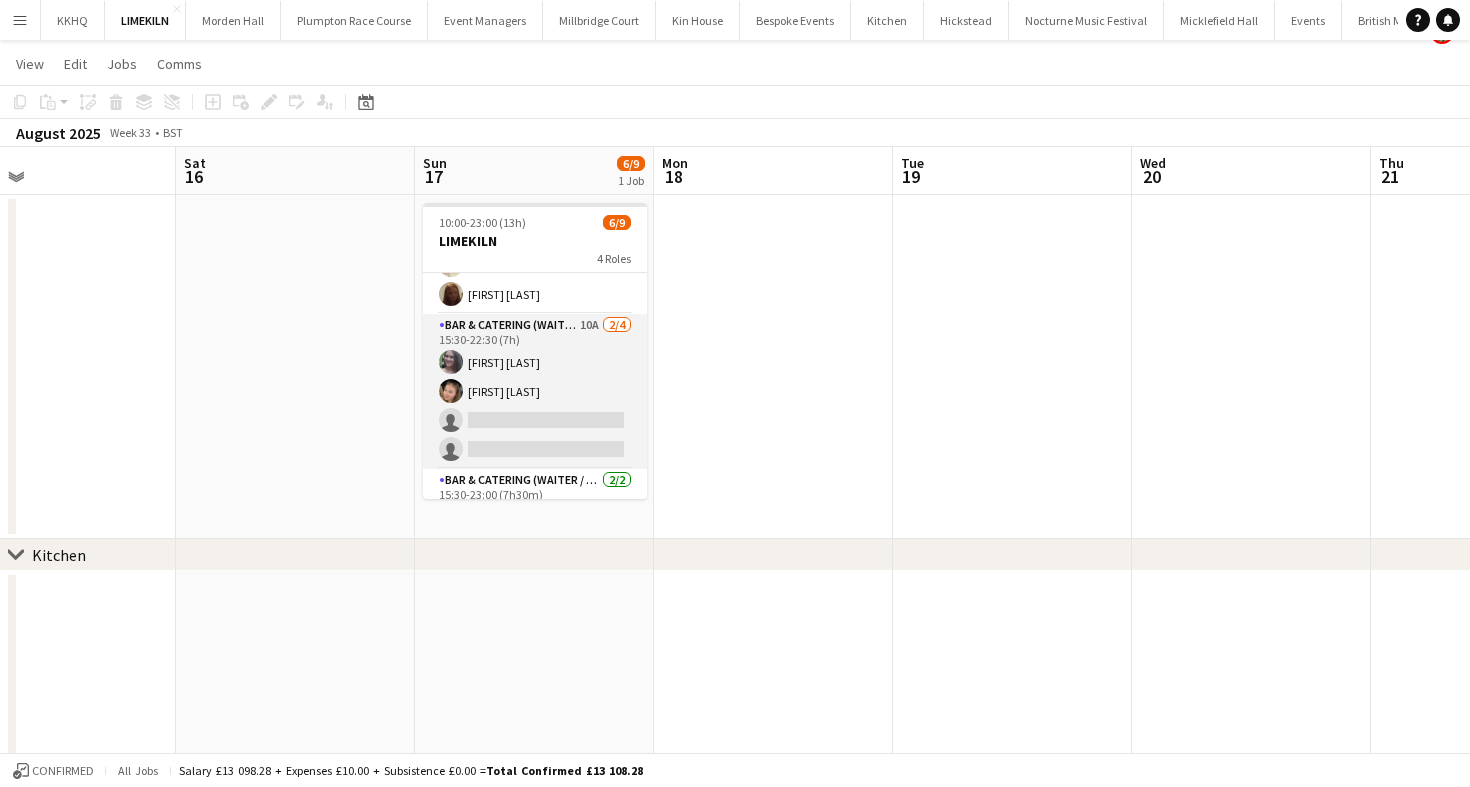 scroll, scrollTop: 0, scrollLeft: 0, axis: both 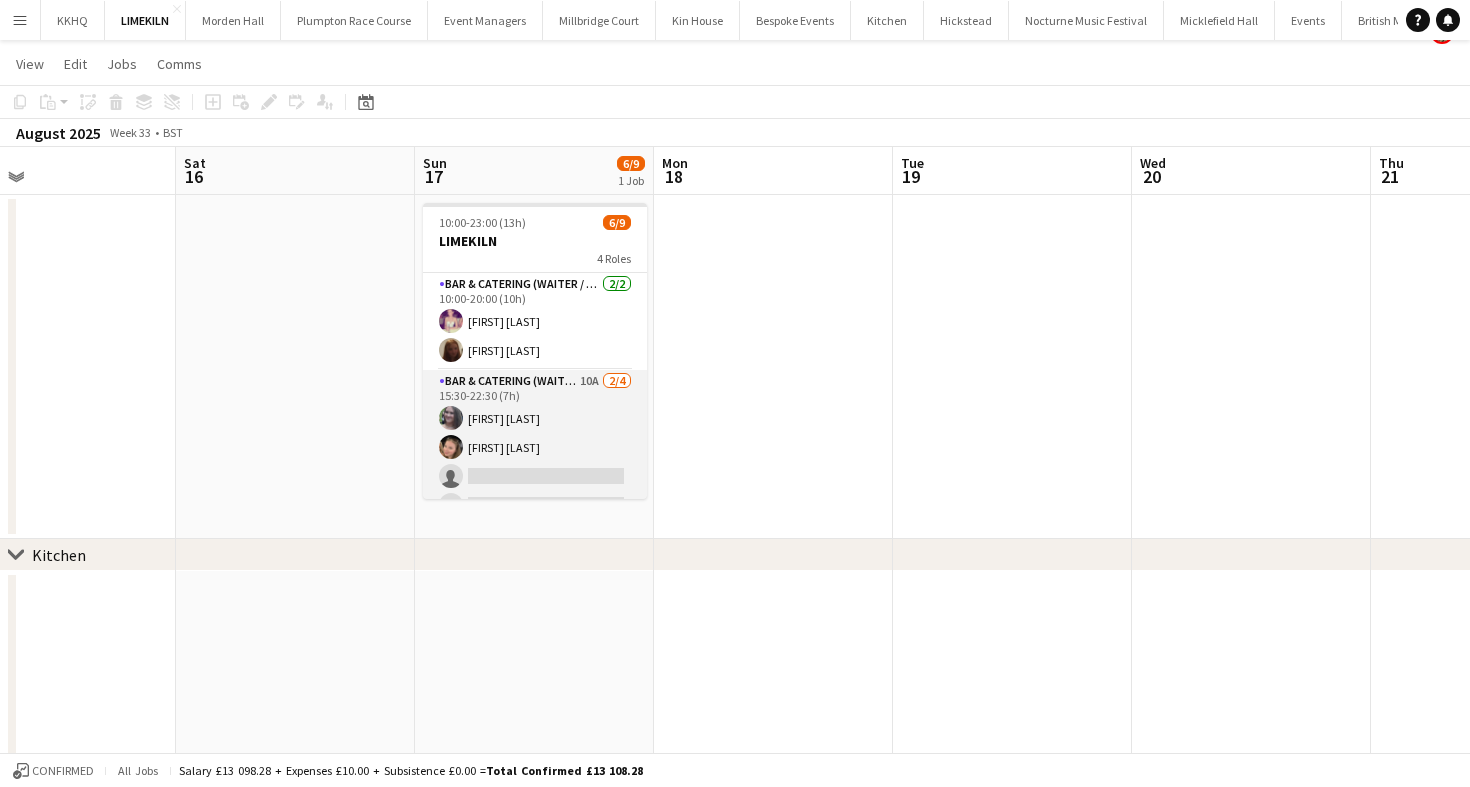 click on "Bar & Catering (Waiter / waitress)   10A   2/4   15:30-22:30 (7h)
[FIRST] [LAST] [FIRST] [LAST]
single-neutral-actions
single-neutral-actions" at bounding box center (535, 447) 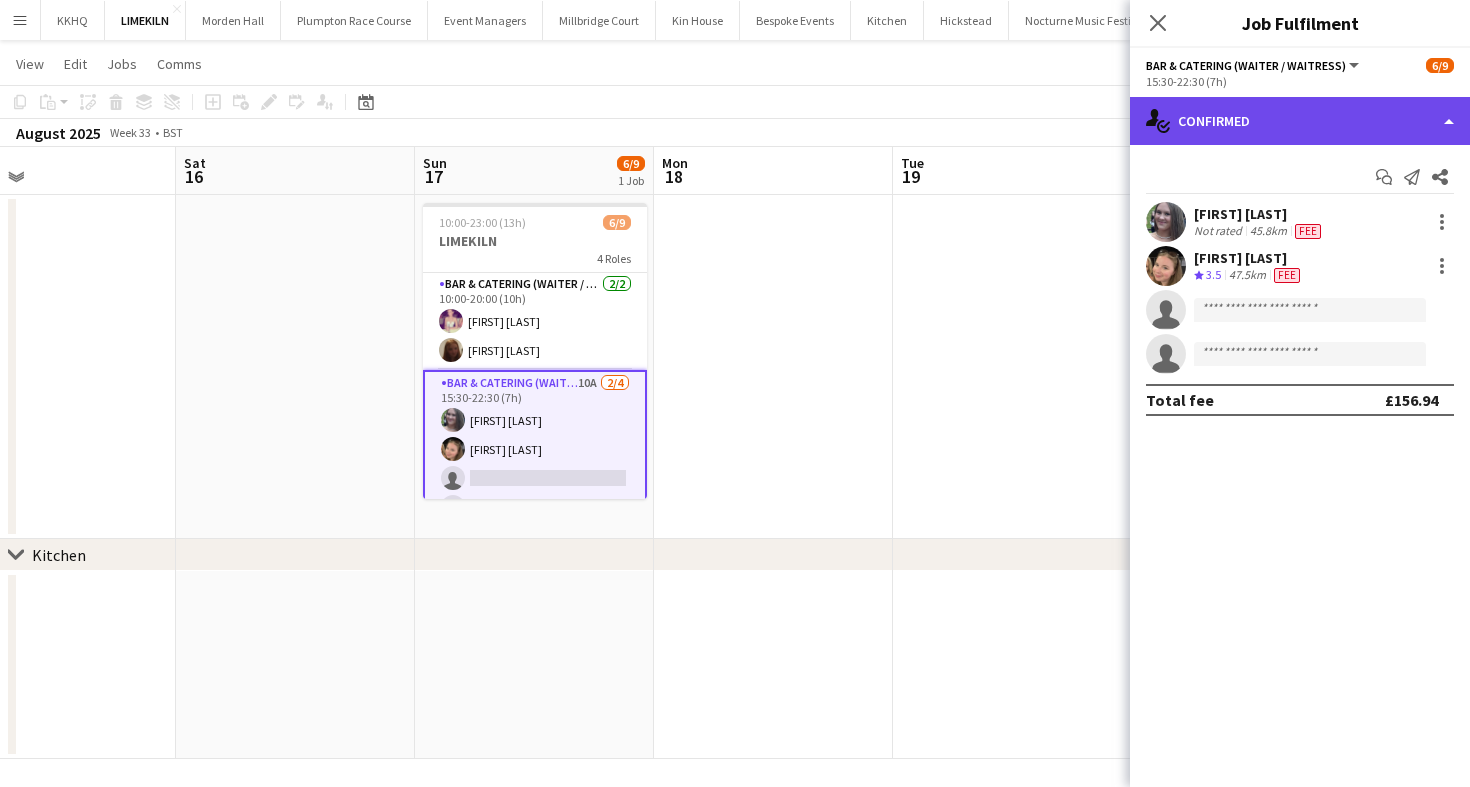 click on "single-neutral-actions-check-2
Confirmed" 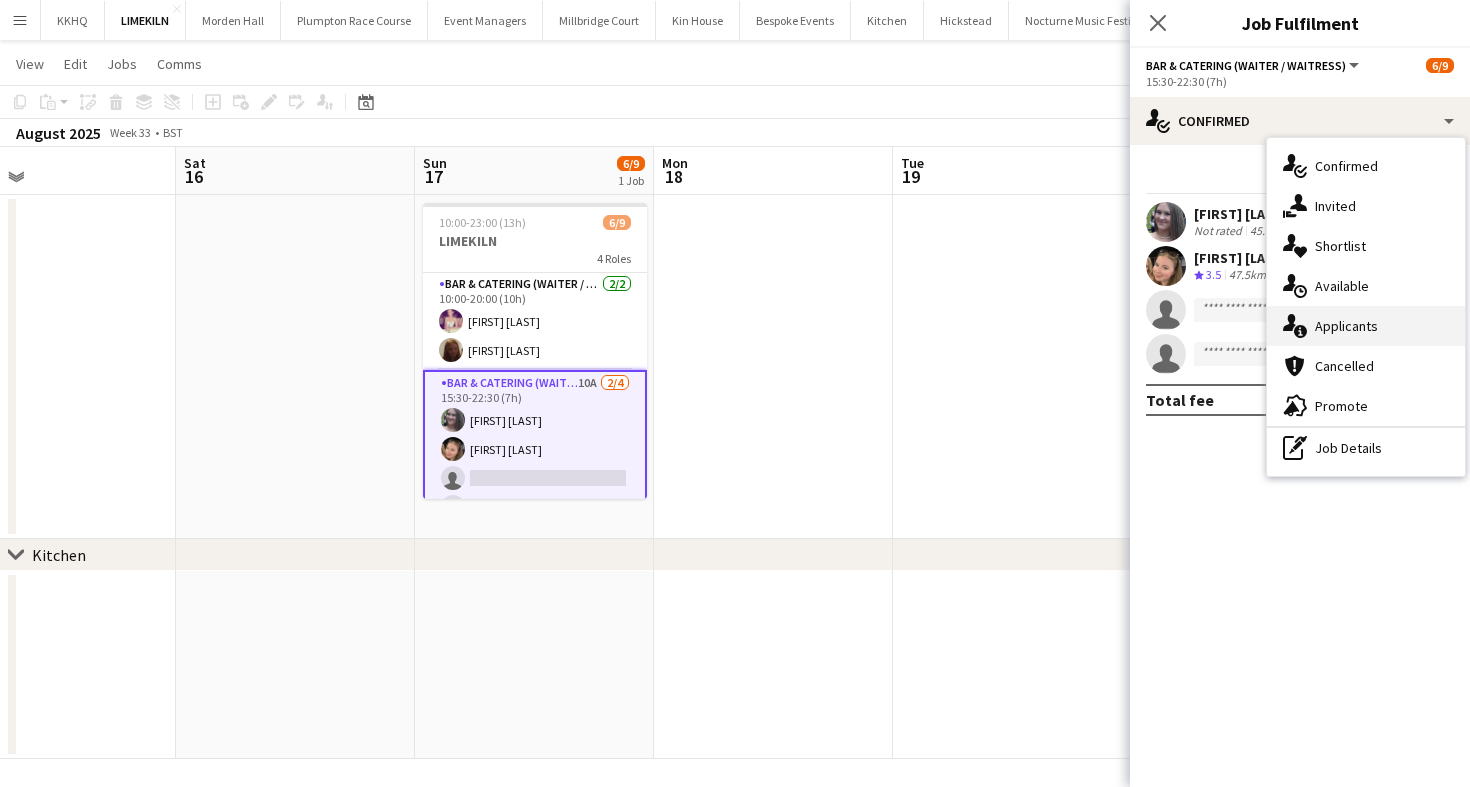 click on "single-neutral-actions-information
Applicants" at bounding box center [1366, 326] 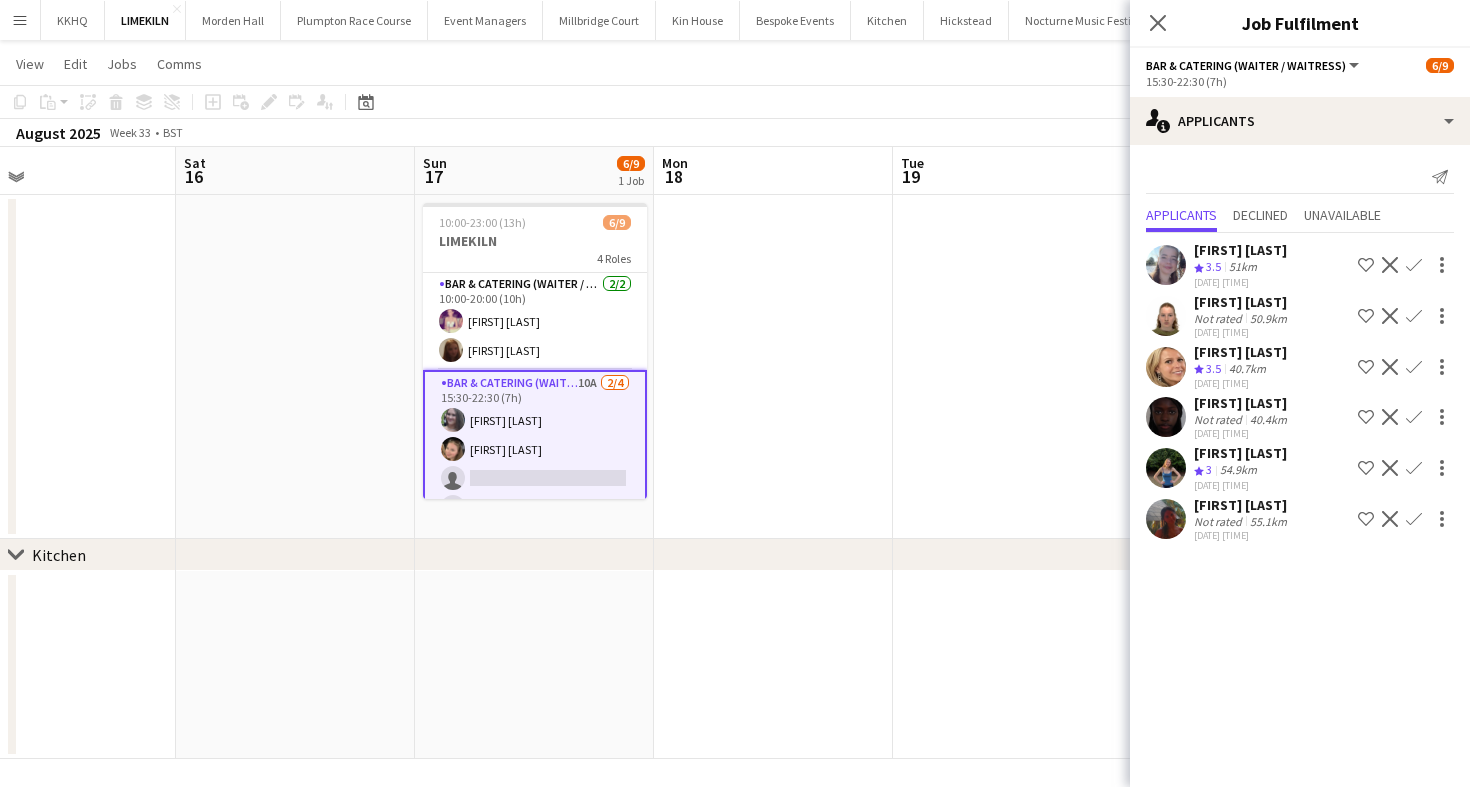 click on "[FIRST] [LAST]" 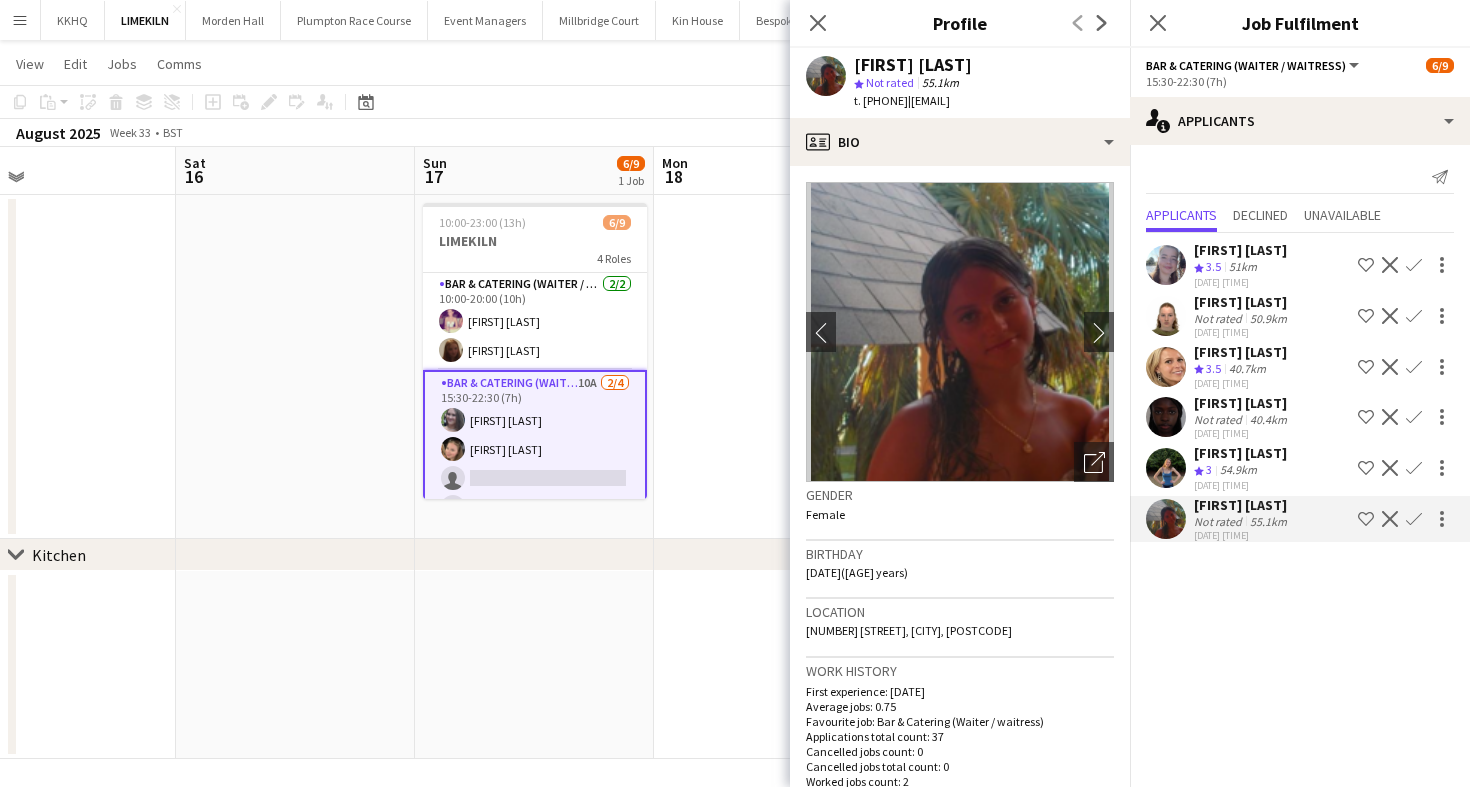 scroll, scrollTop: 195, scrollLeft: 0, axis: vertical 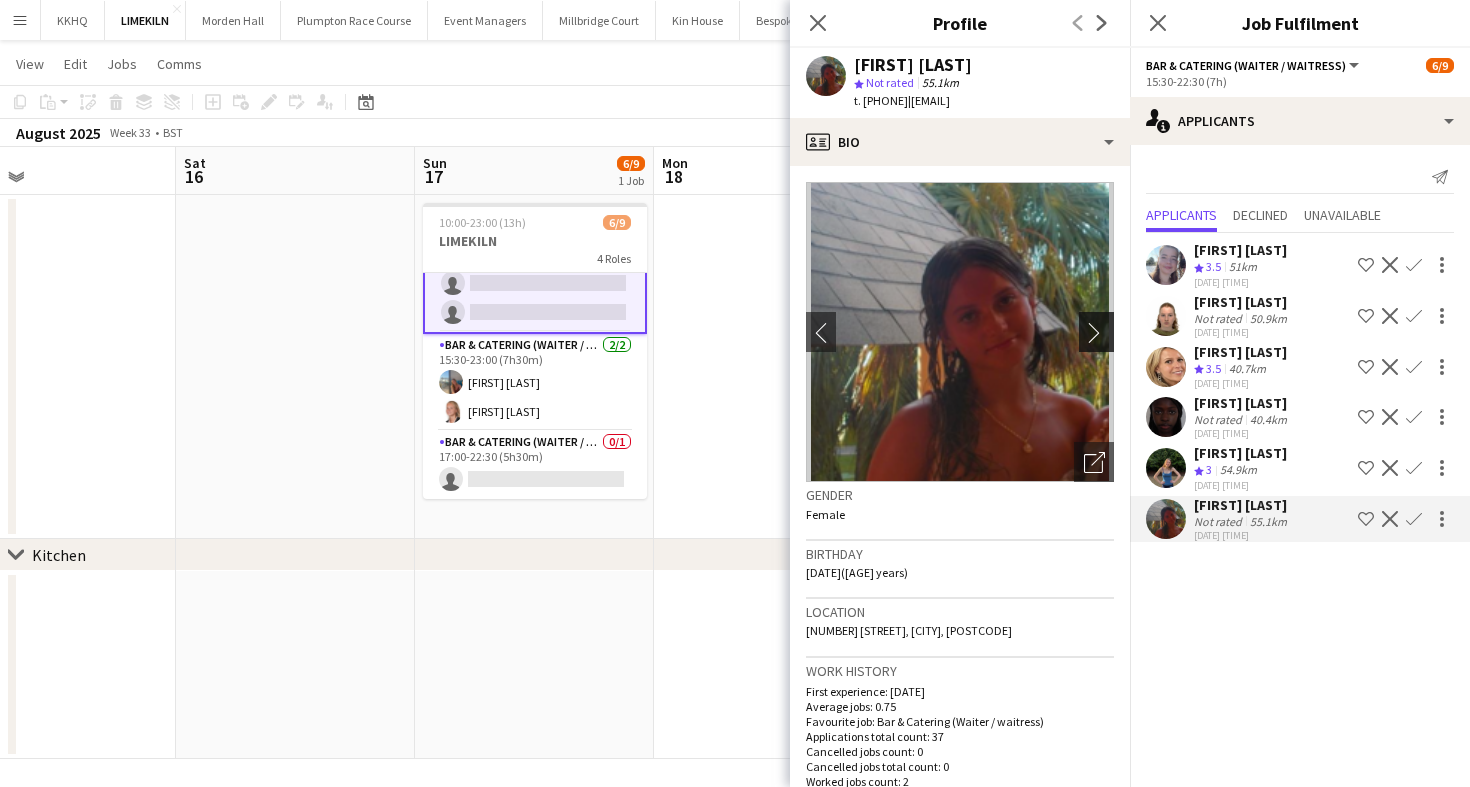 click on "chevron-right" 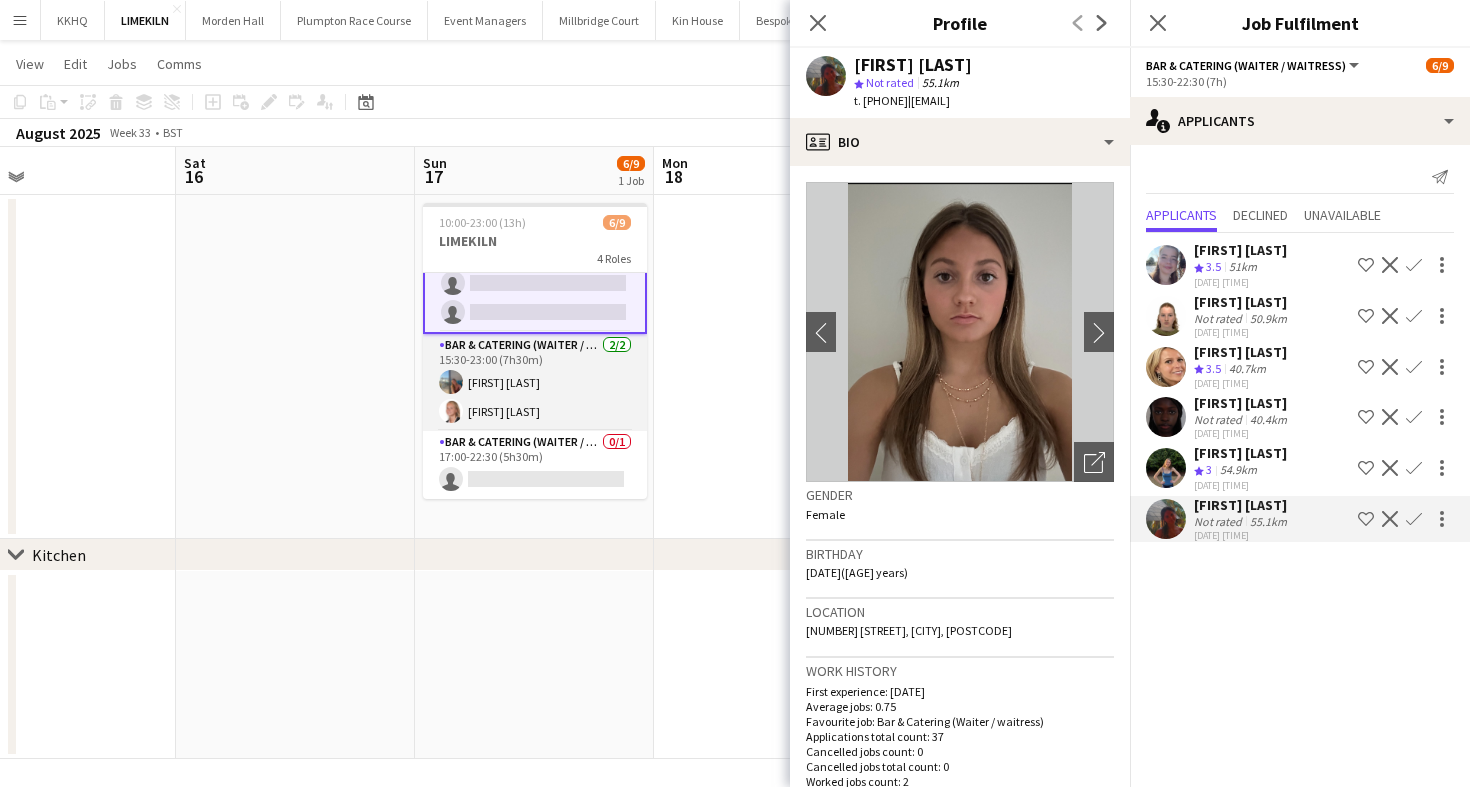 click on "Bar & Catering (Waiter / waitress)   2/2   15:30-23:00 (7h30m)
[FIRST] [LAST] [FIRST] [LAST]" at bounding box center (535, 382) 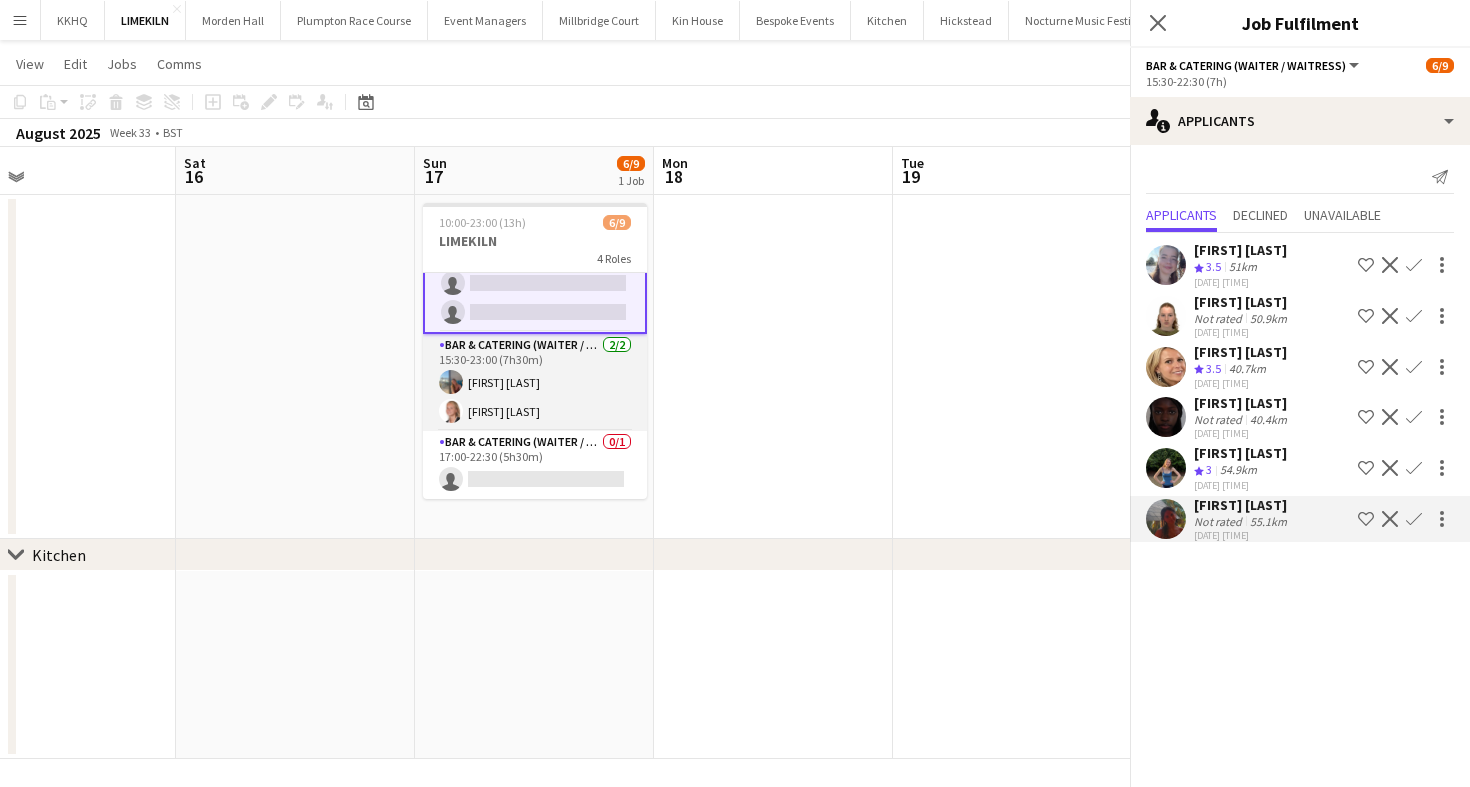 scroll, scrollTop: 193, scrollLeft: 0, axis: vertical 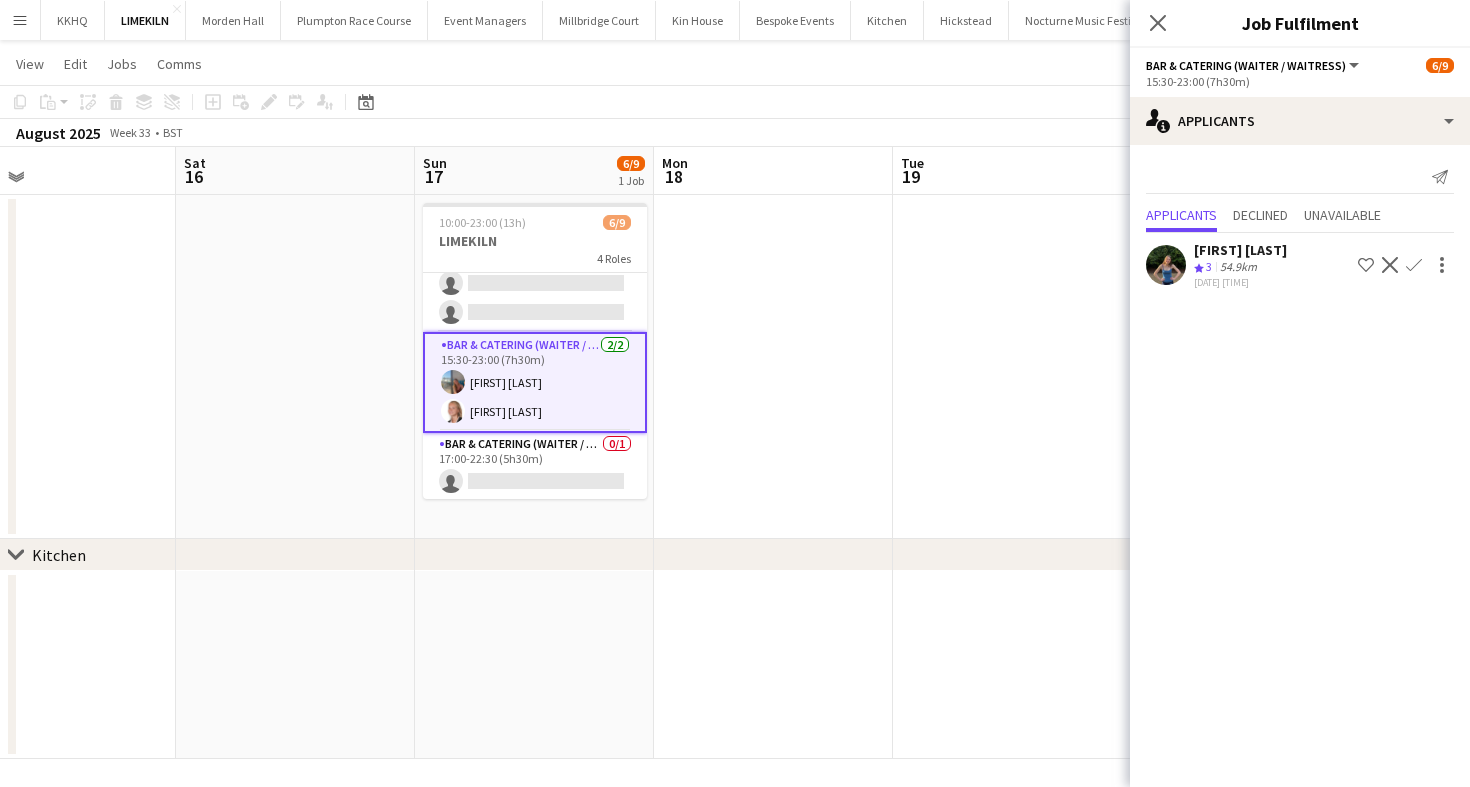 click on "Bar & Catering (Waiter / waitress)   2/2   15:30-23:00 (7h30m)
[FIRST] [LAST] [FIRST] [LAST]" at bounding box center (535, 382) 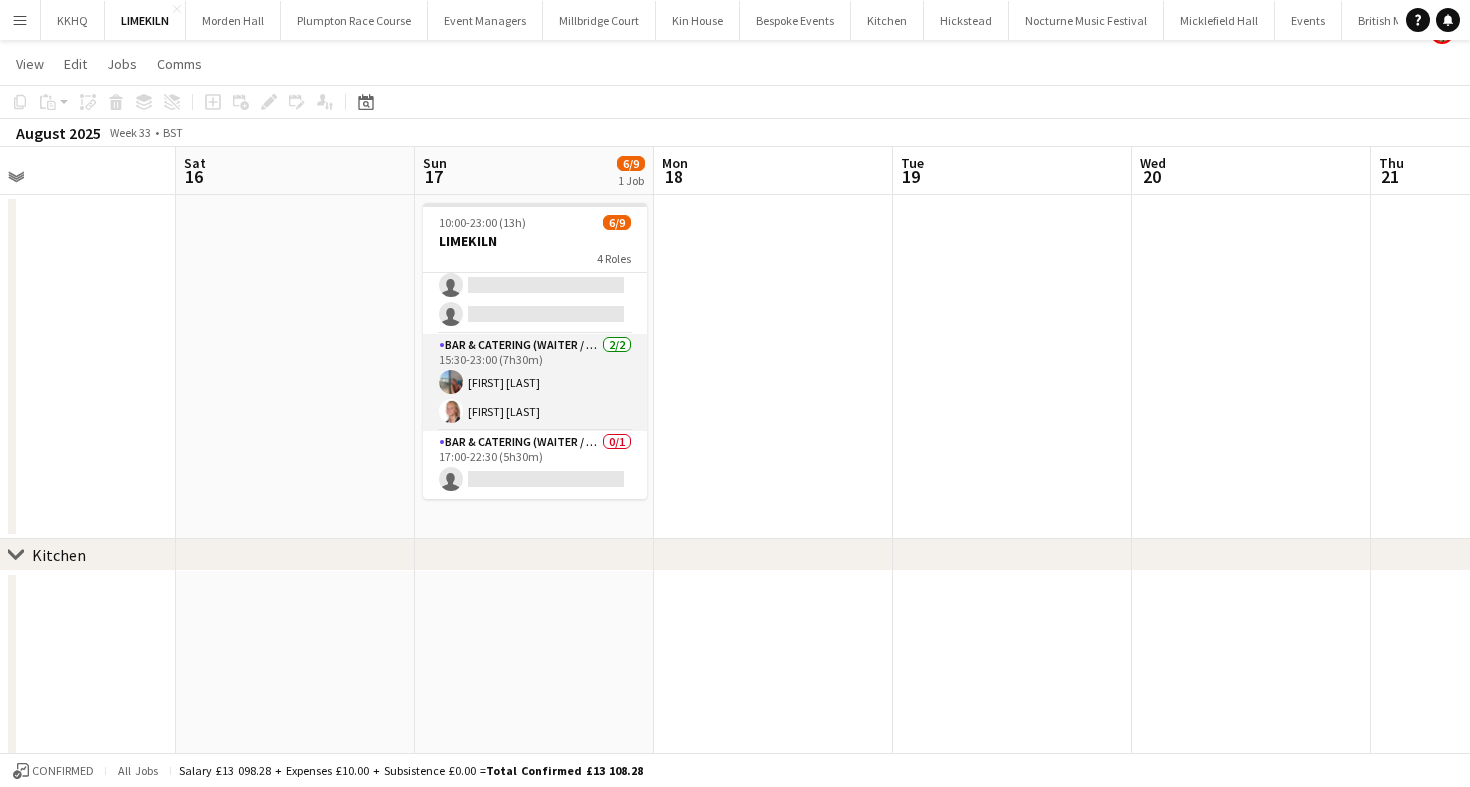 scroll, scrollTop: 0, scrollLeft: 781, axis: horizontal 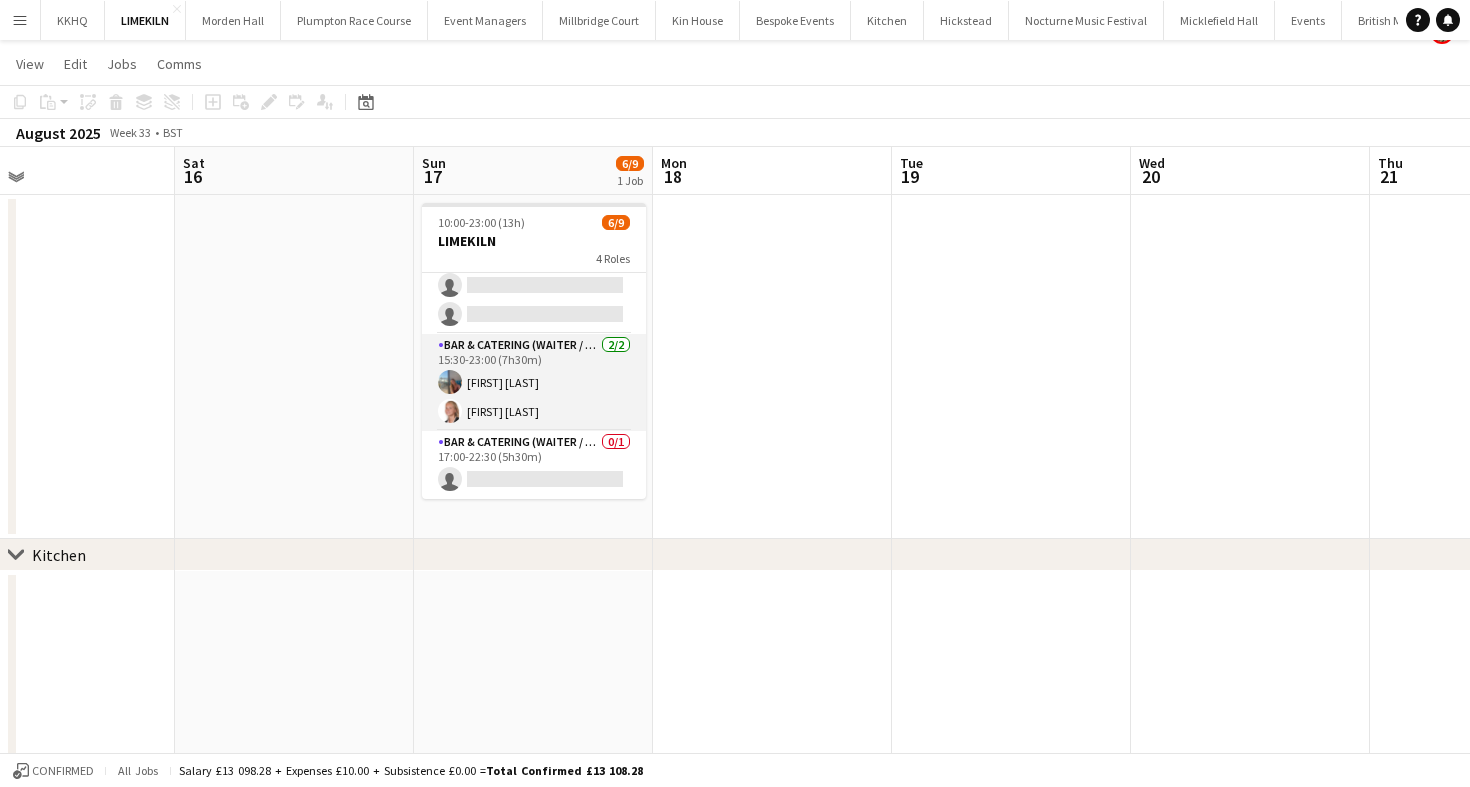 click on "Bar & Catering (Waiter / waitress)   2/2   15:30-23:00 (7h30m)
[FIRST] [LAST] [FIRST] [LAST]" at bounding box center [534, 382] 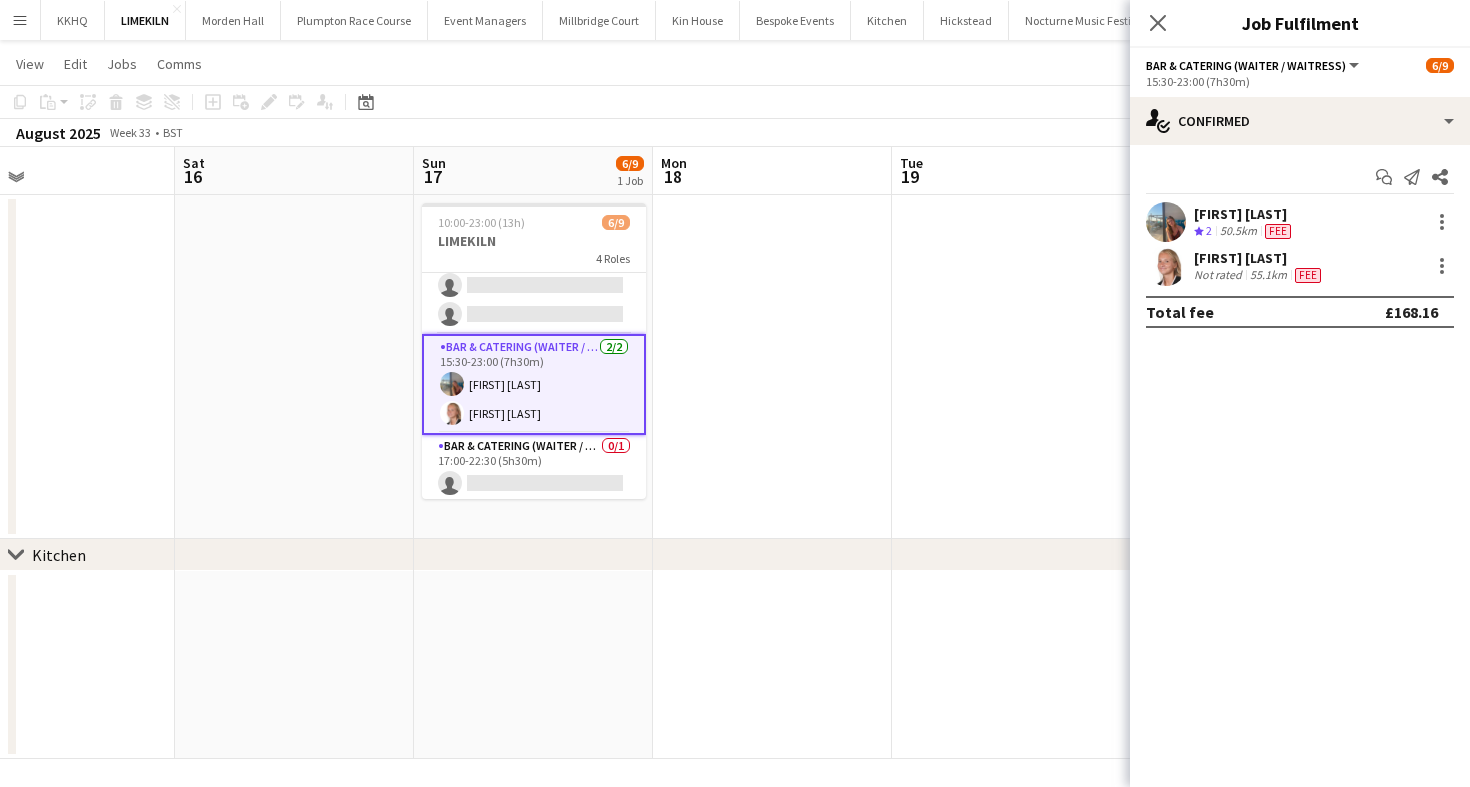 scroll, scrollTop: 193, scrollLeft: 0, axis: vertical 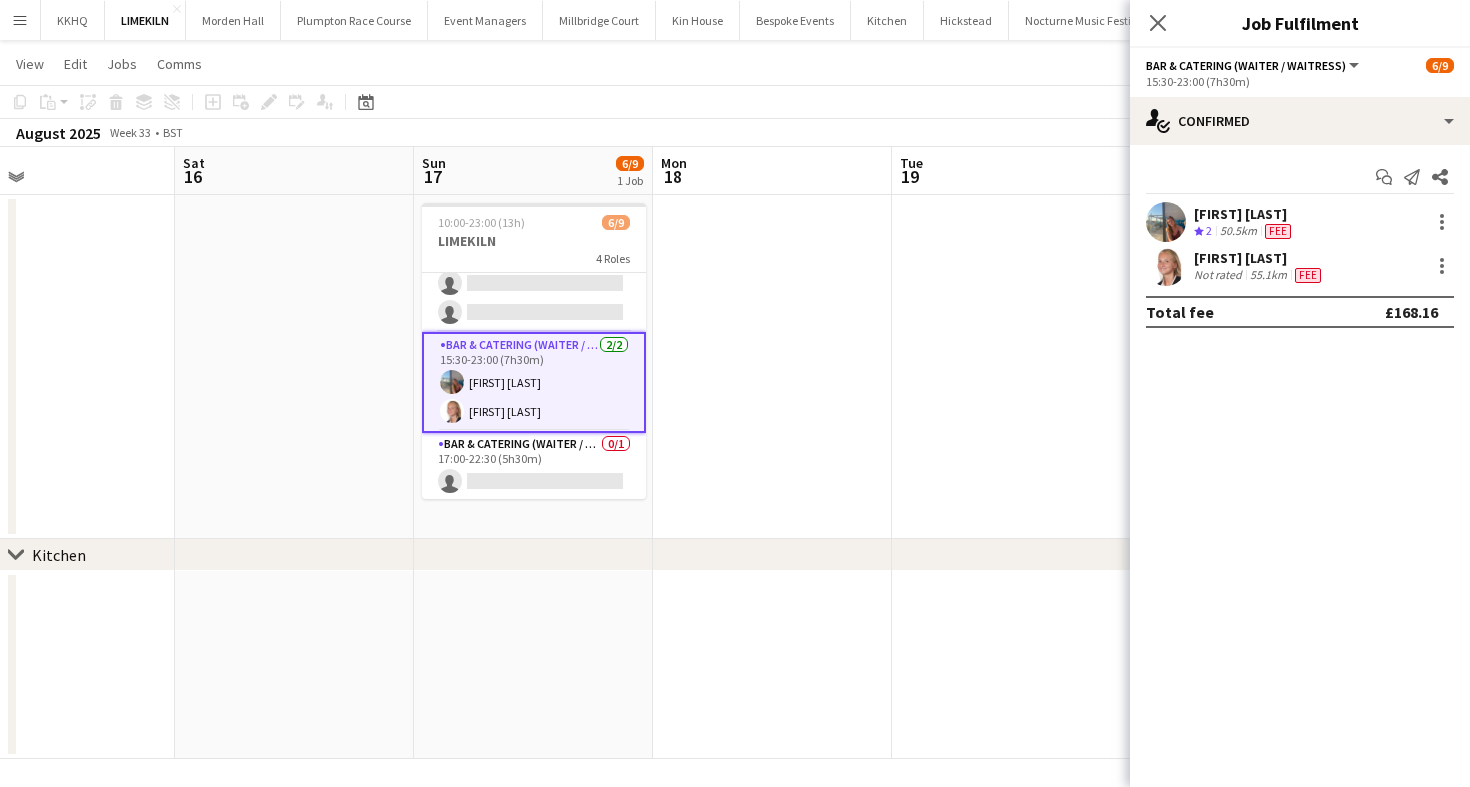 click on "[FIRST] [LAST]" at bounding box center (1259, 258) 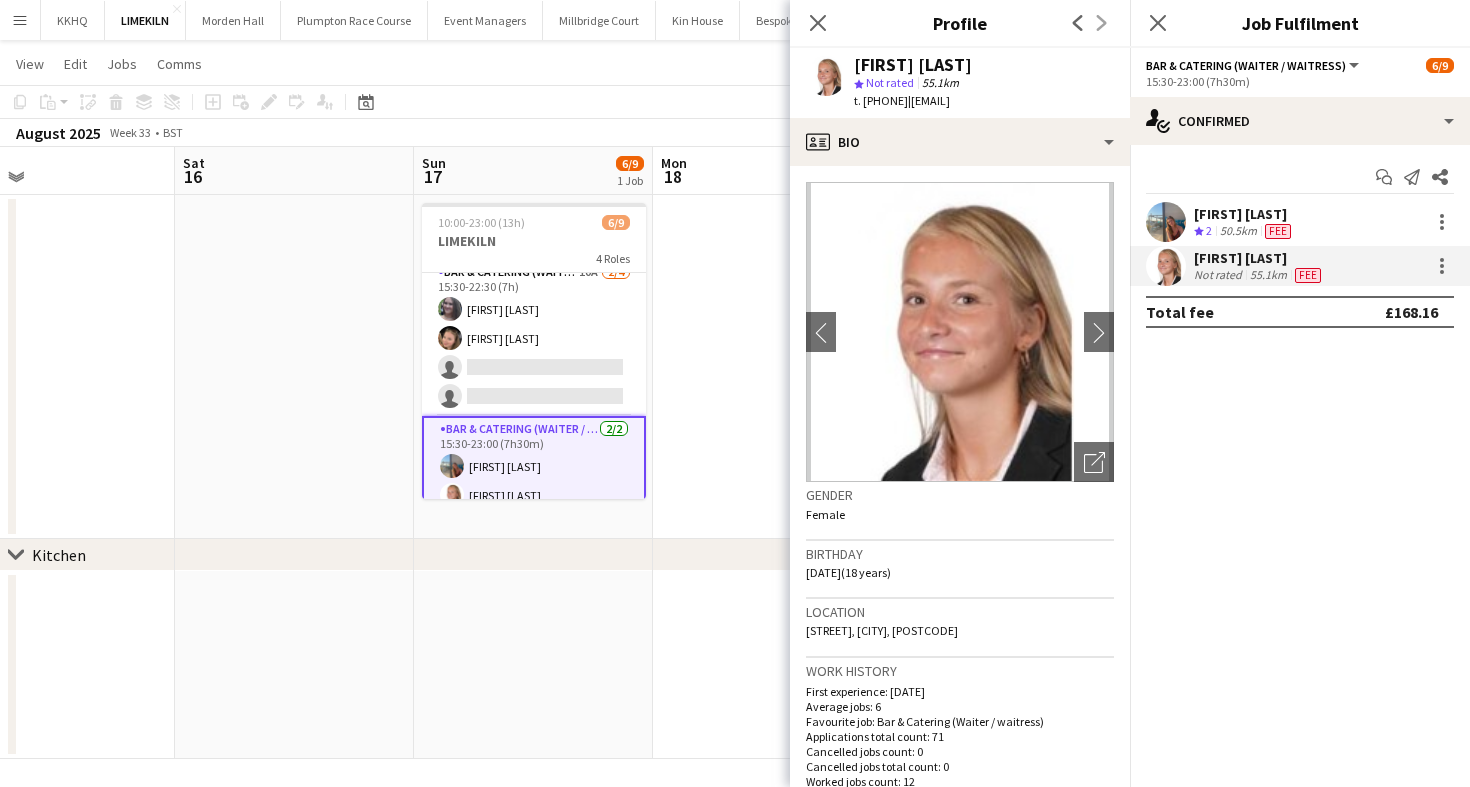 scroll, scrollTop: 50, scrollLeft: 0, axis: vertical 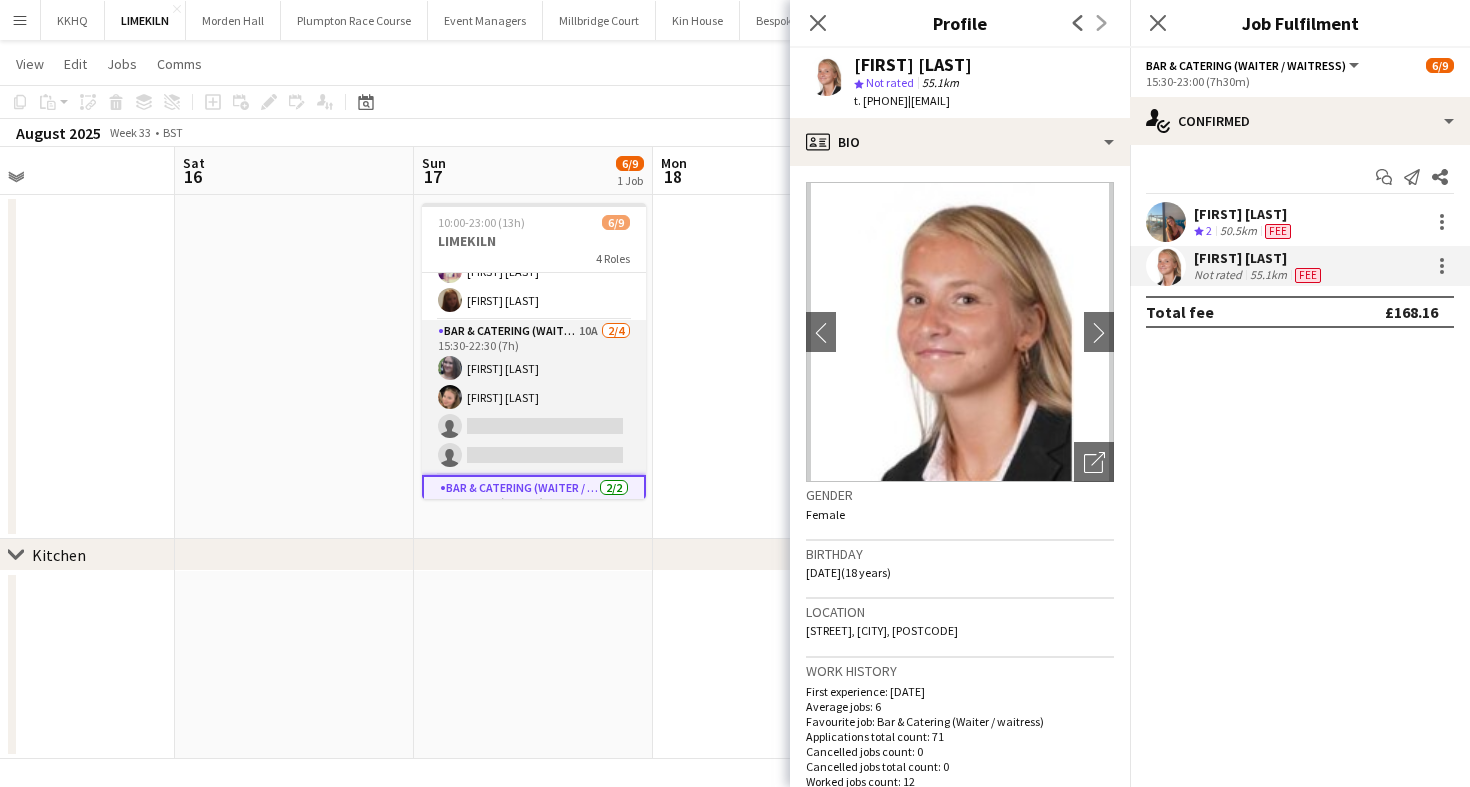click on "Bar & Catering (Waiter / waitress)   10A   2/4   15:30-22:30 (7h)
[FIRST] [LAST] [FIRST] [LAST]
single-neutral-actions
single-neutral-actions" at bounding box center [534, 397] 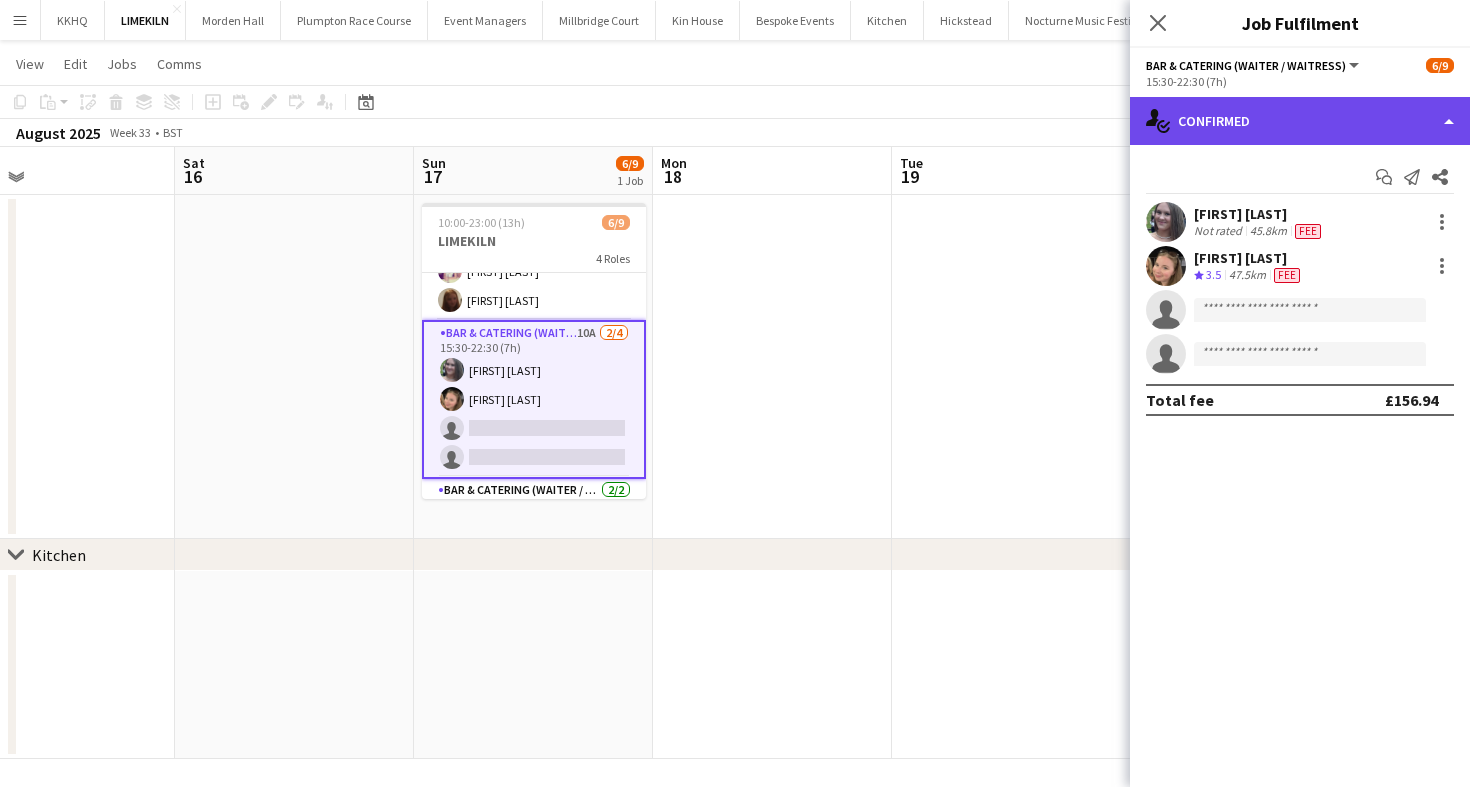 click on "single-neutral-actions-check-2
Confirmed" 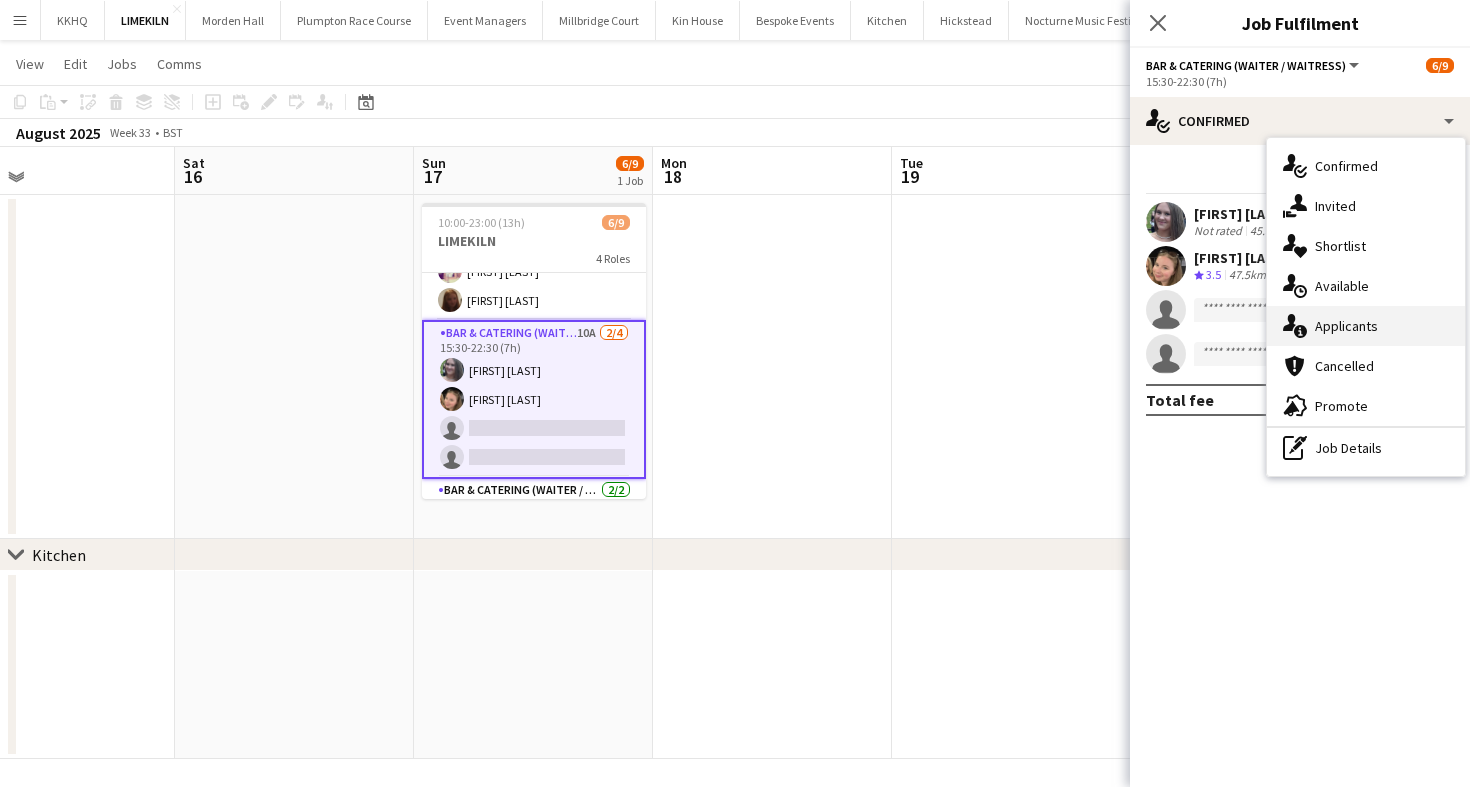 click on "single-neutral-actions-information
Applicants" at bounding box center (1366, 326) 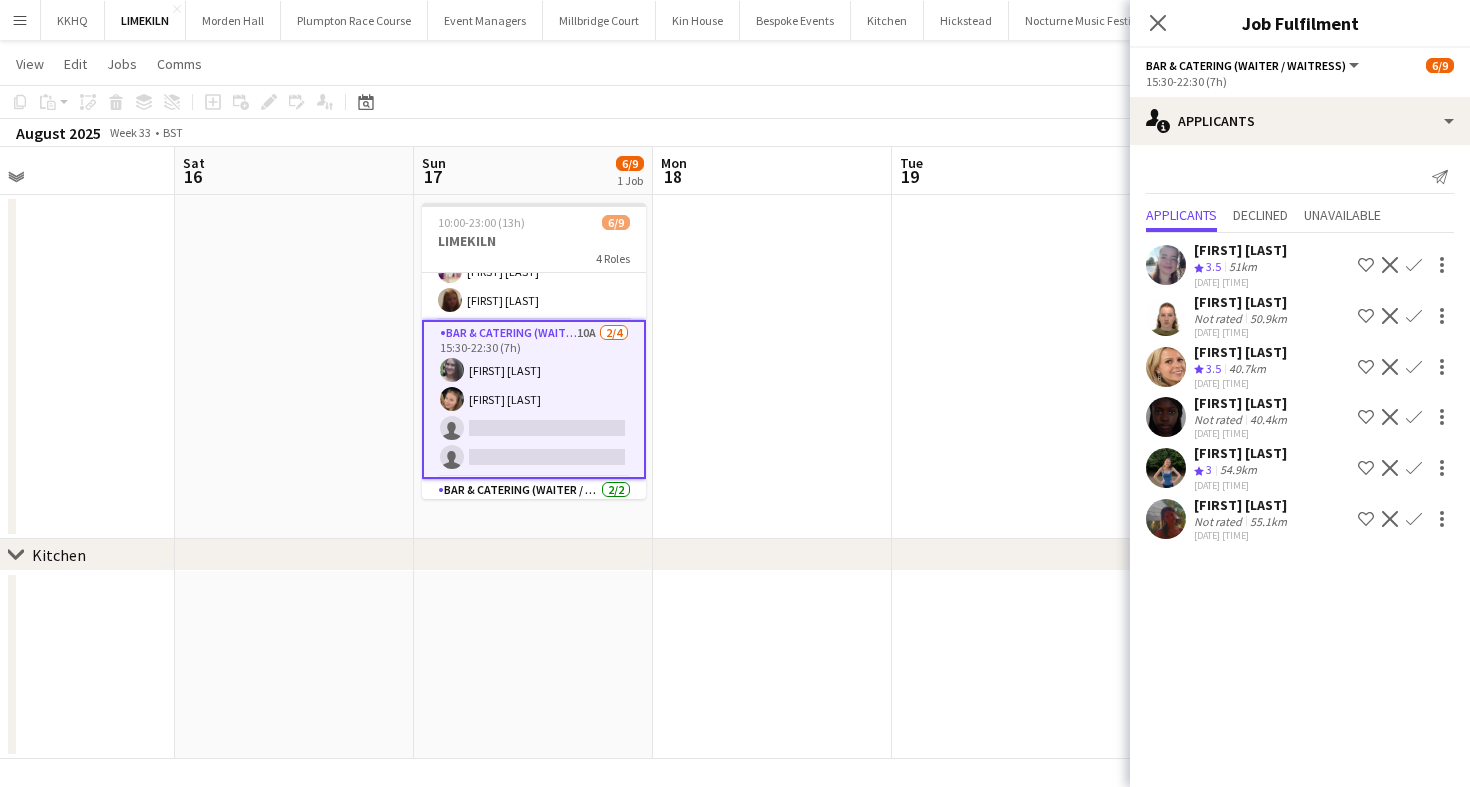 click on "[FIRST] [LAST]" 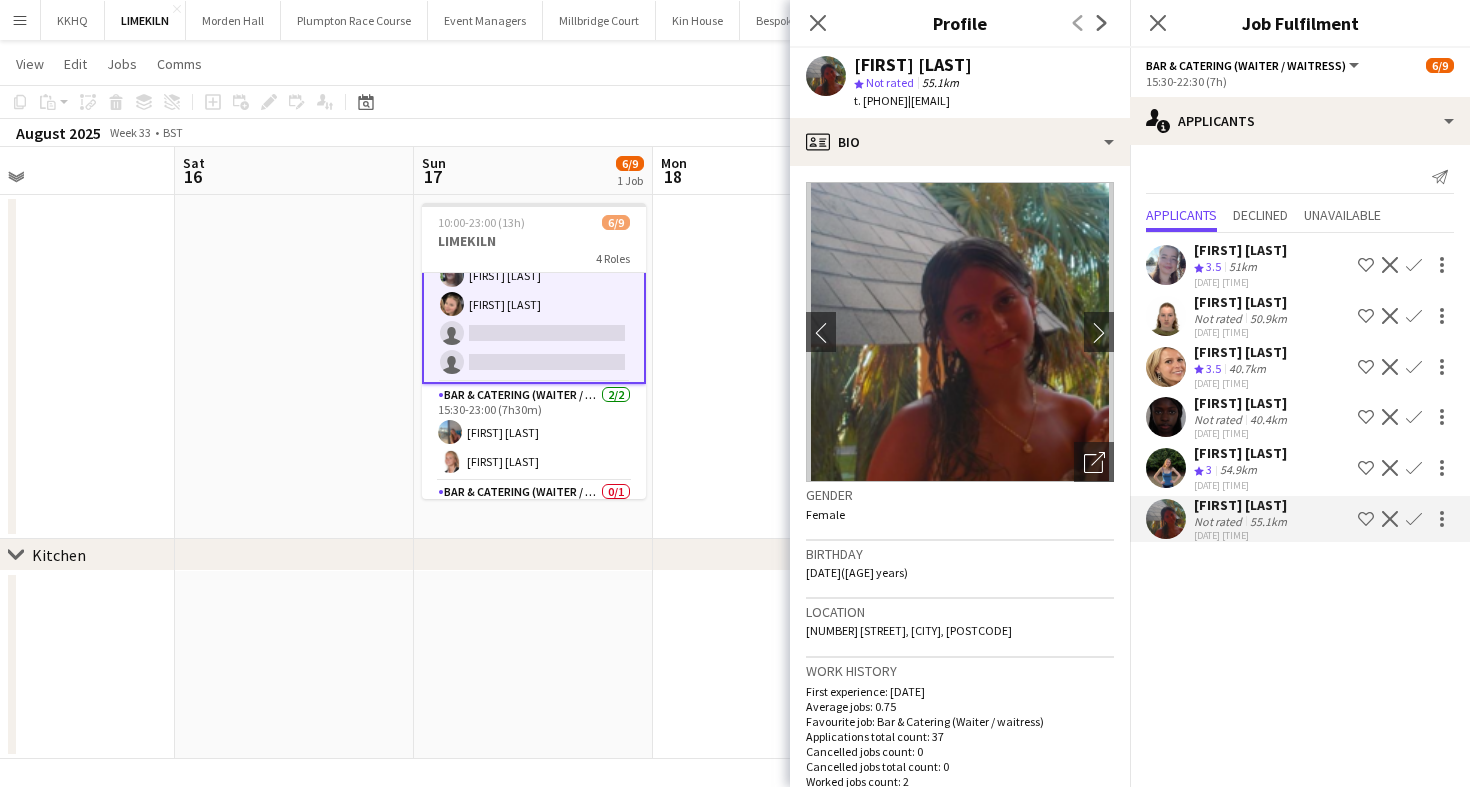 scroll, scrollTop: 147, scrollLeft: 0, axis: vertical 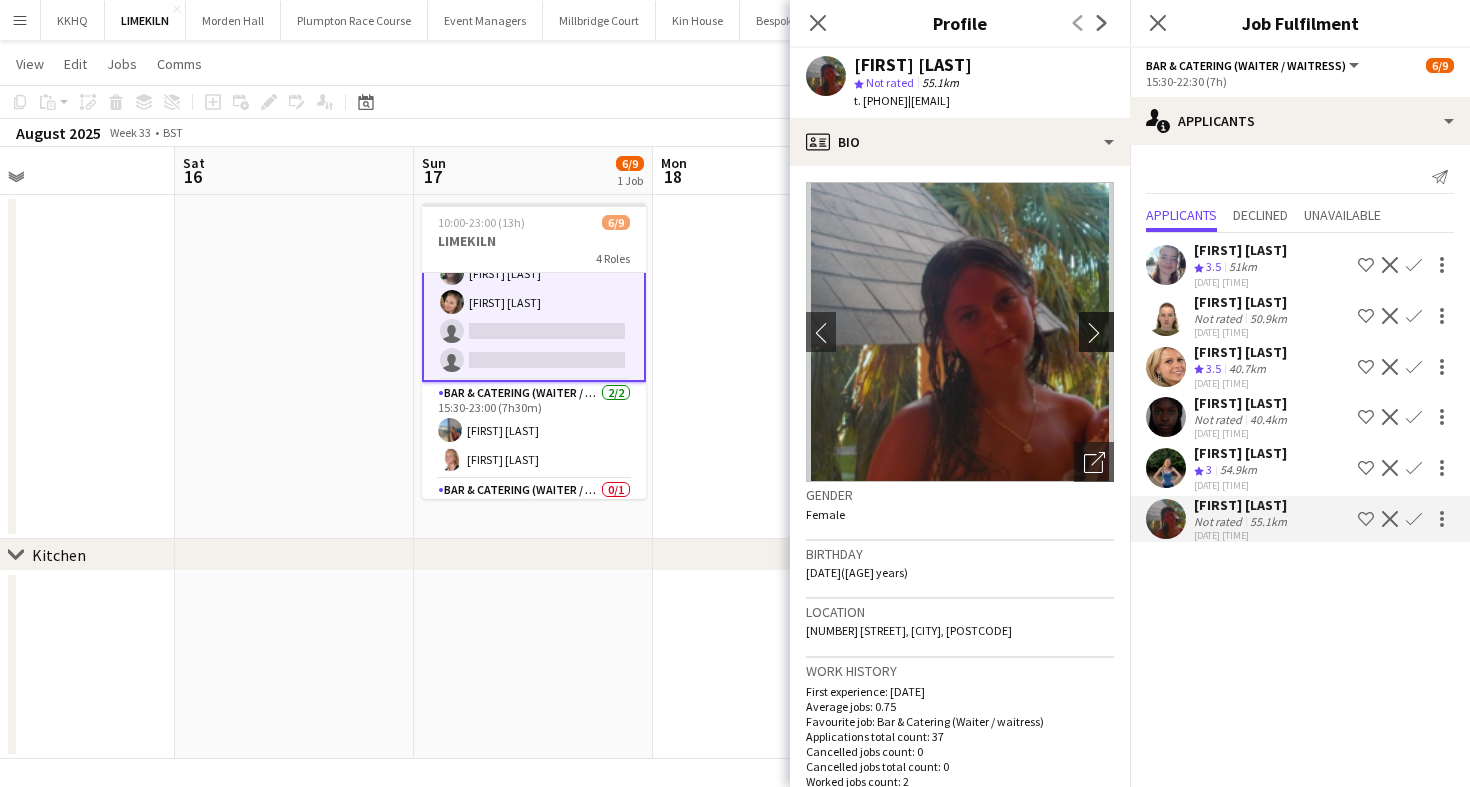 click on "chevron-right" 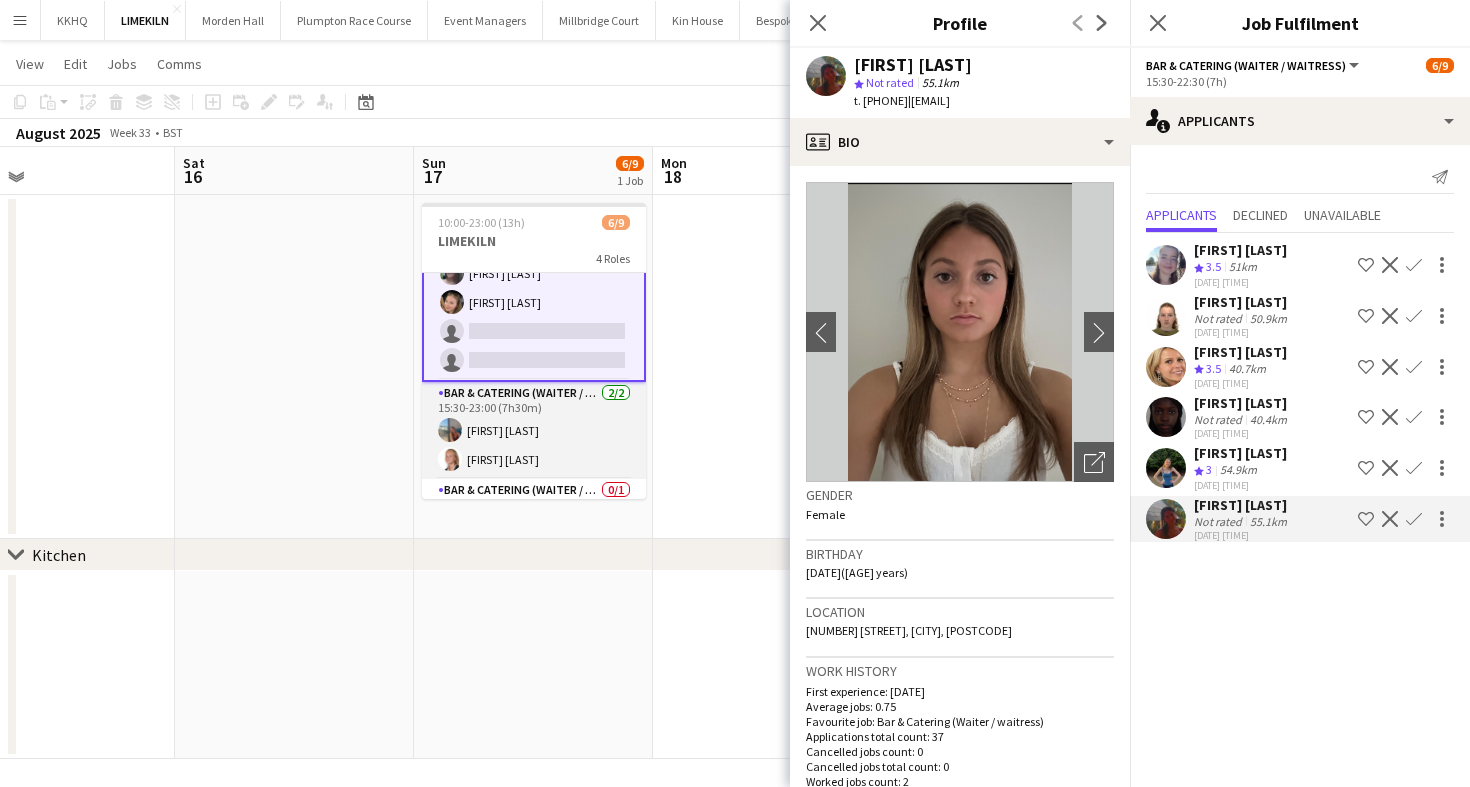 click on "Bar & Catering (Waiter / waitress)   2/2   15:30-23:00 (7h30m)
[FIRST] [LAST] [FIRST] [LAST]" at bounding box center (534, 430) 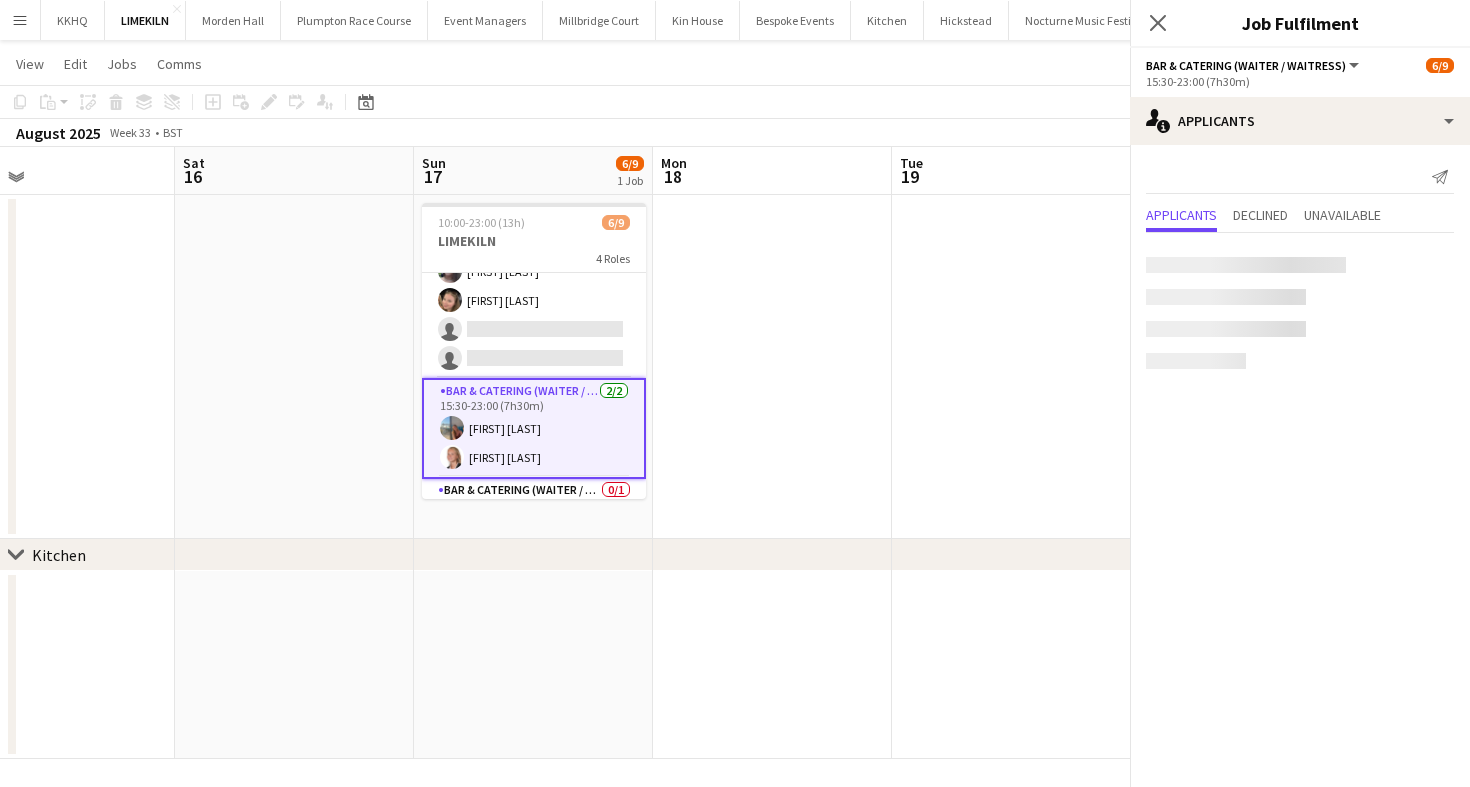 scroll, scrollTop: 145, scrollLeft: 0, axis: vertical 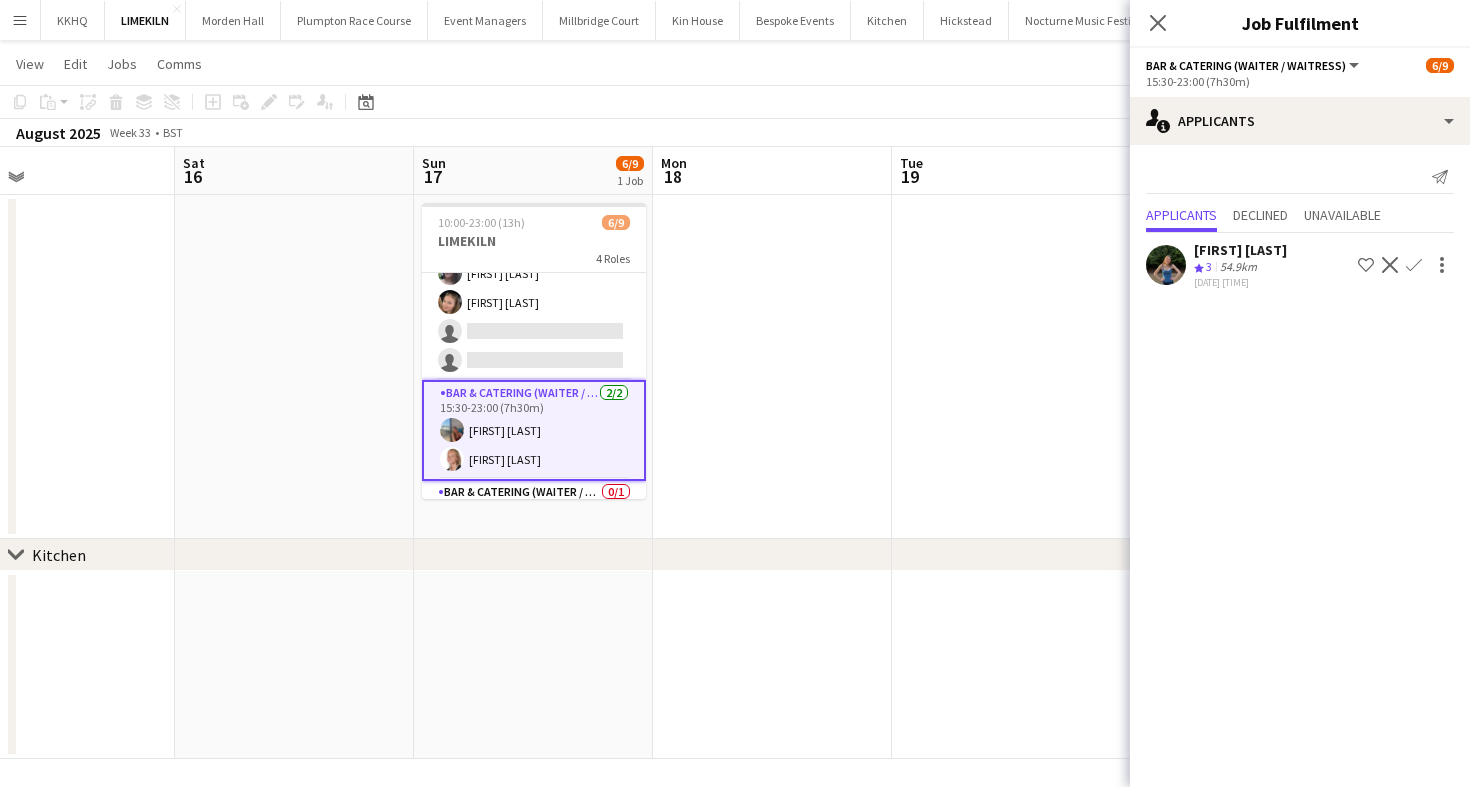 click on "Bar & Catering (Waiter / waitress)   2/2   15:30-23:00 (7h30m)
[FIRST] [LAST] [FIRST] [LAST]" at bounding box center (534, 430) 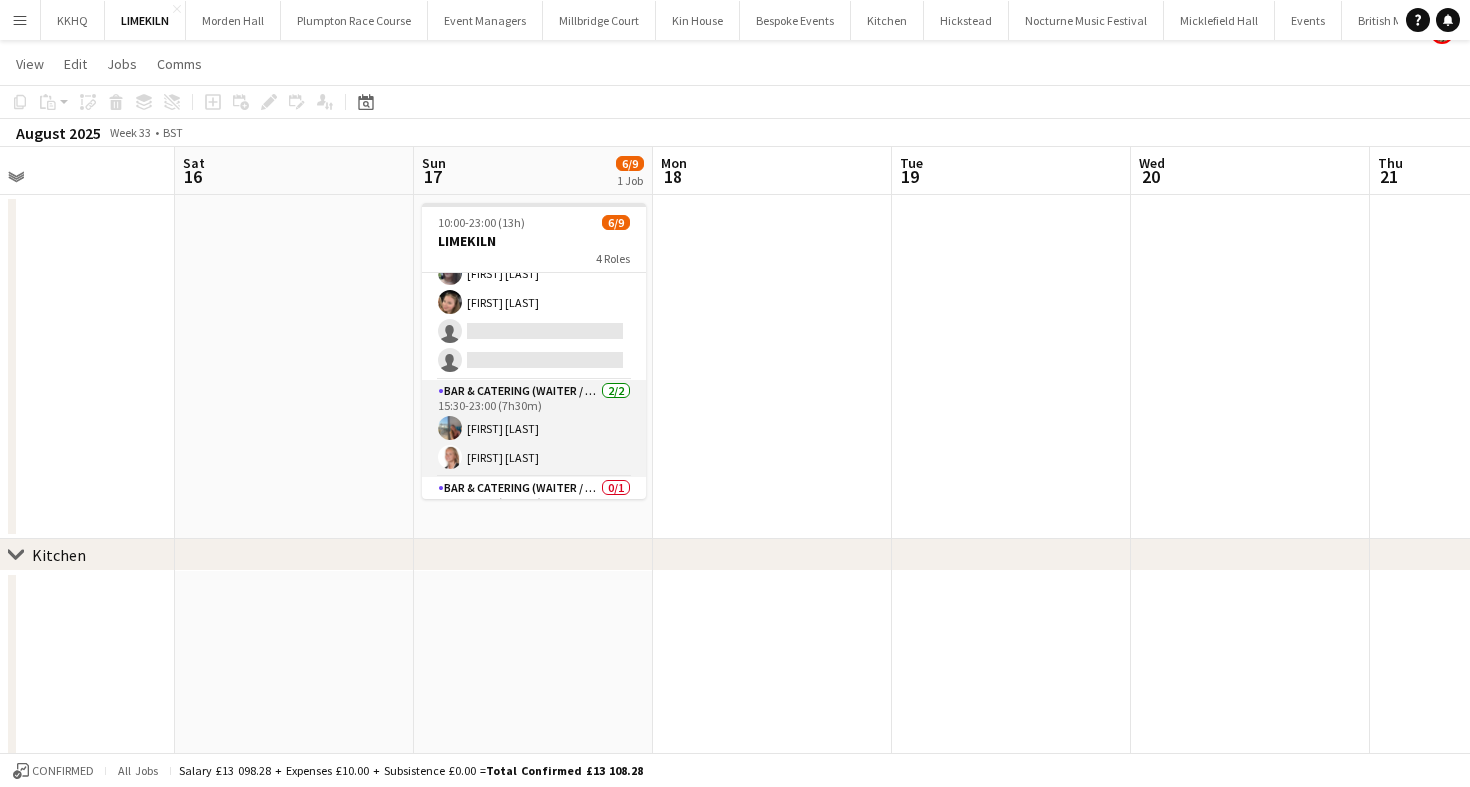 click on "Bar & Catering (Waiter / waitress)   2/2   15:30-23:00 (7h30m)
[FIRST] [LAST] [FIRST] [LAST]" at bounding box center (534, 428) 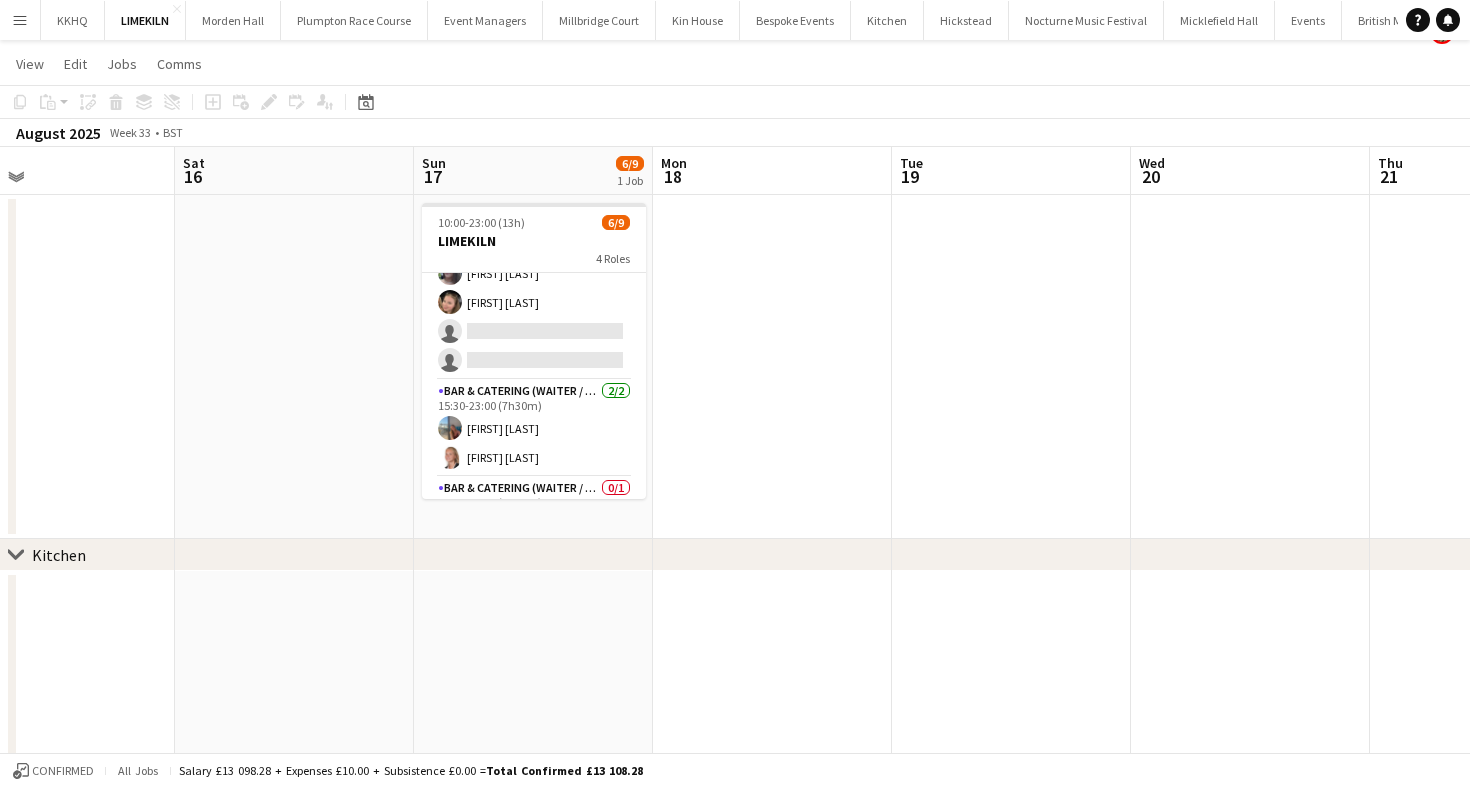 scroll, scrollTop: 0, scrollLeft: 782, axis: horizontal 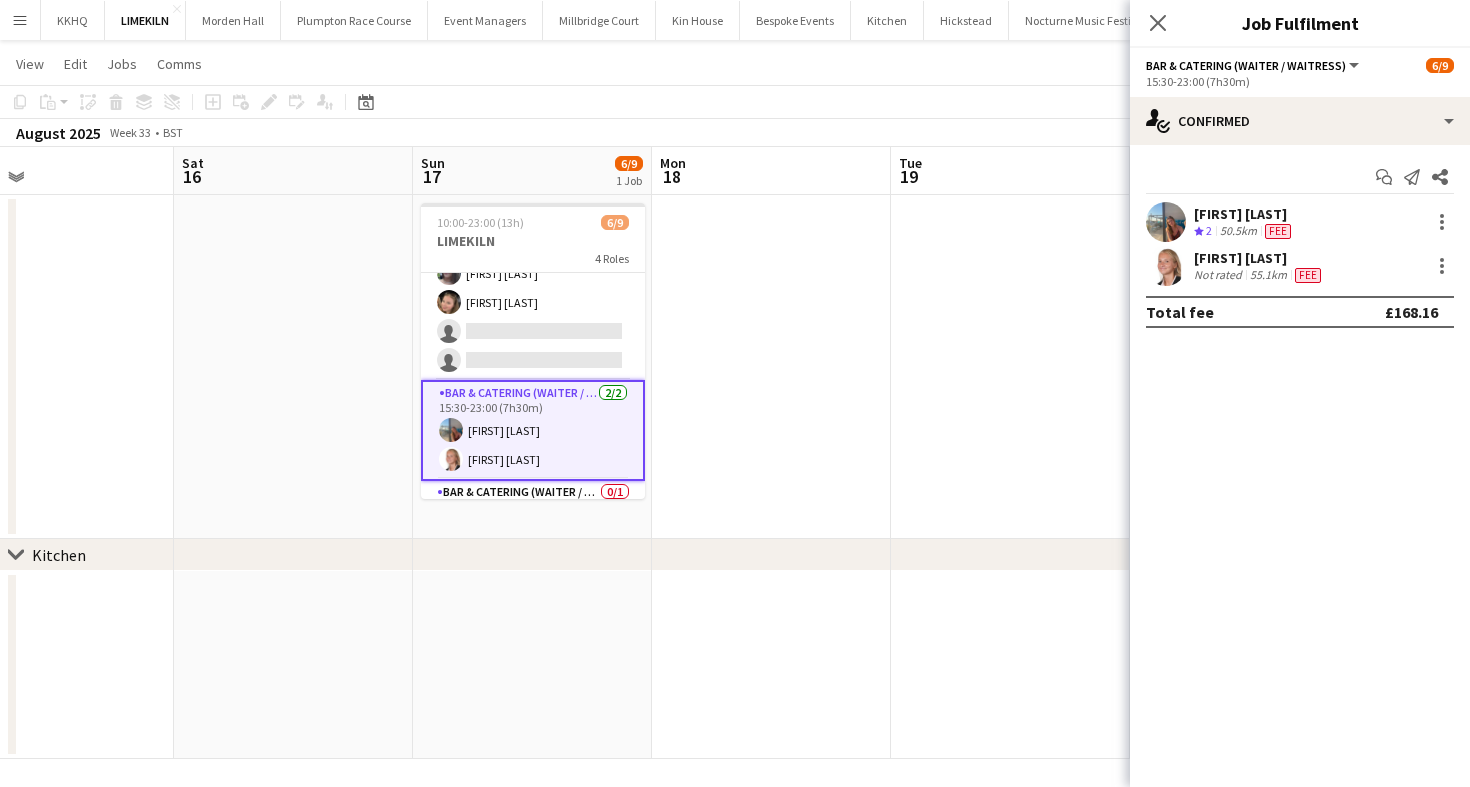 click on "[FIRST] [LAST]   Not rated   55.1km   Fee" at bounding box center (1300, 266) 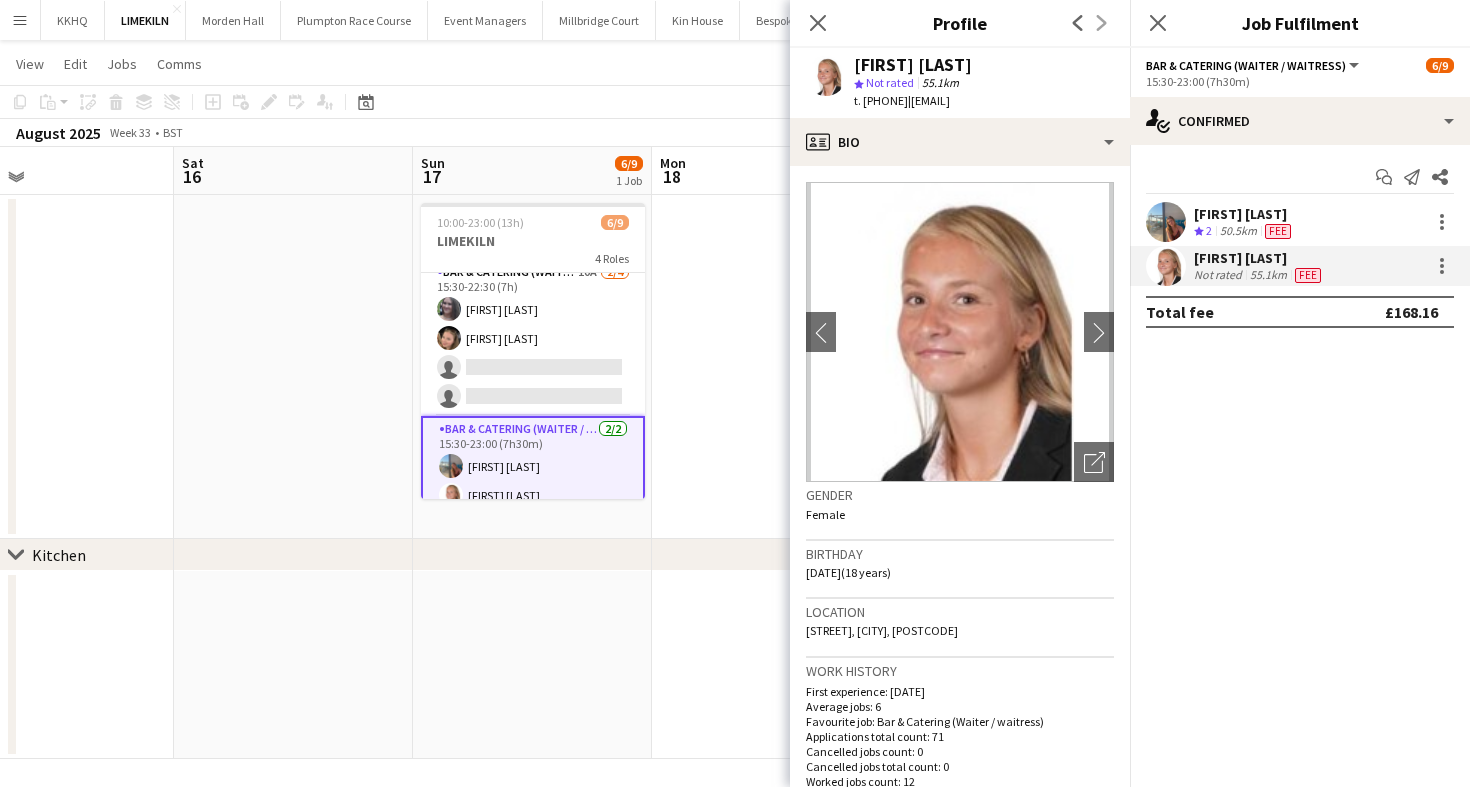 click on "Bar & Catering (Waiter / waitress)   10A   2/4   15:30-22:30 (7h)
[FIRST] [LAST] [FIRST] [LAST]
single-neutral-actions
single-neutral-actions" at bounding box center (533, 338) 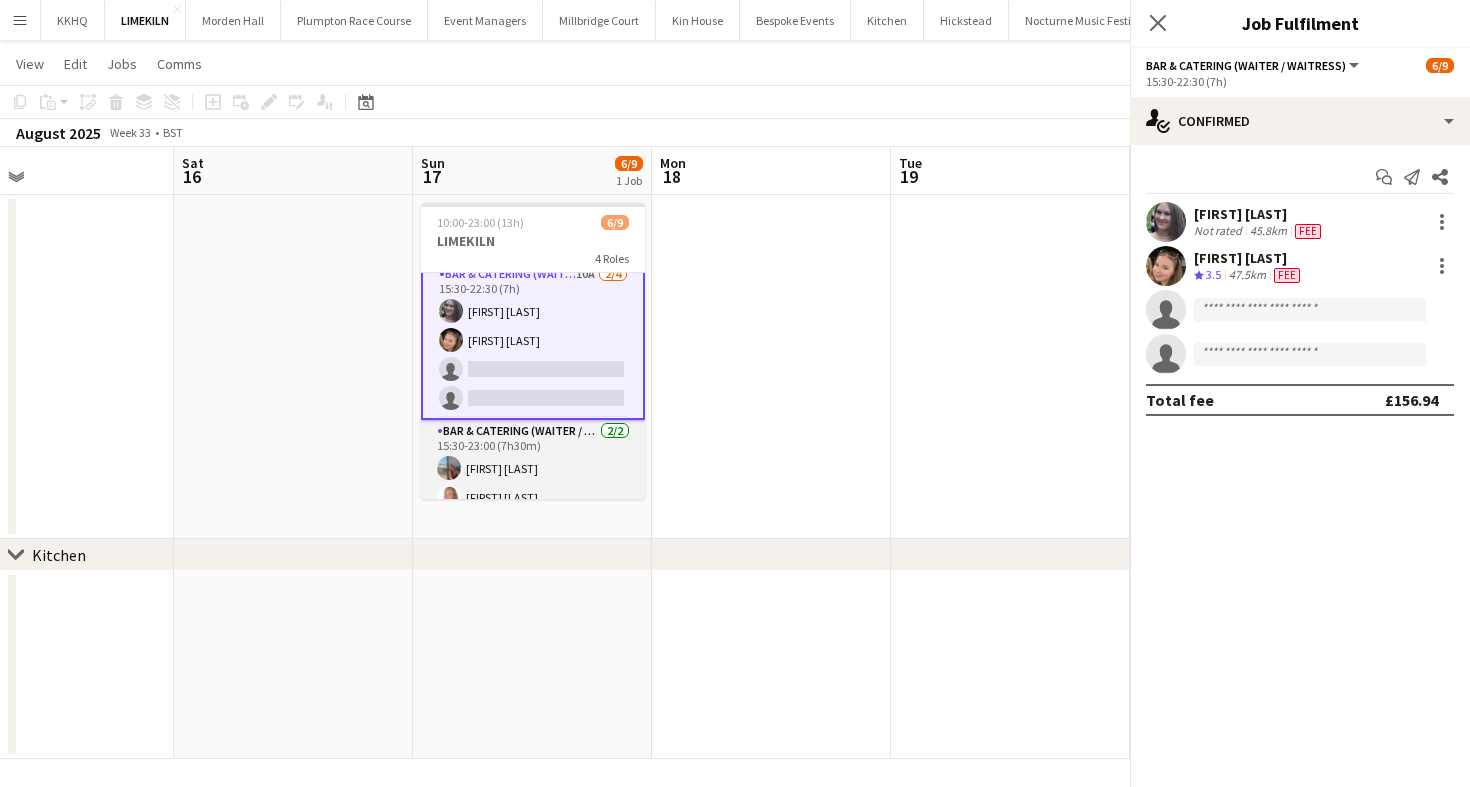 scroll, scrollTop: 111, scrollLeft: 0, axis: vertical 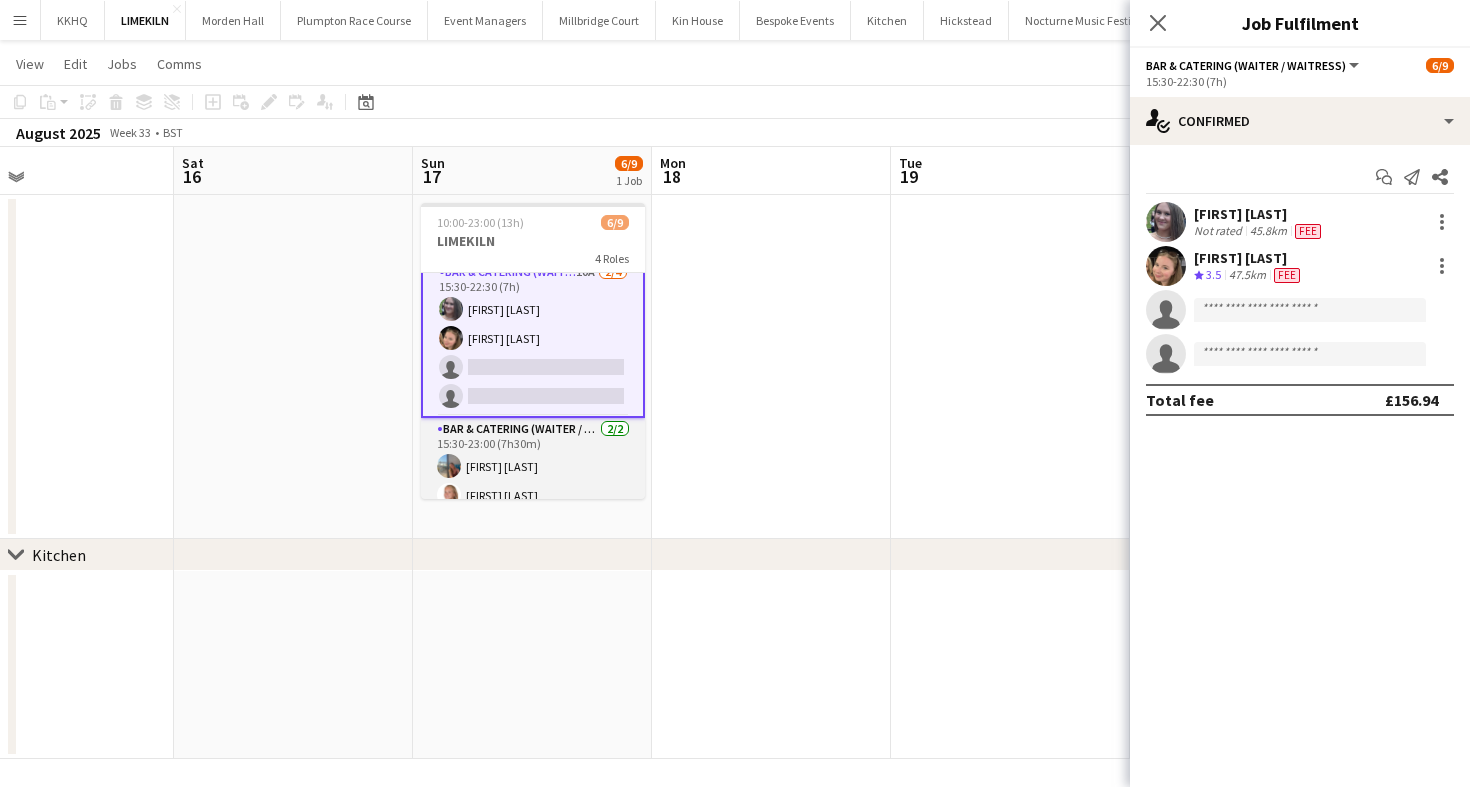 click on "Bar & Catering (Waiter / waitress)   2/2   15:30-23:00 (7h30m)
[FIRST] [LAST] [FIRST] [LAST]" at bounding box center (533, 466) 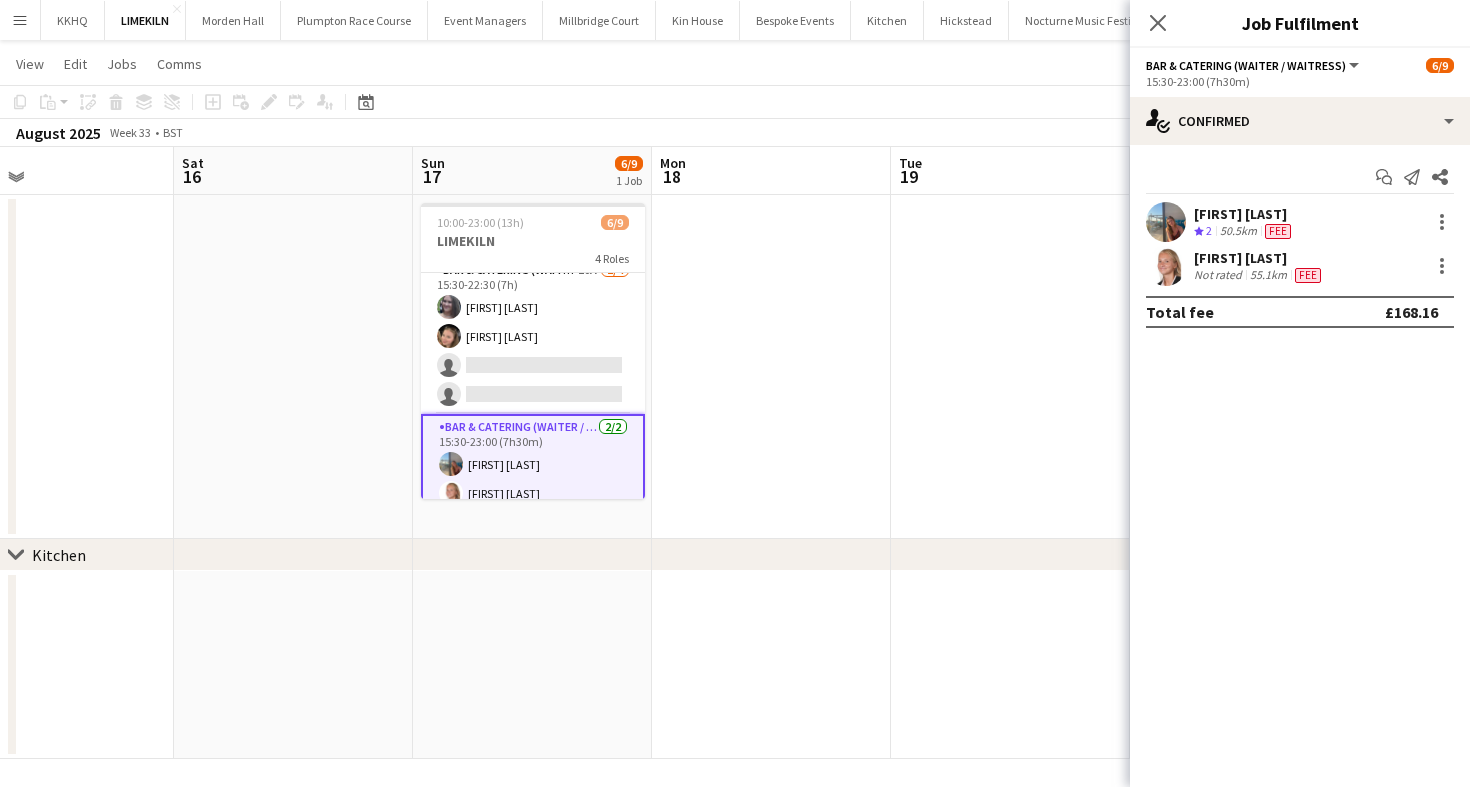 scroll, scrollTop: 0, scrollLeft: 781, axis: horizontal 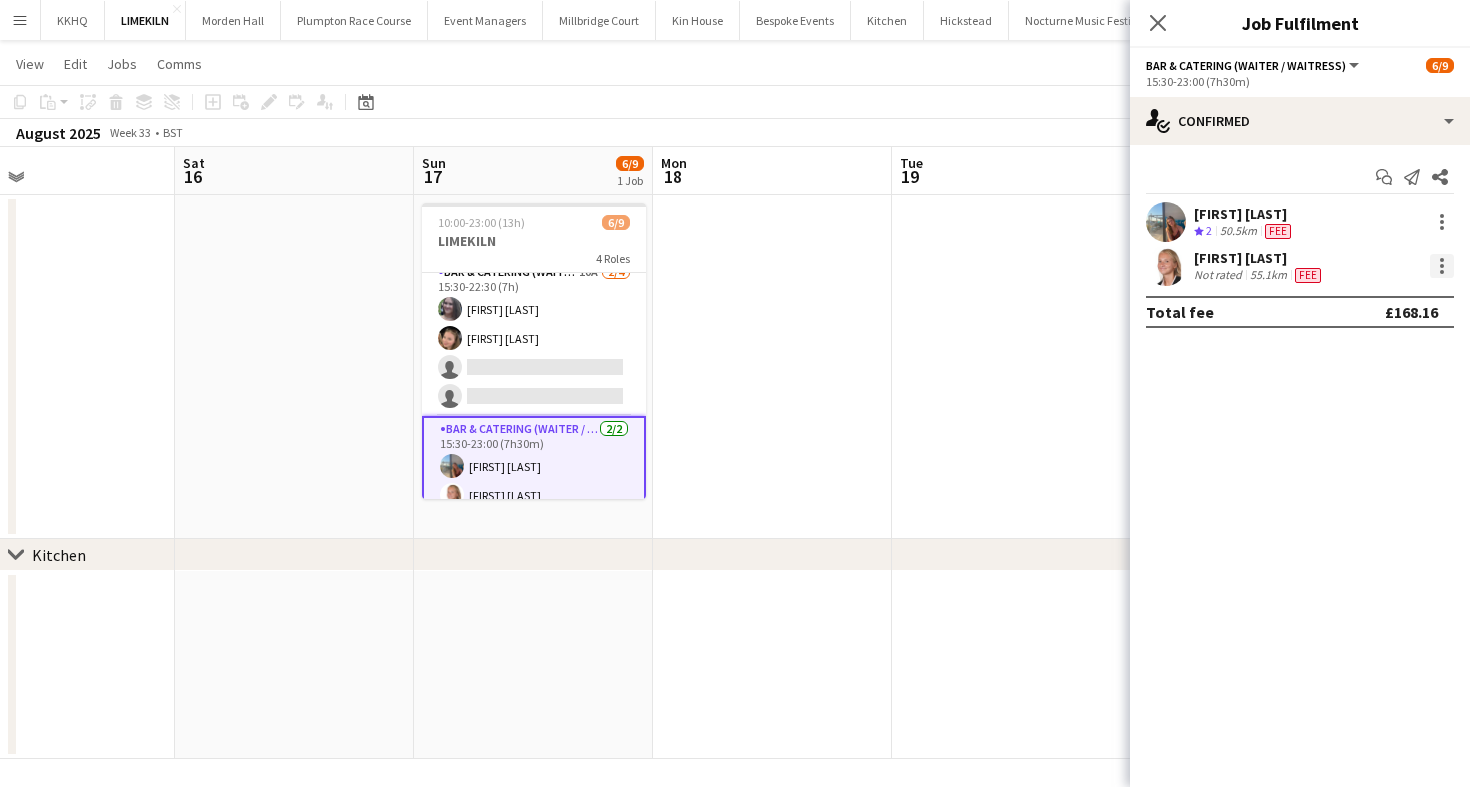 click at bounding box center (1442, 266) 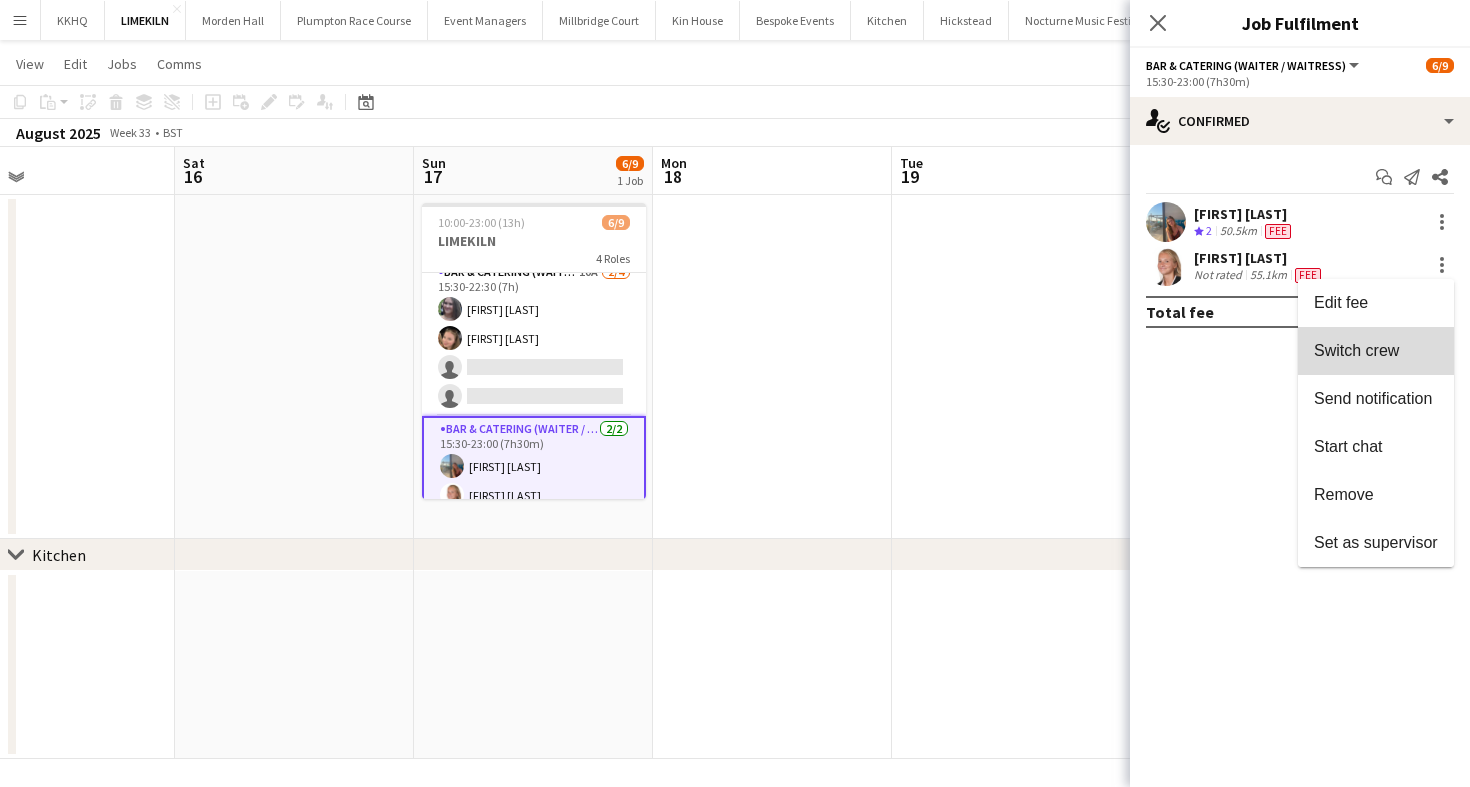 click on "Switch crew" at bounding box center [1376, 351] 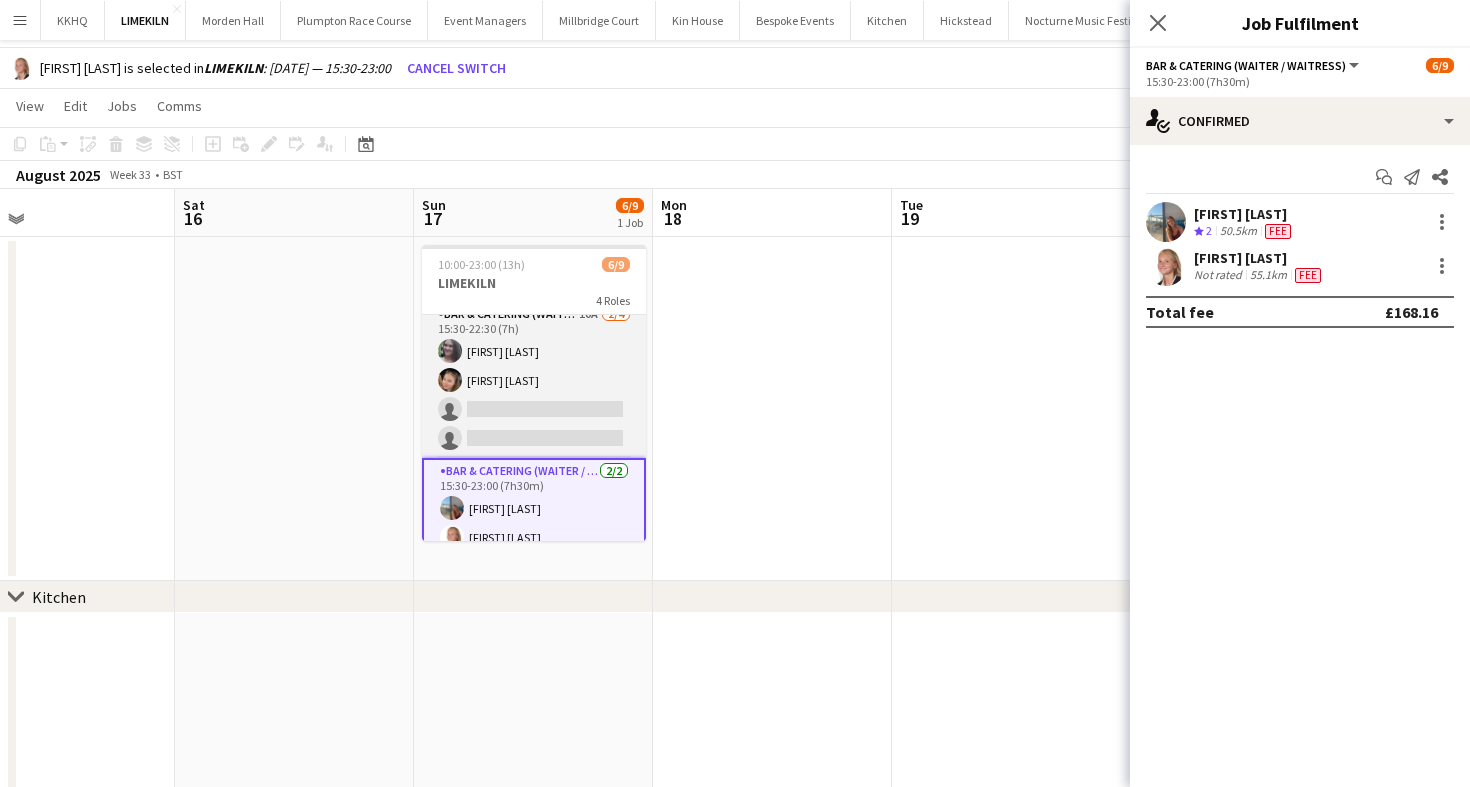 click on "Bar & Catering (Waiter / waitress)   10A   2/4   15:30-22:30 (7h)
[FIRST] [LAST] [FIRST] [LAST]
single-neutral-actions
single-neutral-actions" at bounding box center [534, 380] 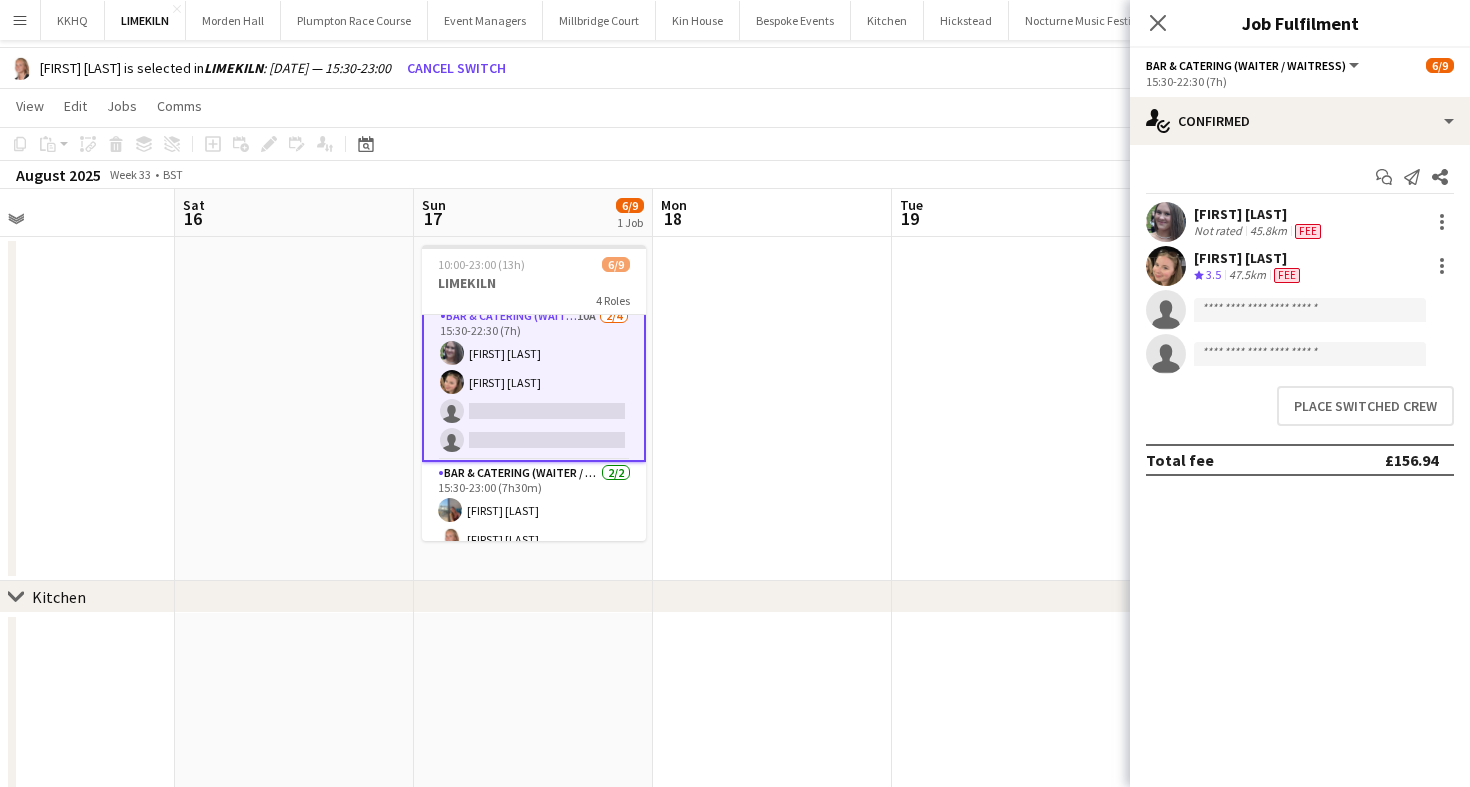 scroll, scrollTop: 111, scrollLeft: 0, axis: vertical 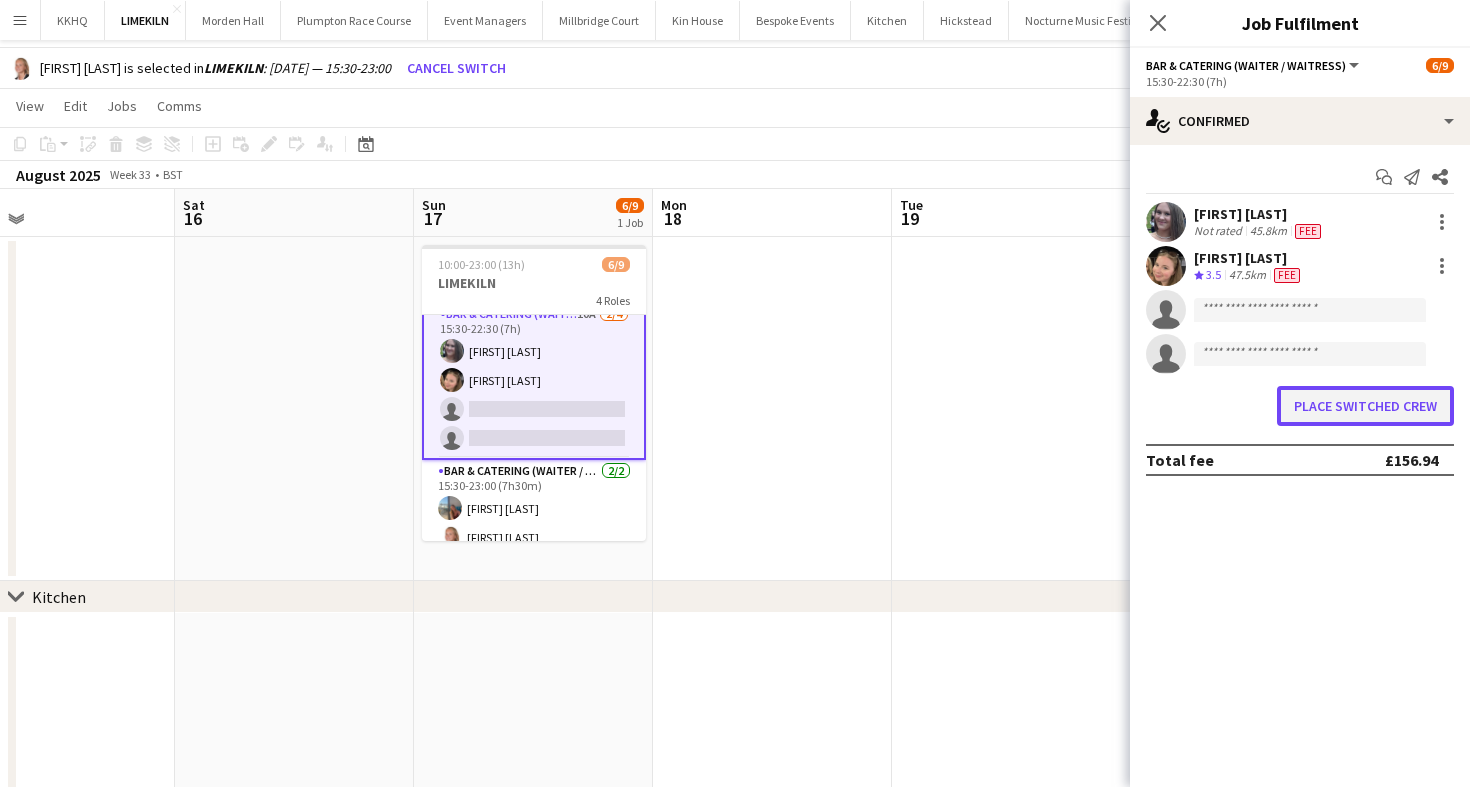 click on "Place switched crew" at bounding box center (1365, 406) 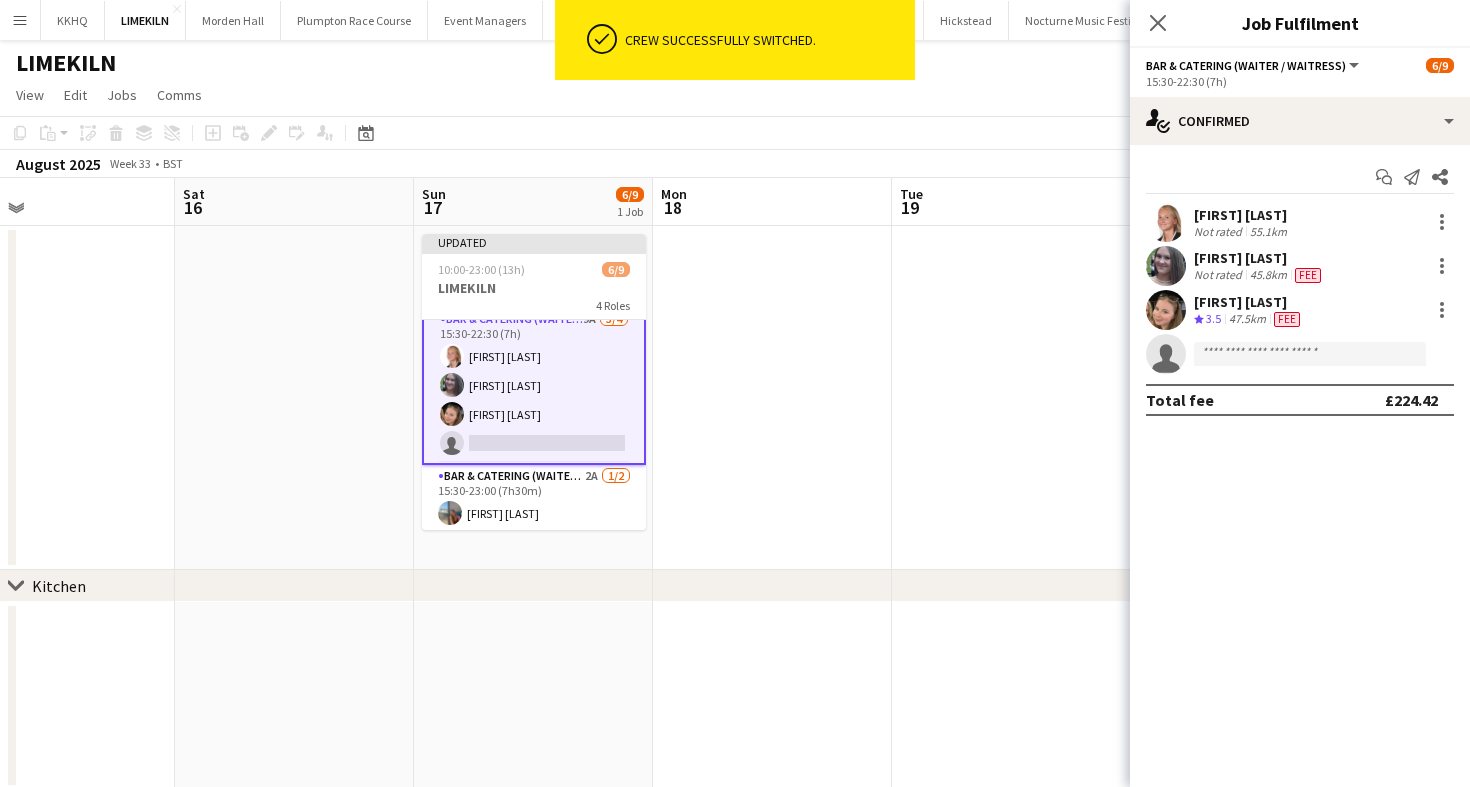 scroll, scrollTop: 31, scrollLeft: 0, axis: vertical 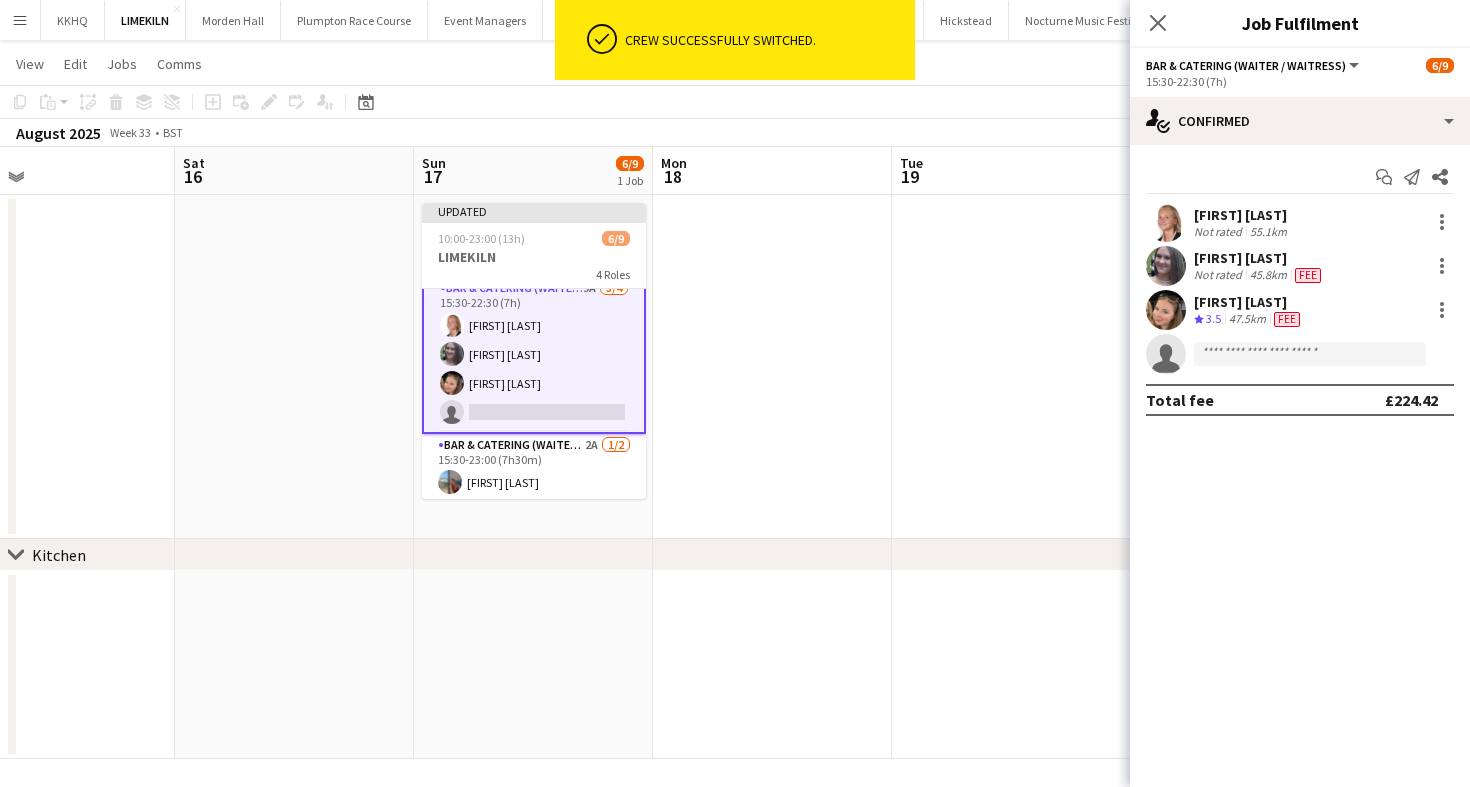 click on "Bar & Catering (Waiter / waitress)   9A   3/4   15:30-22:30 (7h)
[FIRST] [LAST] [FIRST] [LAST] [FIRST] [LAST]
single-neutral-actions" at bounding box center (534, 354) 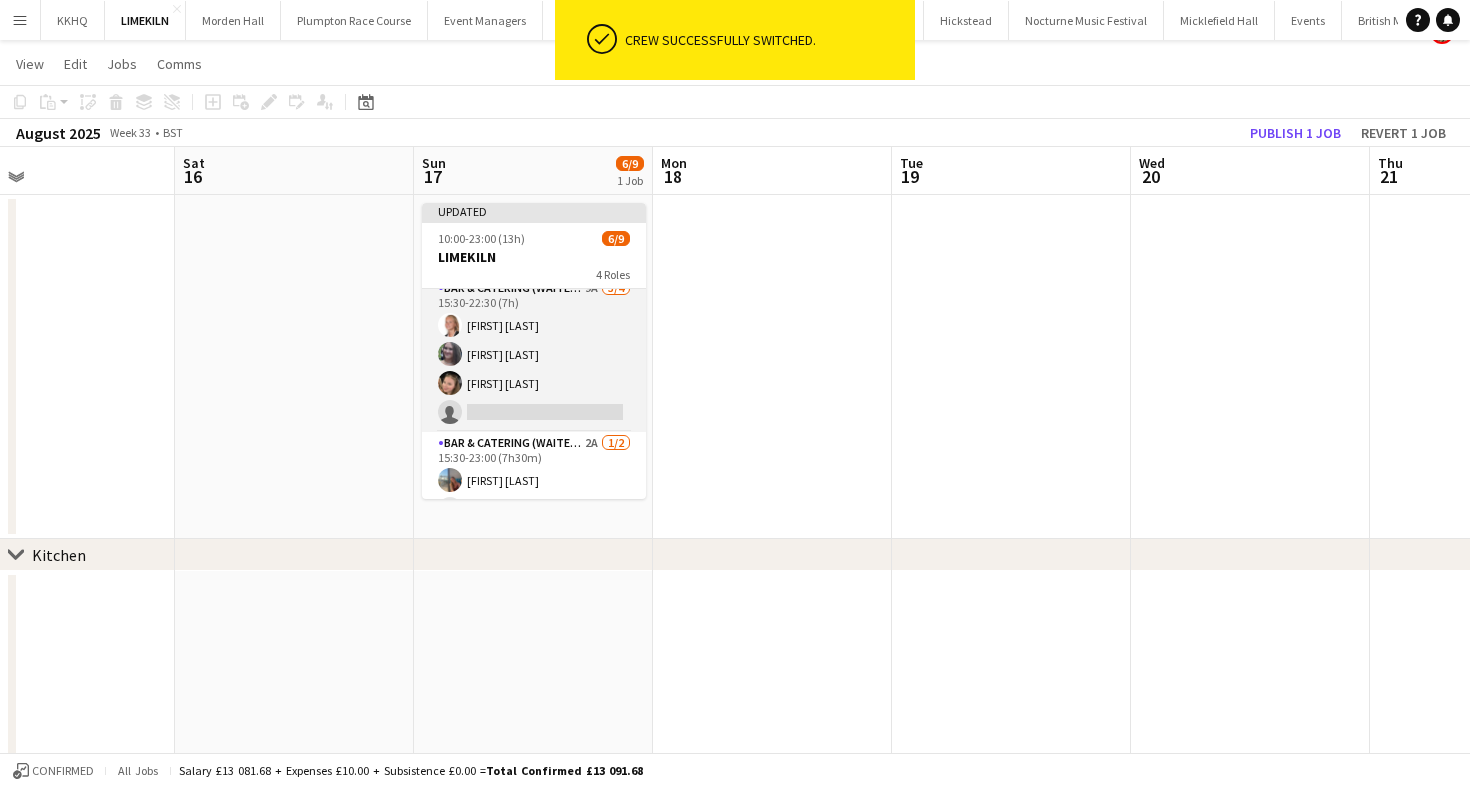 click on "Bar & Catering (Waiter / waitress)   9A   3/4   15:30-22:30 (7h)
[FIRST] [LAST] [FIRST] [LAST] [FIRST] [LAST]
single-neutral-actions" at bounding box center (534, 354) 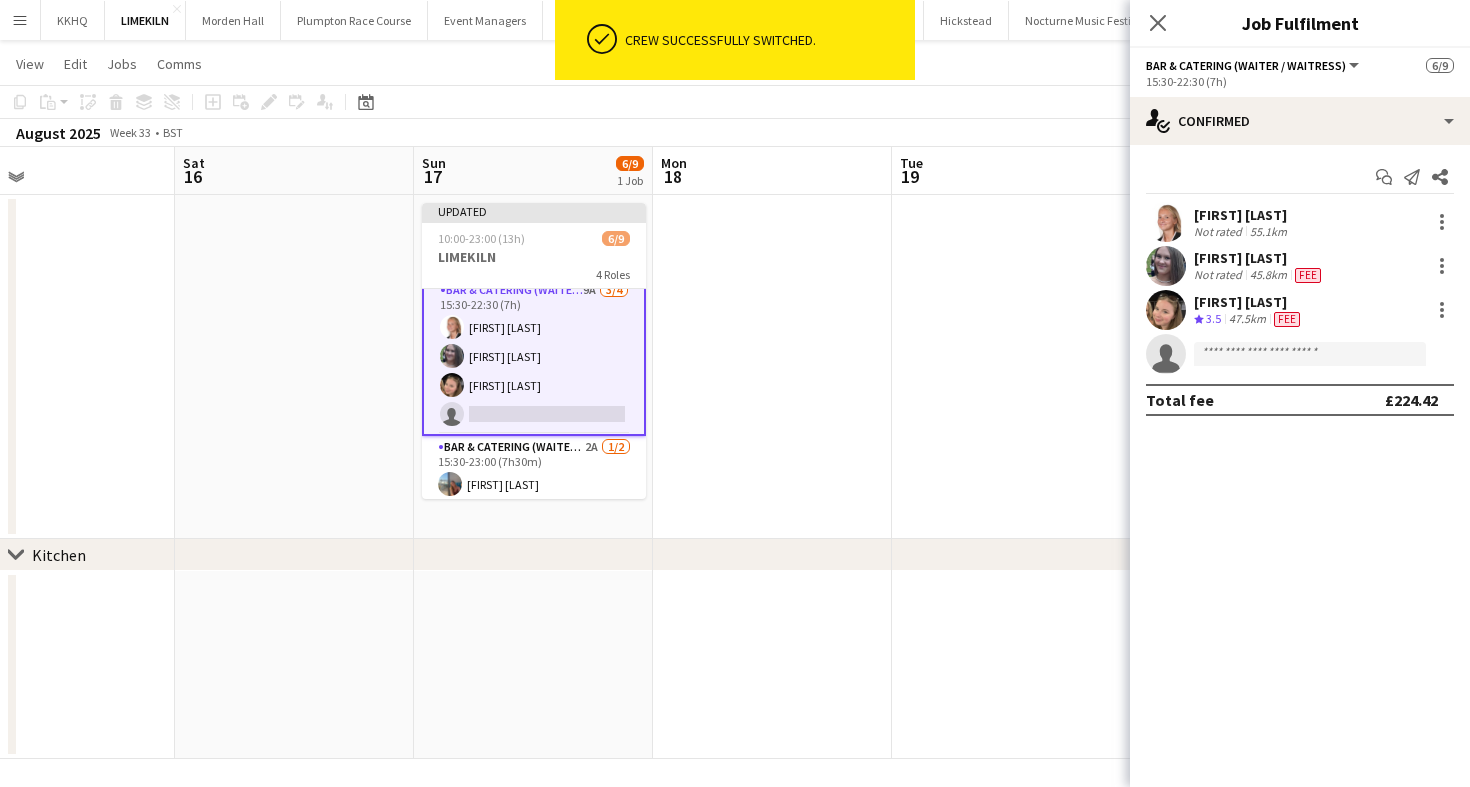 scroll, scrollTop: 111, scrollLeft: 0, axis: vertical 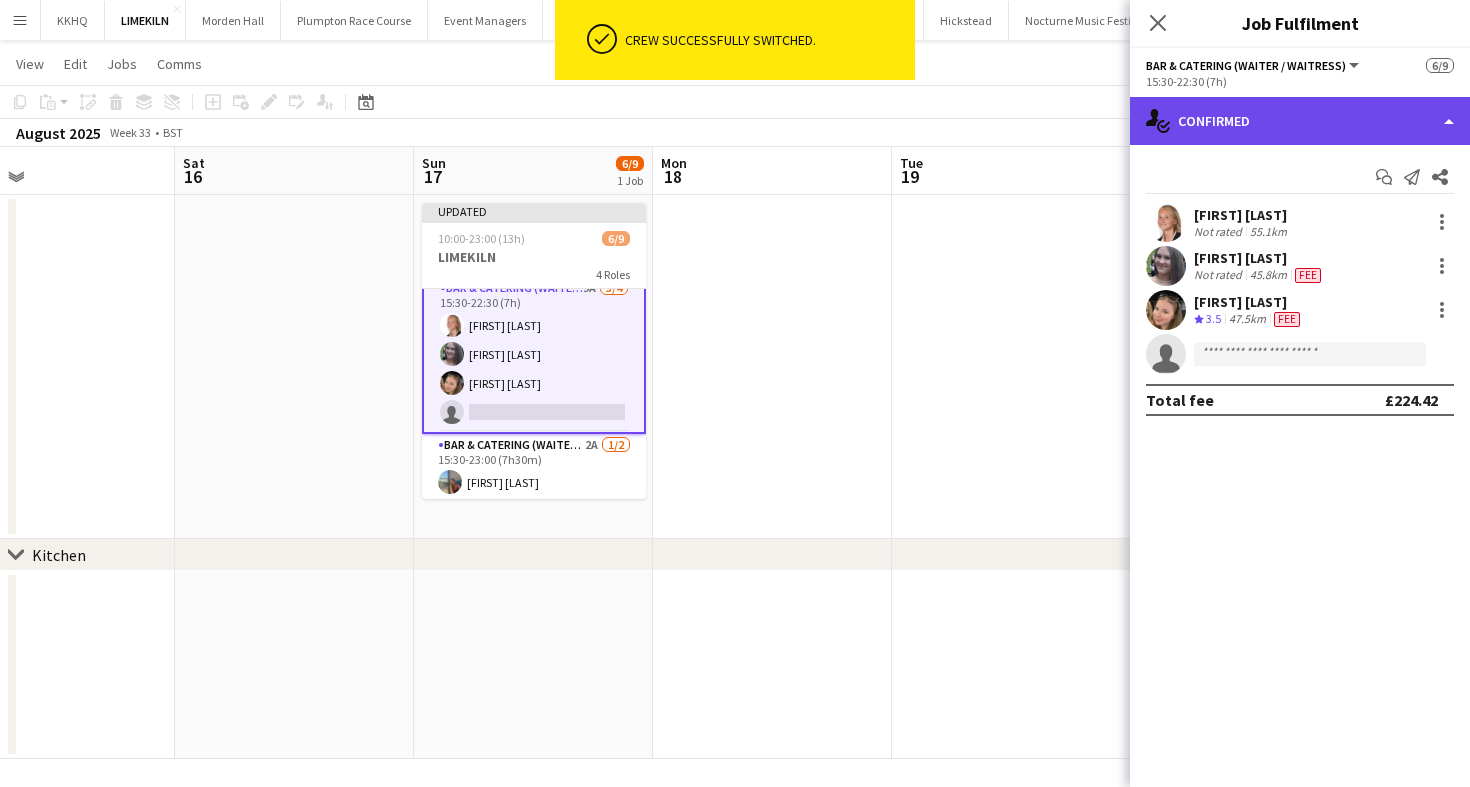 click on "single-neutral-actions-check-2
Confirmed" 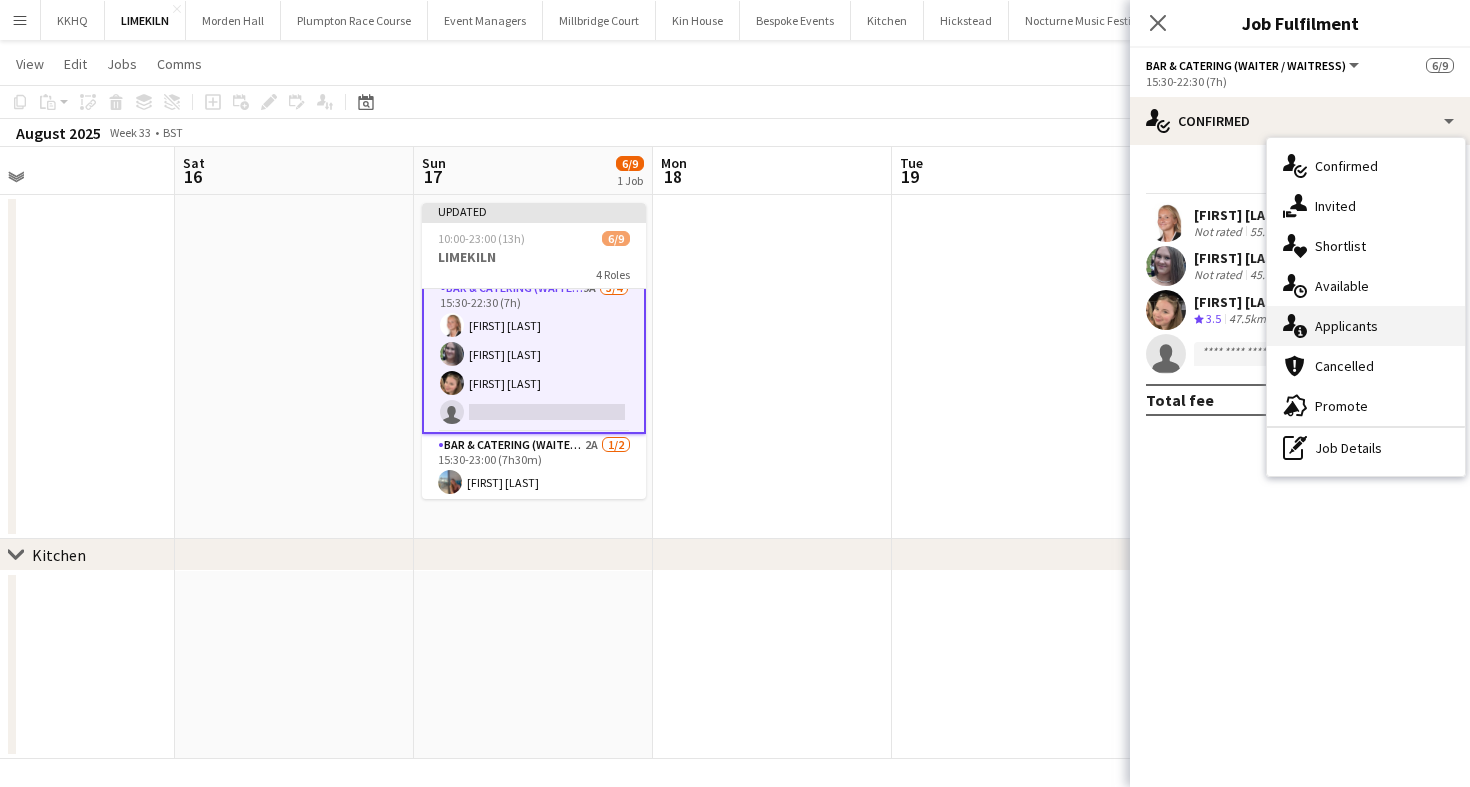 click on "single-neutral-actions-information
Applicants" at bounding box center [1366, 326] 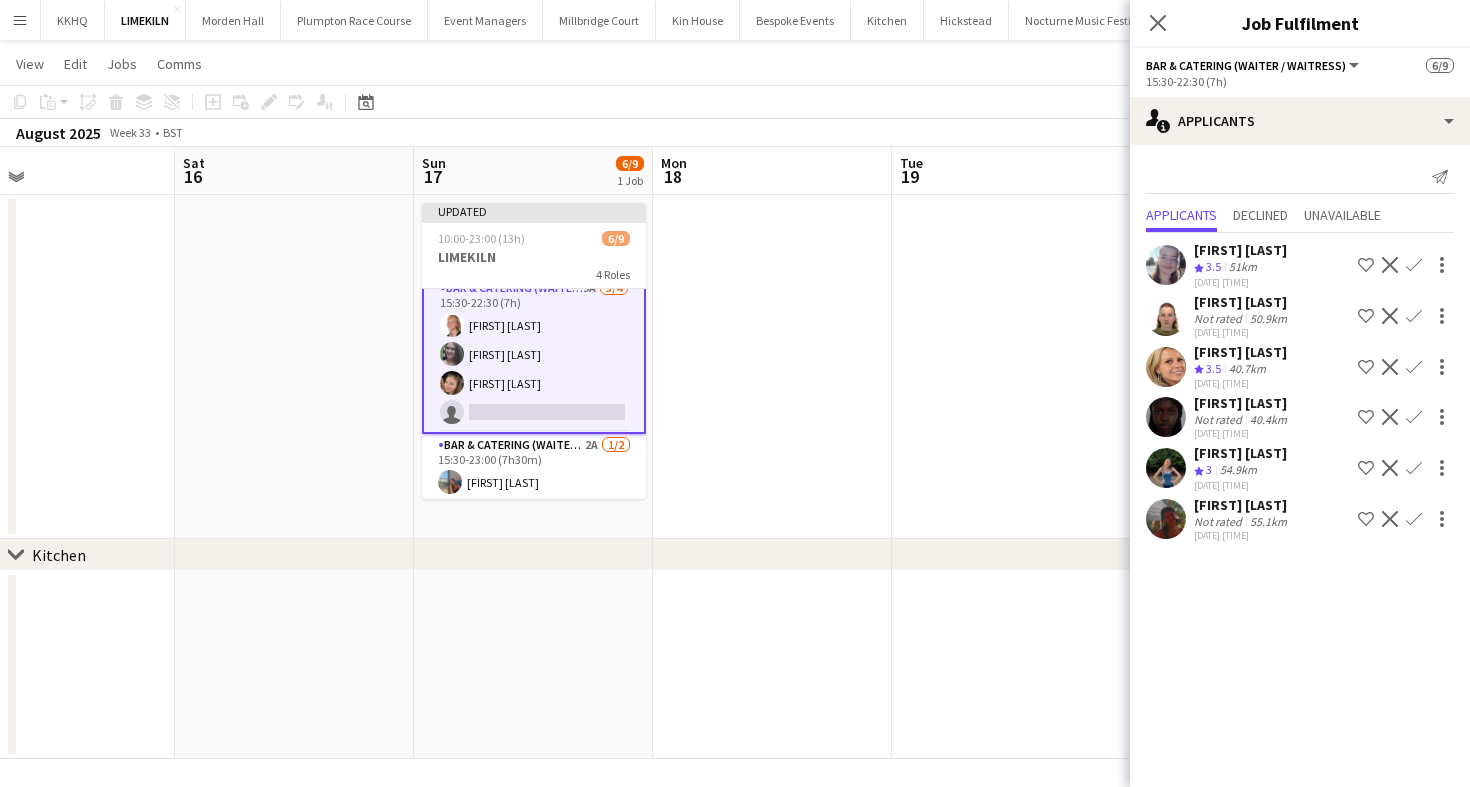 click on "Confirm" 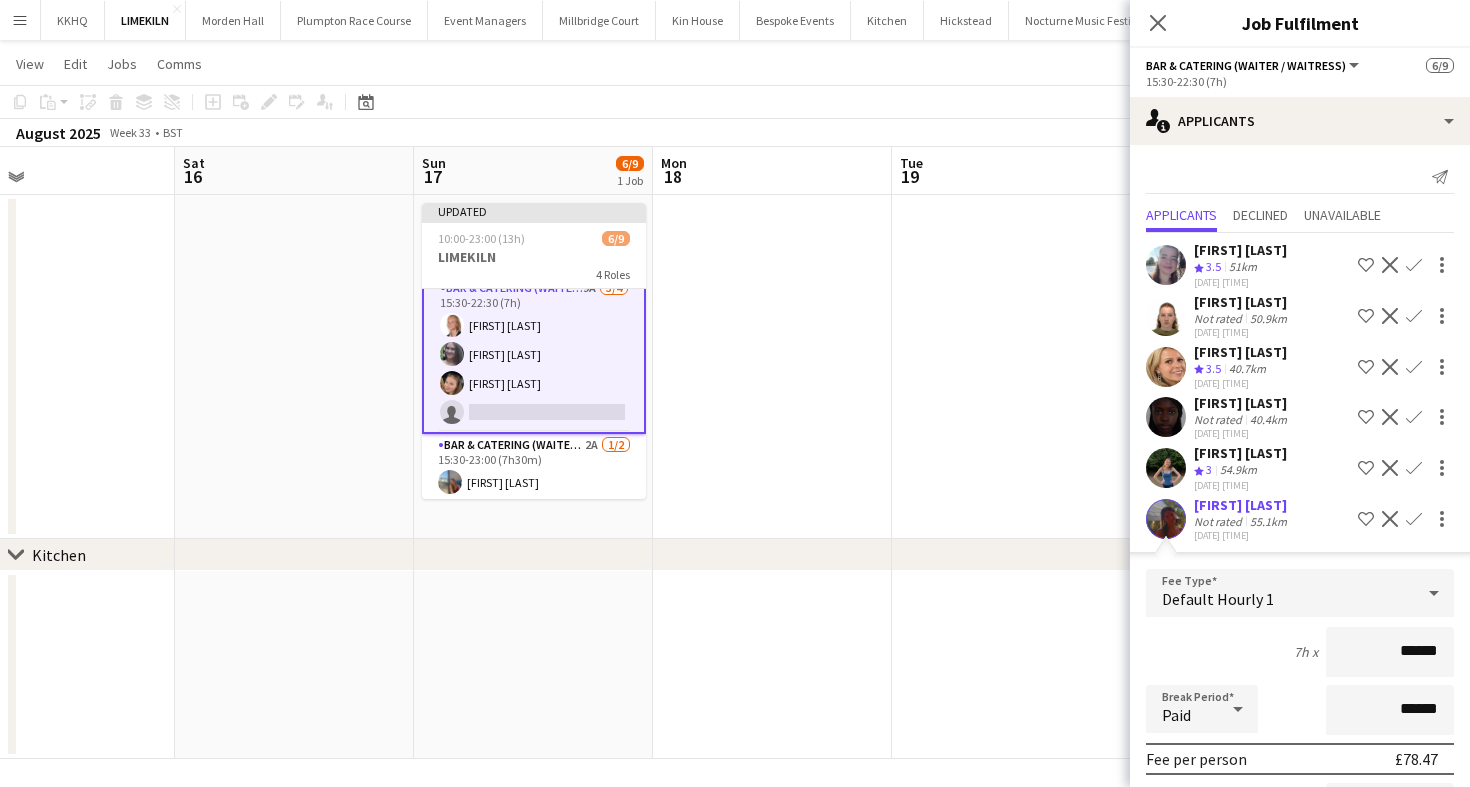 scroll, scrollTop: 227, scrollLeft: 0, axis: vertical 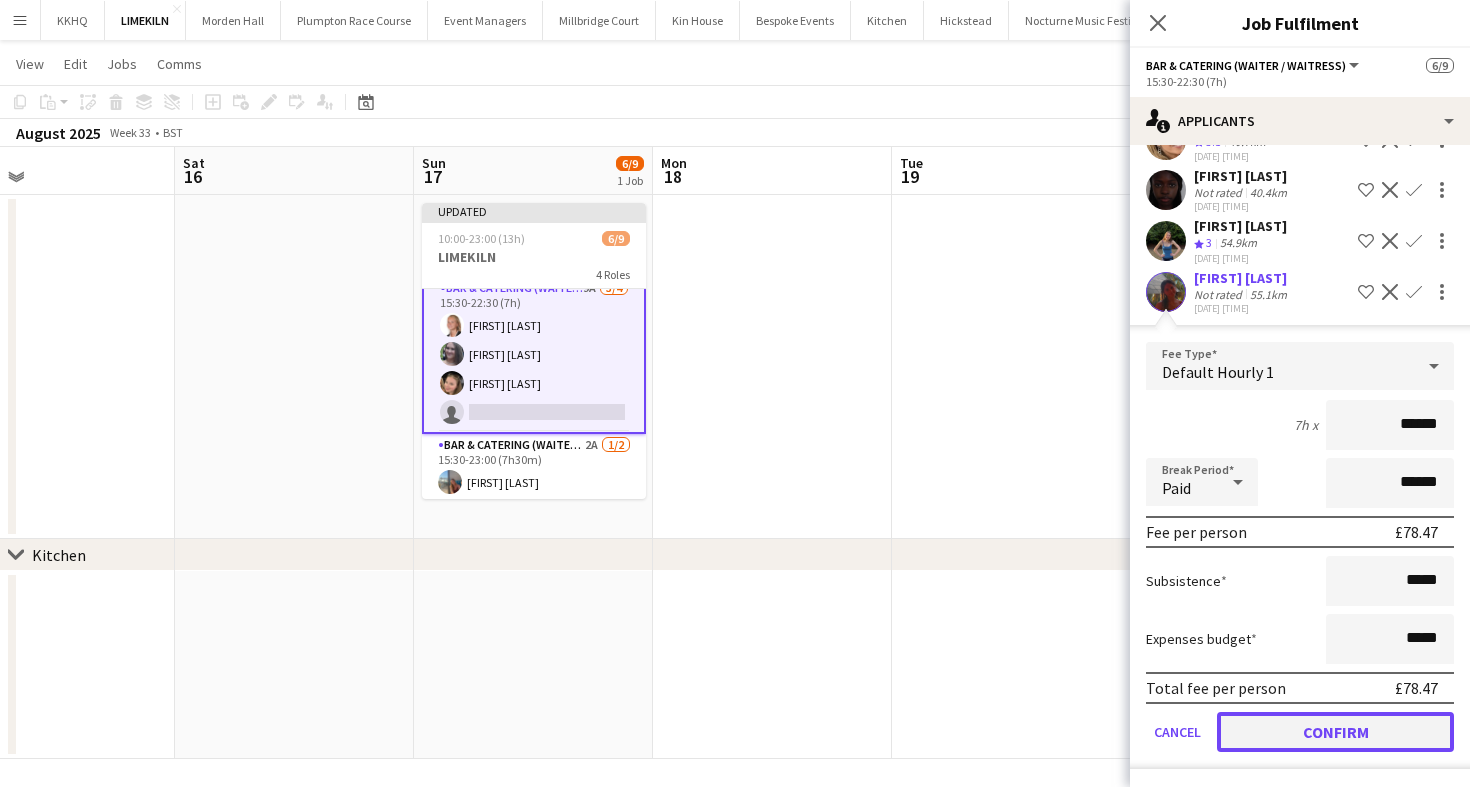click on "Confirm" 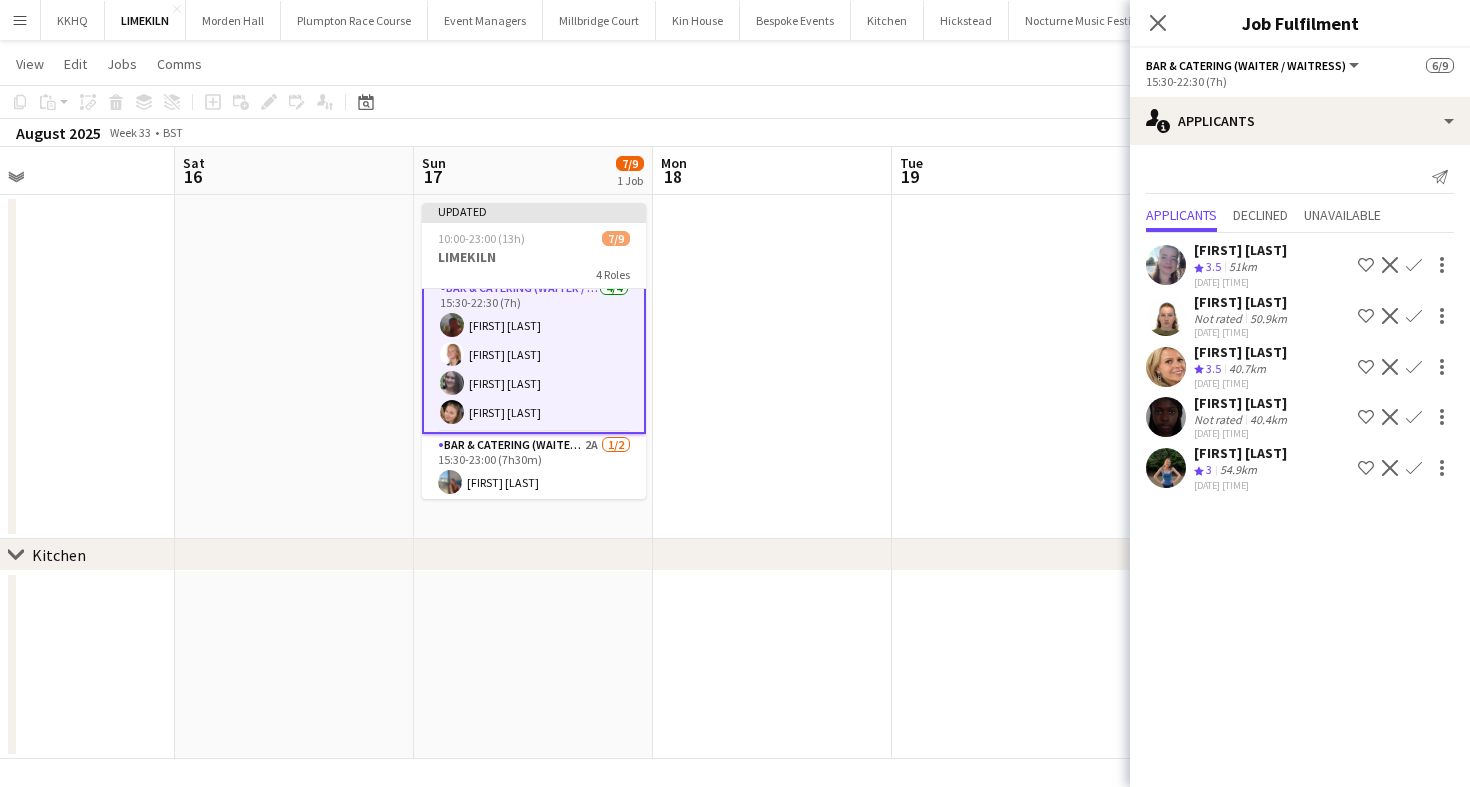 scroll, scrollTop: 0, scrollLeft: 0, axis: both 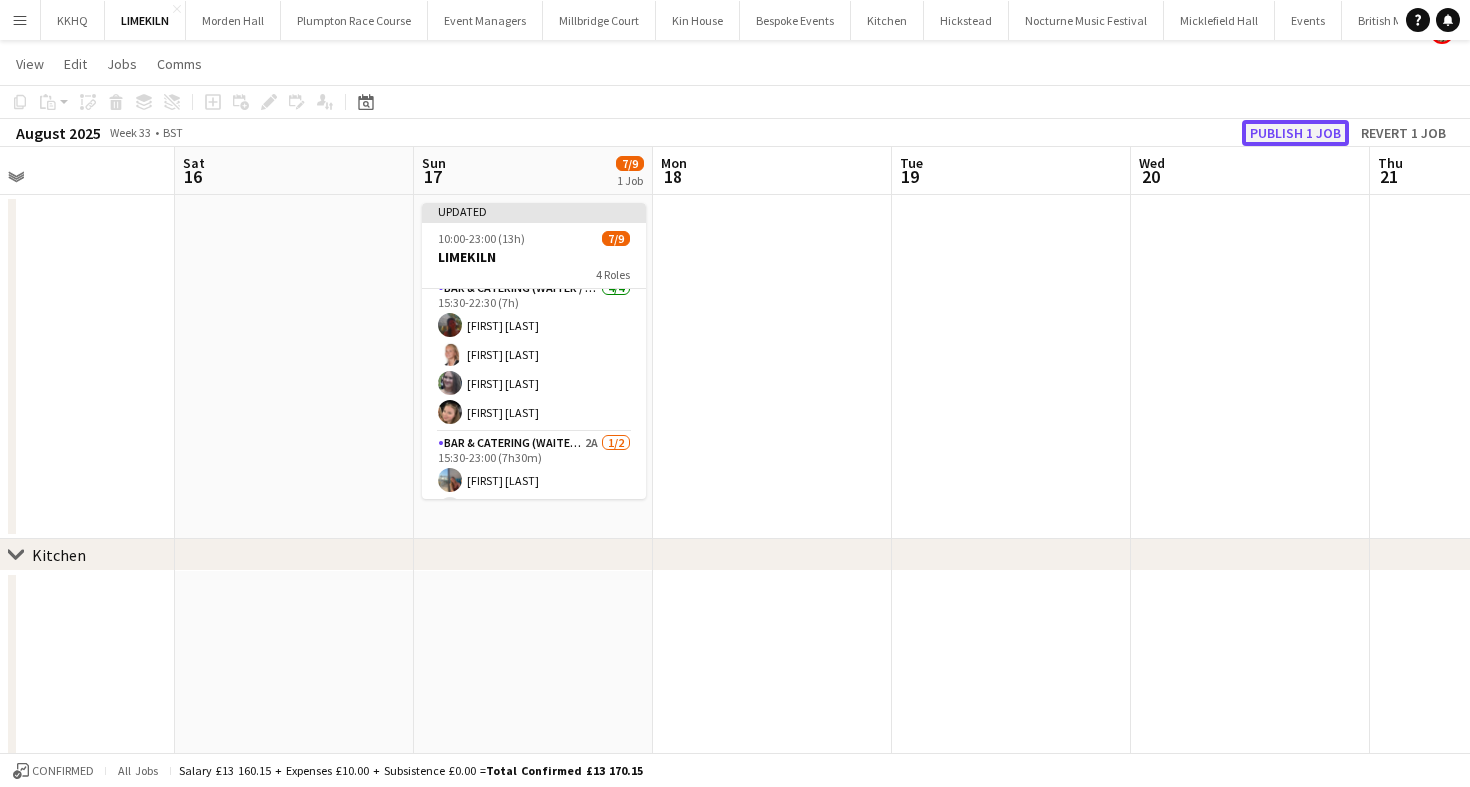 click on "Publish 1 job" 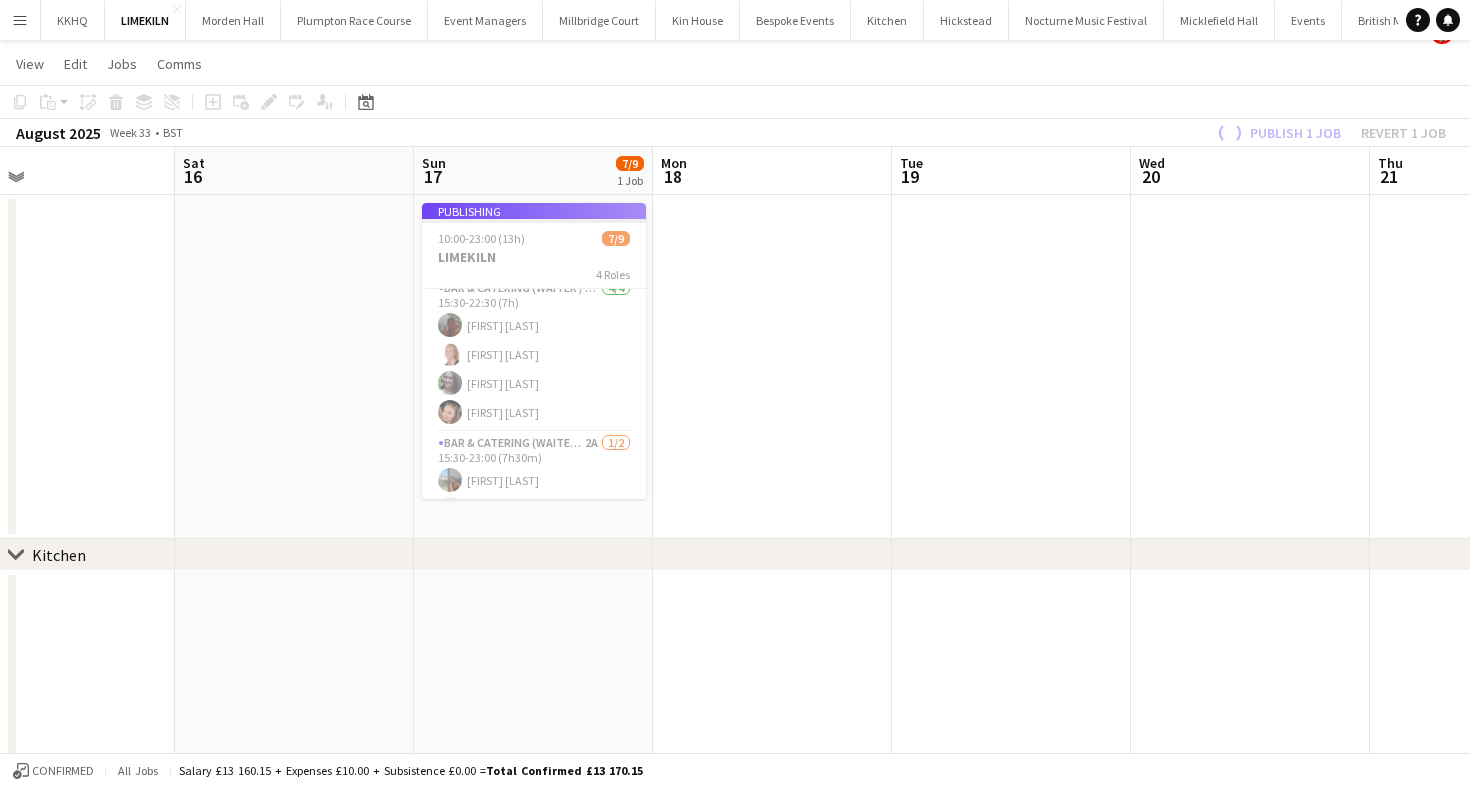 scroll, scrollTop: 36, scrollLeft: 0, axis: vertical 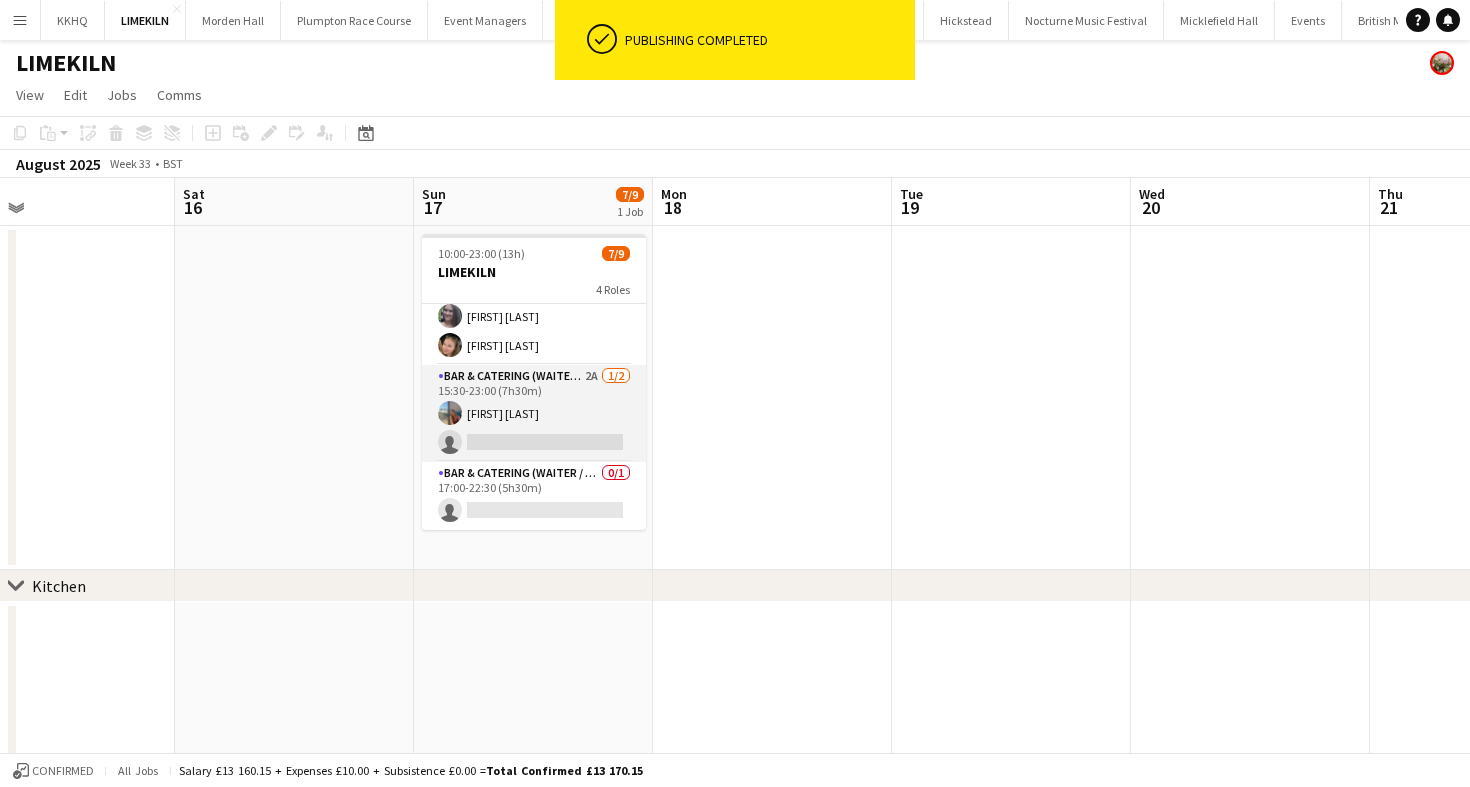 click on "Bar & Catering (Waiter / waitress)   2A   1/2   15:30-23:00 (7h30m)
[FIRST] [LAST]
single-neutral-actions" at bounding box center (534, 413) 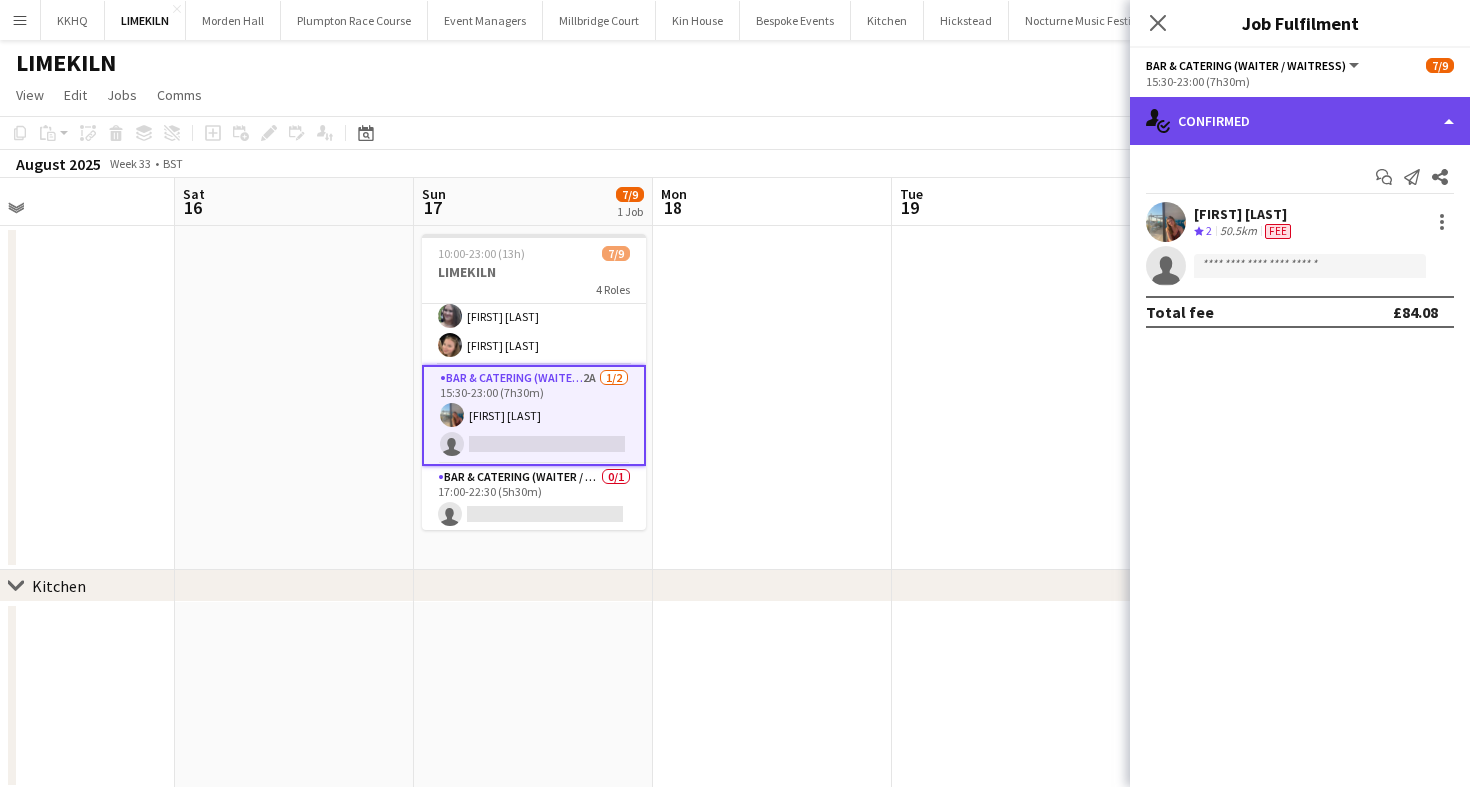 click on "single-neutral-actions-check-2
Confirmed" 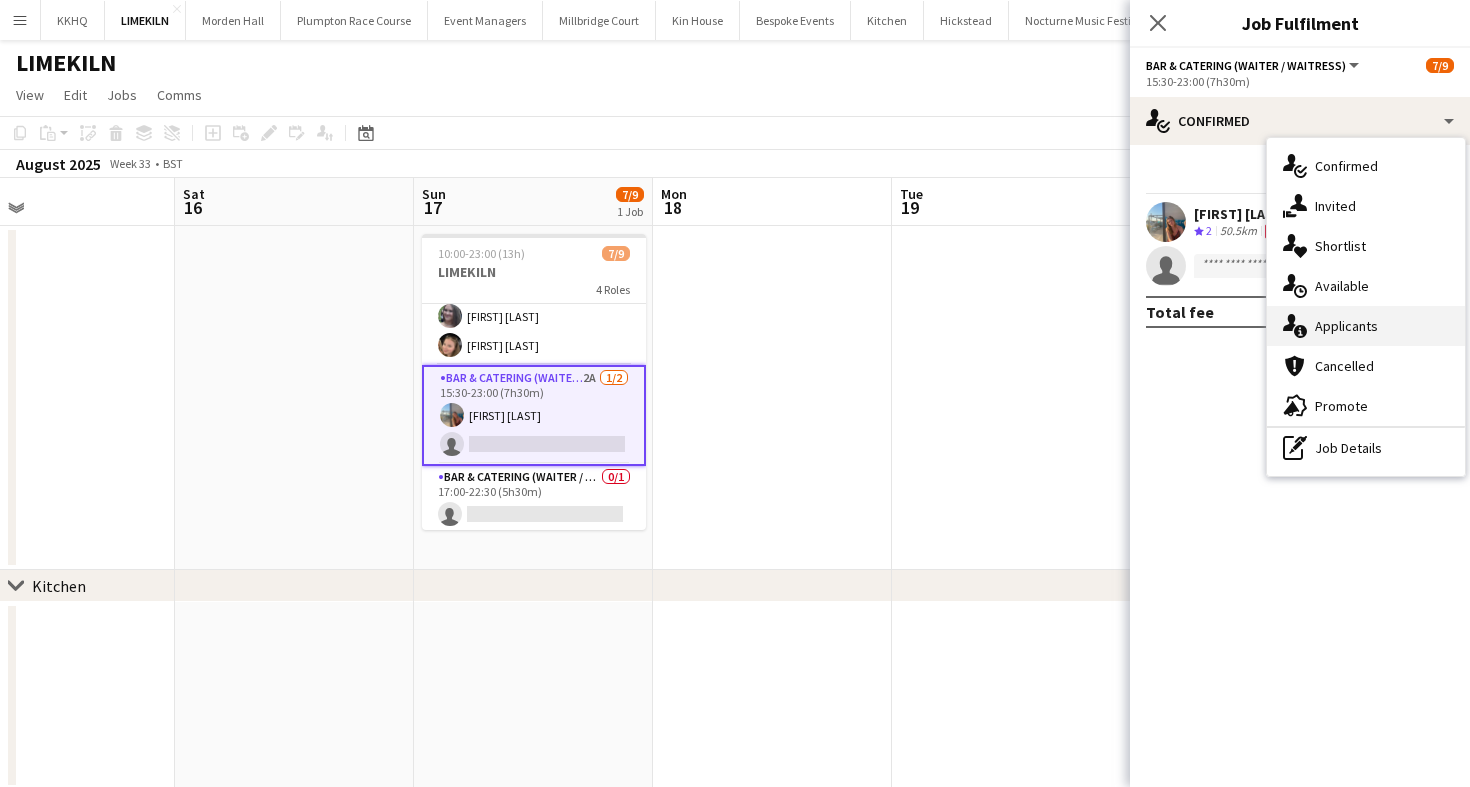click on "single-neutral-actions-information
Applicants" at bounding box center (1366, 326) 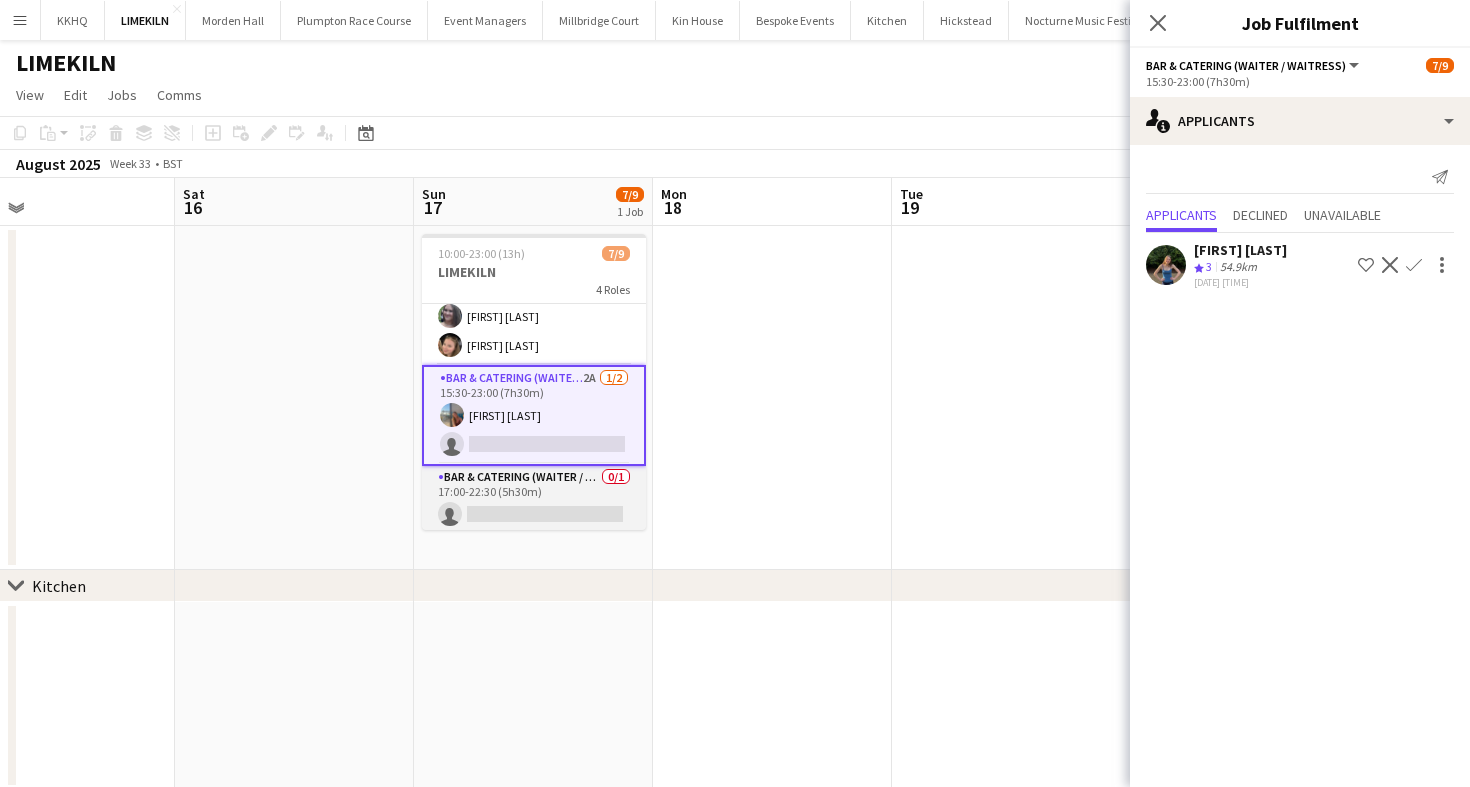 click on "Bar & Catering (Waiter / waitress)   0/1   17:00-22:30 (5h30m)
single-neutral-actions" at bounding box center (534, 500) 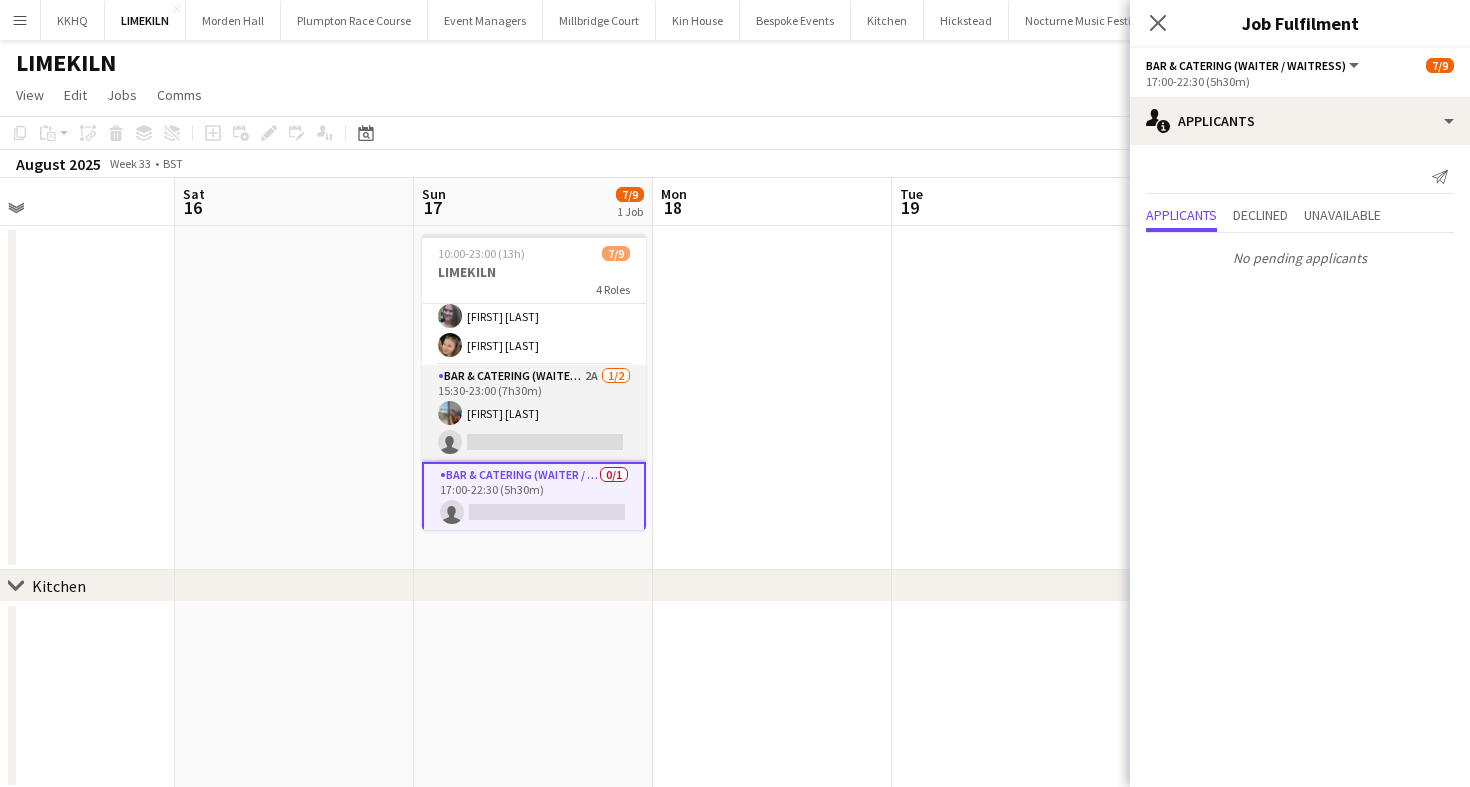 click on "Bar & Catering (Waiter / waitress)   2A   1/2   15:30-23:00 (7h30m)
[FIRST] [LAST]
single-neutral-actions" at bounding box center [534, 413] 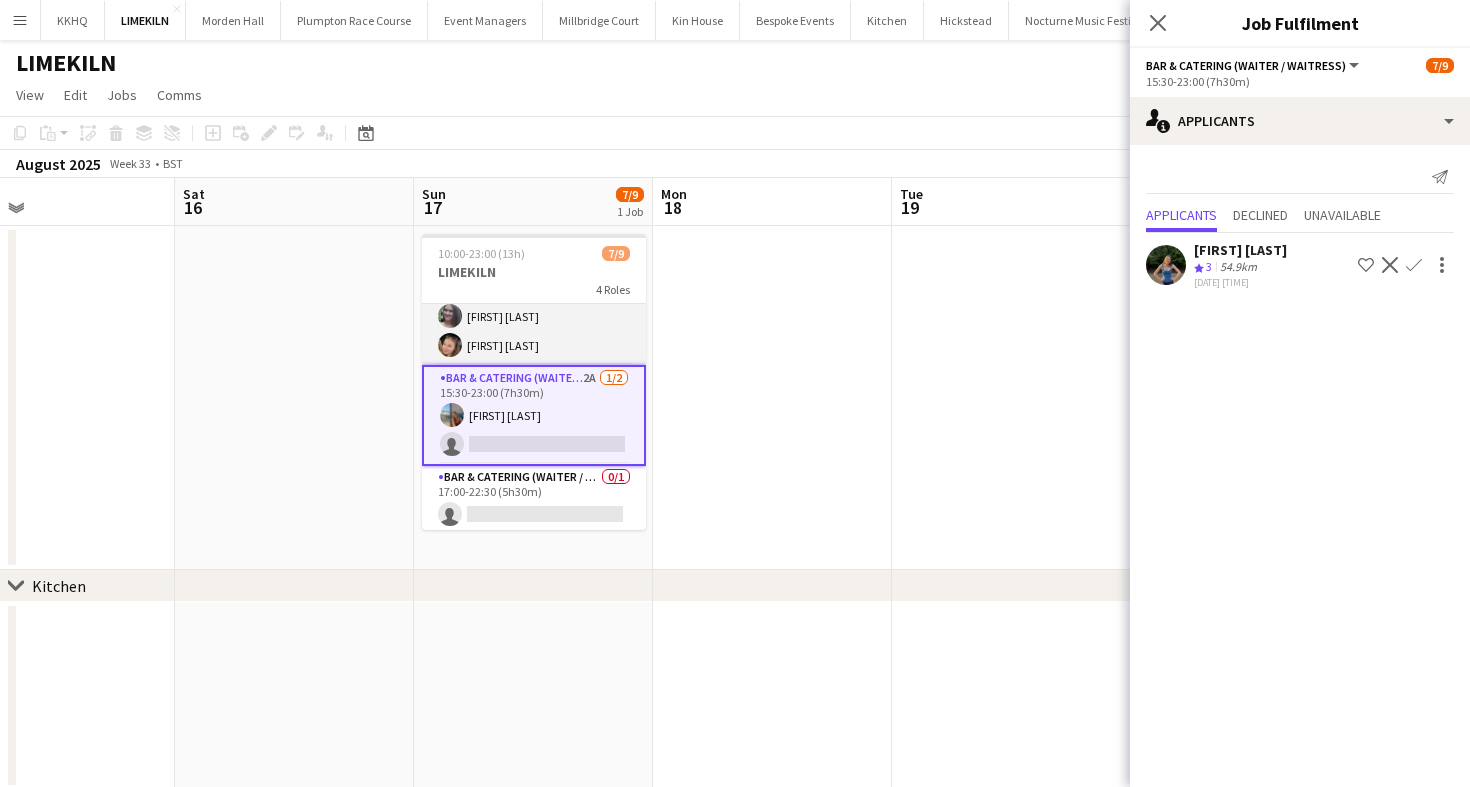 click on "Bar & Catering (Waiter / waitress)   4/4   15:30-22:30 (7h)
[FIRST] [LAST] [FIRST] [LAST] [FIRST] [LAST] [FIRST] [LAST]" at bounding box center (534, 287) 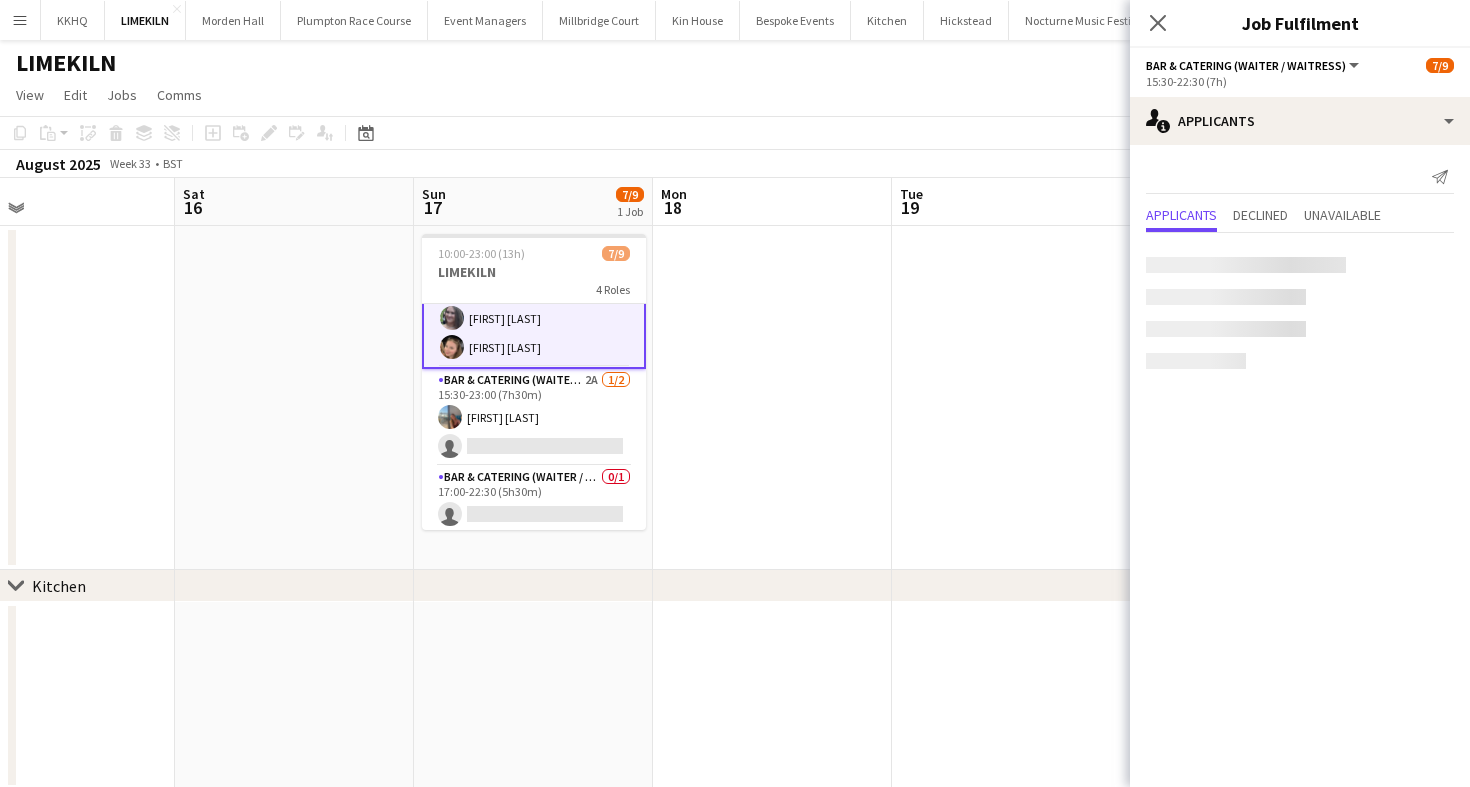 scroll, scrollTop: 193, scrollLeft: 0, axis: vertical 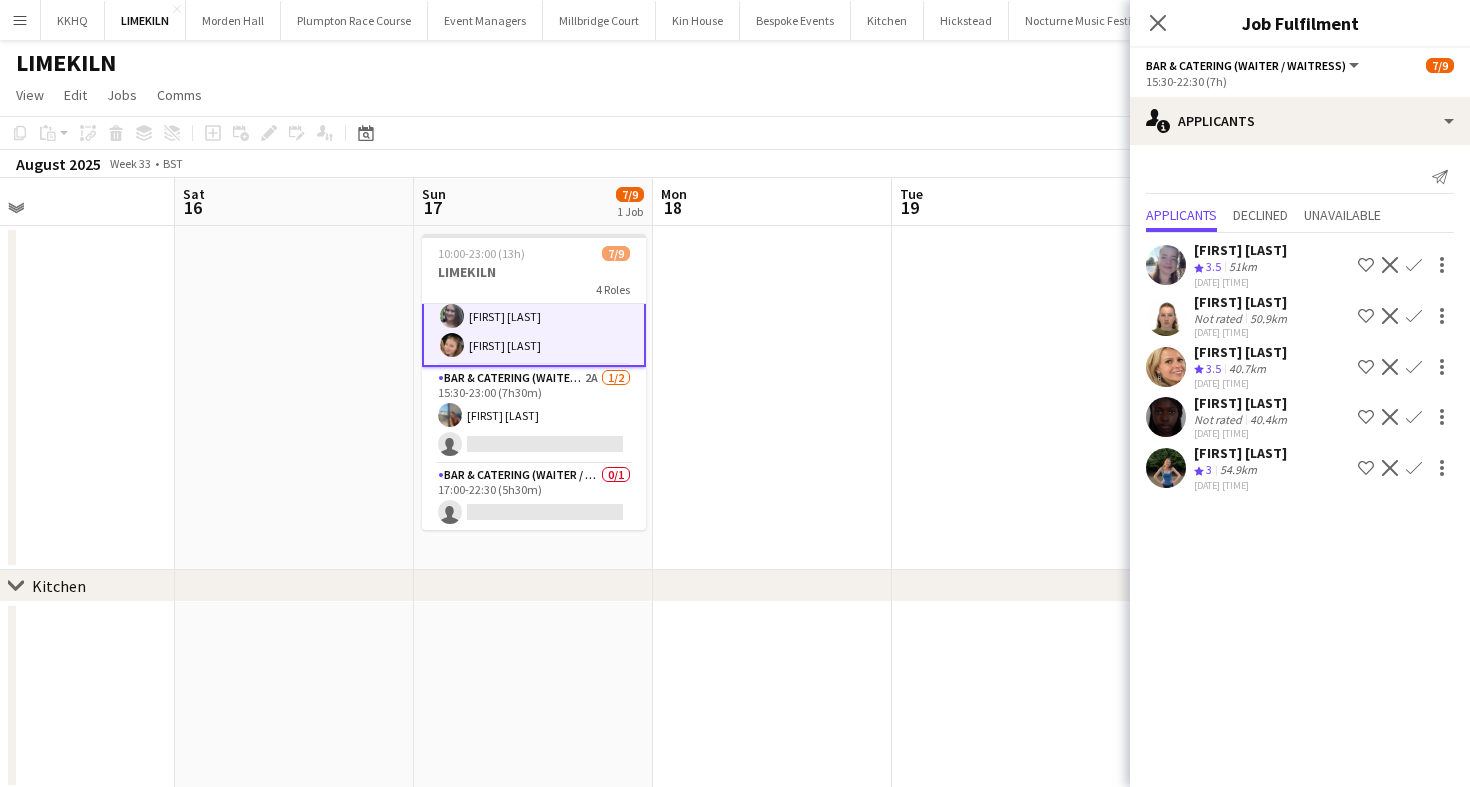 click on "[FIRST] [LAST]" at bounding box center (1240, 352) 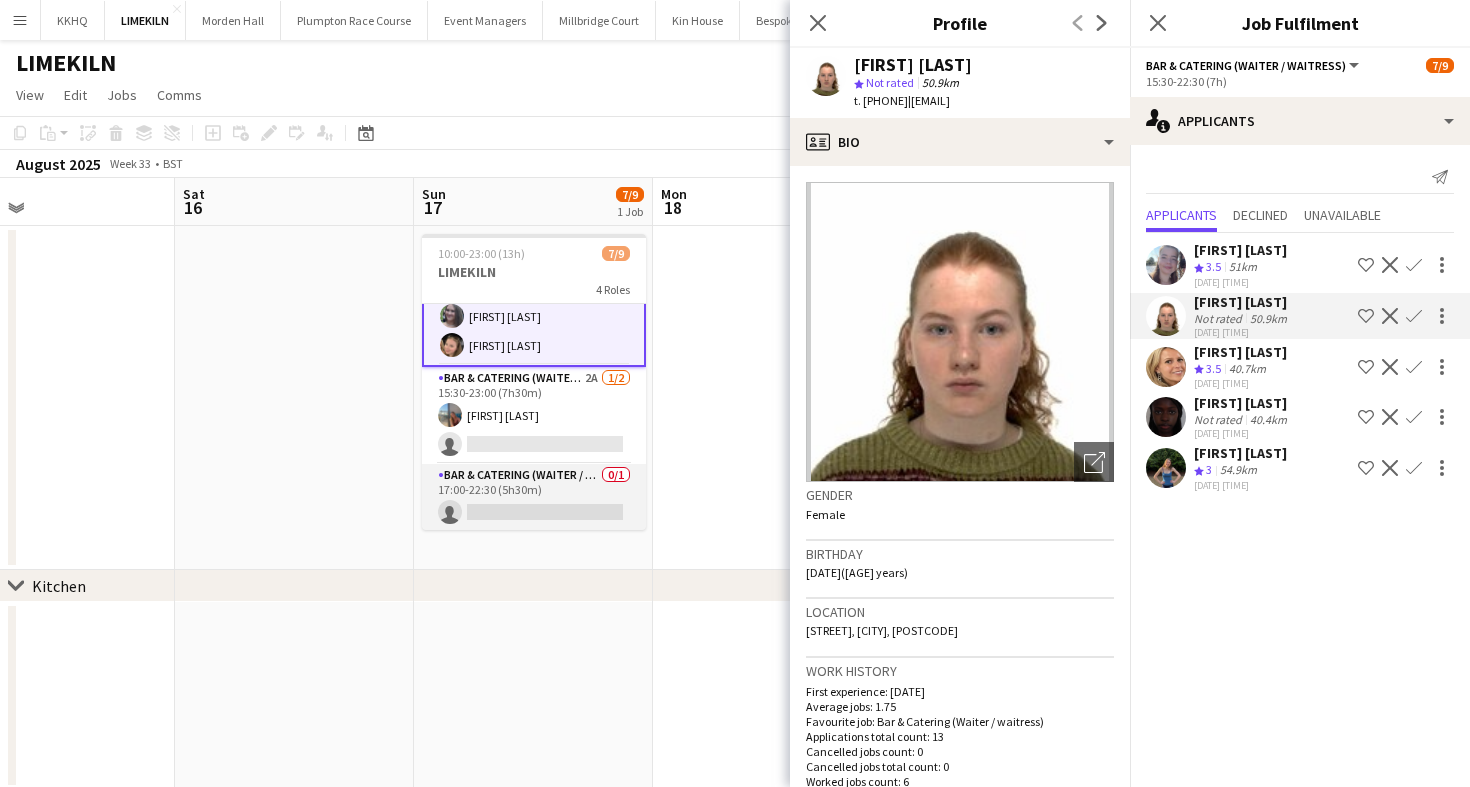 click on "Bar & Catering (Waiter / waitress)   0/1   17:00-22:30 (5h30m)
single-neutral-actions" at bounding box center (534, 498) 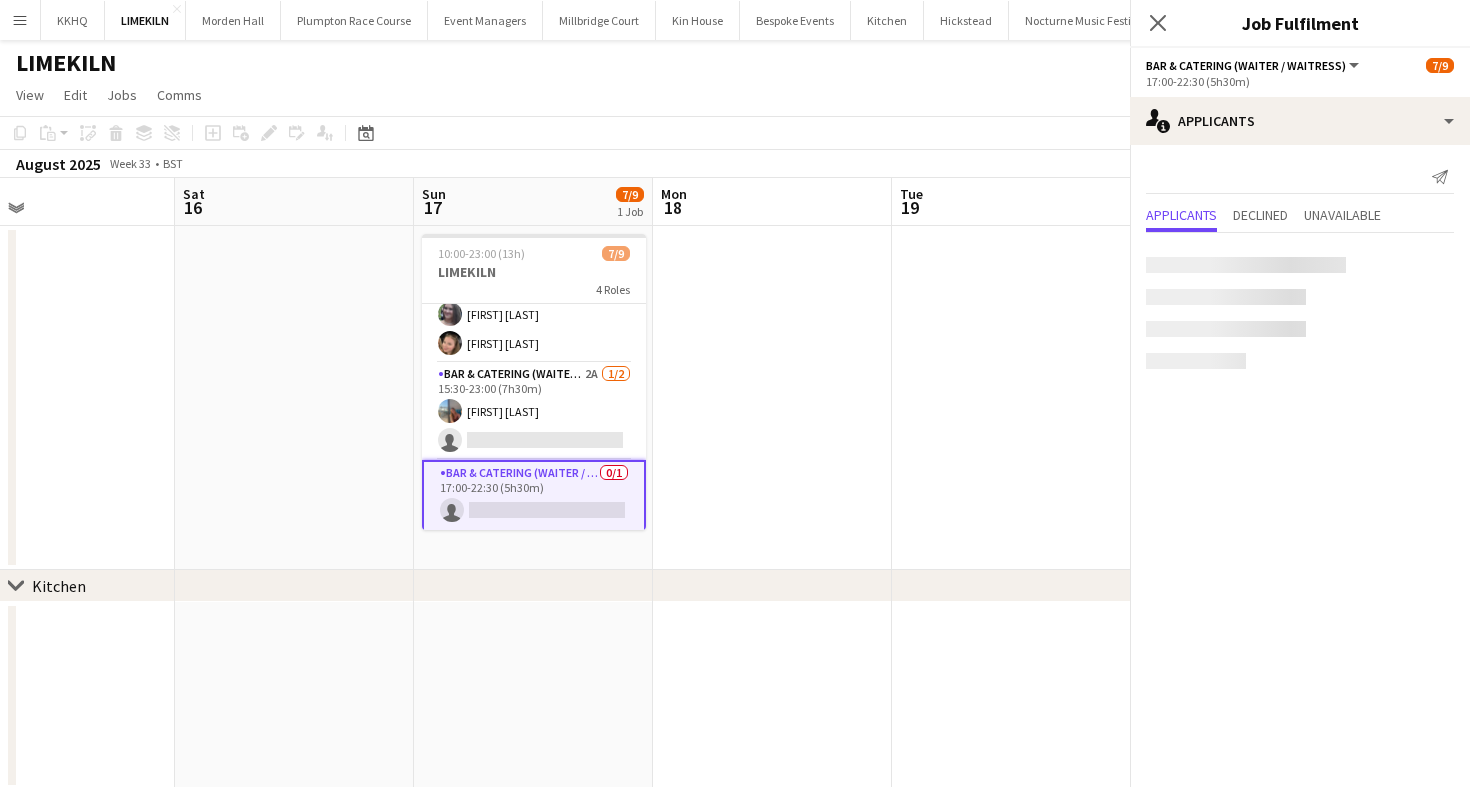 scroll, scrollTop: 191, scrollLeft: 0, axis: vertical 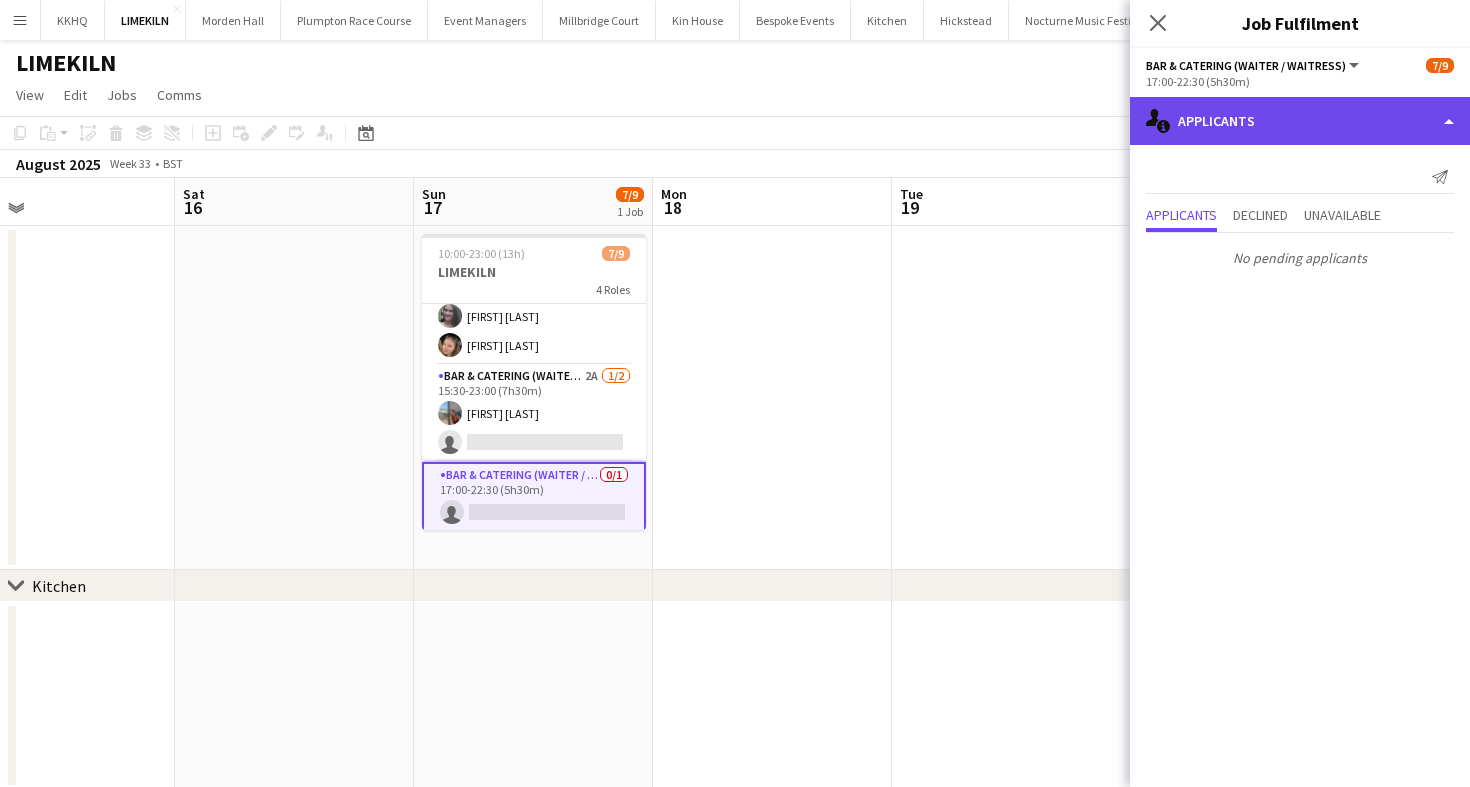 click on "single-neutral-actions-information
Applicants" 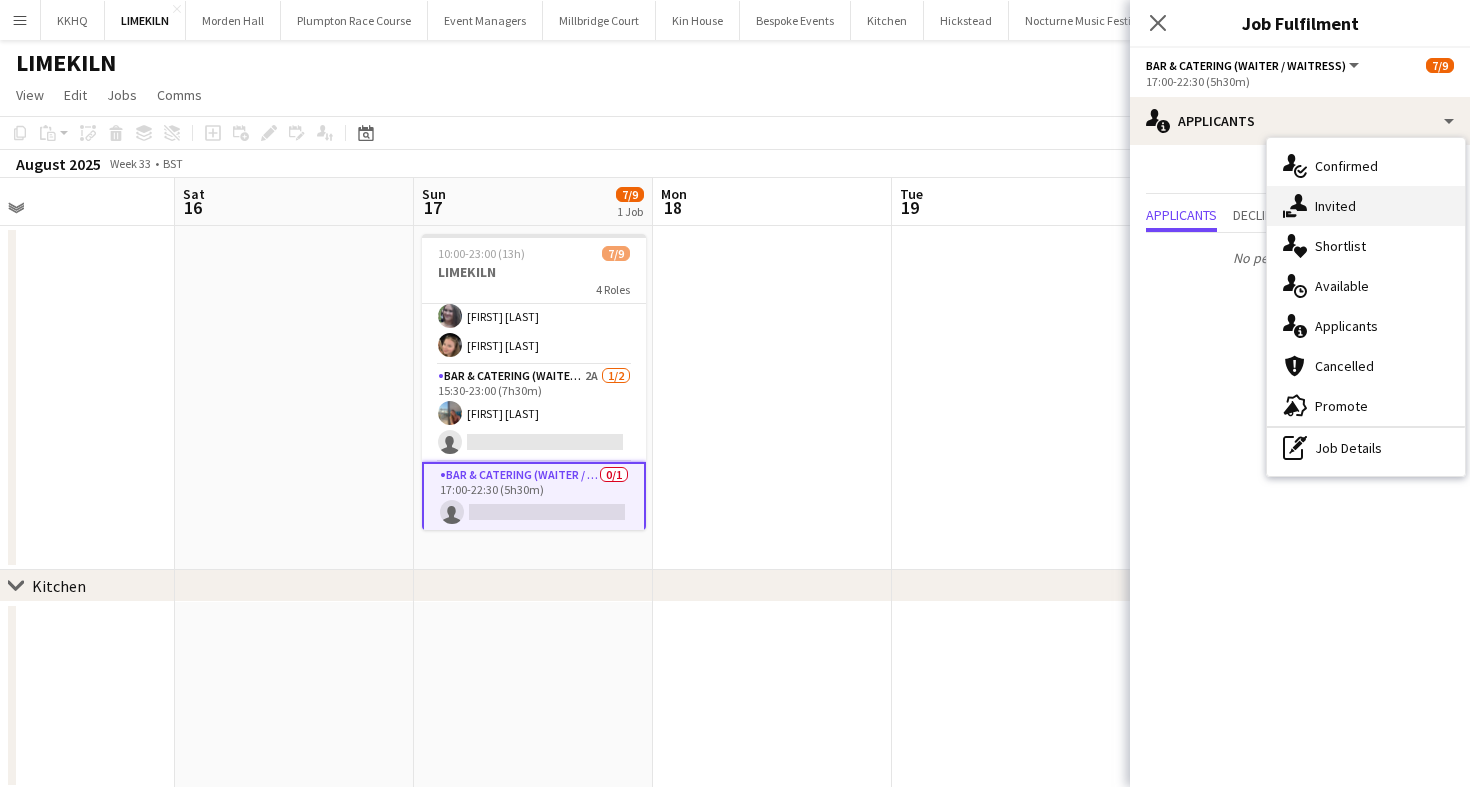 click on "single-neutral-actions-share-1
Invited" at bounding box center [1366, 206] 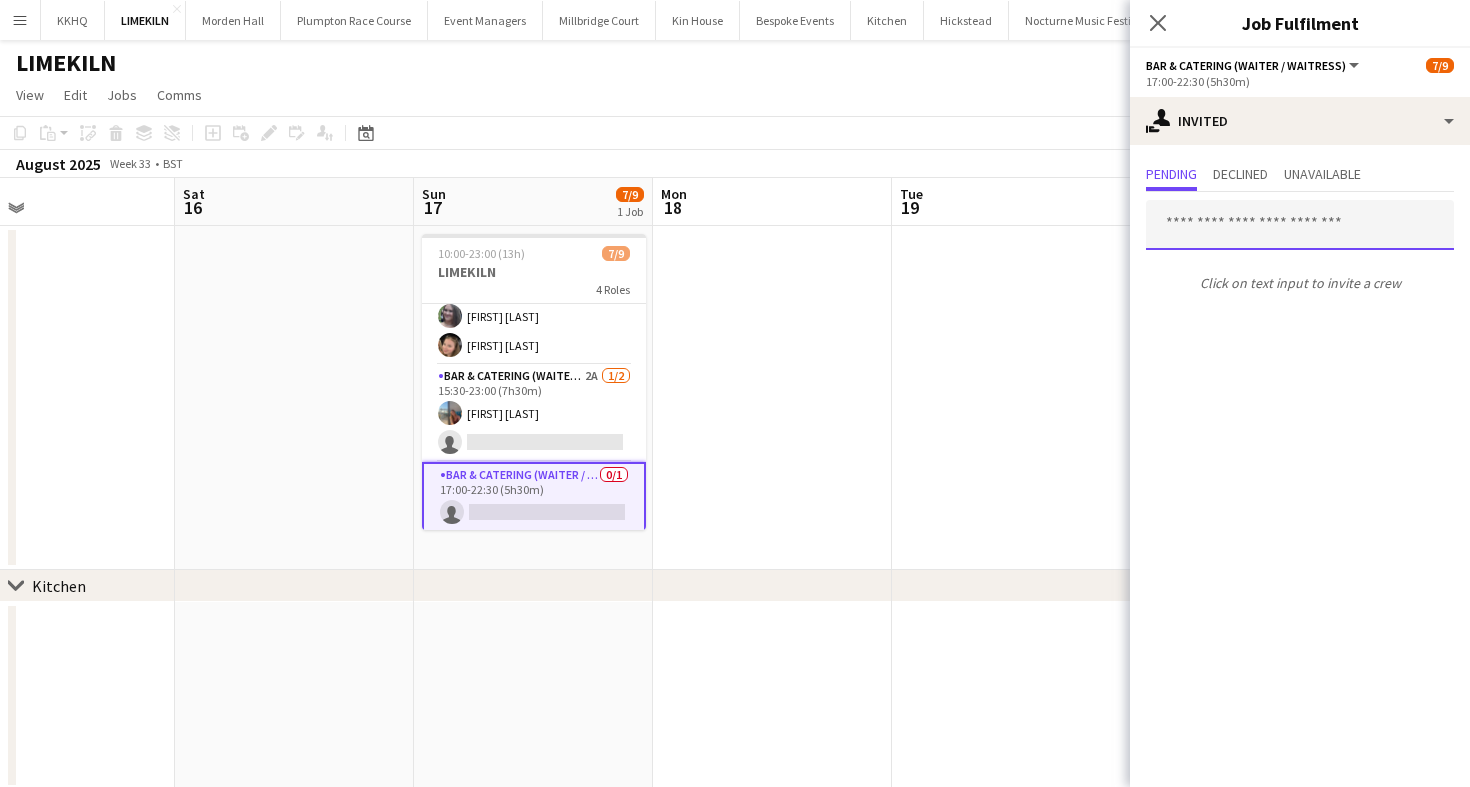 click at bounding box center (1300, 225) 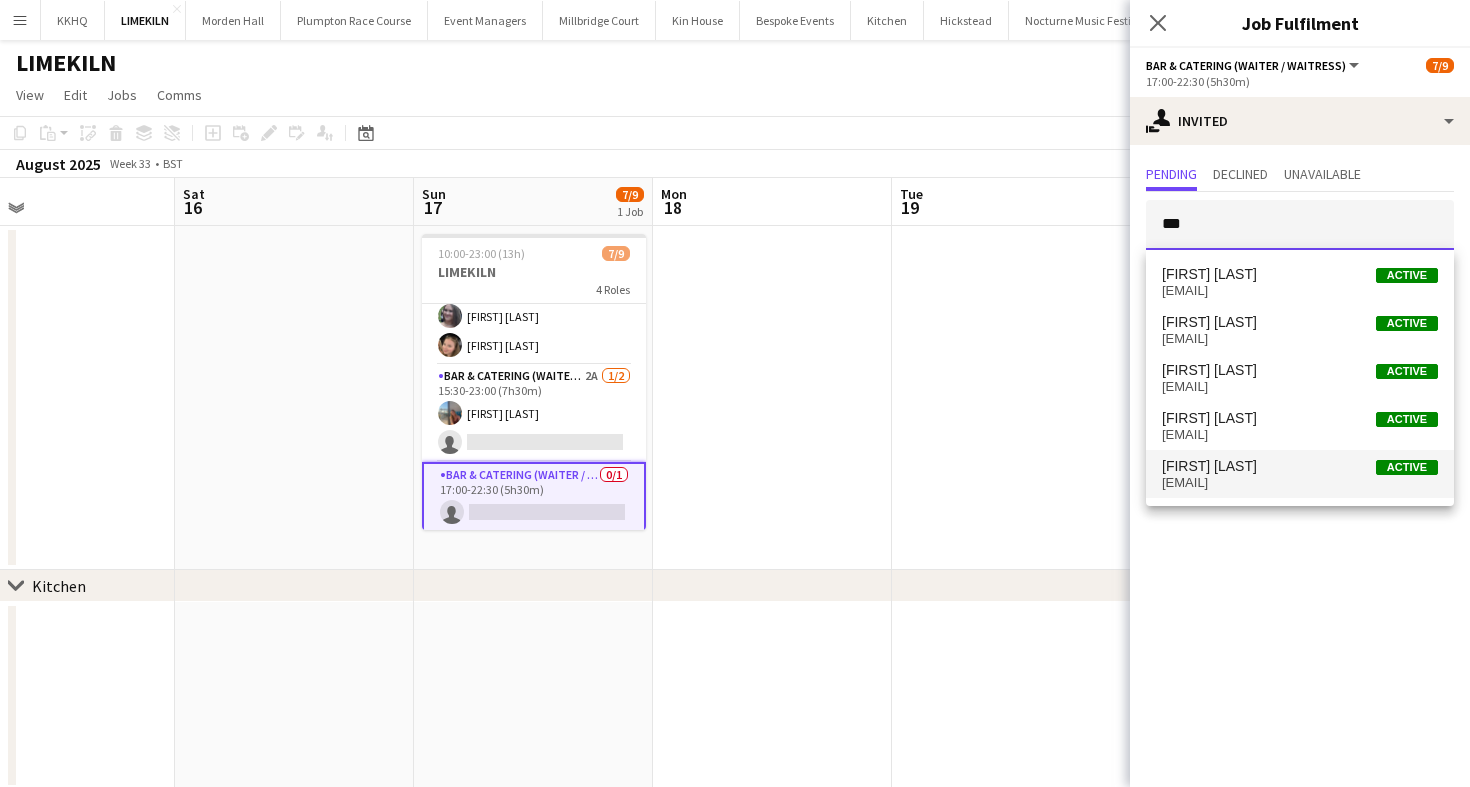 type on "***" 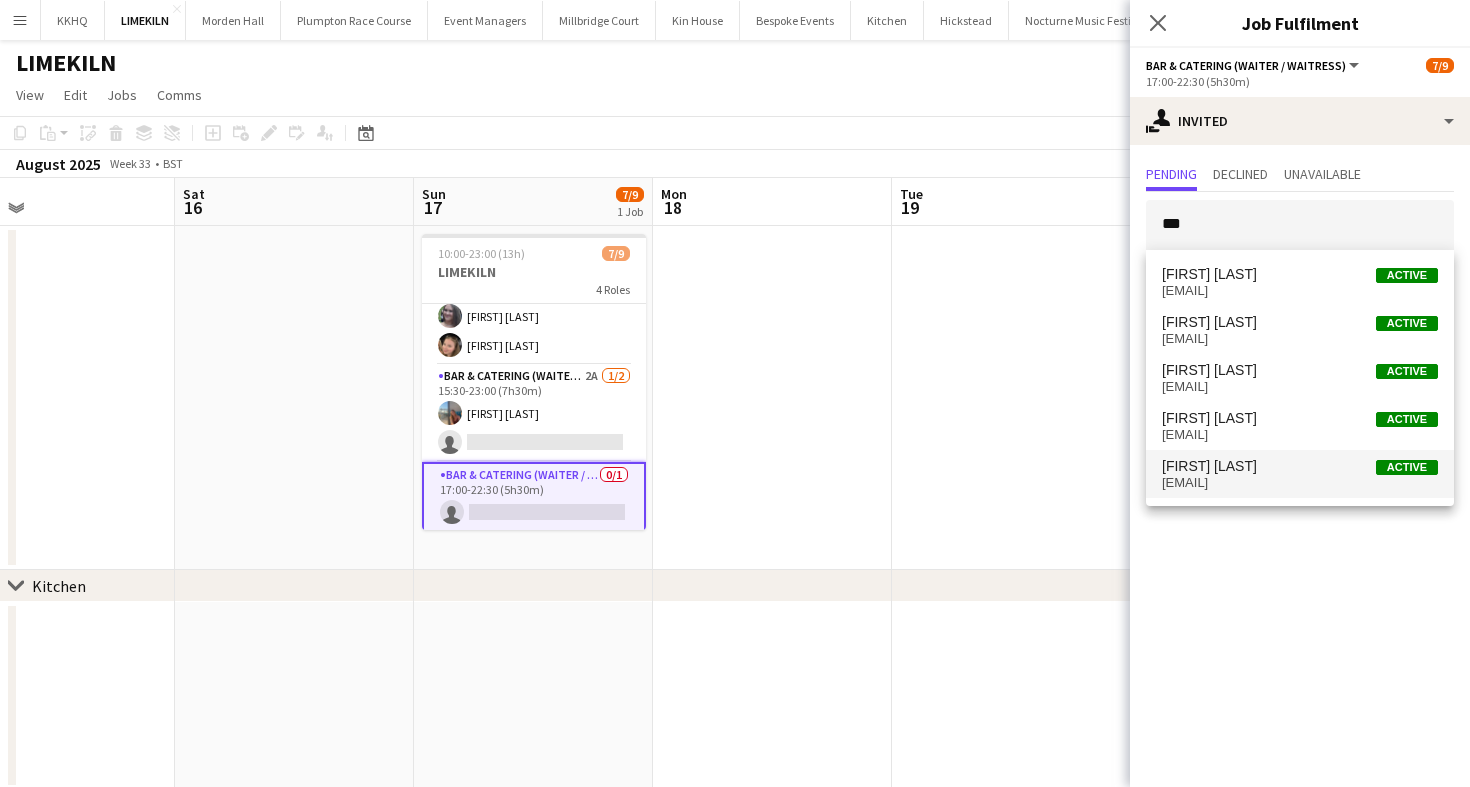 click on "[EMAIL]" at bounding box center [1300, 483] 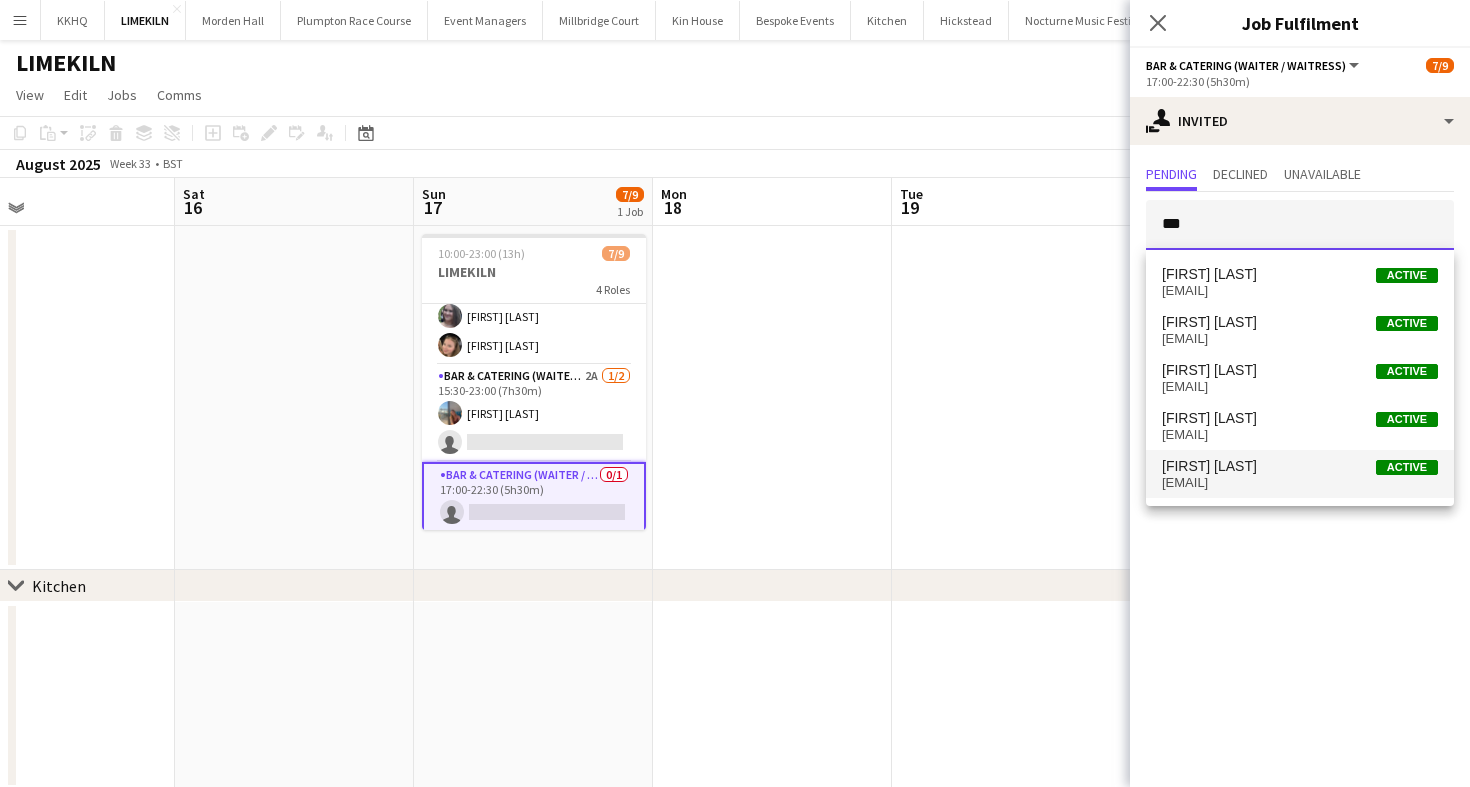 type 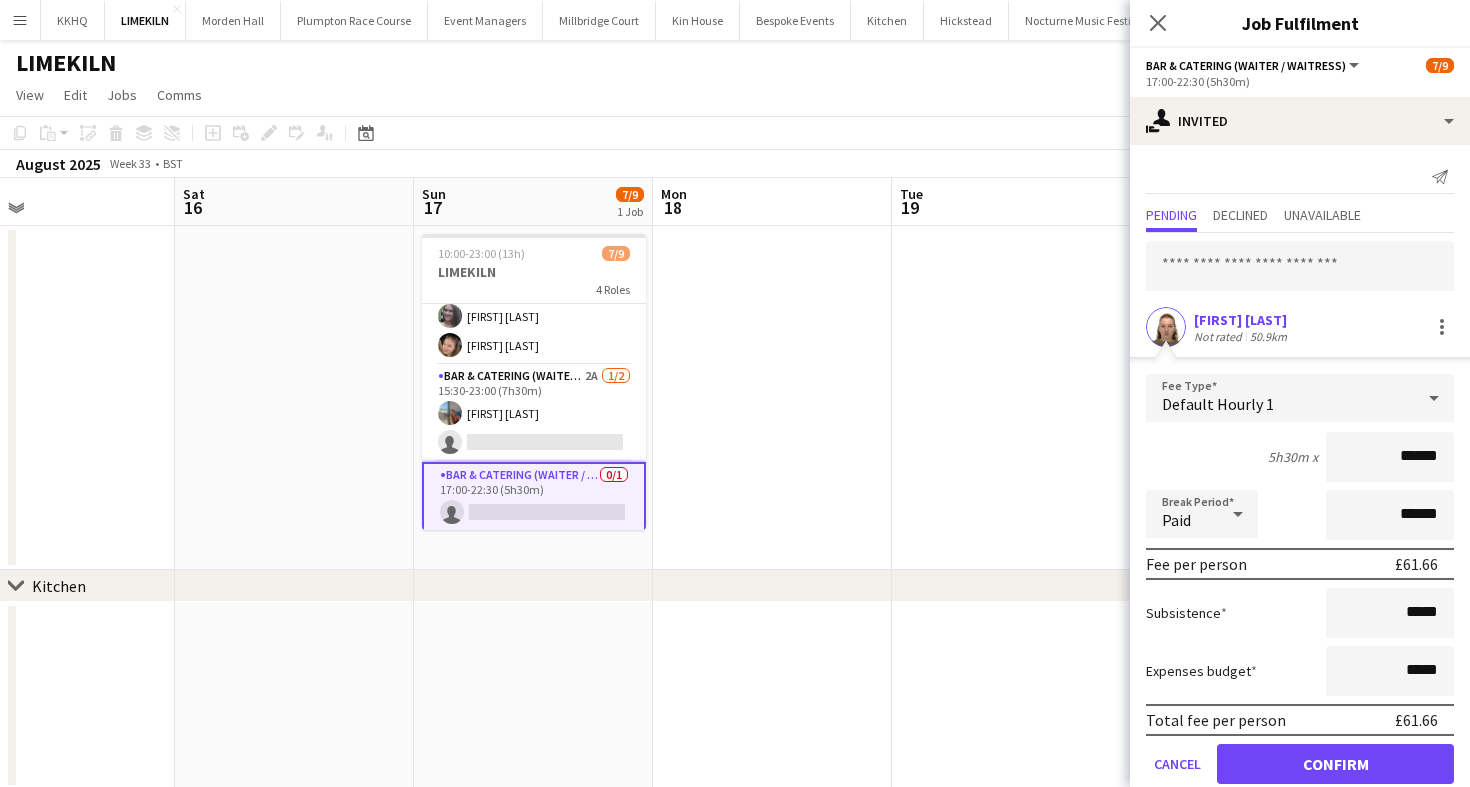 scroll, scrollTop: 34, scrollLeft: 0, axis: vertical 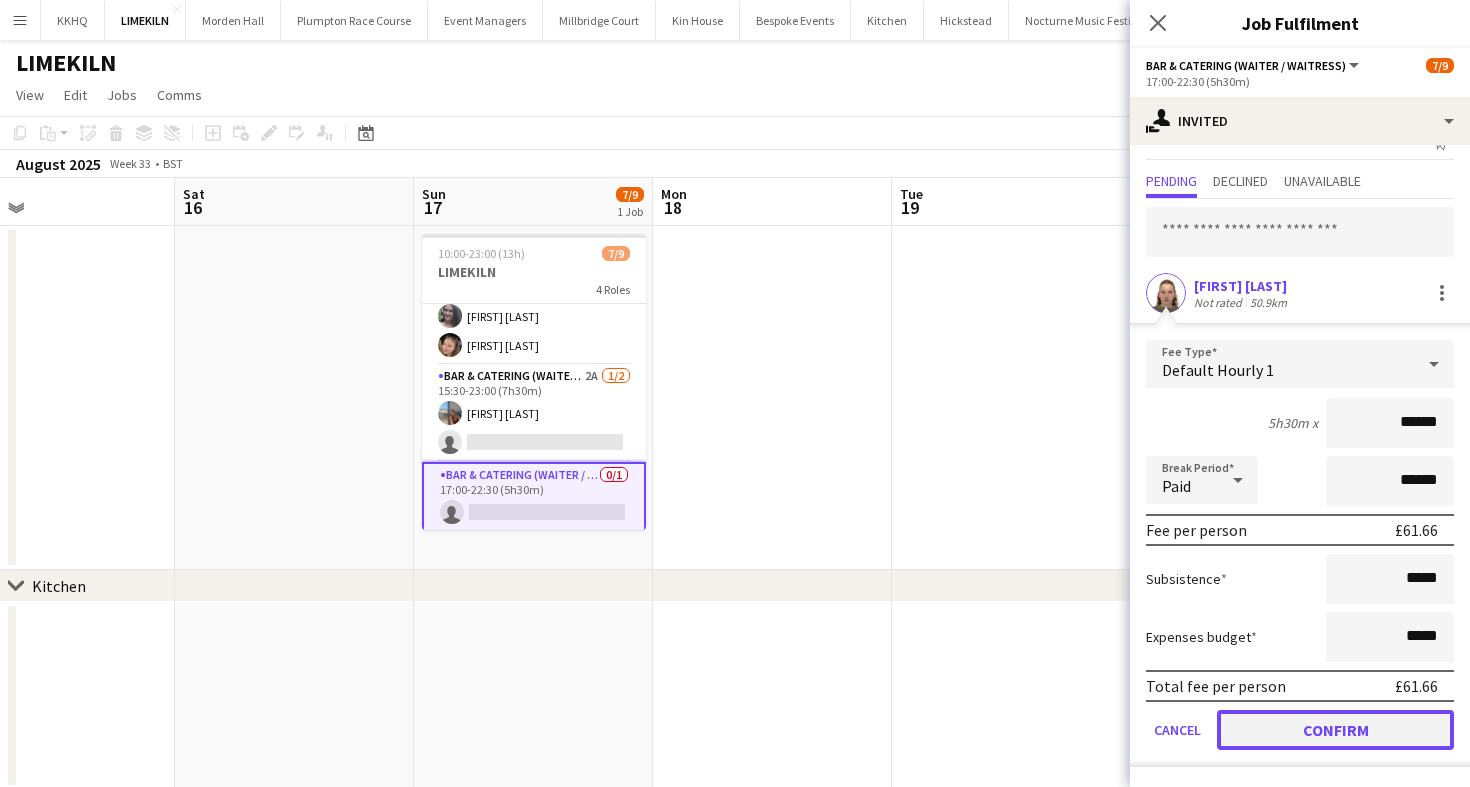 click on "Confirm" 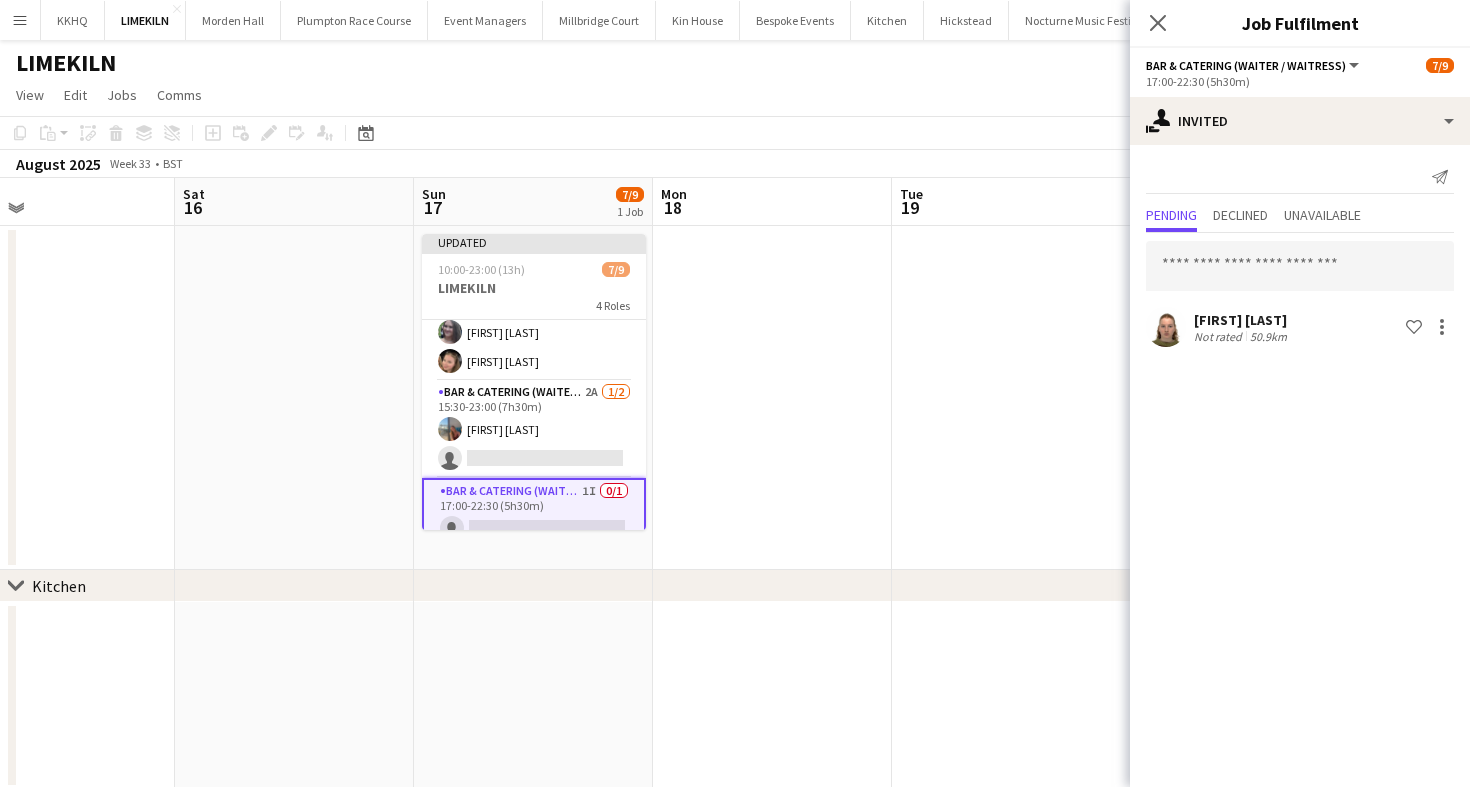 scroll, scrollTop: 0, scrollLeft: 0, axis: both 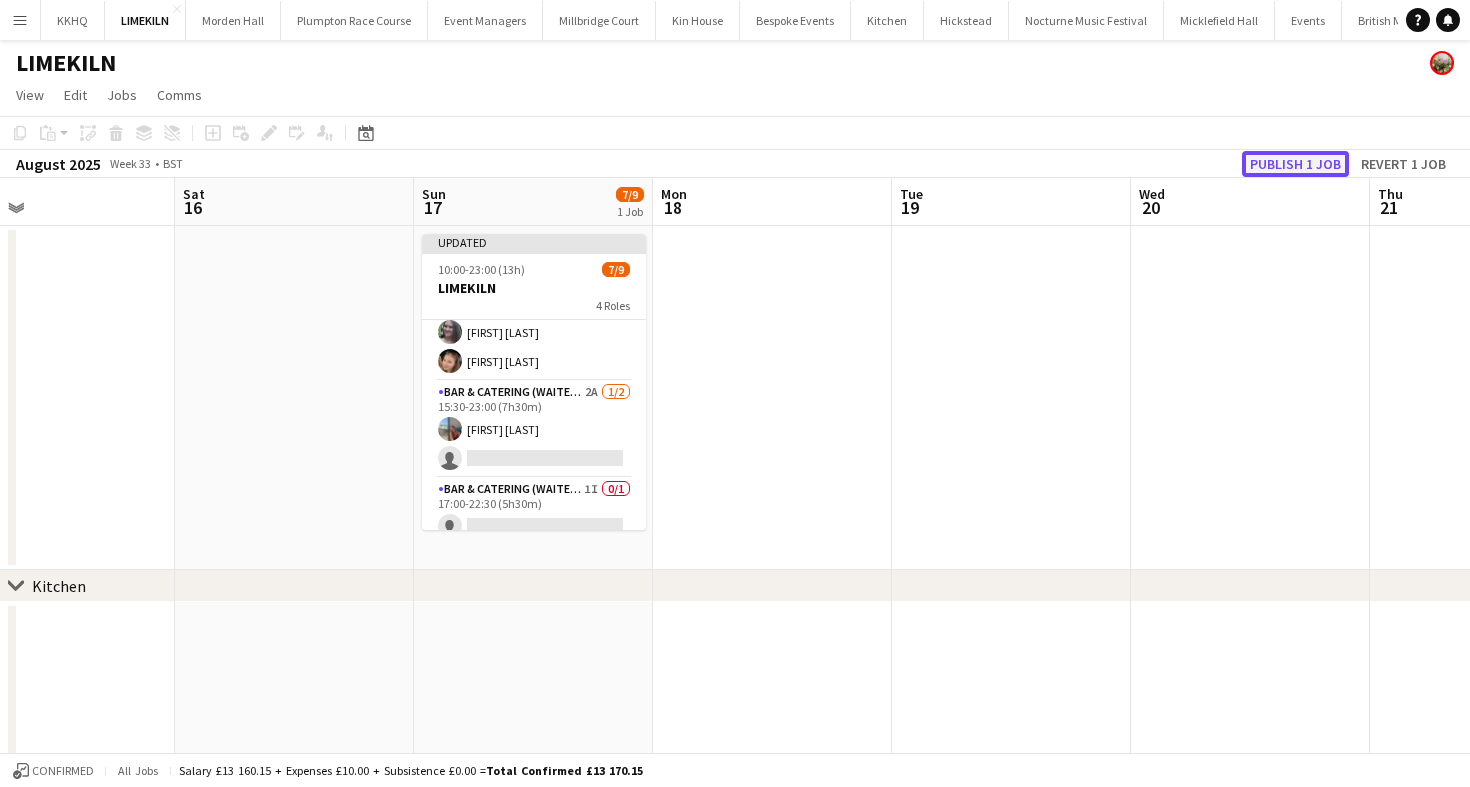 click on "Publish 1 job" 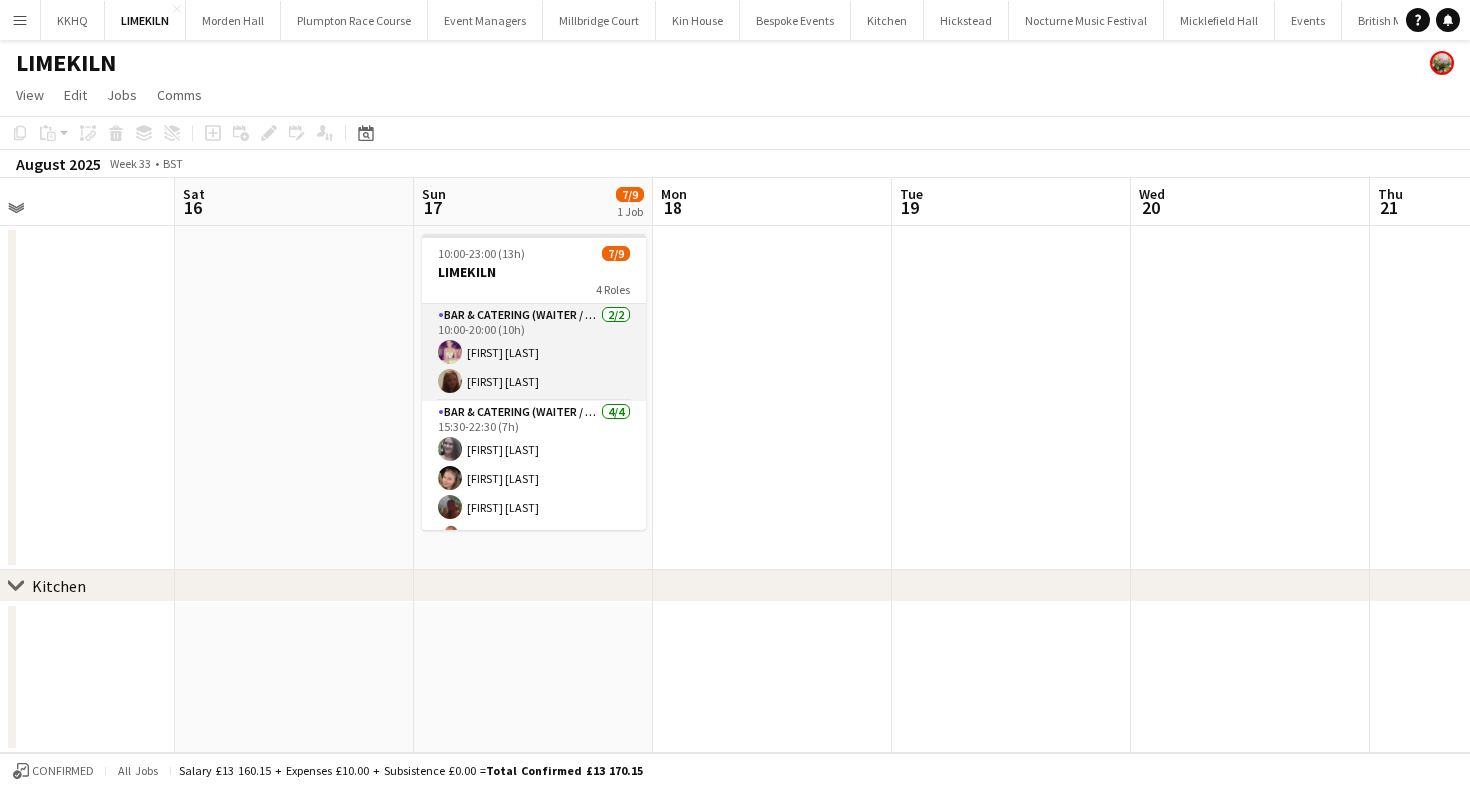 click on "Bar & Catering (Waiter / waitress)   2/2   10:00-20:00 (10h)
[FIRST] [LAST] [FIRST] [LAST]" at bounding box center (534, 352) 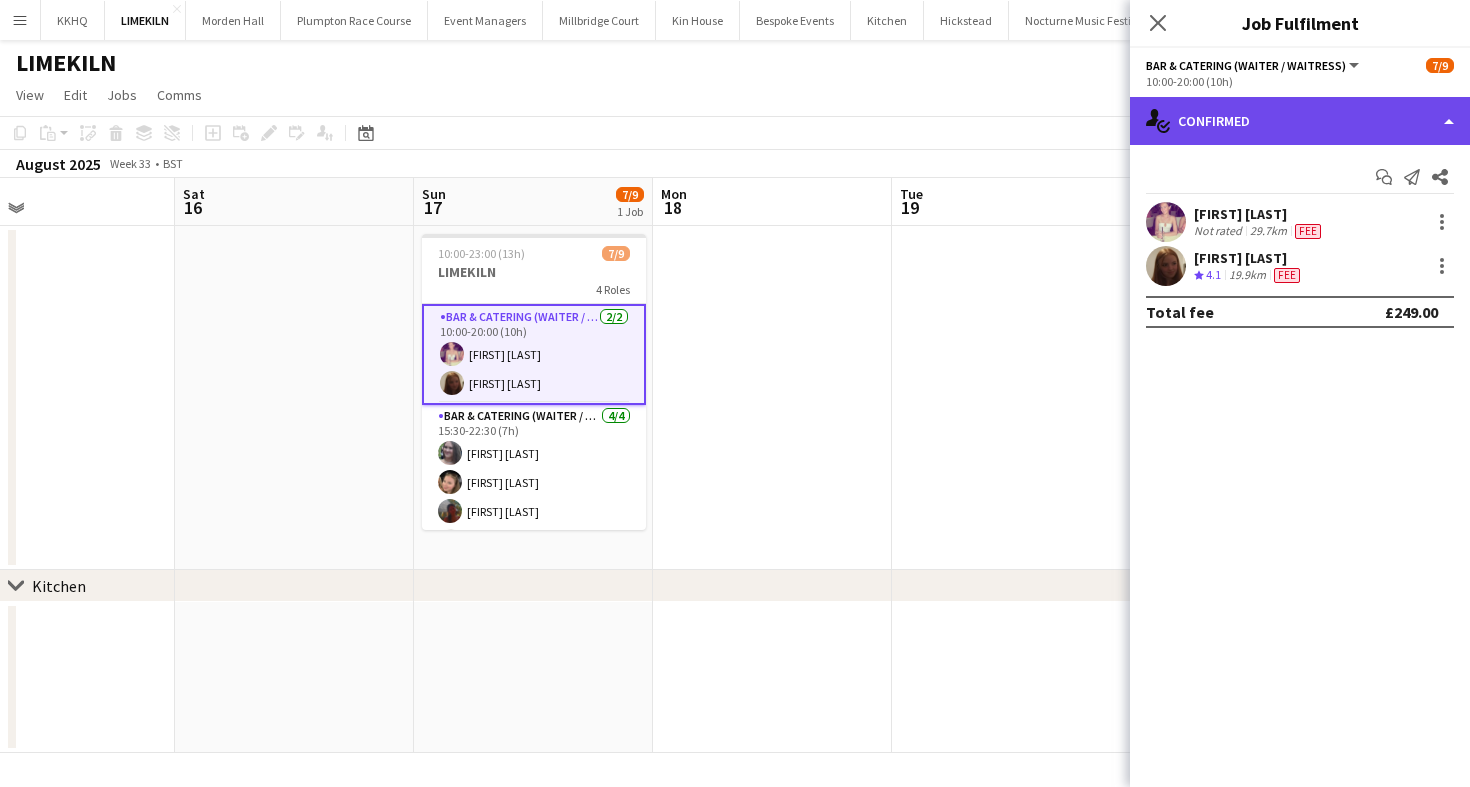 click on "single-neutral-actions-check-2
Confirmed" 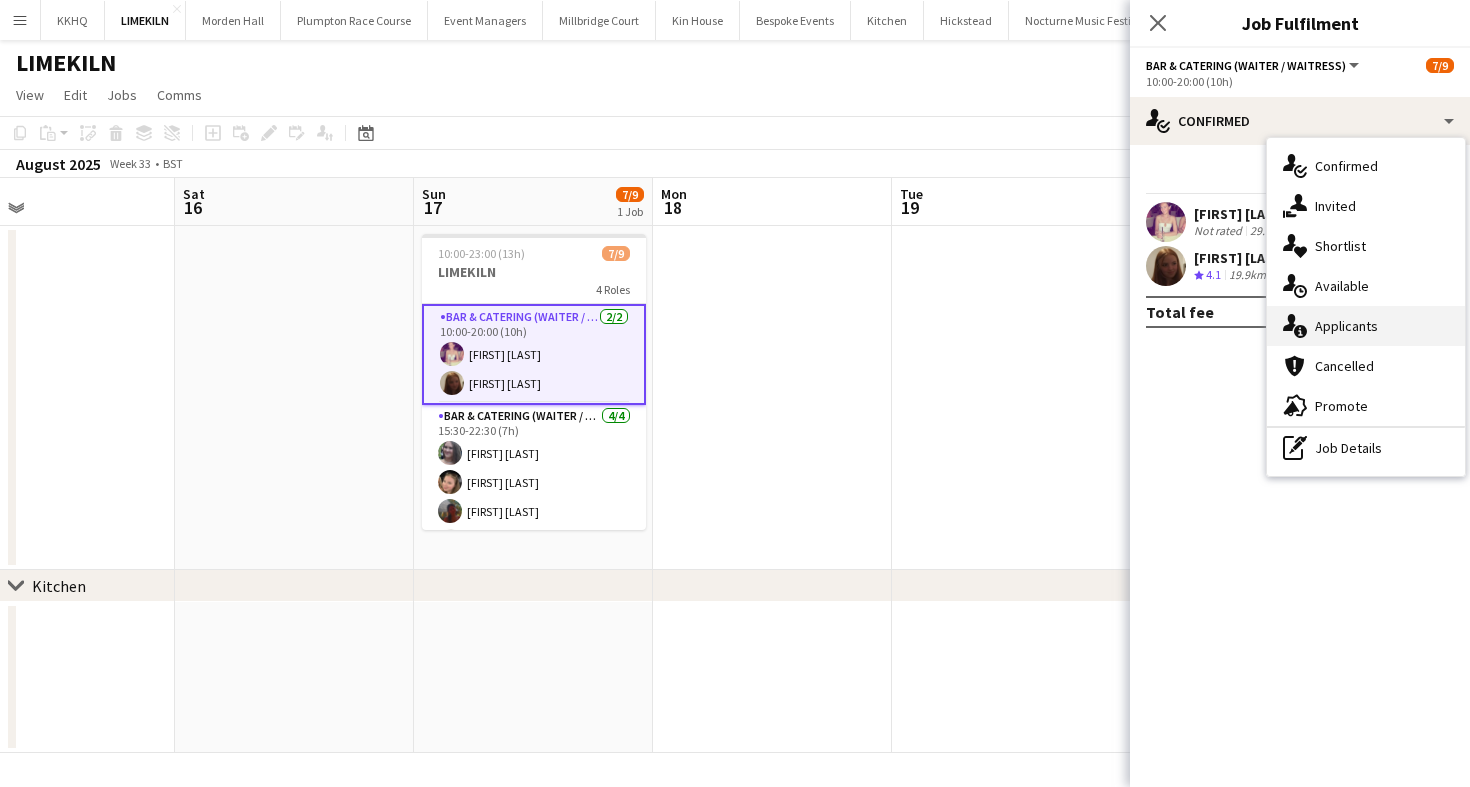 click on "single-neutral-actions-information
Applicants" at bounding box center [1366, 326] 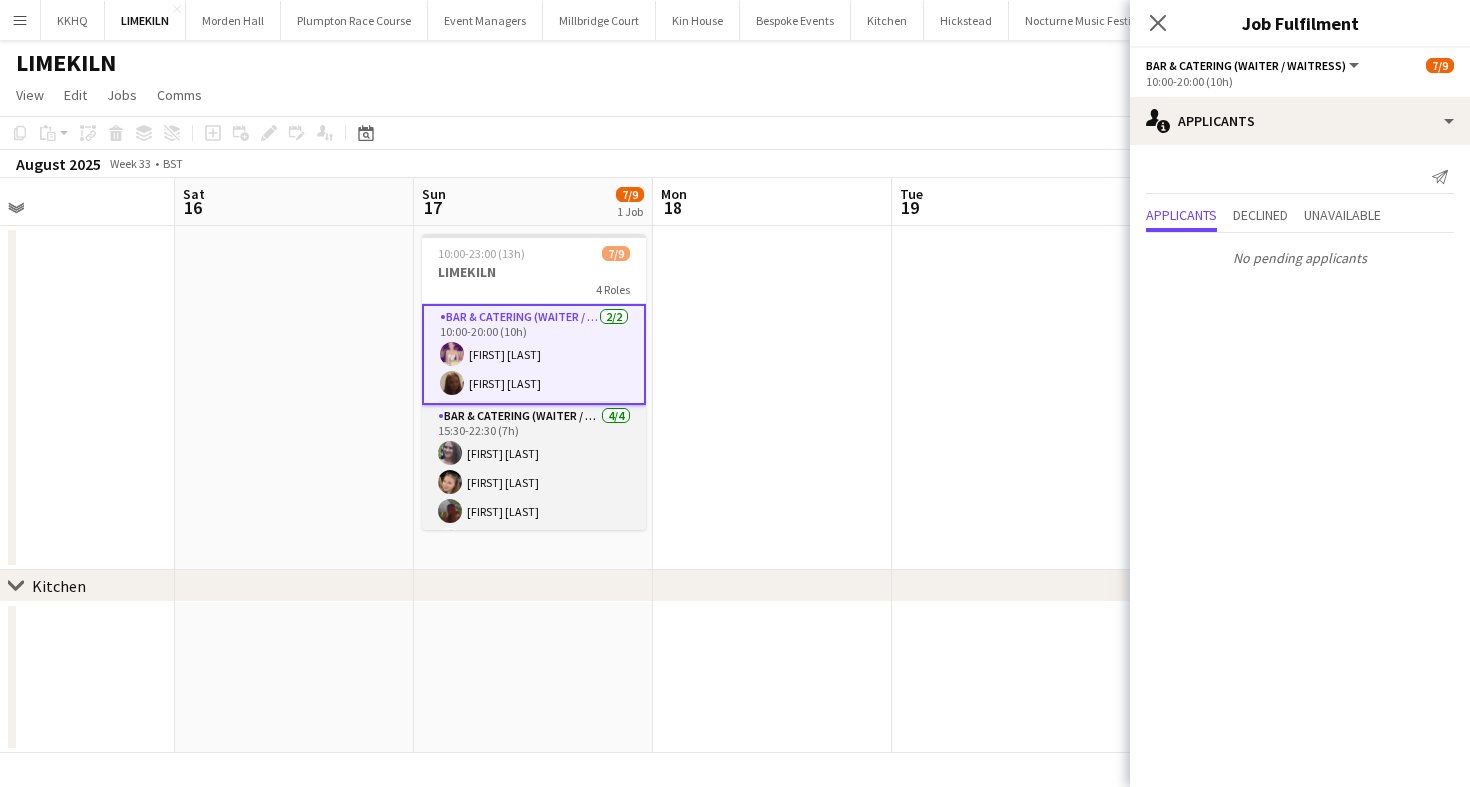 click on "Bar & Catering (Waiter / waitress)   4/4   15:30-22:30 (7h)
[FIRST] [LAST] [FIRST] [LAST] [FIRST] [LAST] [FIRST] [LAST]" at bounding box center (534, 482) 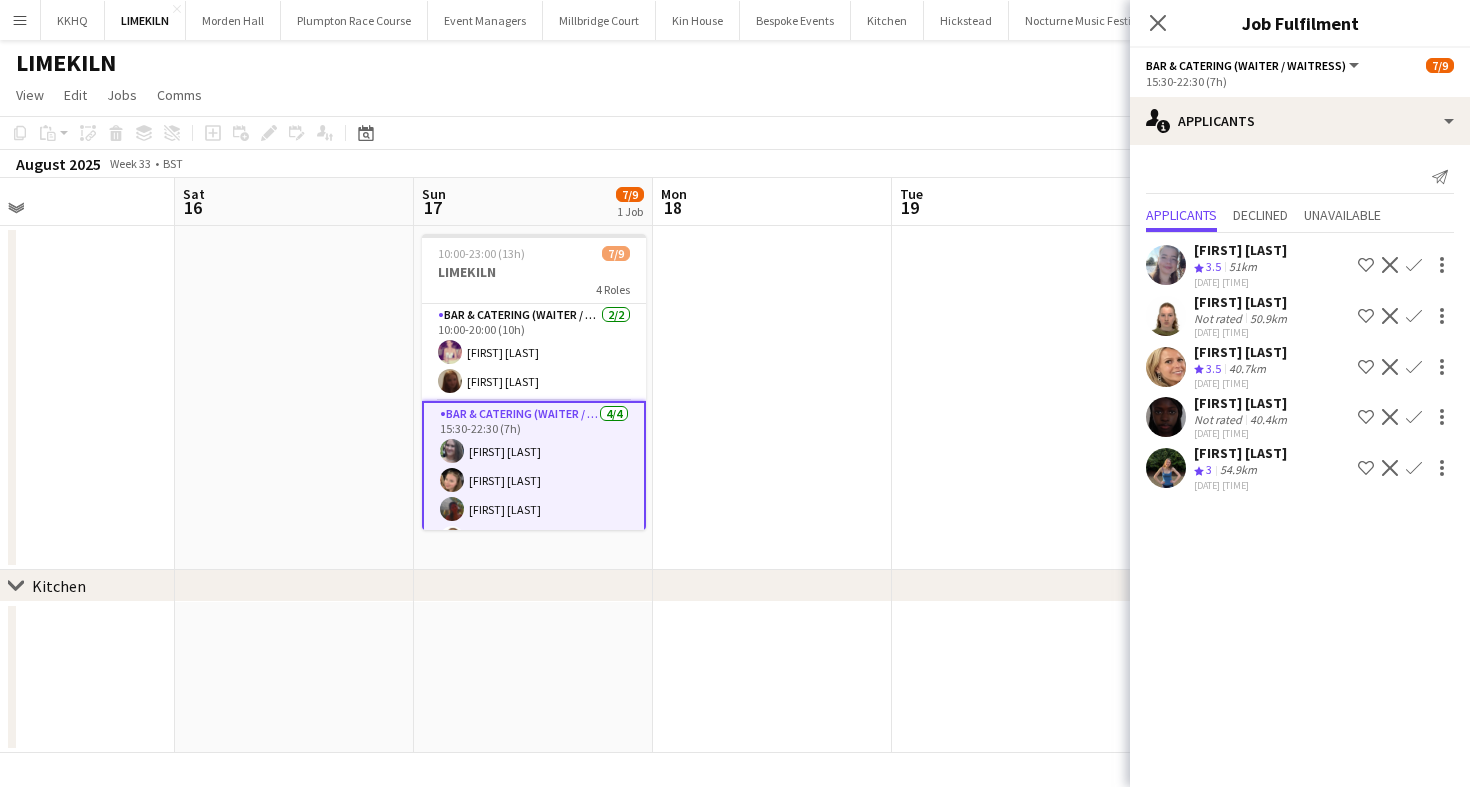scroll, scrollTop: 195, scrollLeft: 0, axis: vertical 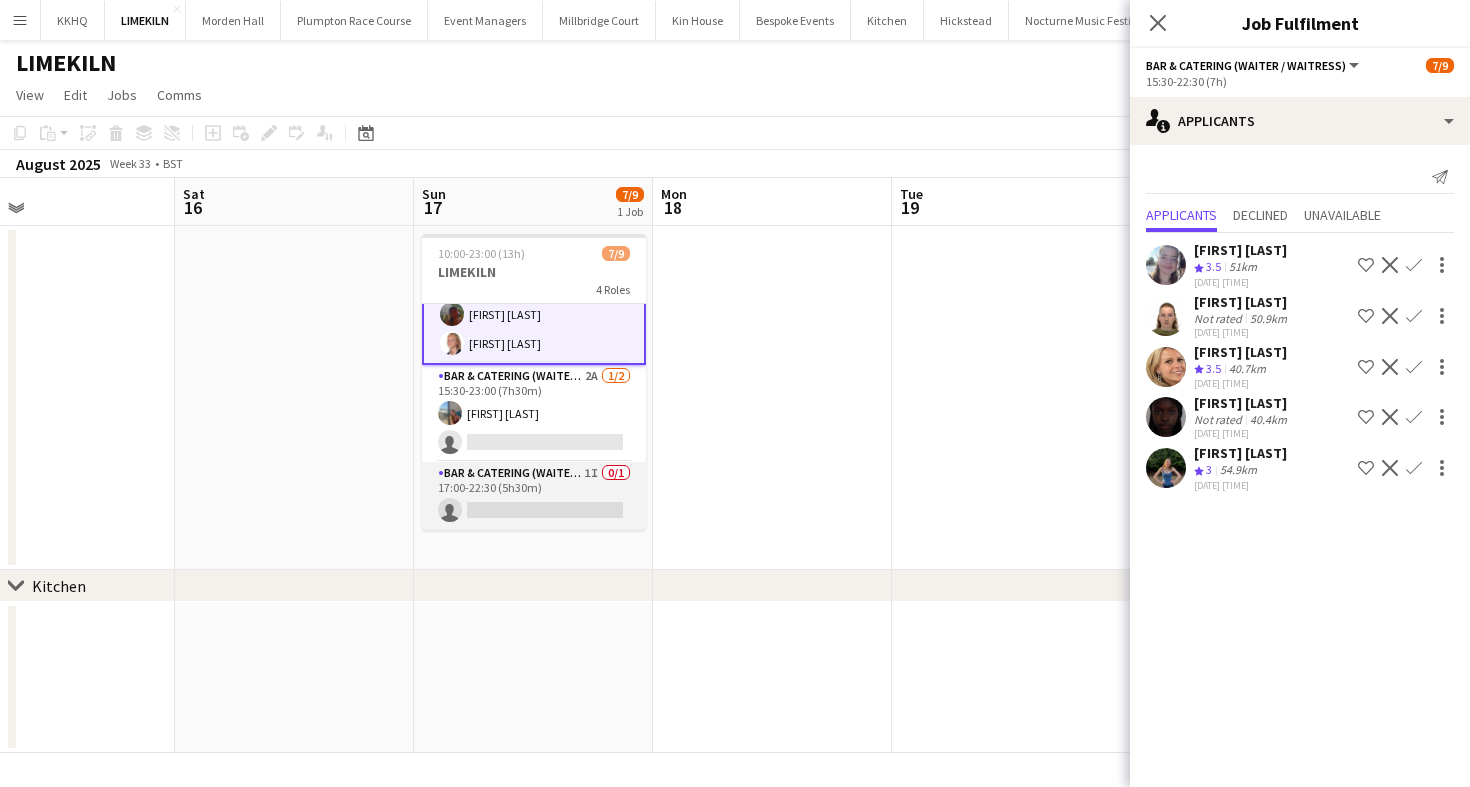 click on "Bar & Catering (Waiter / waitress)   1I   0/1   17:00-22:30 (5h30m)
single-neutral-actions" at bounding box center (534, 496) 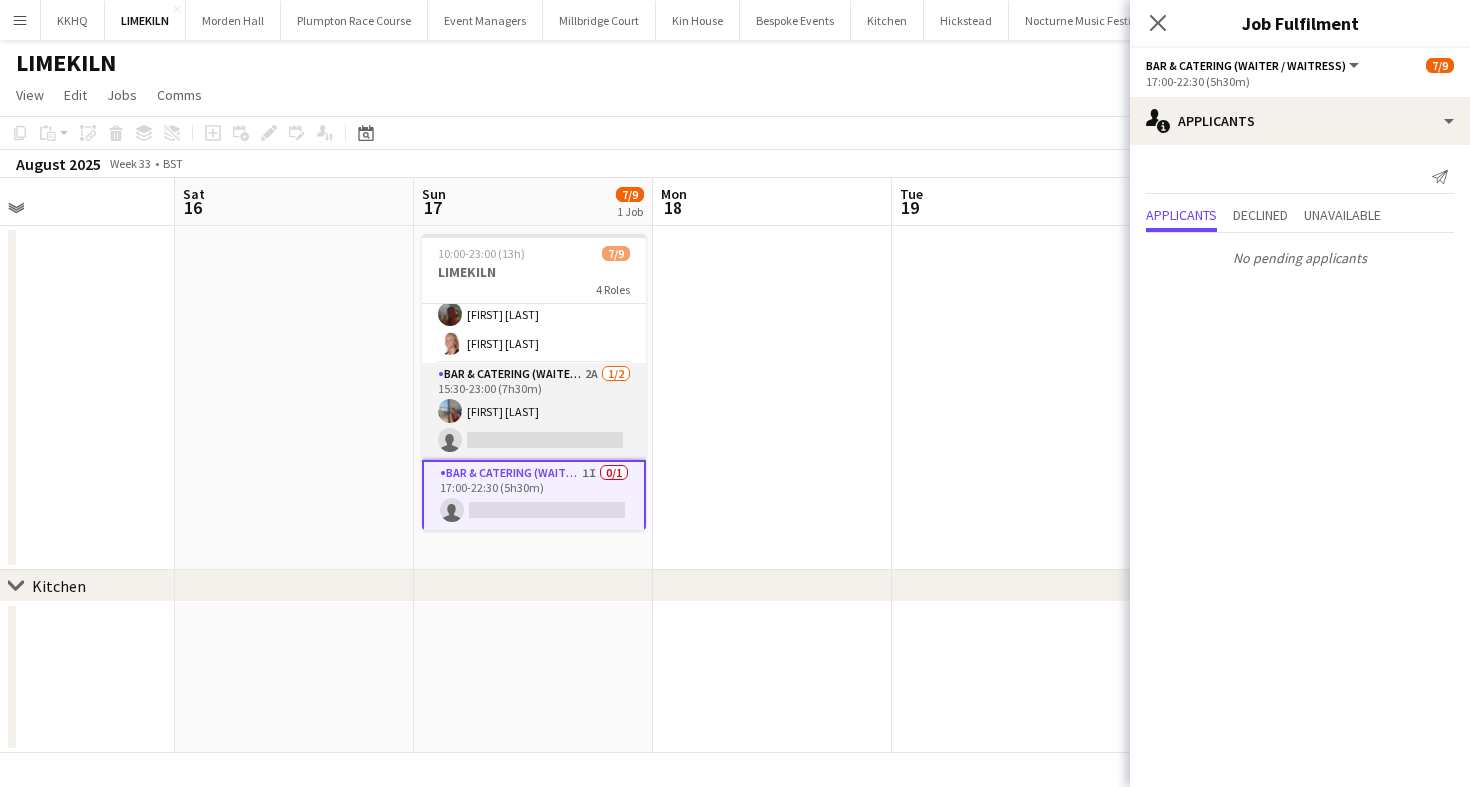 click on "Bar & Catering (Waiter / waitress)   2A   1/2   15:30-23:00 (7h30m)
[FIRST] [LAST]
single-neutral-actions" at bounding box center [534, 411] 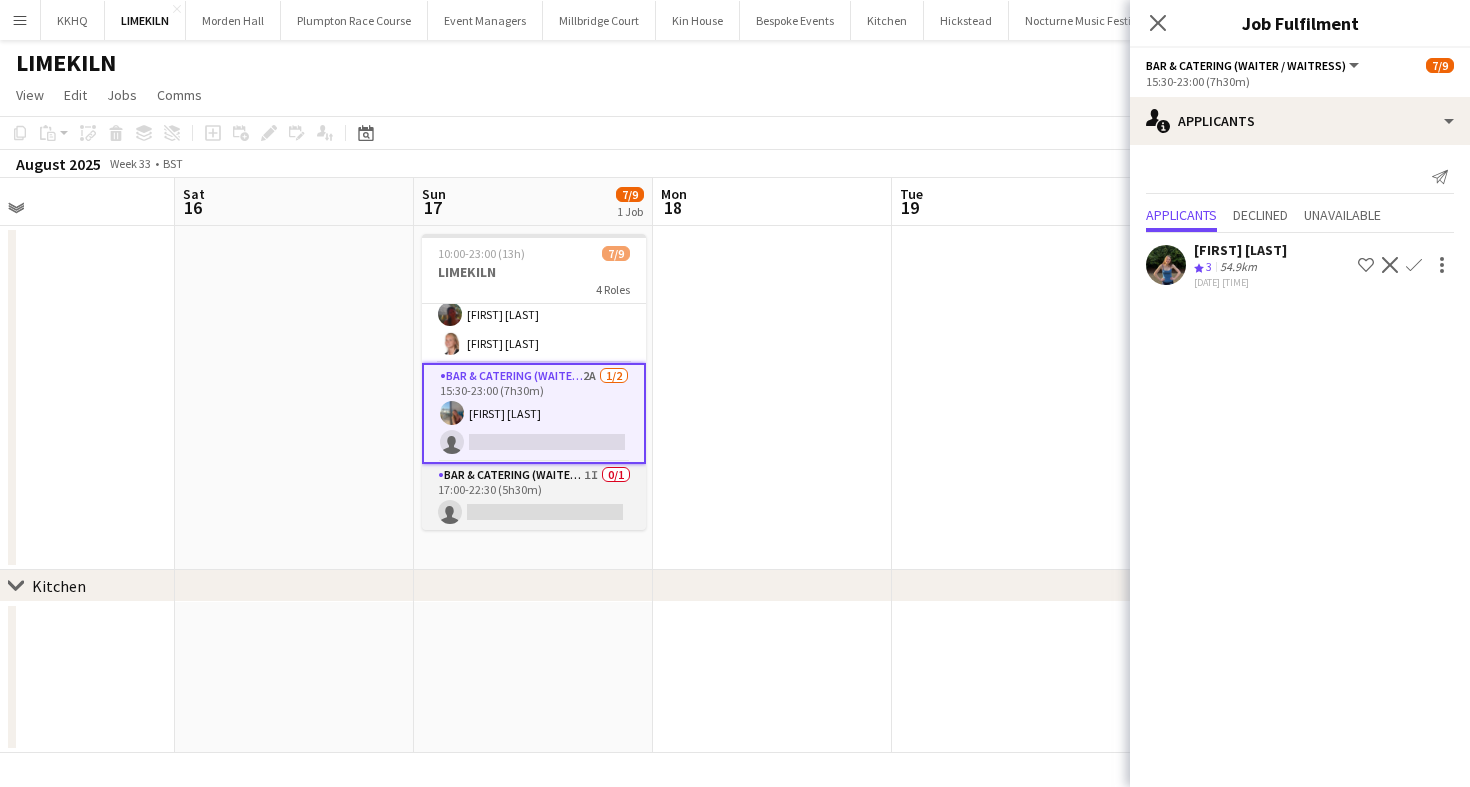 click on "Bar & Catering (Waiter / waitress)   1I   0/1   17:00-22:30 (5h30m)
single-neutral-actions" at bounding box center (534, 498) 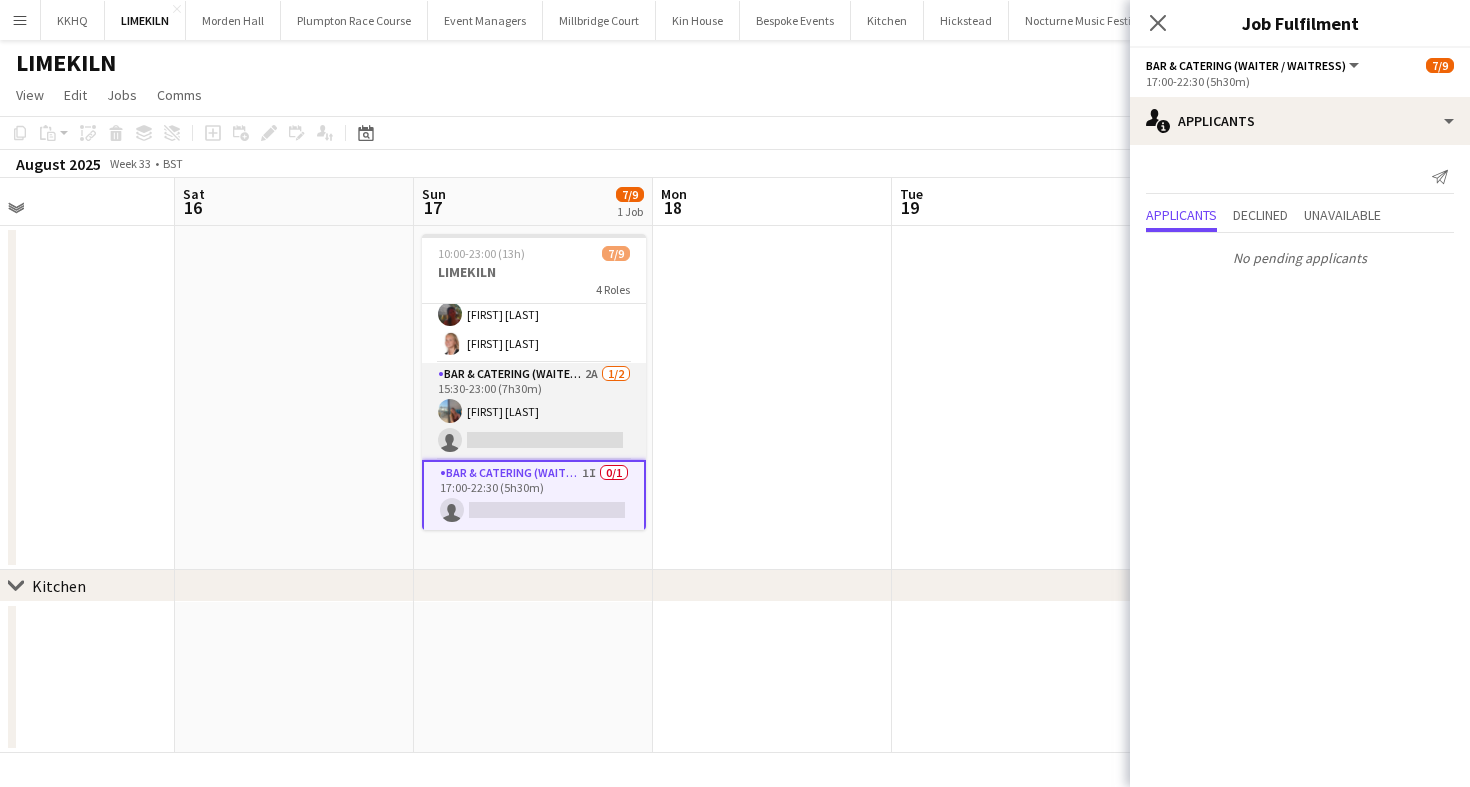 click on "Bar & Catering (Waiter / waitress)   2A   1/2   15:30-23:00 (7h30m)
[FIRST] [LAST]
single-neutral-actions" at bounding box center [534, 411] 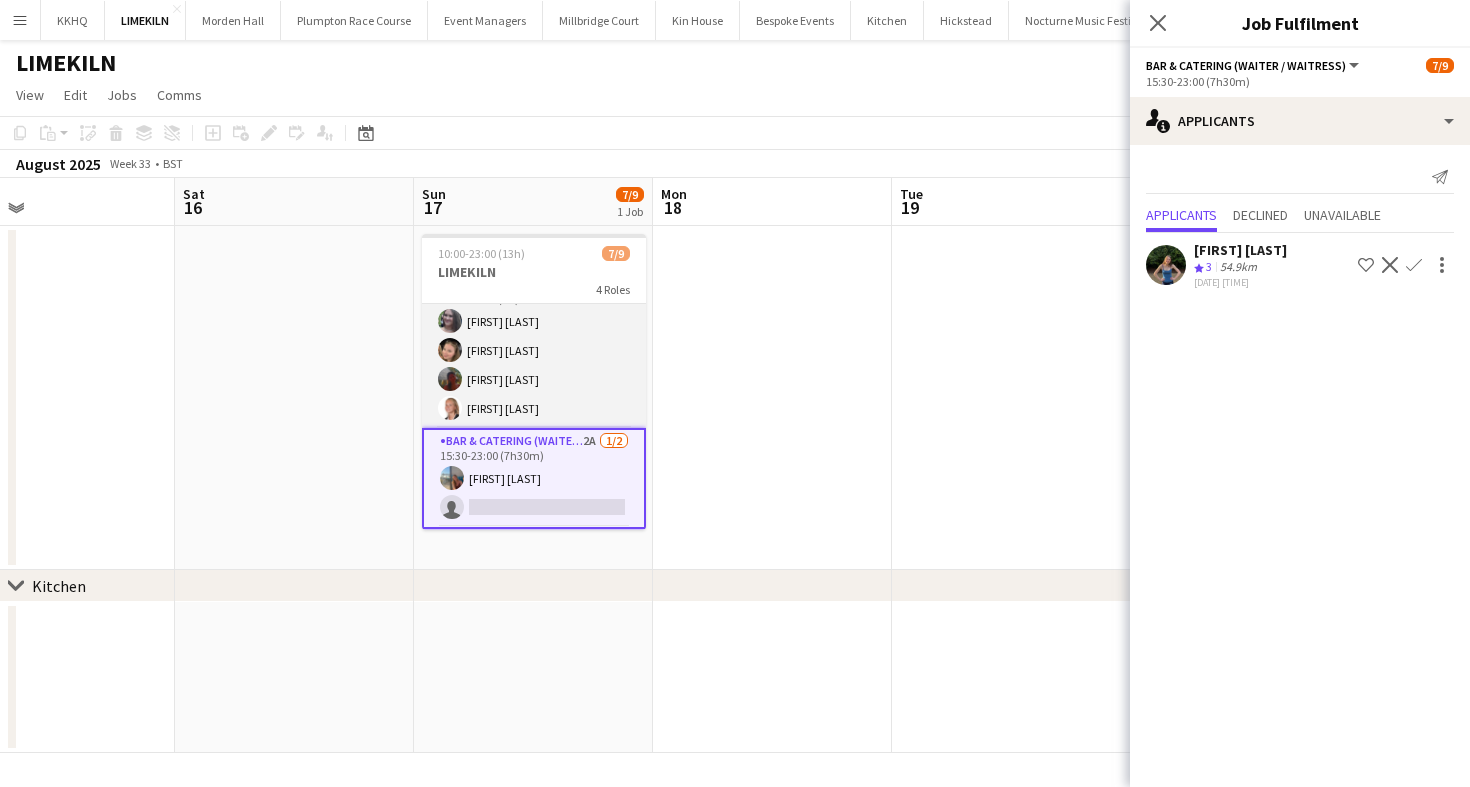 click on "Bar & Catering (Waiter / waitress)   4/4   15:30-22:30 (7h)
[FIRST] [LAST] [FIRST] [LAST] [FIRST] [LAST] [FIRST] [LAST]" at bounding box center (534, 350) 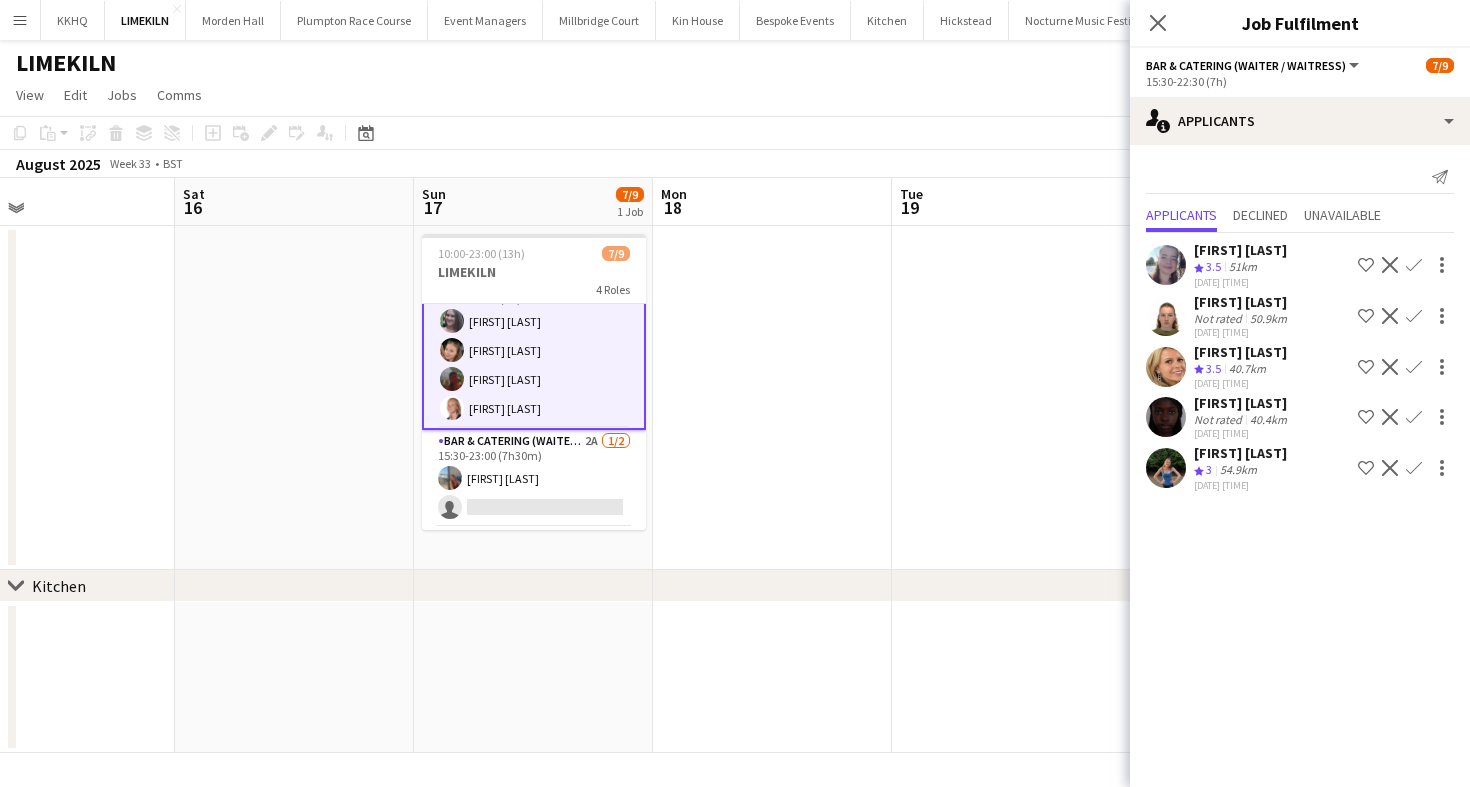 scroll, scrollTop: 0, scrollLeft: 0, axis: both 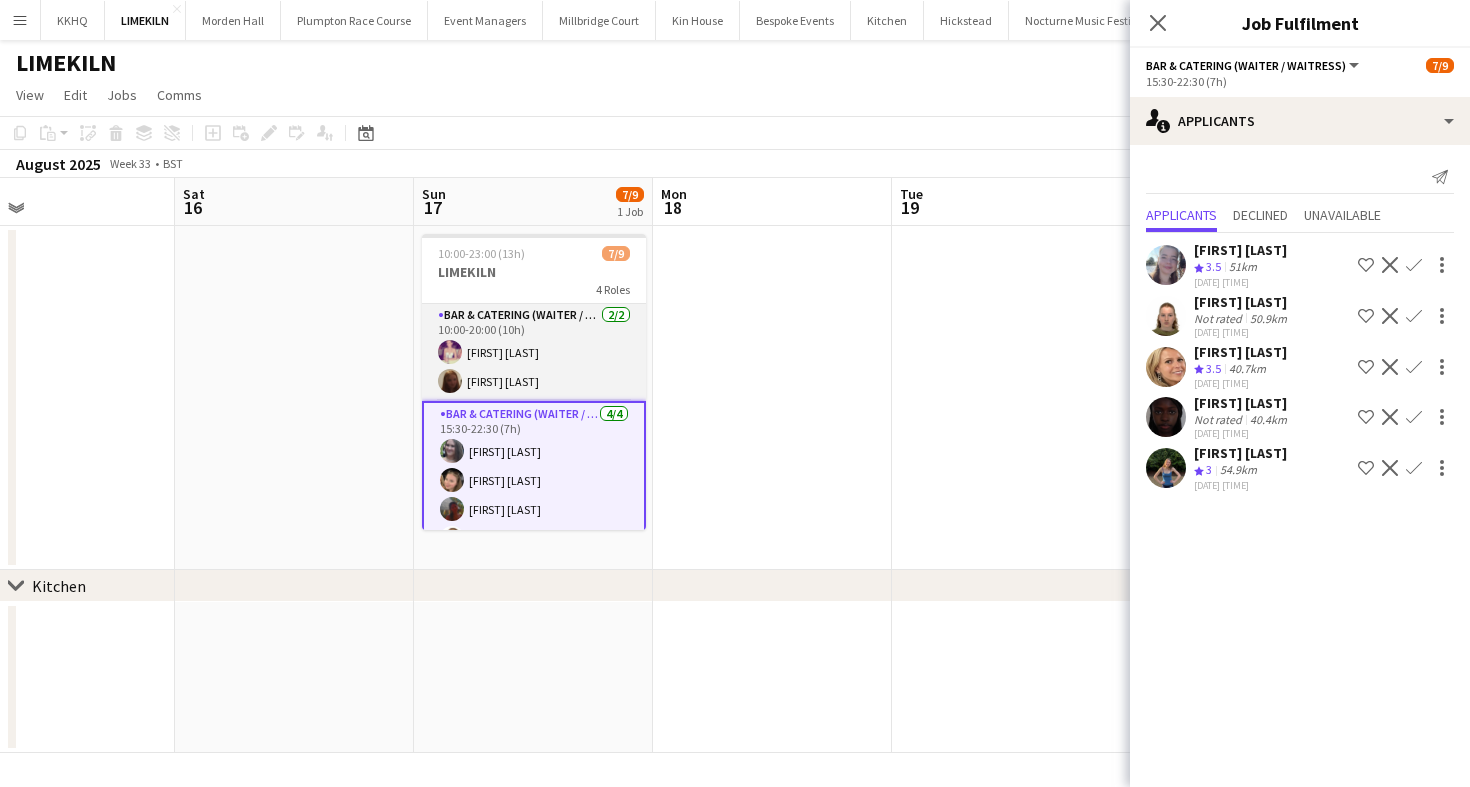 click on "Bar & Catering (Waiter / waitress)   2/2   10:00-20:00 (10h)
[FIRST] [LAST] [FIRST] [LAST]" at bounding box center [534, 352] 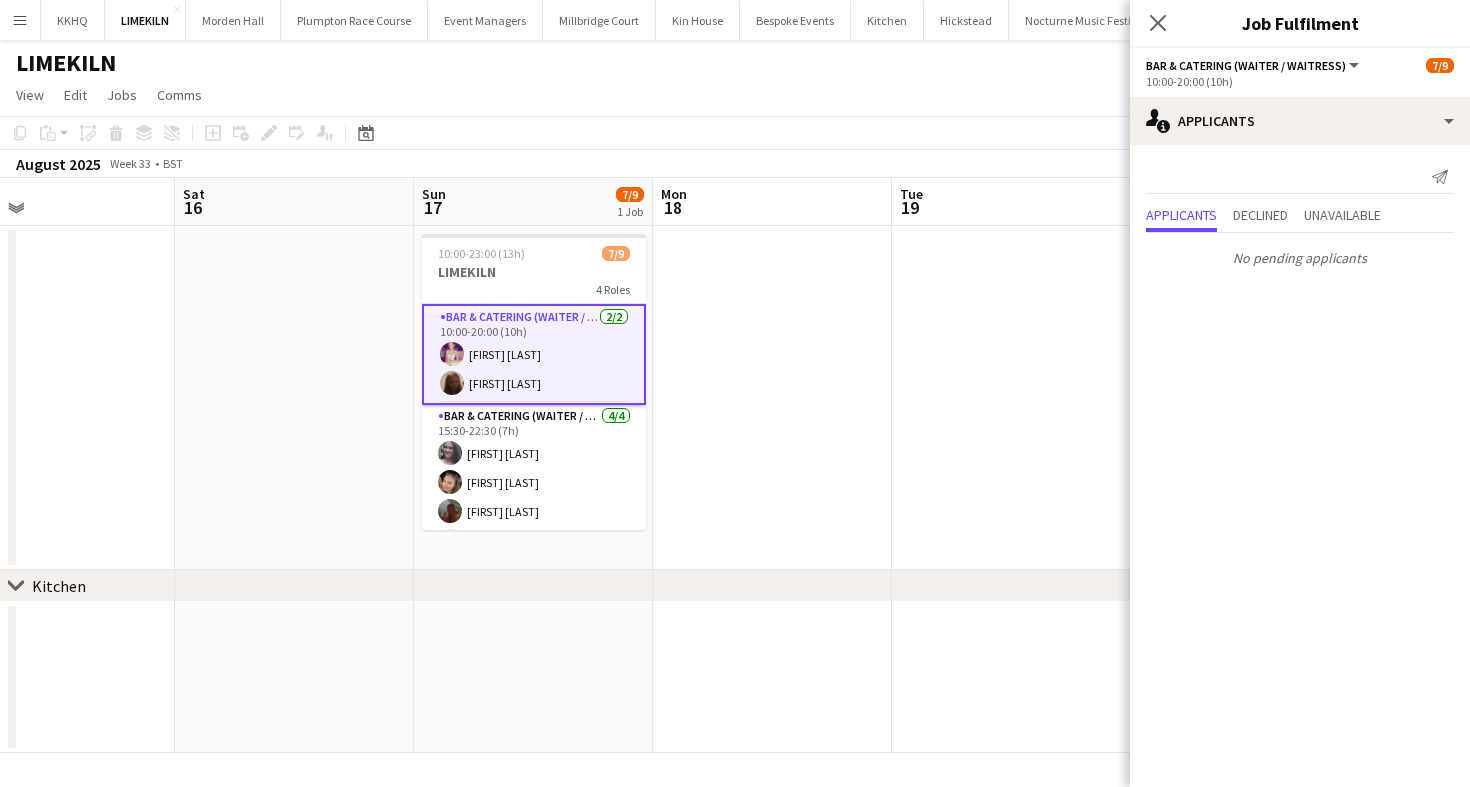 click on "August 2025   Week 33
•   BST" 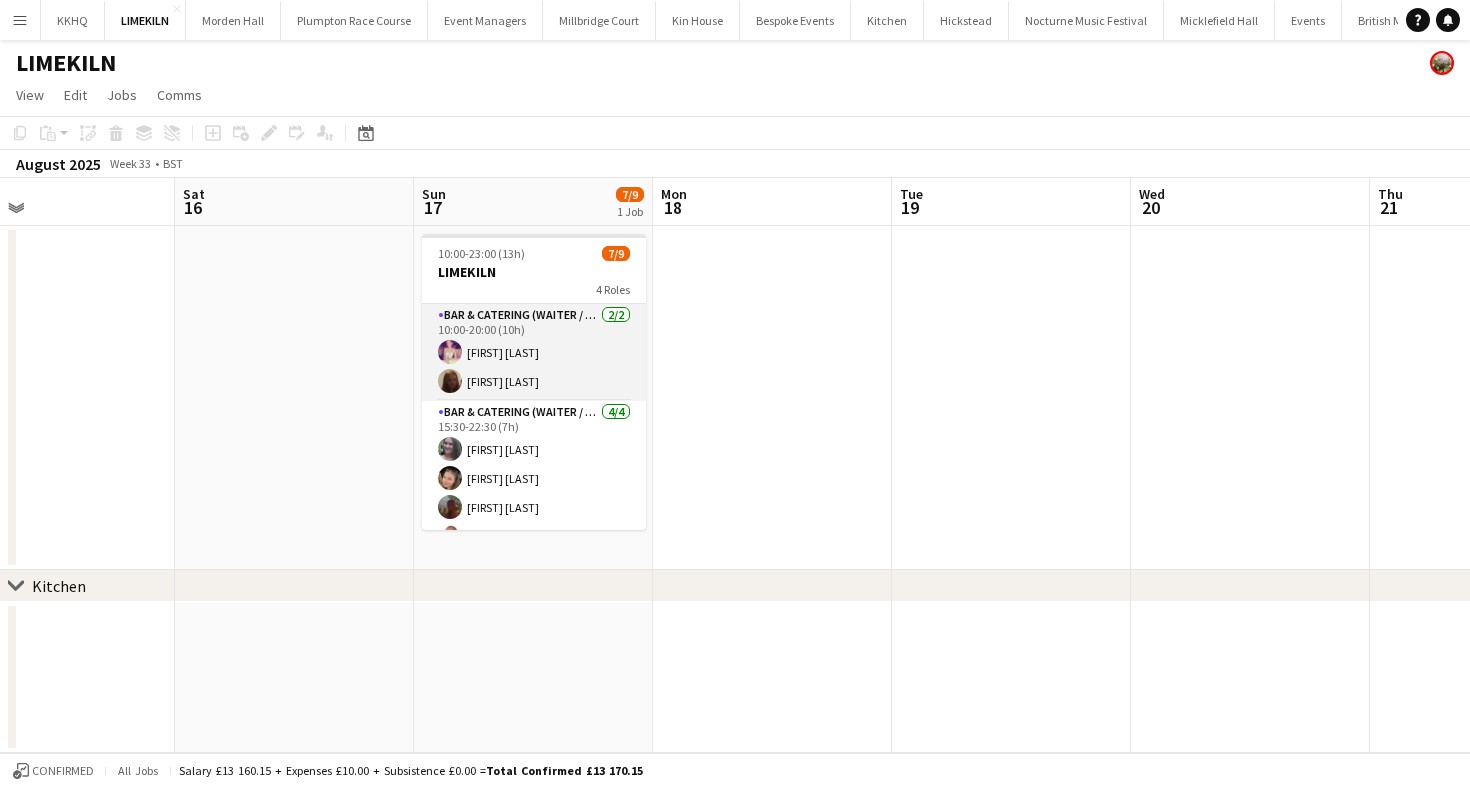 click on "Bar & Catering (Waiter / waitress)   2/2   10:00-20:00 (10h)
[FIRST] [LAST] [FIRST] [LAST]" at bounding box center [534, 352] 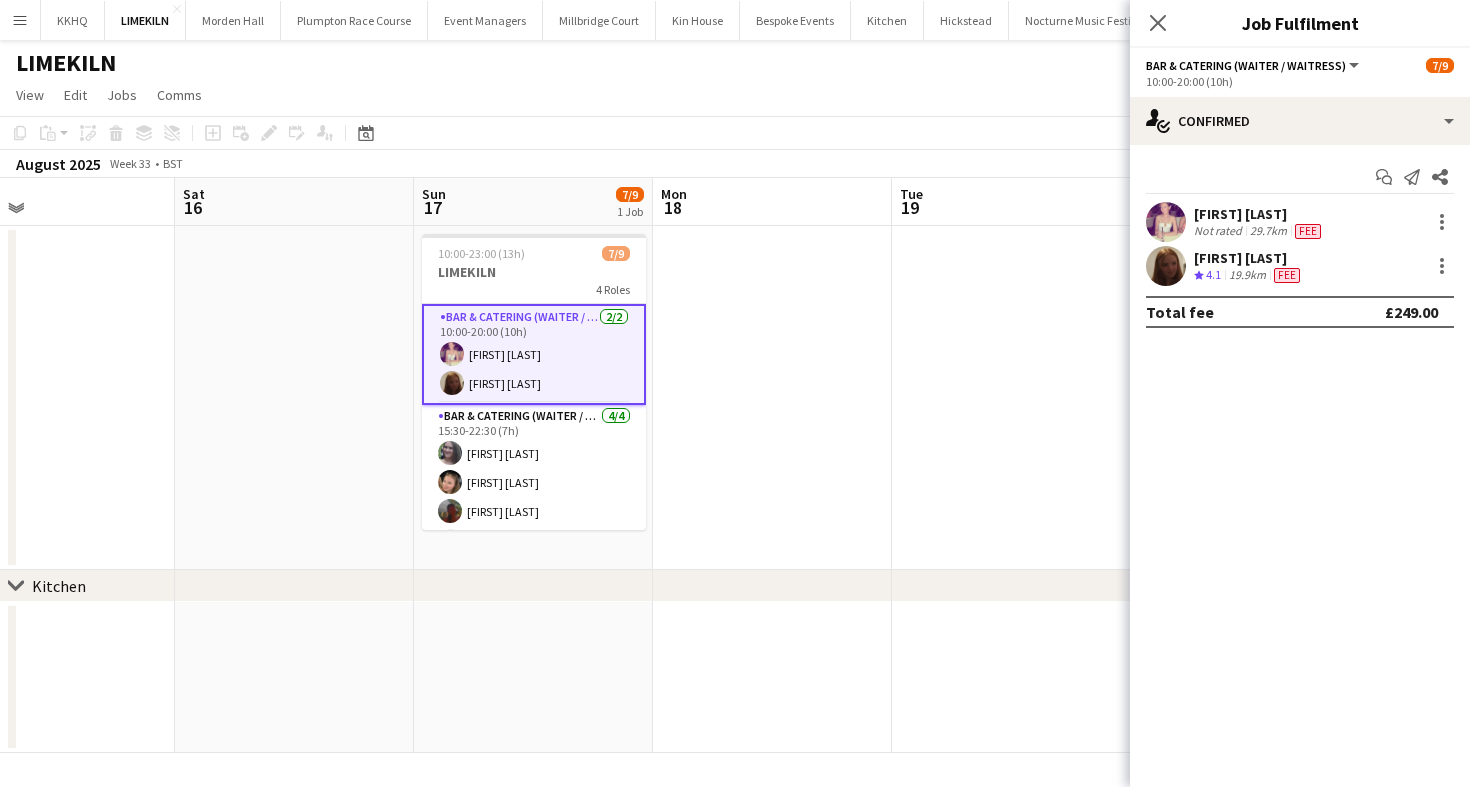 click on "Start chat
Send notification
Share
[FIRST] [LAST]   Not rated   29.7km   Fee   [FIRST] [LAST]
Crew rating
4.1   19.9km   Fee   Total fee   £249.00" at bounding box center [1300, 244] 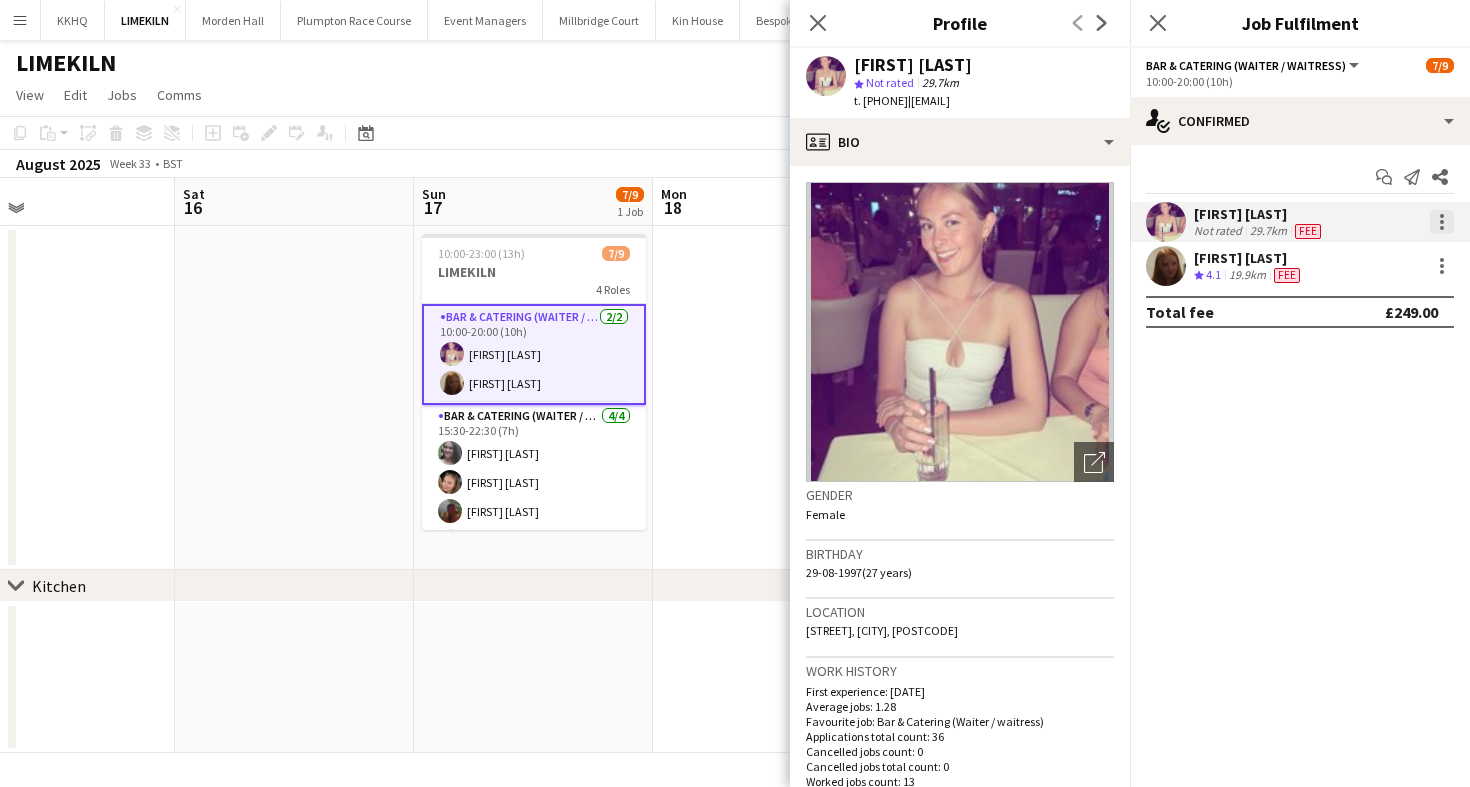 click at bounding box center [1442, 222] 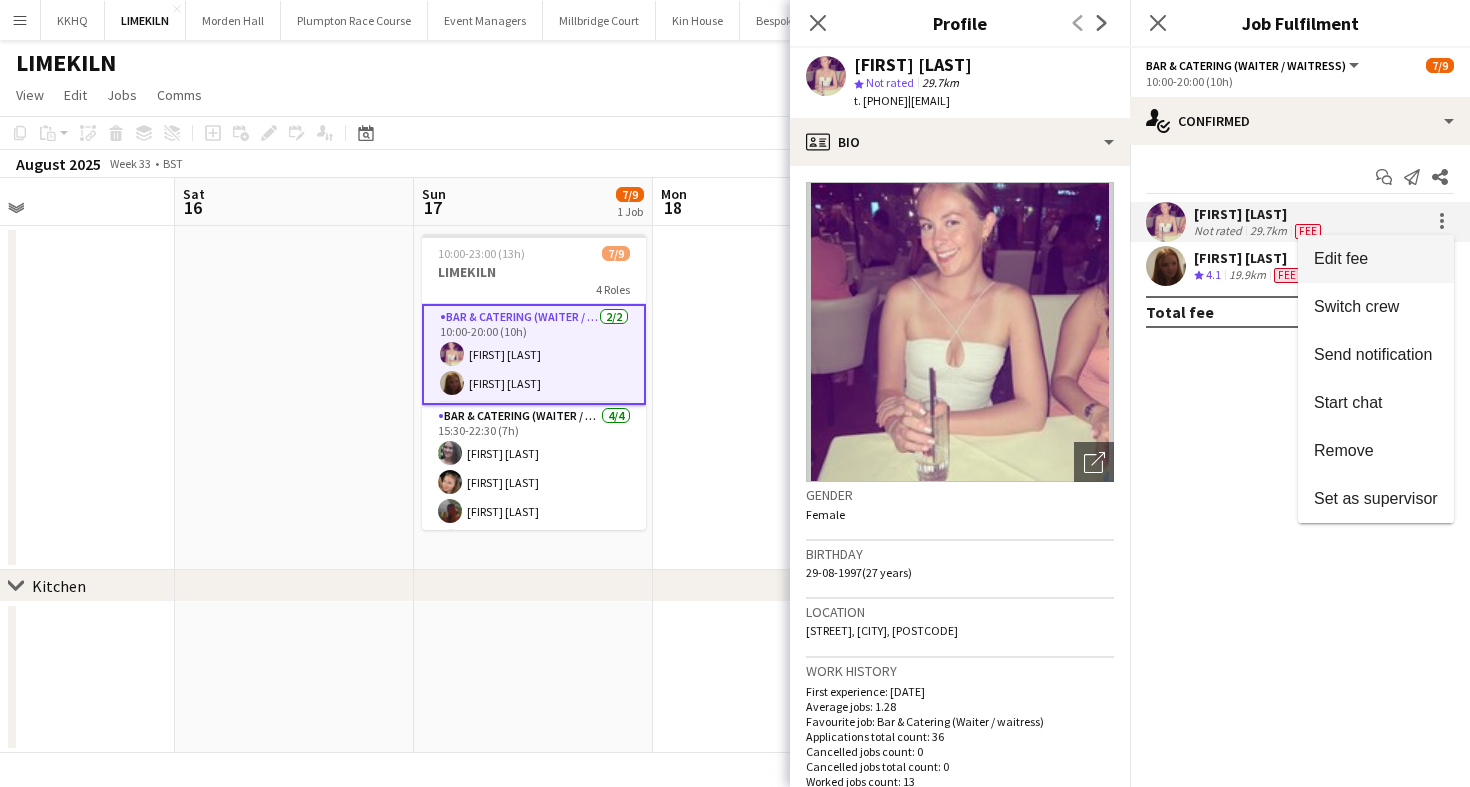 click on "Edit fee" at bounding box center (1376, 259) 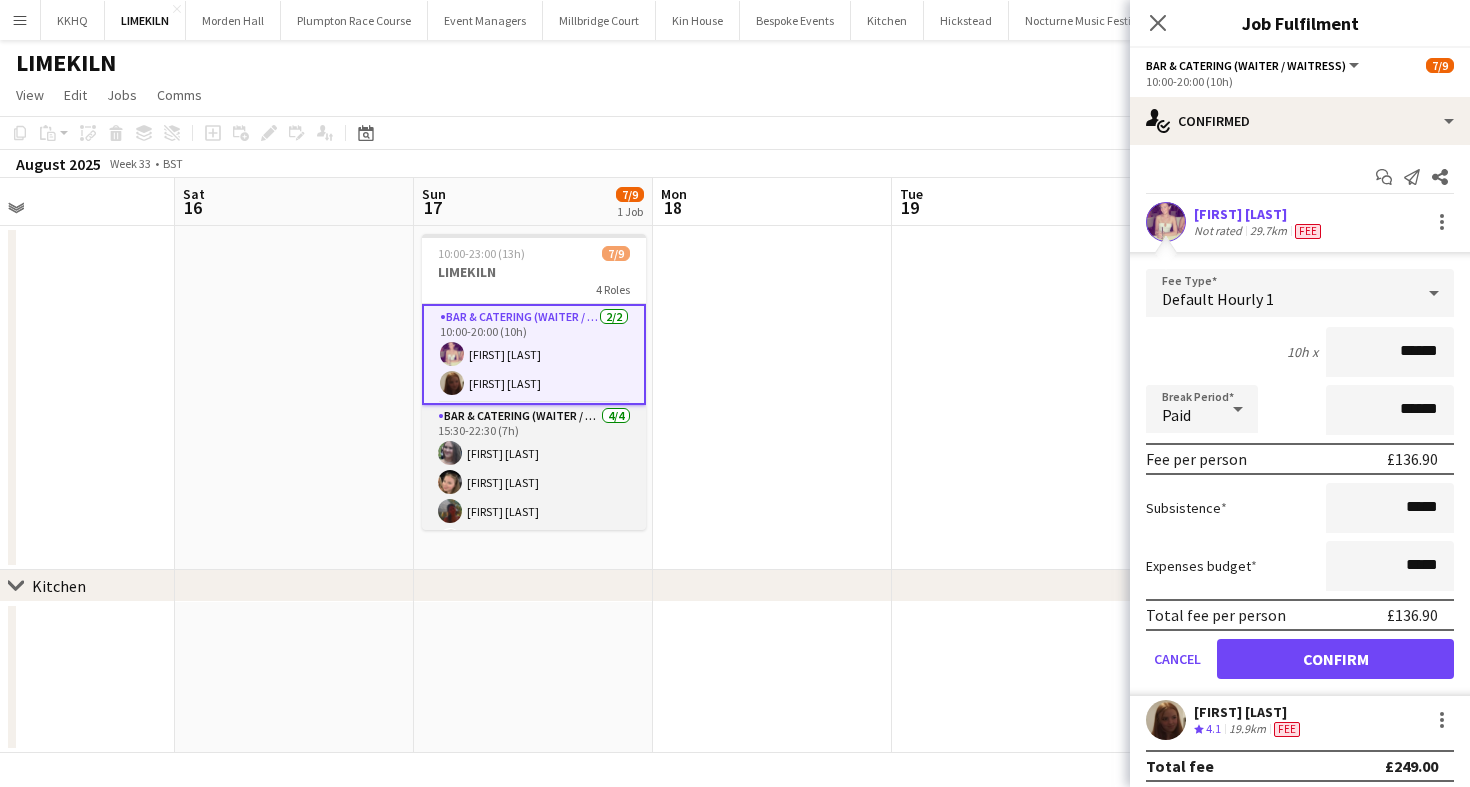 scroll, scrollTop: 25, scrollLeft: 0, axis: vertical 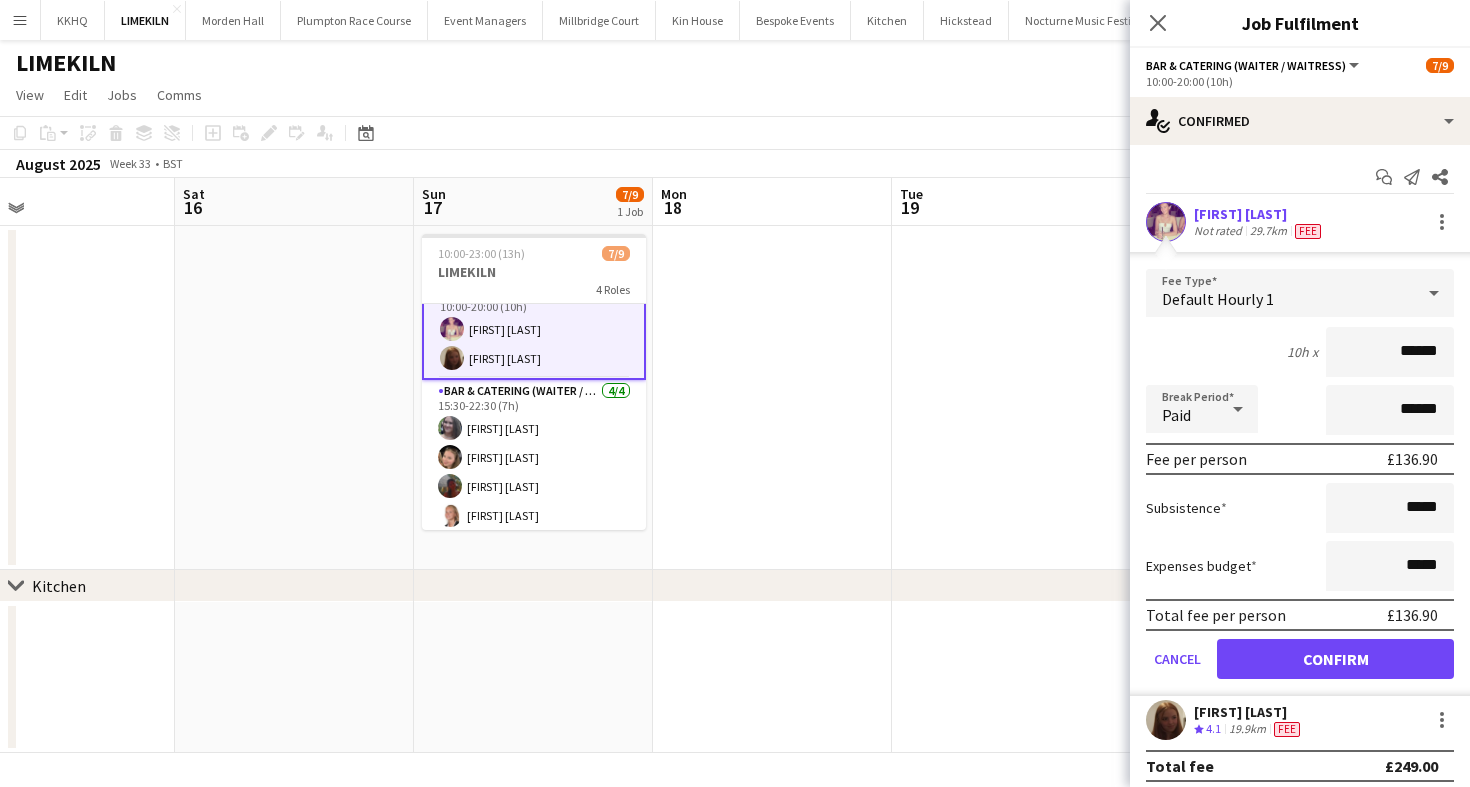 click on "[FIRST] [LAST]
Crew rating
4.1   19.9km   Fee" at bounding box center (1300, 720) 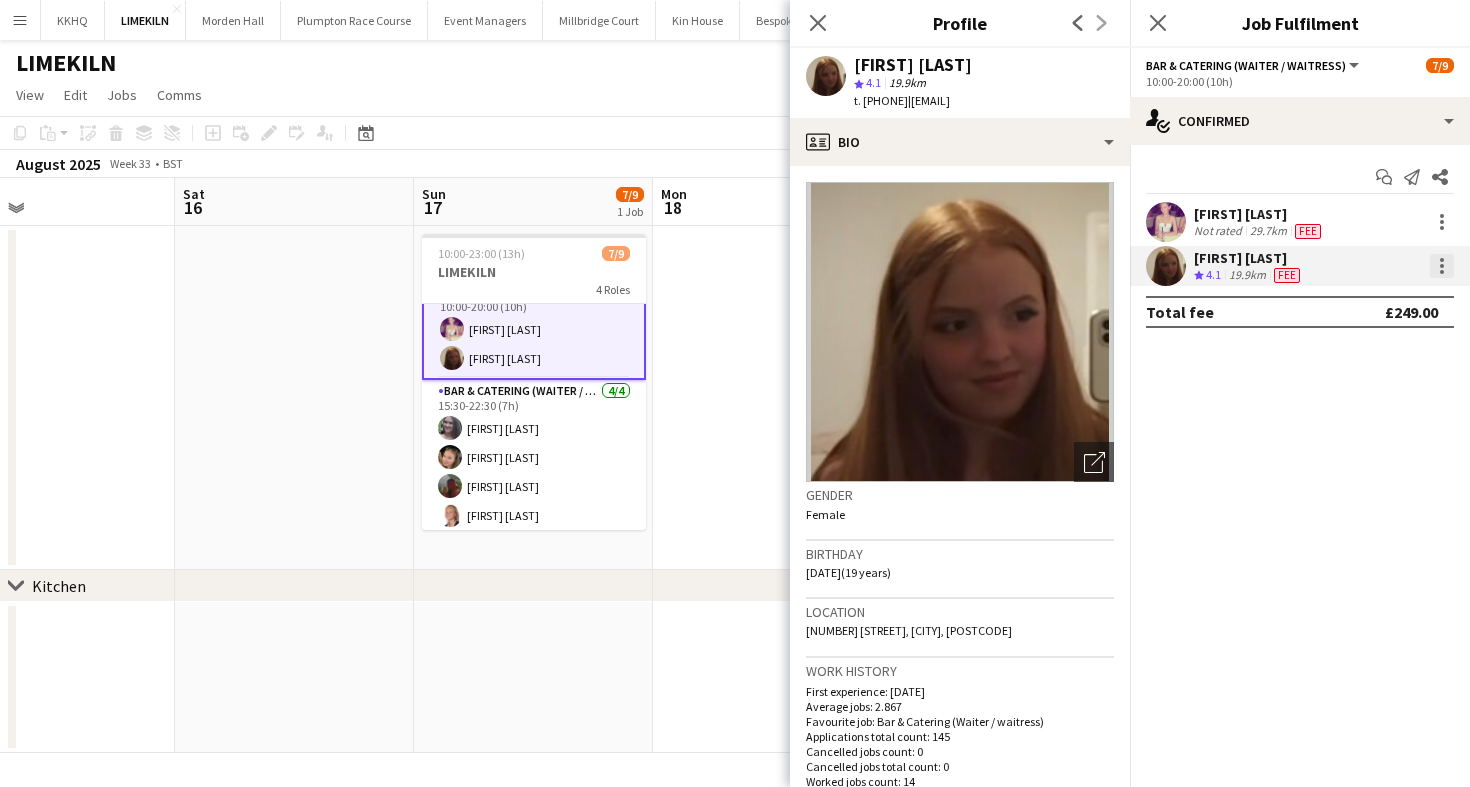 click at bounding box center (1442, 266) 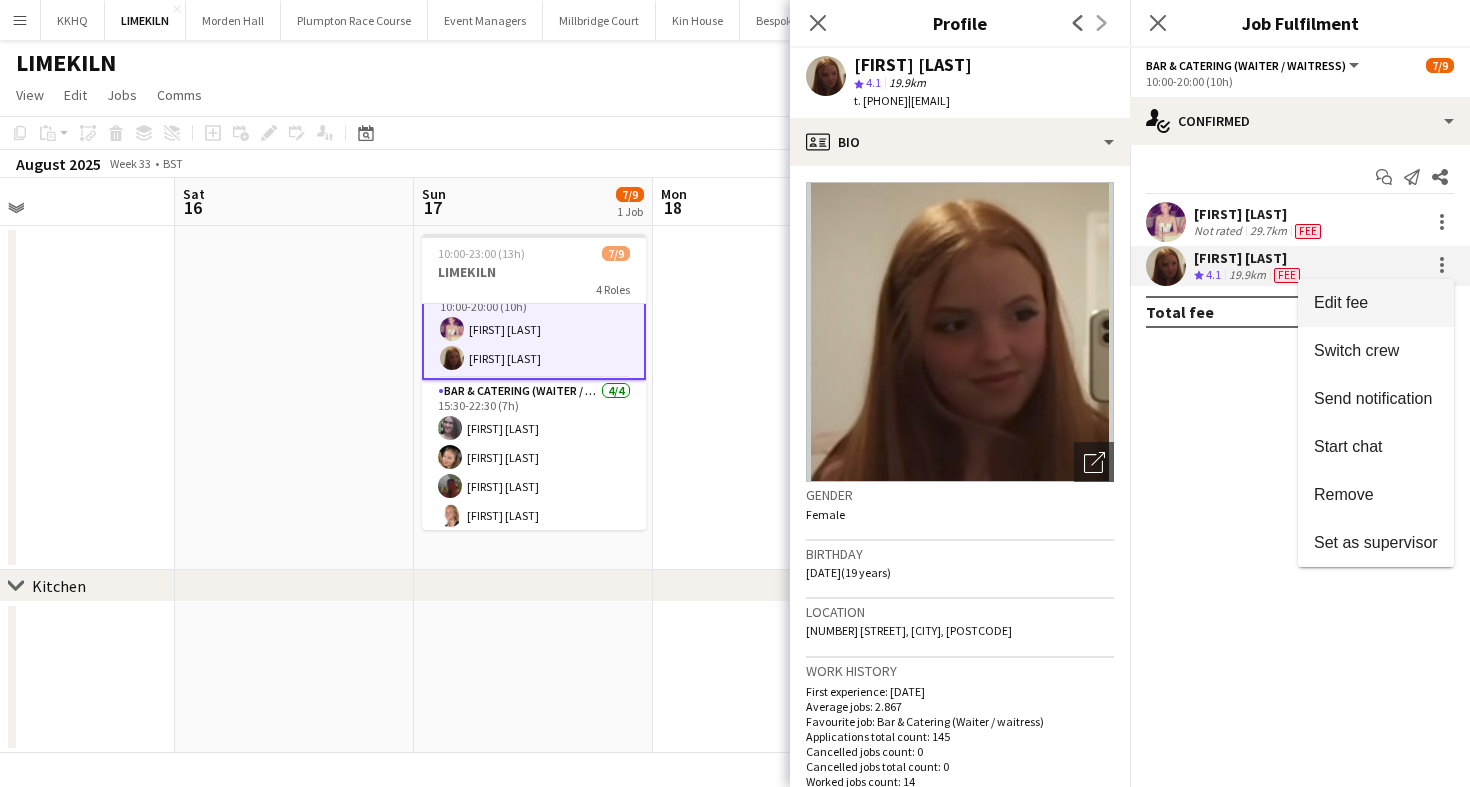 click on "Edit fee" at bounding box center [1376, 303] 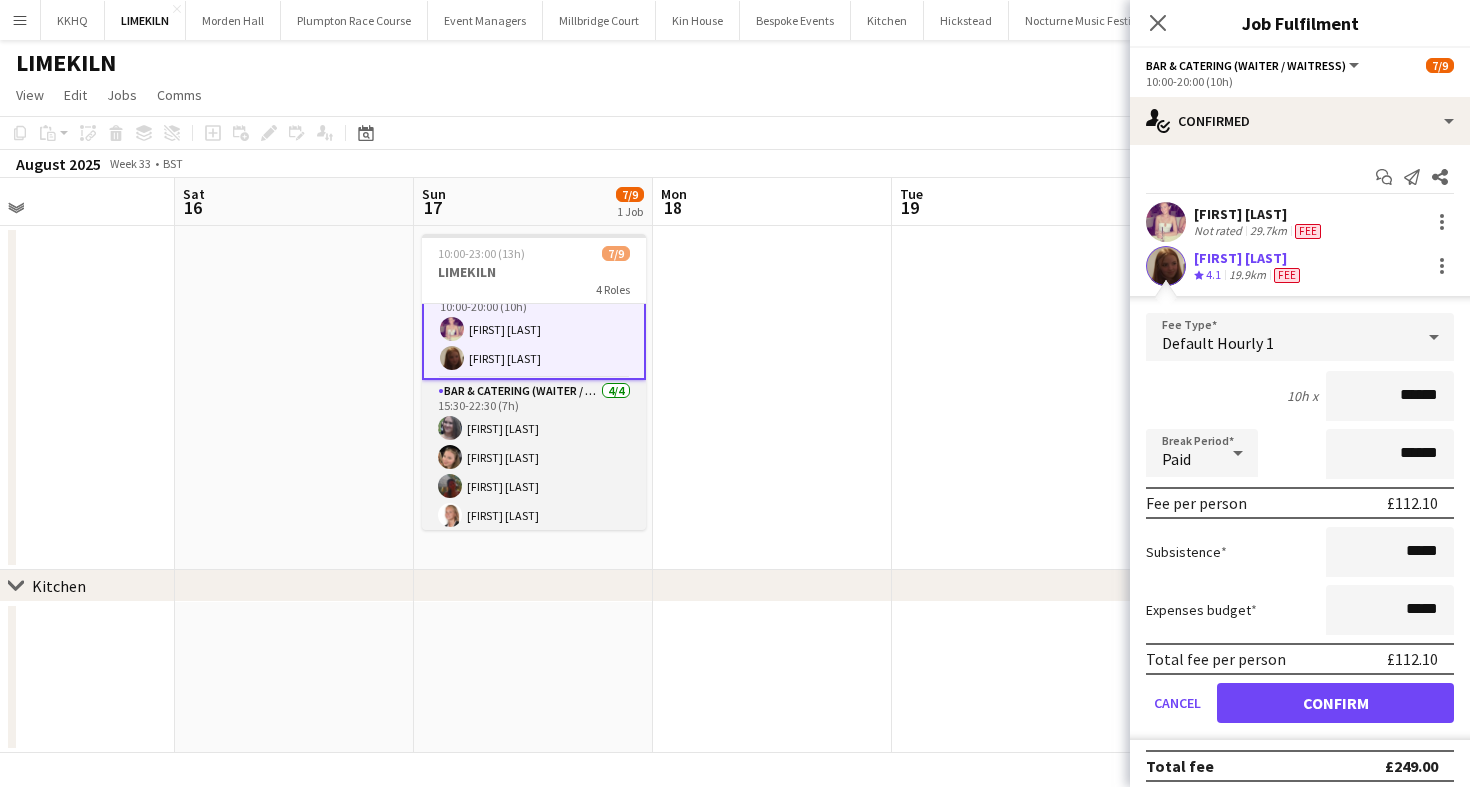 click on "Bar & Catering (Waiter / waitress)   4/4   15:30-22:30 (7h)
[FIRST] [LAST] [FIRST] [LAST] [FIRST] [LAST] [FIRST] [LAST]" at bounding box center [534, 457] 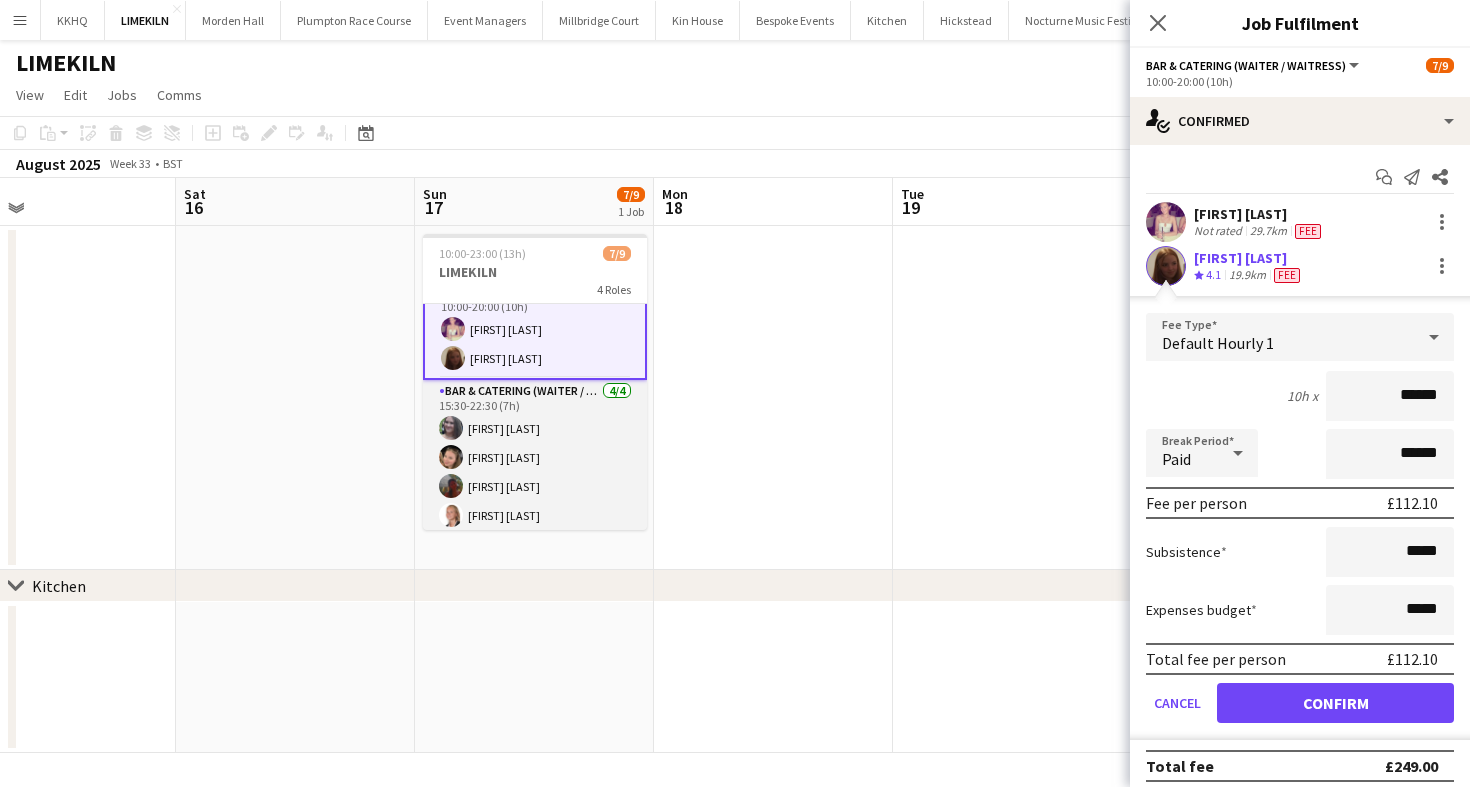 scroll, scrollTop: 23, scrollLeft: 0, axis: vertical 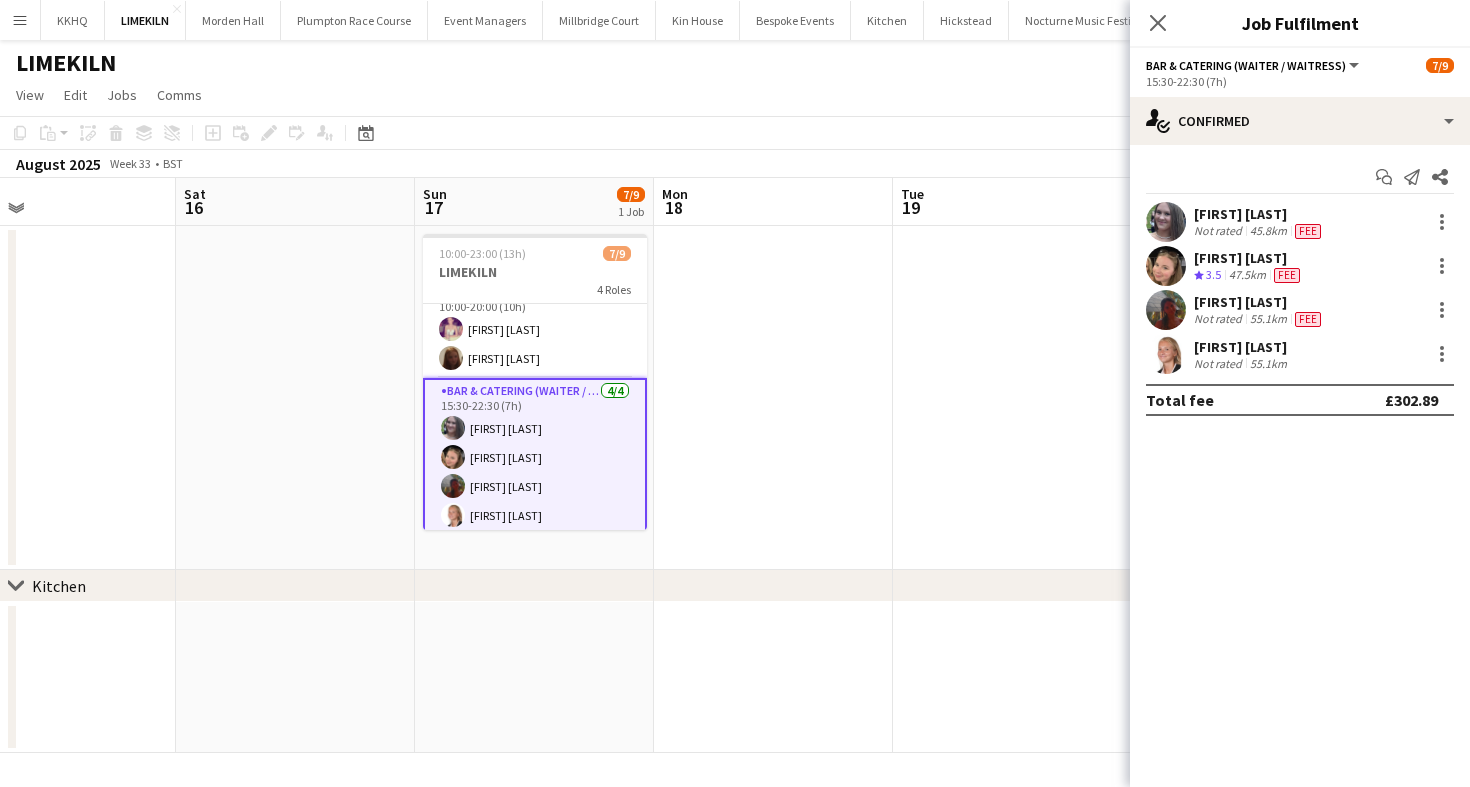 click on "[FIRST] [LAST]" at bounding box center (1259, 214) 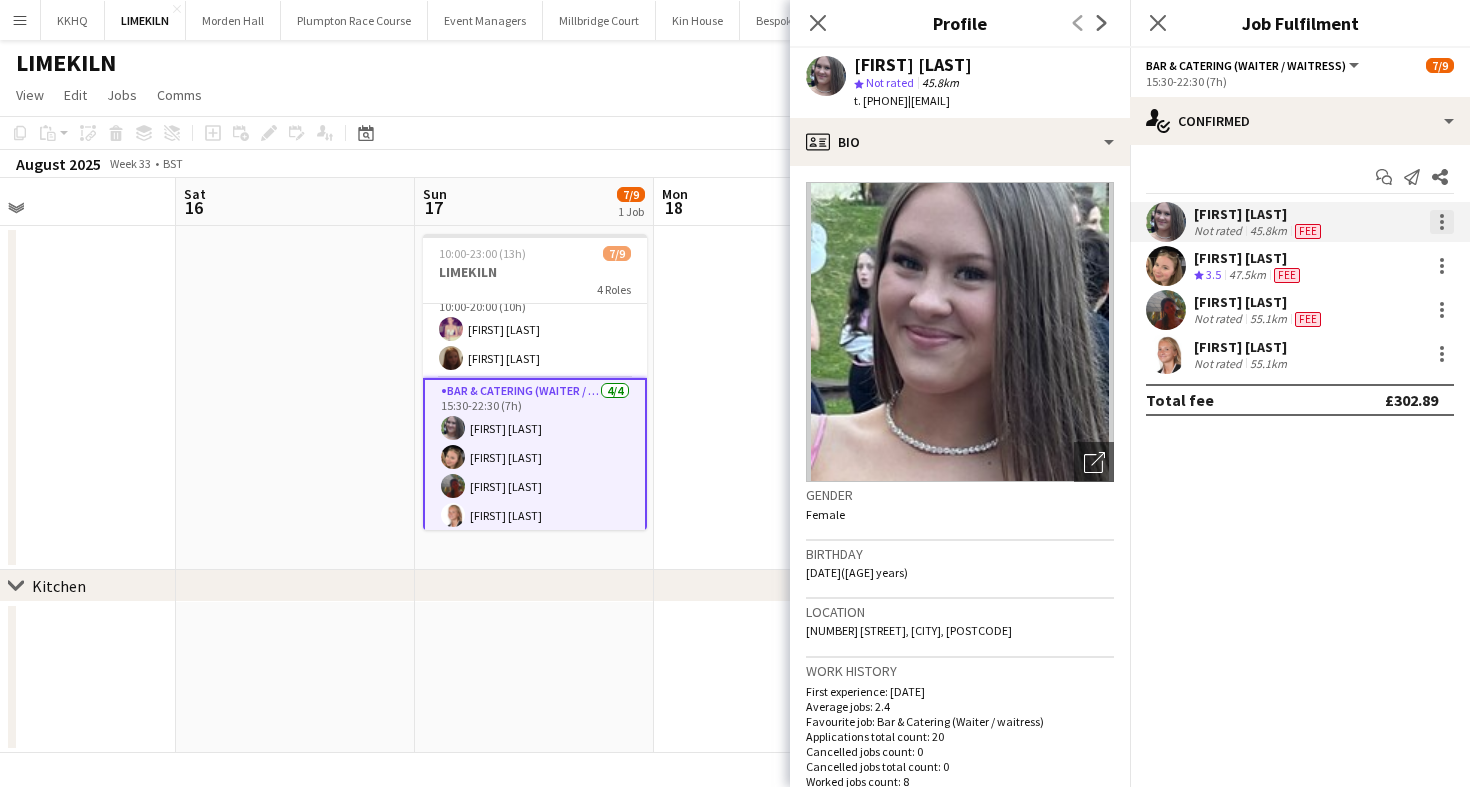 click at bounding box center (1442, 222) 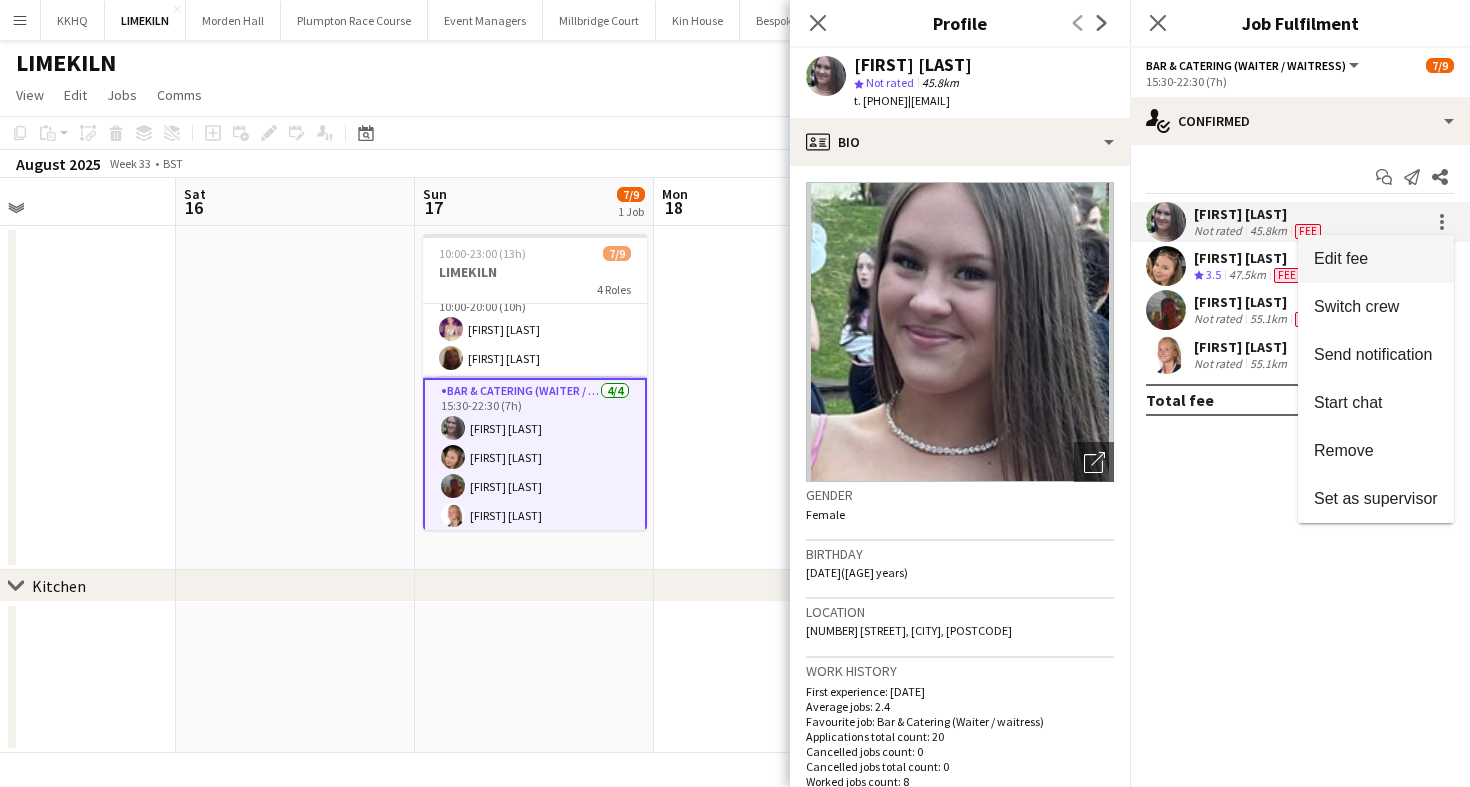 click on "Edit fee" at bounding box center (1376, 259) 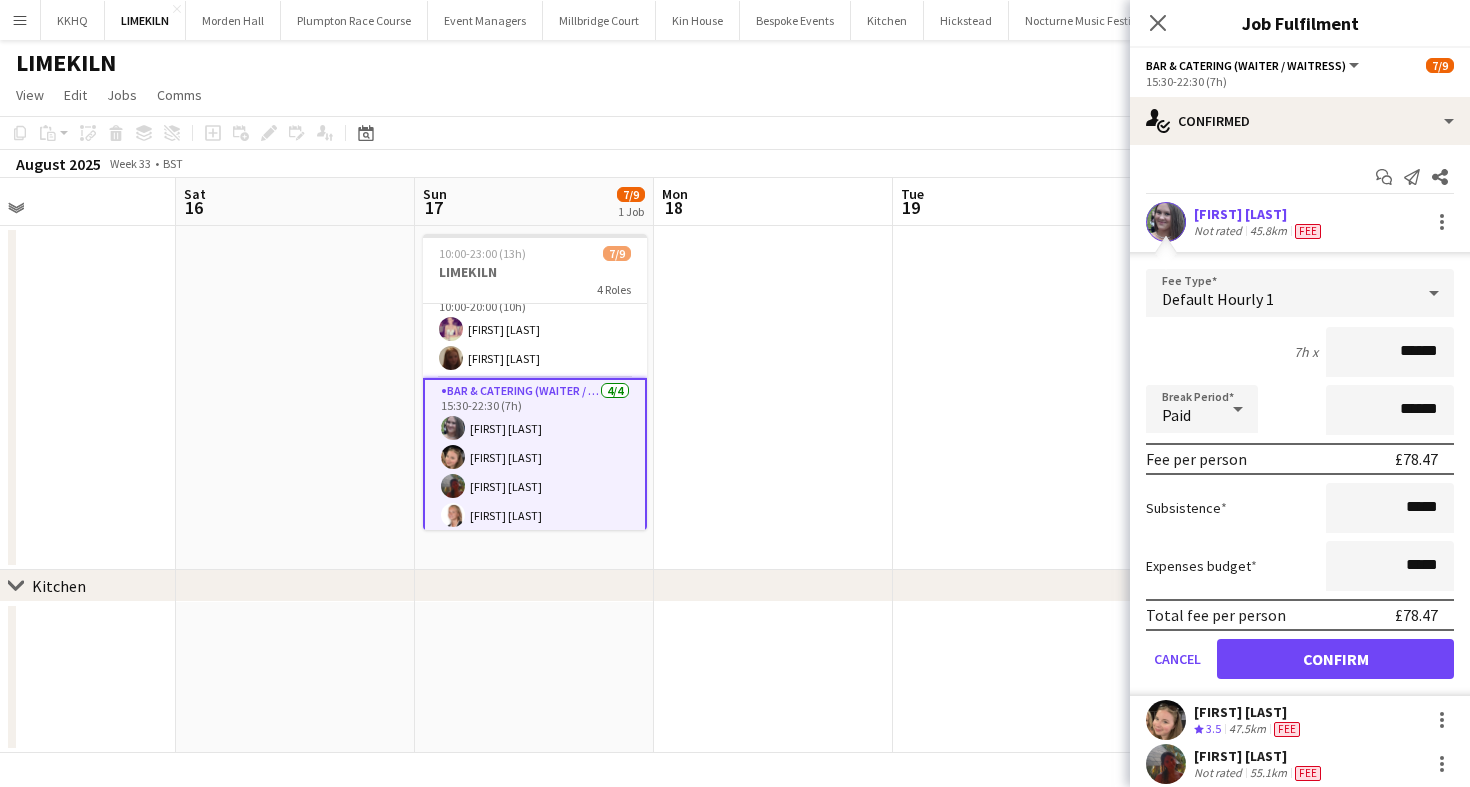 scroll, scrollTop: 99, scrollLeft: 0, axis: vertical 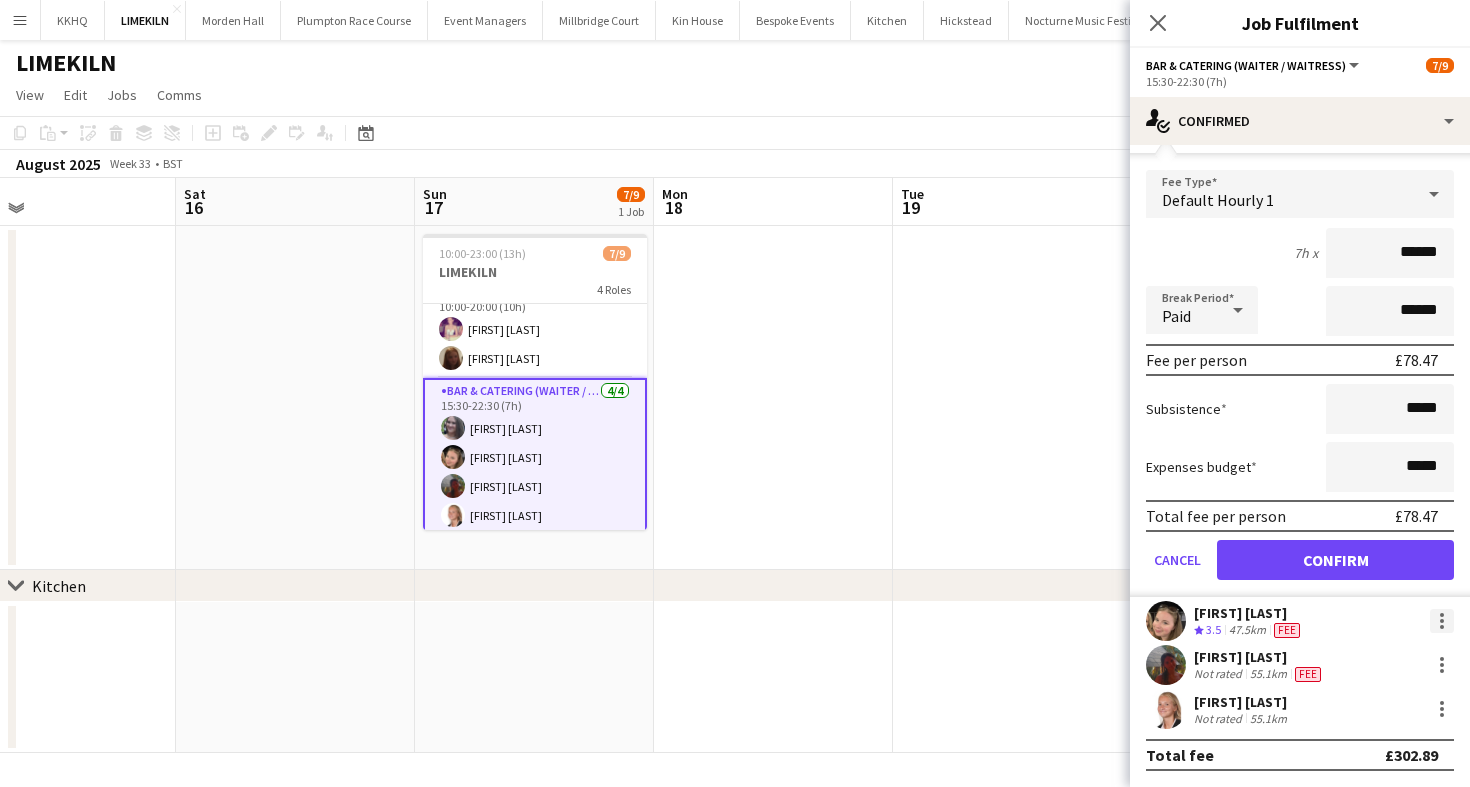click at bounding box center [1442, 621] 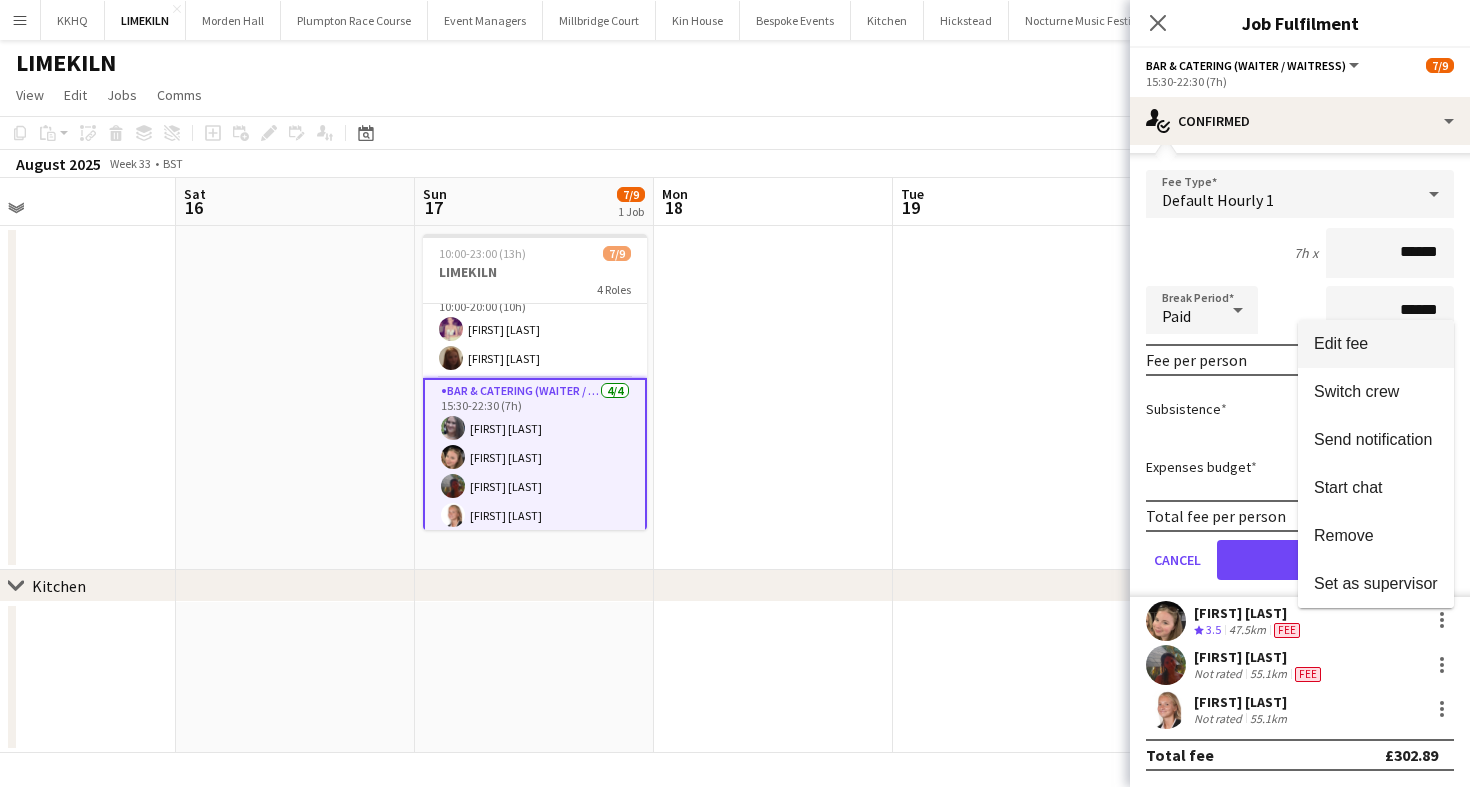 click on "Edit fee" at bounding box center [1376, 344] 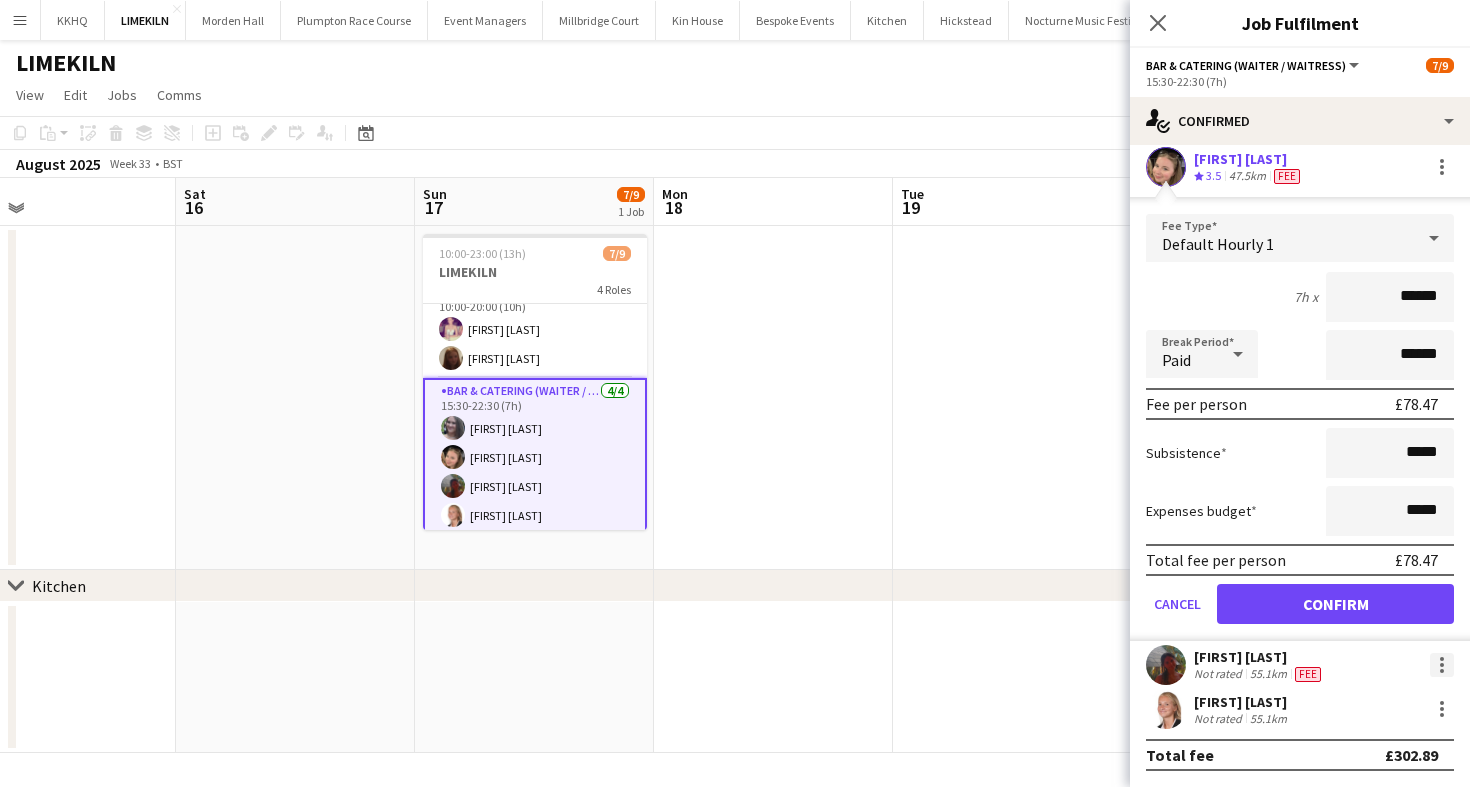 click at bounding box center [1442, 665] 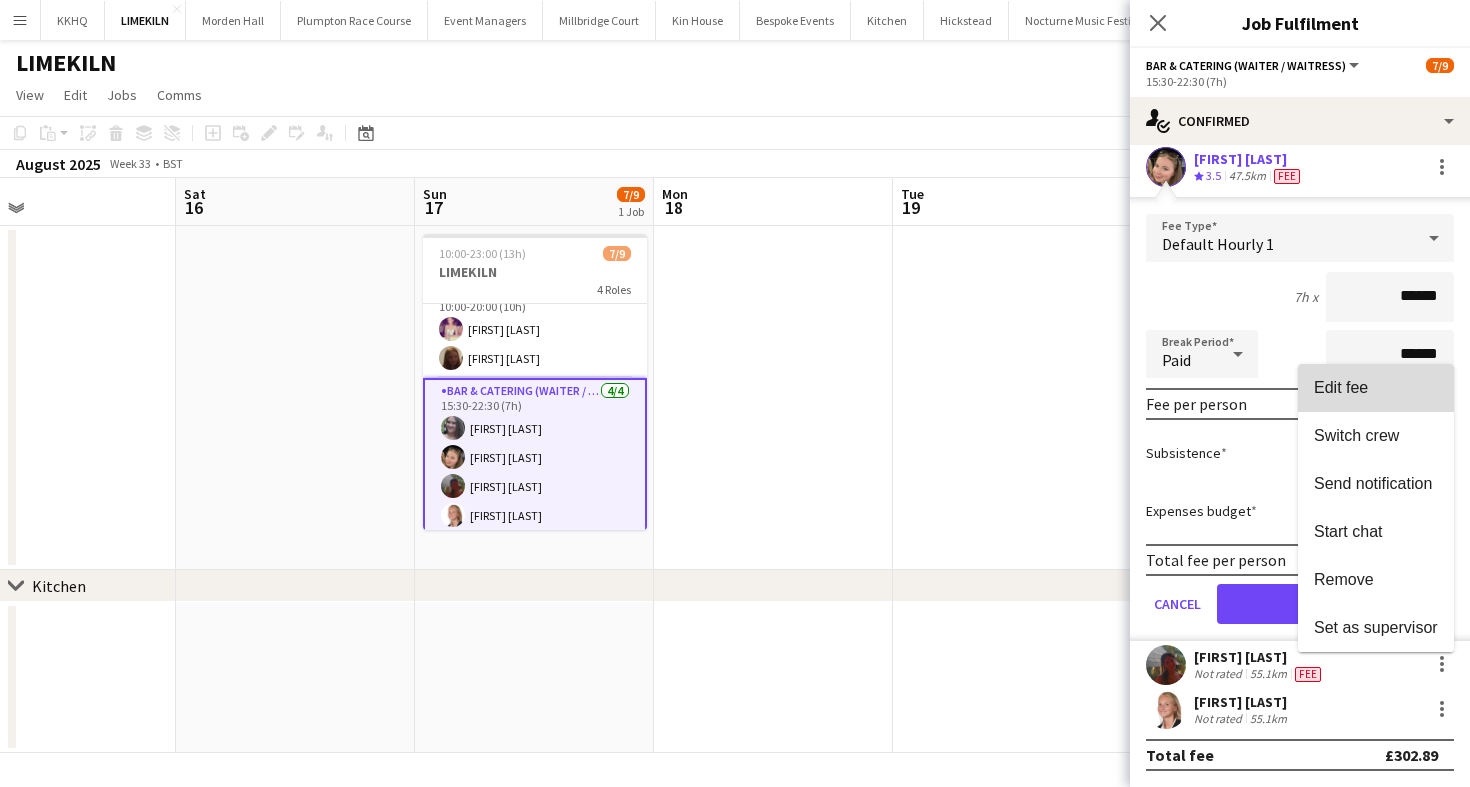 click on "Edit fee" at bounding box center [1376, 388] 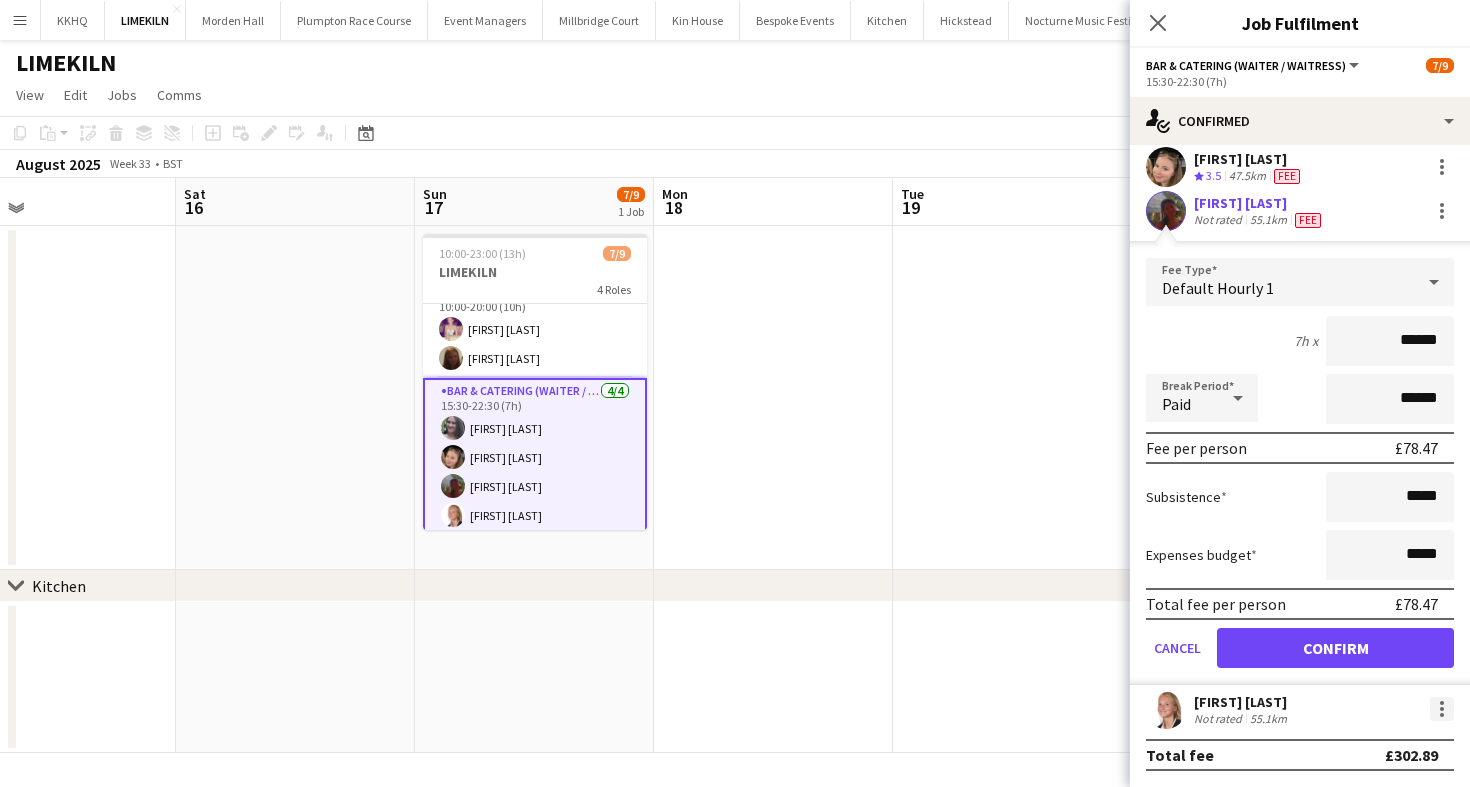 click at bounding box center [1442, 715] 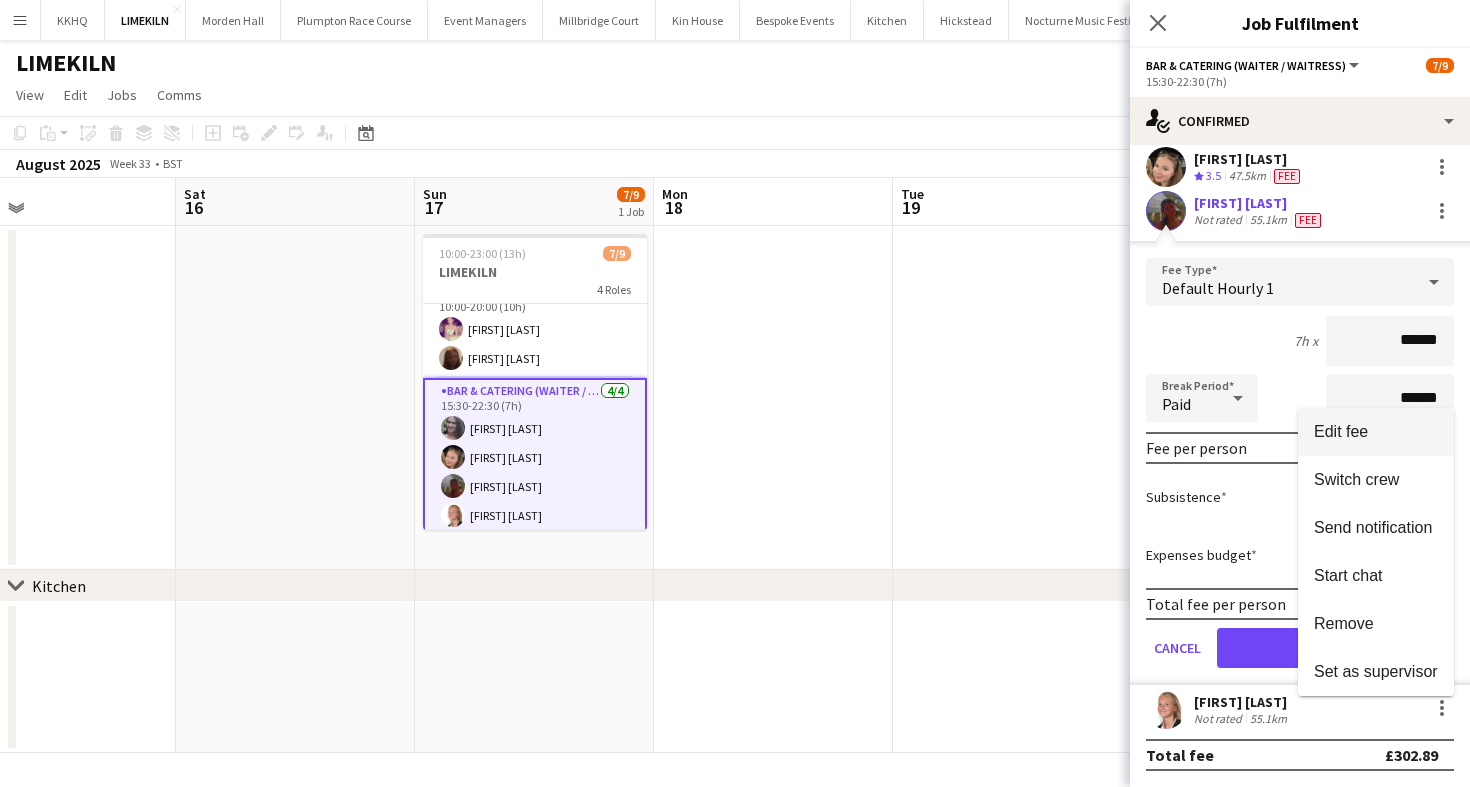 click on "Edit fee" at bounding box center [1376, 432] 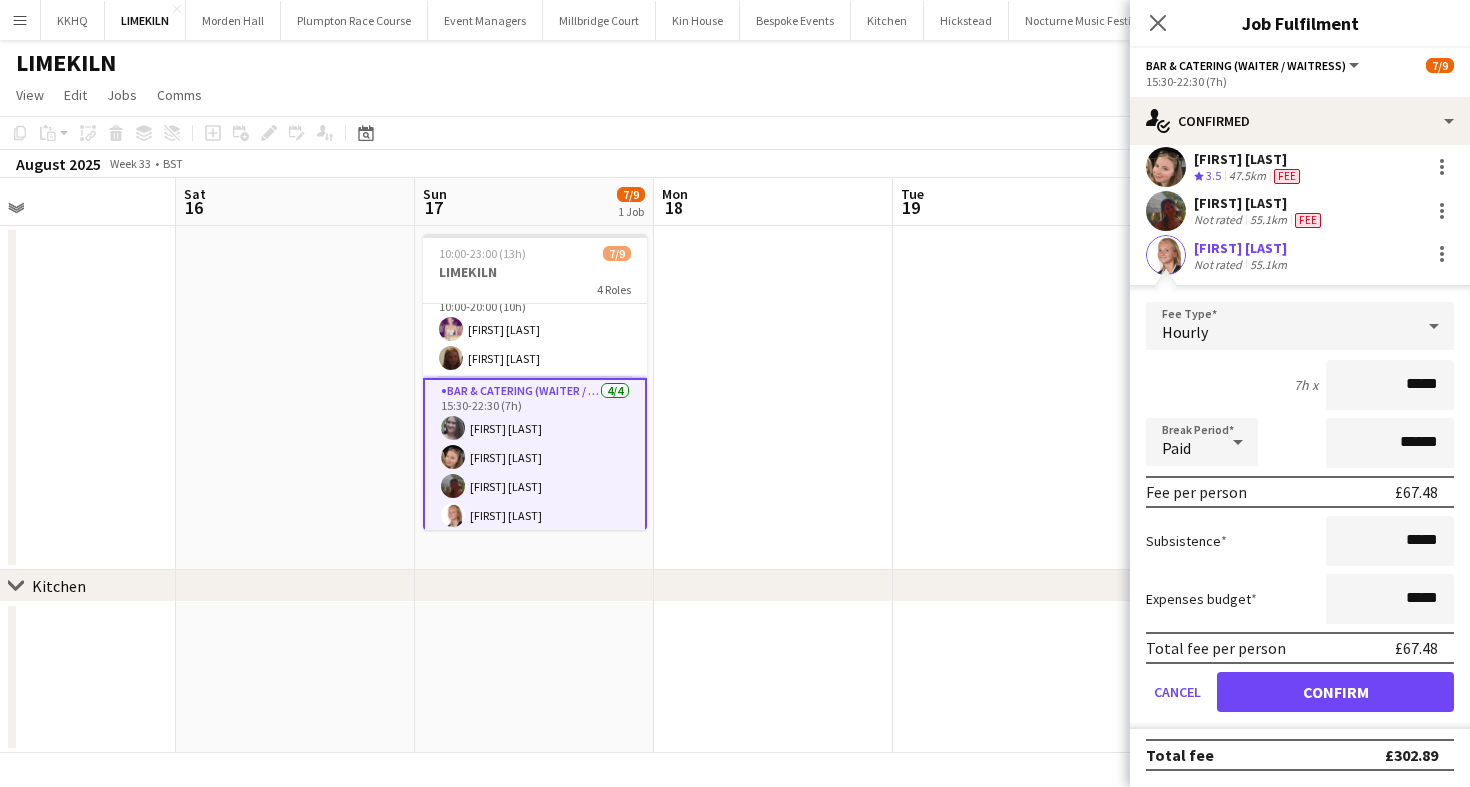 scroll, scrollTop: 99, scrollLeft: 0, axis: vertical 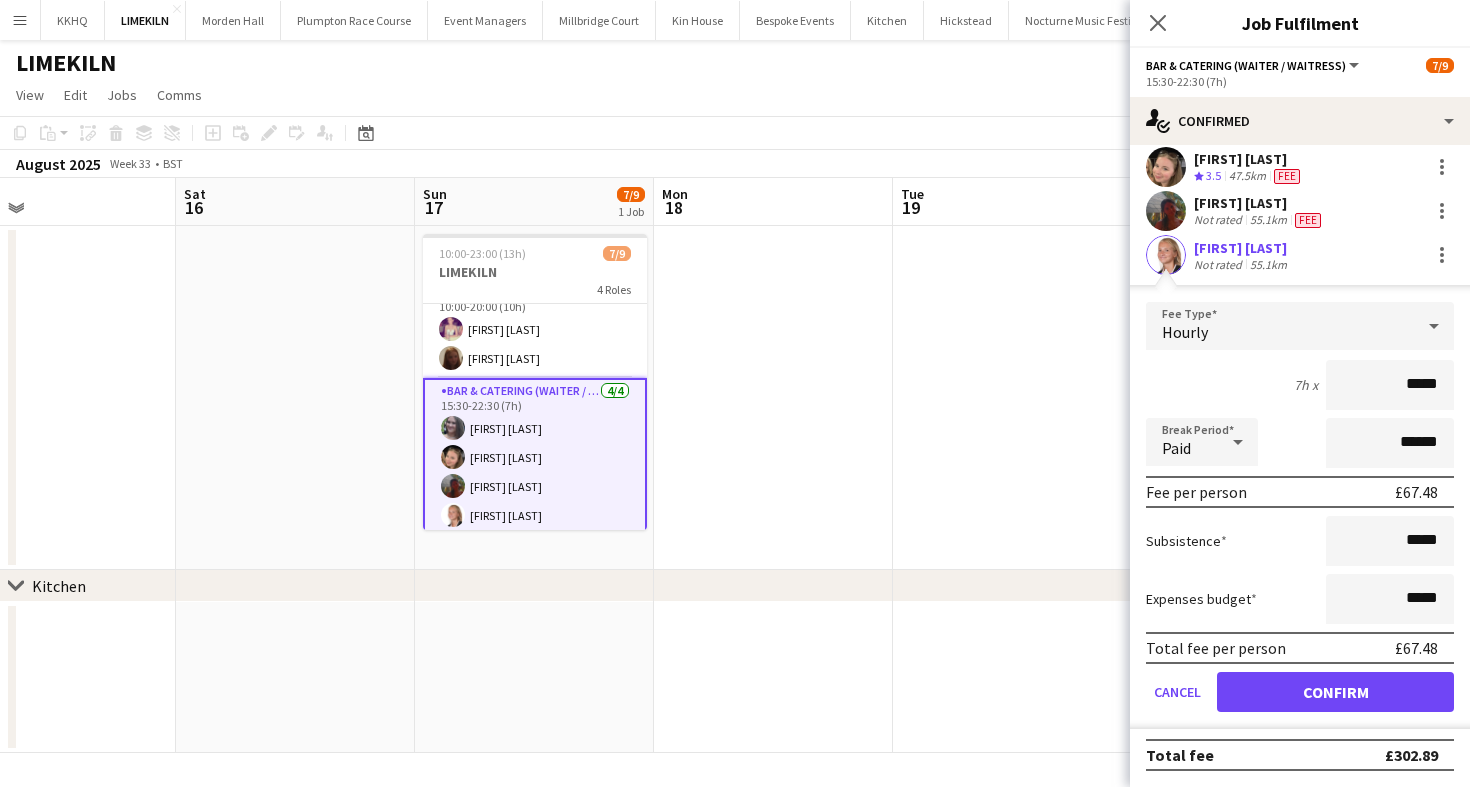 click on "Hourly" at bounding box center [1280, 326] 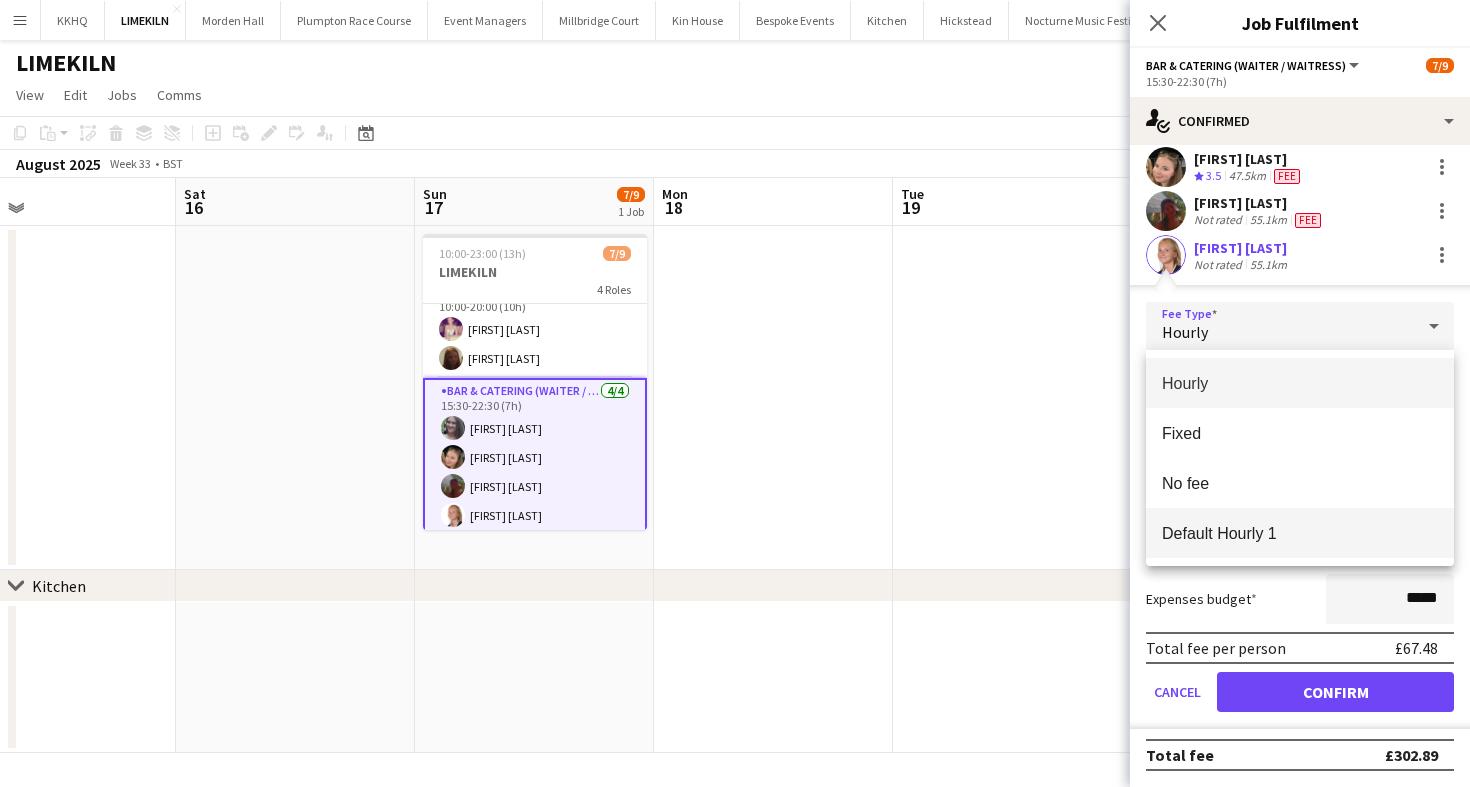 click on "Default Hourly 1" at bounding box center [1300, 533] 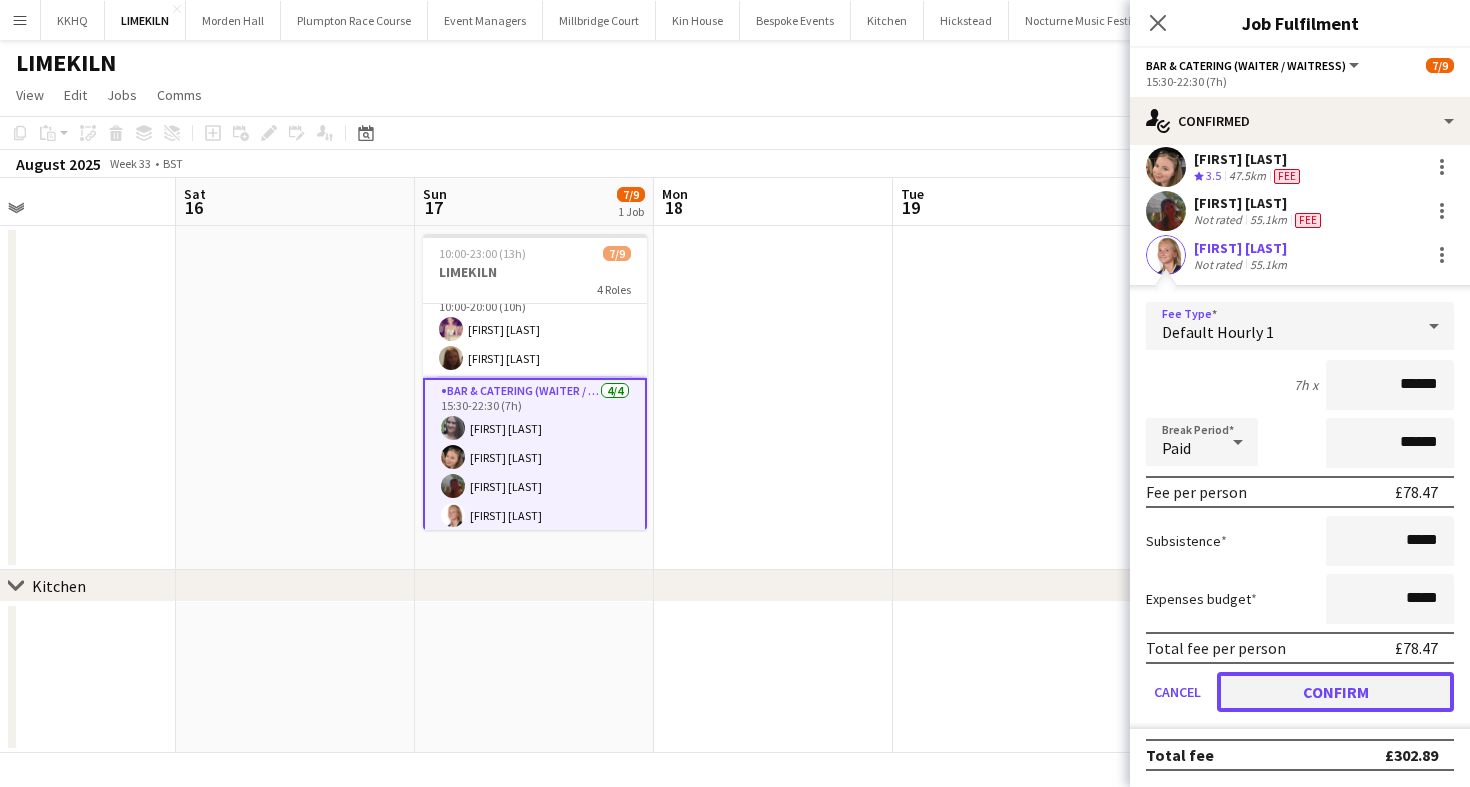 click on "Confirm" at bounding box center [1335, 692] 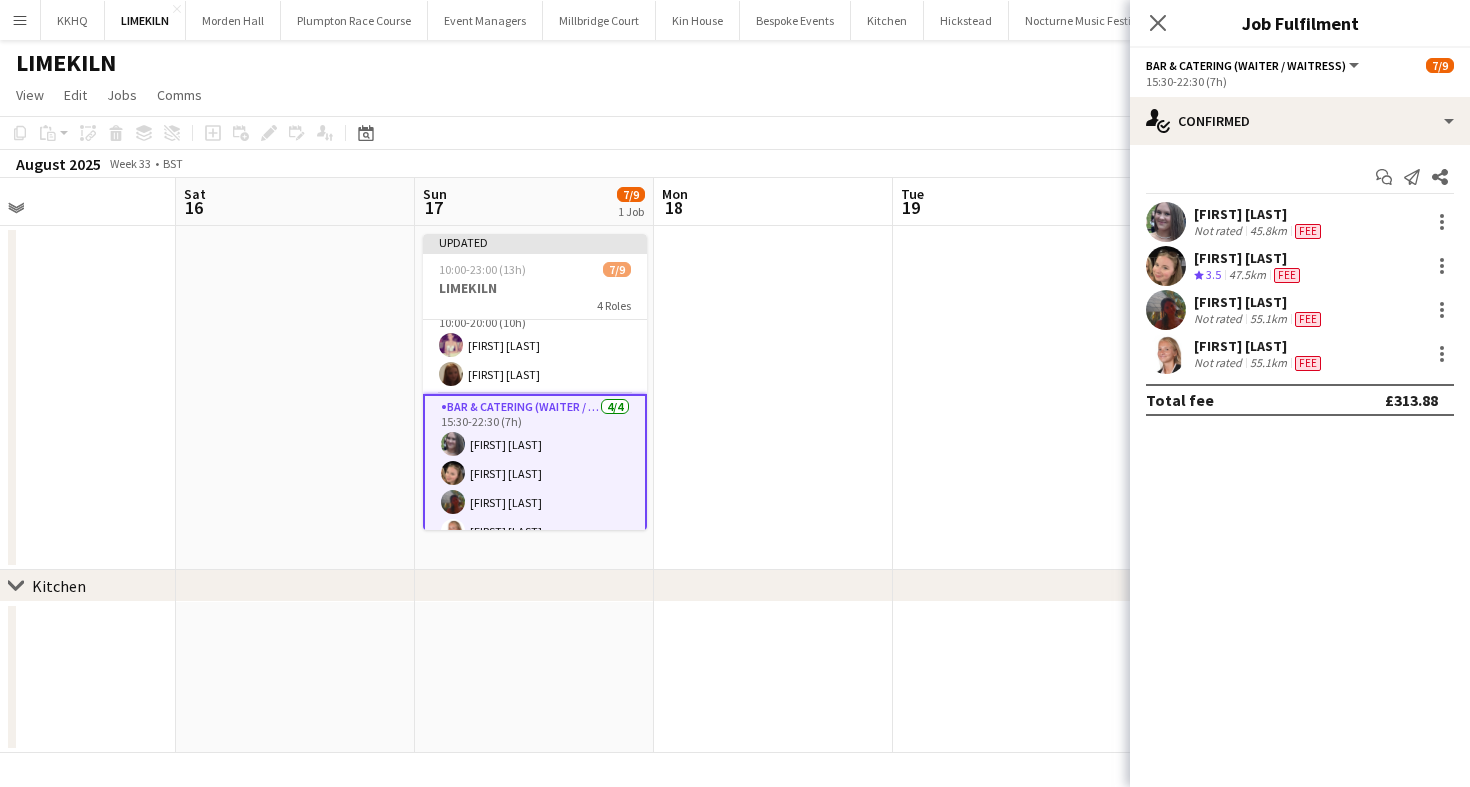 scroll, scrollTop: 0, scrollLeft: 0, axis: both 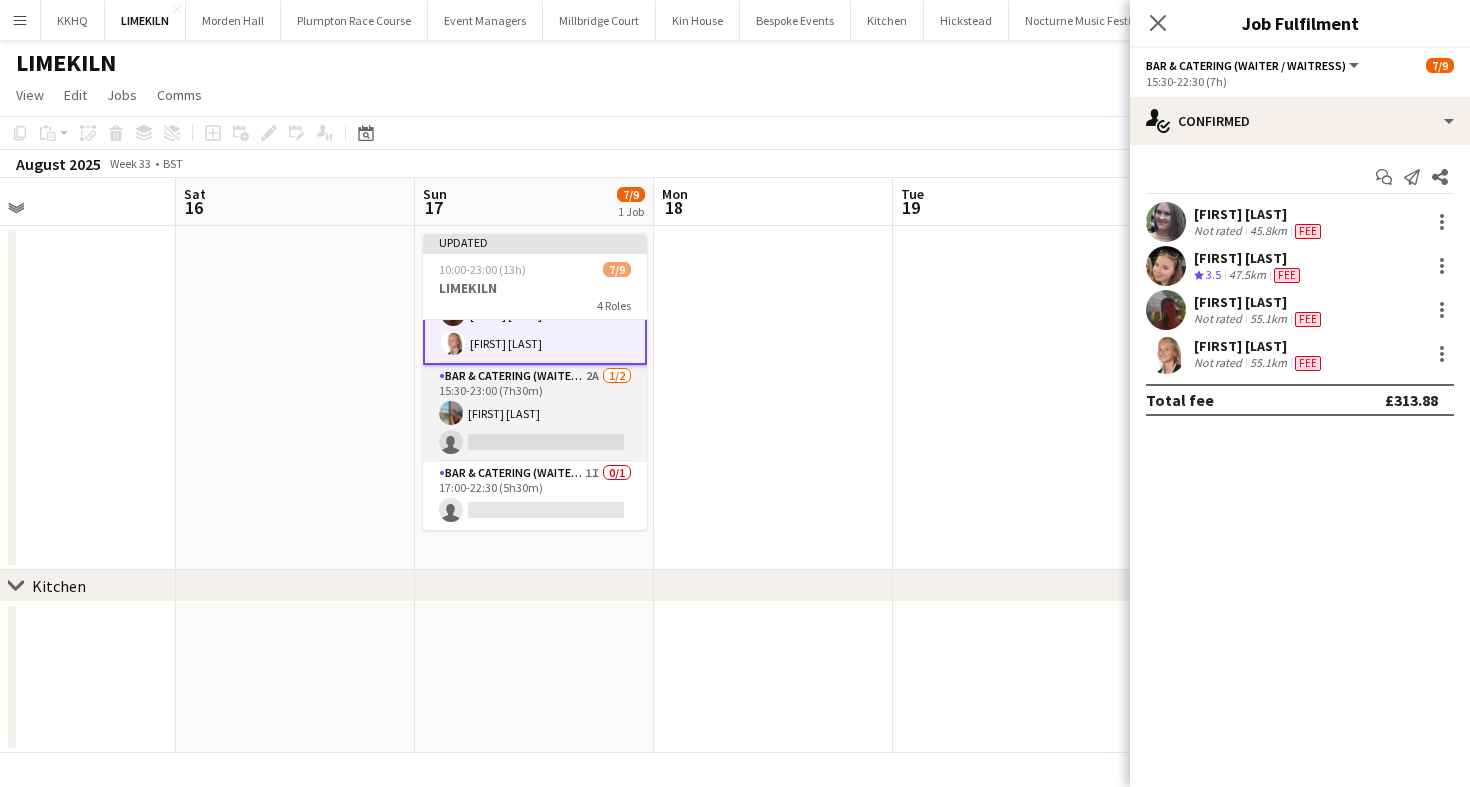 click on "Bar & Catering (Waiter / waitress)   2A   1/2   15:30-23:00 (7h30m)
[FIRST] [LAST]
single-neutral-actions" at bounding box center (535, 413) 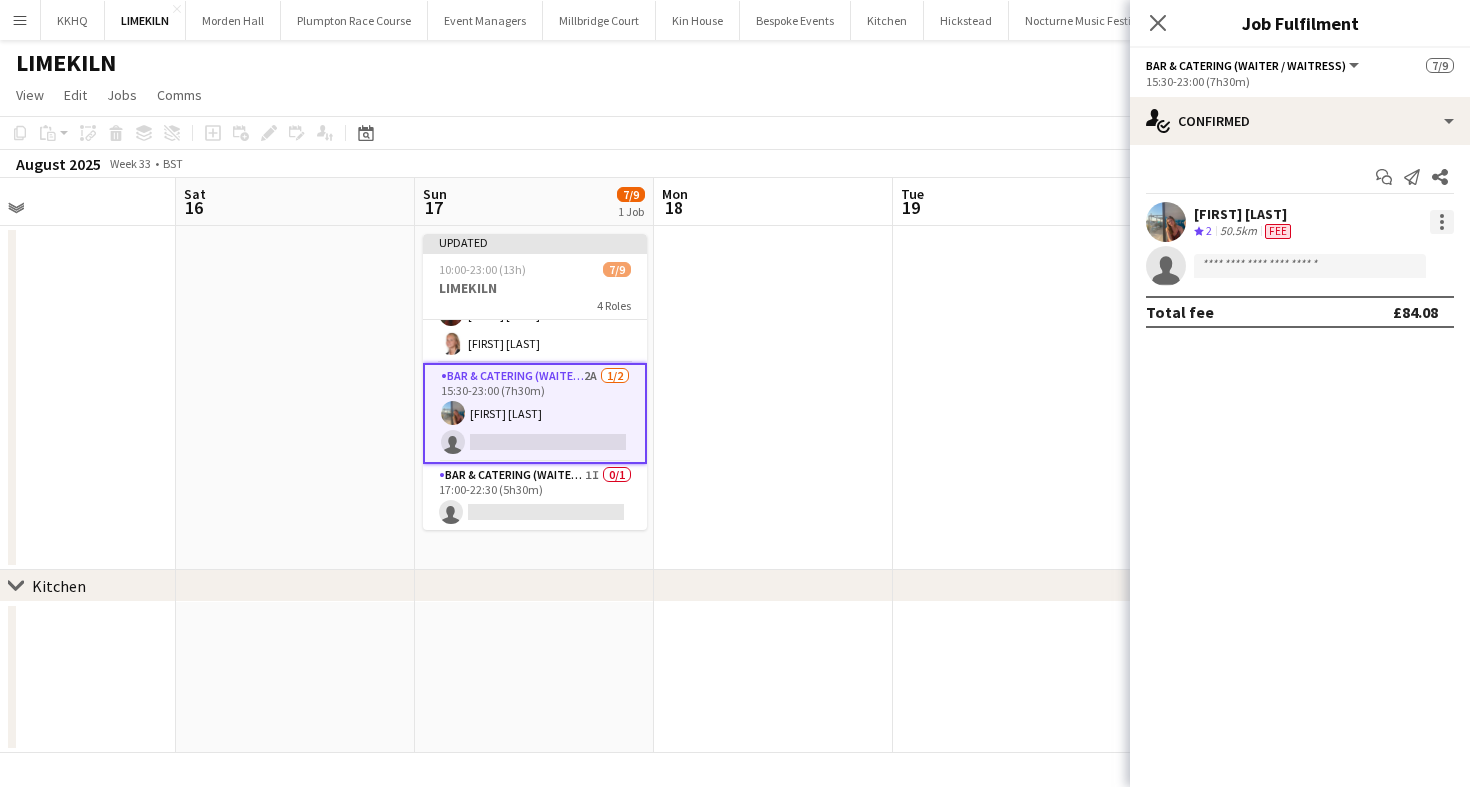 click at bounding box center [1442, 222] 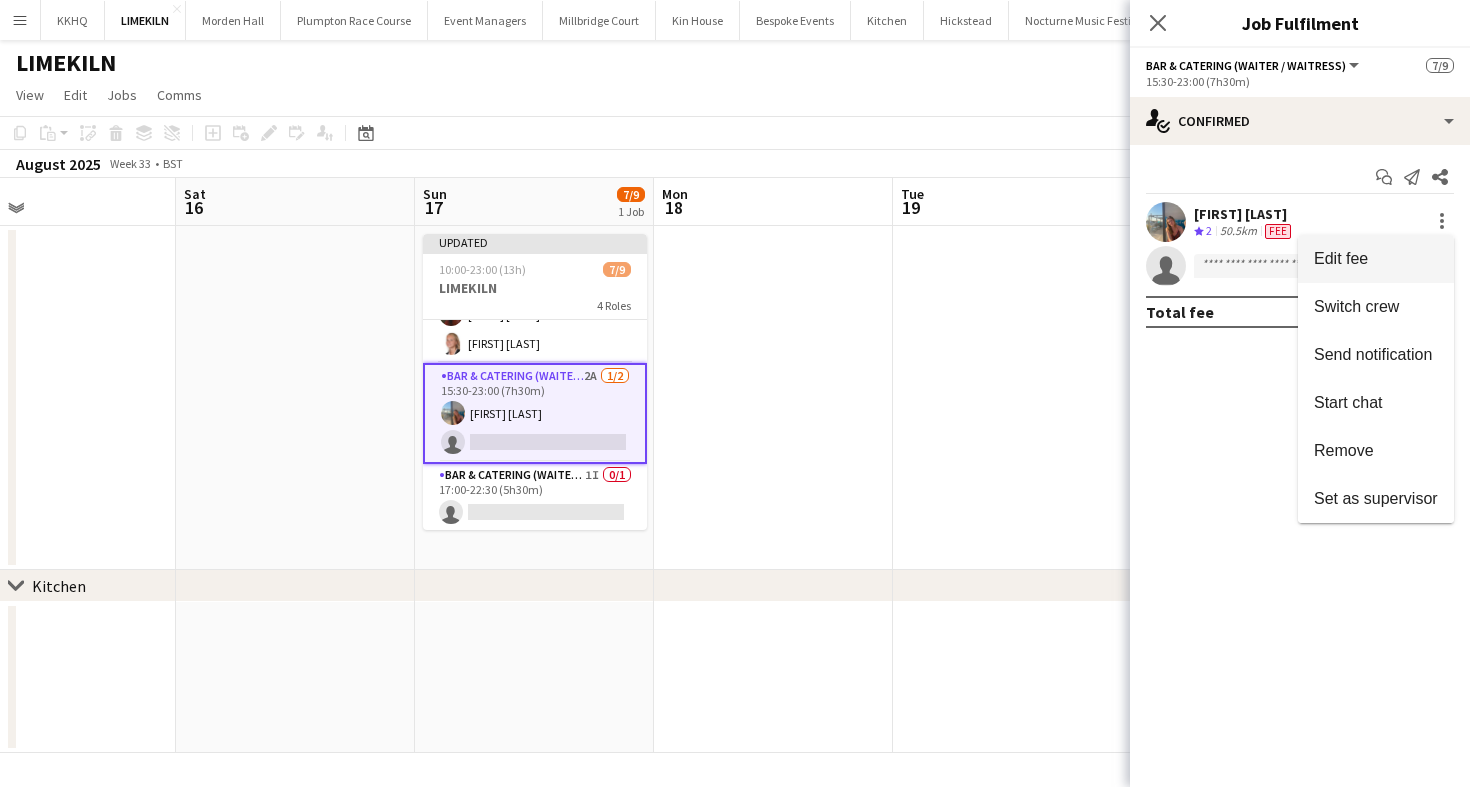 click on "Edit fee" at bounding box center [1376, 259] 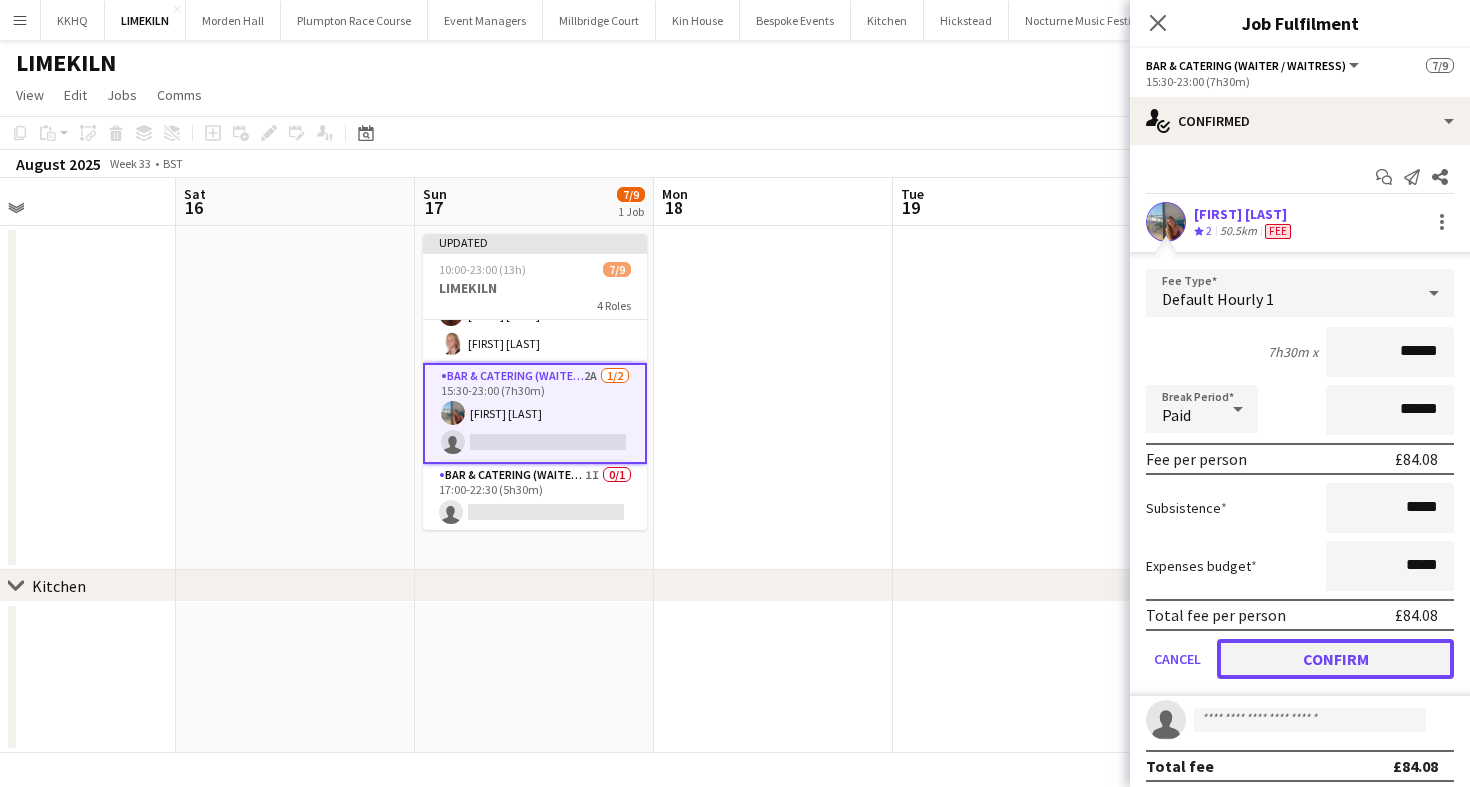 click on "Confirm" at bounding box center (1335, 659) 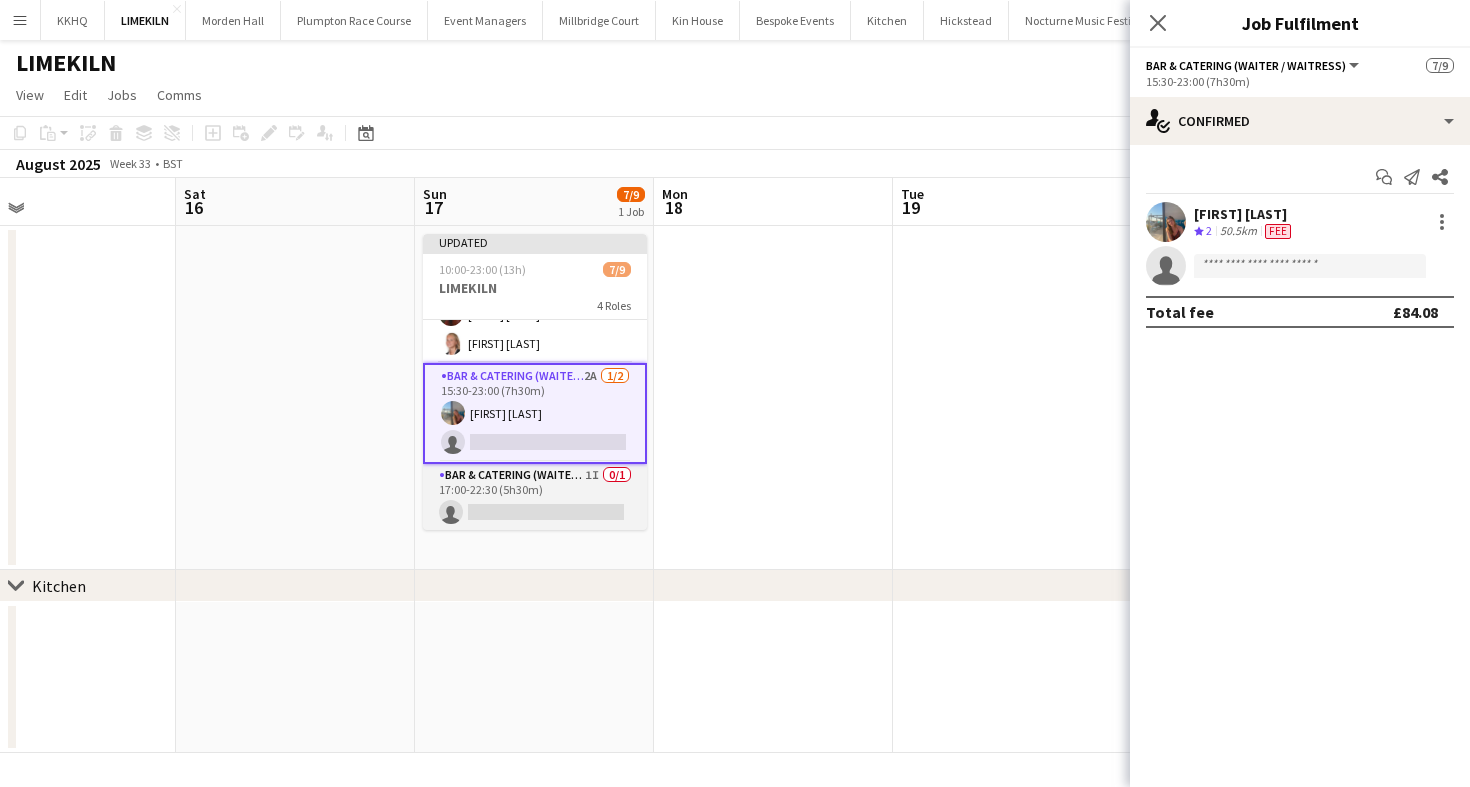 click on "Bar & Catering (Waiter / waitress)   1I   0/1   17:00-22:30 (5h30m)
single-neutral-actions" at bounding box center (535, 498) 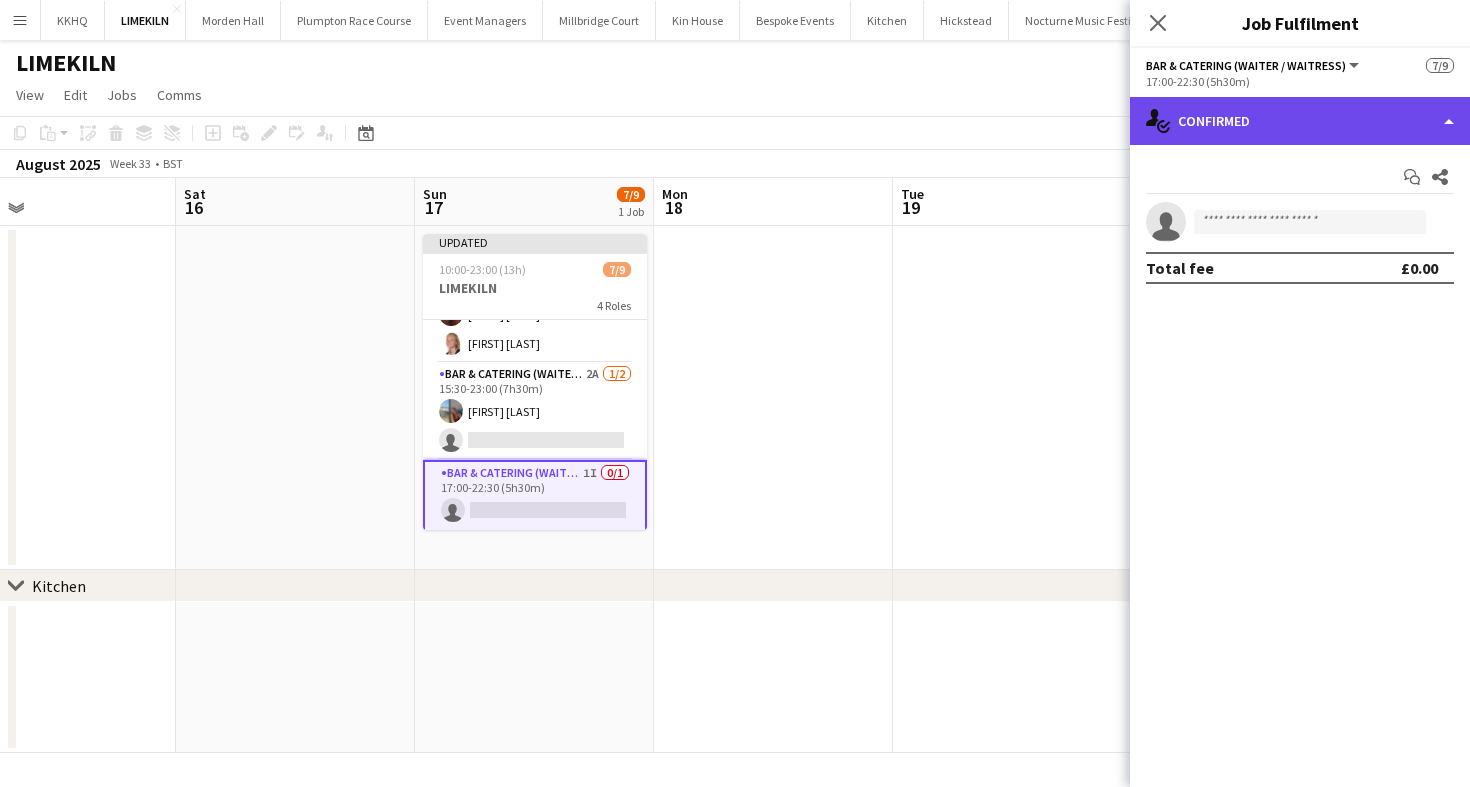 click on "single-neutral-actions-check-2
Confirmed" 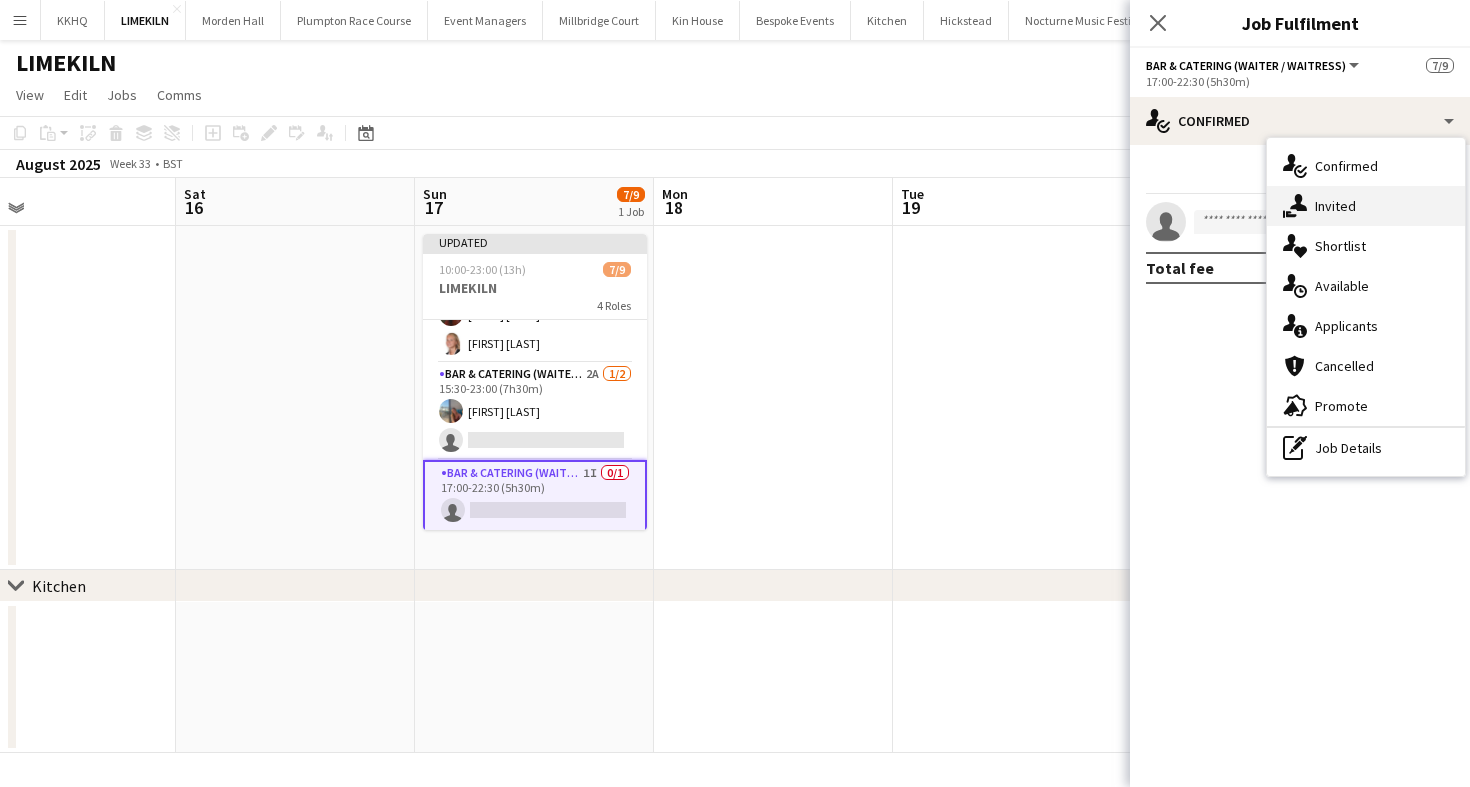 click on "single-neutral-actions-share-1
Invited" at bounding box center (1366, 206) 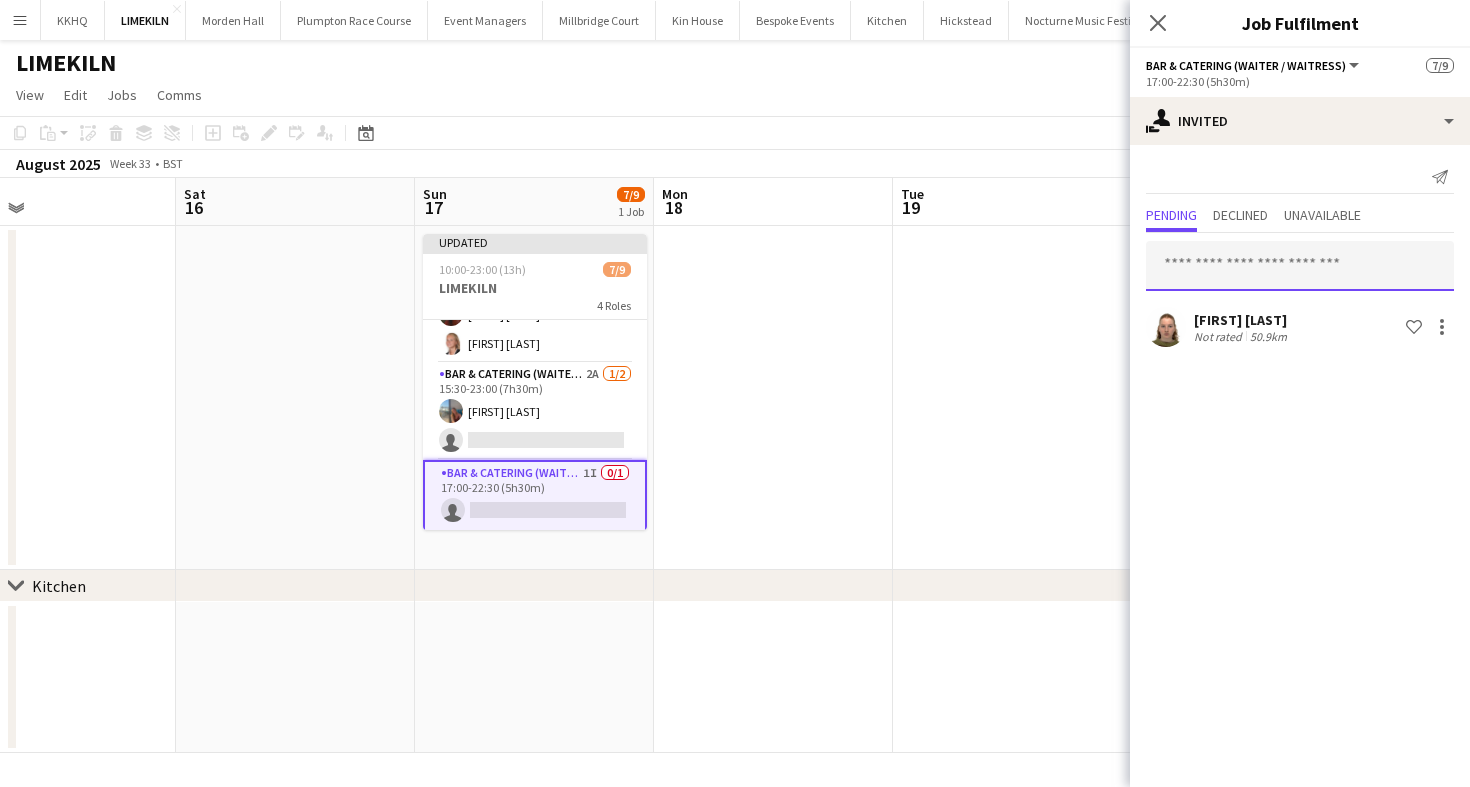 click at bounding box center (1300, 266) 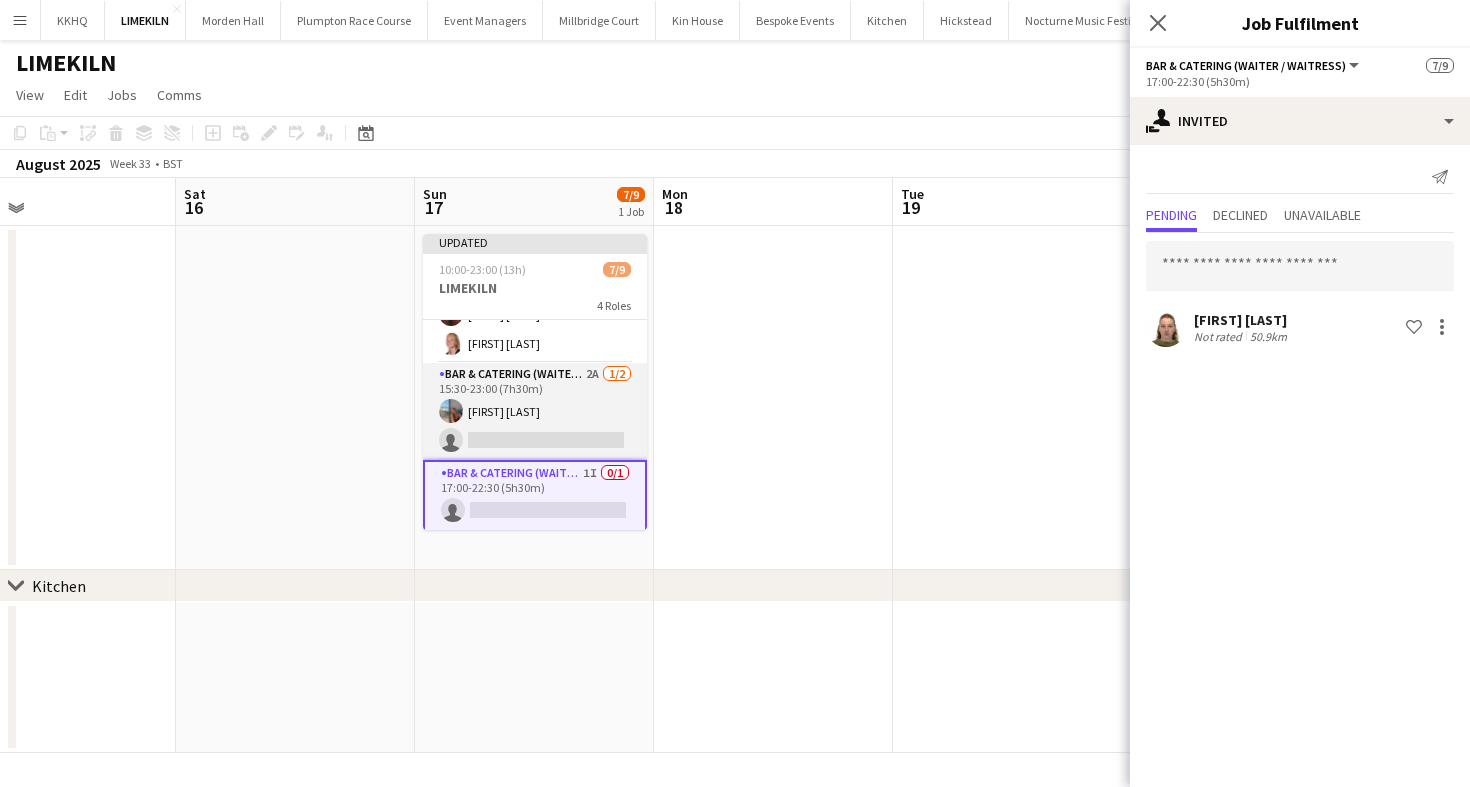 click on "Bar & Catering (Waiter / waitress)   2A   1/2   15:30-23:00 (7h30m)
[FIRST] [LAST]
single-neutral-actions" at bounding box center (535, 411) 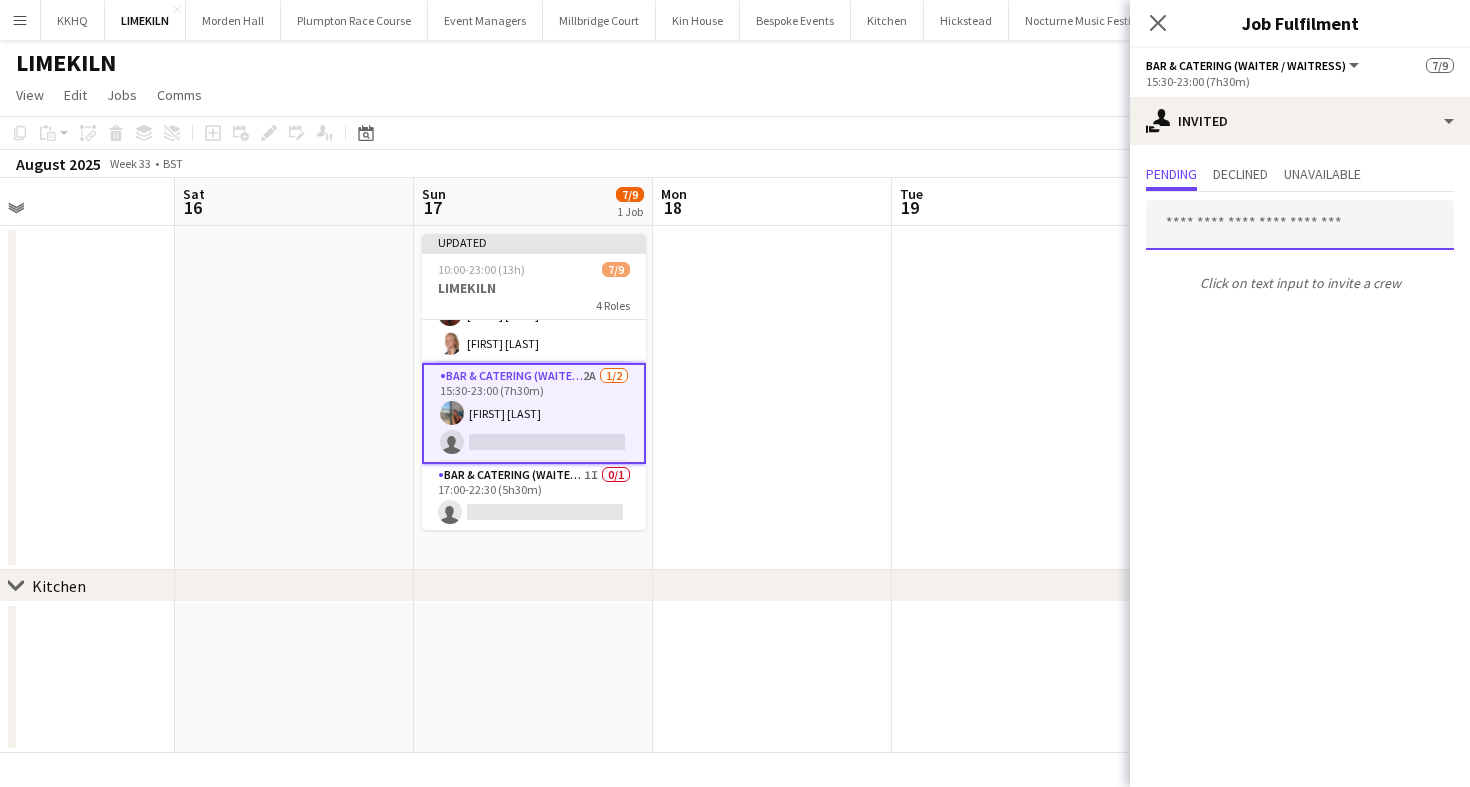 click at bounding box center [1300, 225] 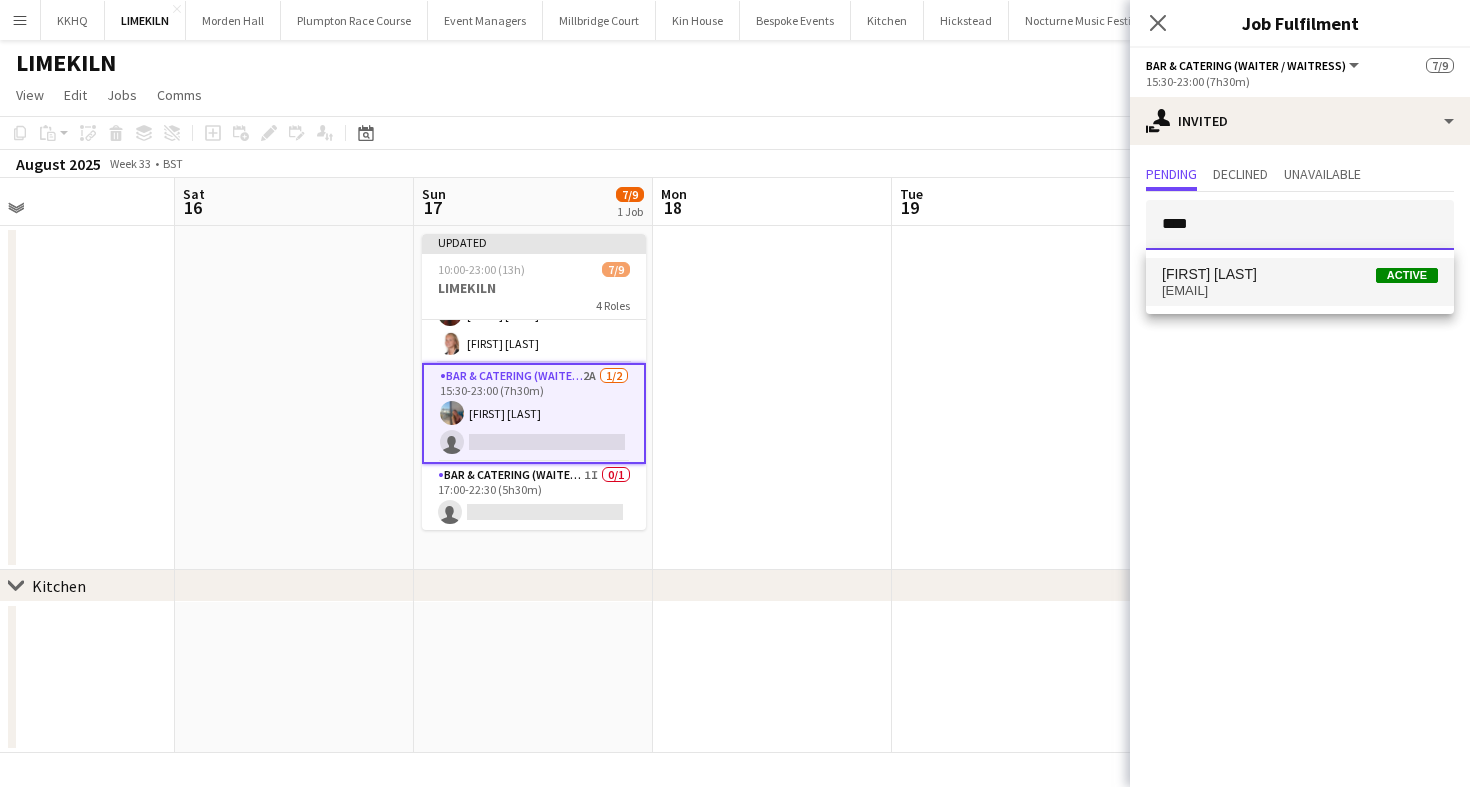 type on "****" 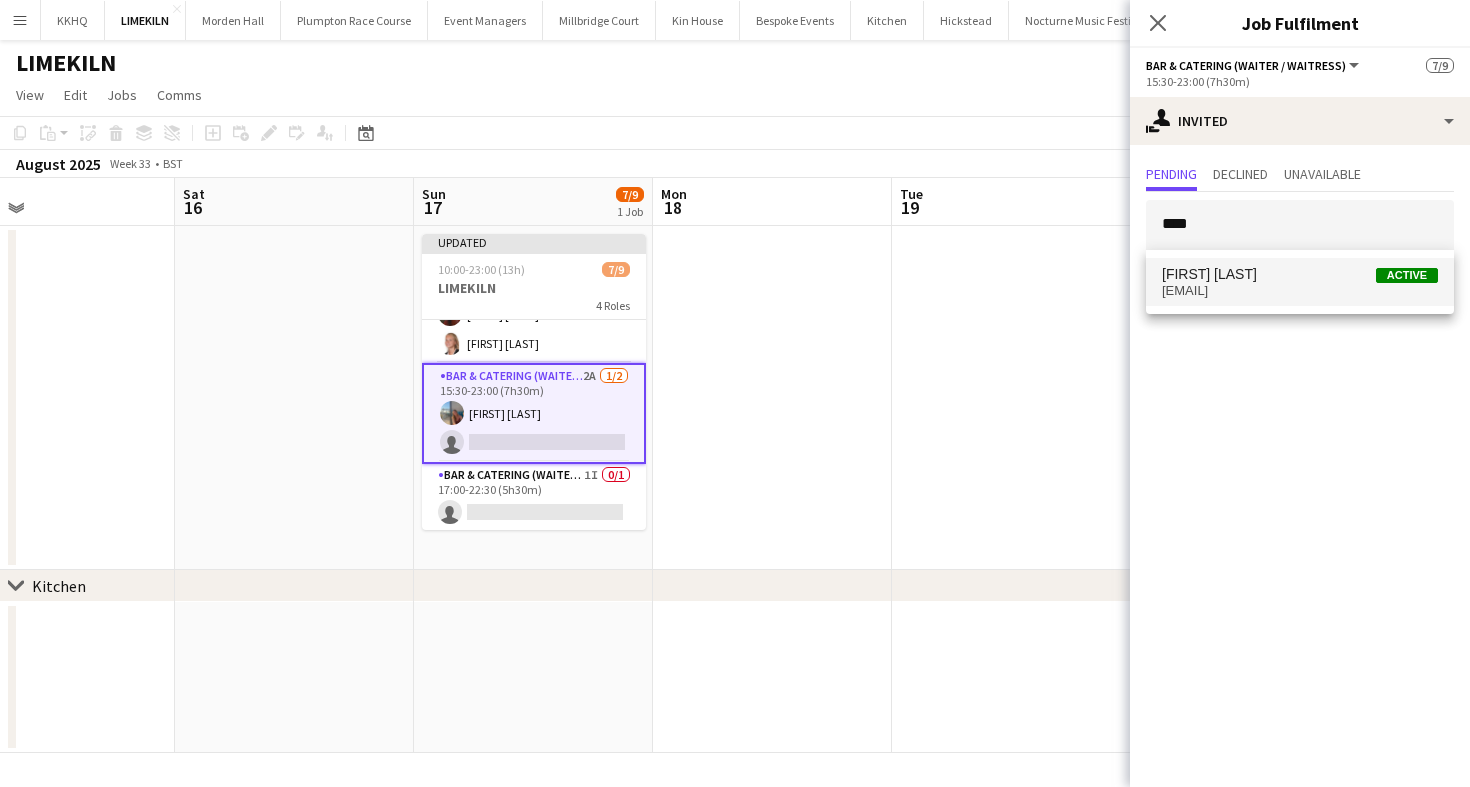 click on "[FIRST] [LAST]" at bounding box center (1209, 274) 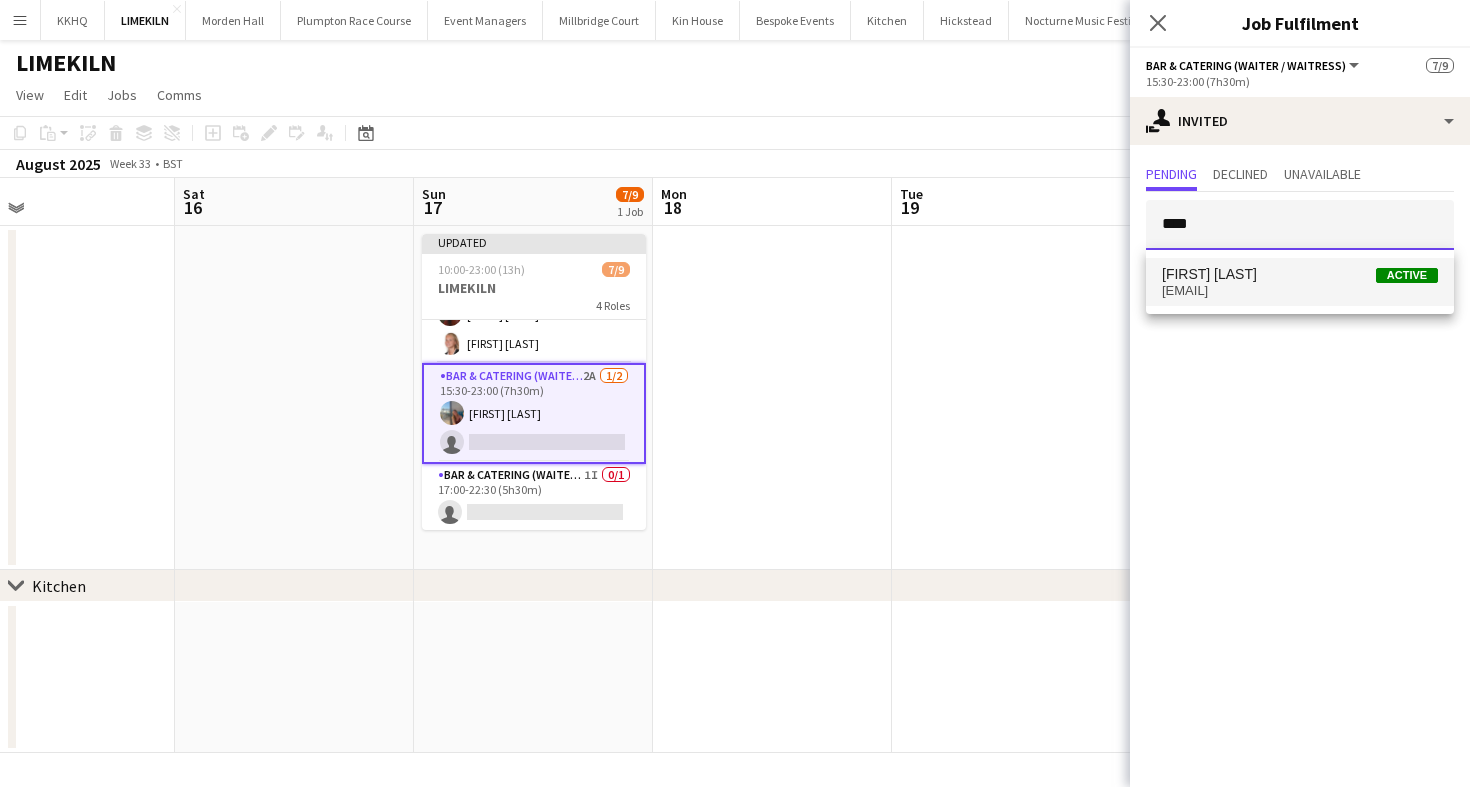 type 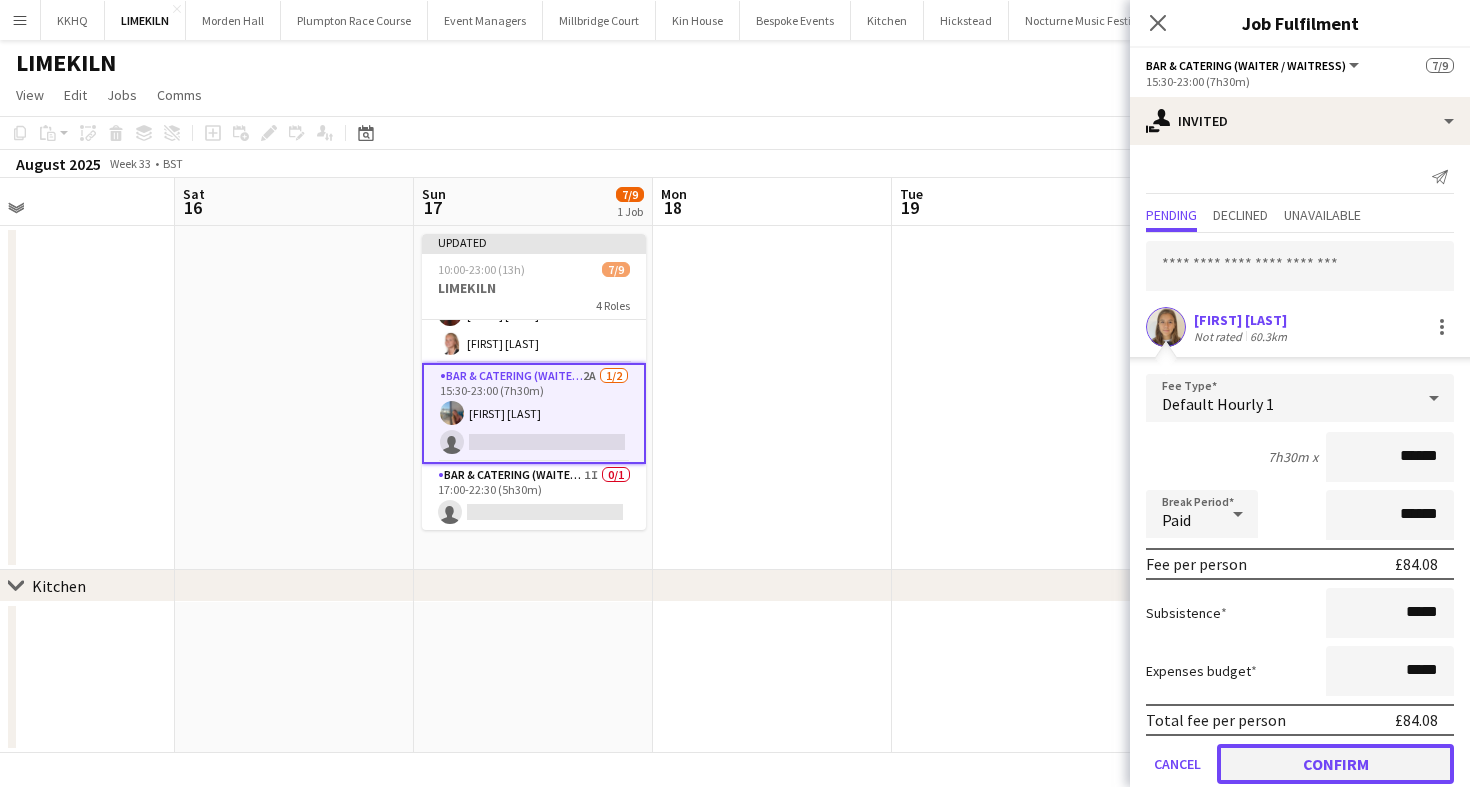 click on "Confirm" 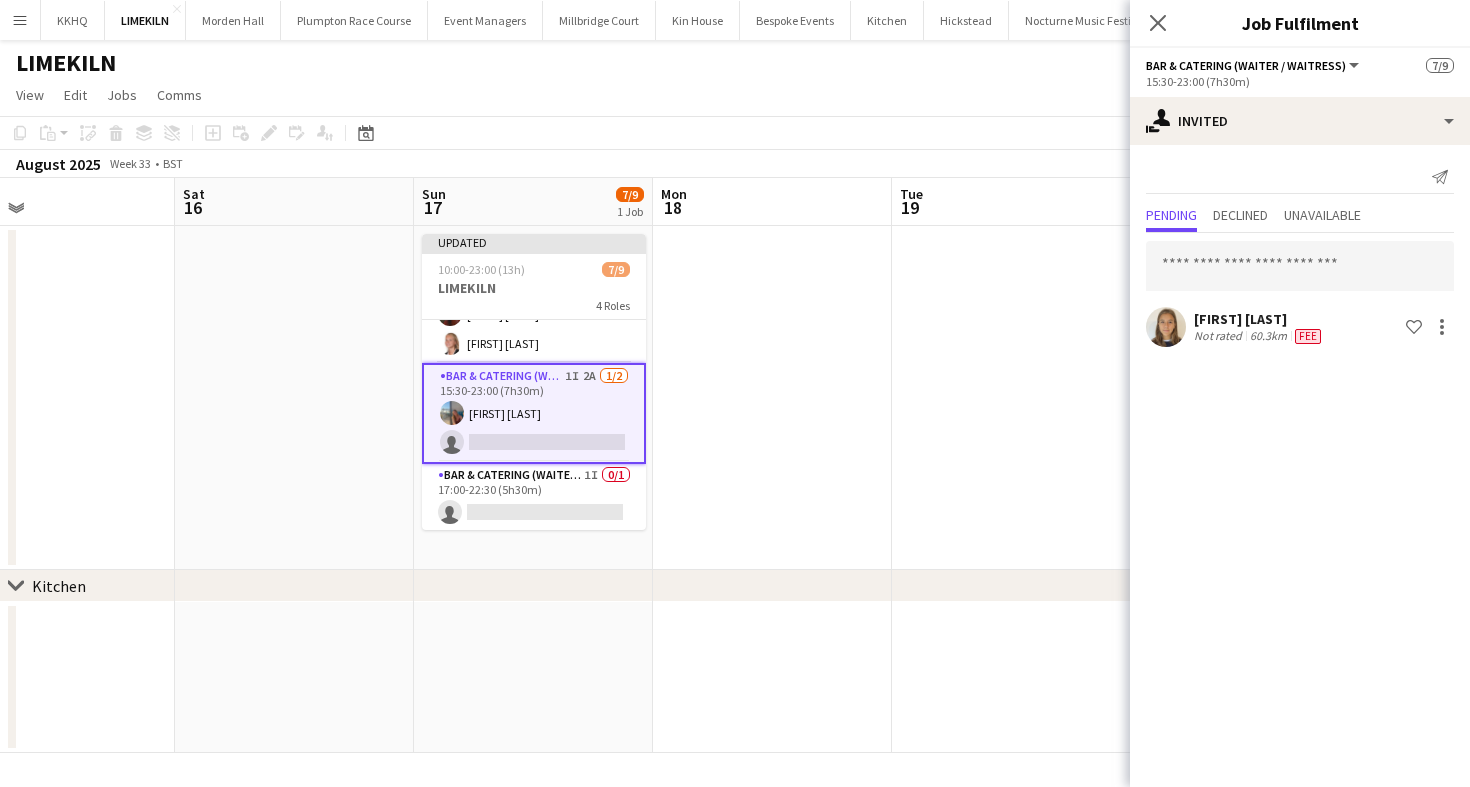 click on "LIMEKILN" 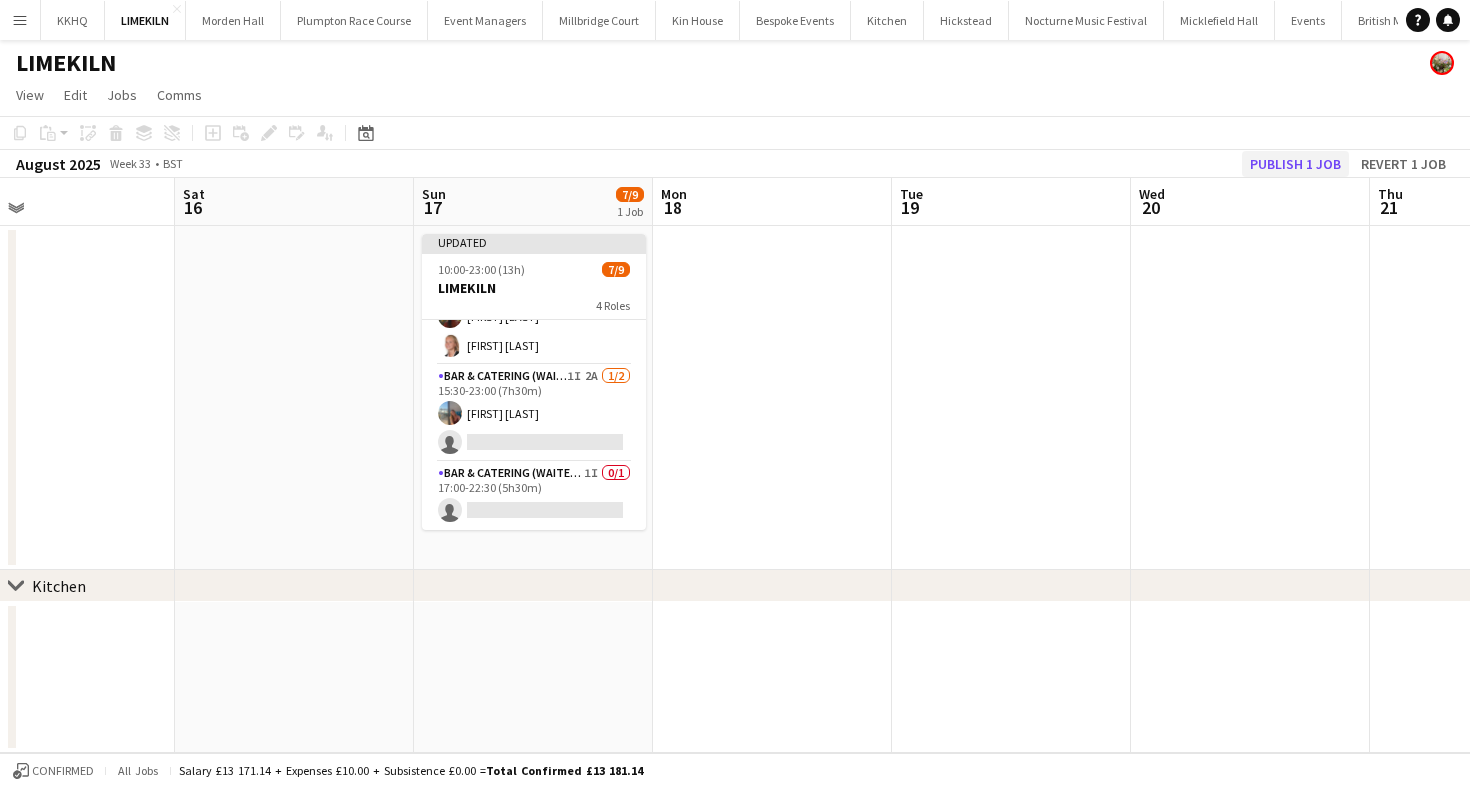 scroll, scrollTop: 207, scrollLeft: 0, axis: vertical 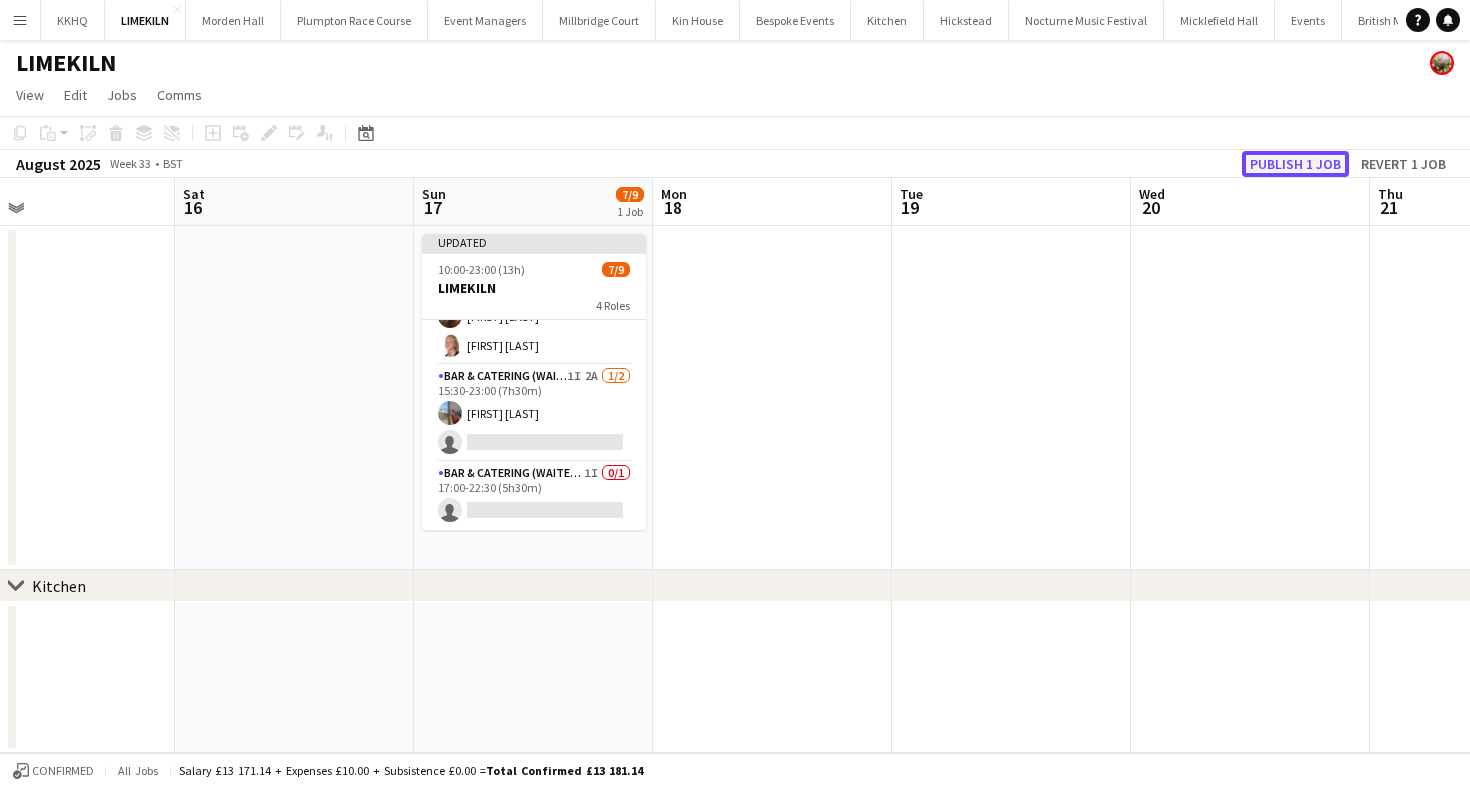 click on "Publish 1 job" 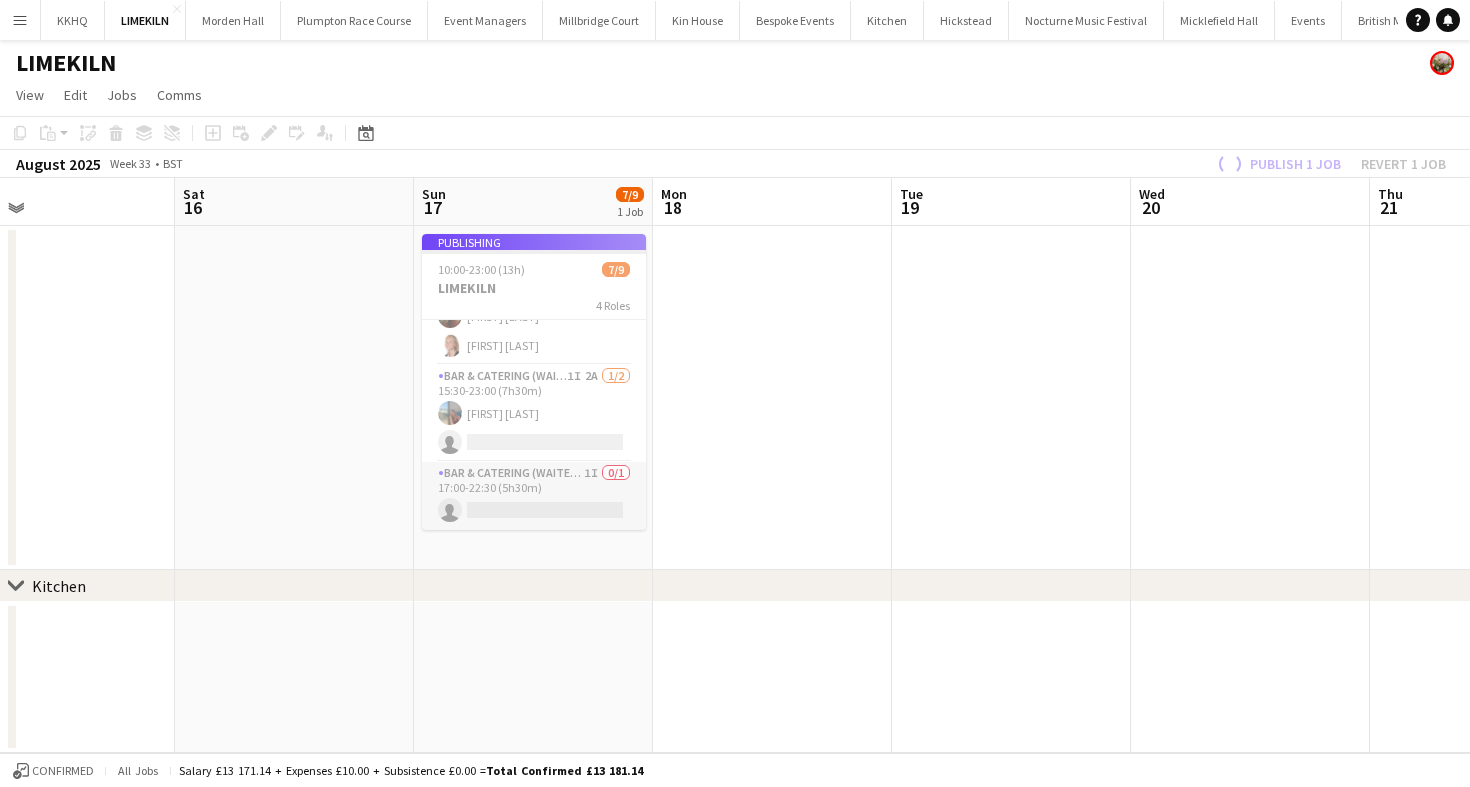 scroll, scrollTop: 191, scrollLeft: 0, axis: vertical 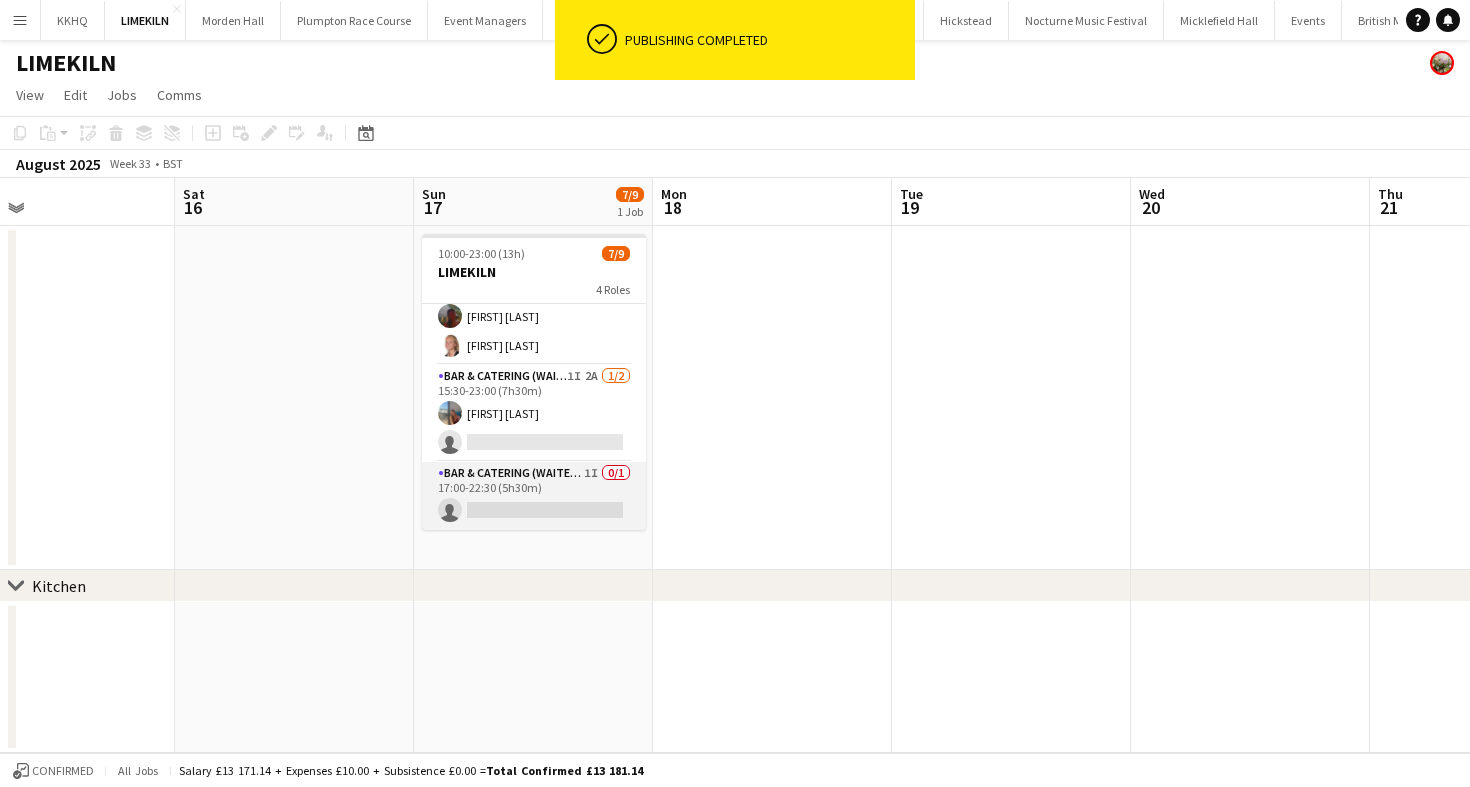 click on "Bar & Catering (Waiter / waitress)   1I   0/1   17:00-22:30 (5h30m)
single-neutral-actions" at bounding box center [534, 496] 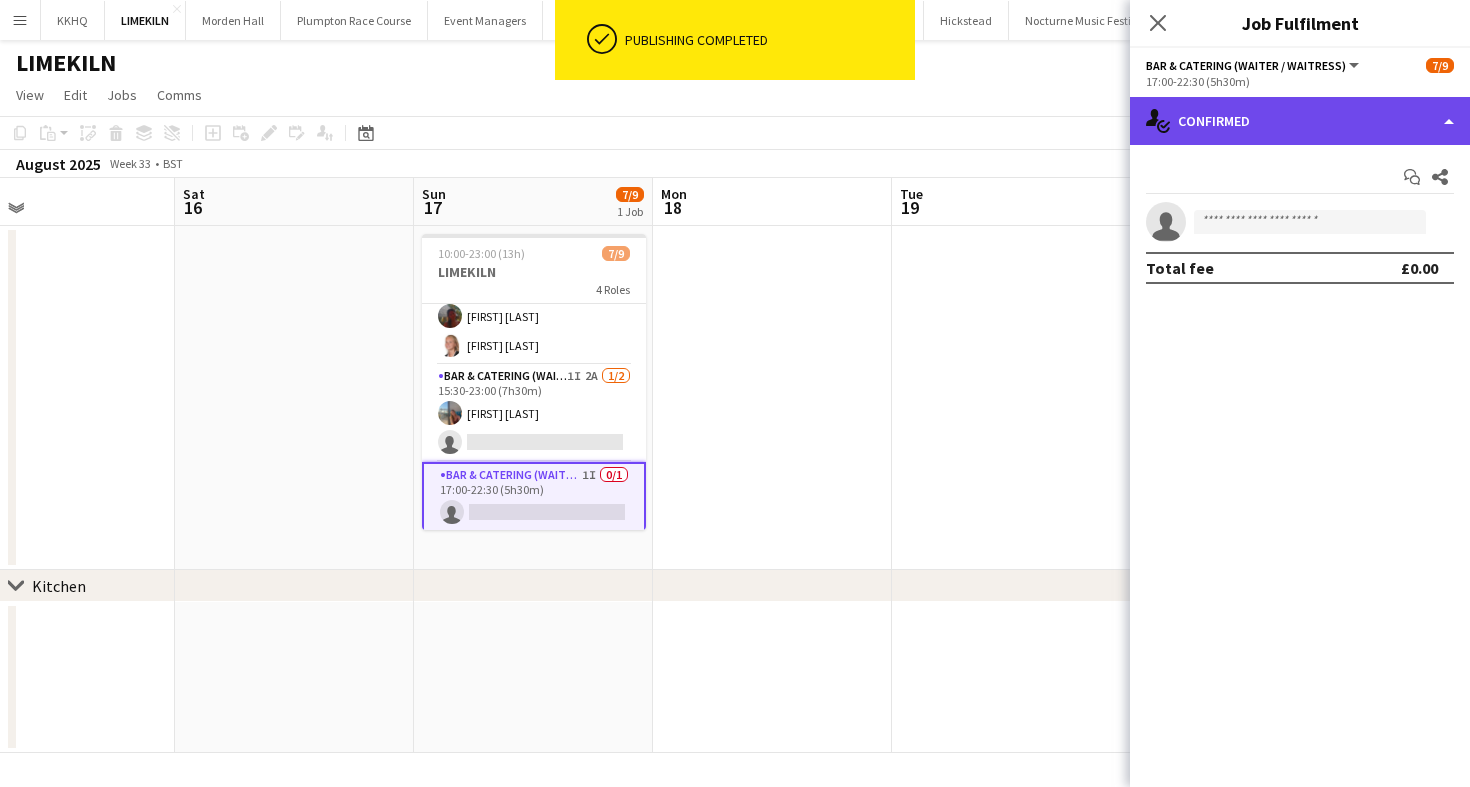 click on "single-neutral-actions-check-2
Confirmed" 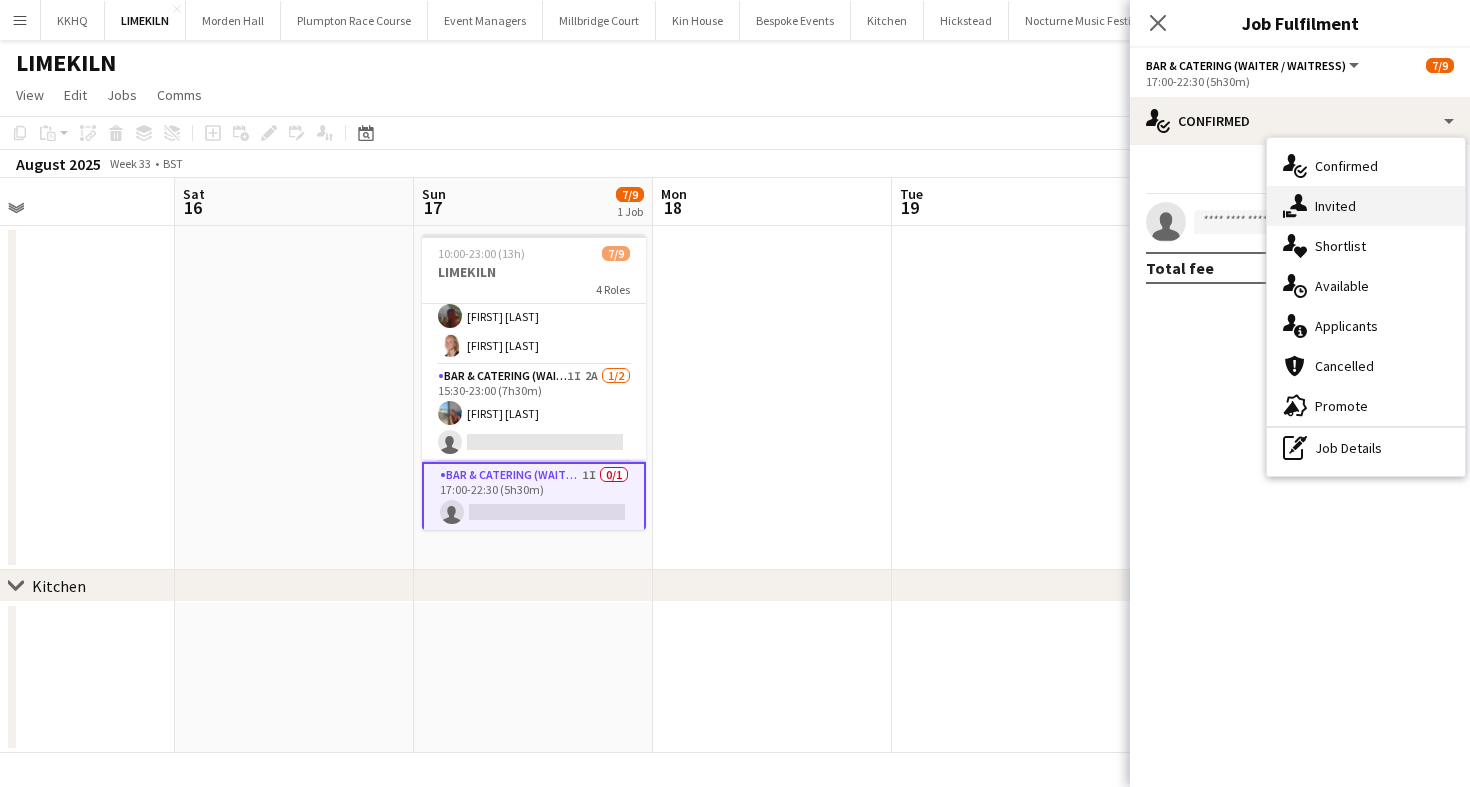 click on "single-neutral-actions-share-1
Invited" at bounding box center [1366, 206] 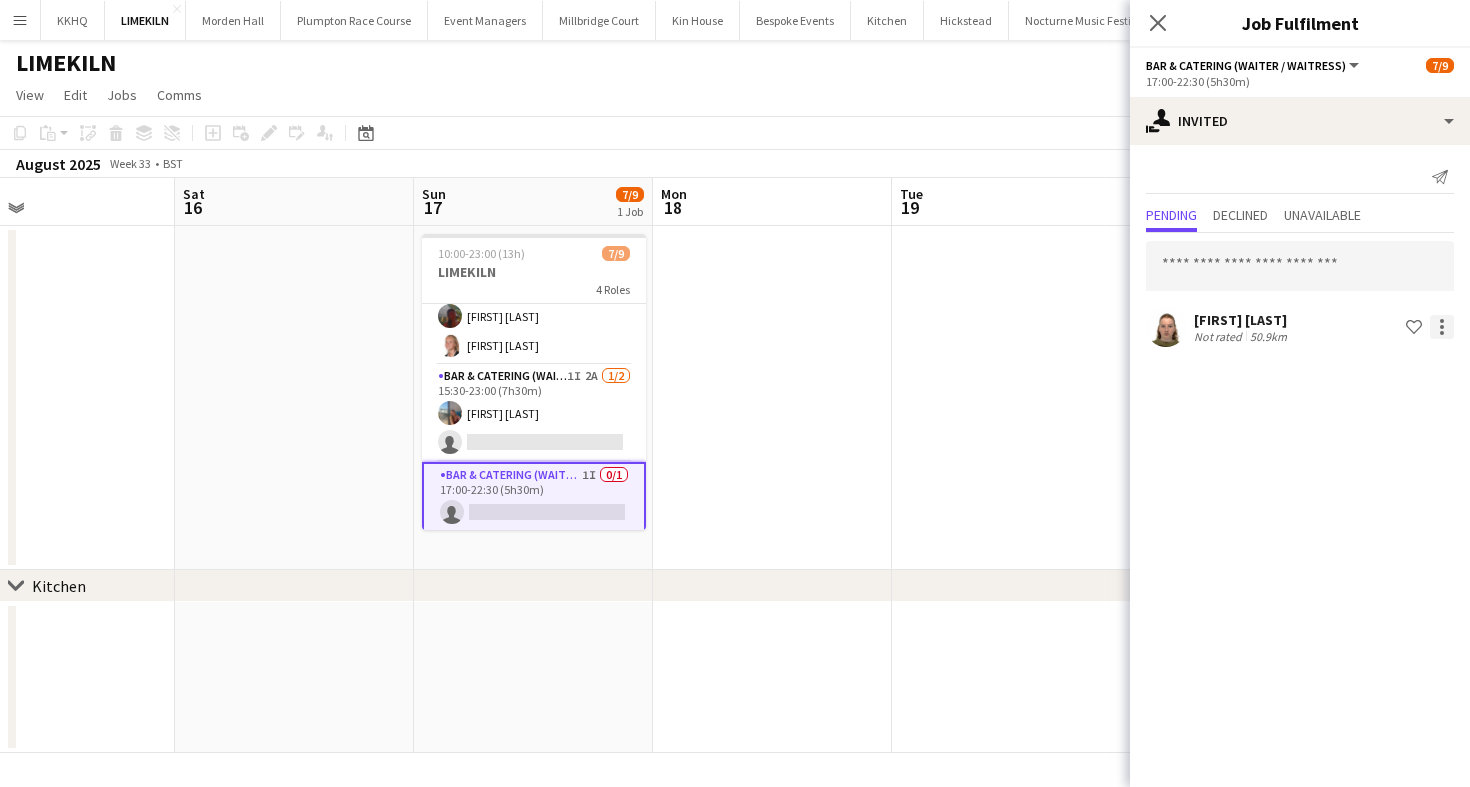 click 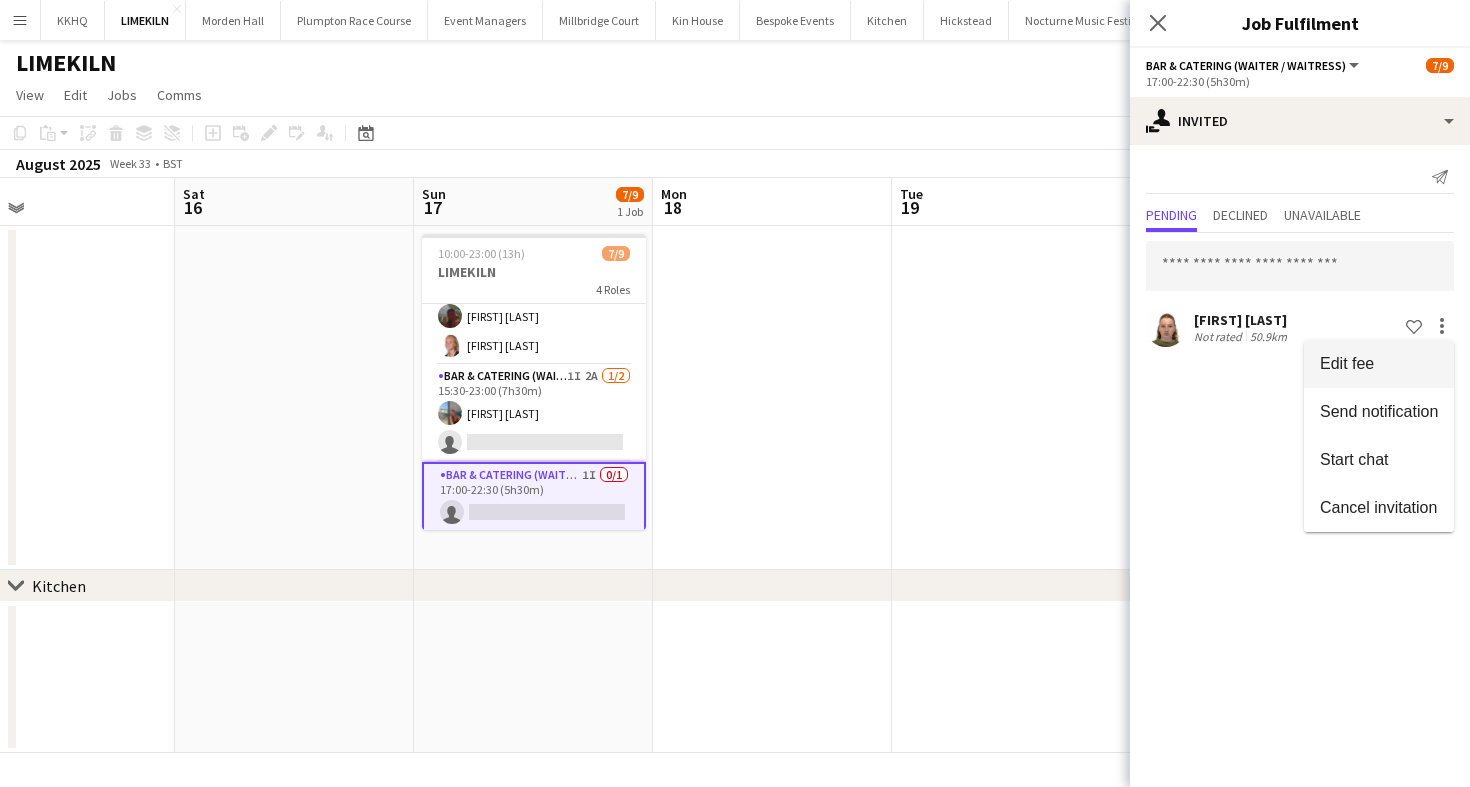click on "Edit fee" at bounding box center (1379, 364) 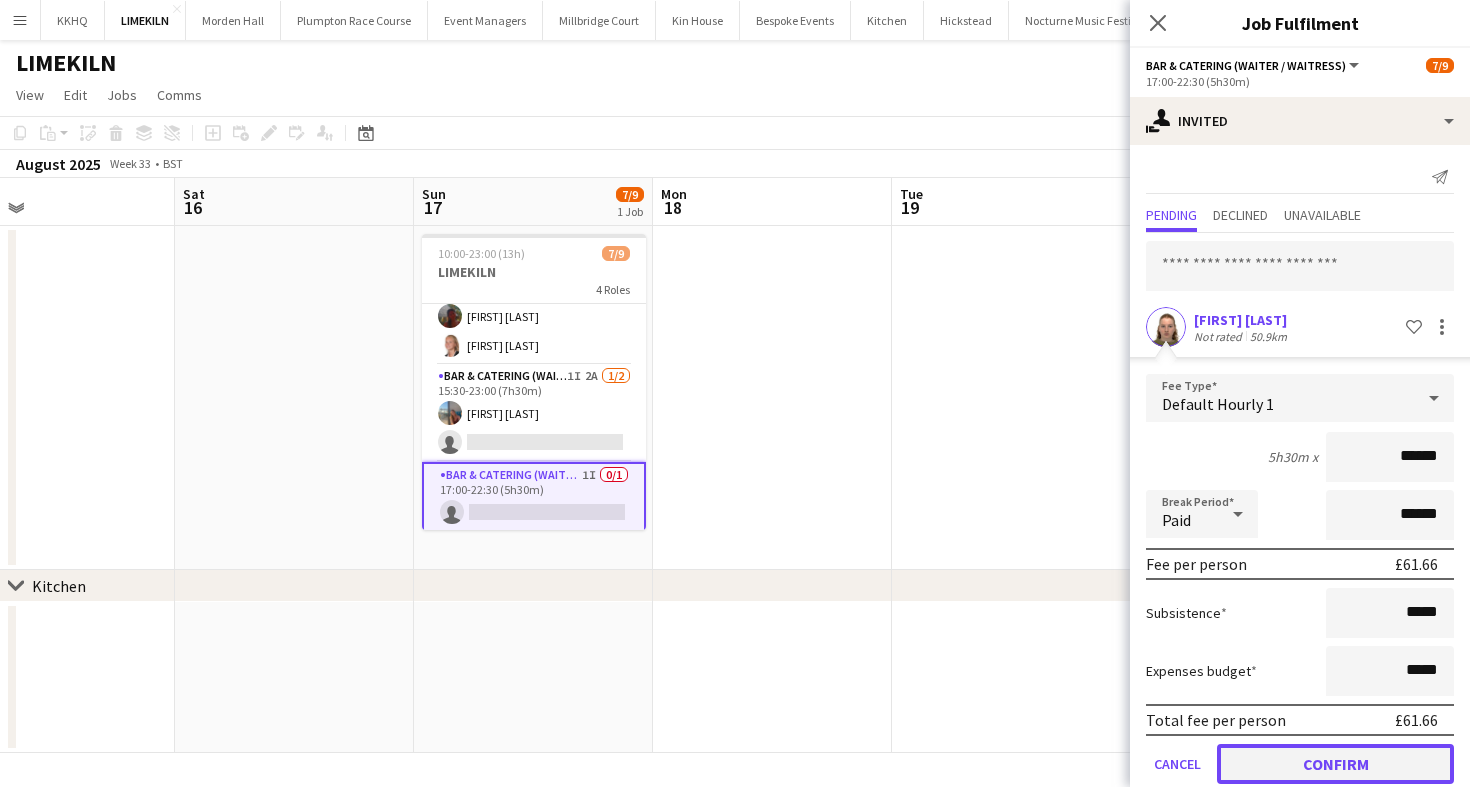 click on "Confirm" 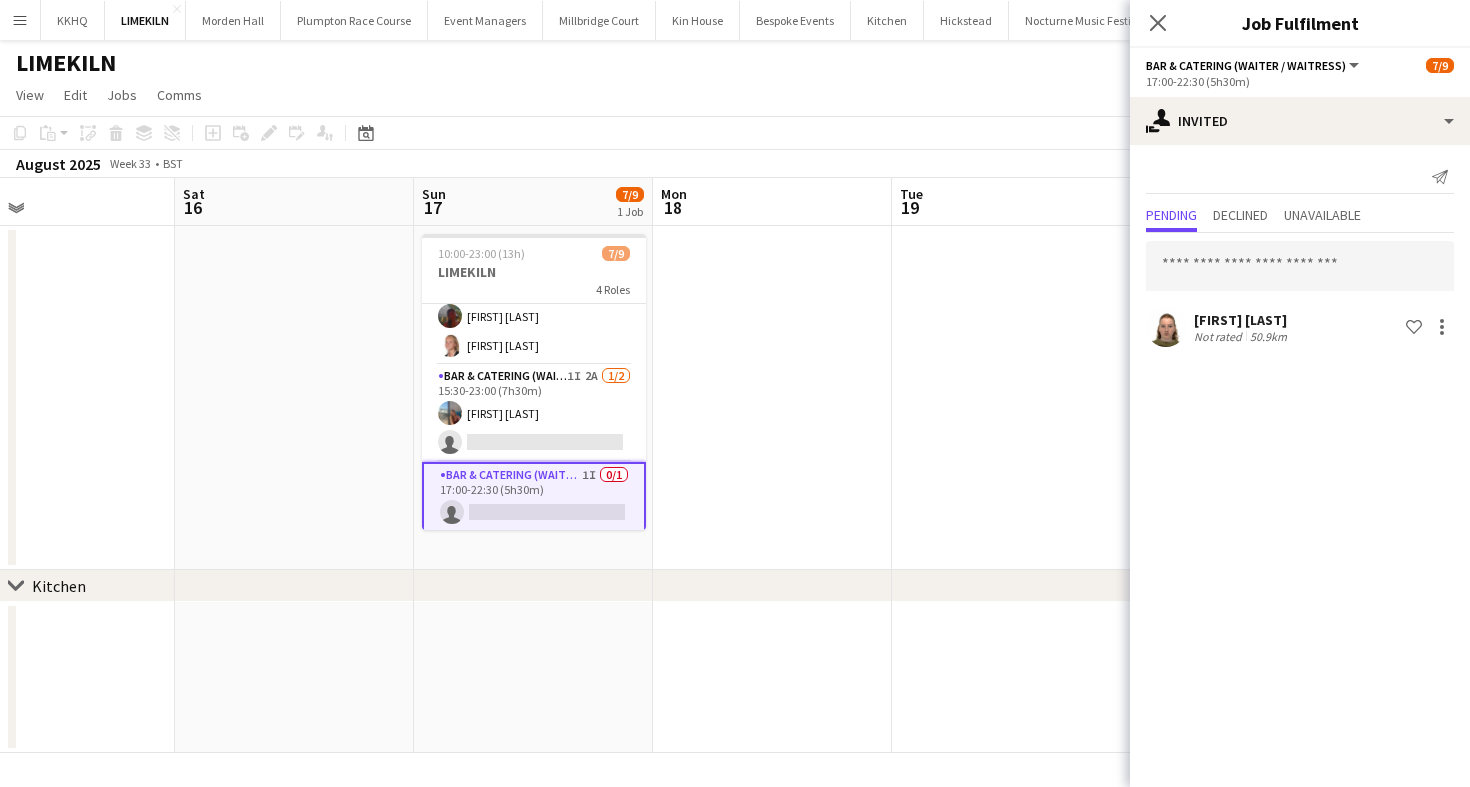 click on "Copy
Paste
Paste
Command
V Paste with crew
Command
Shift
V
Paste linked Job
Delete
Group
Ungroup
Add job
Add linked Job
Edit
Edit linked Job
Applicants
Date picker
AUG 2025 AUG 2025 Monday M Tuesday T Wednesday W Thursday T Friday F Saturday S Sunday S  AUG   1   2   3   4   5   6   7   8   9   10   11   12   13   14   15   16   17   18   19   20   21   22   23   24   25" 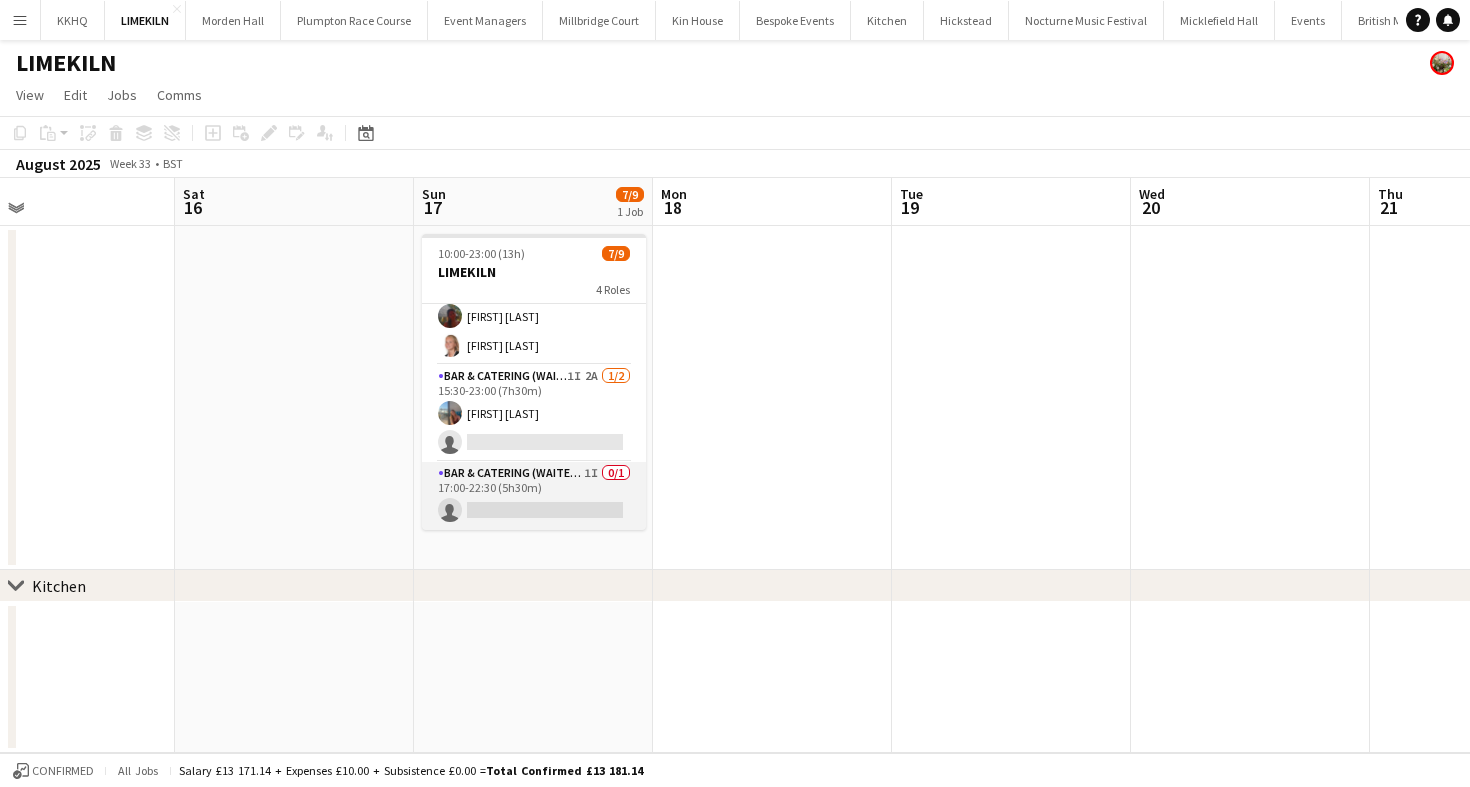 click on "Bar & Catering (Waiter / waitress)   1I   0/1   17:00-22:30 (5h30m)
single-neutral-actions" at bounding box center (534, 496) 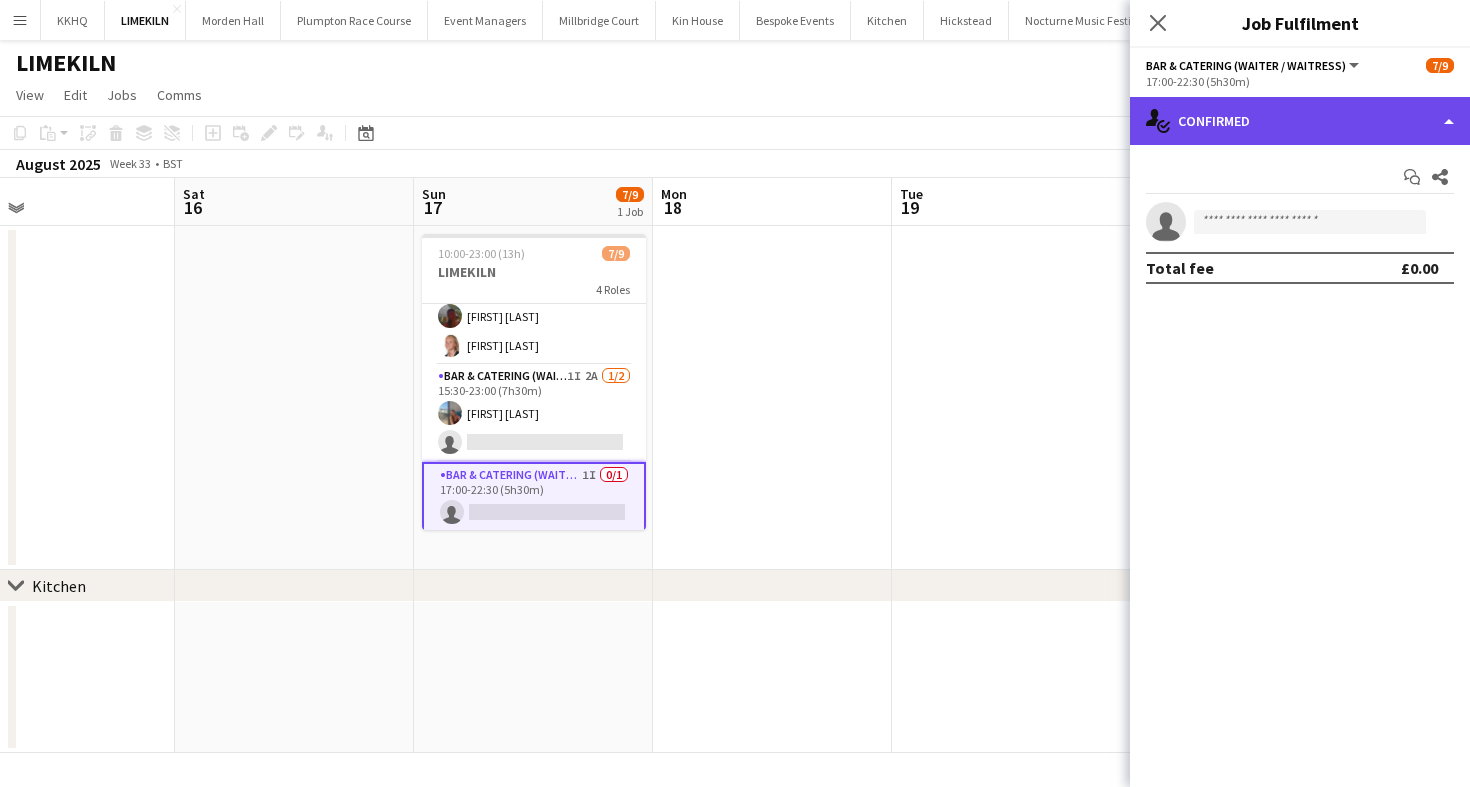 click on "single-neutral-actions-check-2
Confirmed" 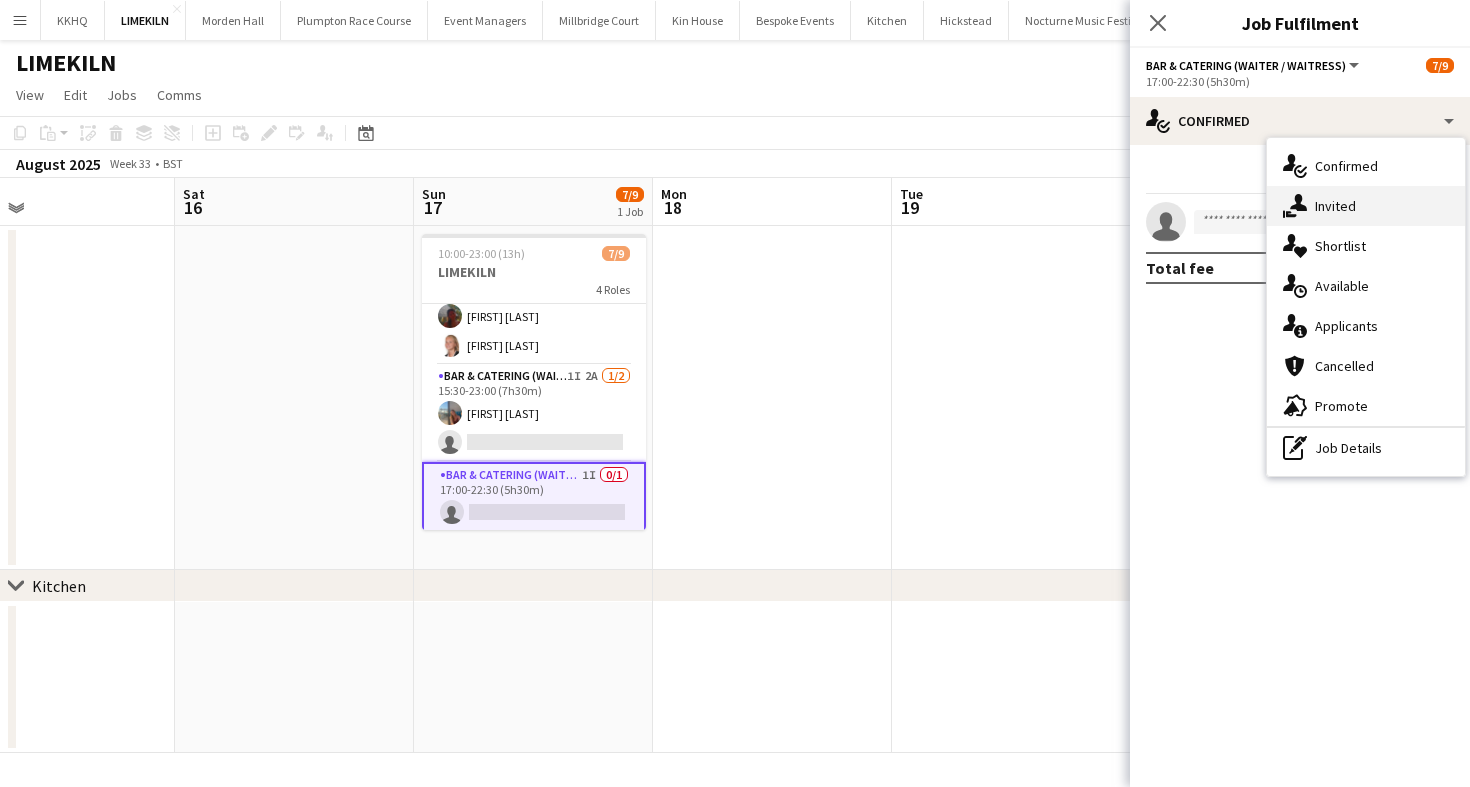 click on "single-neutral-actions-share-1
Invited" at bounding box center (1366, 206) 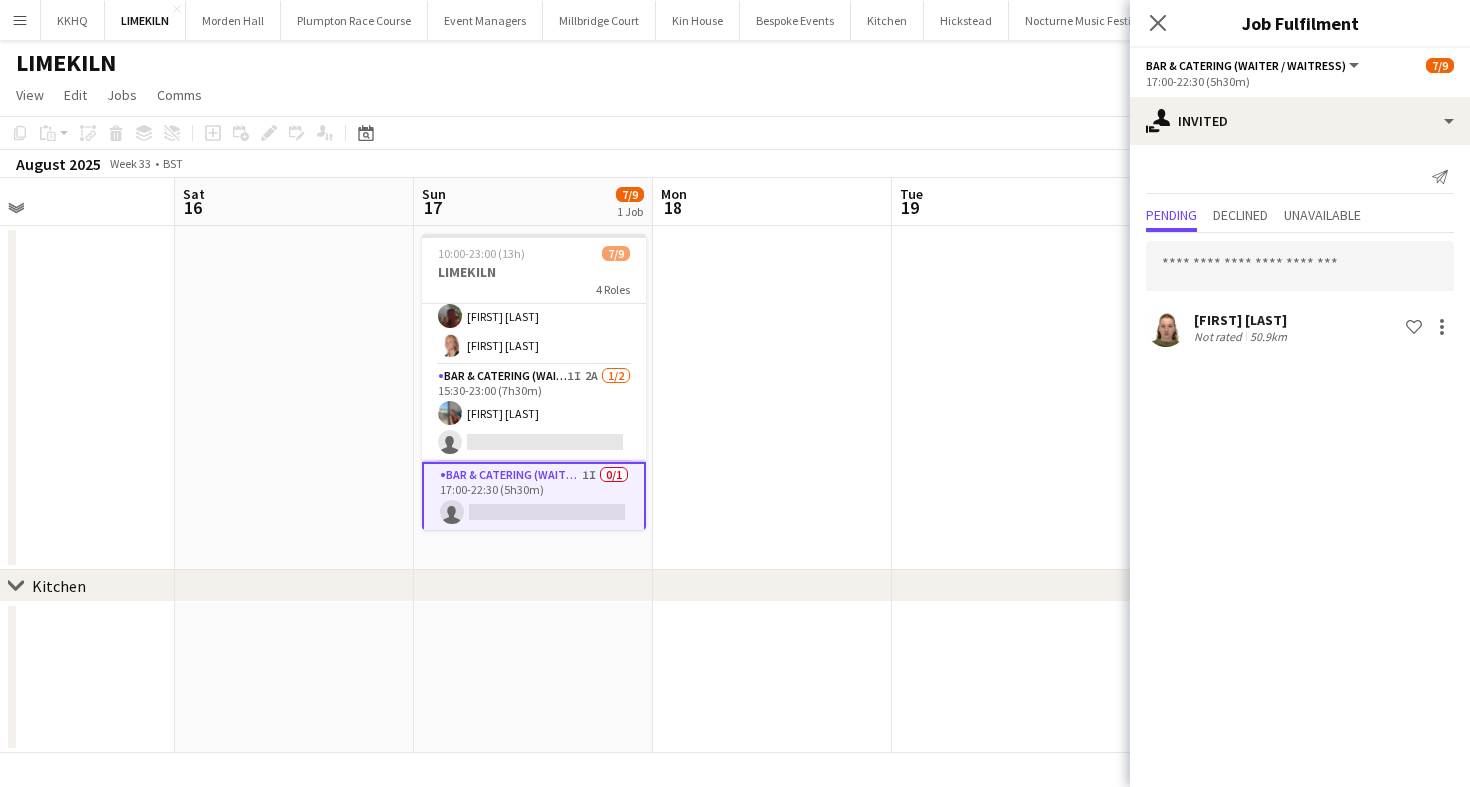 click on "Copy
Paste
Paste
Command
V Paste with crew
Command
Shift
V
Paste linked Job
Delete
Group
Ungroup
Add job
Add linked Job
Edit
Edit linked Job
Applicants
Date picker
AUG 2025 AUG 2025 Monday M Tuesday T Wednesday W Thursday T Friday F Saturday S Sunday S  AUG   1   2   3   4   5   6   7   8   9   10   11   12   13   14   15   16   17   18   19   20   21   22   23   24   25" 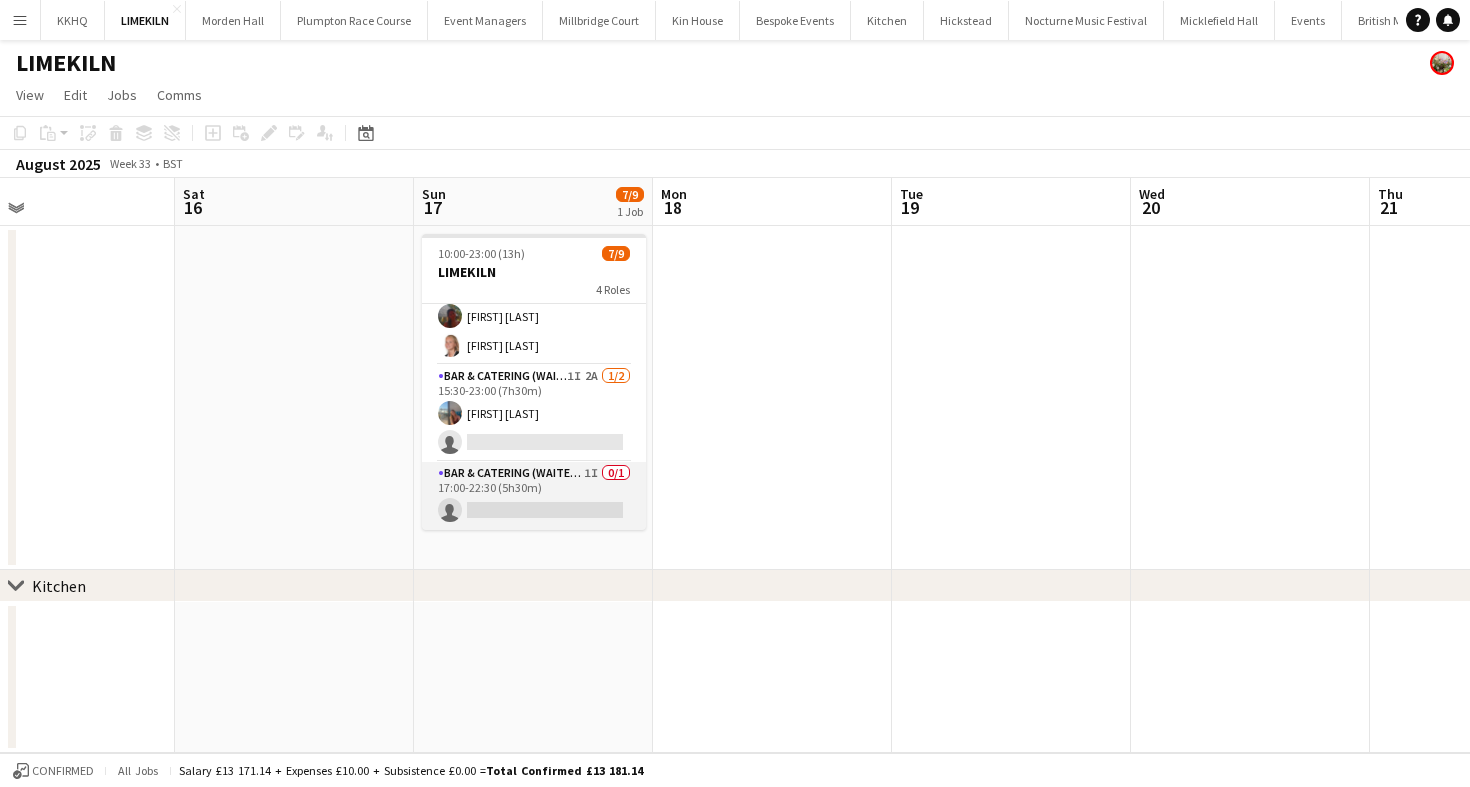 scroll, scrollTop: 0, scrollLeft: 0, axis: both 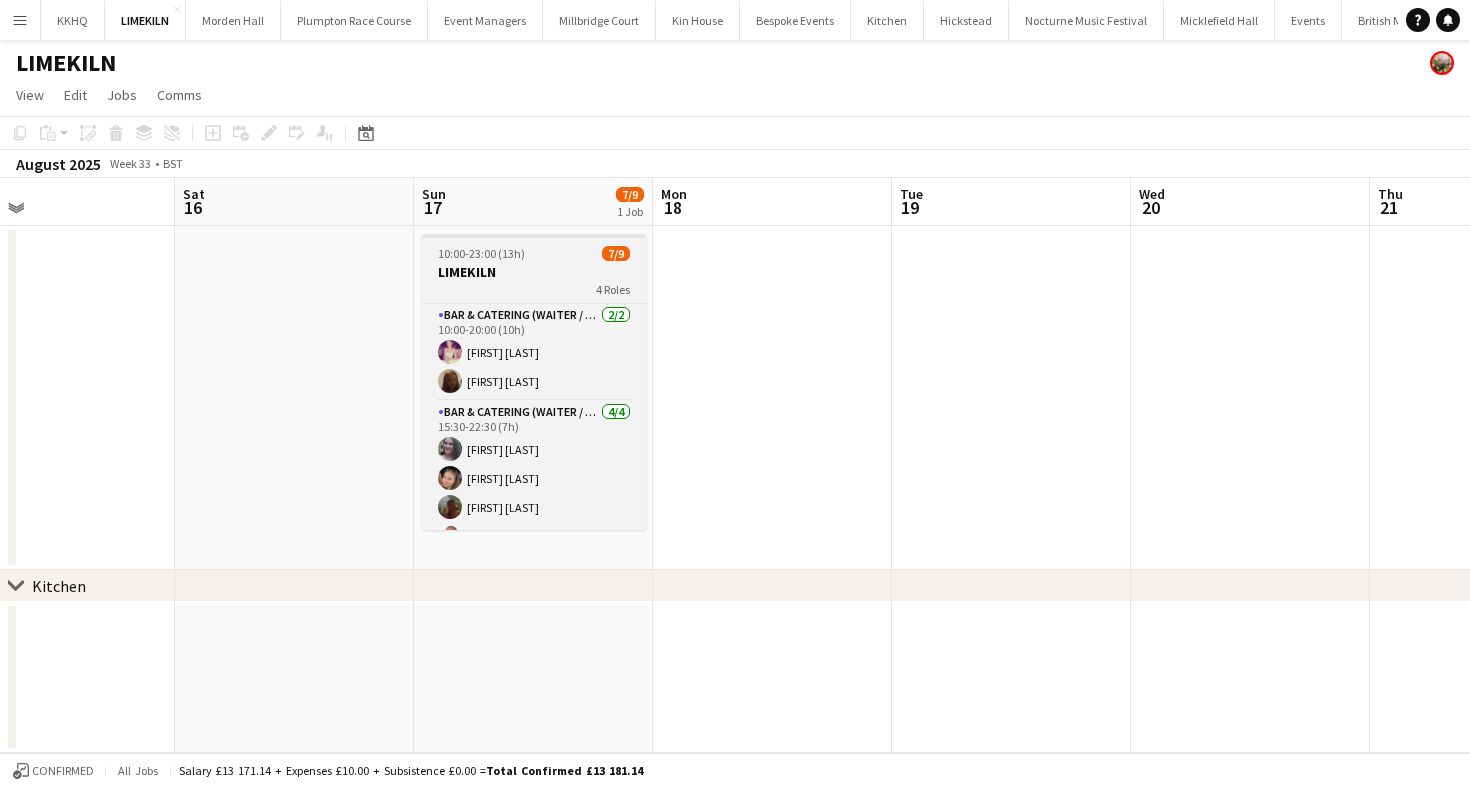 click on "LIMEKILN" at bounding box center [534, 272] 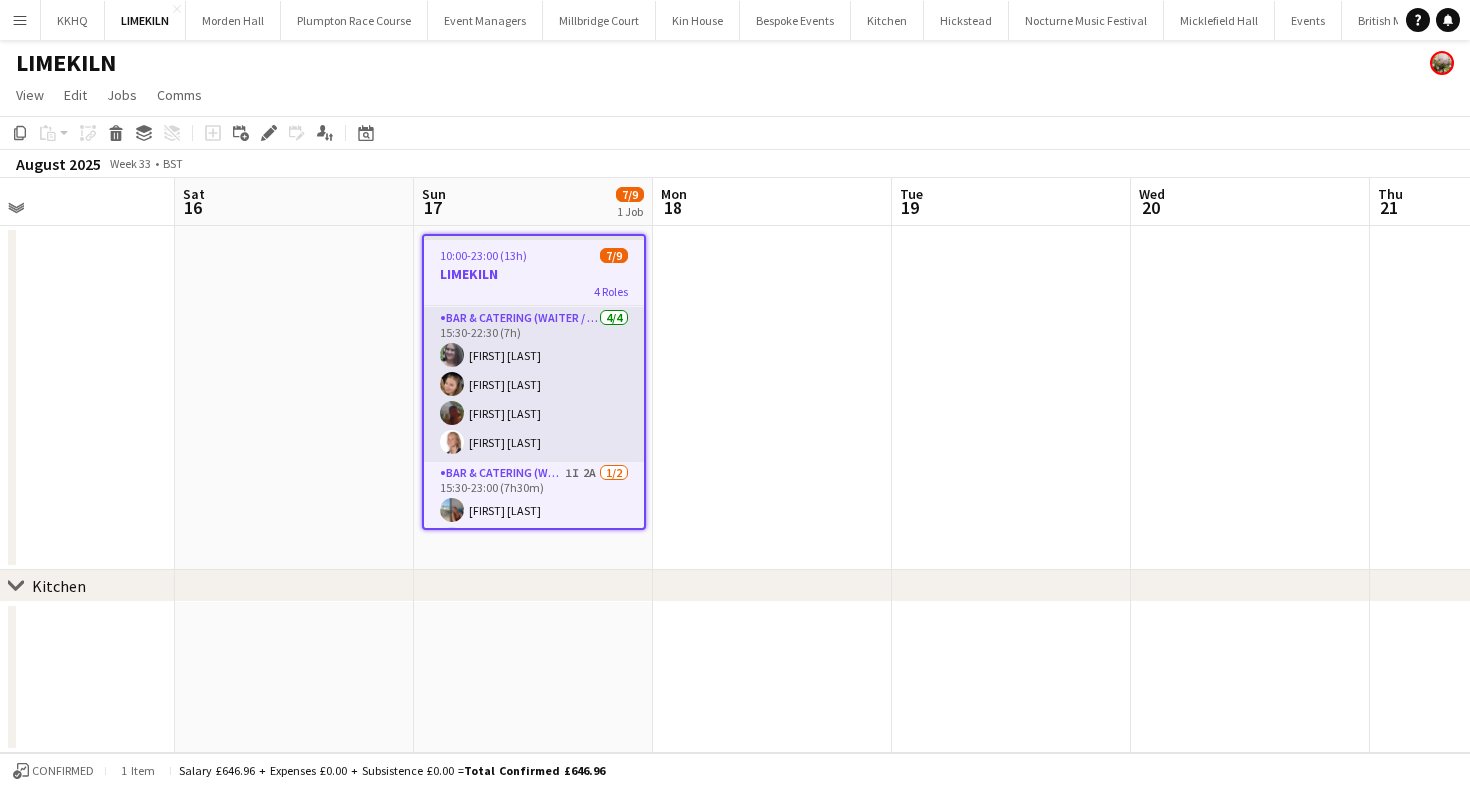 scroll, scrollTop: 195, scrollLeft: 0, axis: vertical 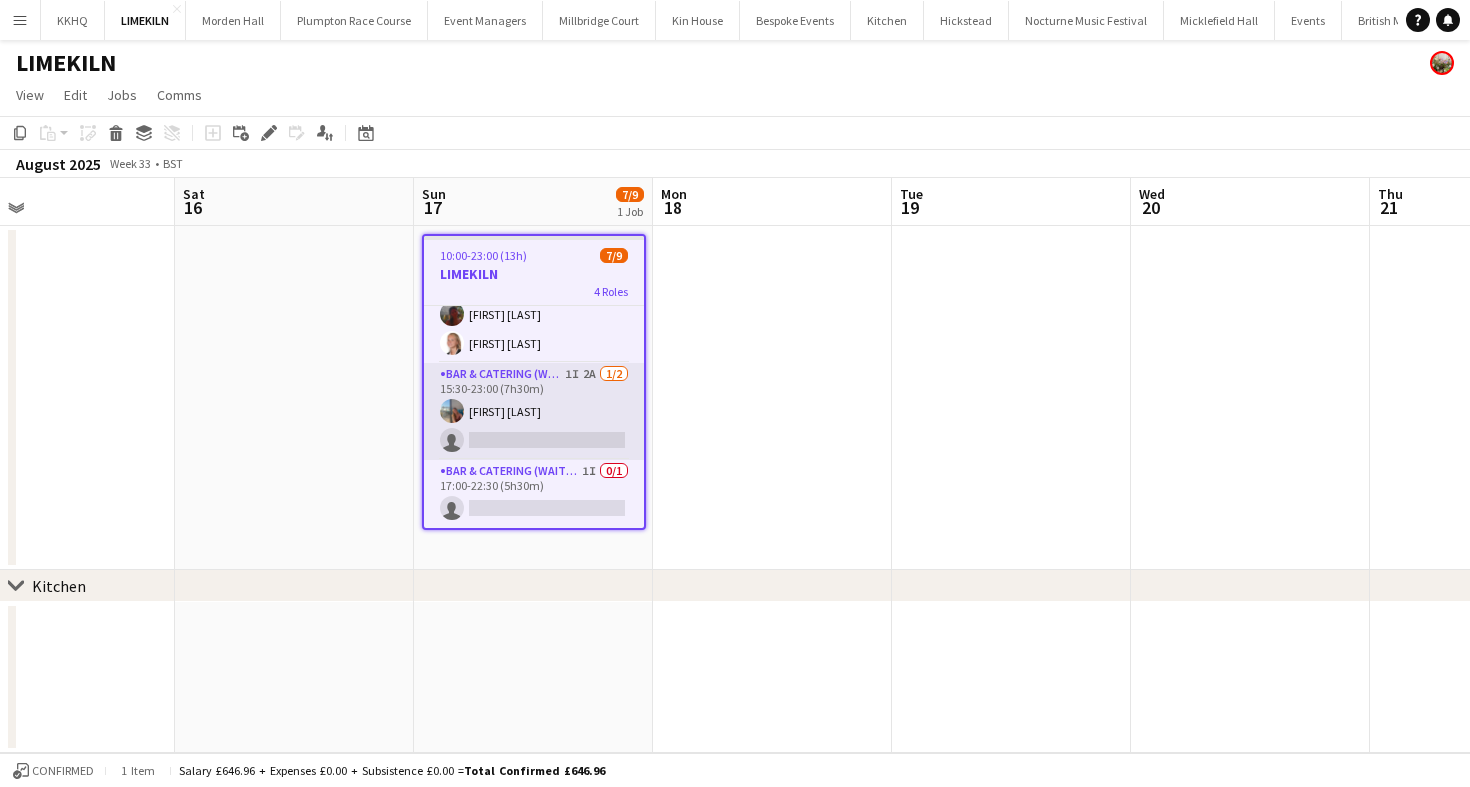 click on "Bar & Catering (Waiter / waitress)   1I   2A   1/2   15:30-23:00 (7h30m)
[FIRST] [LAST]
single-neutral-actions" at bounding box center (534, 411) 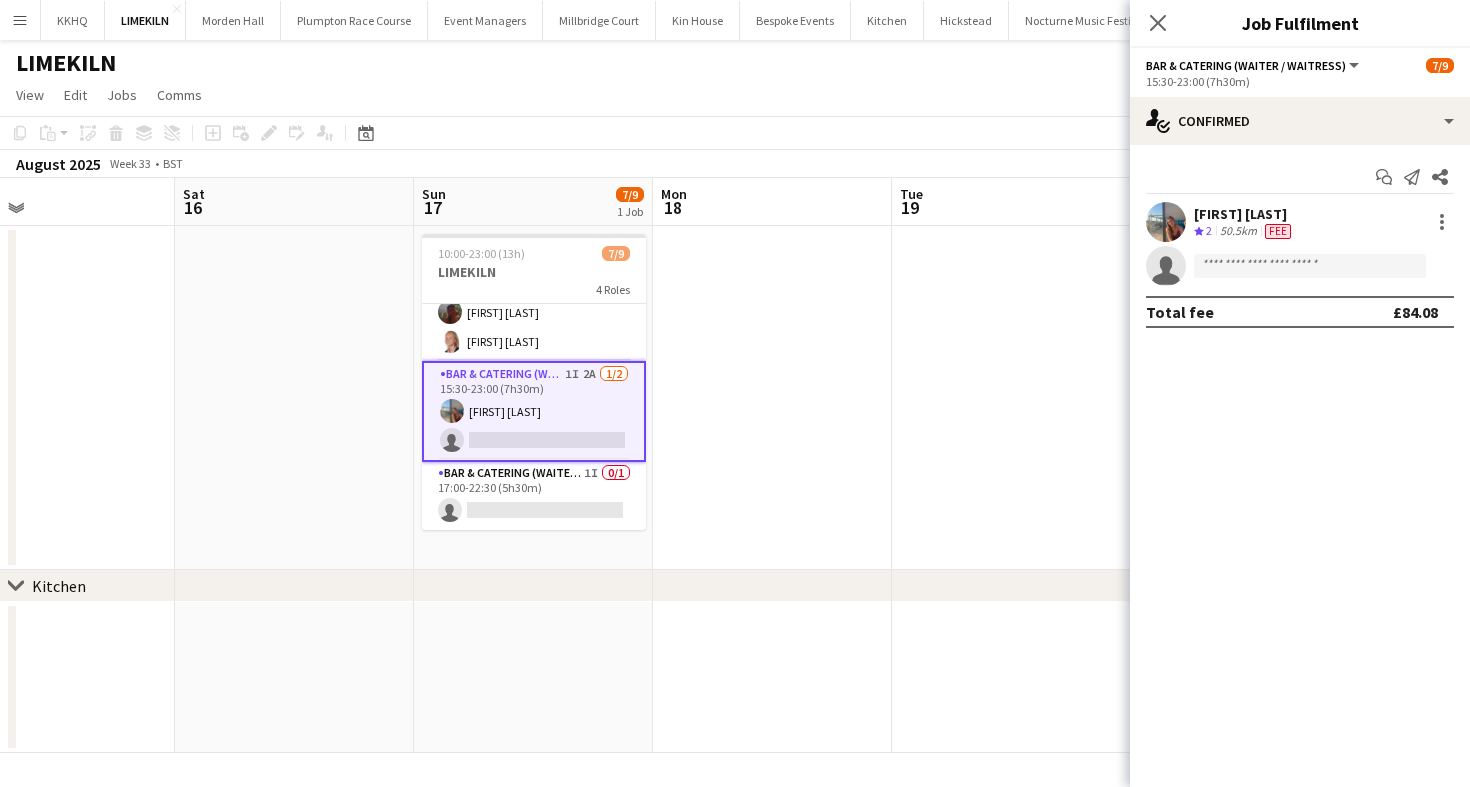 click on "View  Day view expanded Day view collapsed Month view Date picker Jump to today Expand Linked Jobs Collapse Linked Jobs  Edit  Copy
Command
C  Paste  Without Crew
Command
V With Crew
Command
Shift
V Paste as linked job  Group  Group Ungroup  Jobs  New Job Edit Job Delete Job New Linked Job Edit Linked Jobs Job fulfilment Promote Role Copy Role URL  Comms  Notify confirmed crew Create chat" 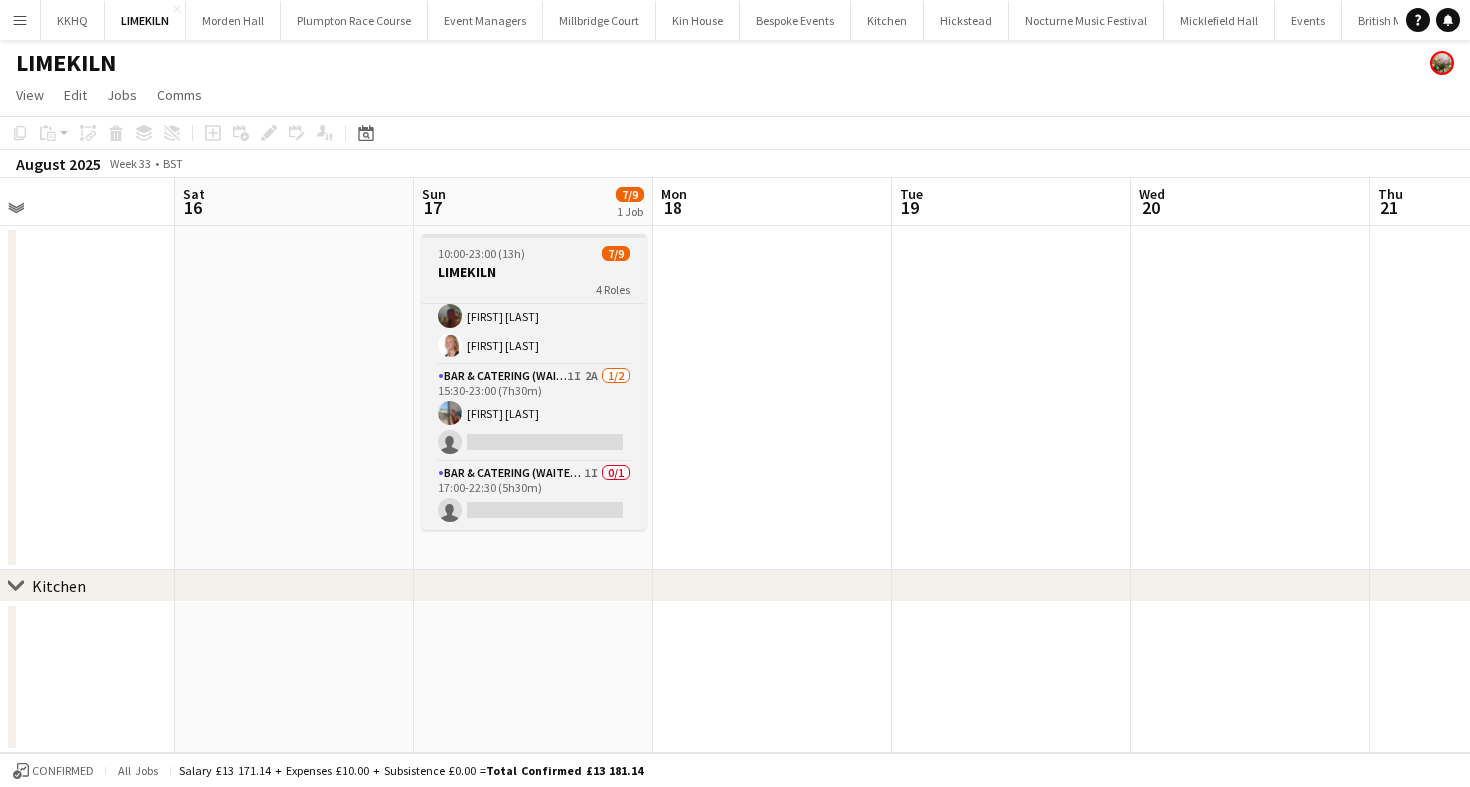 click on "10:00-23:00 (13h)    7/9" at bounding box center [534, 253] 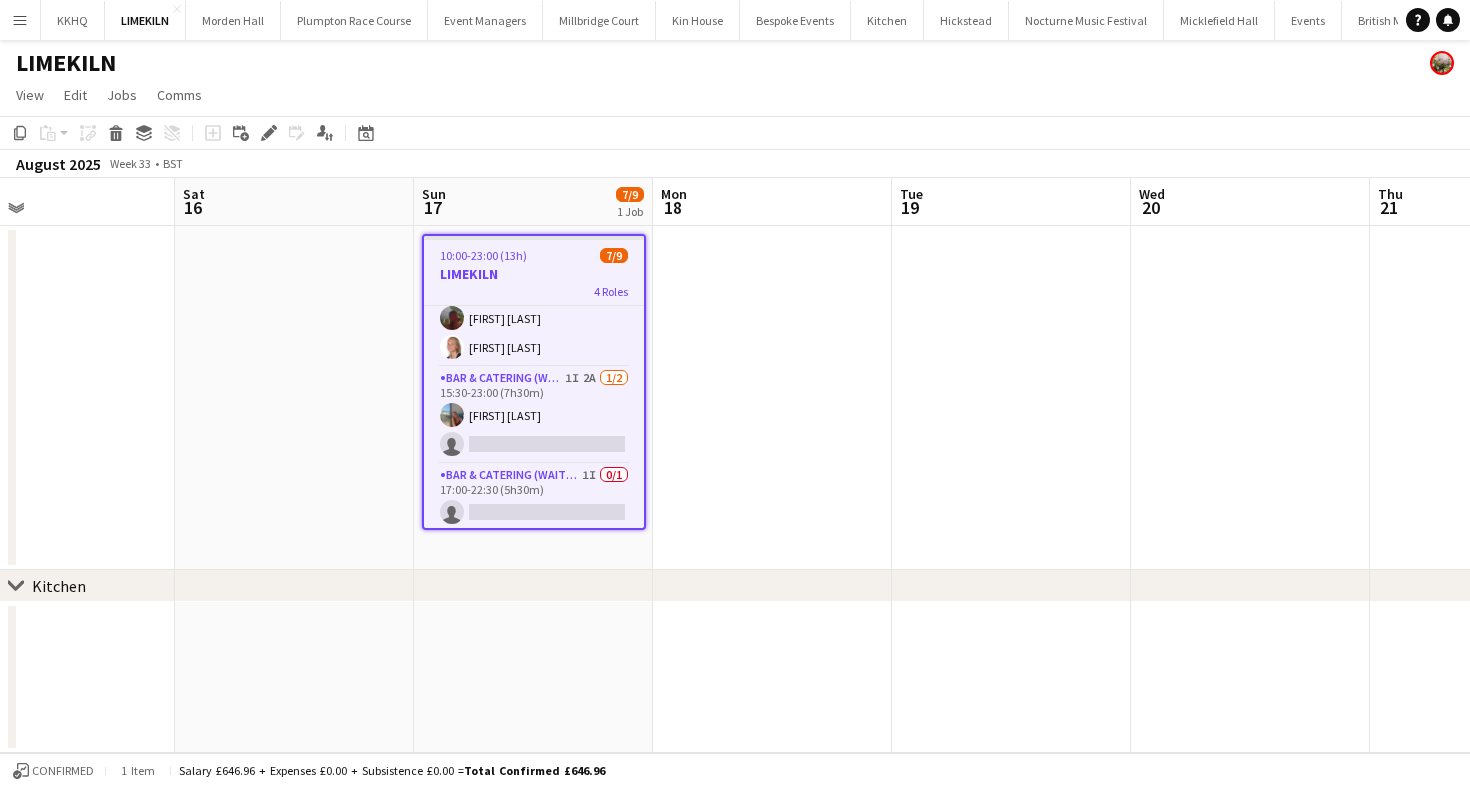 scroll, scrollTop: 195, scrollLeft: 0, axis: vertical 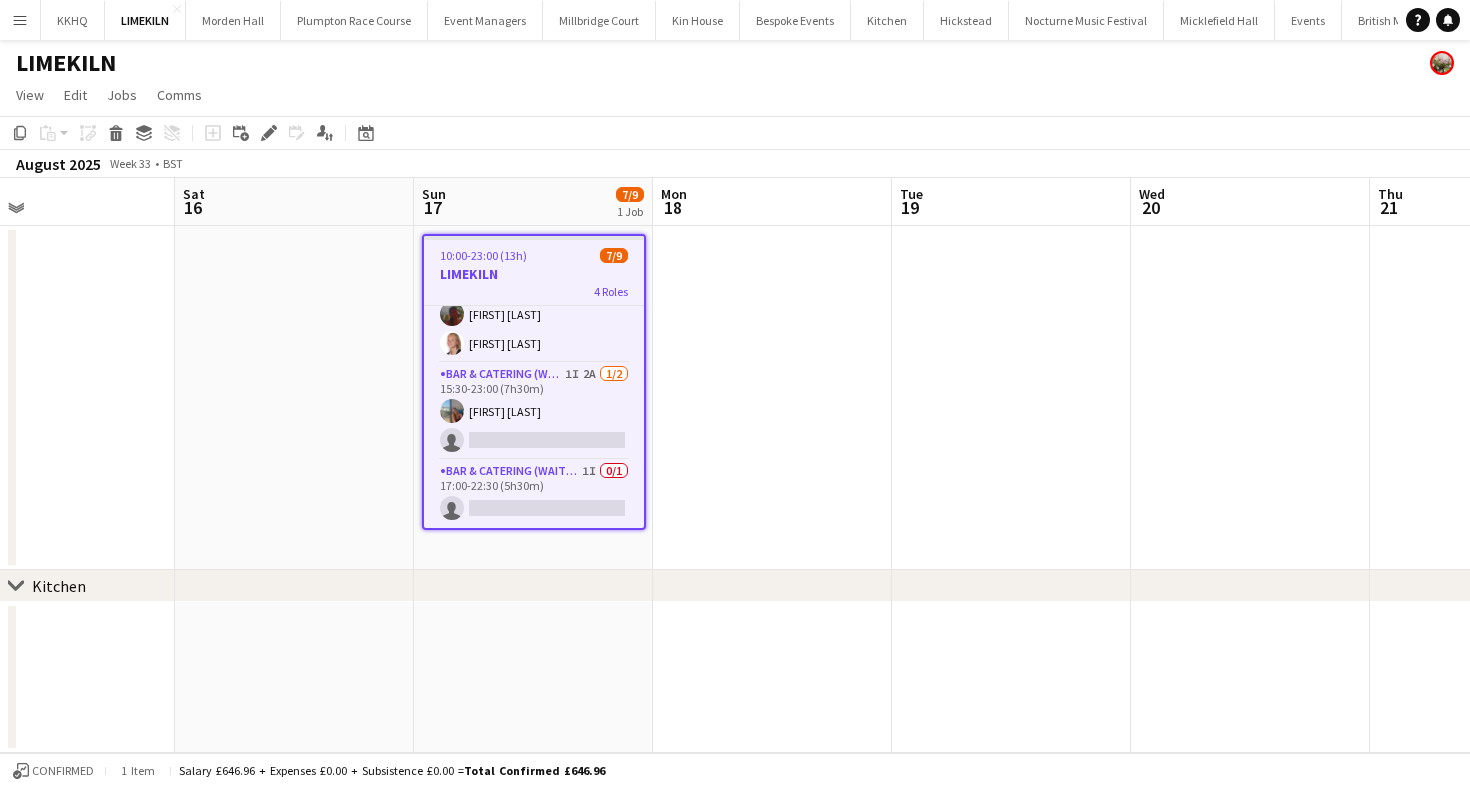 drag, startPoint x: 610, startPoint y: 776, endPoint x: 568, endPoint y: 777, distance: 42.0119 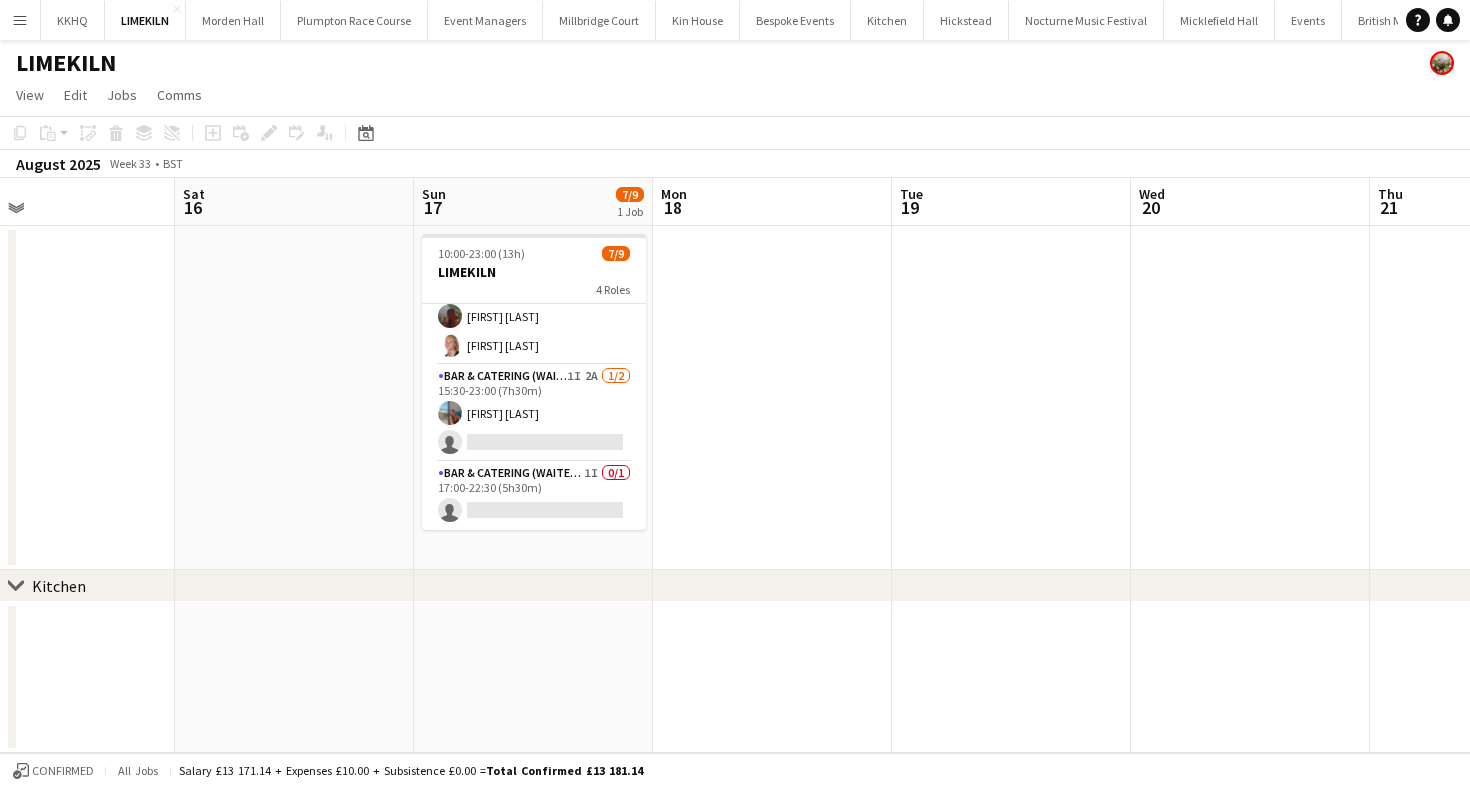 scroll, scrollTop: 191, scrollLeft: 0, axis: vertical 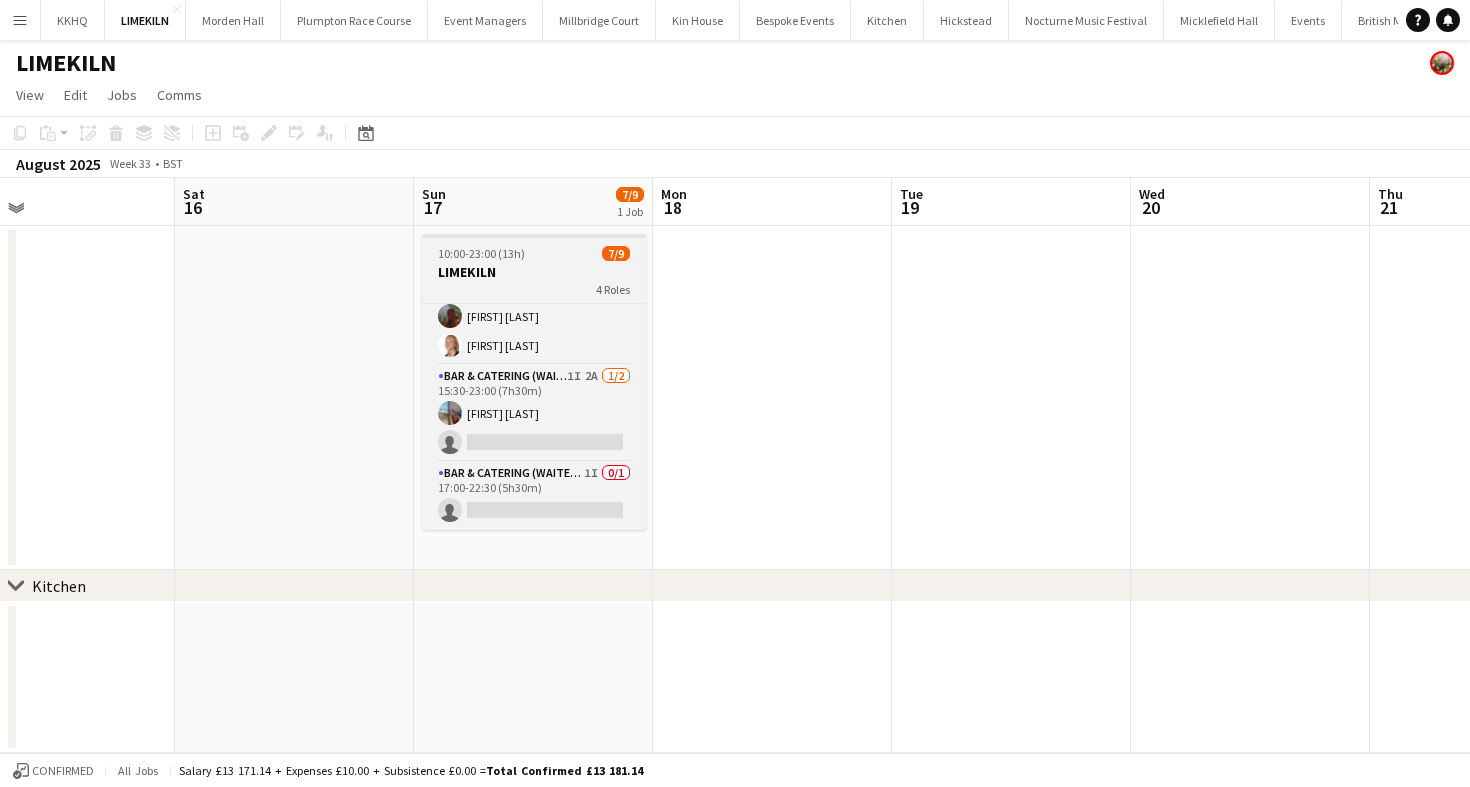 click on "4 Roles" at bounding box center (534, 289) 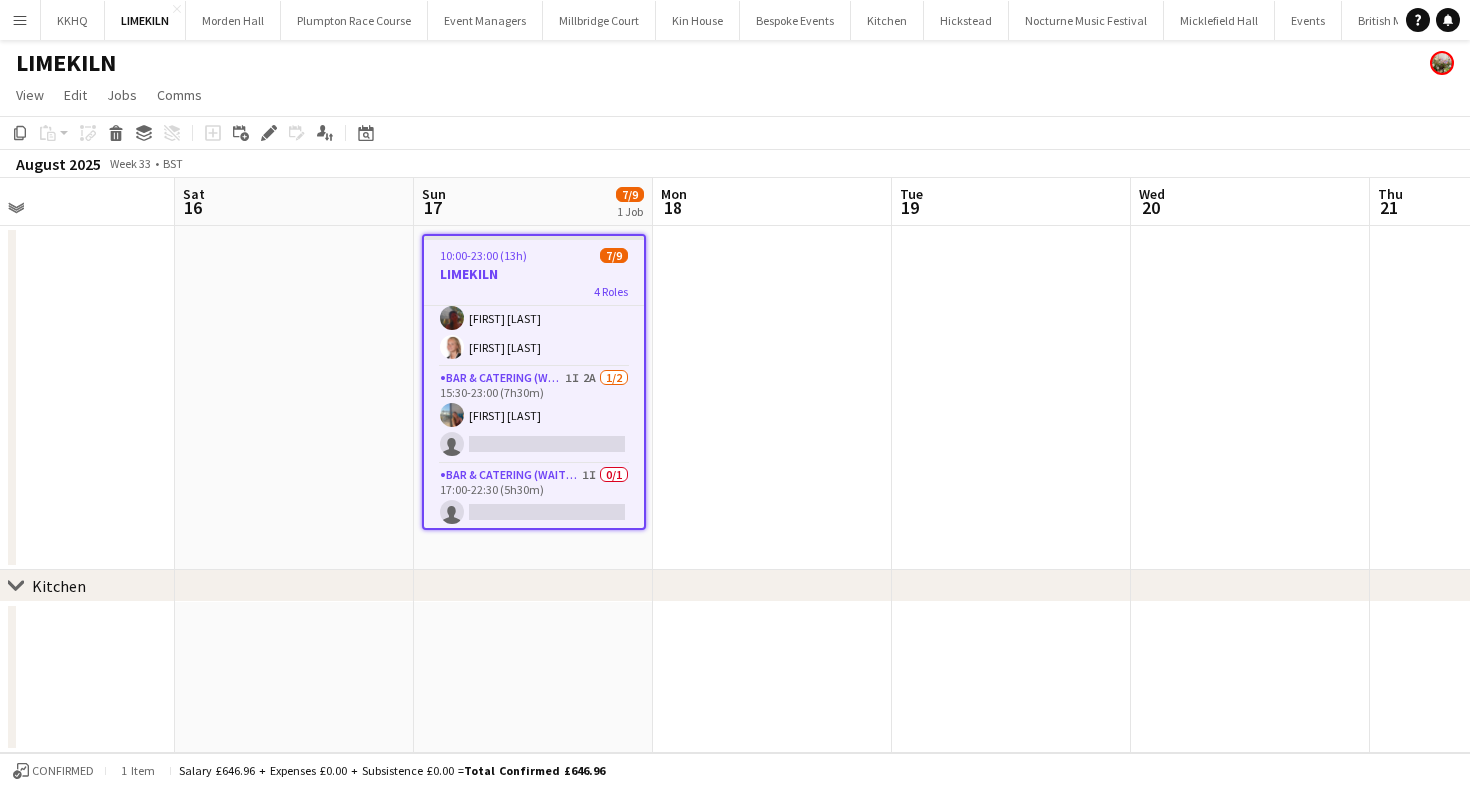 scroll, scrollTop: 195, scrollLeft: 0, axis: vertical 